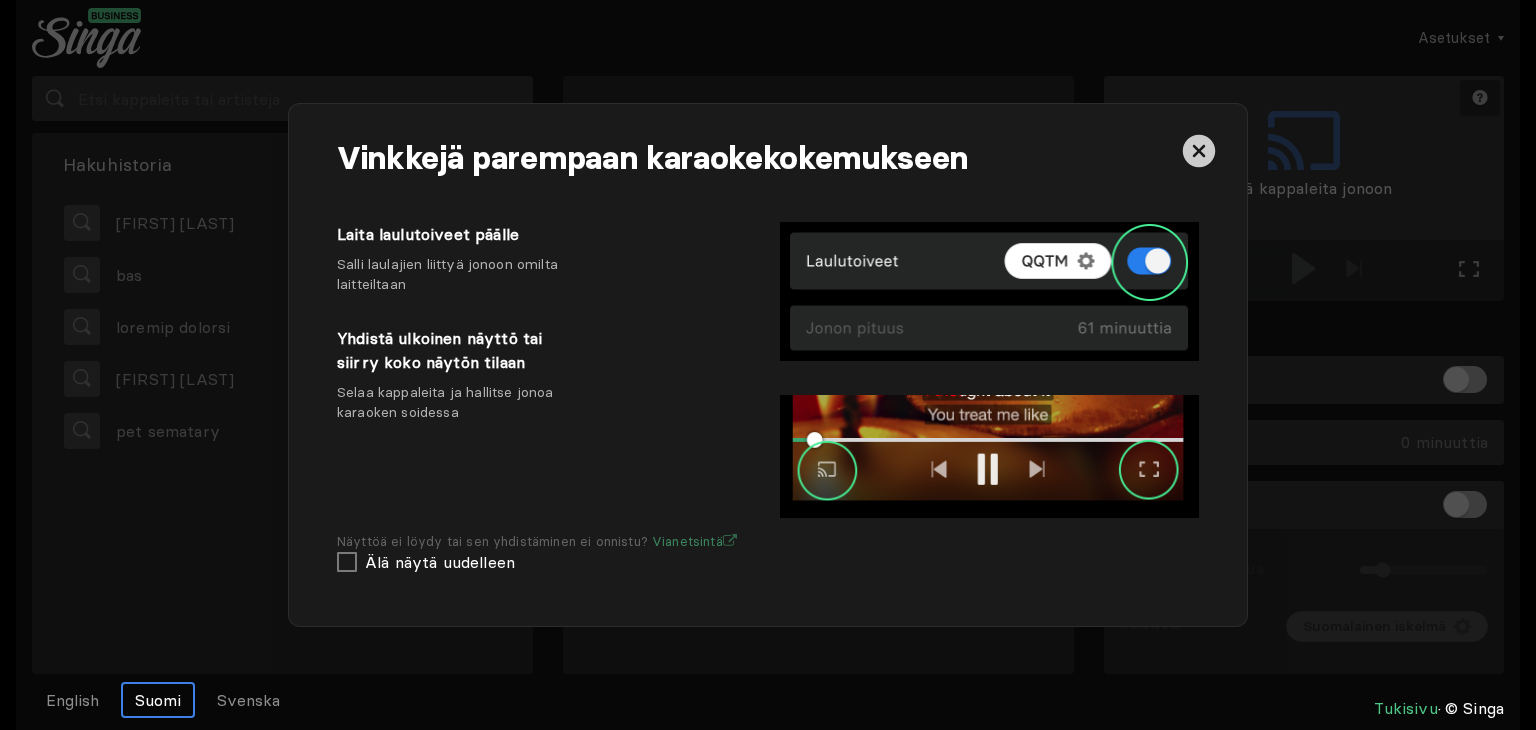 scroll, scrollTop: 0, scrollLeft: 0, axis: both 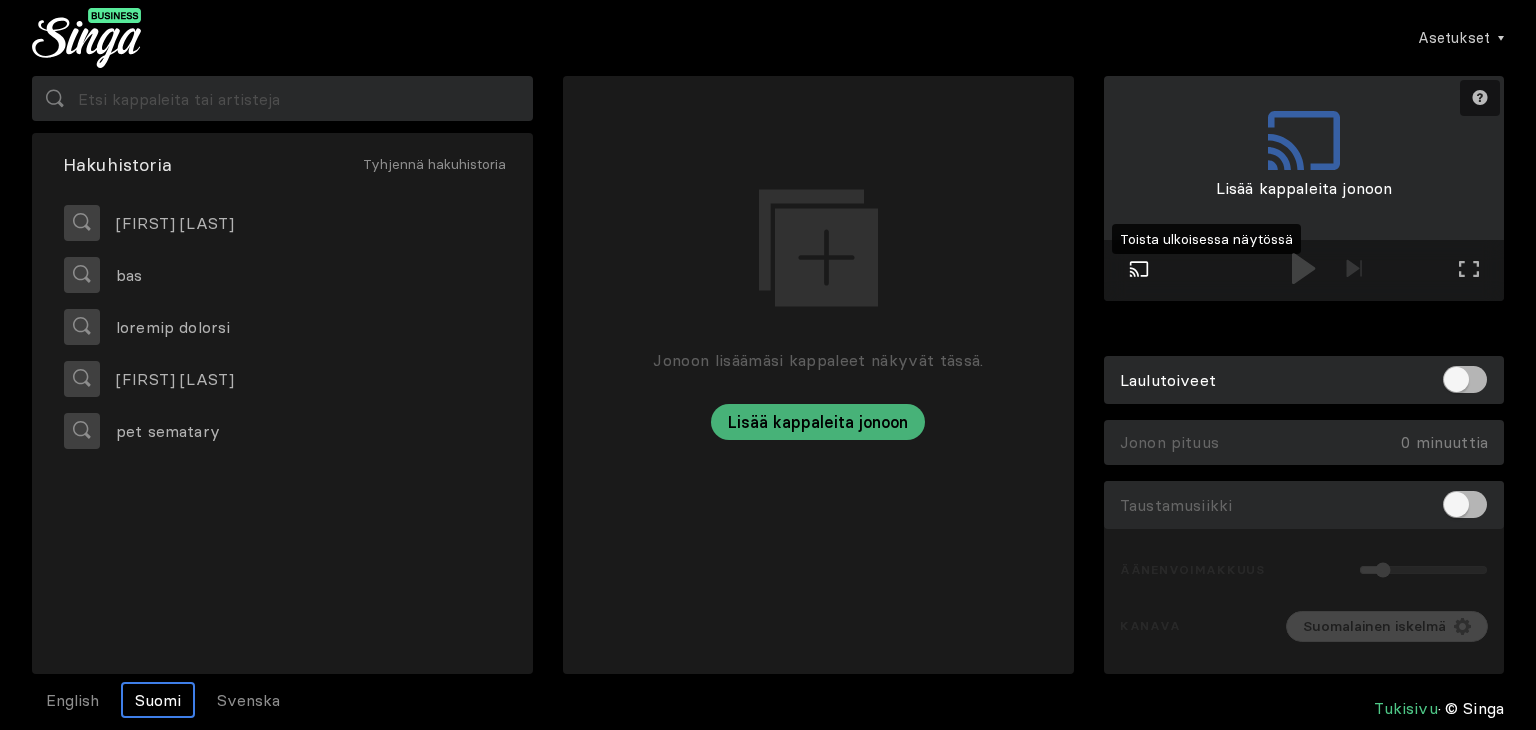 click at bounding box center (1139, 268) 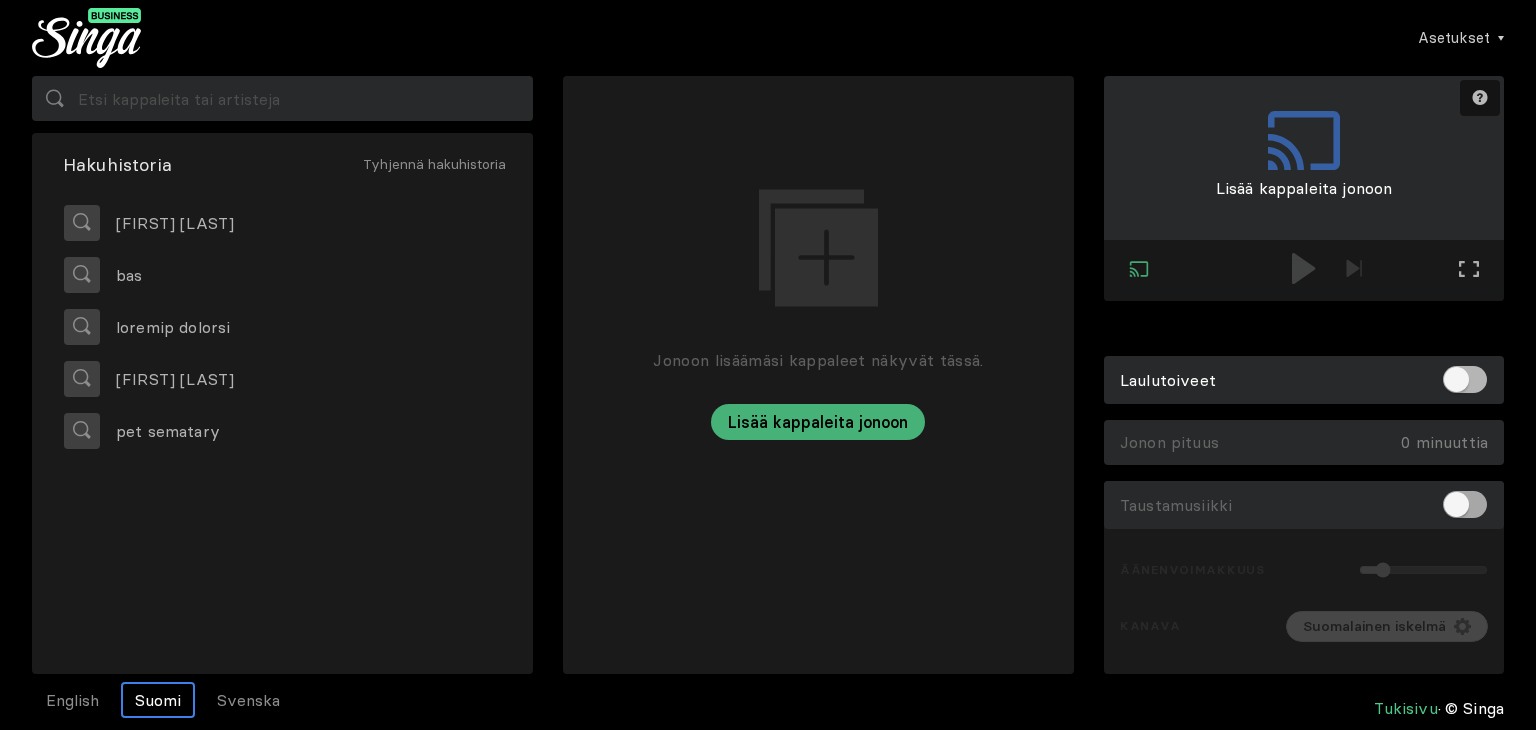 click at bounding box center [1465, 504] 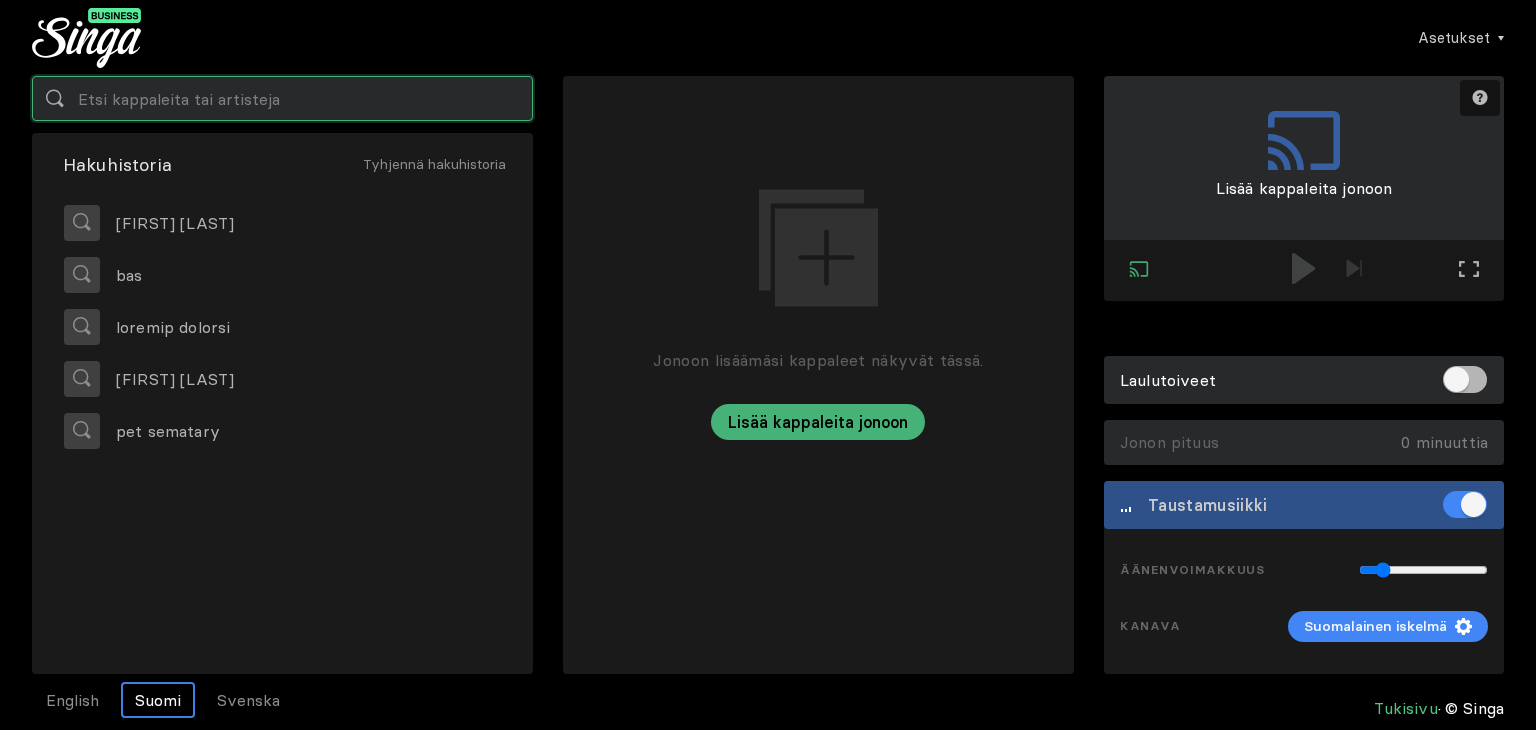 click at bounding box center (282, 98) 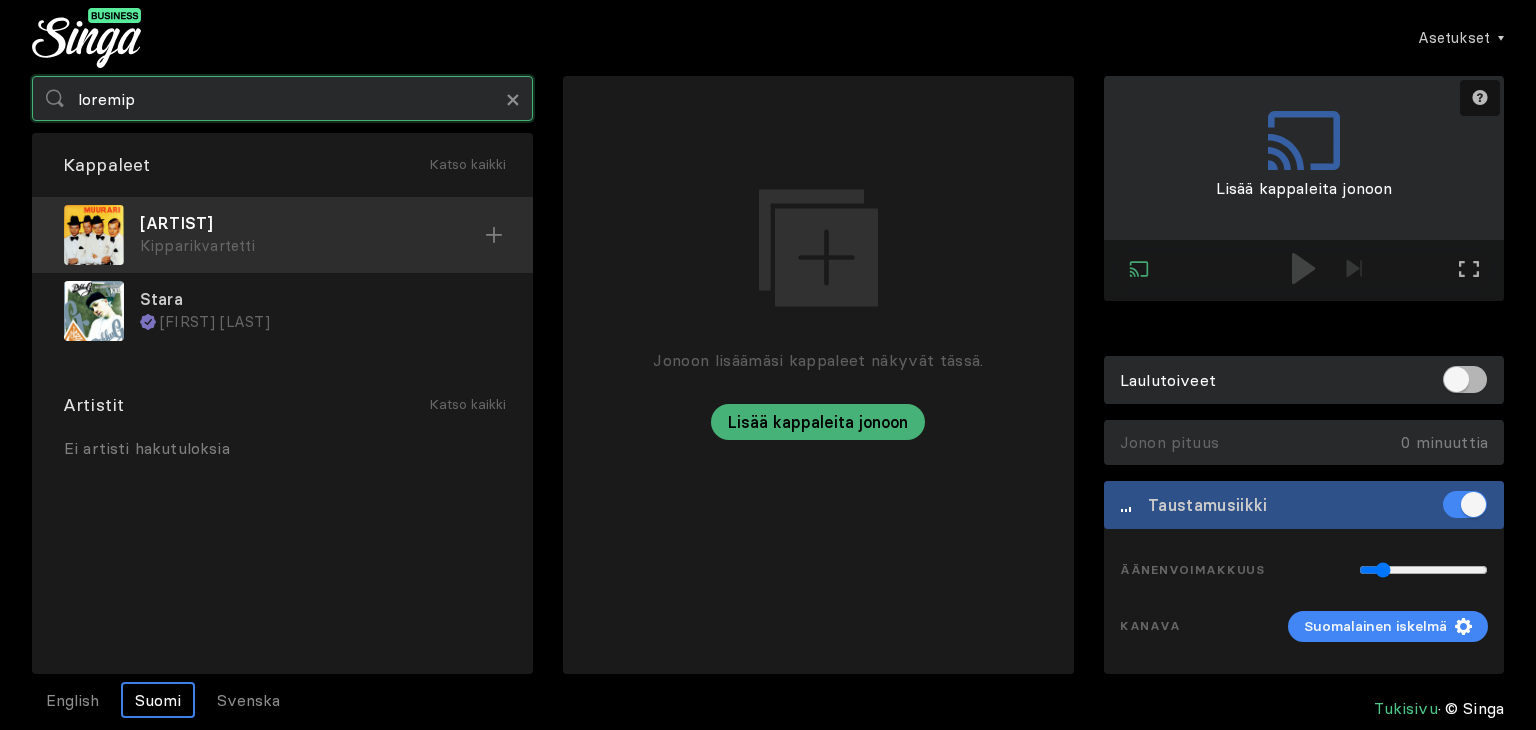 type on "loremip" 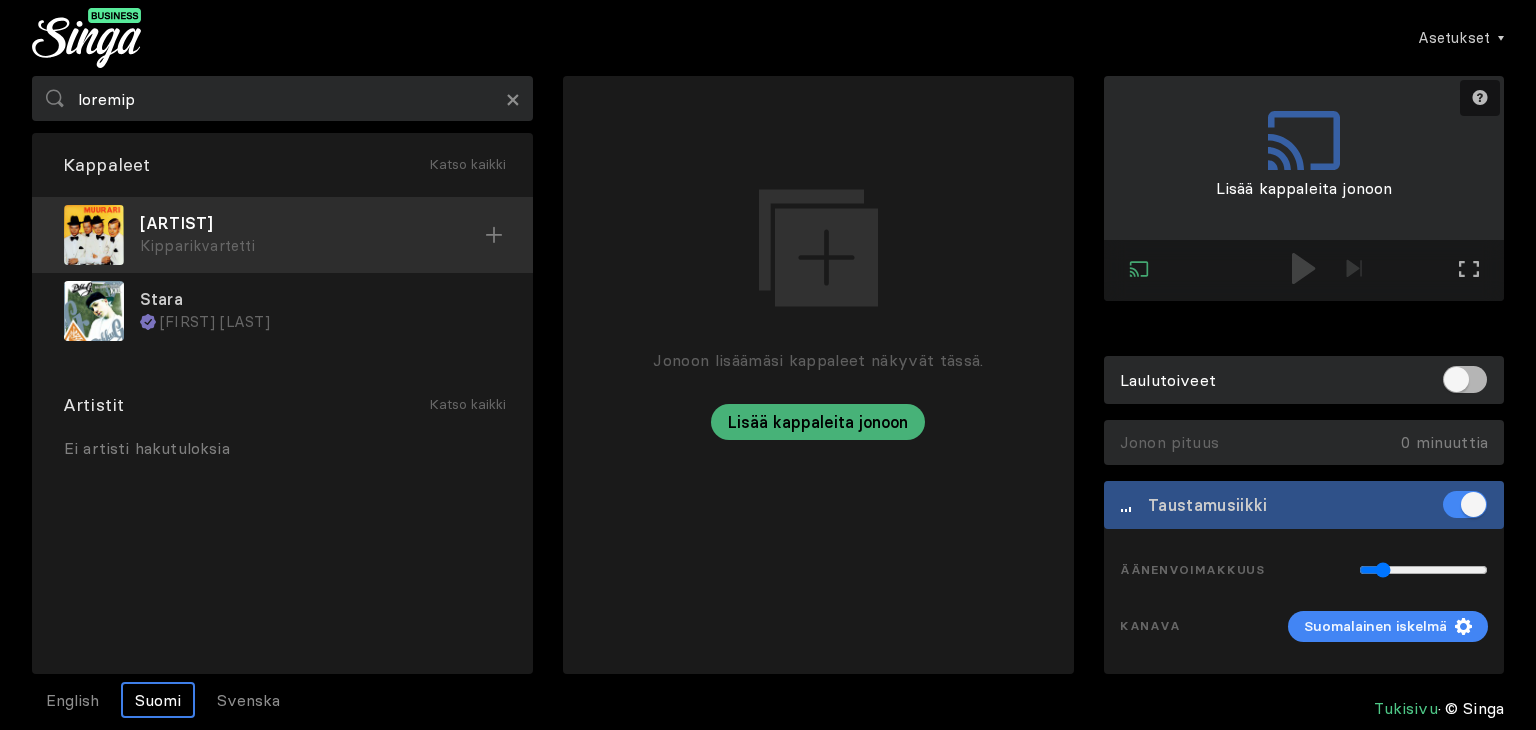 click on "Kipparikvartetti" at bounding box center (312, 246) 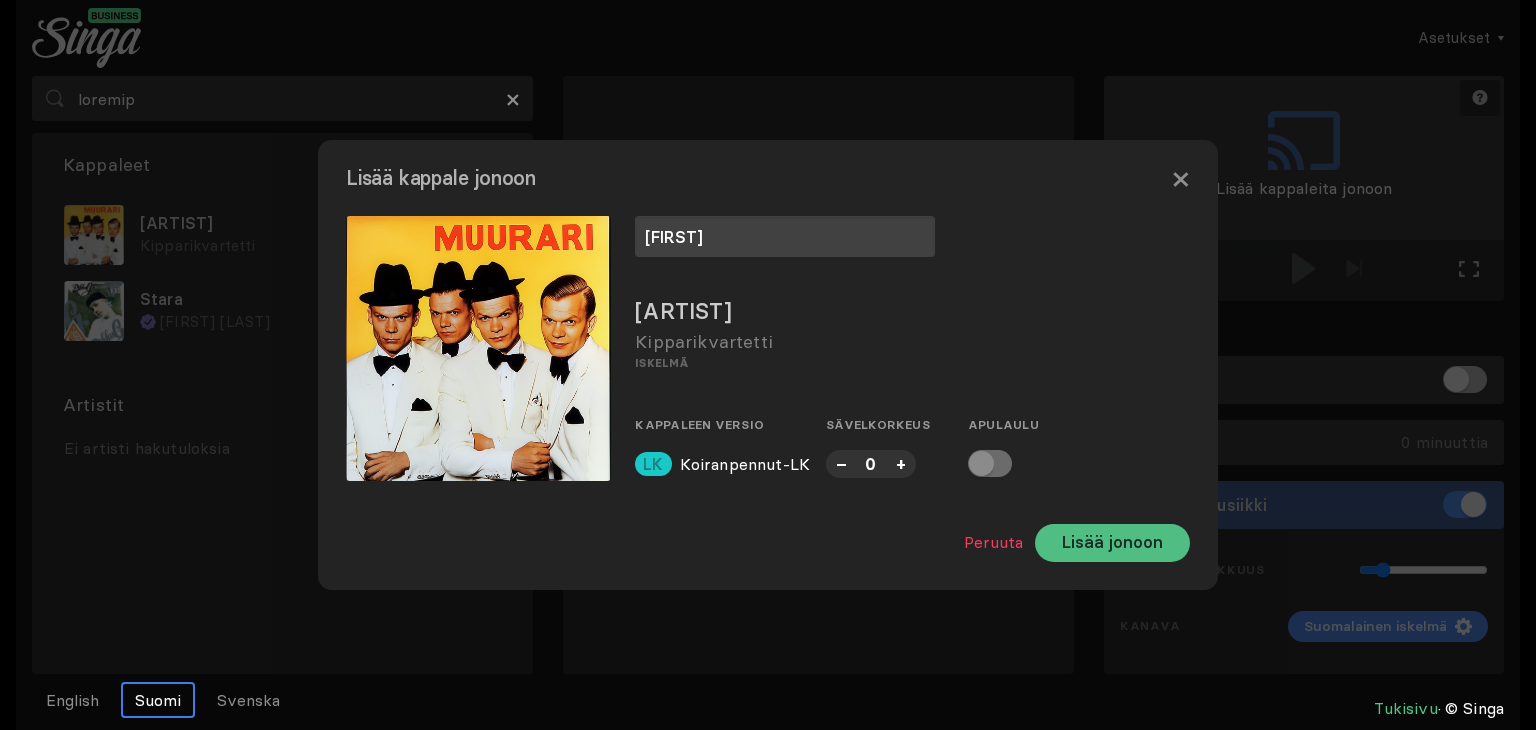 type on "[FIRST]" 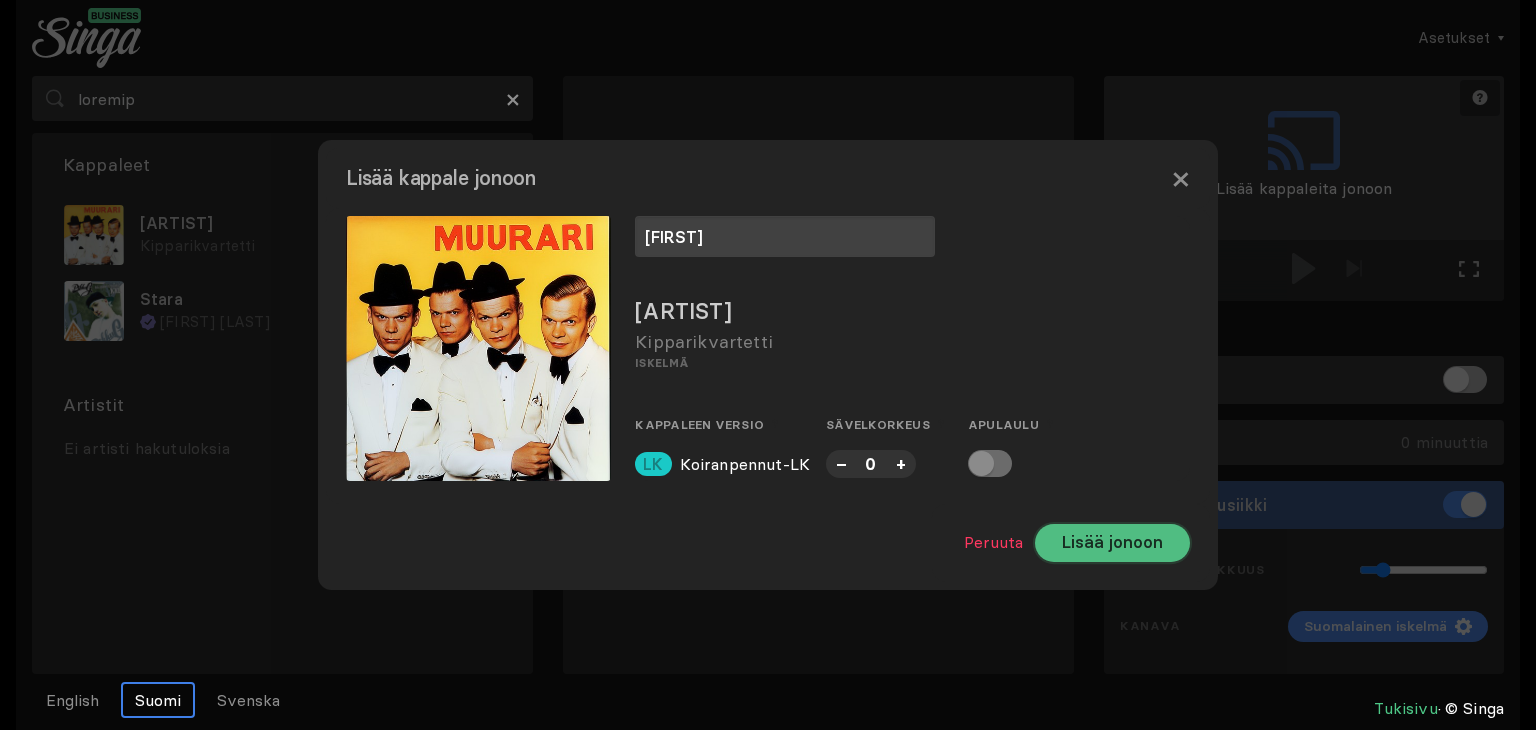 click on "Lisää jonoon" at bounding box center [1112, 543] 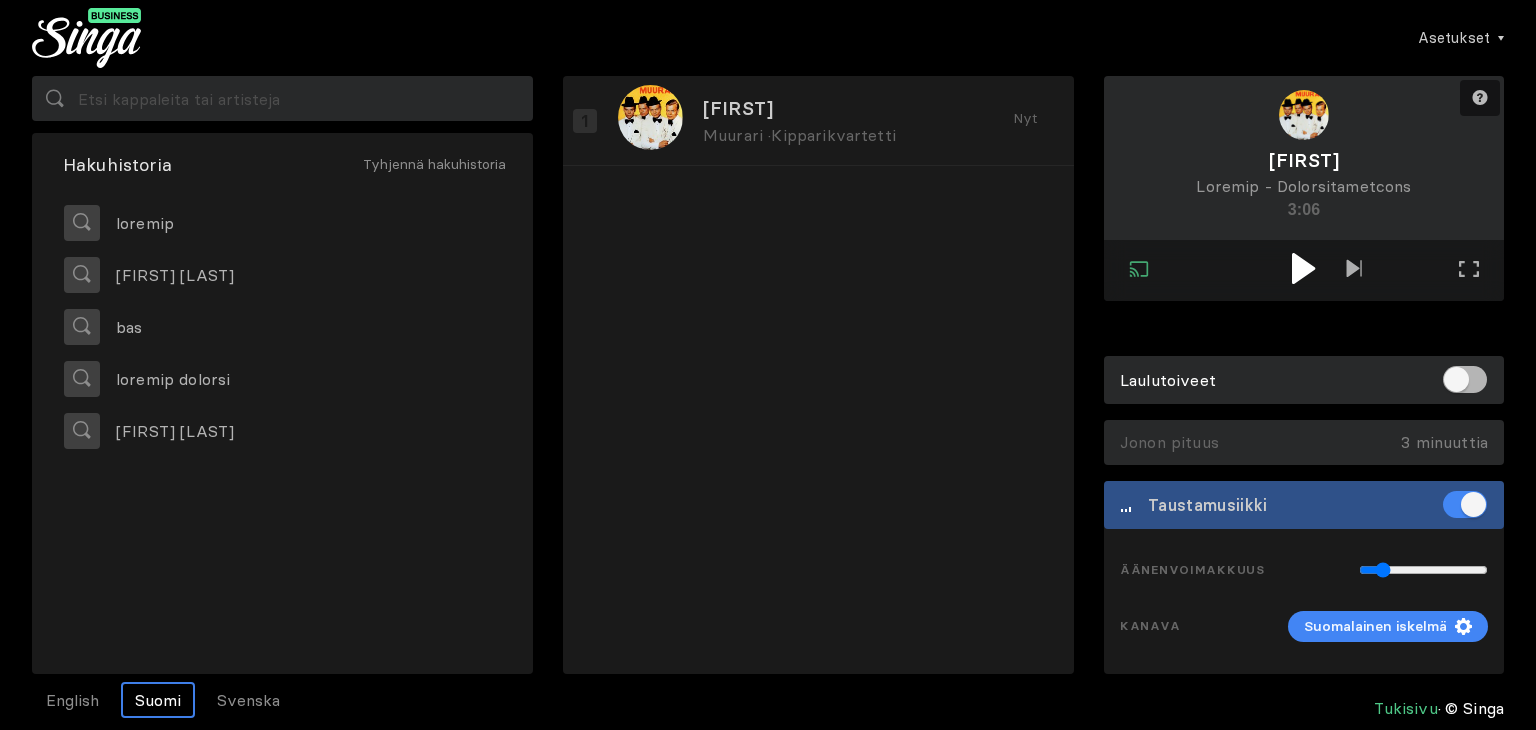 click at bounding box center [1304, 268] 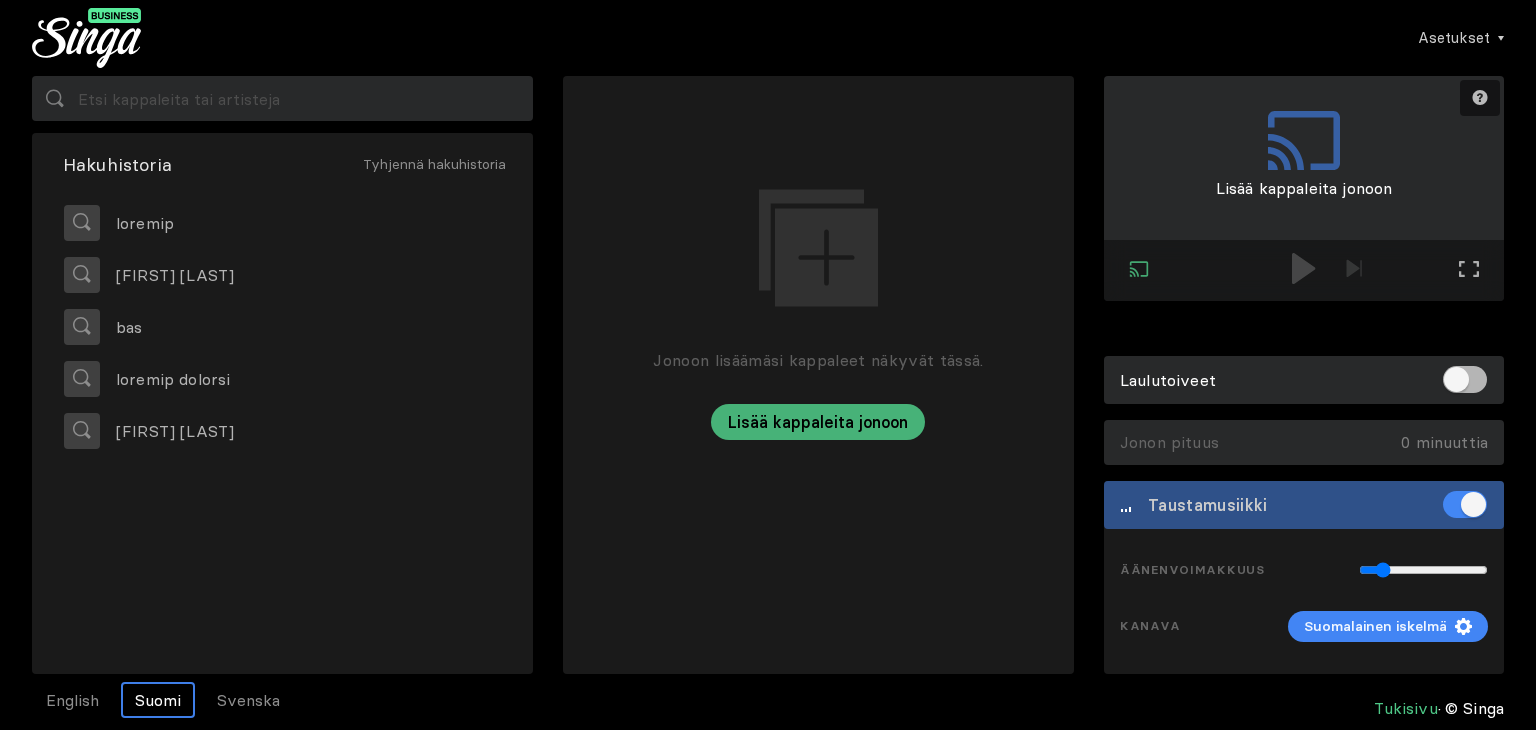 click at bounding box center (1423, 570) 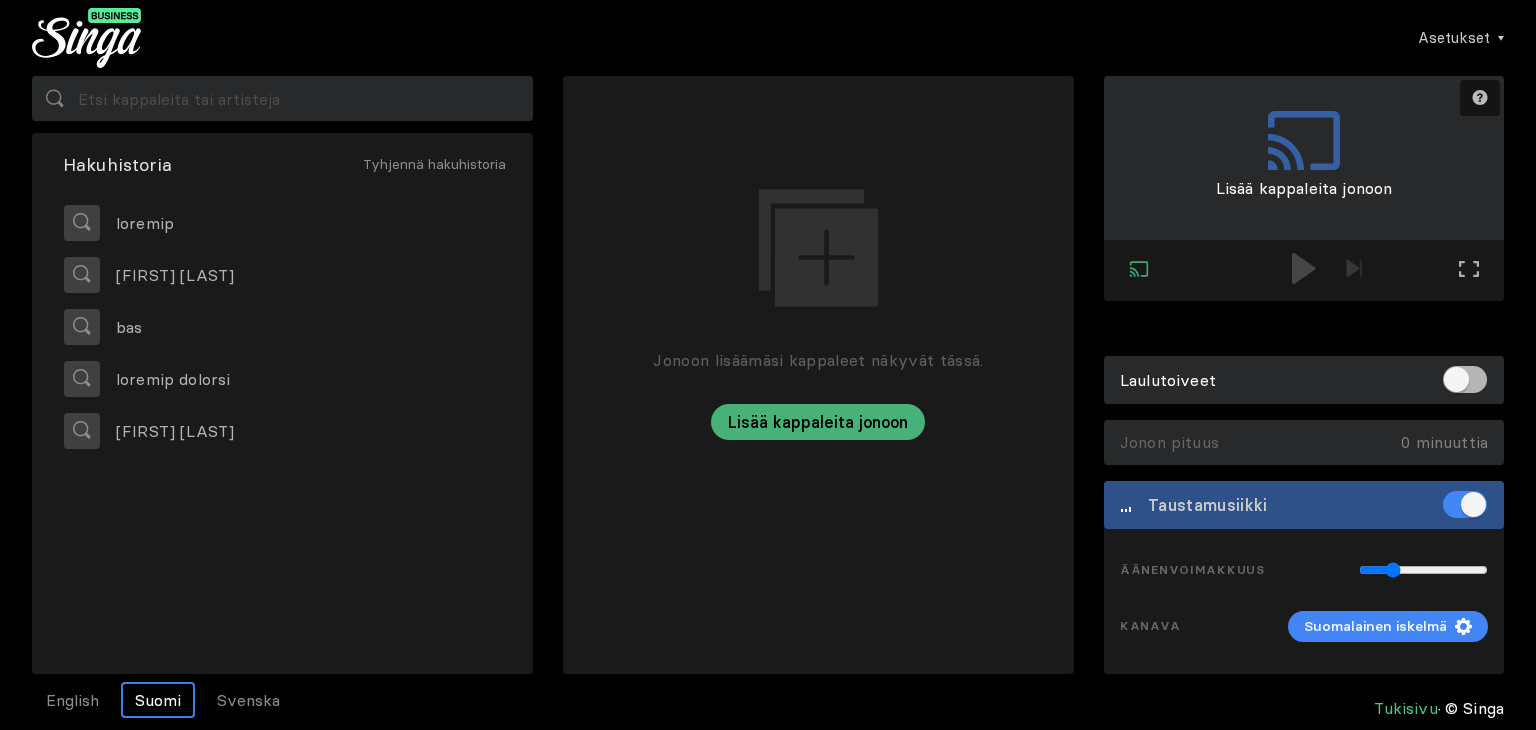type on "0.23" 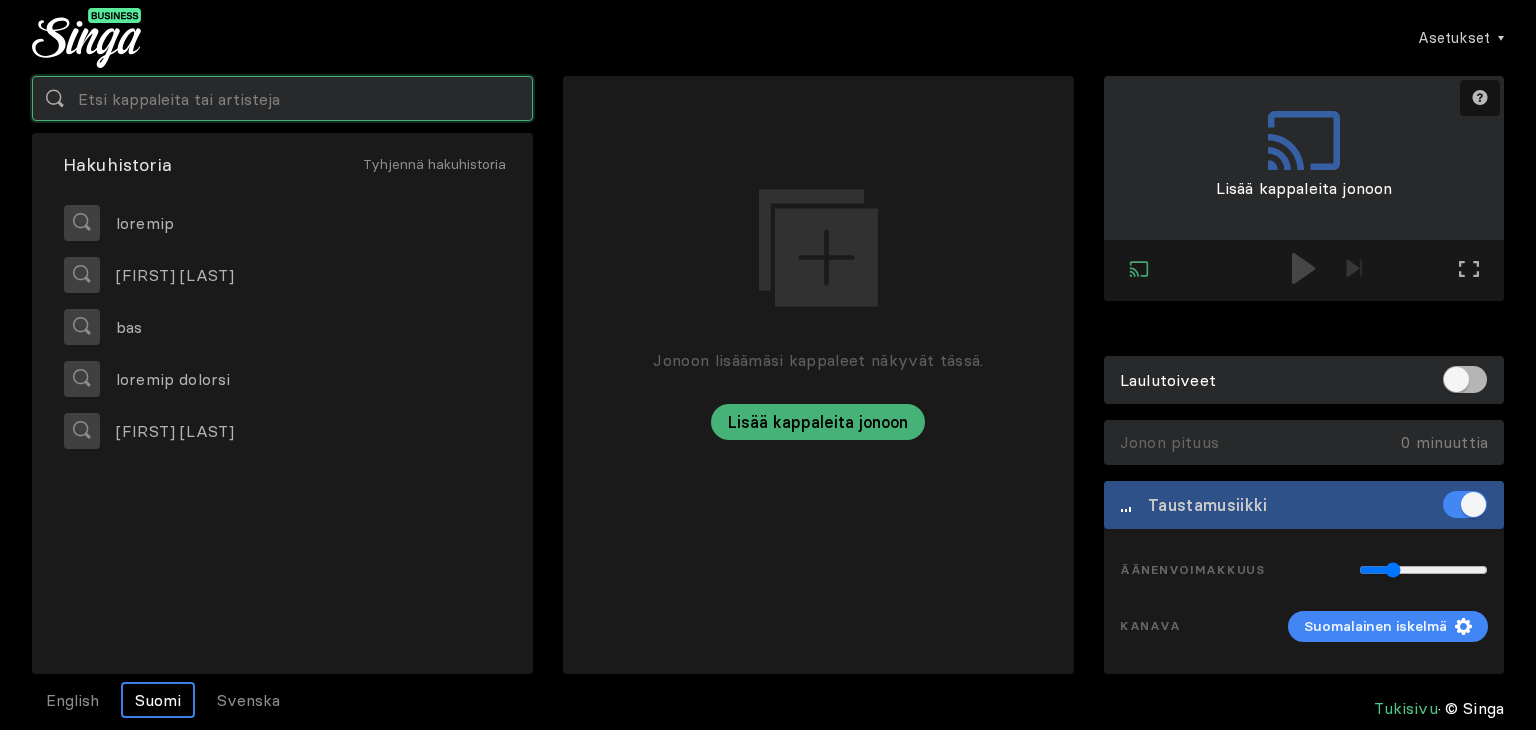 click at bounding box center (282, 98) 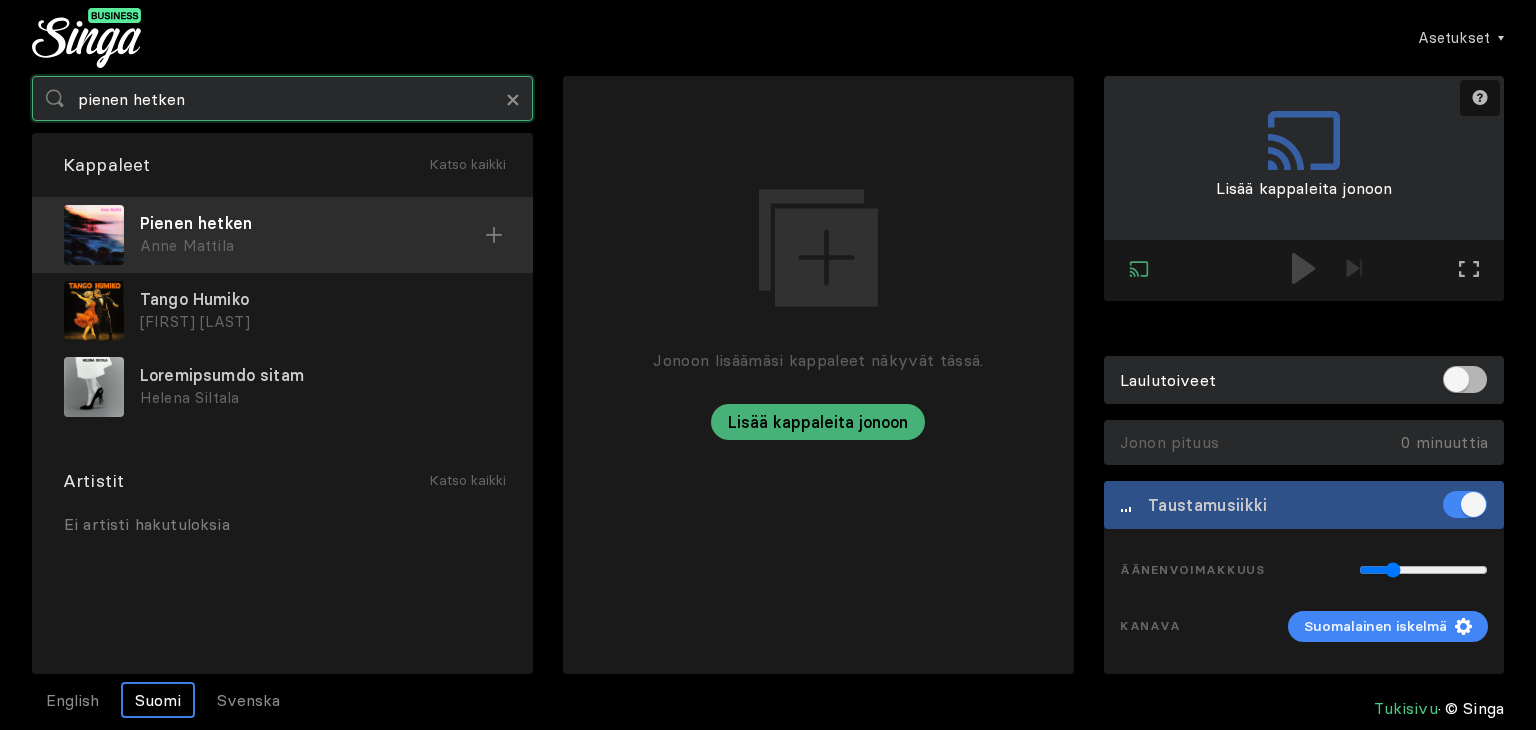 type on "pienen hetken" 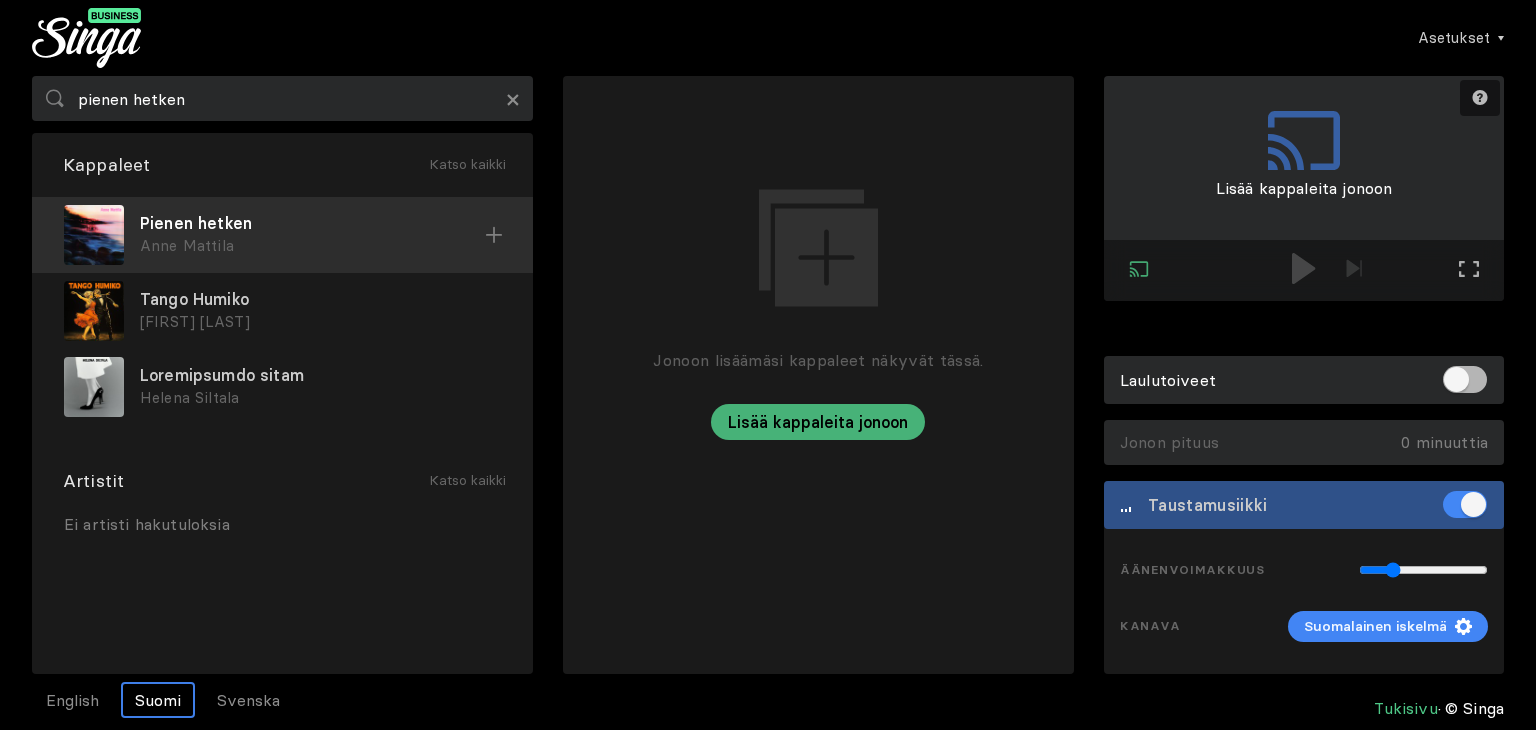 click on "Pienen hetken" at bounding box center (312, 223) 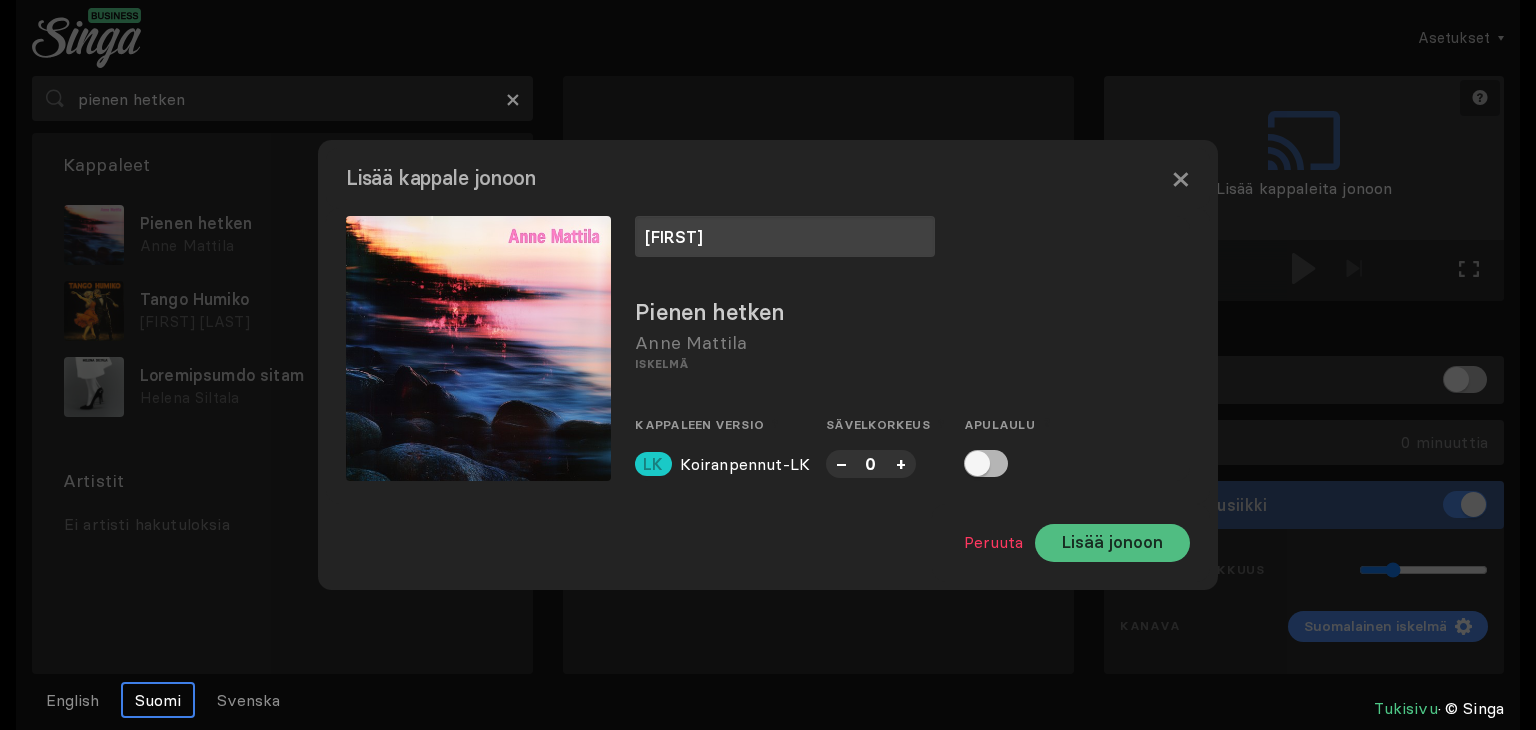 type on "[FIRST]" 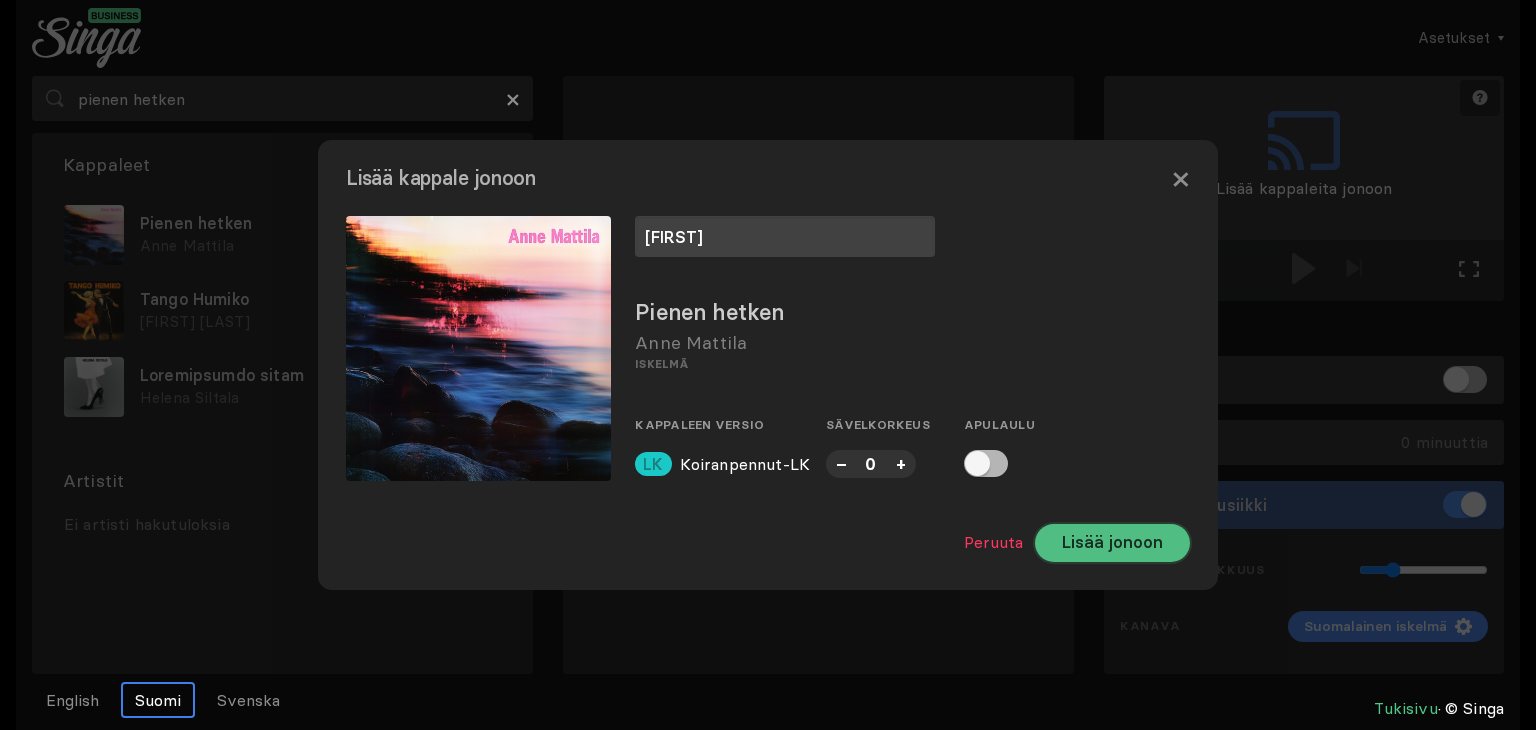click on "Lisää jonoon" at bounding box center [1112, 543] 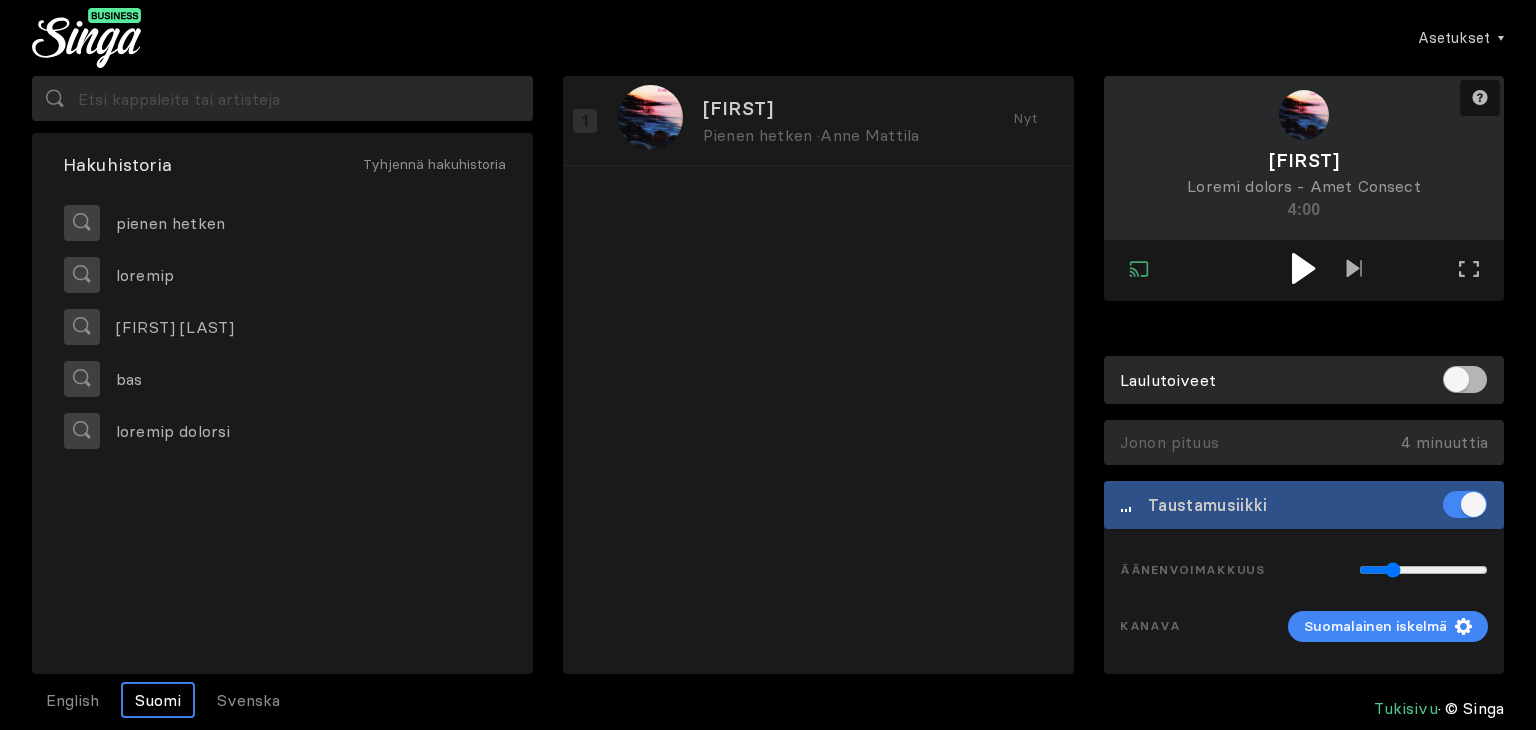 click at bounding box center [1303, 268] 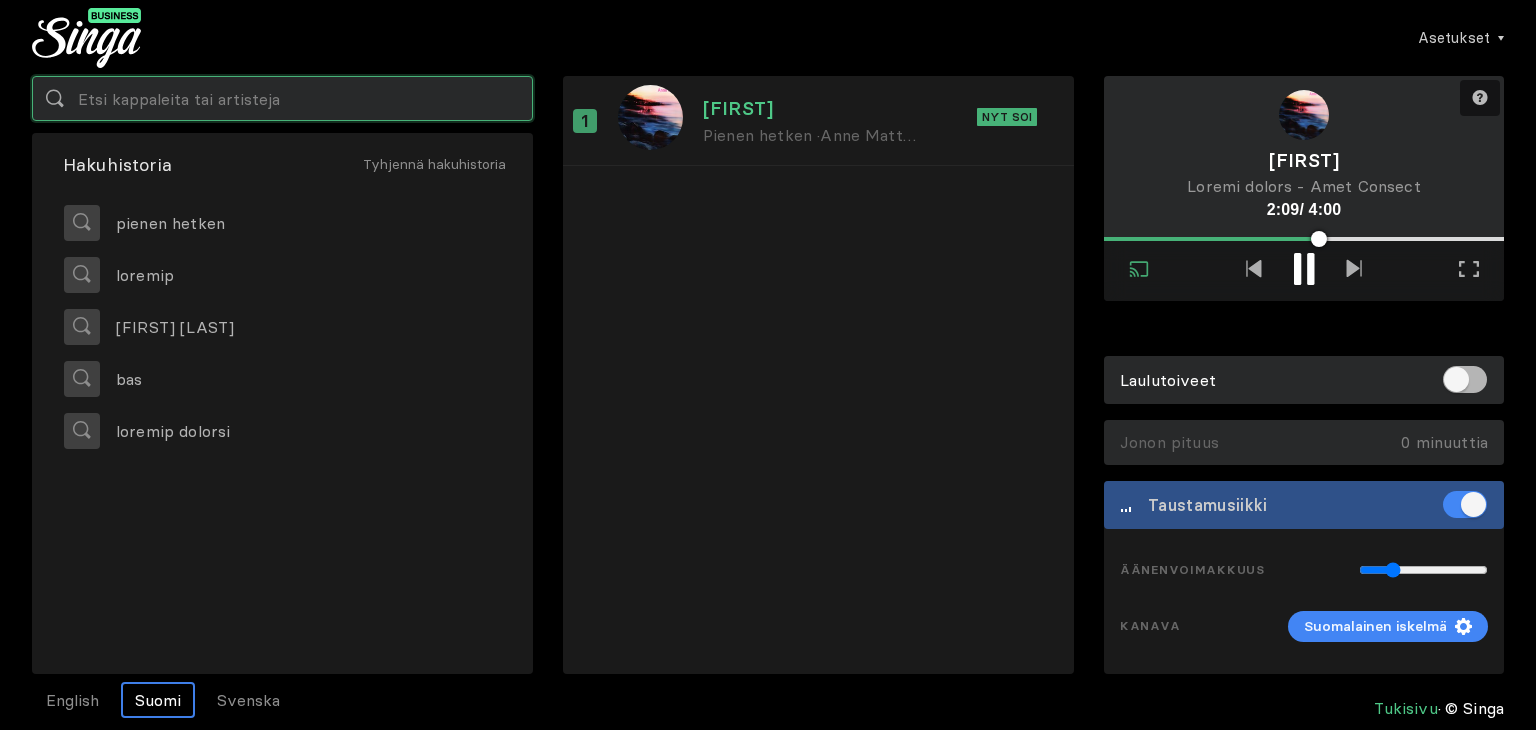 click at bounding box center (282, 98) 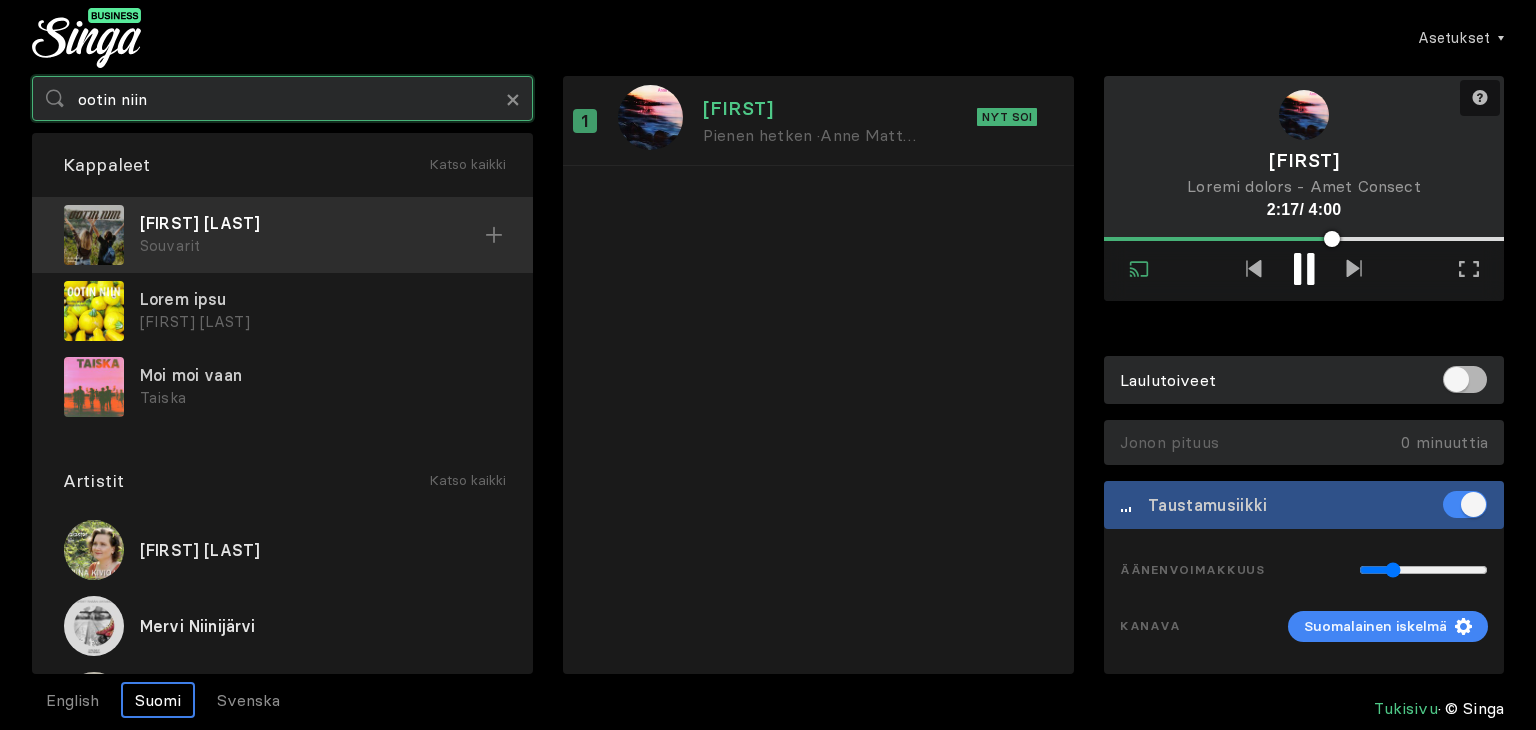 type on "ootin niin" 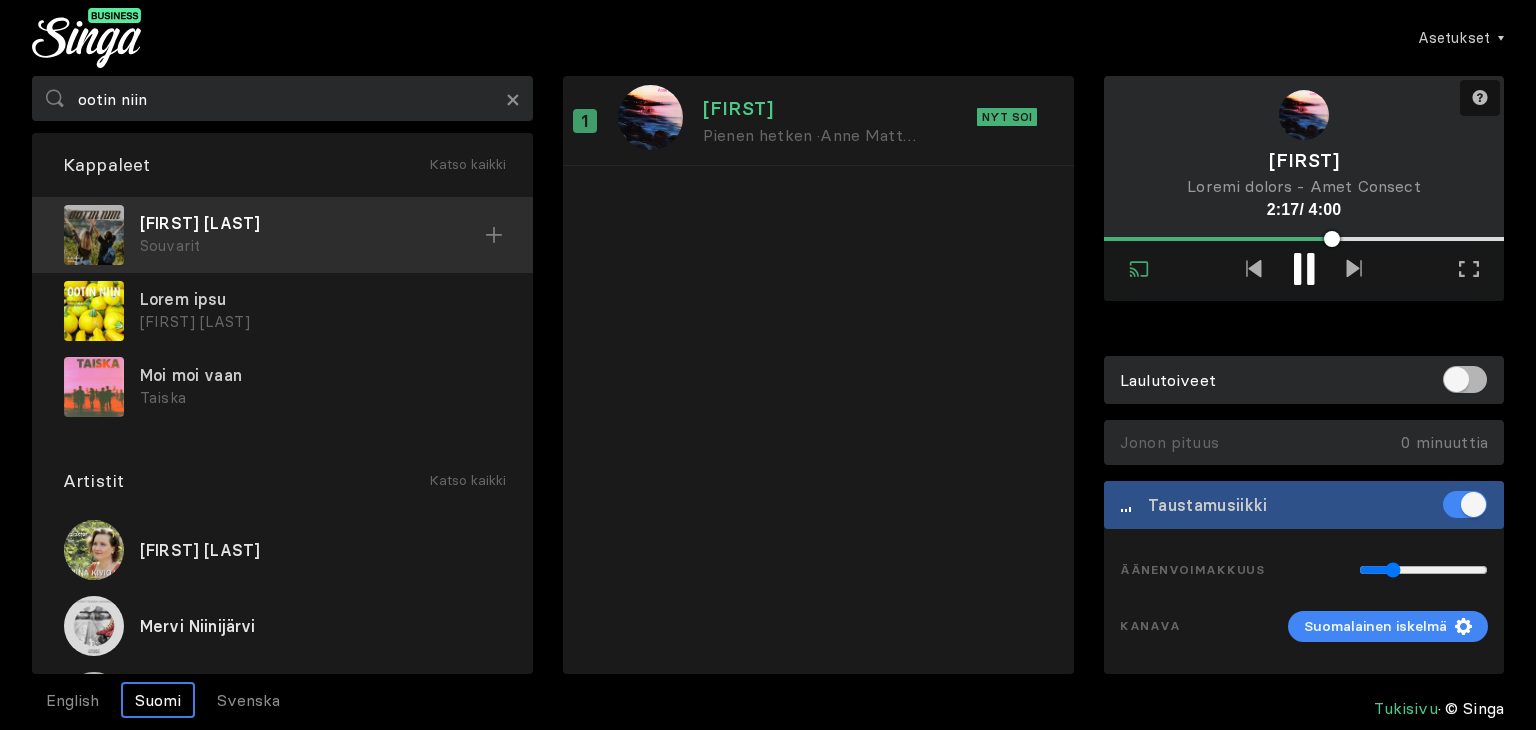 click on "[FIRST] [LAST]" at bounding box center [312, 223] 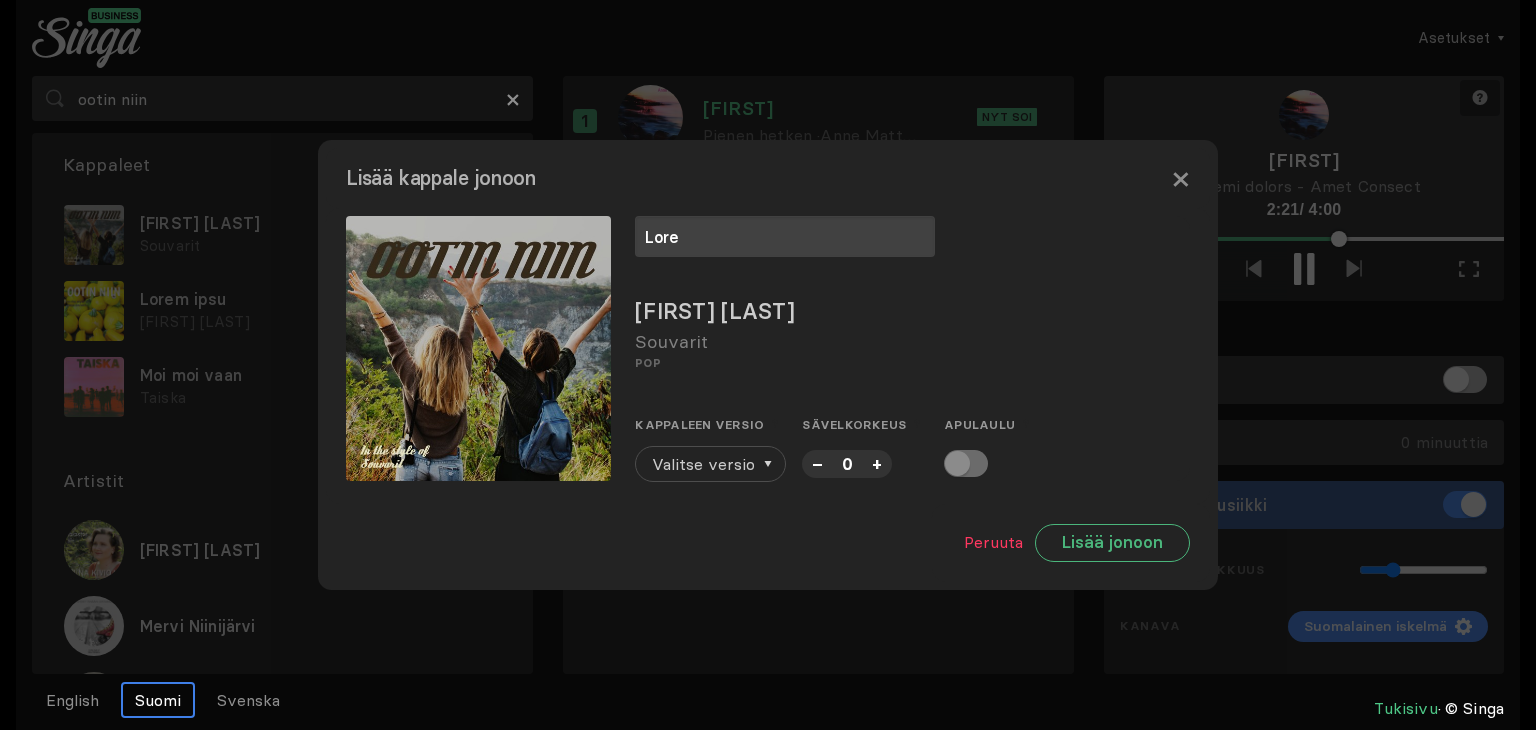 type on "Lore" 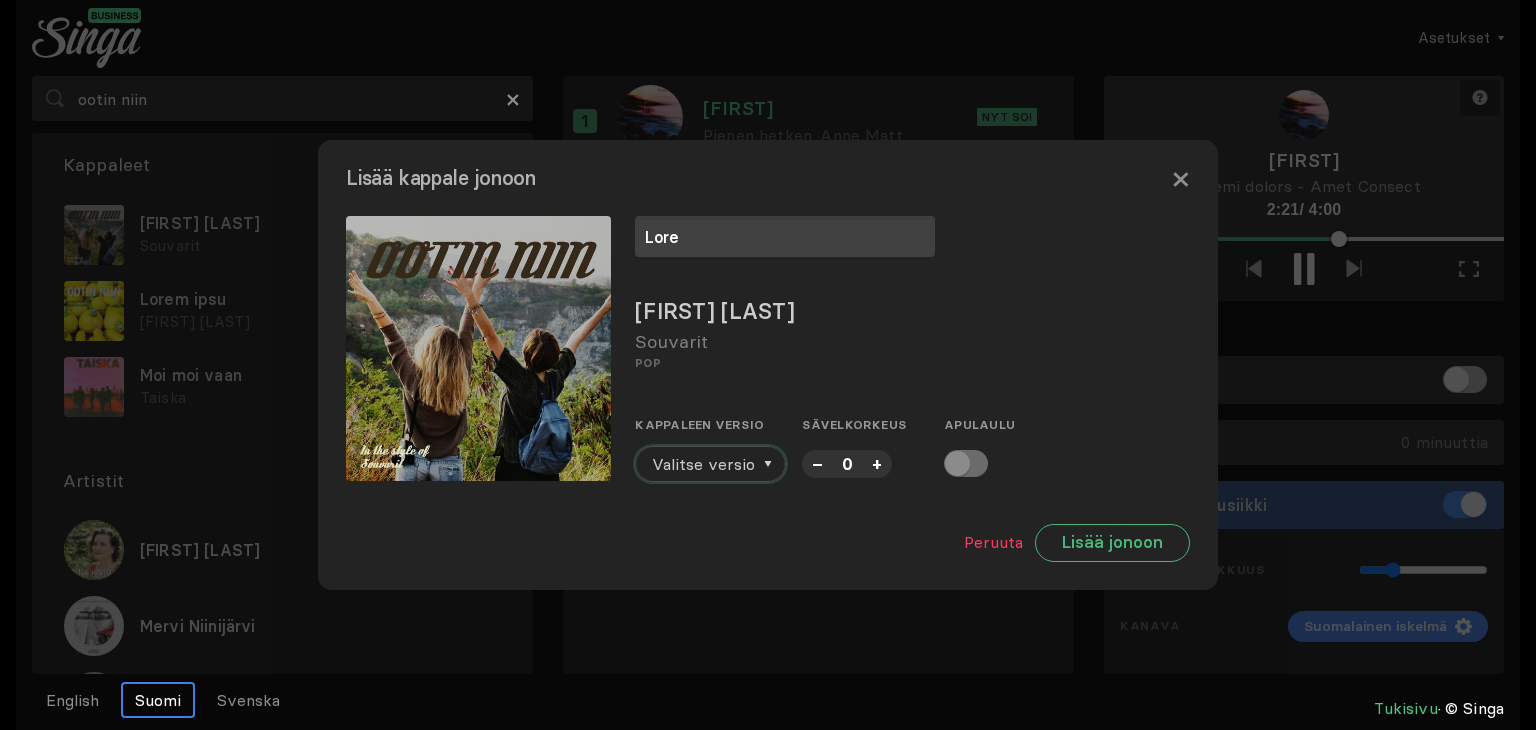 click on "Valitse versio" at bounding box center (703, 464) 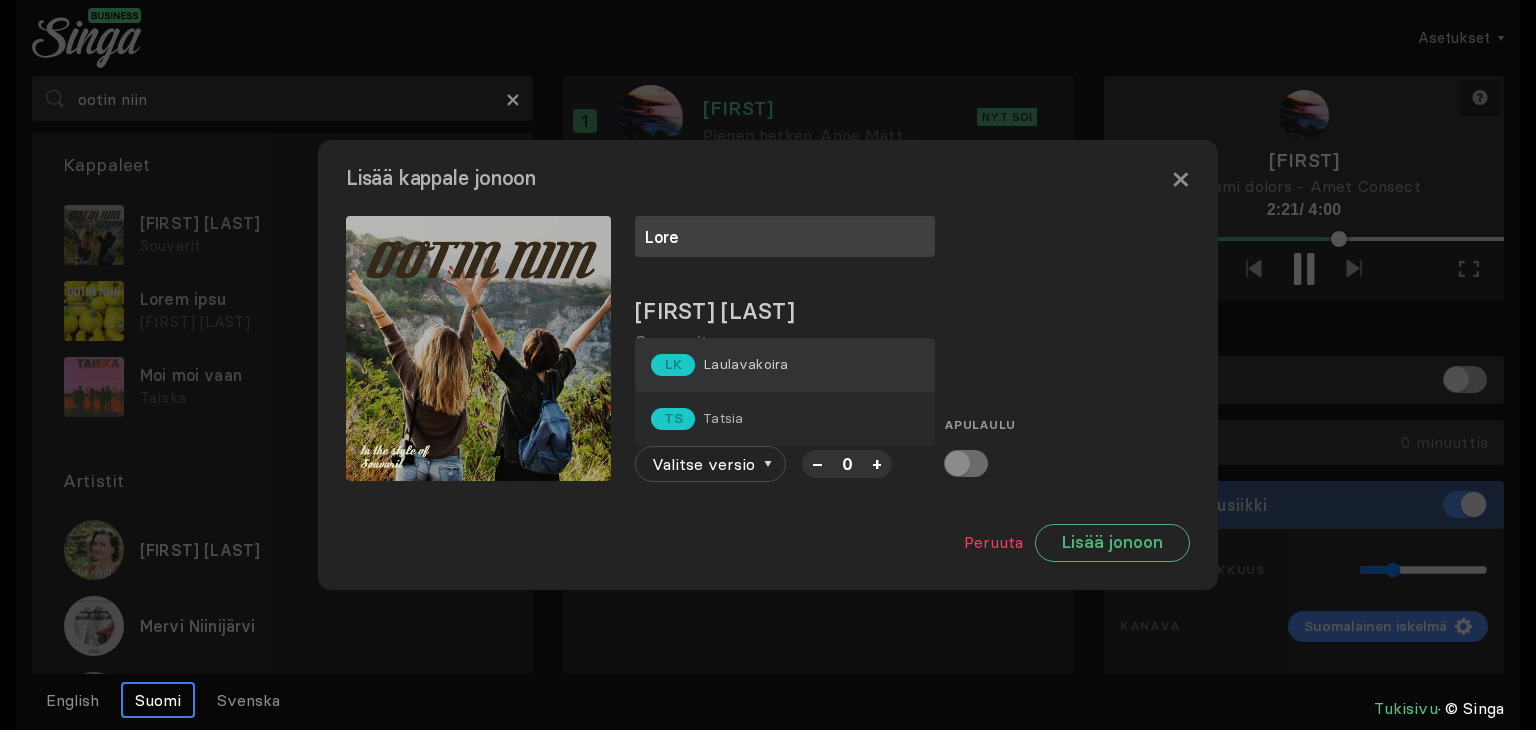 click on "Laulavakoira" at bounding box center (745, 364) 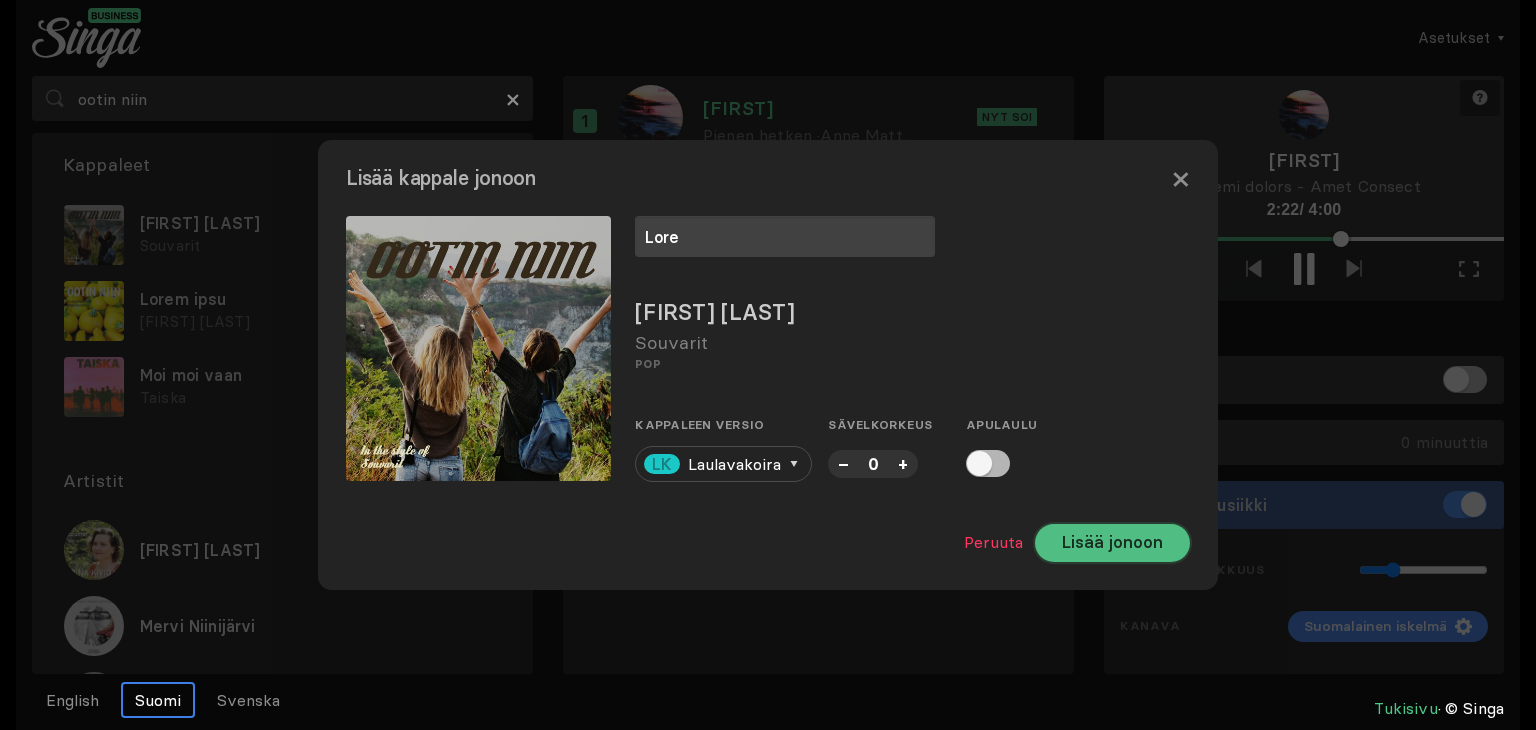 click on "Lisää jonoon" at bounding box center (1112, 543) 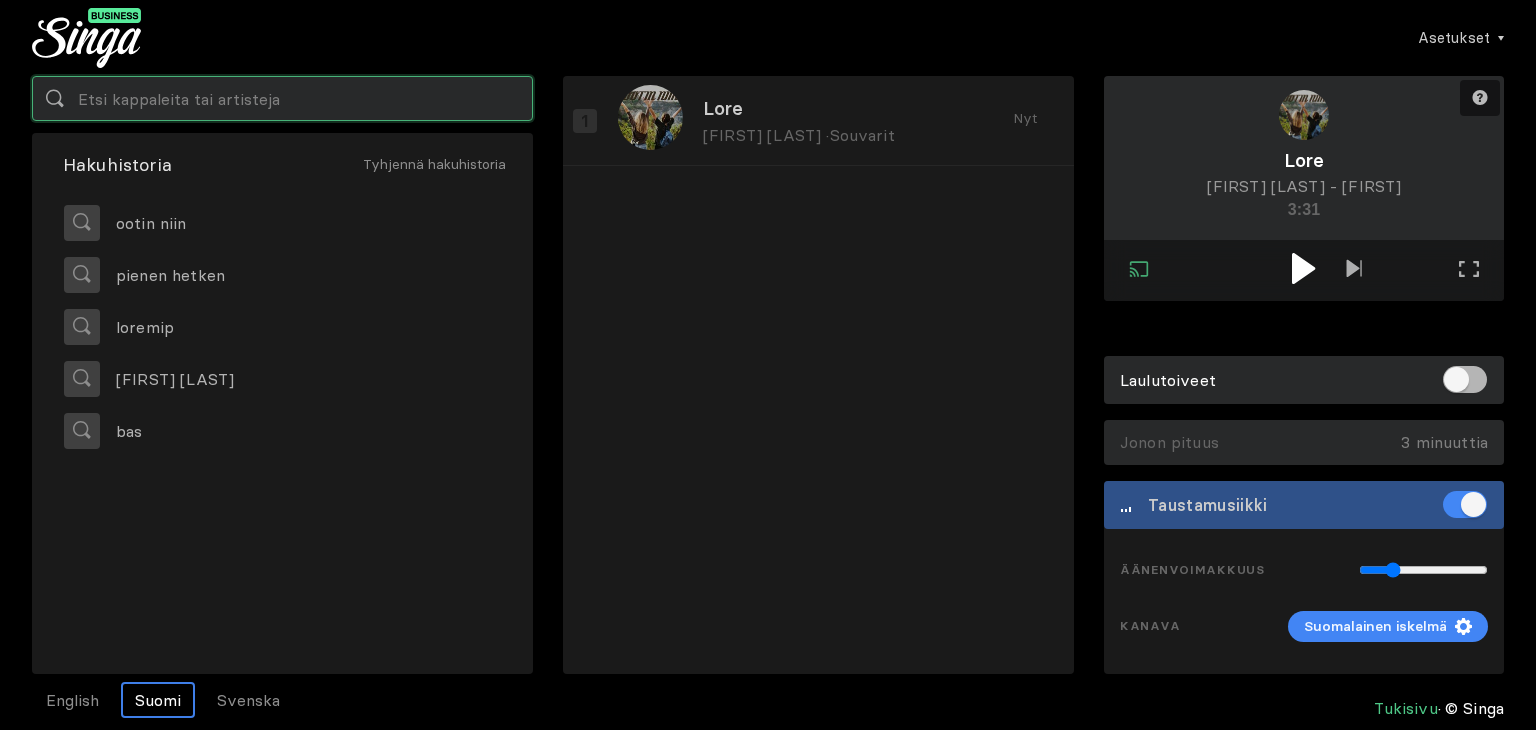 click at bounding box center [282, 98] 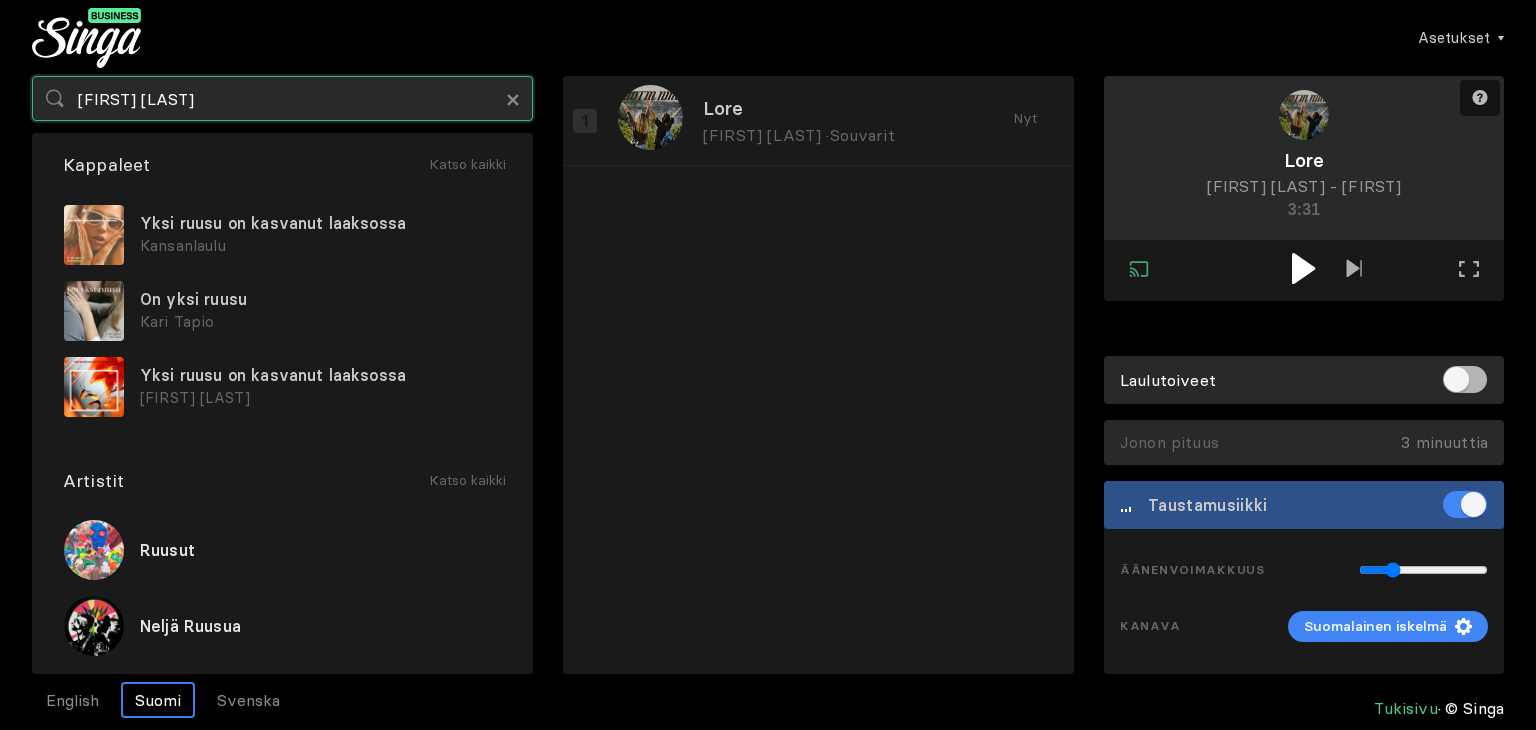 type on "[FIRST] [LAST]" 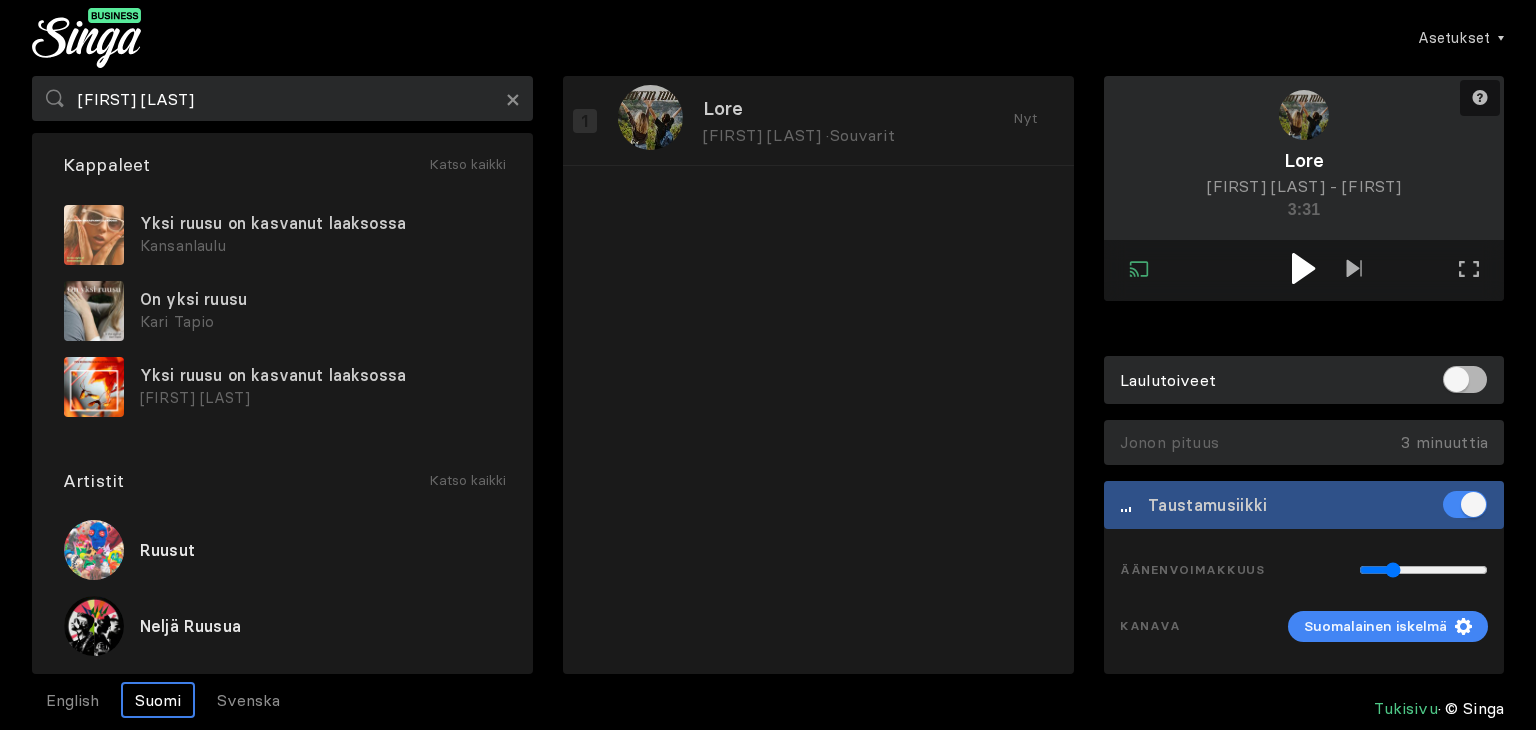 click at bounding box center (1303, 268) 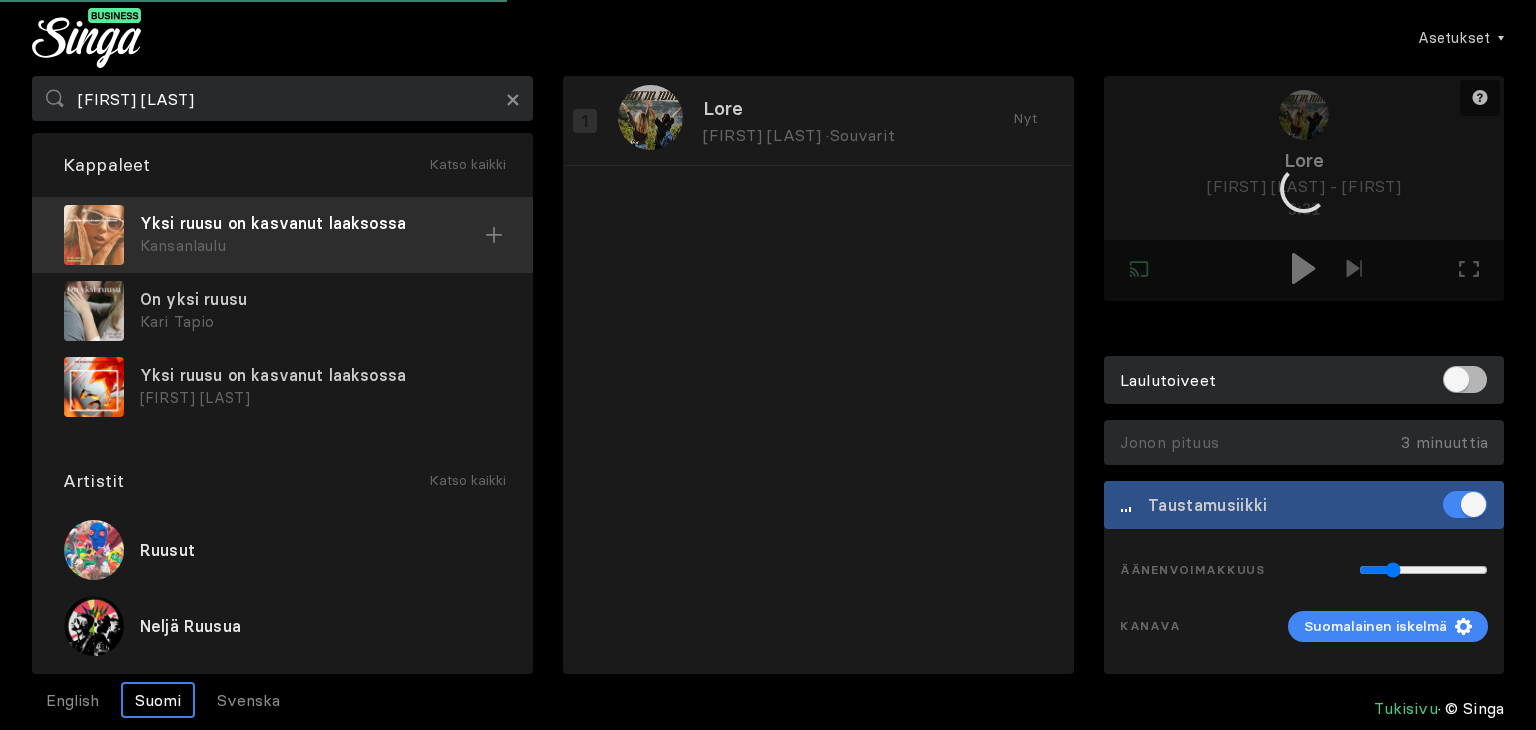 click on "Kansanlaulu" at bounding box center [312, 246] 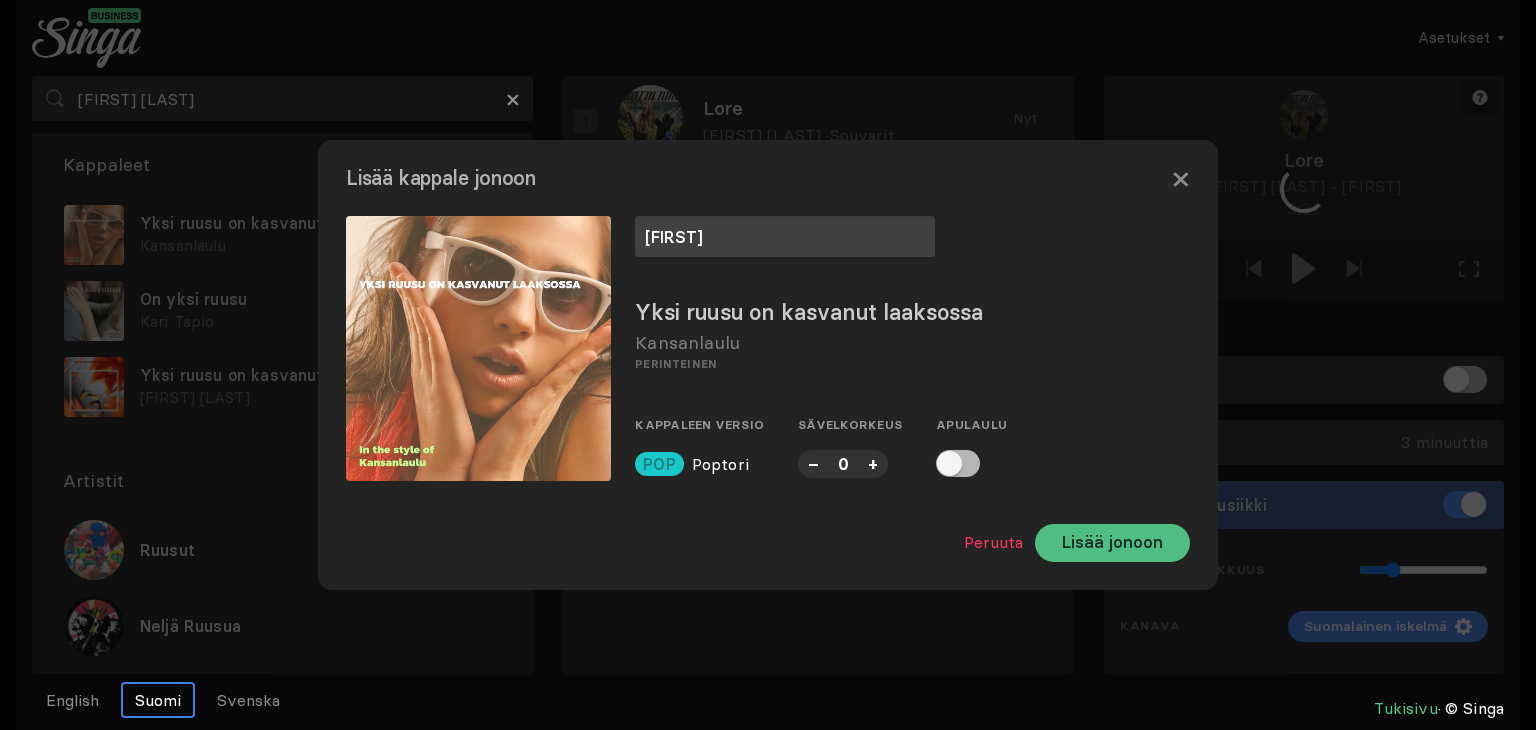 type on "[FIRST]" 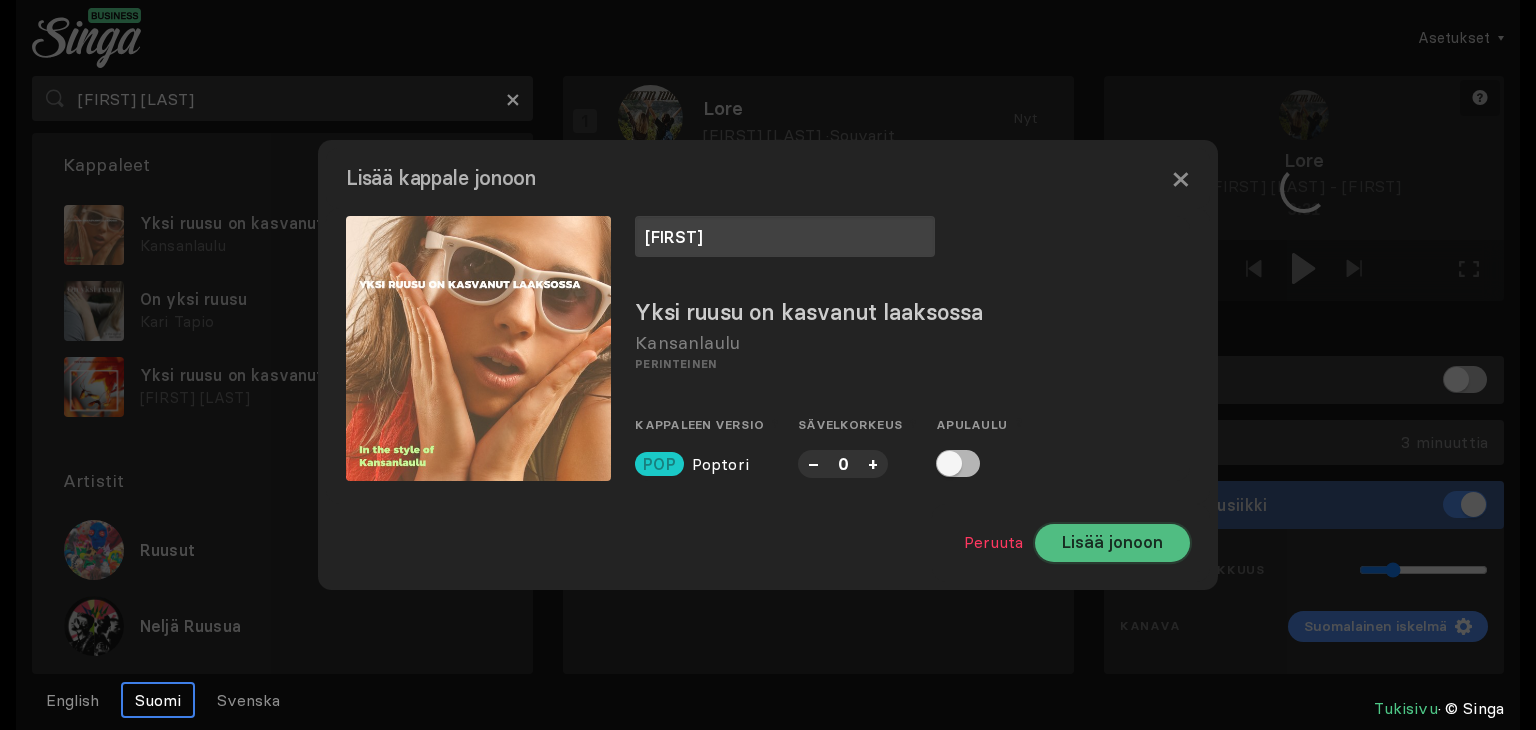 click on "Lisää jonoon" at bounding box center [1112, 543] 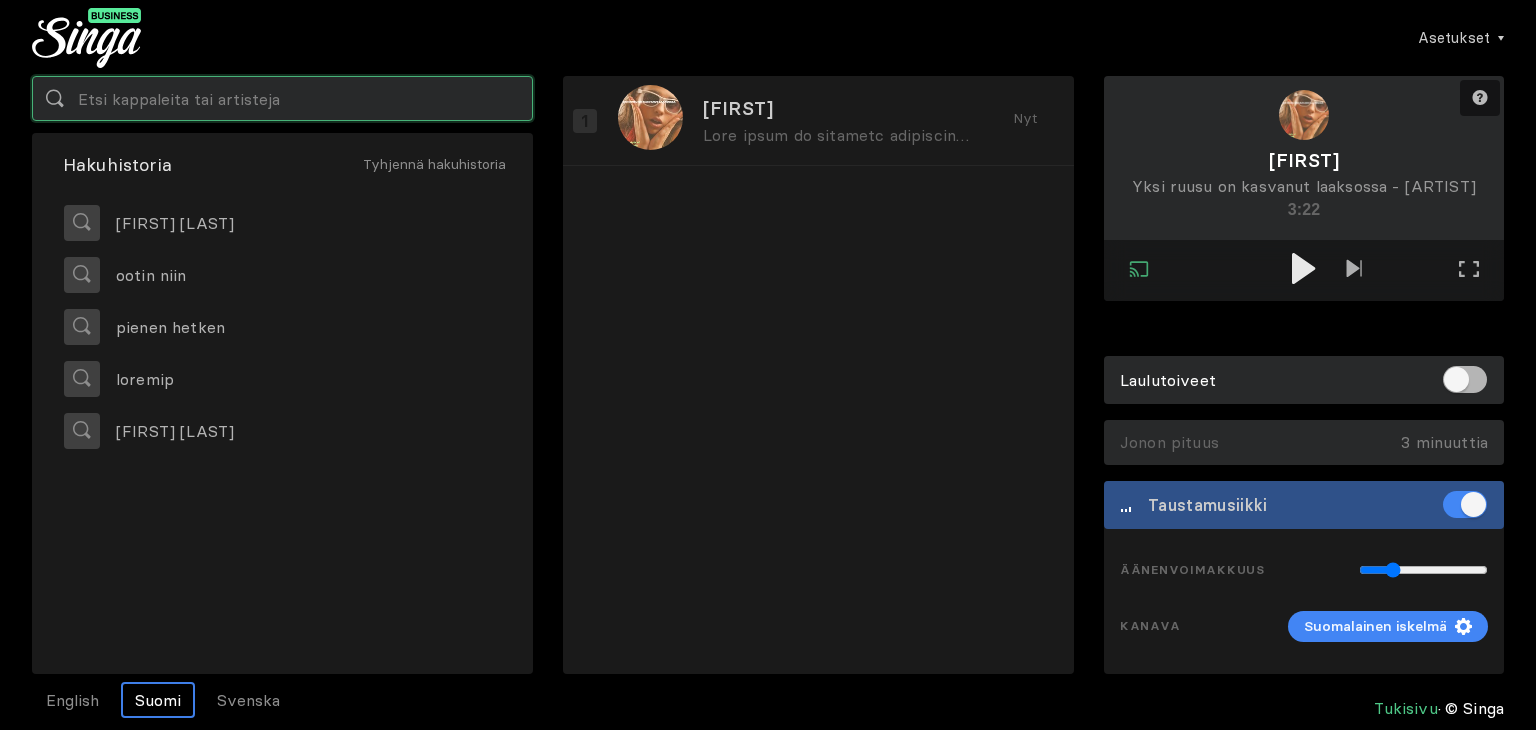 click at bounding box center [282, 98] 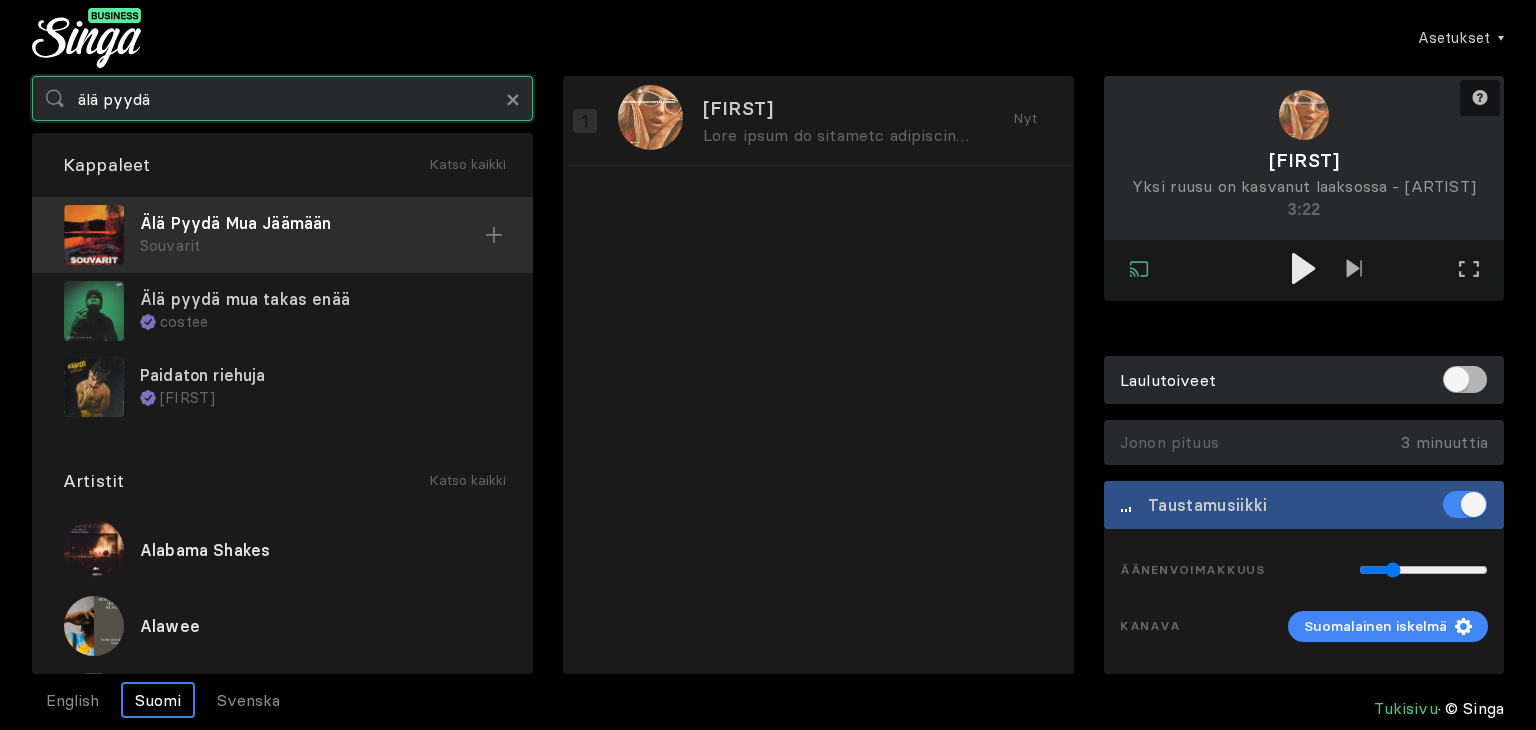 type on "älä pyydä" 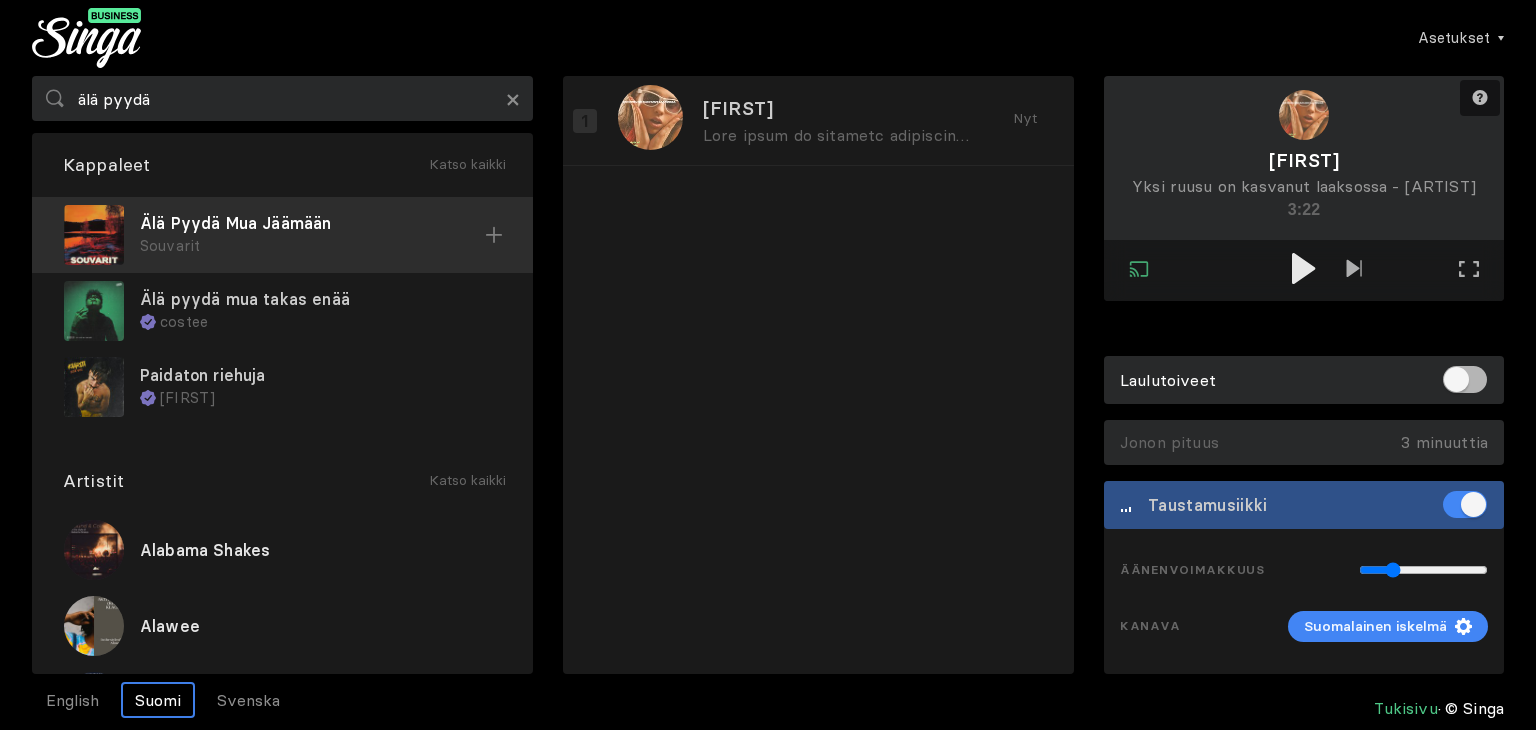 click on "Älä Pyydä Mua Jäämään" at bounding box center [312, 223] 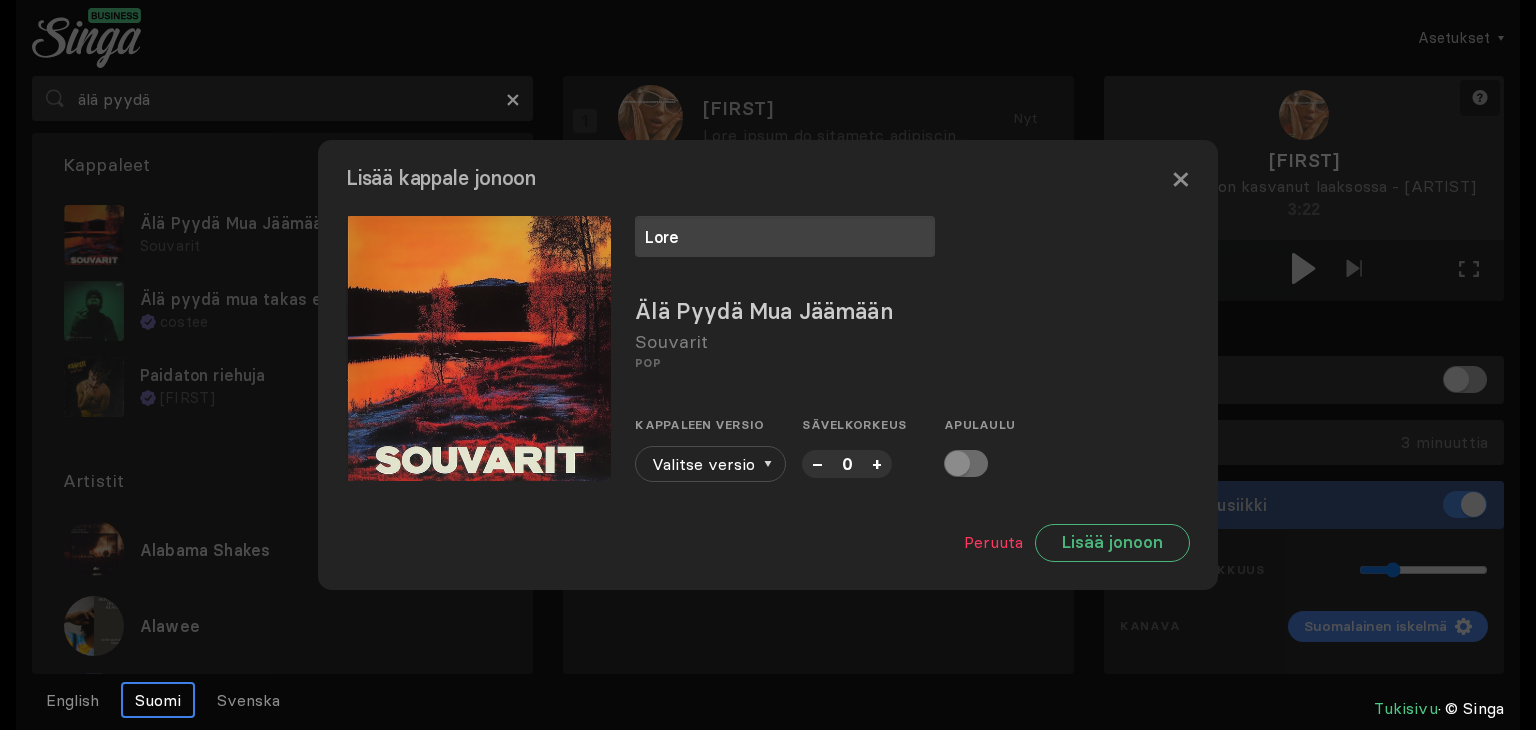 type on "Lore" 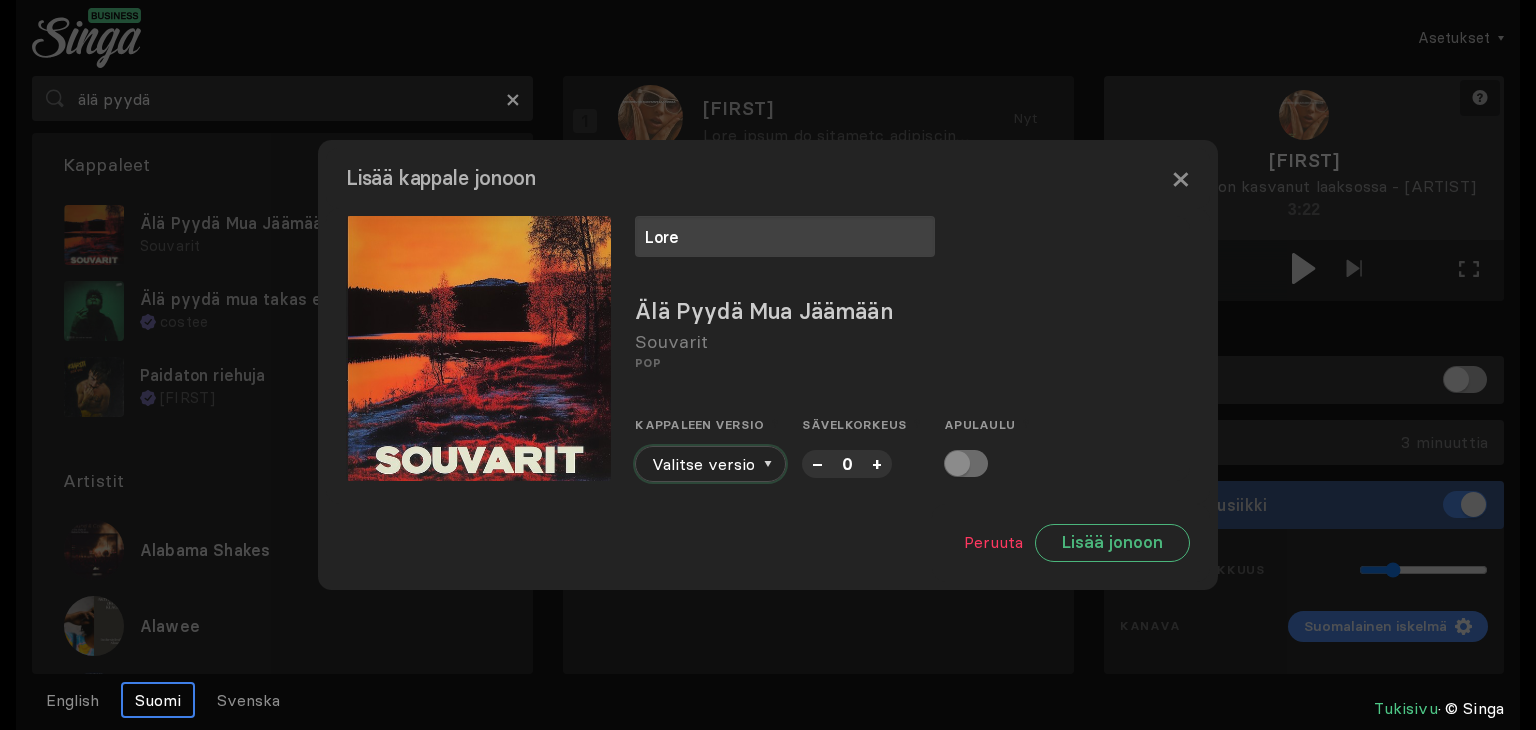 click on "Valitse versio" at bounding box center [710, 464] 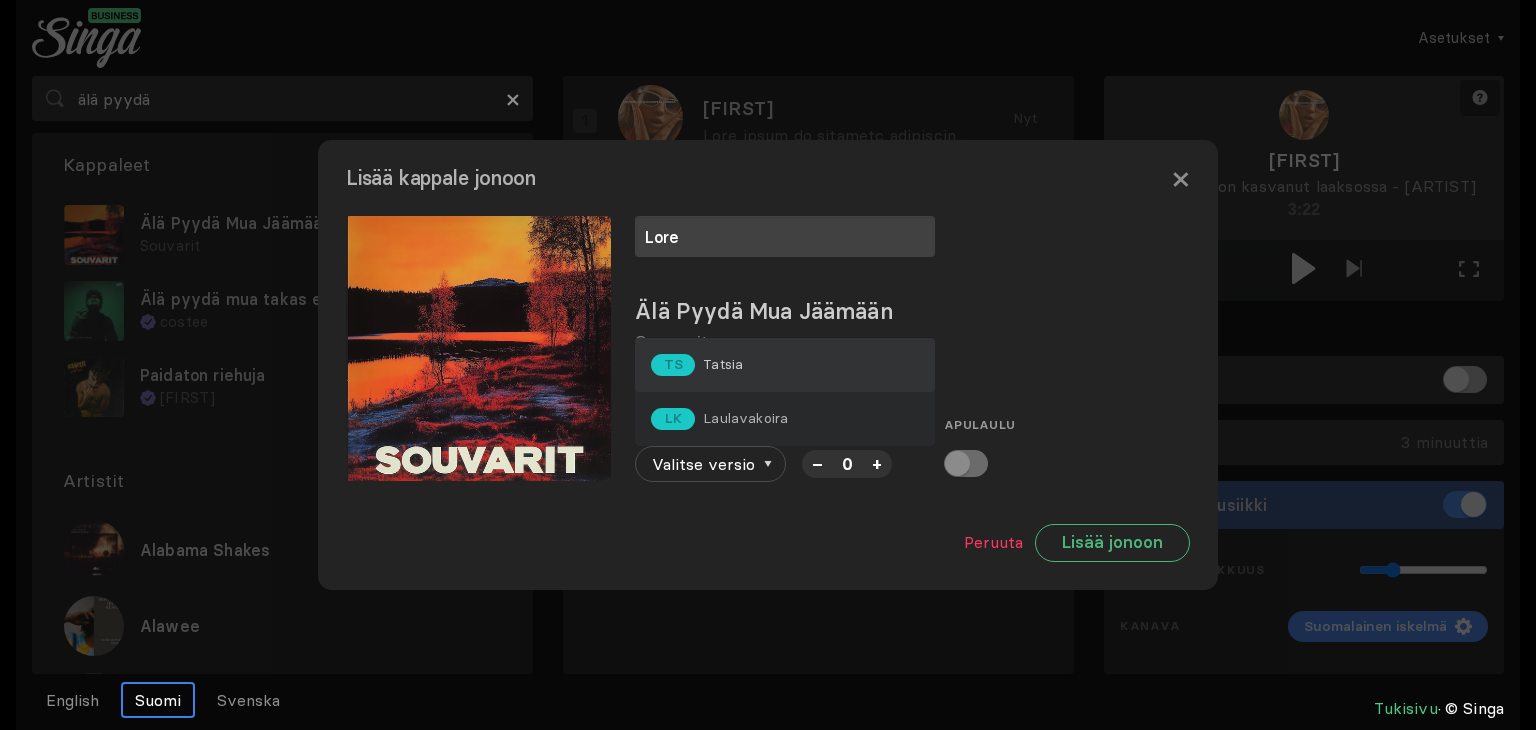 click on "Tatsia" at bounding box center (723, 364) 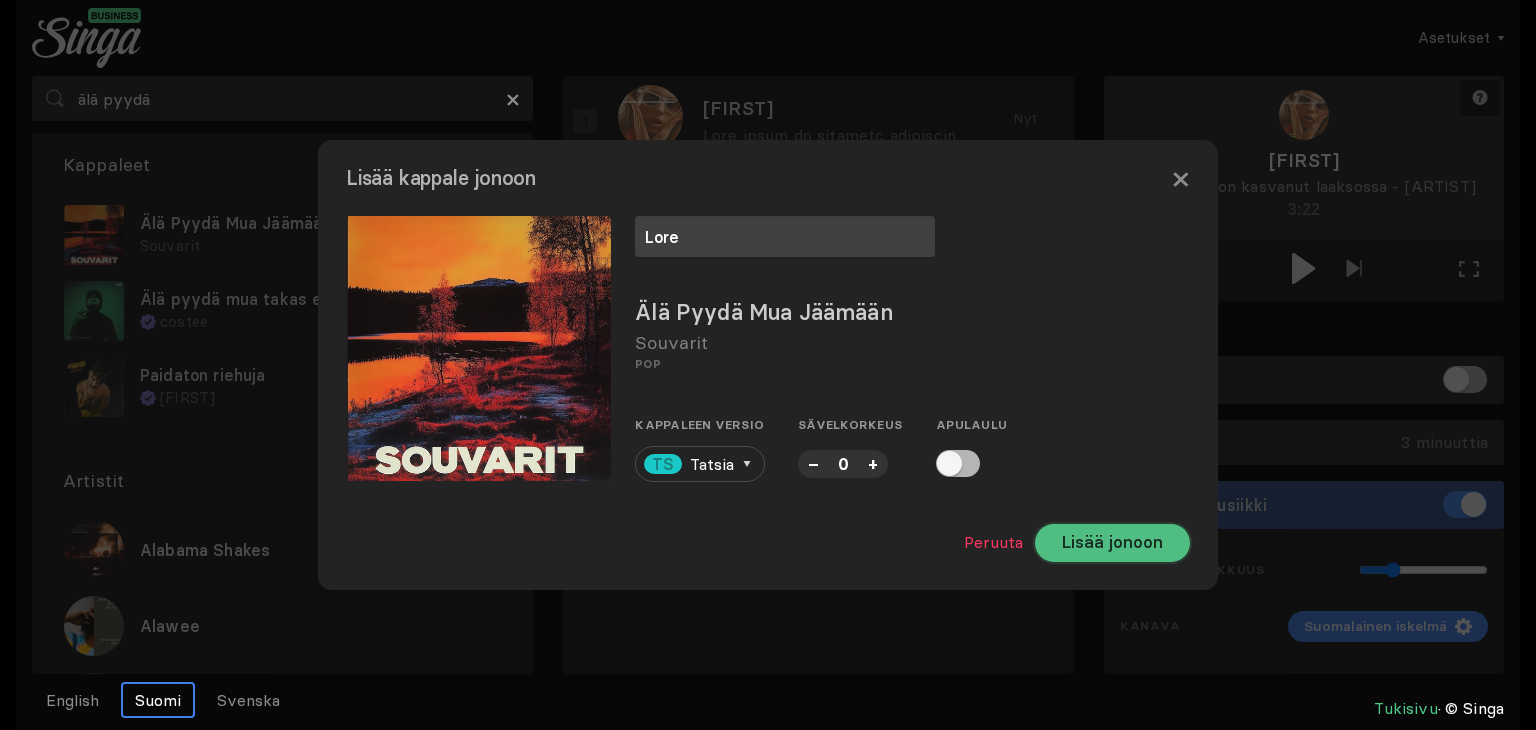 click on "Lisää jonoon" at bounding box center [1112, 543] 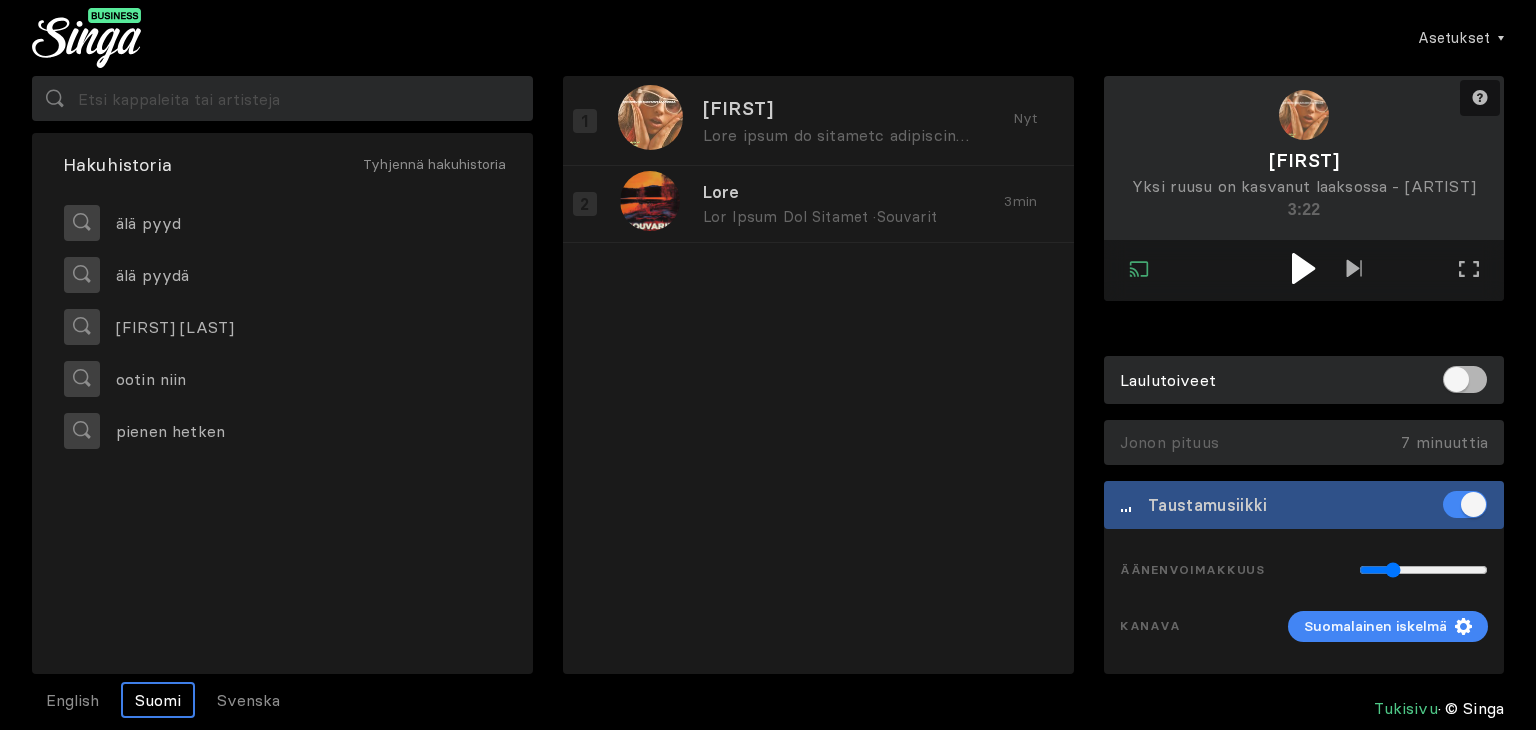 click at bounding box center (1303, 268) 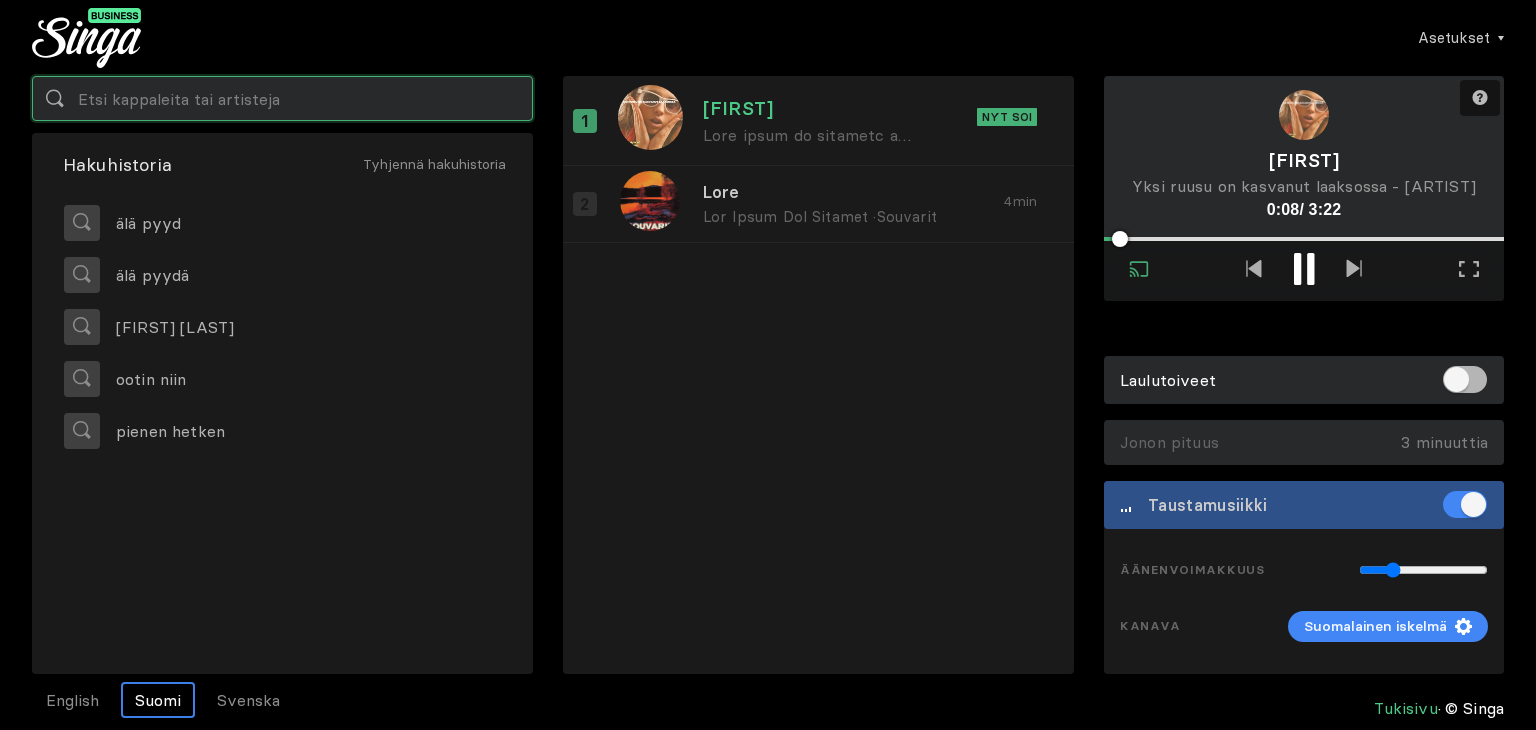 click at bounding box center [282, 98] 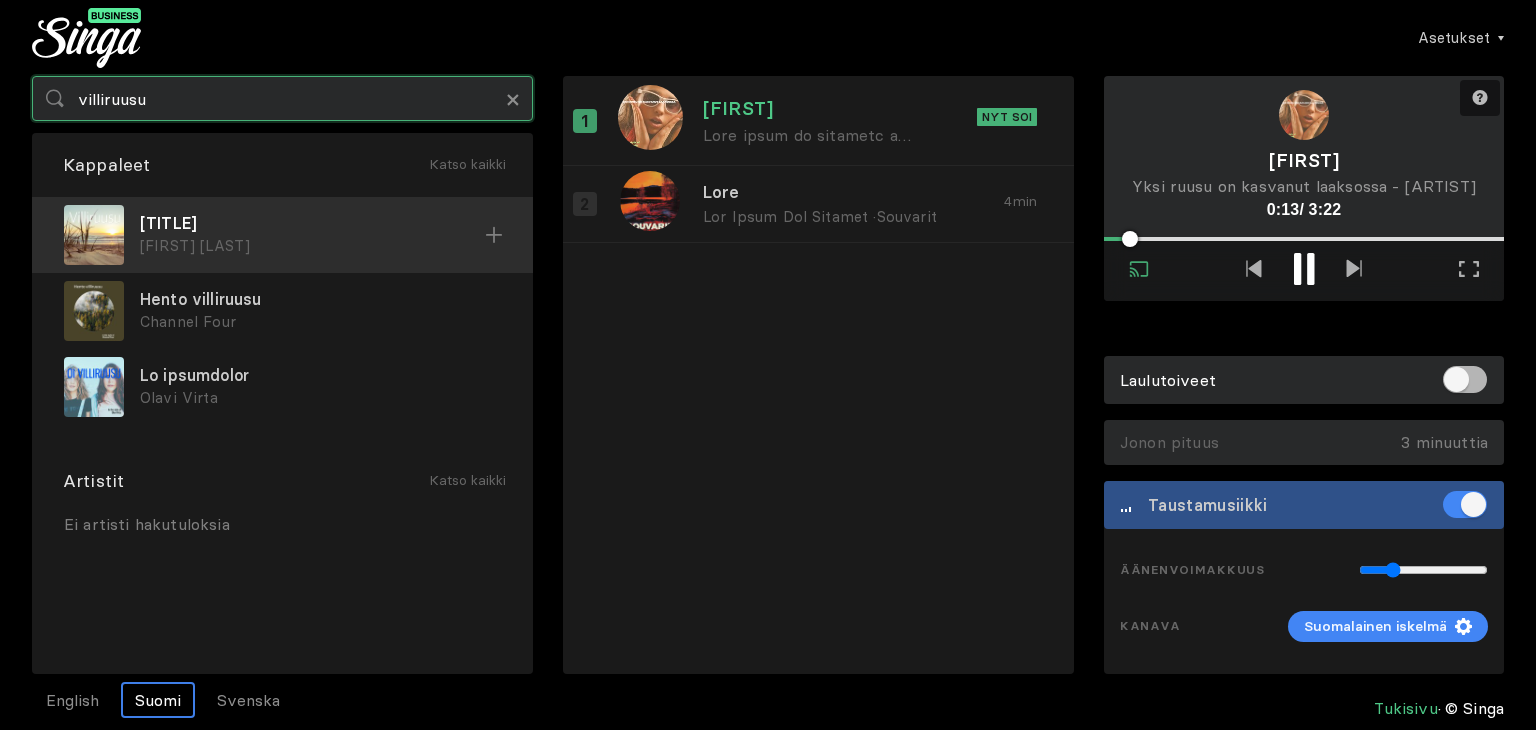 type on "villiruusu" 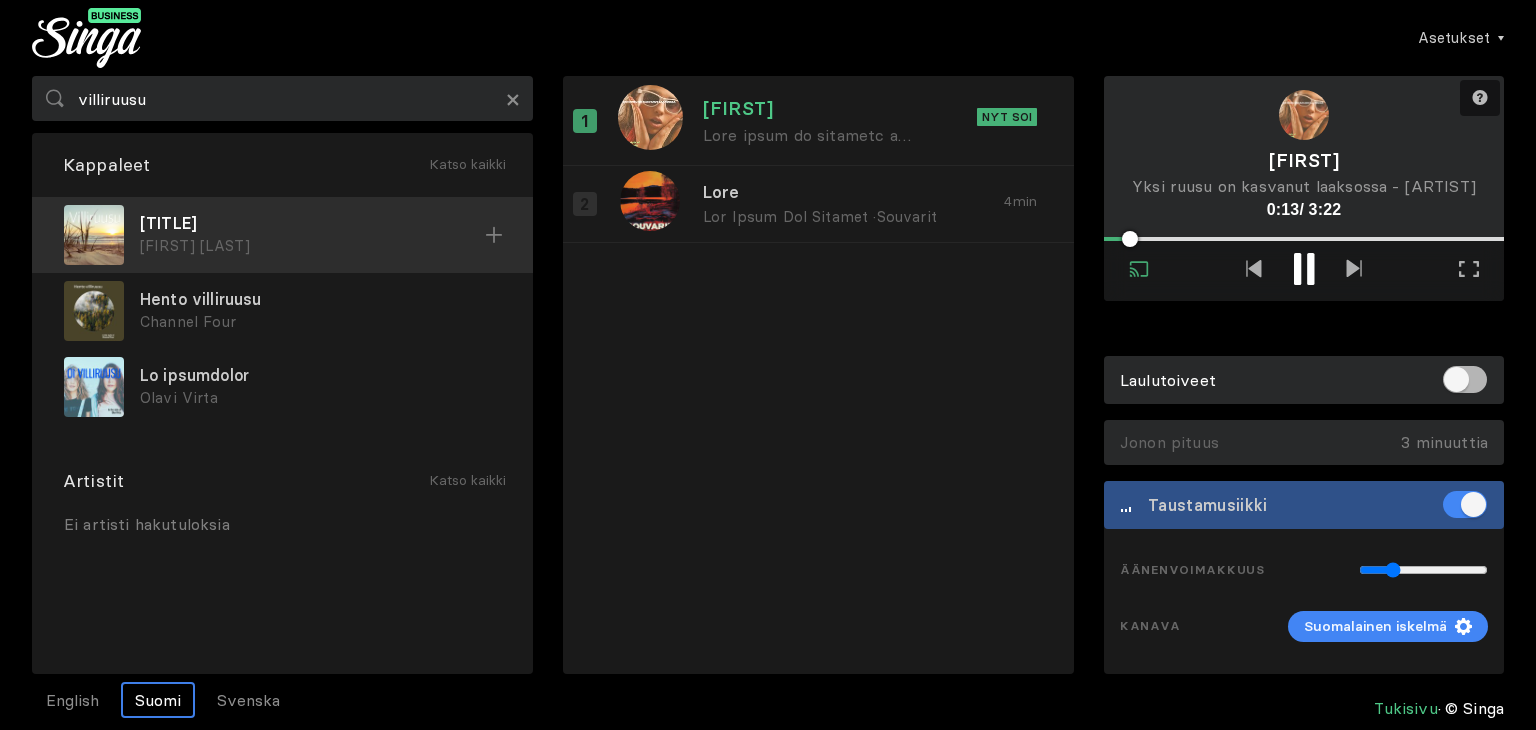 click on "[FIRST] [LAST]" at bounding box center (312, 246) 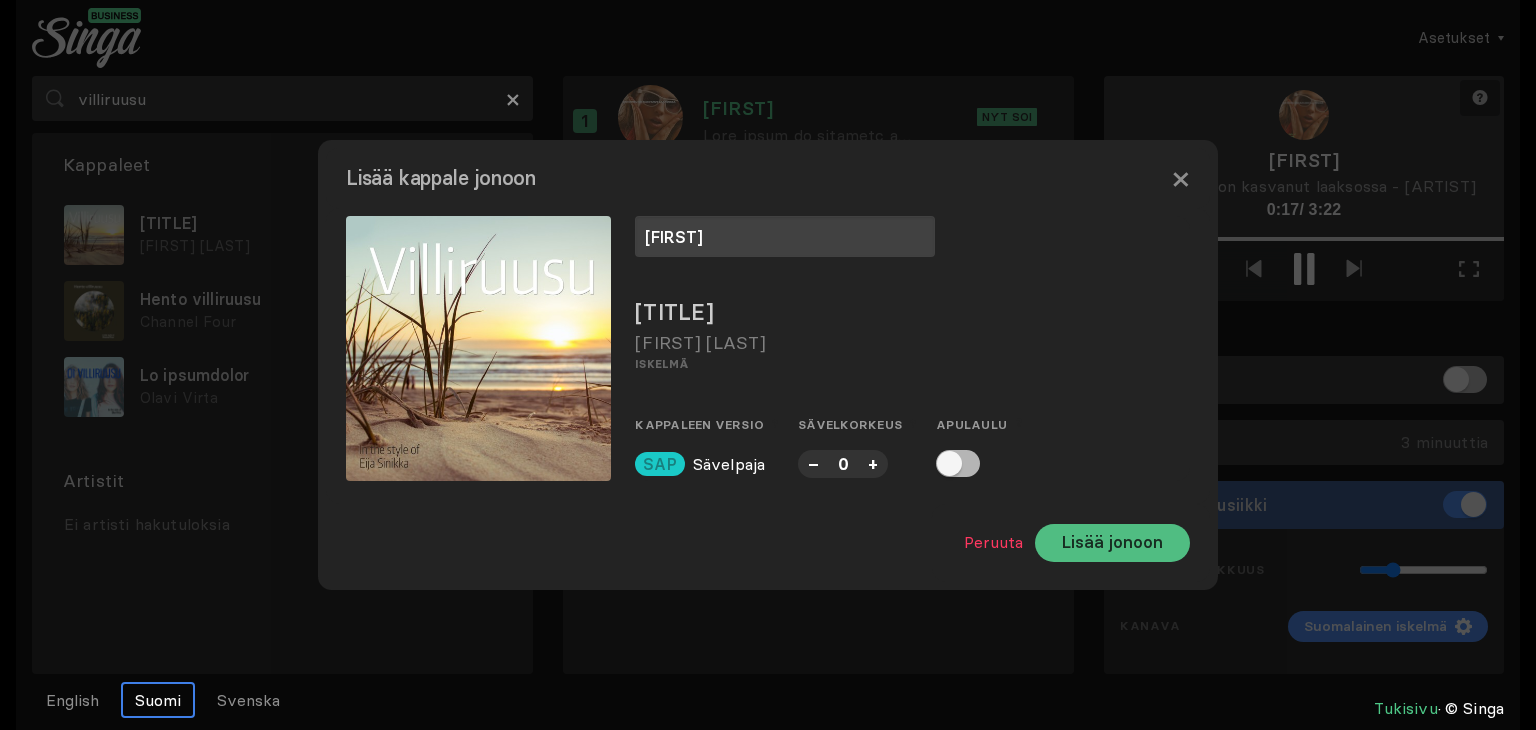 type on "[FIRST]" 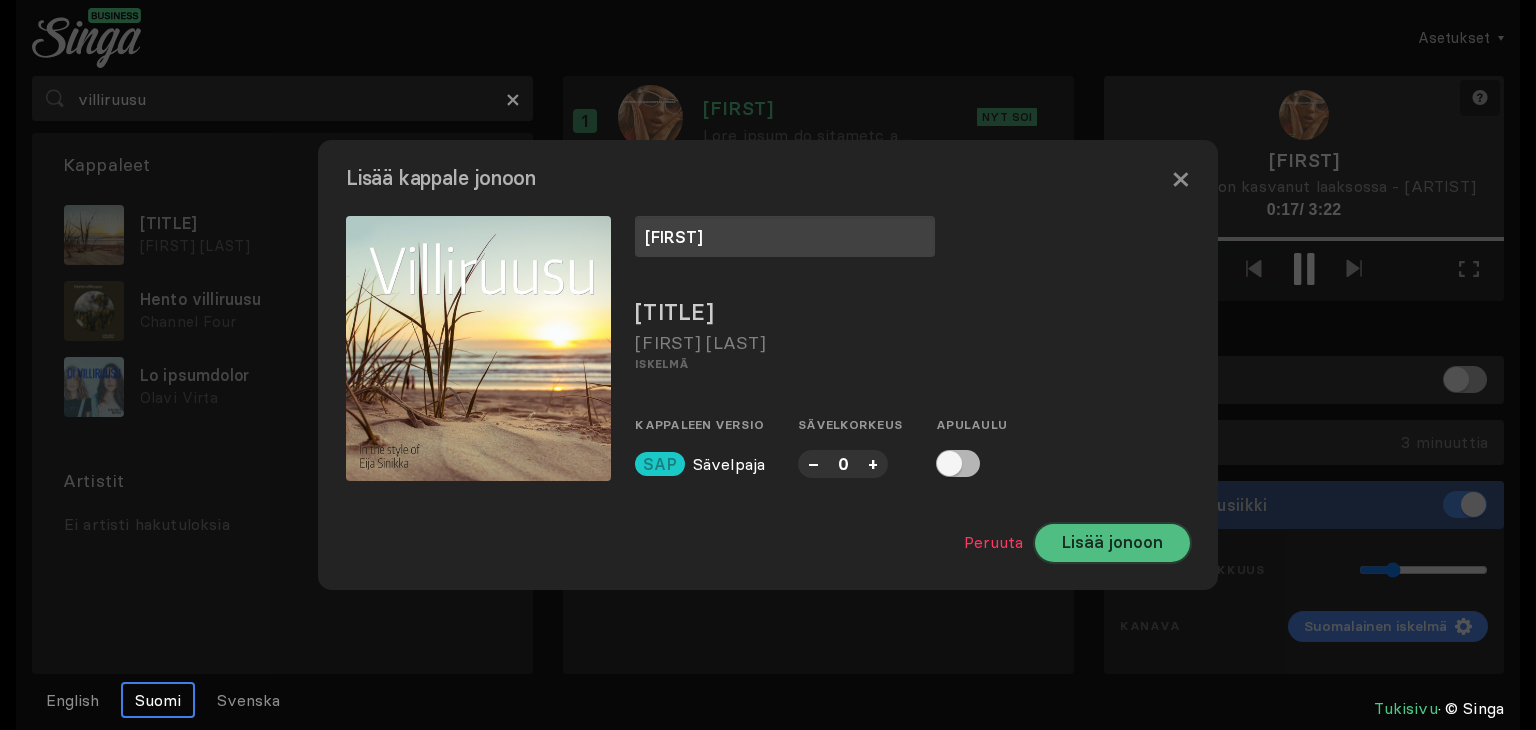 click on "Lisää jonoon" at bounding box center [1112, 543] 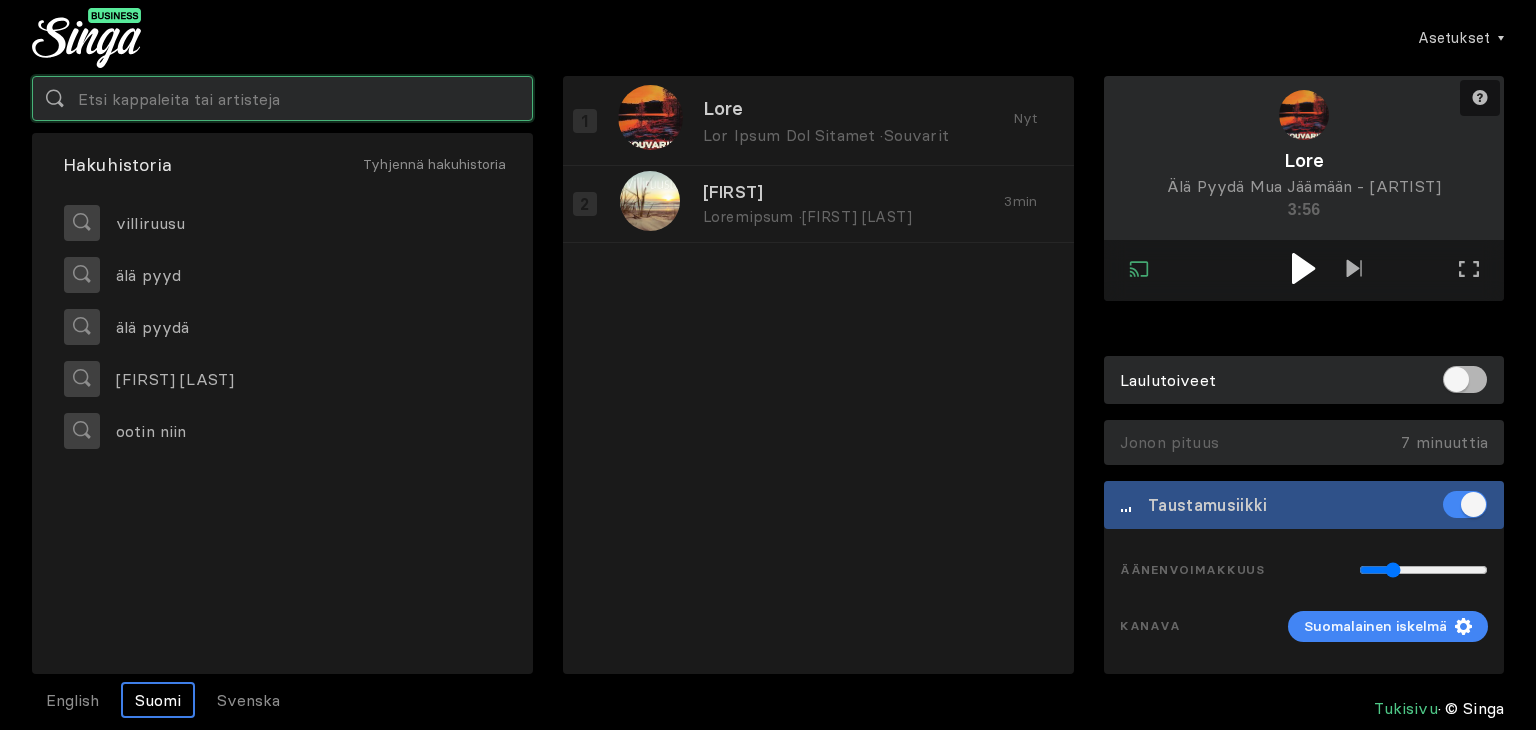 click at bounding box center [282, 98] 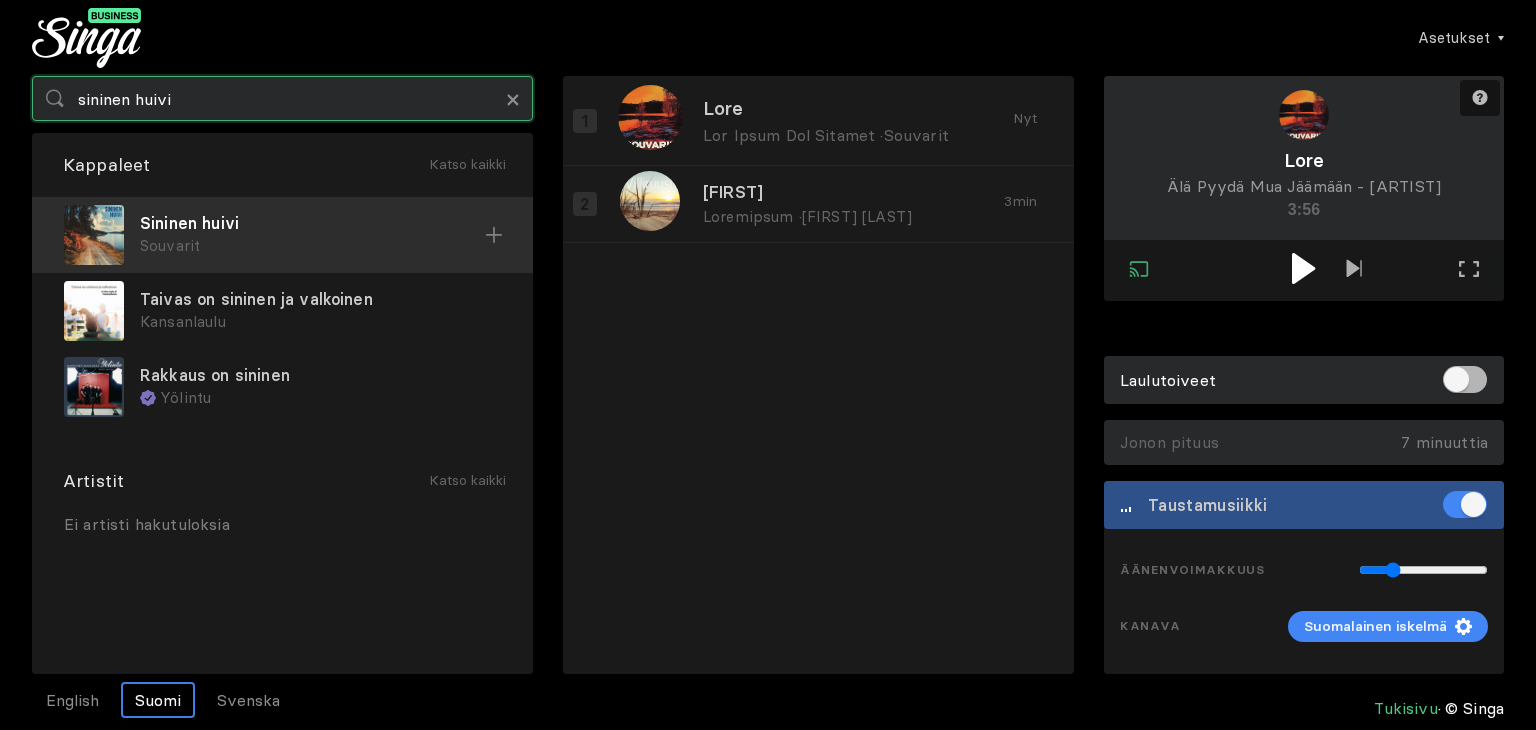 type on "sininen huivi" 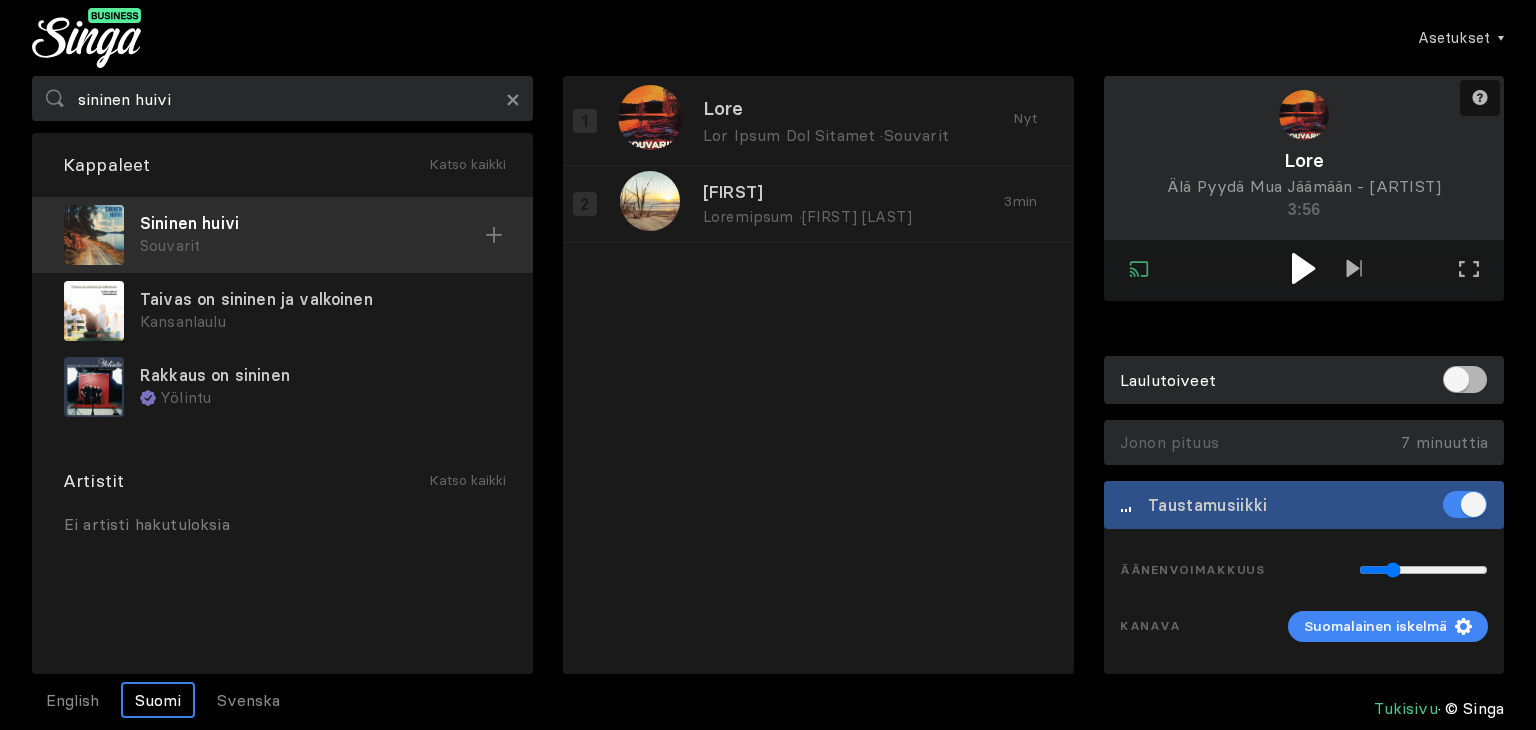 click on "Souvarit" at bounding box center [312, 246] 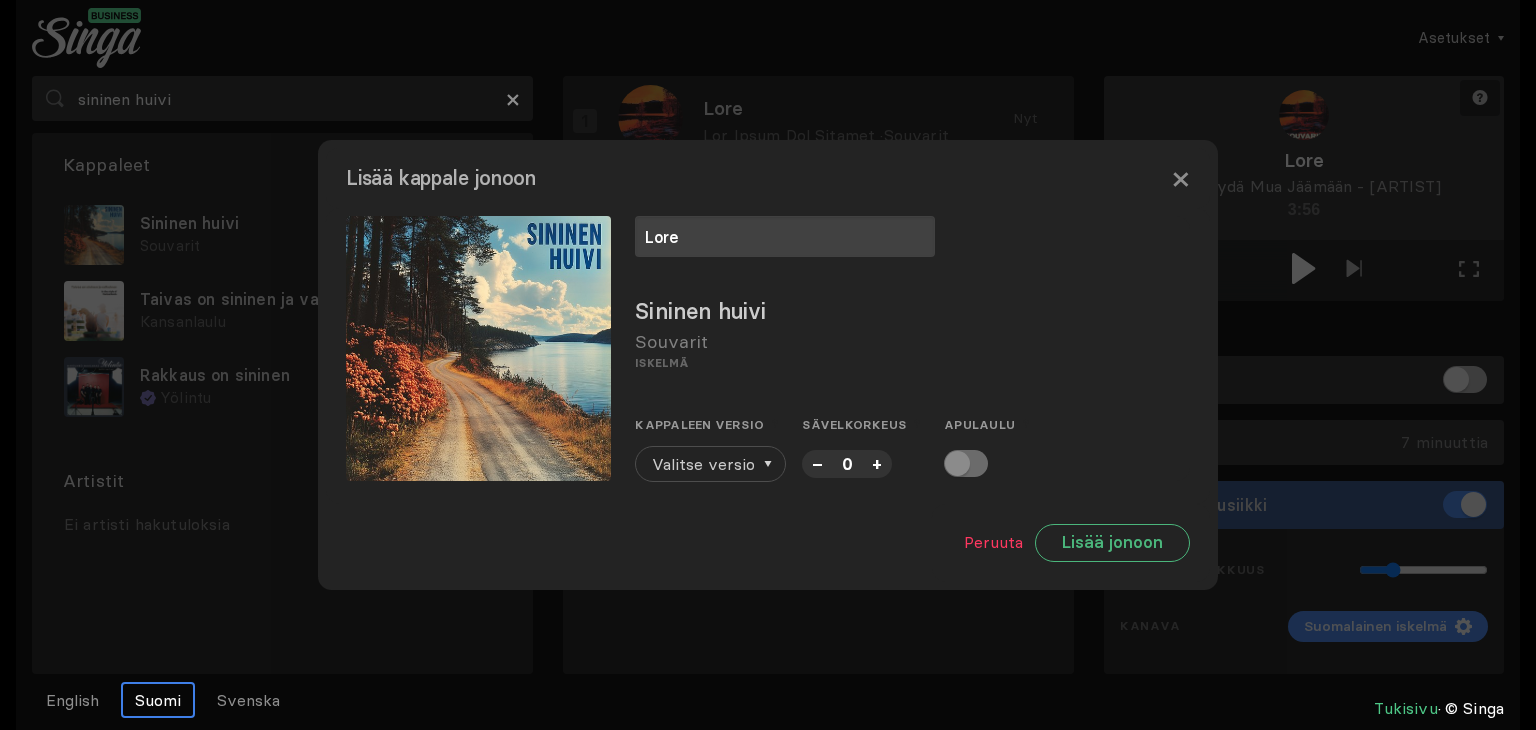 type on "Lore" 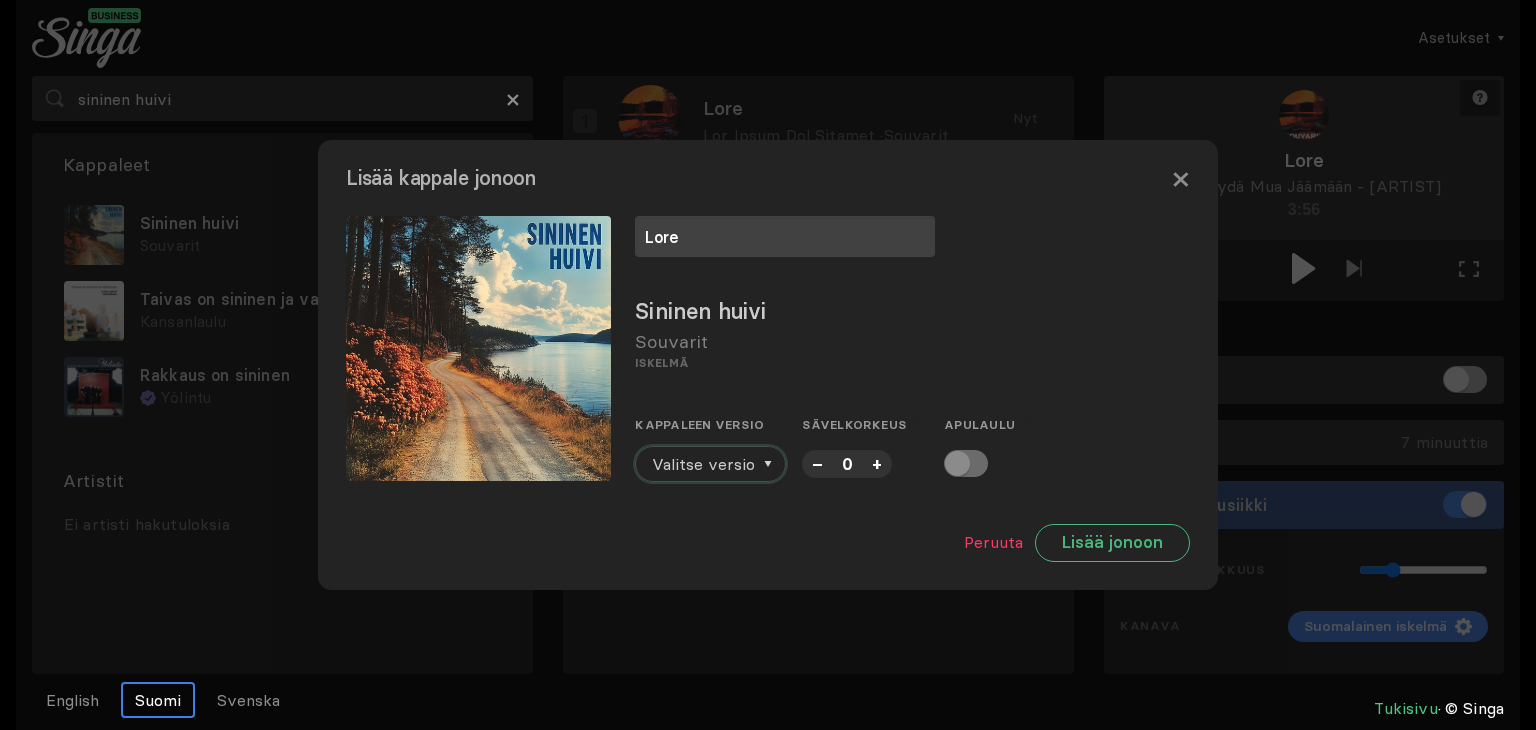 click on "Valitse versio" at bounding box center (703, 464) 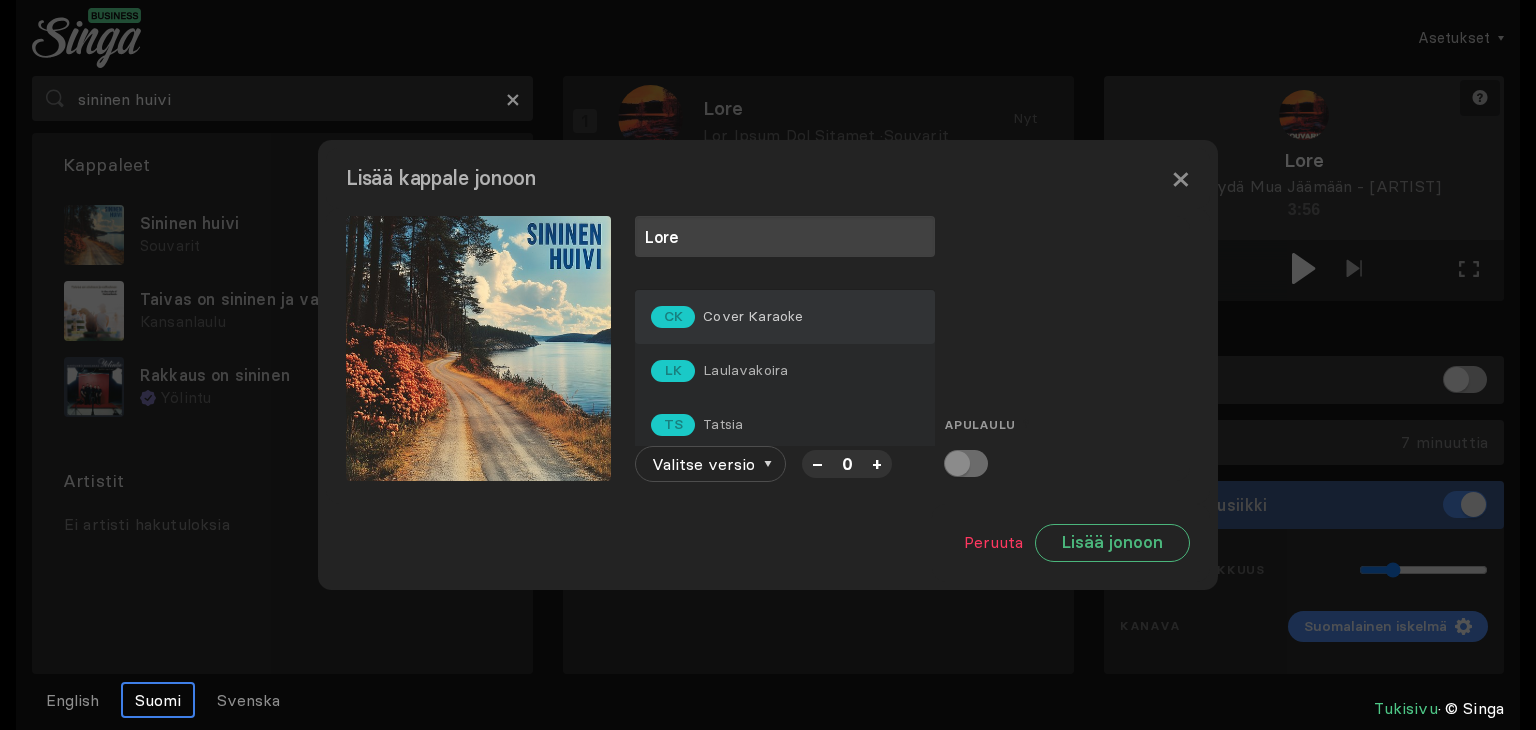 click on "Cover Karaoke" at bounding box center (753, 316) 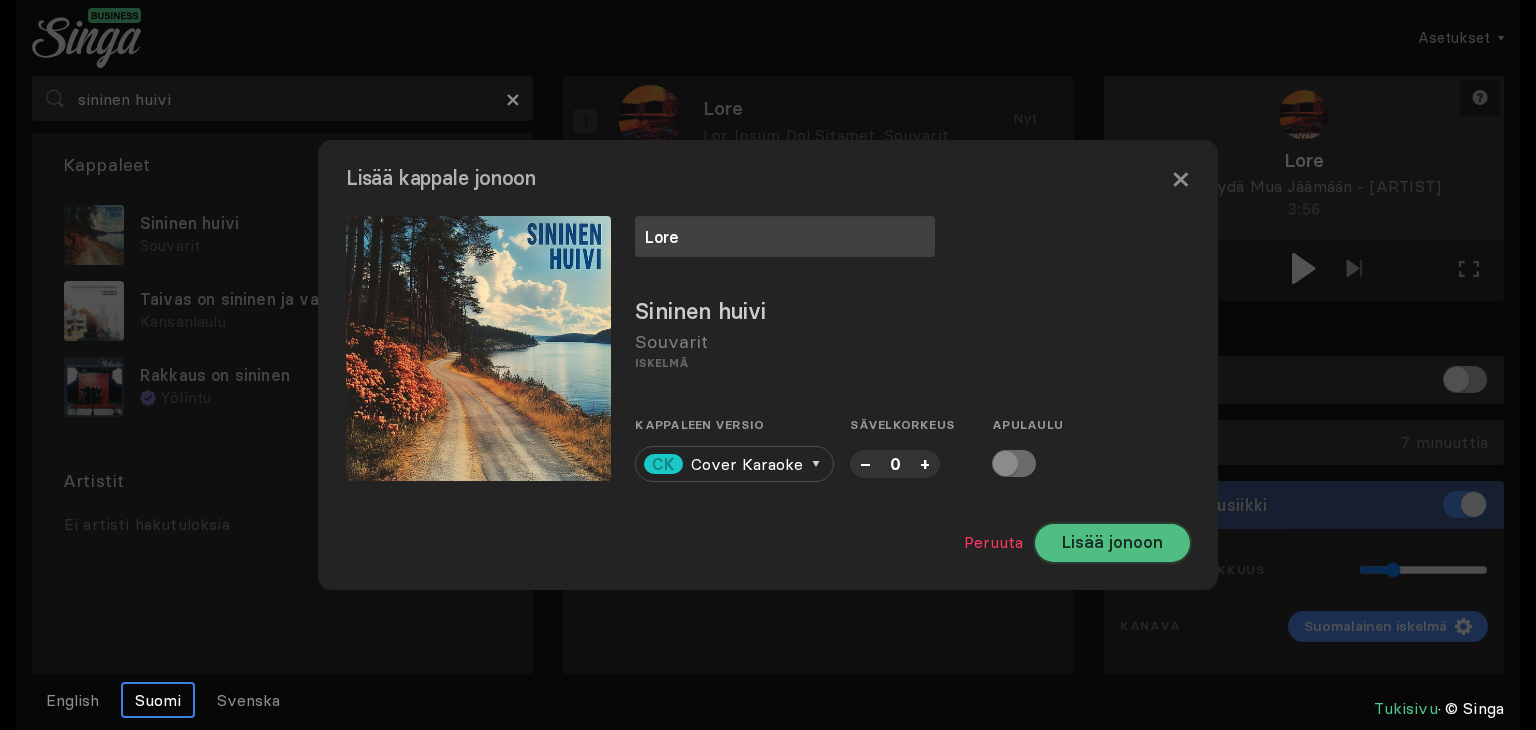click on "Lisää jonoon" at bounding box center (1112, 543) 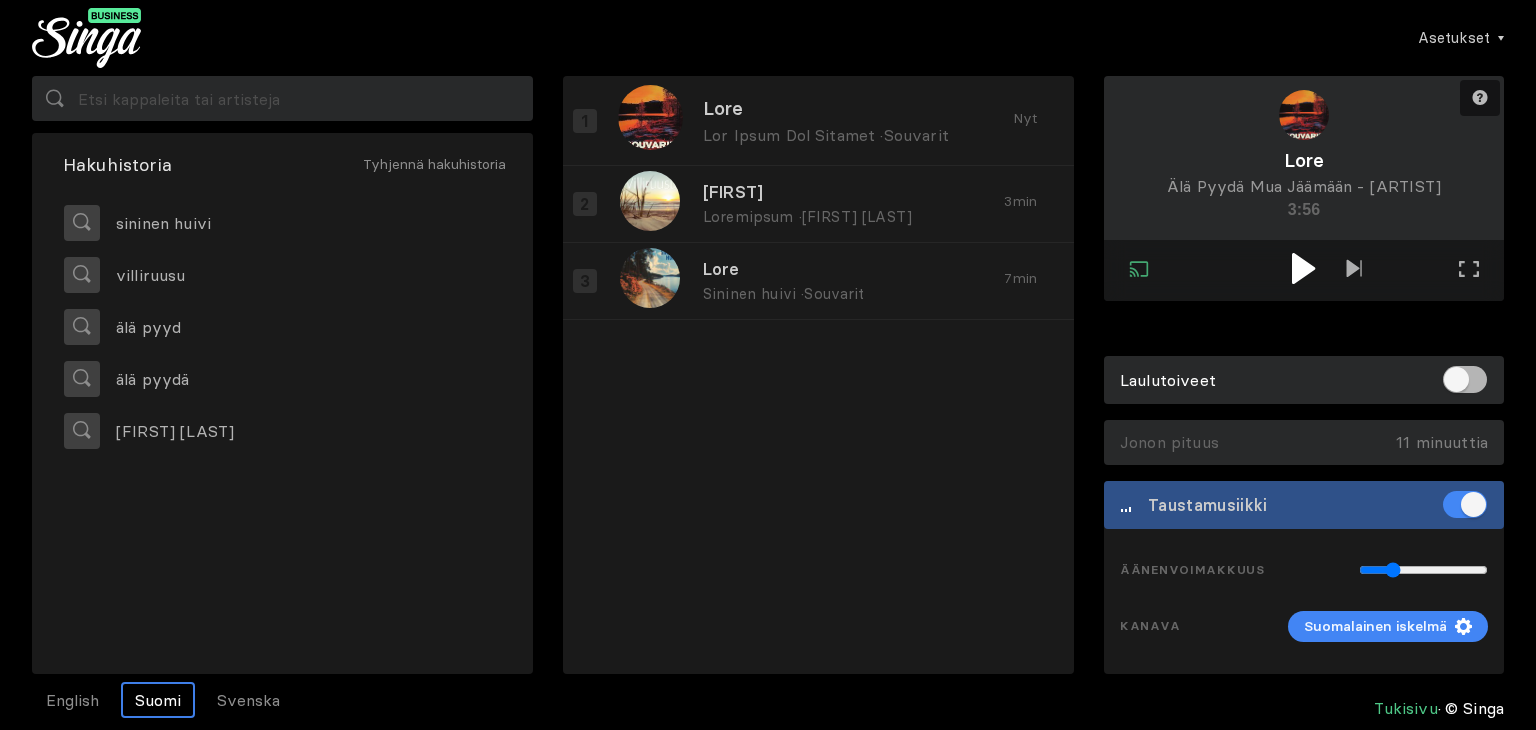 click at bounding box center [1303, 268] 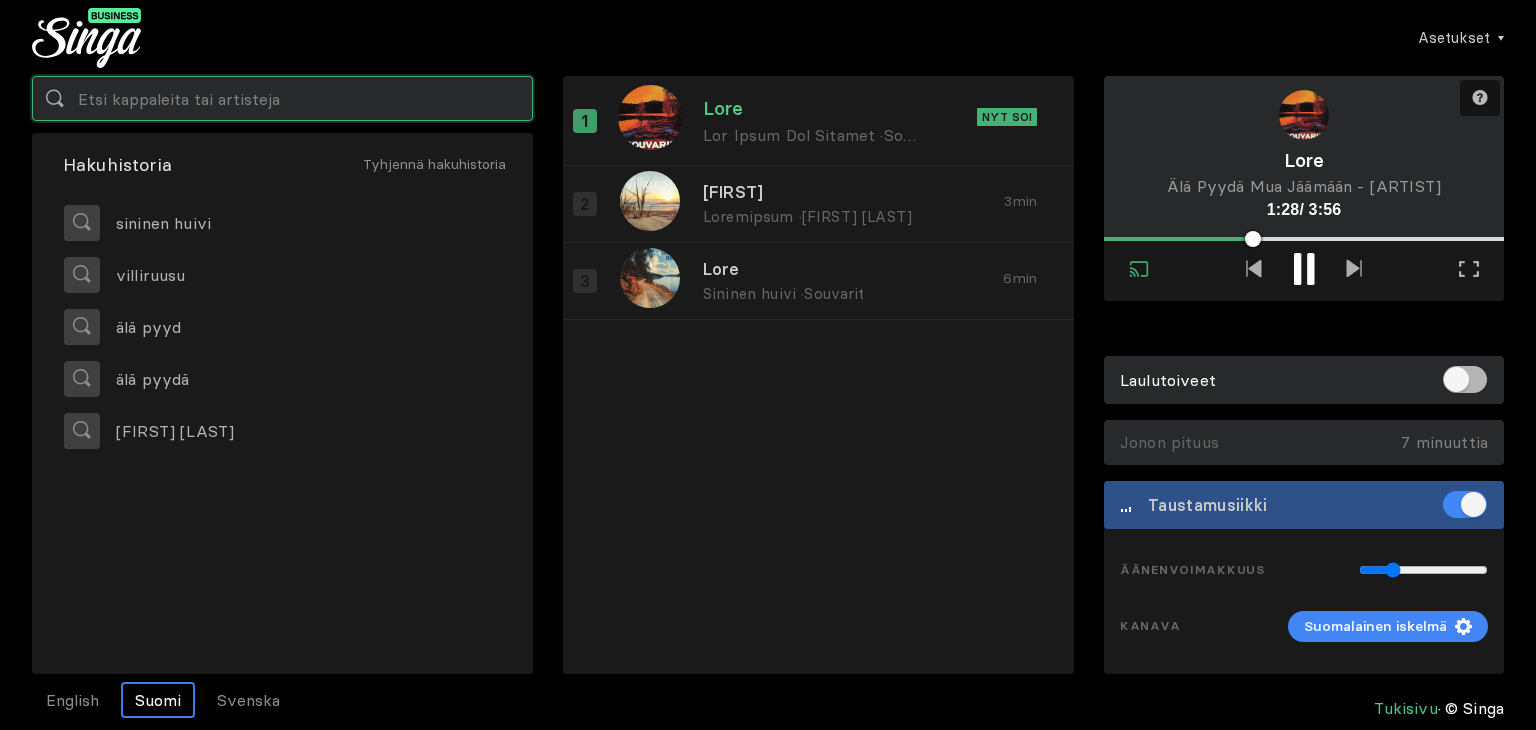 click at bounding box center [282, 98] 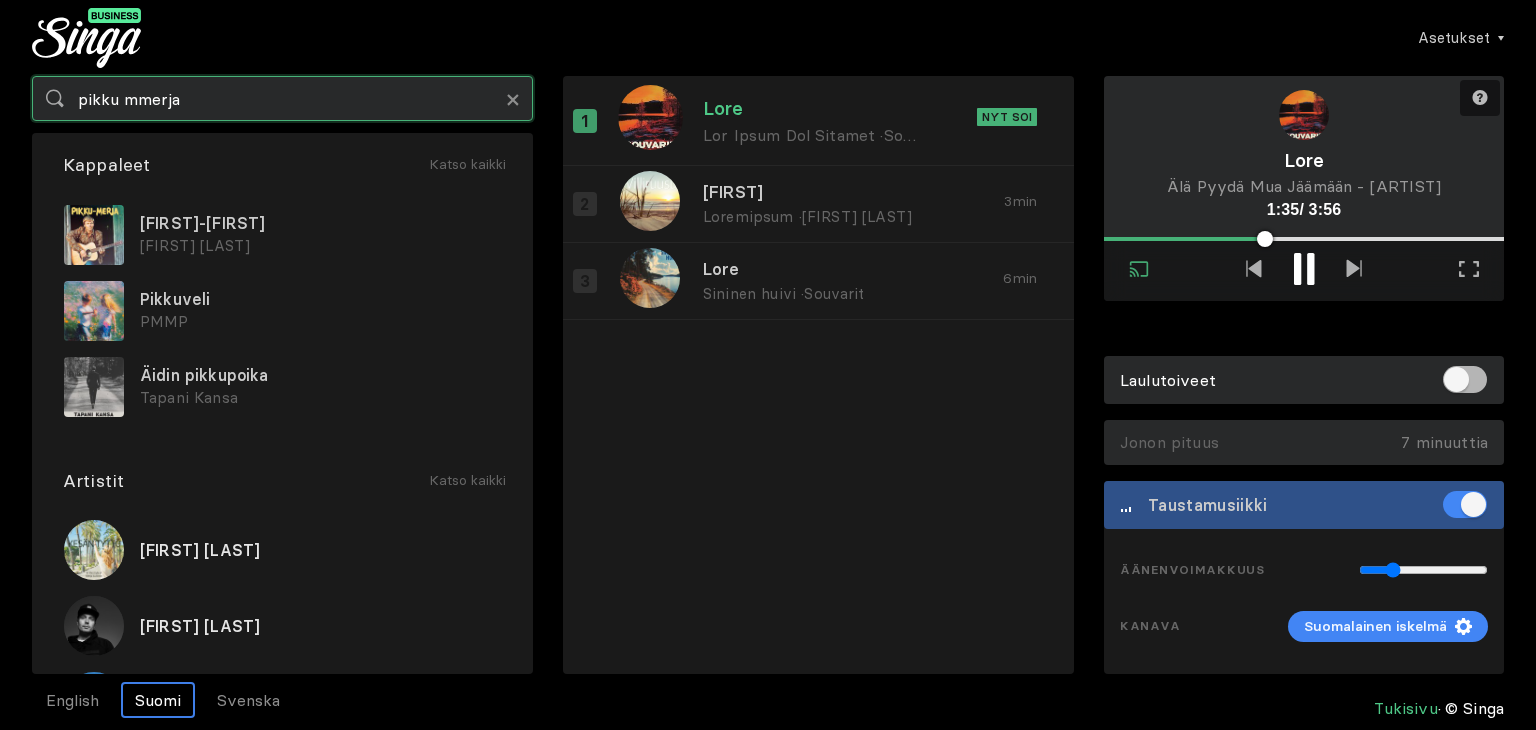 click on "pikku mmerja" at bounding box center [282, 98] 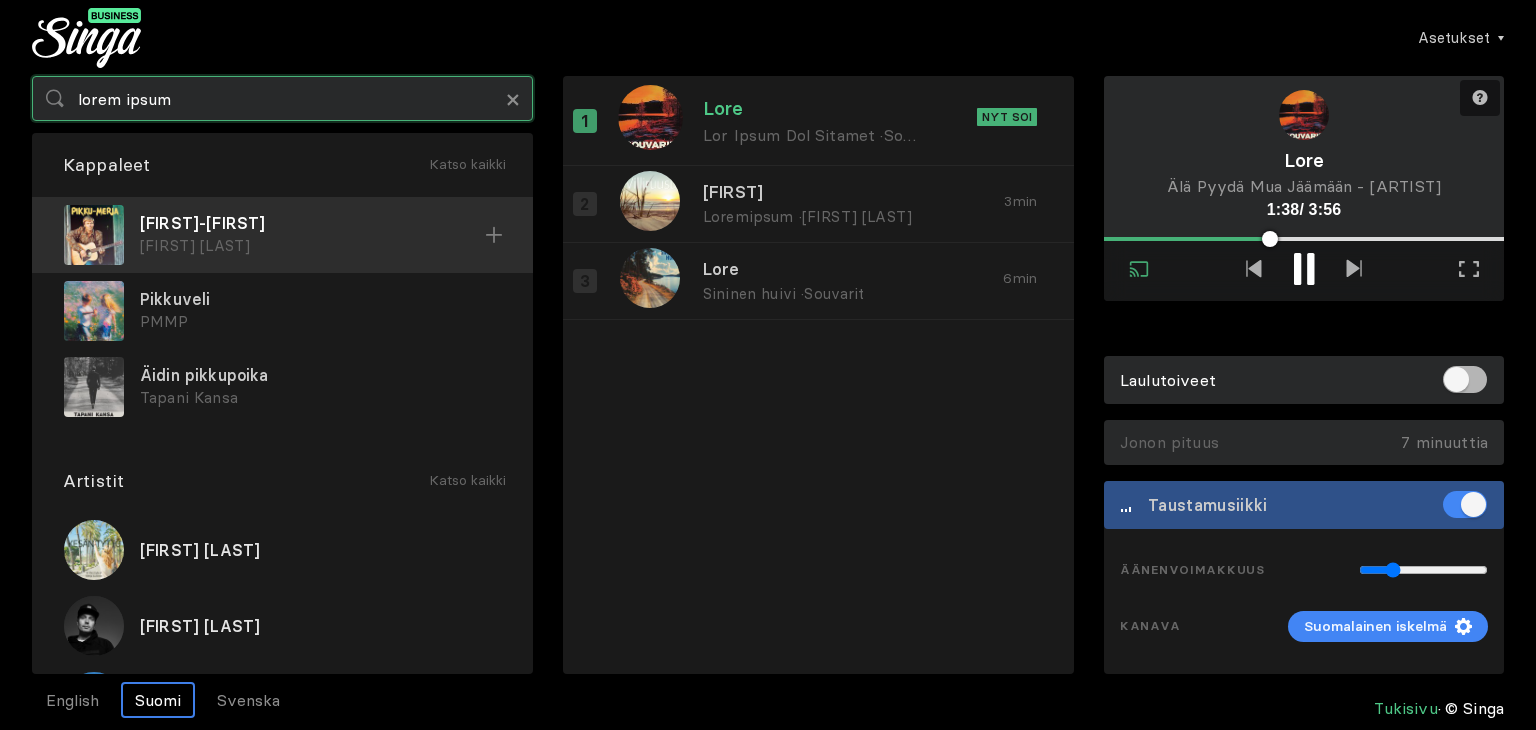 type on "lorem ipsum" 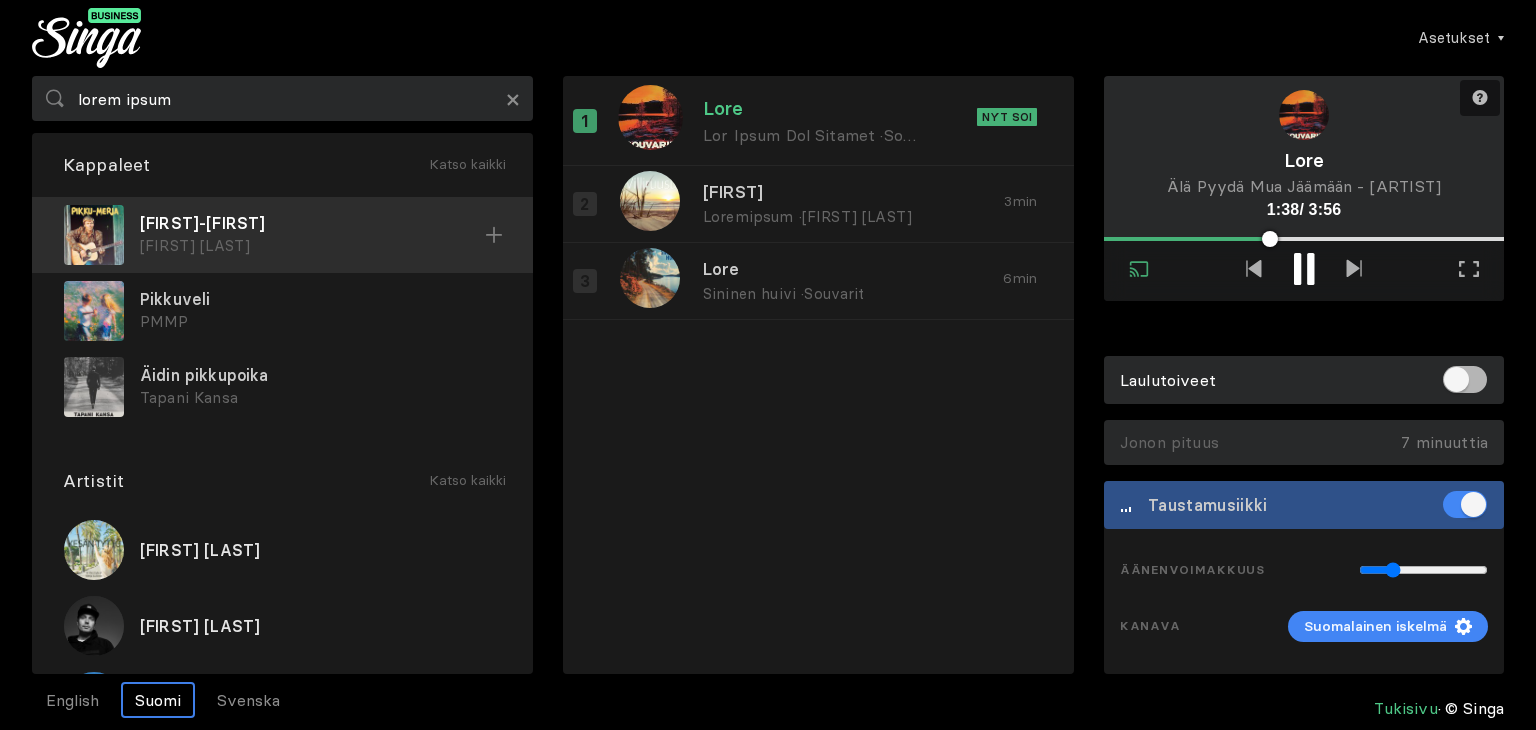 click on "[FIRST] [LAST]" at bounding box center [312, 246] 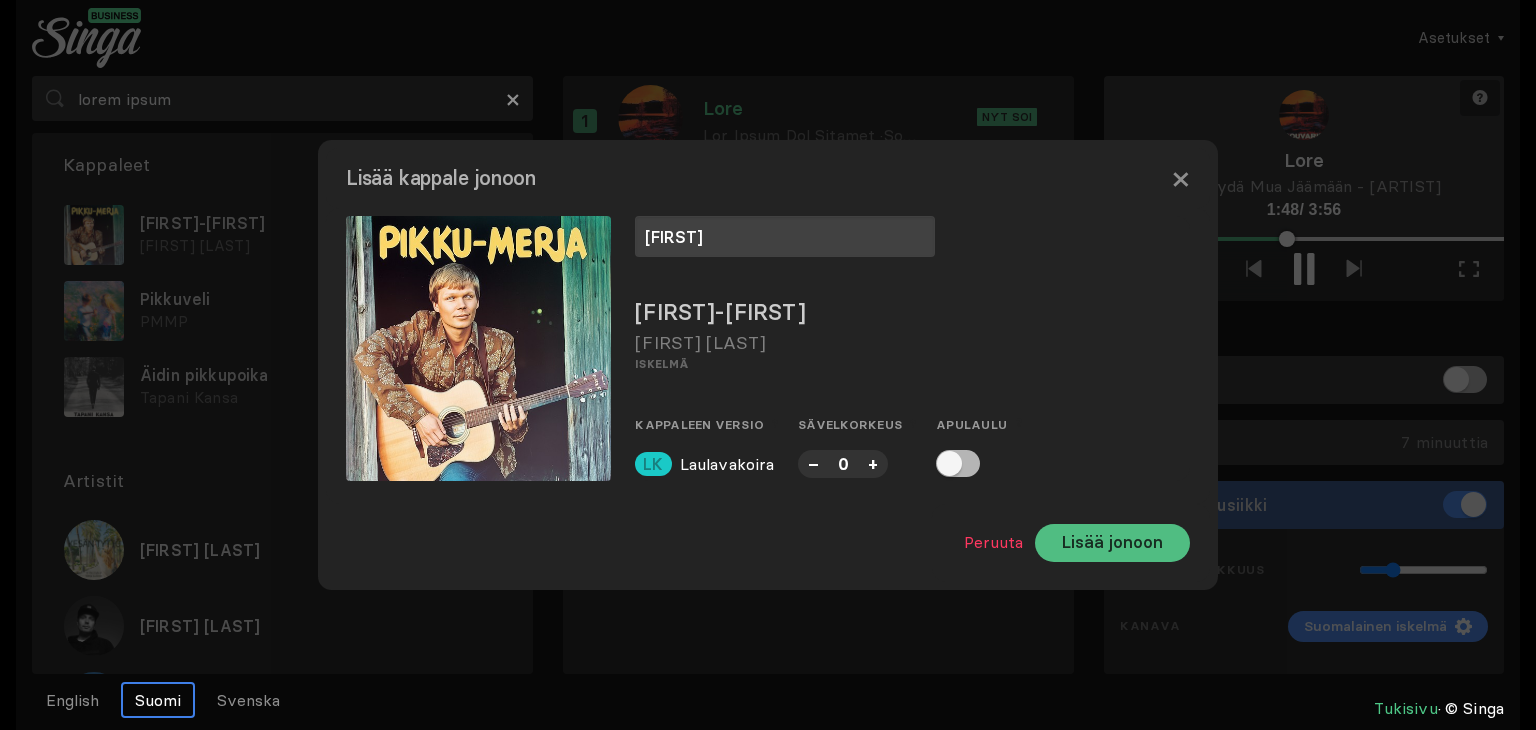 type on "[FIRST]" 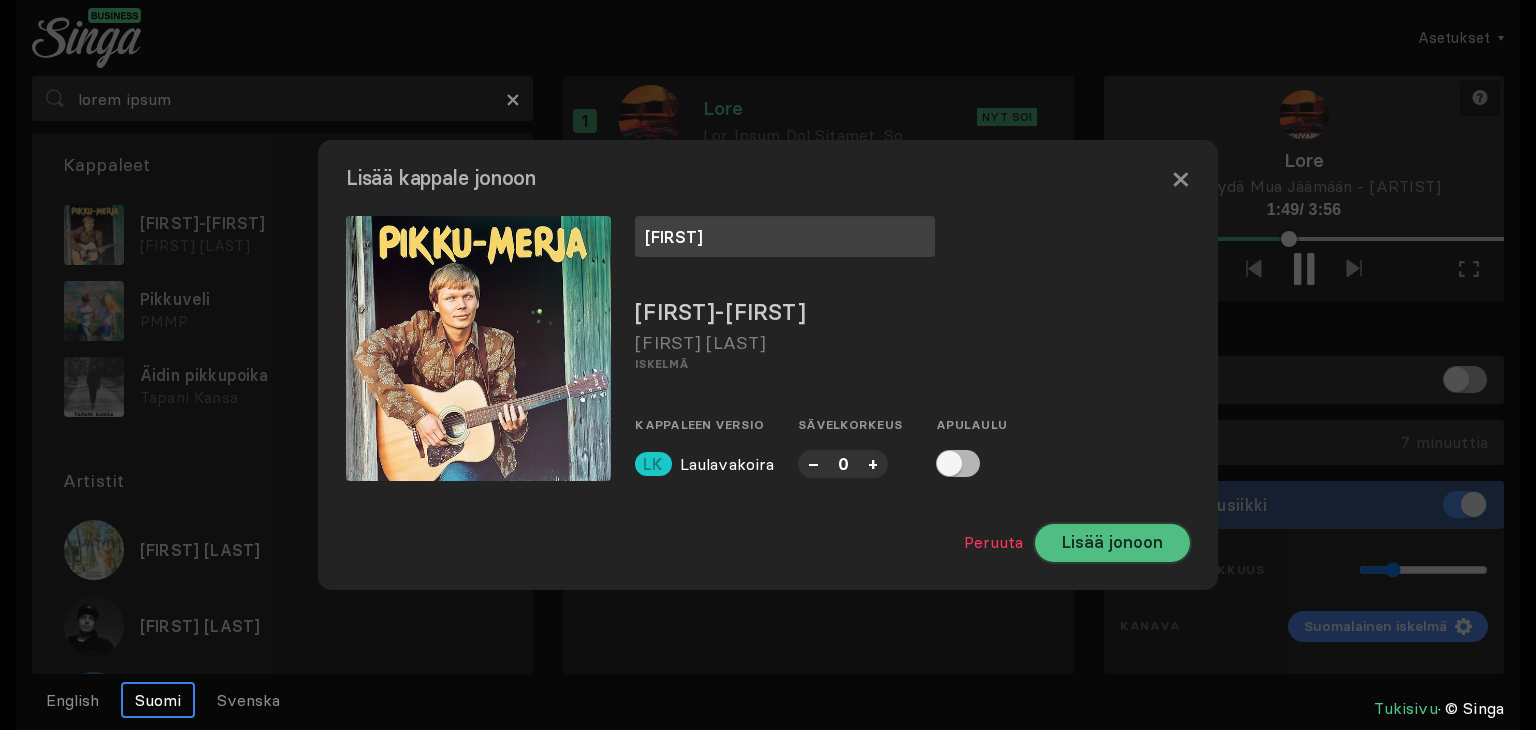 click on "Lisää jonoon" at bounding box center (1112, 543) 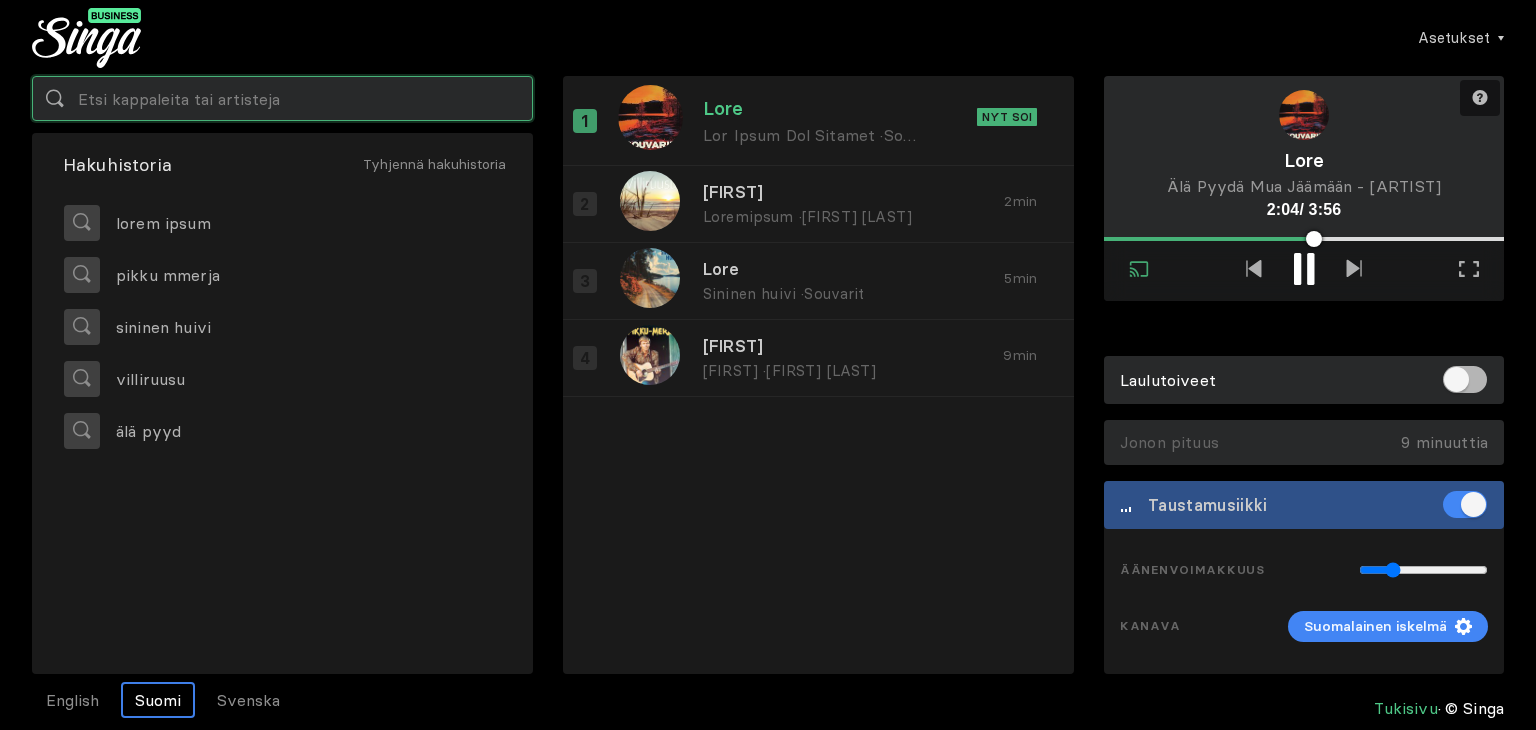click at bounding box center (282, 98) 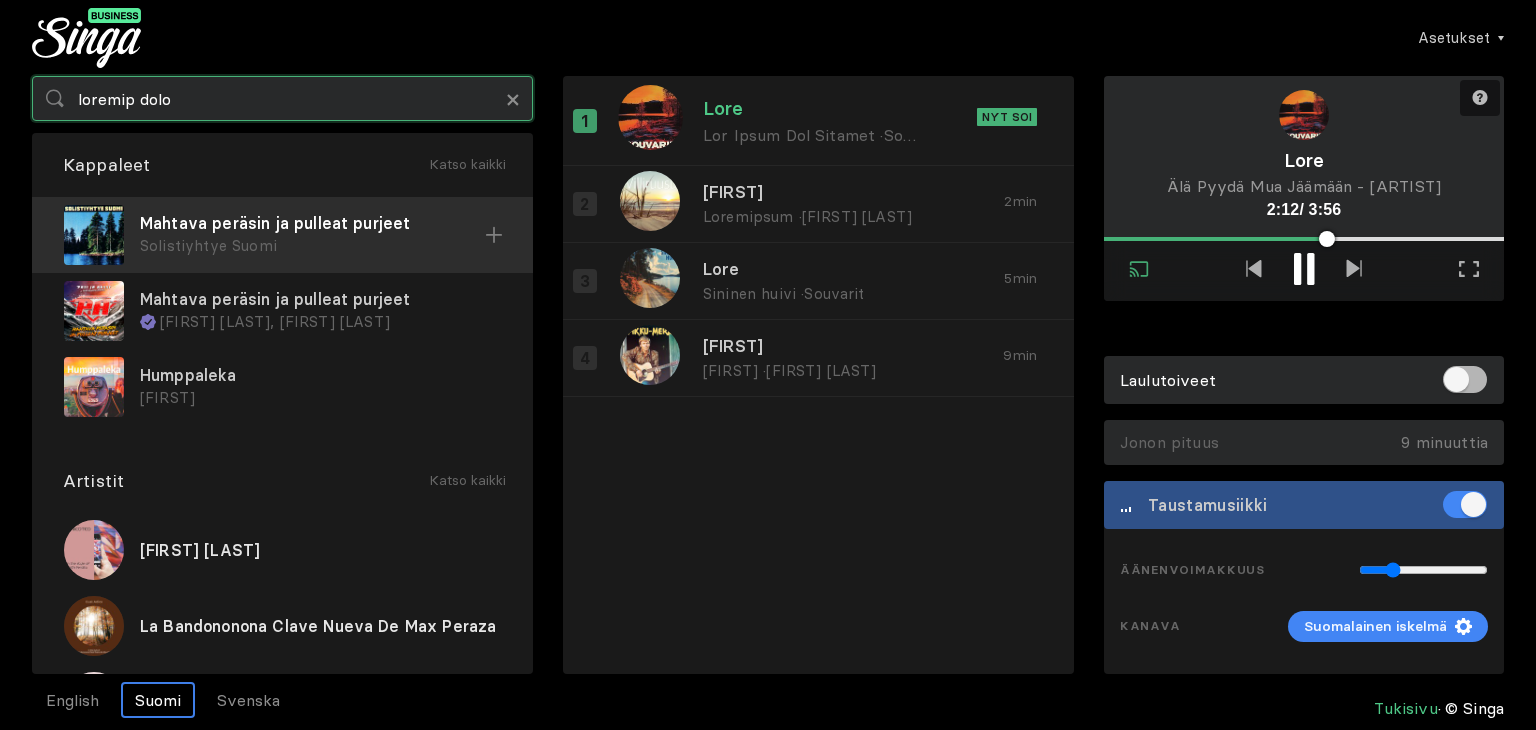type on "loremip dolo" 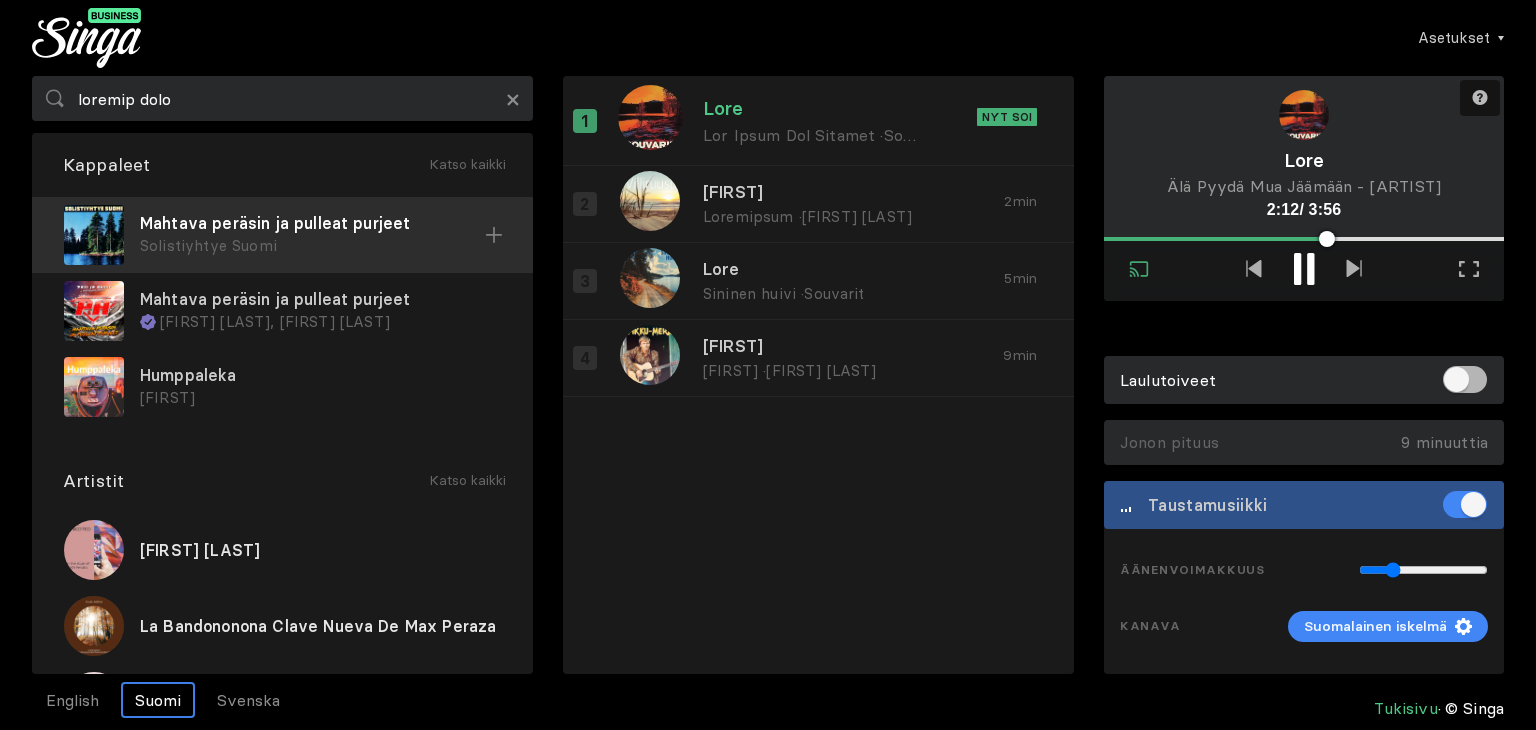 click on "Solistiyhtye Suomi" at bounding box center (312, 246) 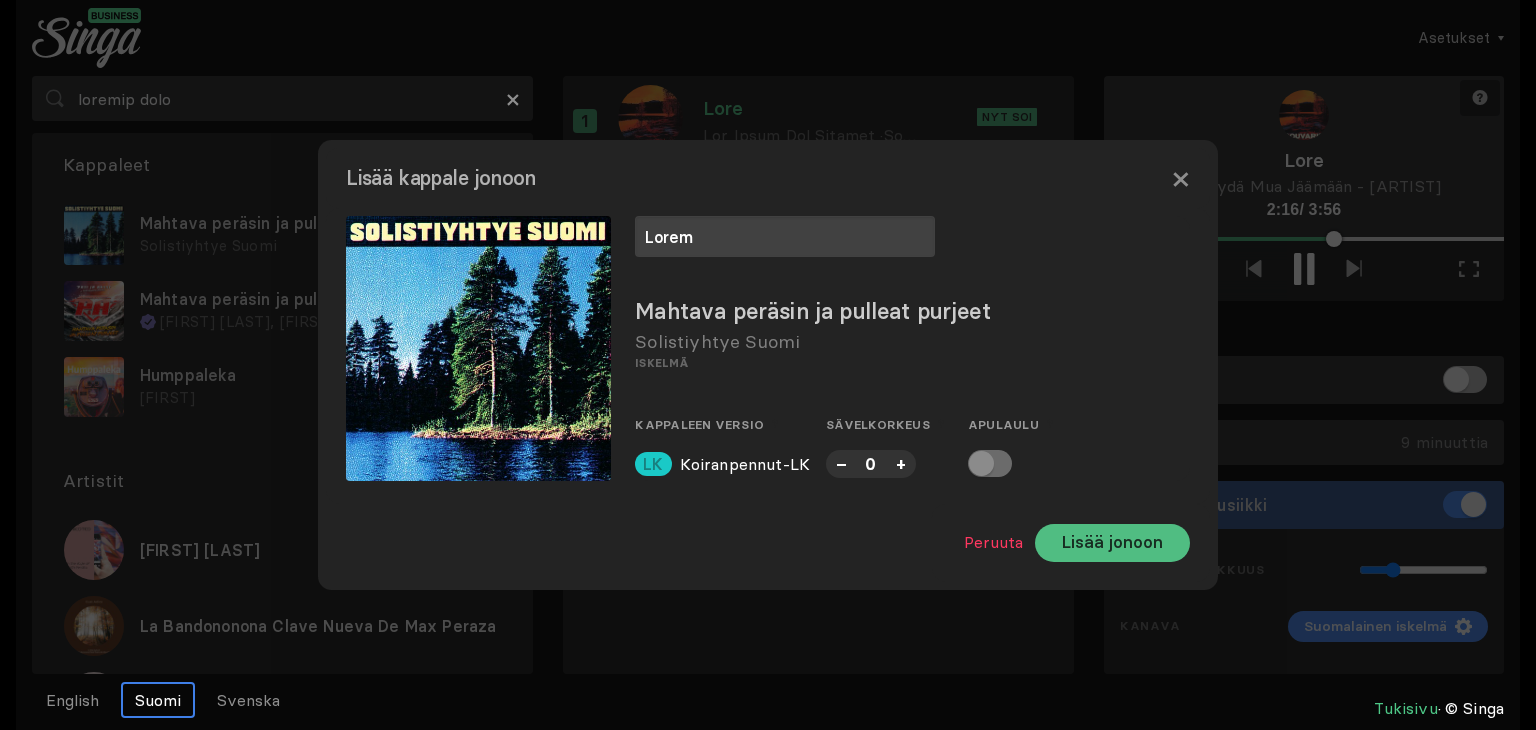 type on "Lorem" 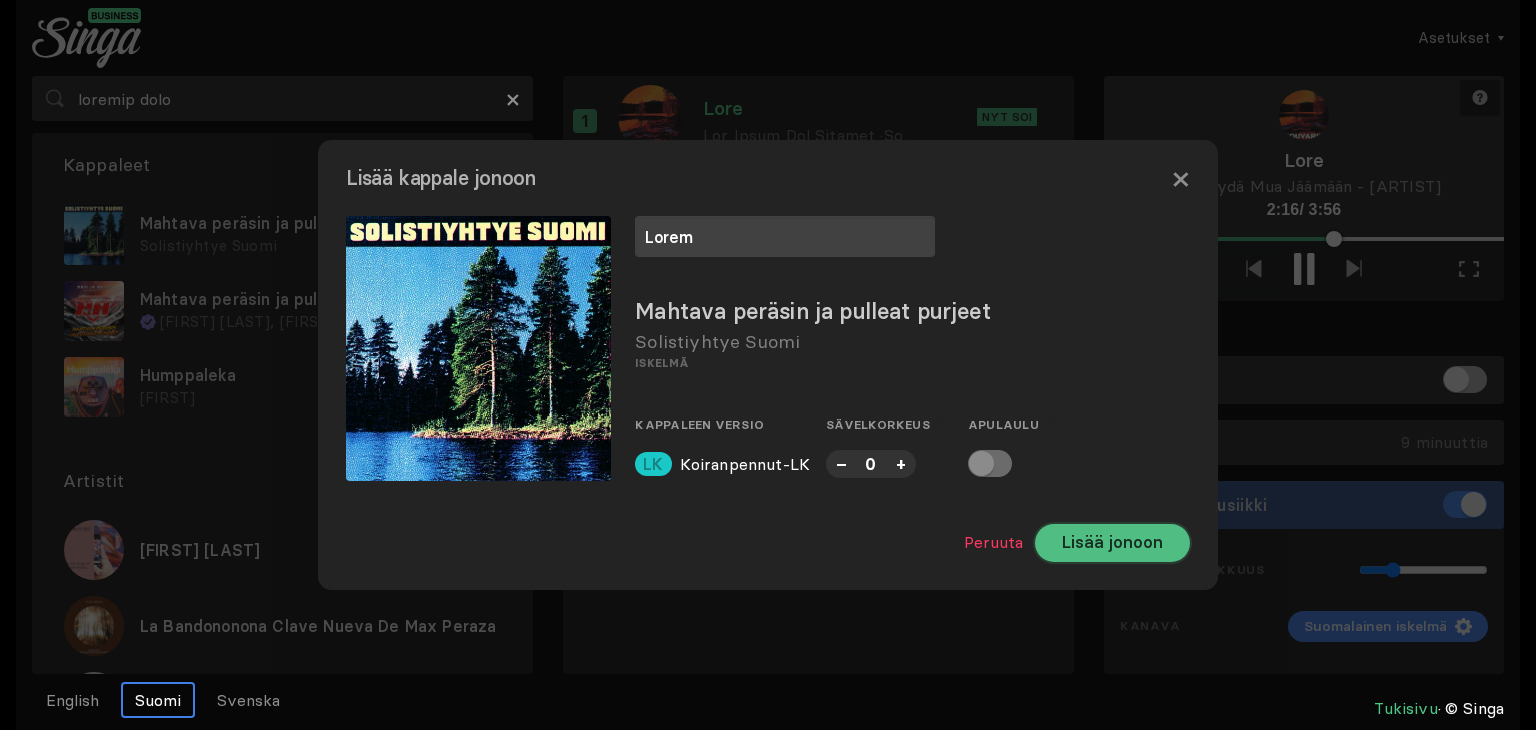 click on "Lisää jonoon" at bounding box center (1112, 543) 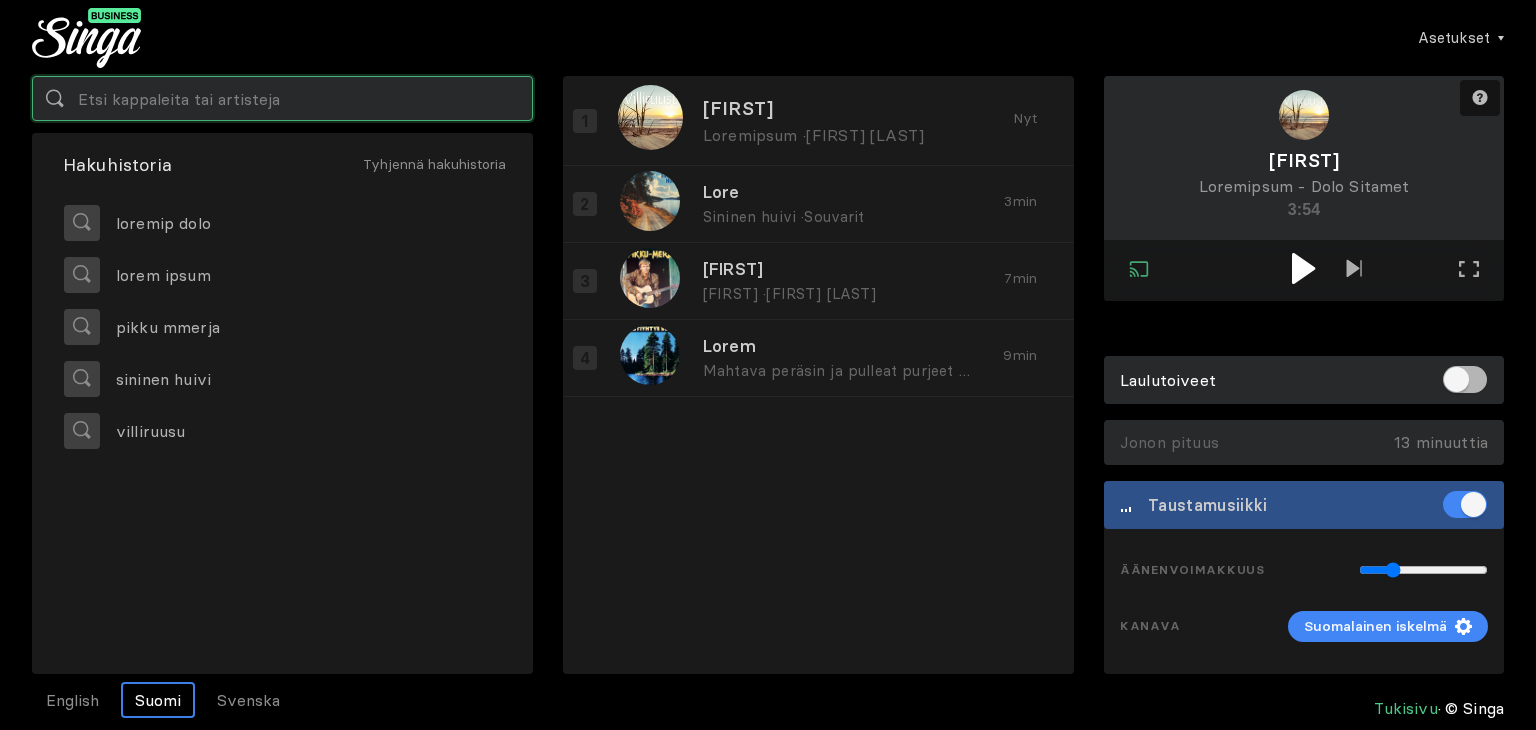 click at bounding box center [282, 98] 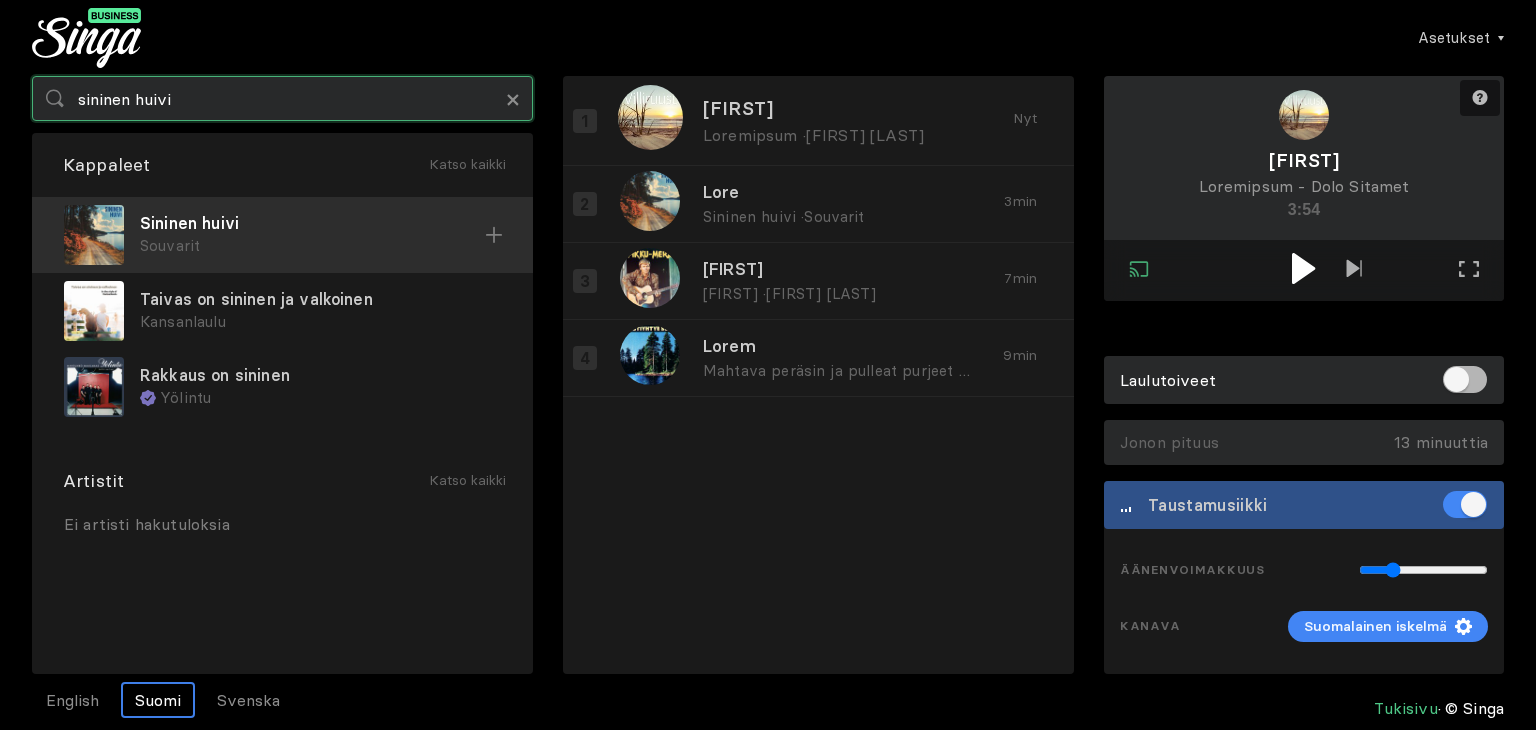 type on "sininen huivi" 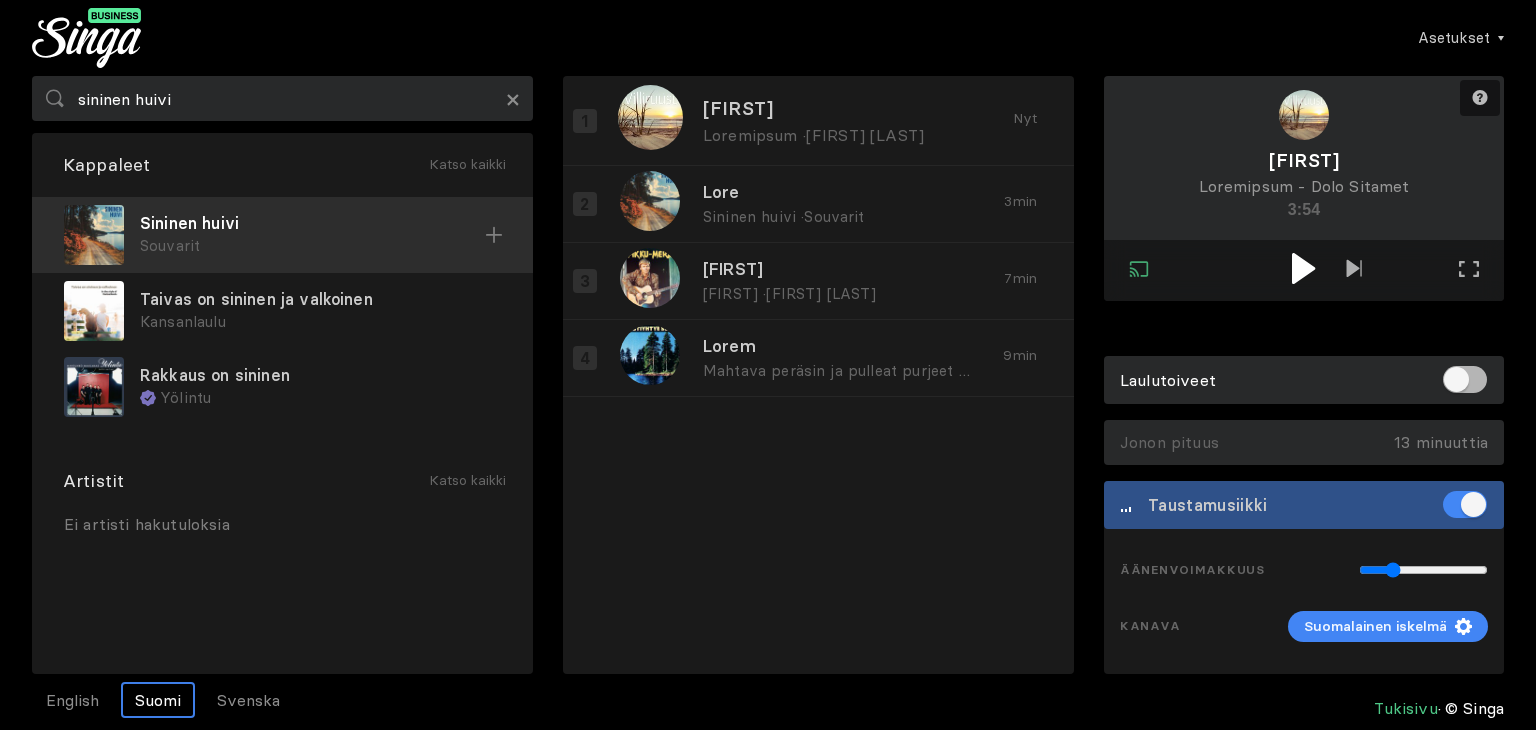 click on "Sininen huivi" at bounding box center (312, 223) 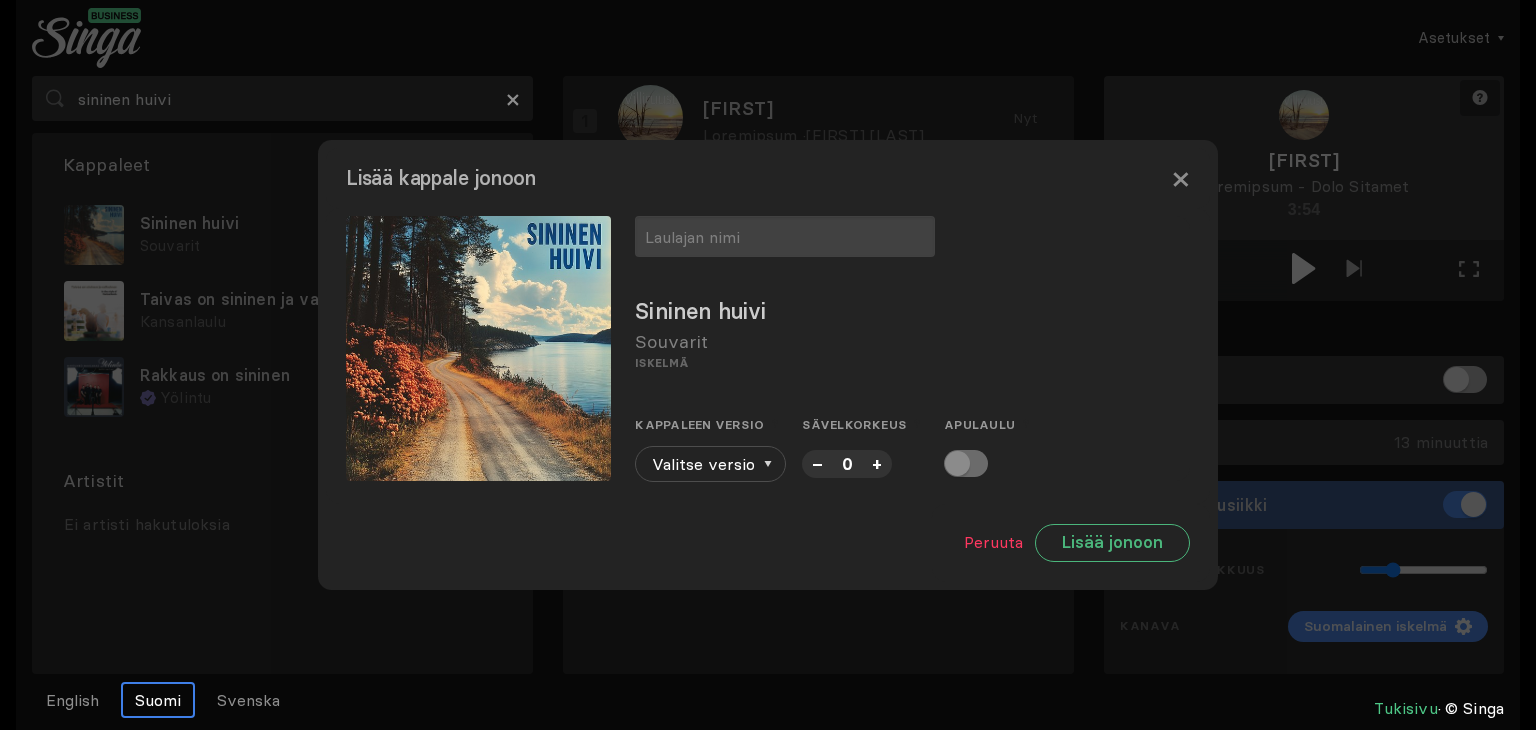 drag, startPoint x: 261, startPoint y: 229, endPoint x: 92, endPoint y: 551, distance: 363.65506 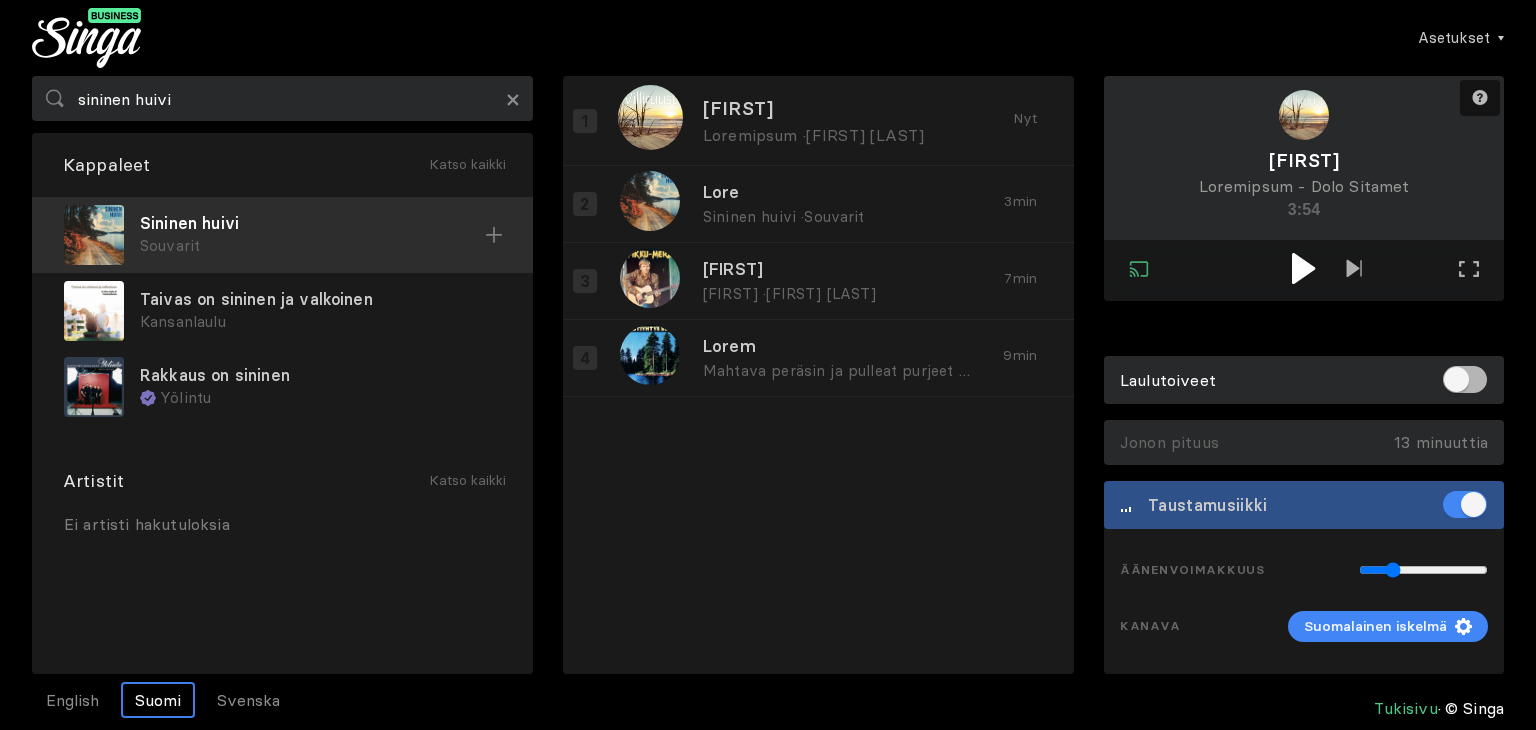 click on "Sininen huivi" at bounding box center [312, 223] 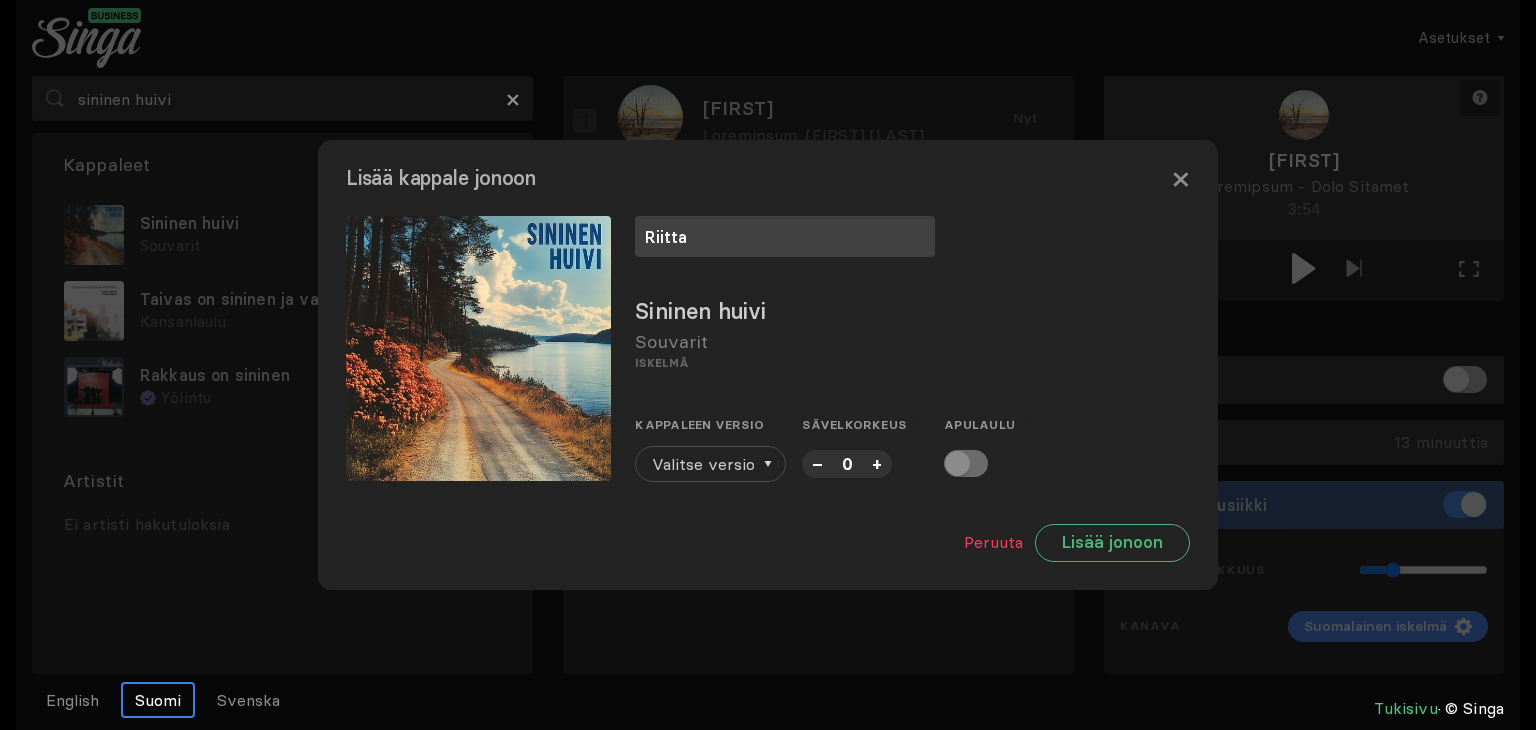 type on "Riitta" 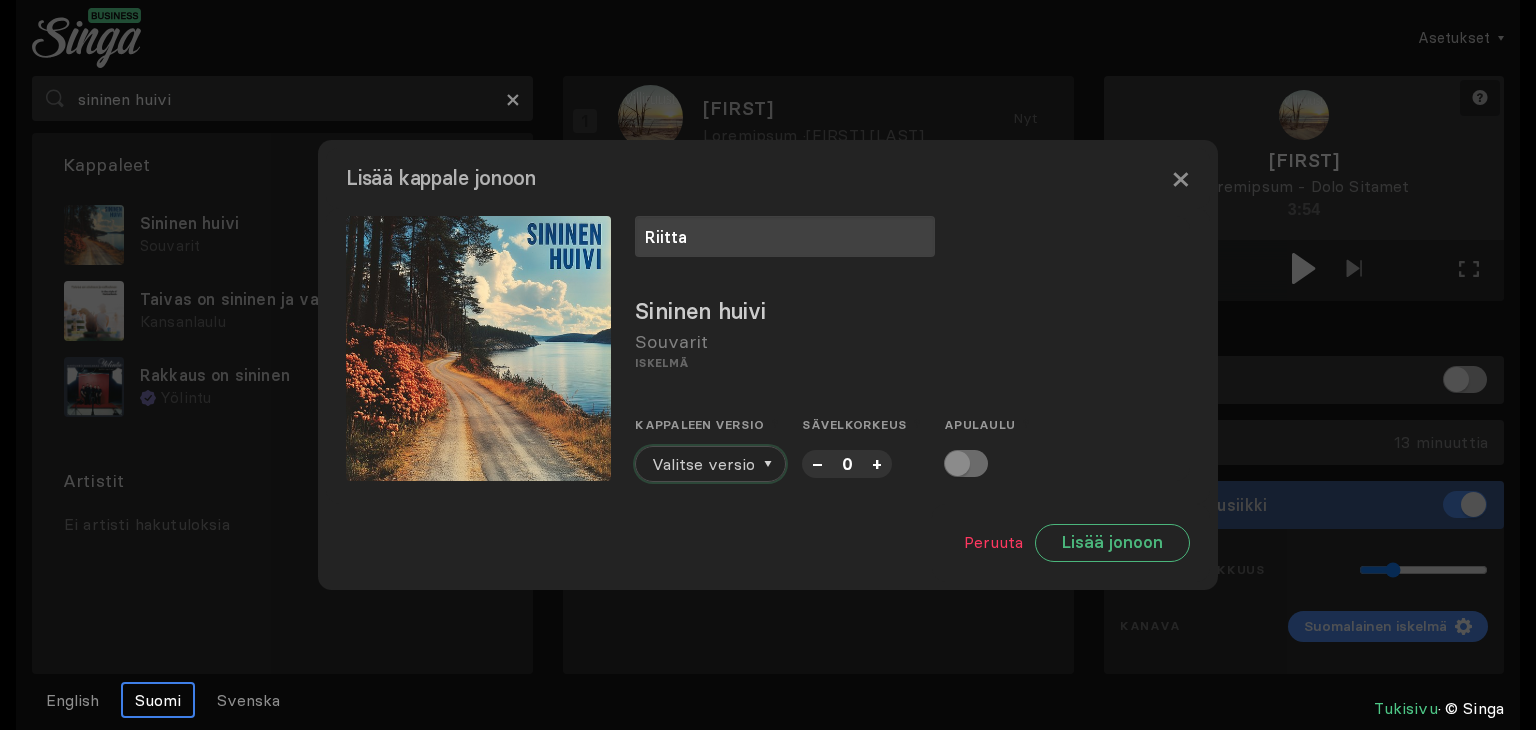 click on "Valitse versio" at bounding box center (703, 464) 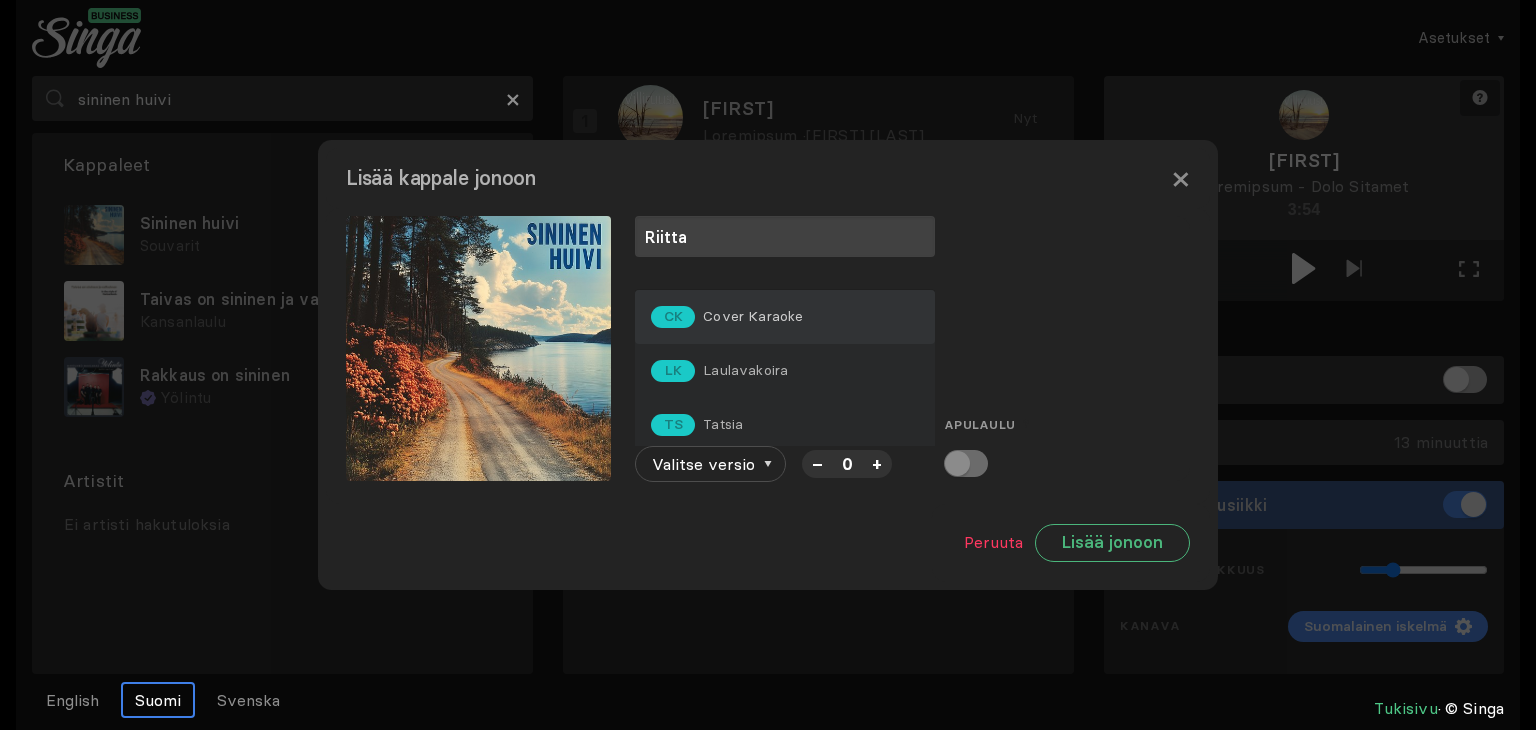 click on "Cover Karaoke" at bounding box center [753, 316] 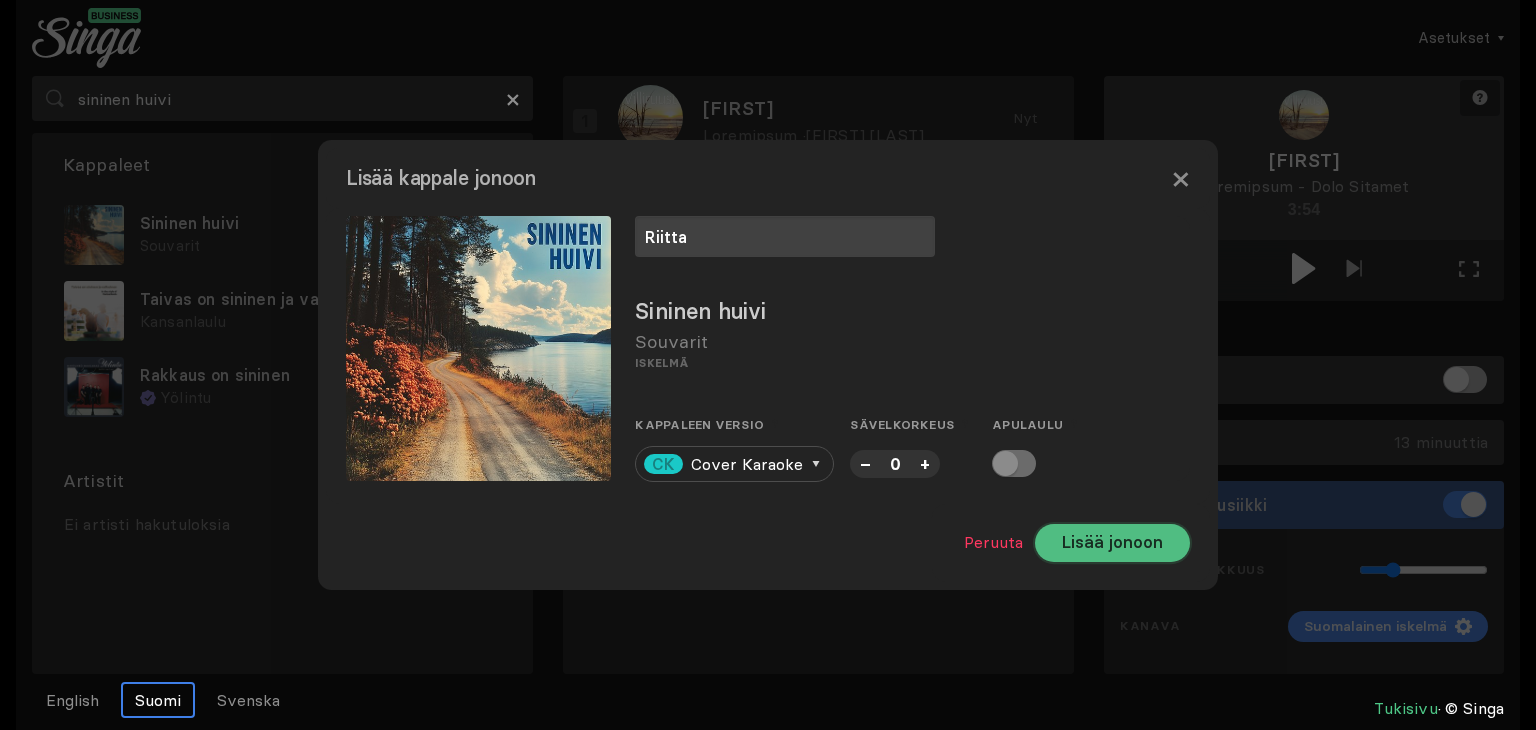 click on "Lisää jonoon" at bounding box center [1112, 543] 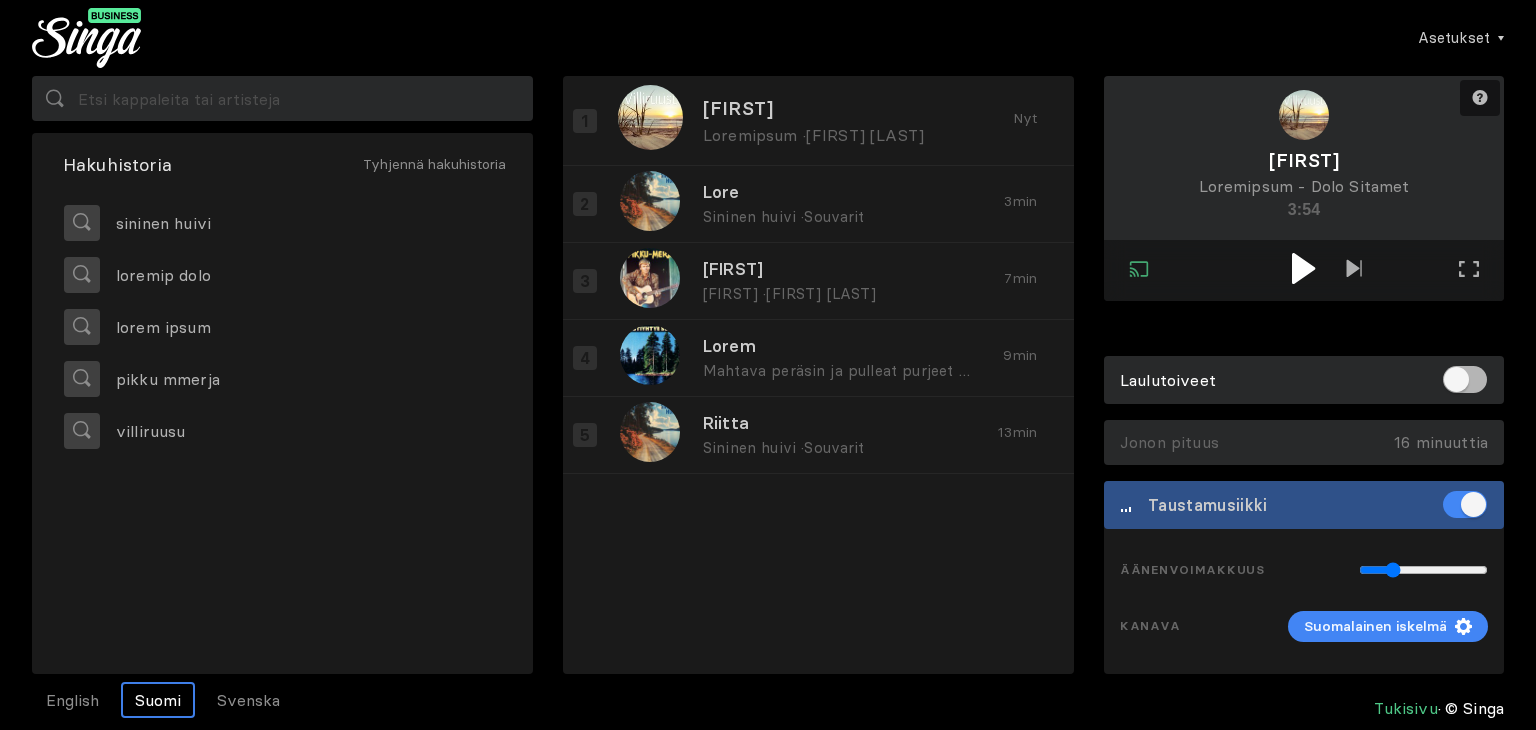 click at bounding box center (1303, 268) 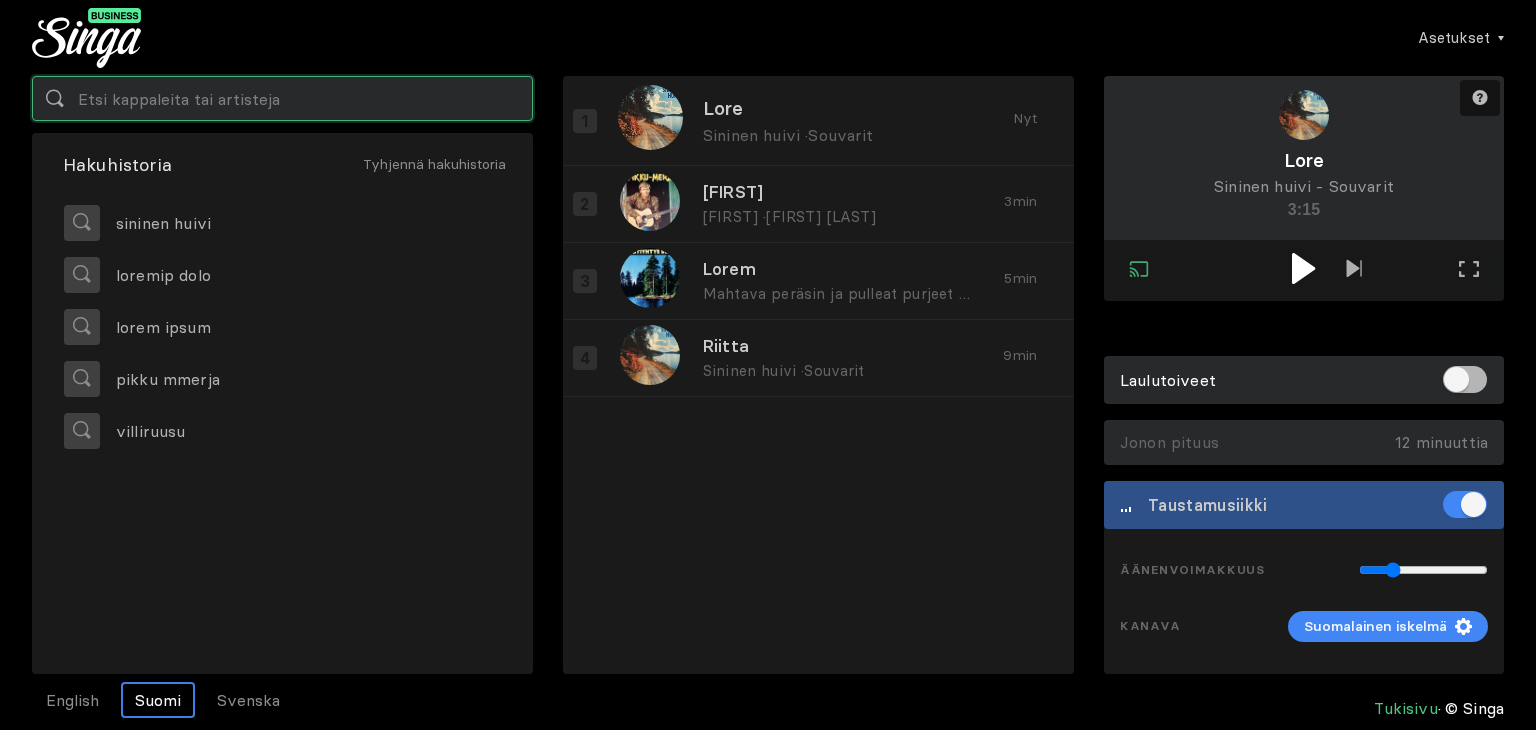 click at bounding box center (282, 98) 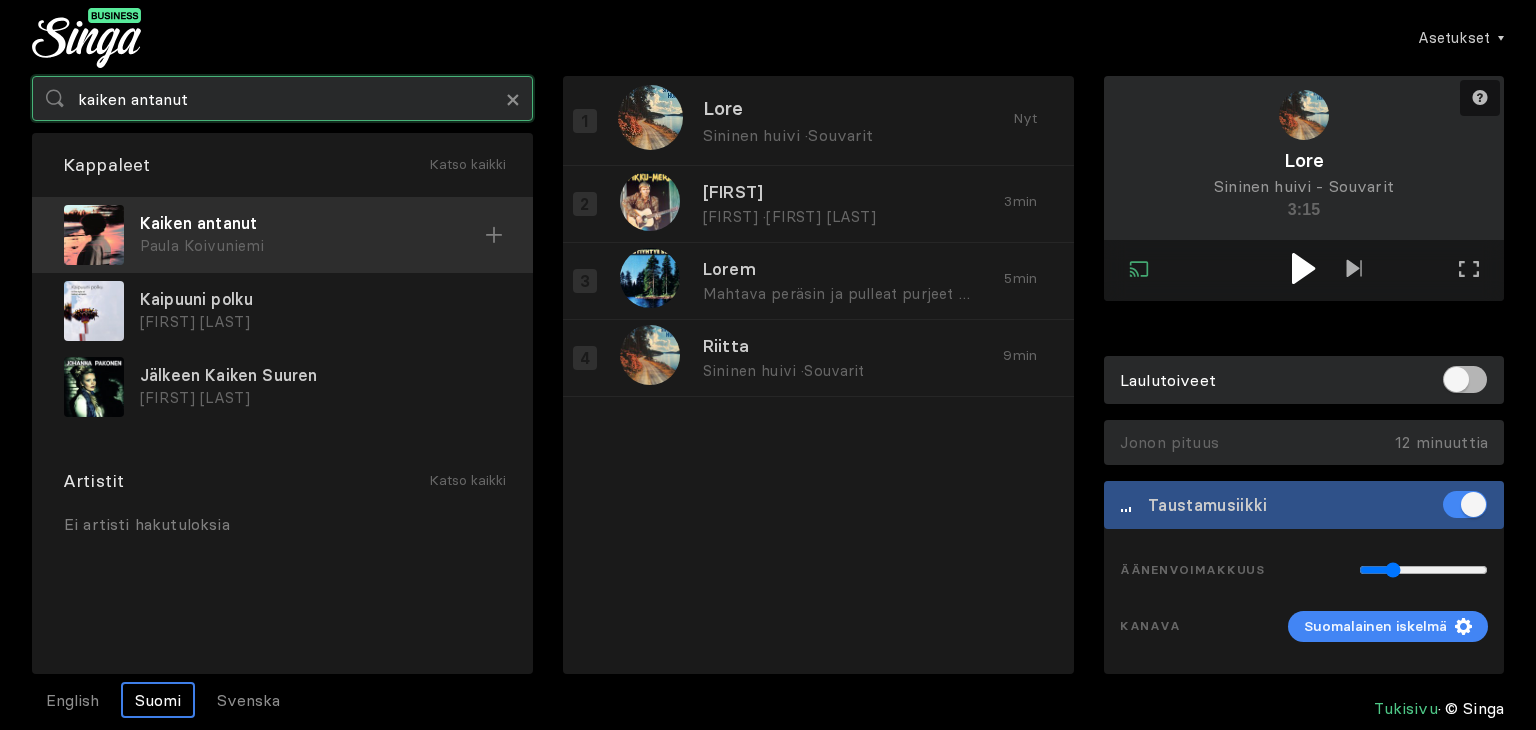 type on "kaiken antanut" 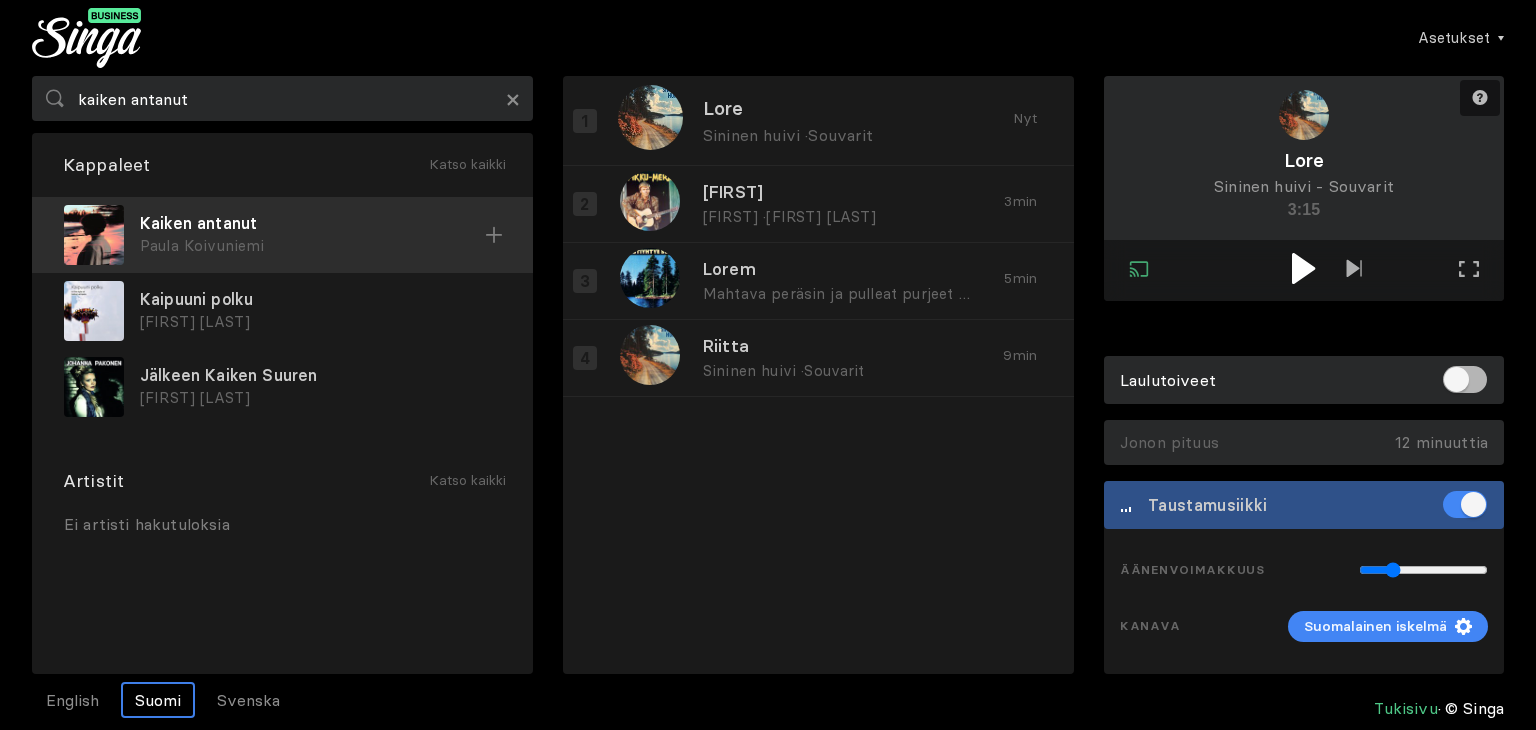 click on "Paula Koivuniemi" at bounding box center [312, 246] 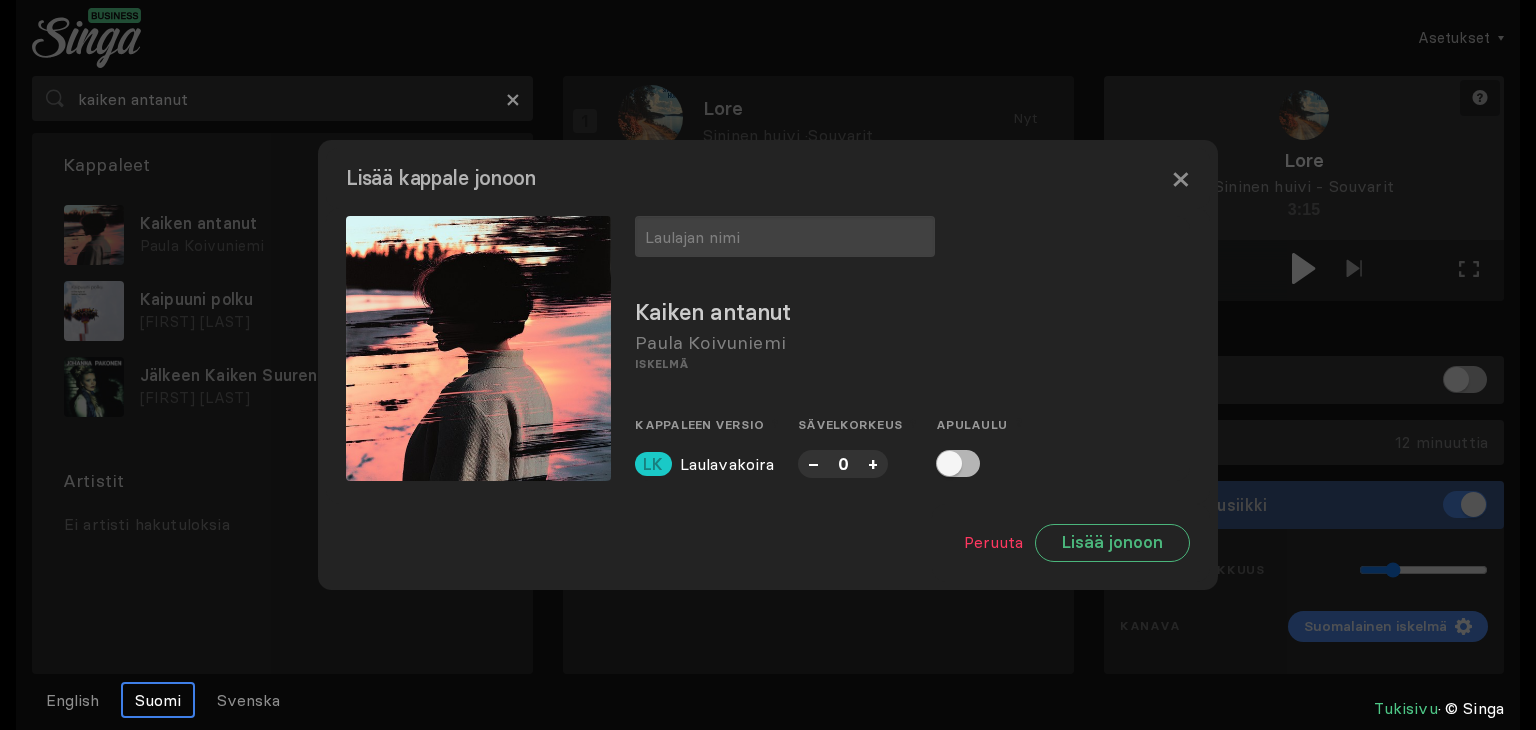 click on "–" at bounding box center (813, 463) 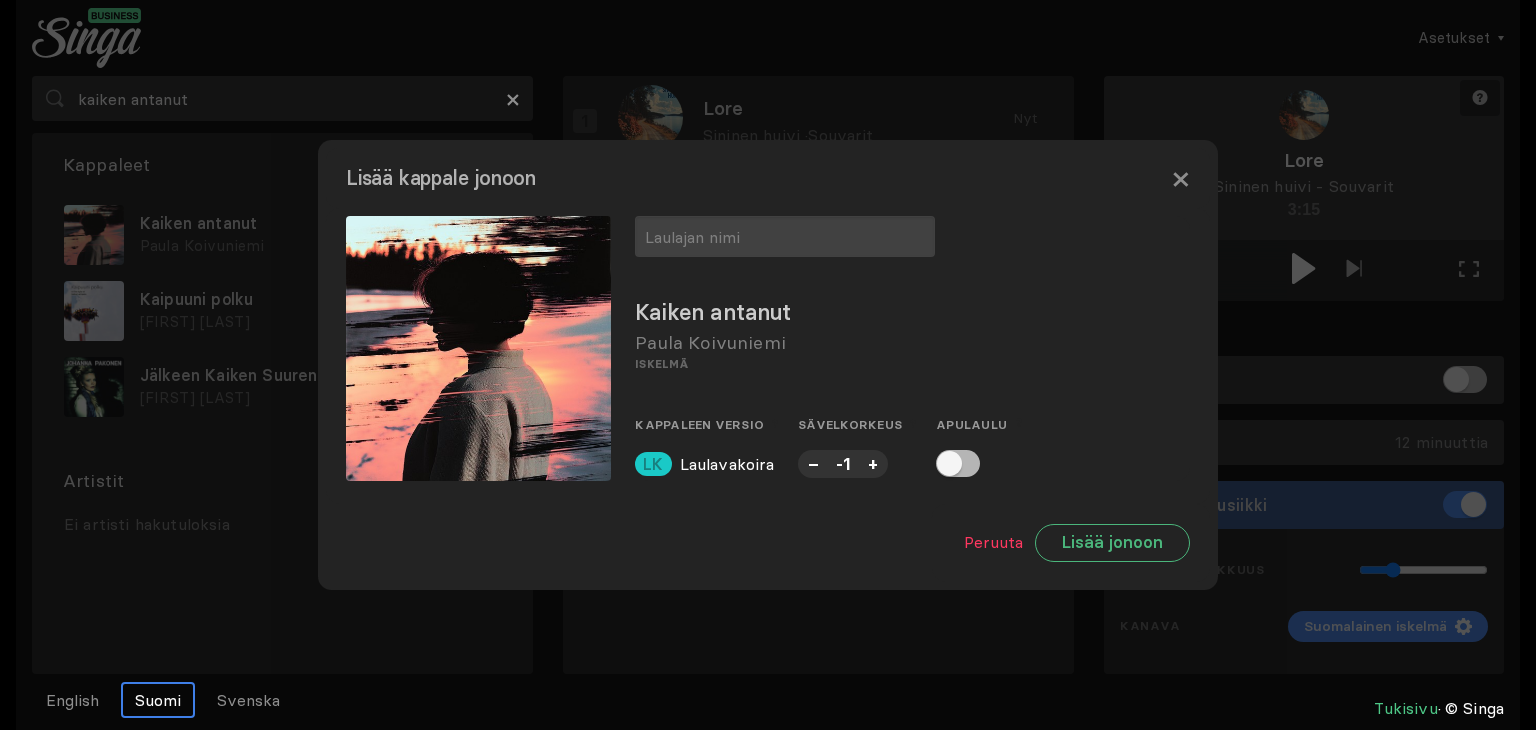 click on "–" at bounding box center (813, 463) 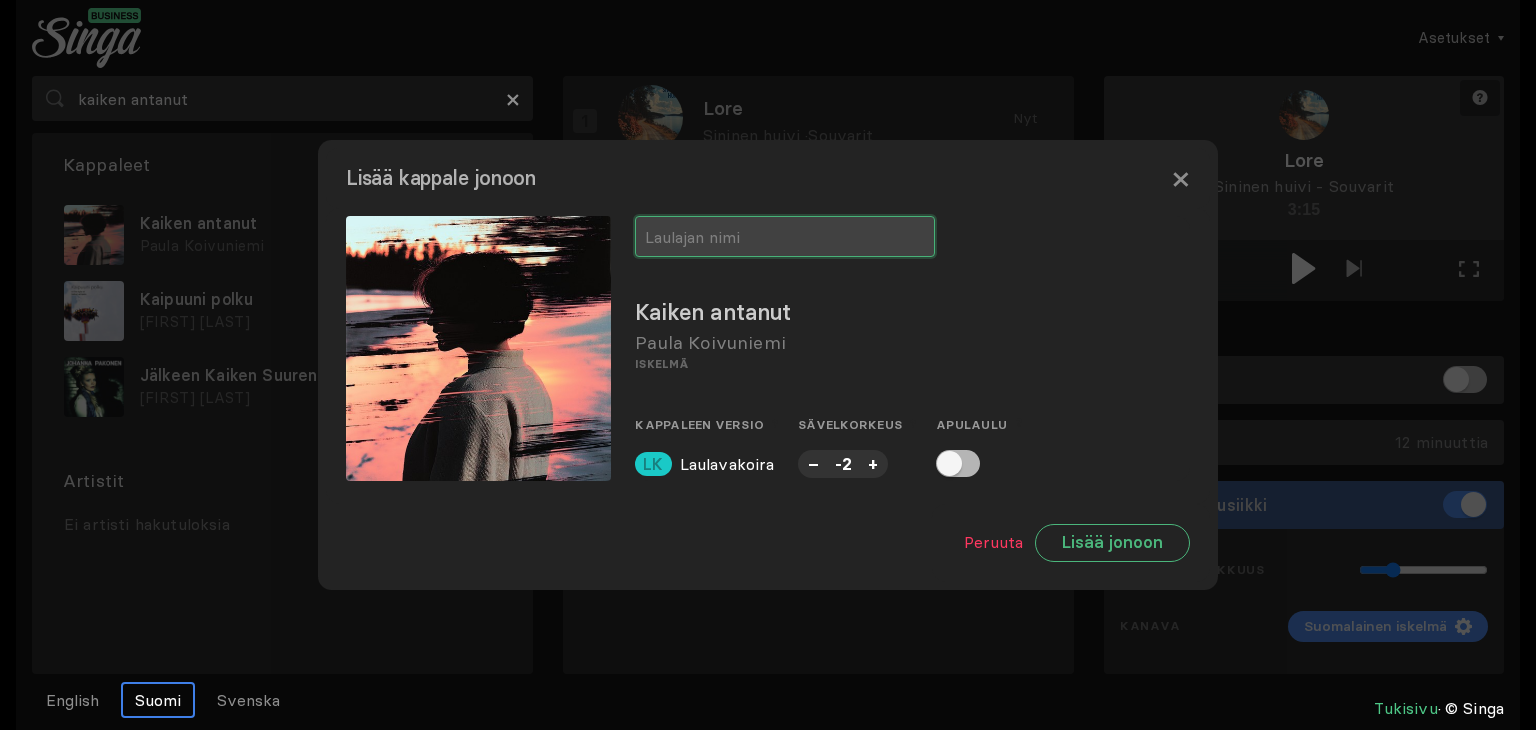 click at bounding box center [785, 236] 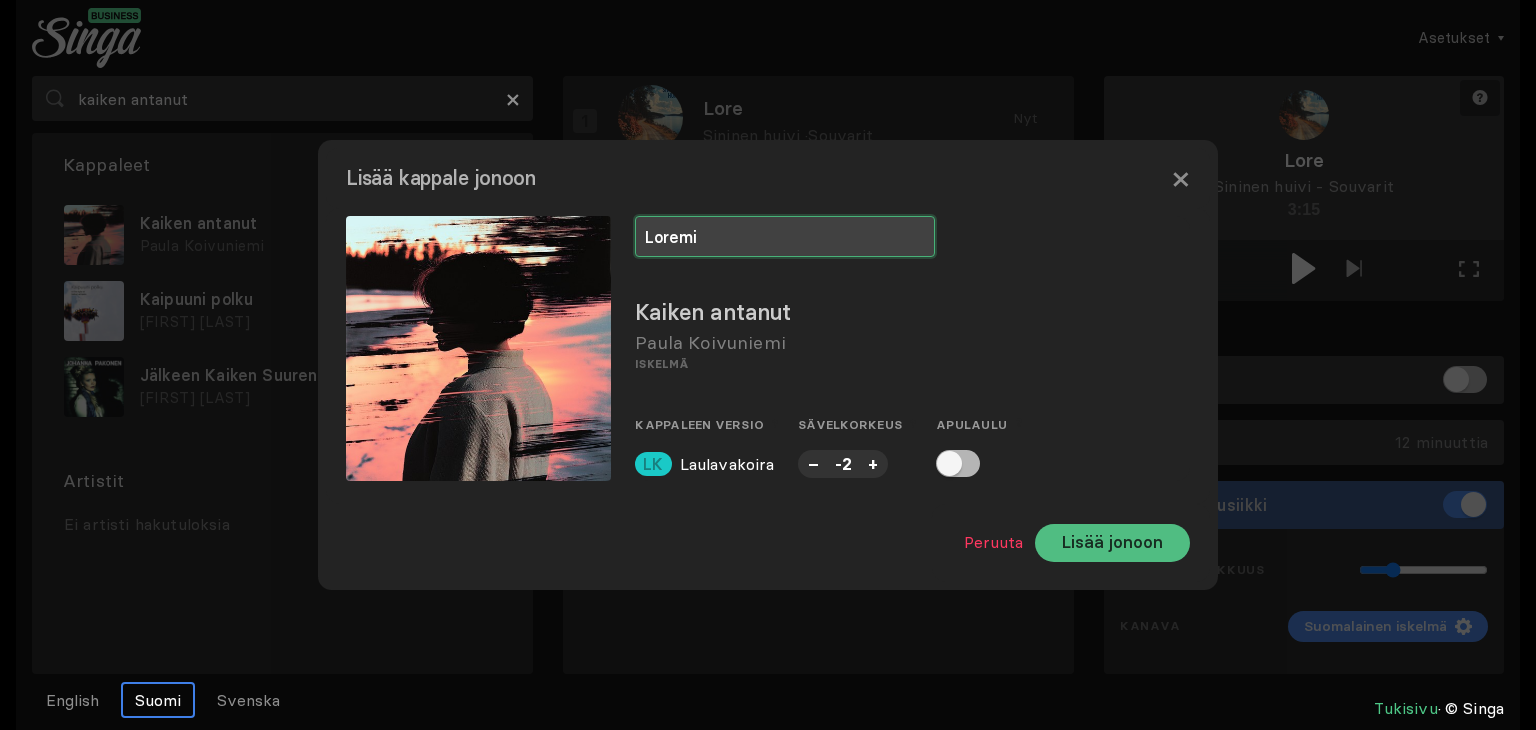 type on "Loremi" 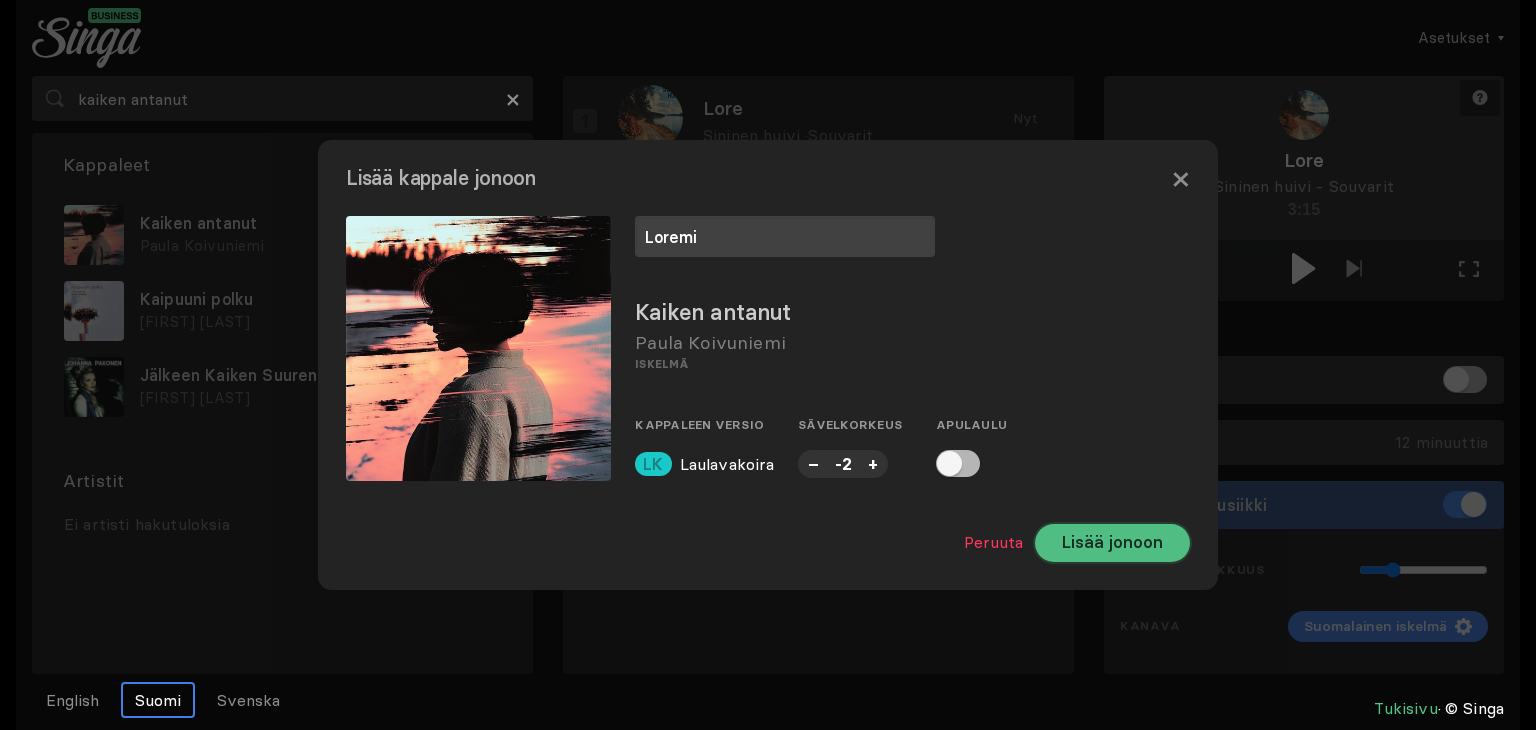 click on "Lisää jonoon" at bounding box center (1112, 543) 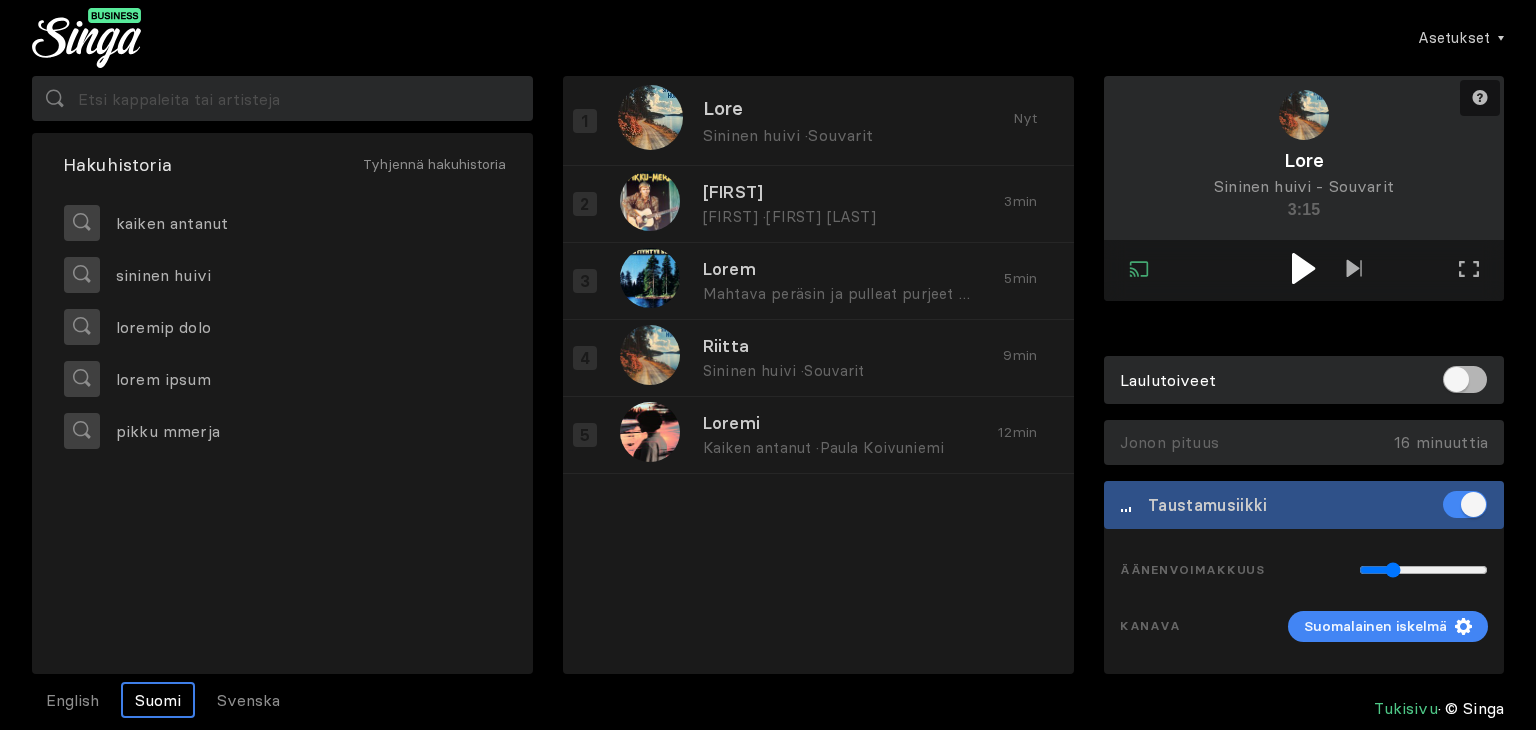 click at bounding box center (1304, 268) 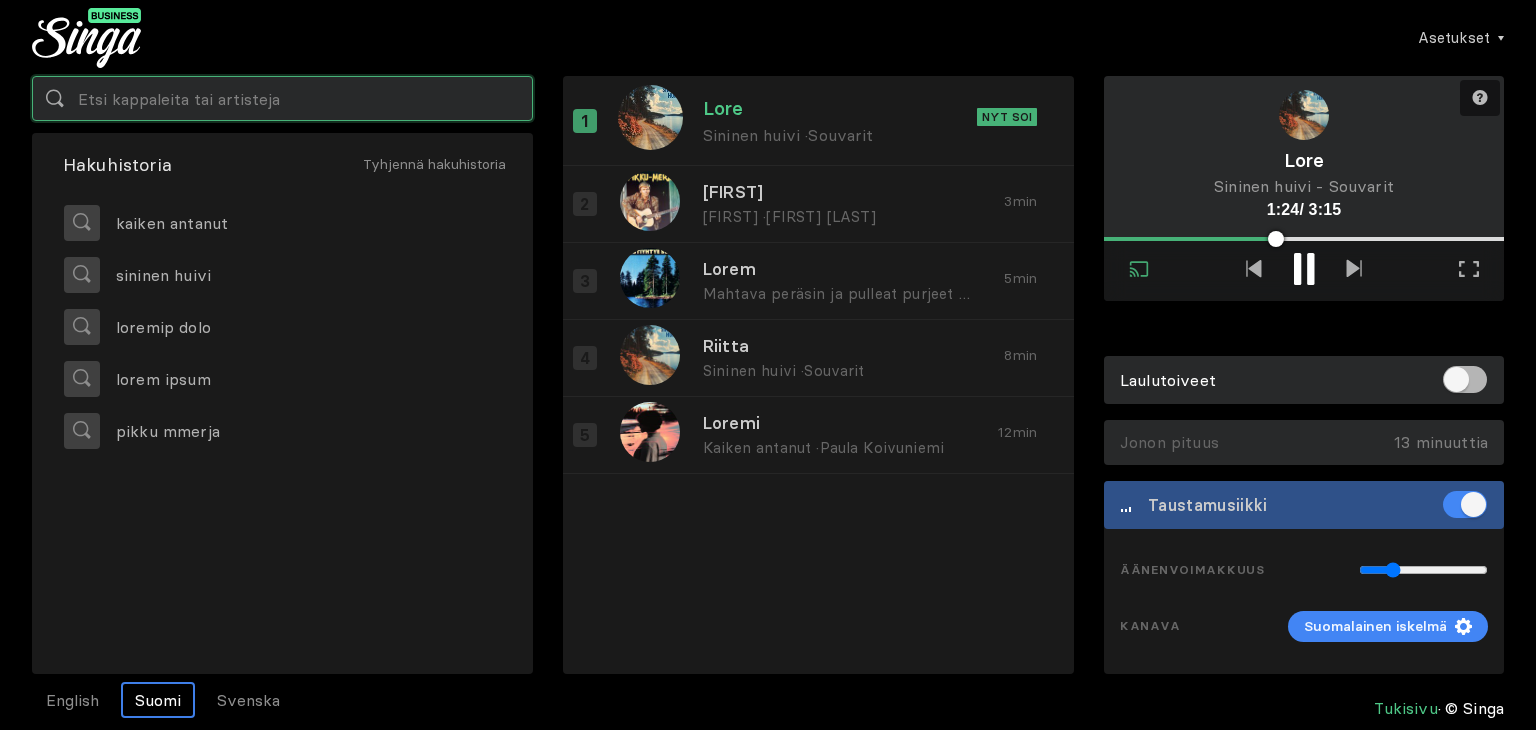 click at bounding box center [282, 98] 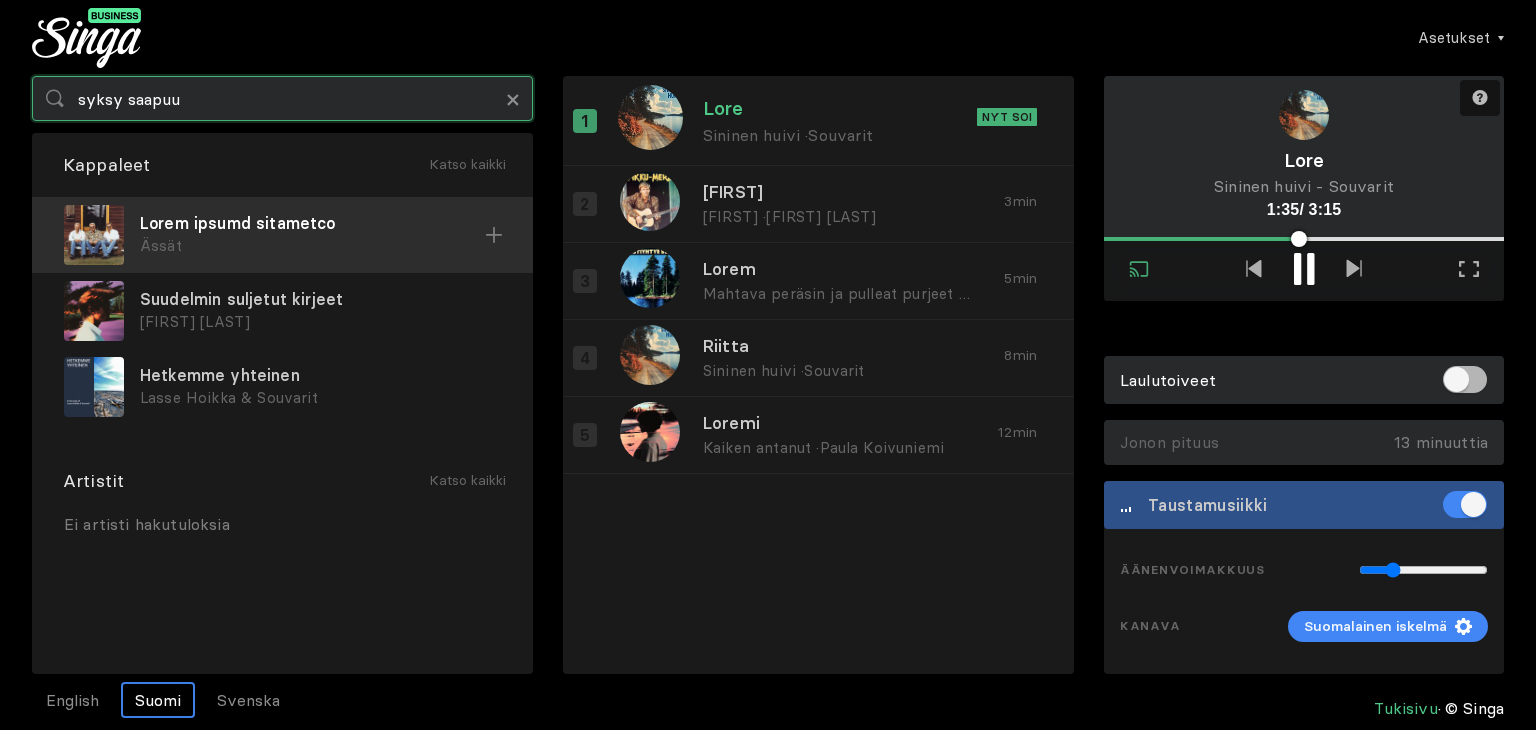 type on "syksy saapuu" 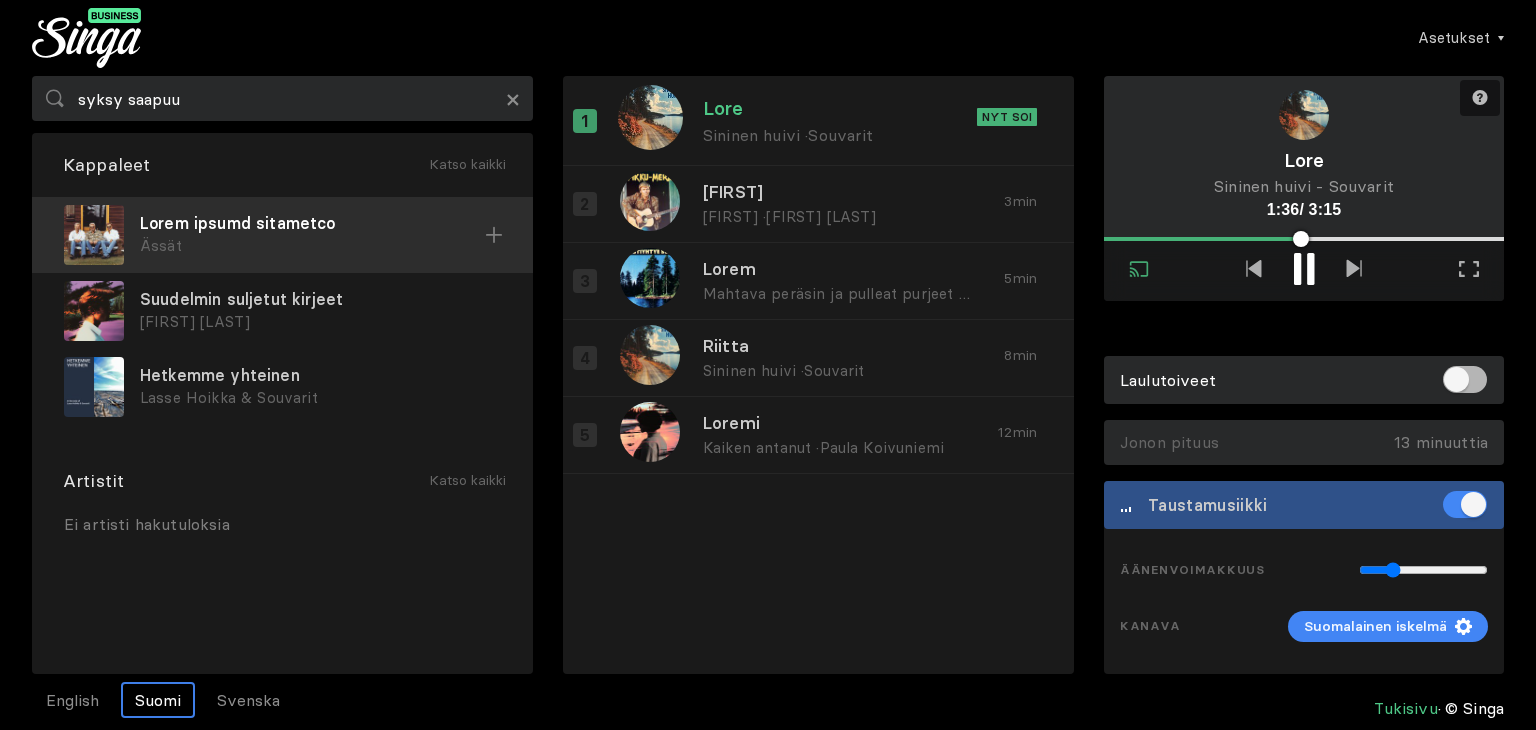 click on "Lorem ipsumd sitametco" at bounding box center (312, 223) 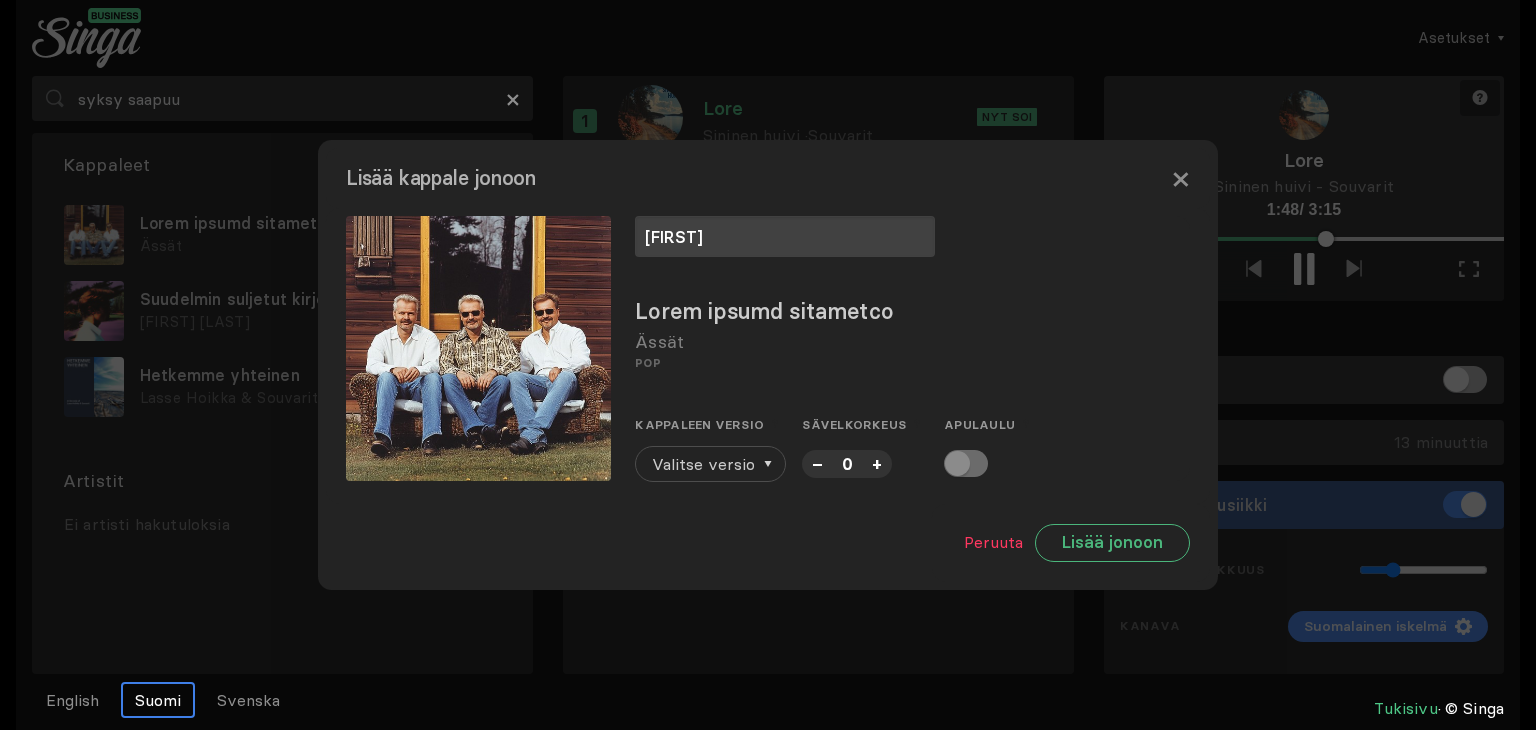 type on "[FIRST]" 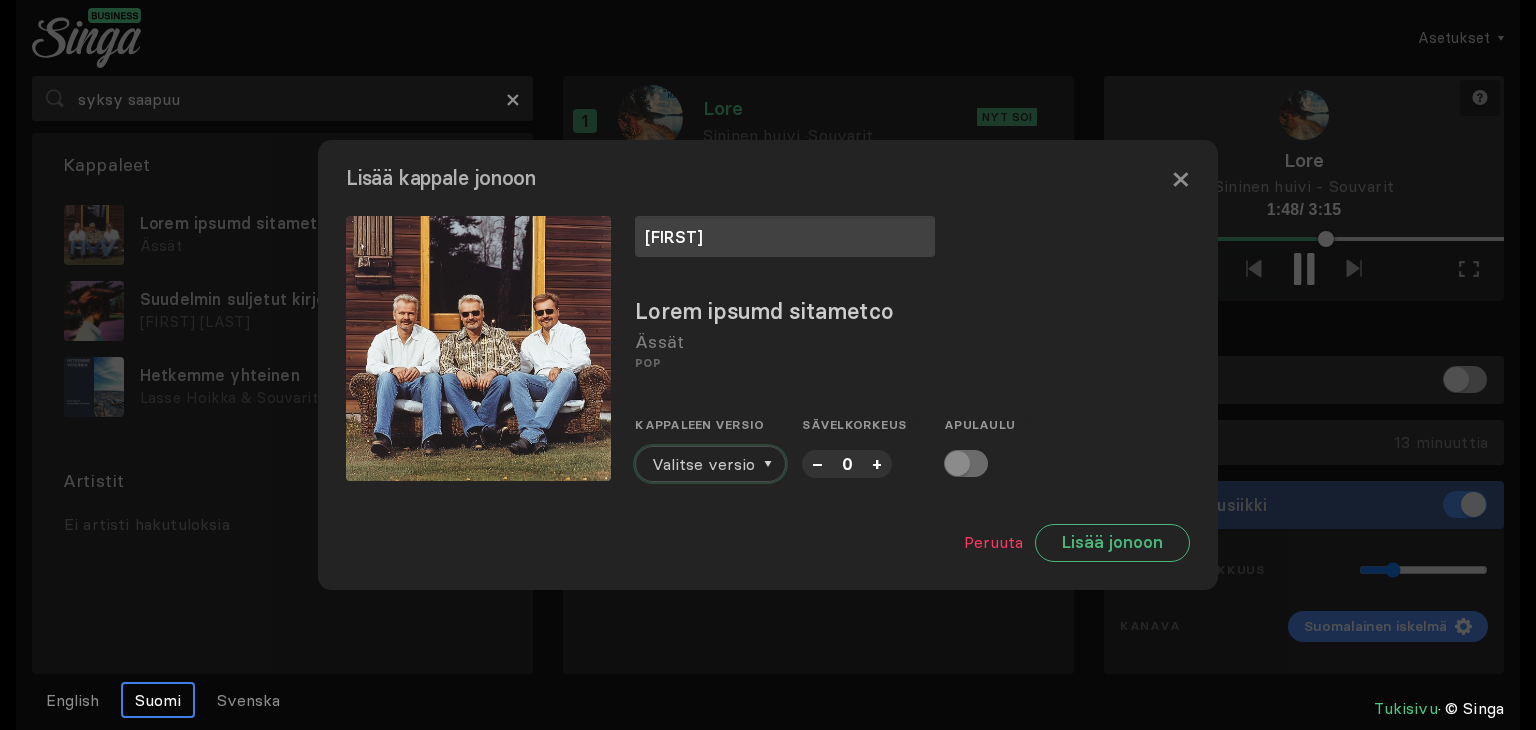 click on "Valitse versio" at bounding box center [703, 464] 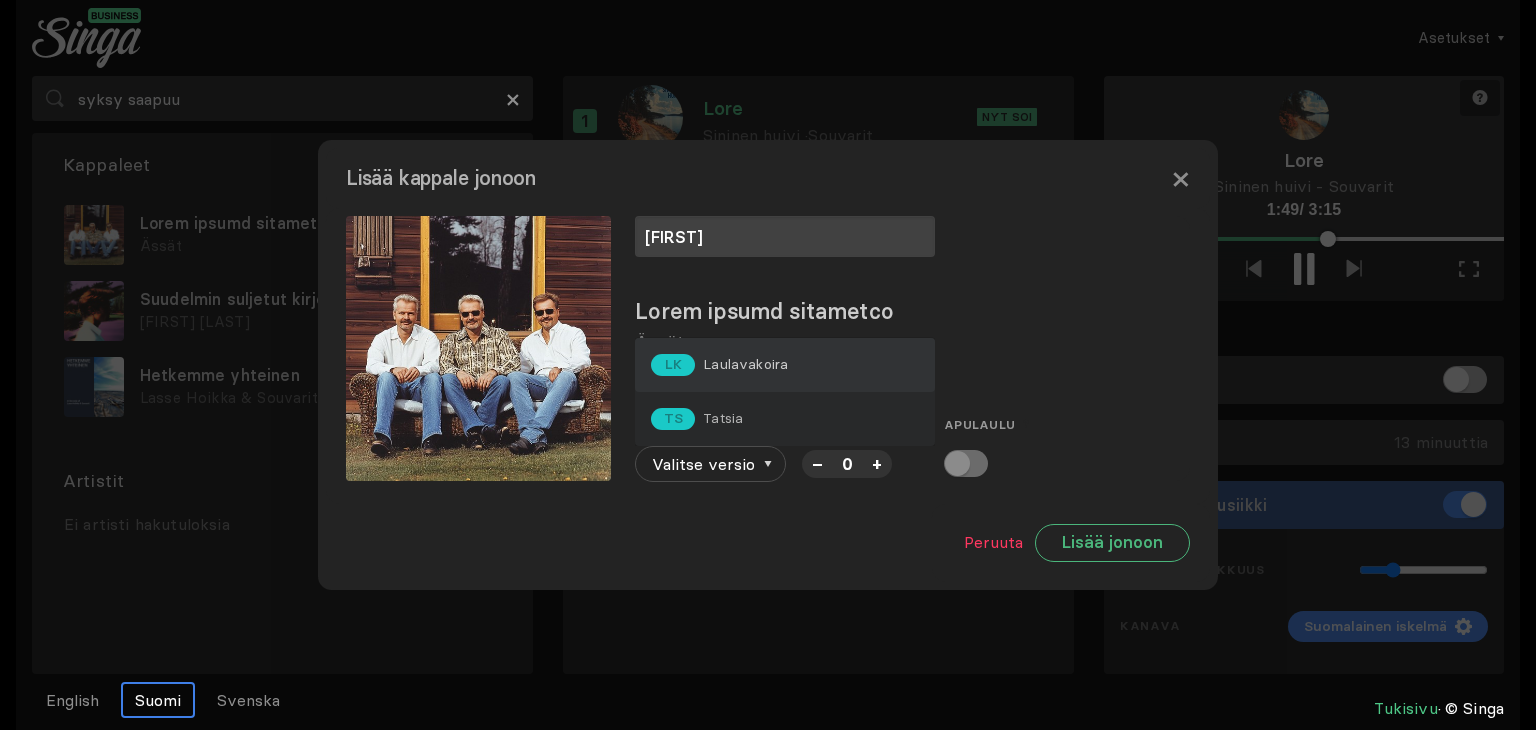 click on "Laulavakoira" at bounding box center [745, 364] 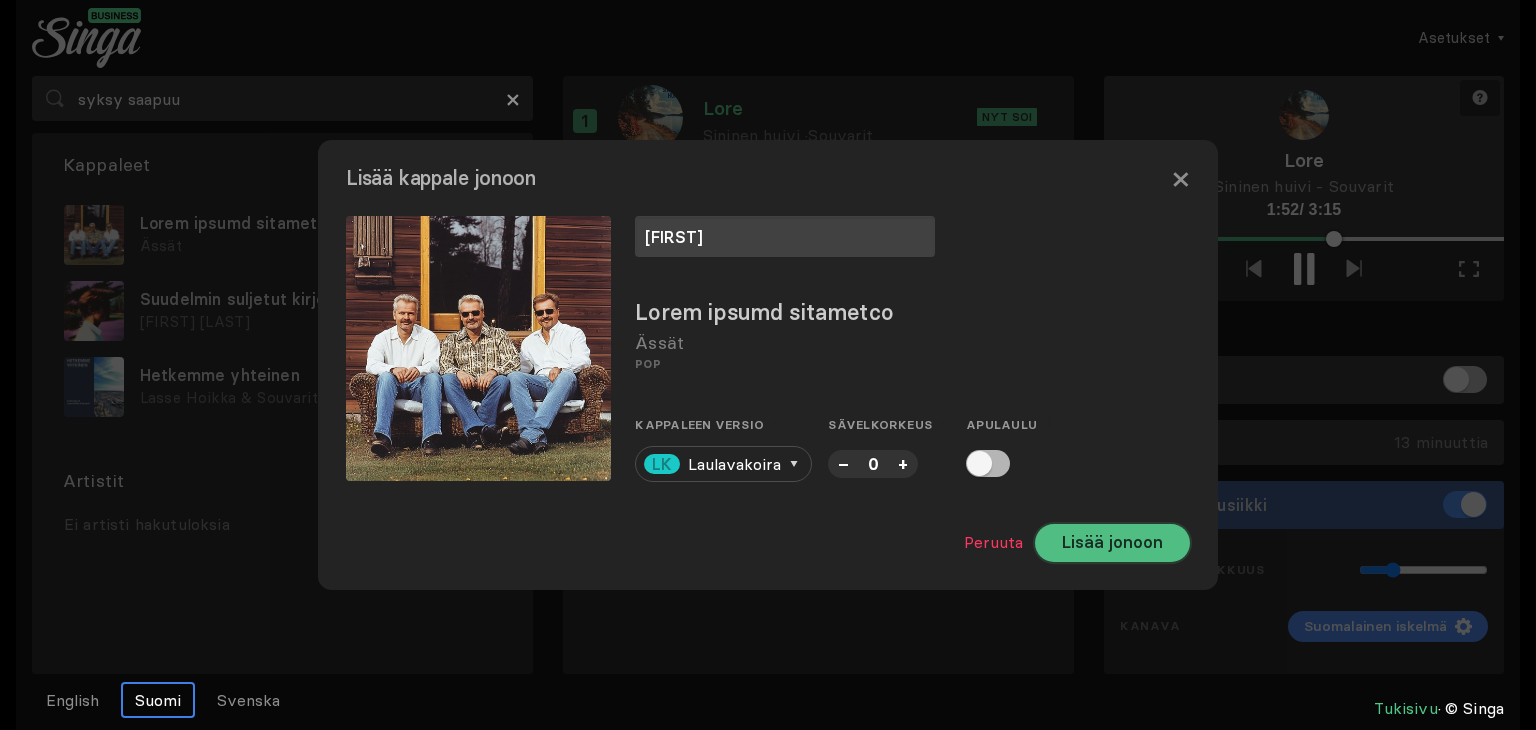 click on "Lisää jonoon" at bounding box center (1112, 543) 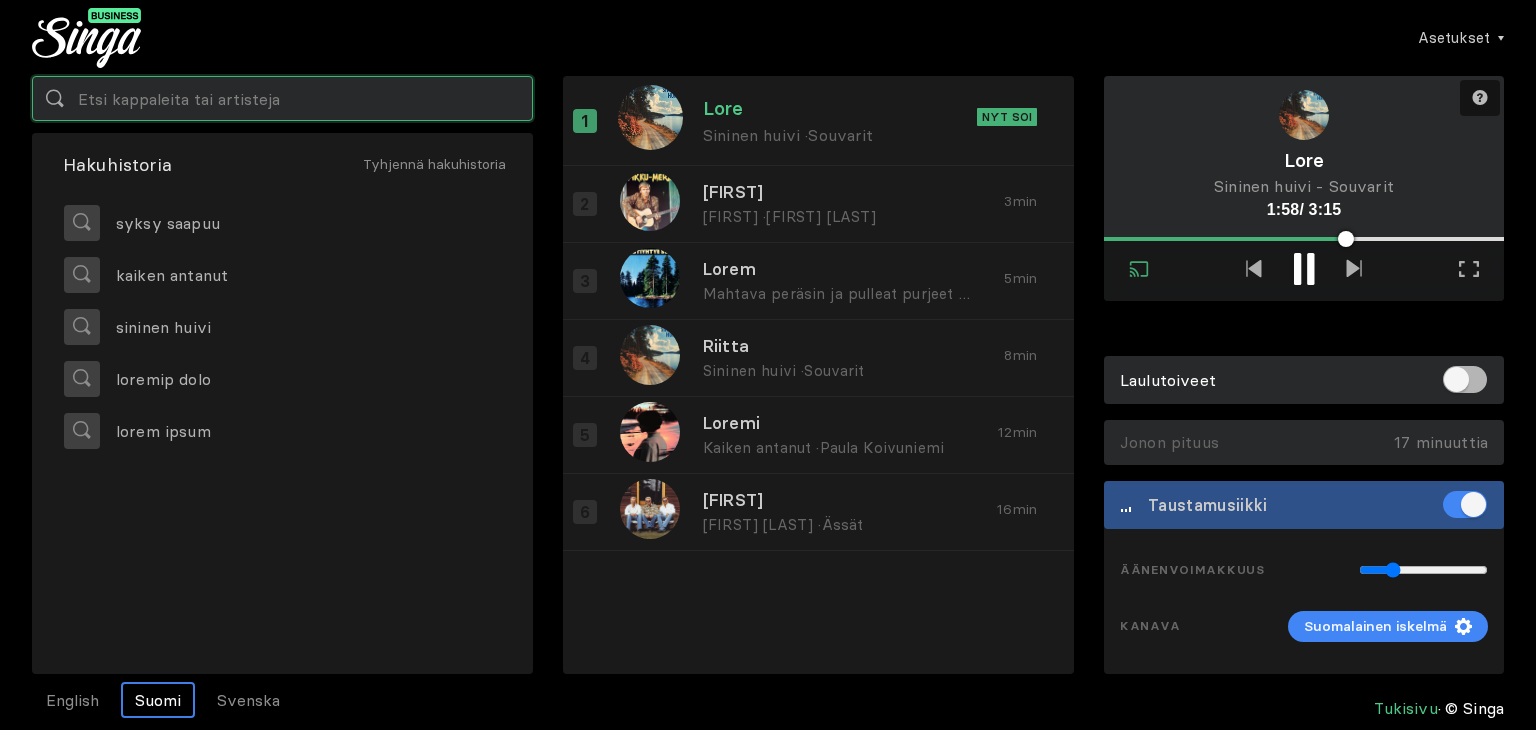 click at bounding box center (282, 98) 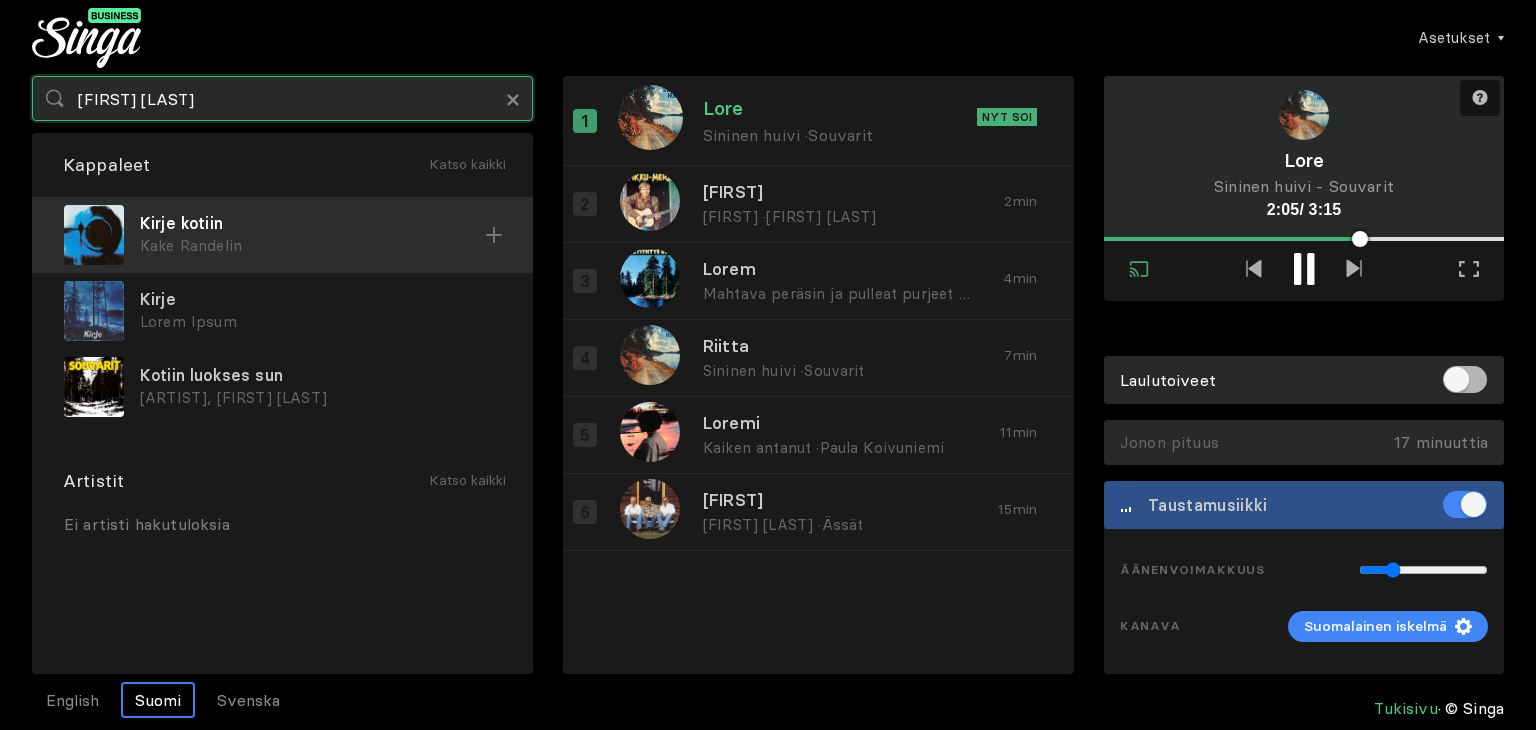 type on "[FIRST] [LAST]" 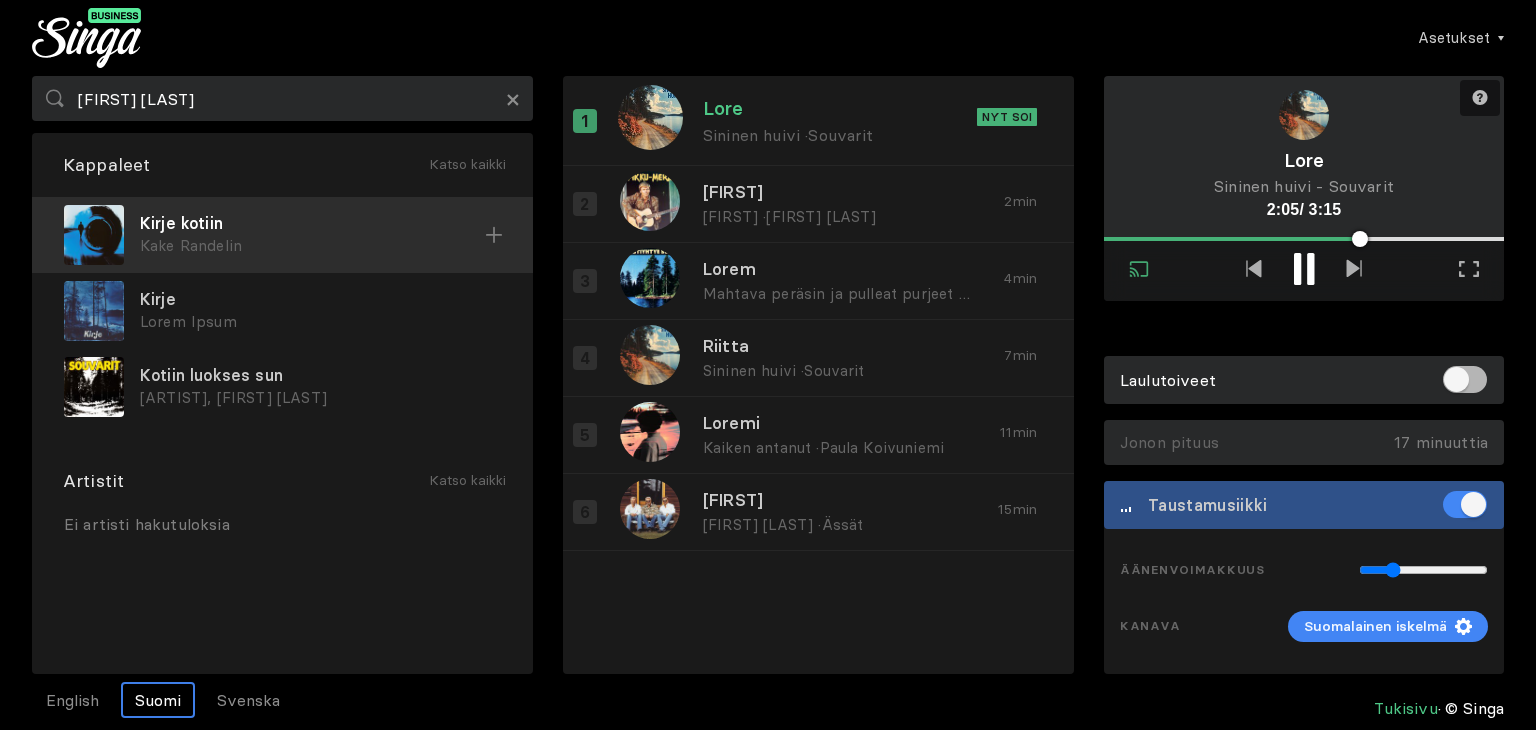 click on "Kirje kotiin" at bounding box center [312, 223] 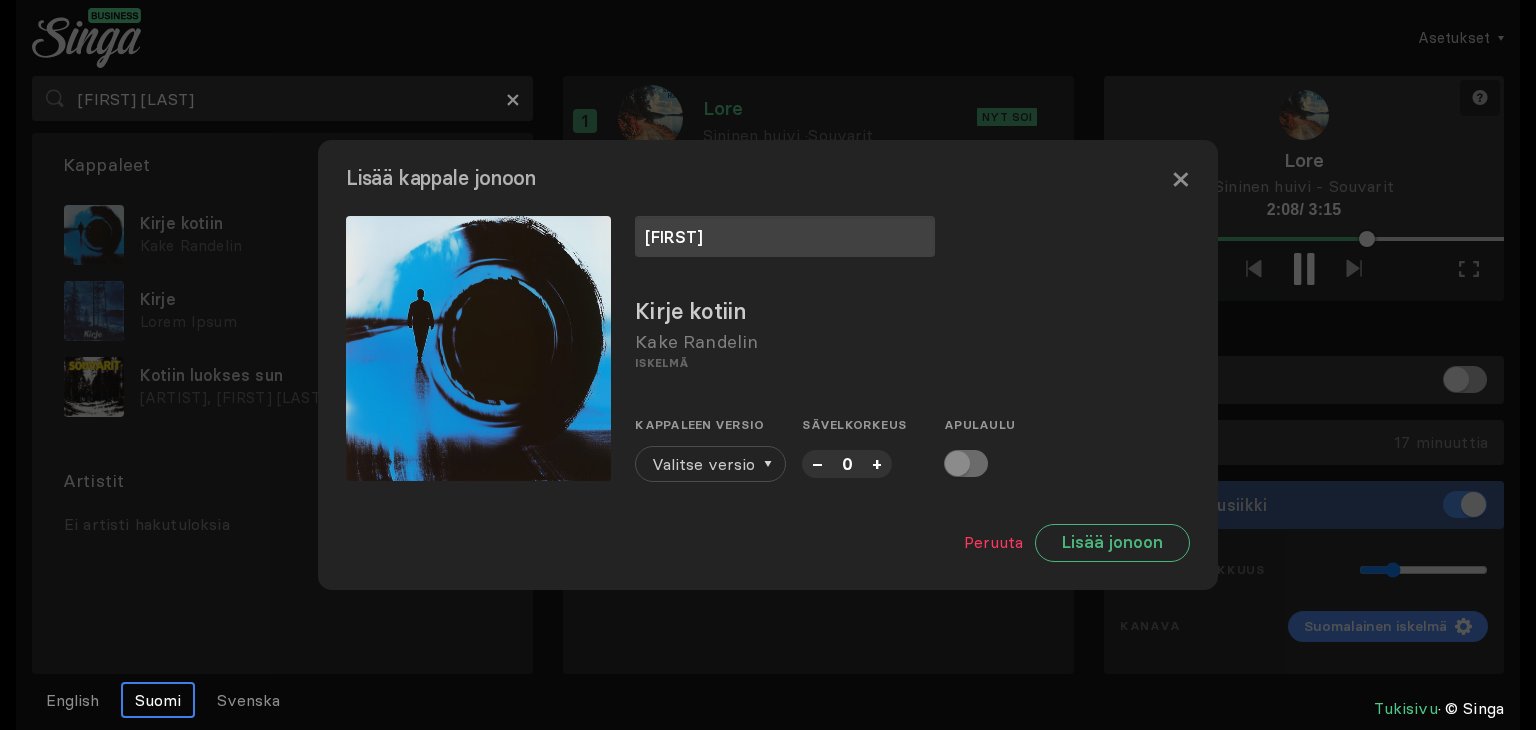 type on "[FIRST]" 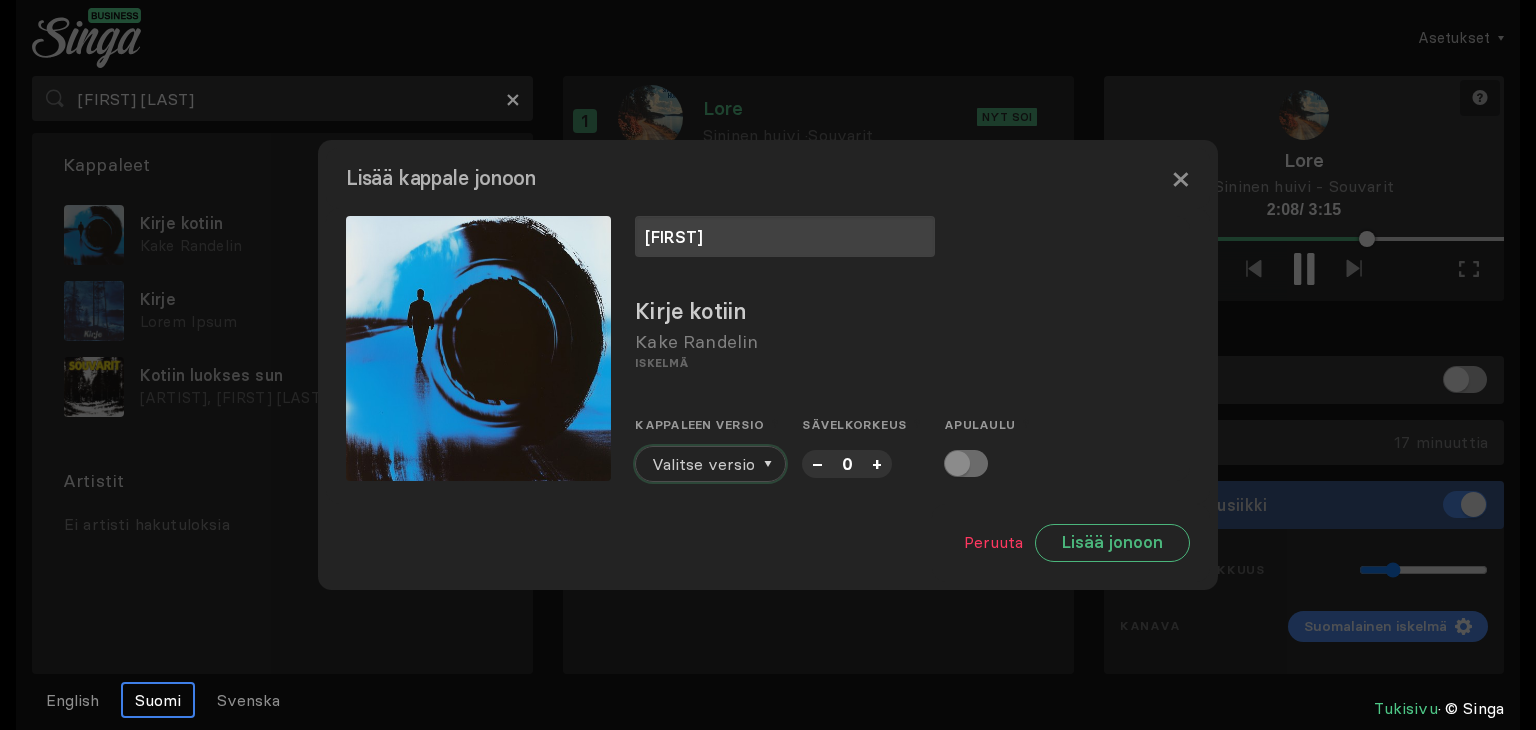 click on "Valitse versio" at bounding box center [703, 464] 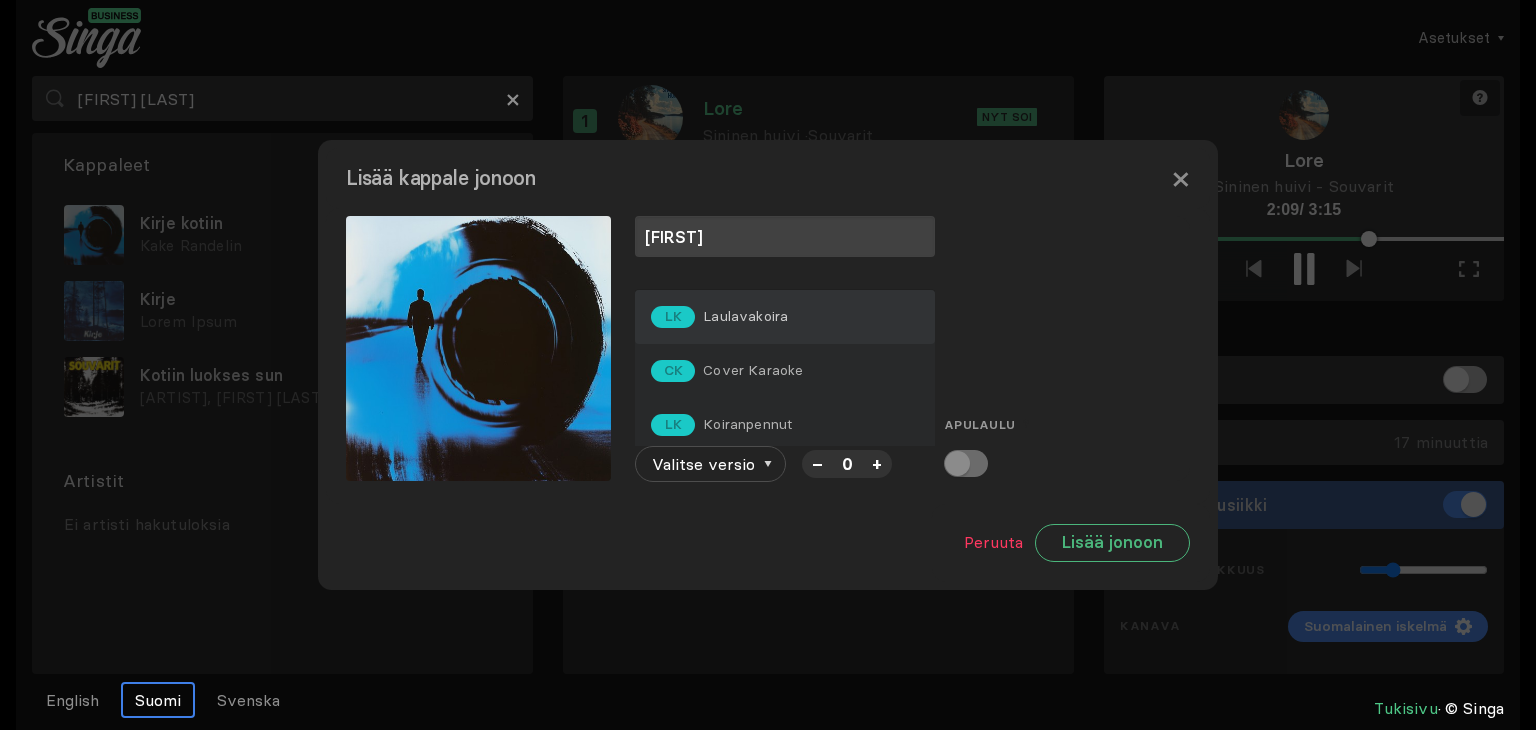 click on "LK Laulavakoira" at bounding box center (719, 317) 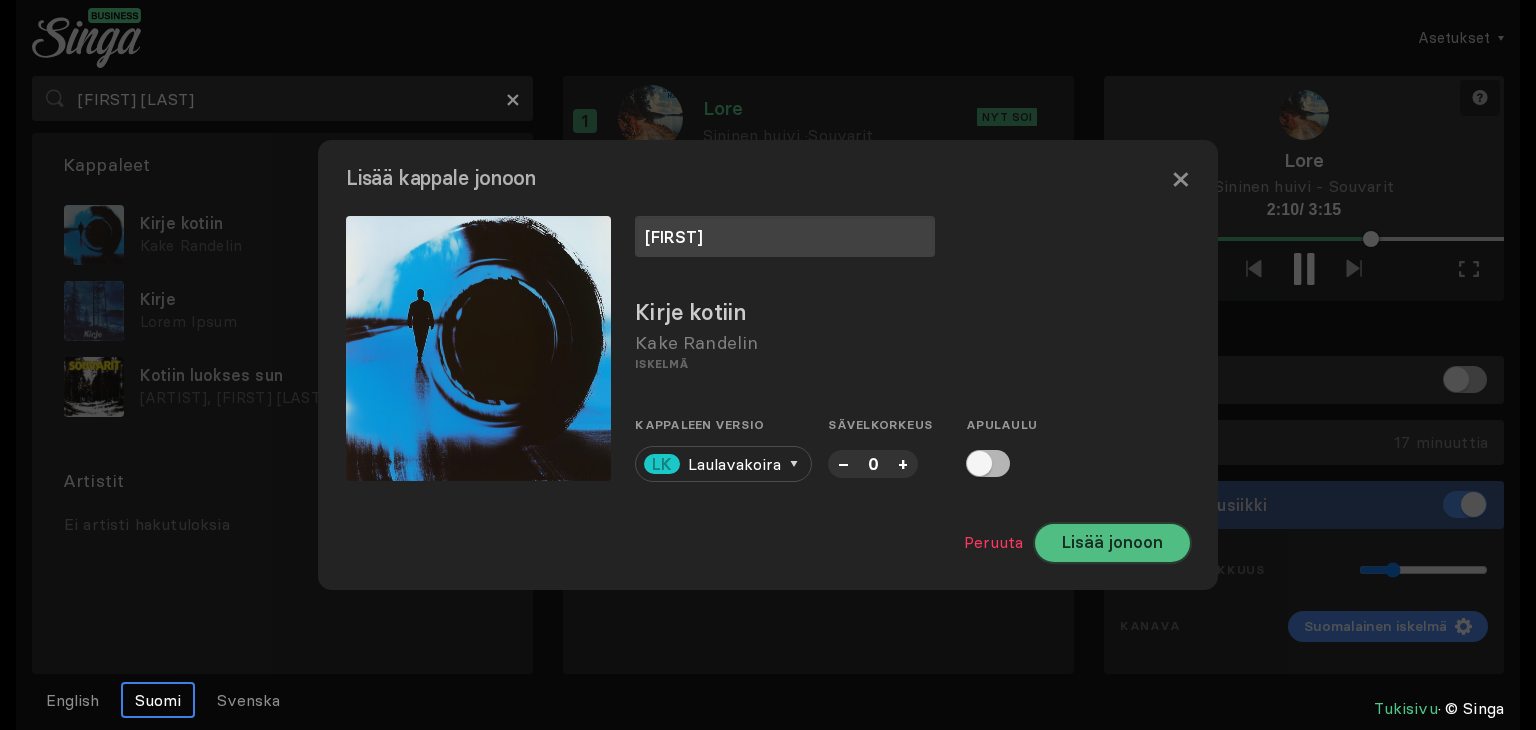 click on "Lisää jonoon" at bounding box center [1112, 543] 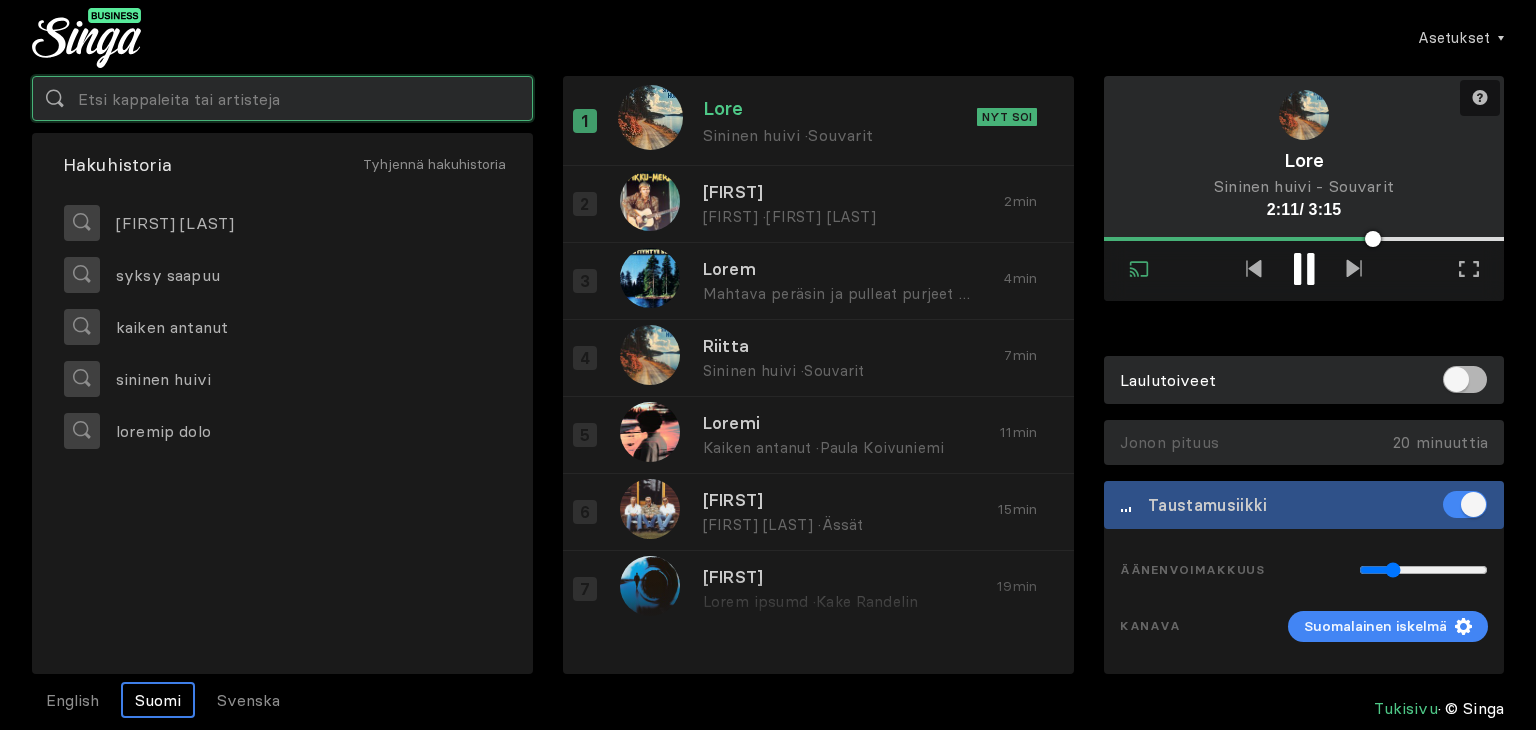 click at bounding box center (282, 98) 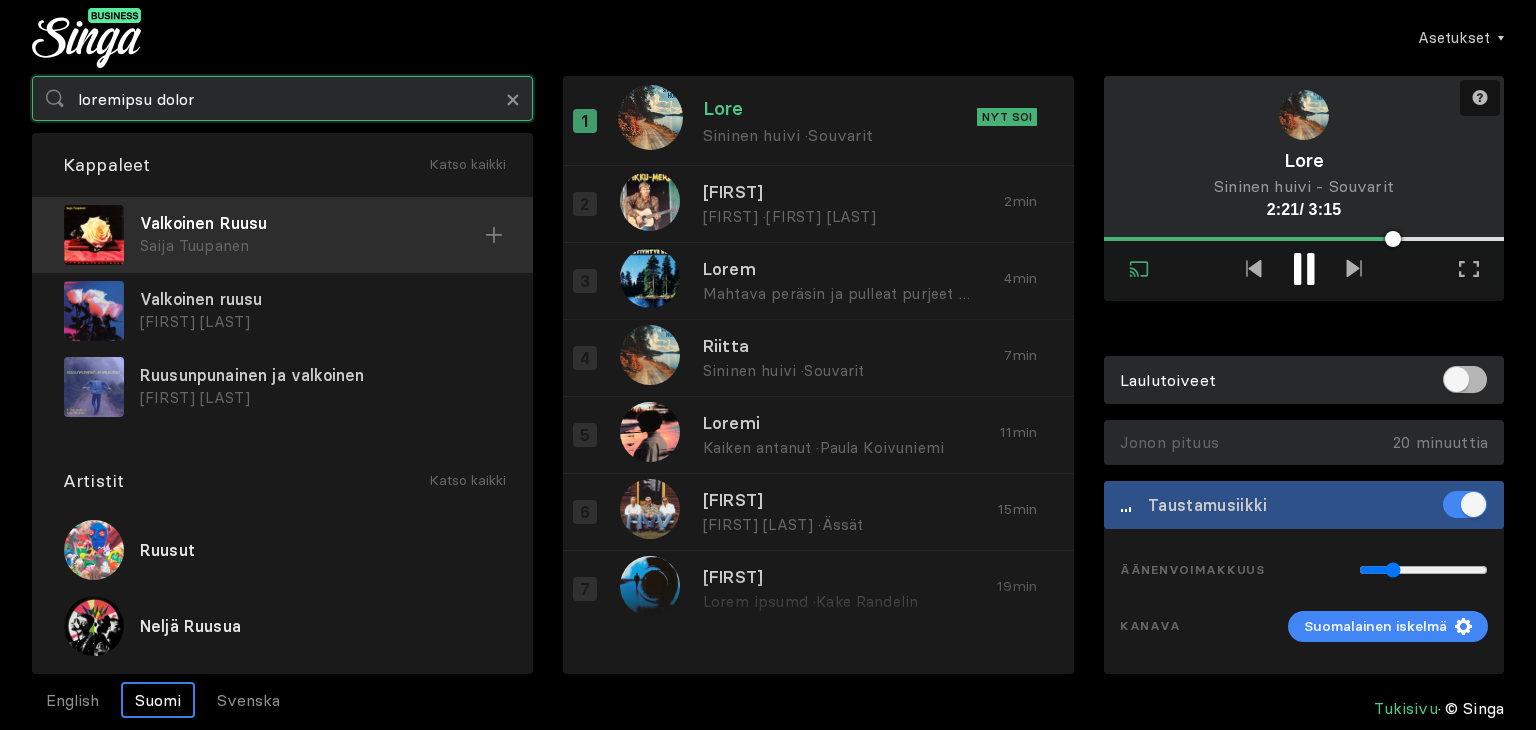 type on "loremipsu dolor" 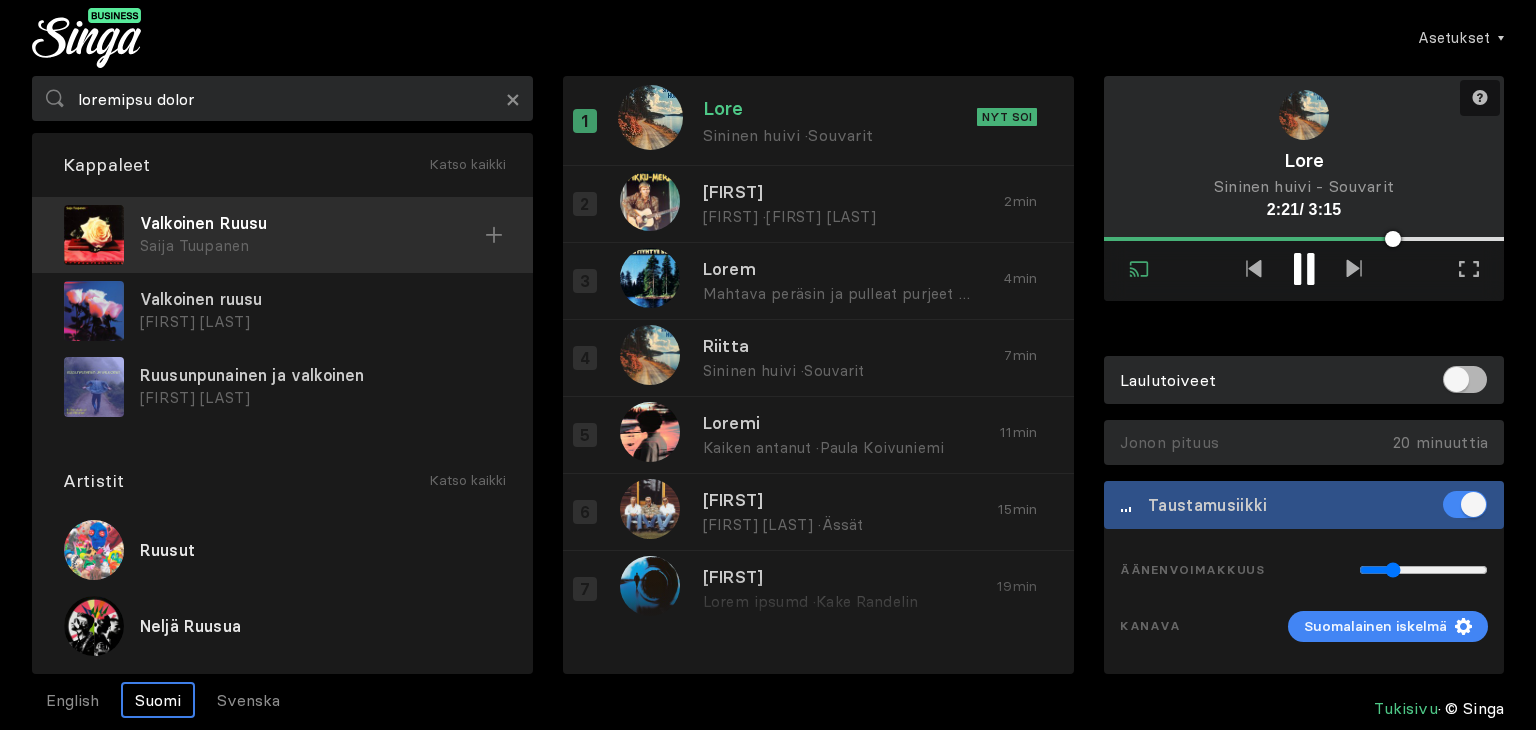 click on "Valkoinen Ruusu" at bounding box center [312, 223] 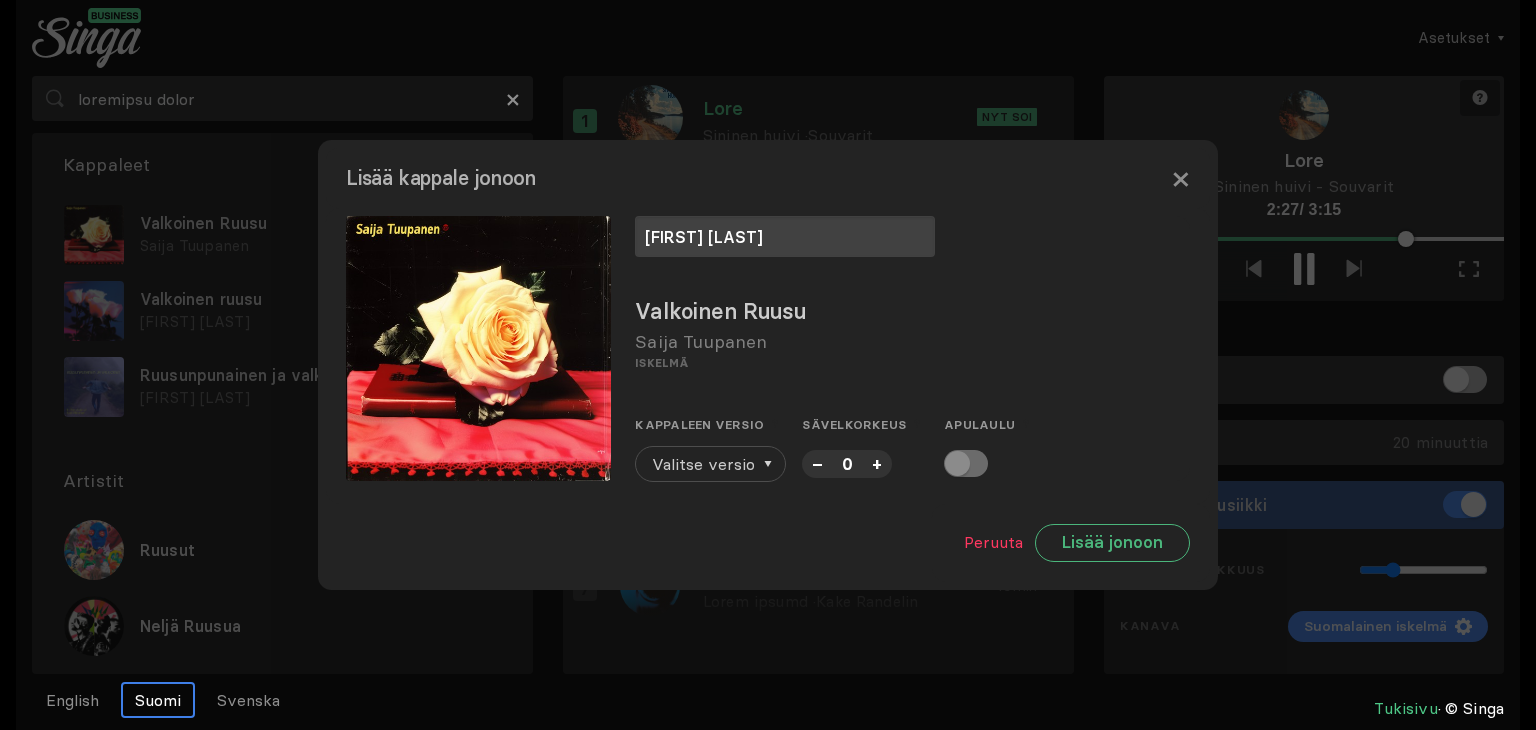 type on "[FIRST] [LAST]" 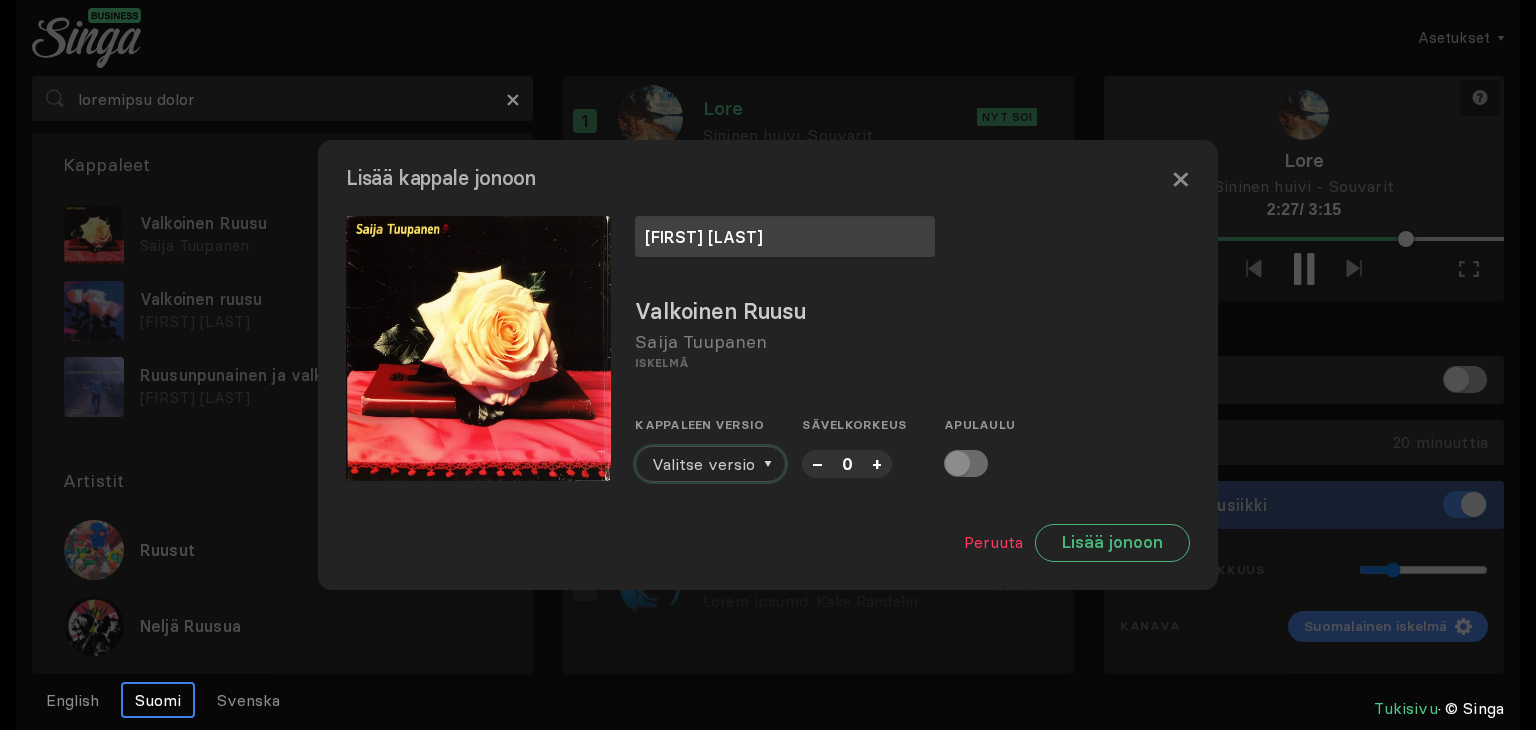 click on "Valitse versio" at bounding box center [703, 464] 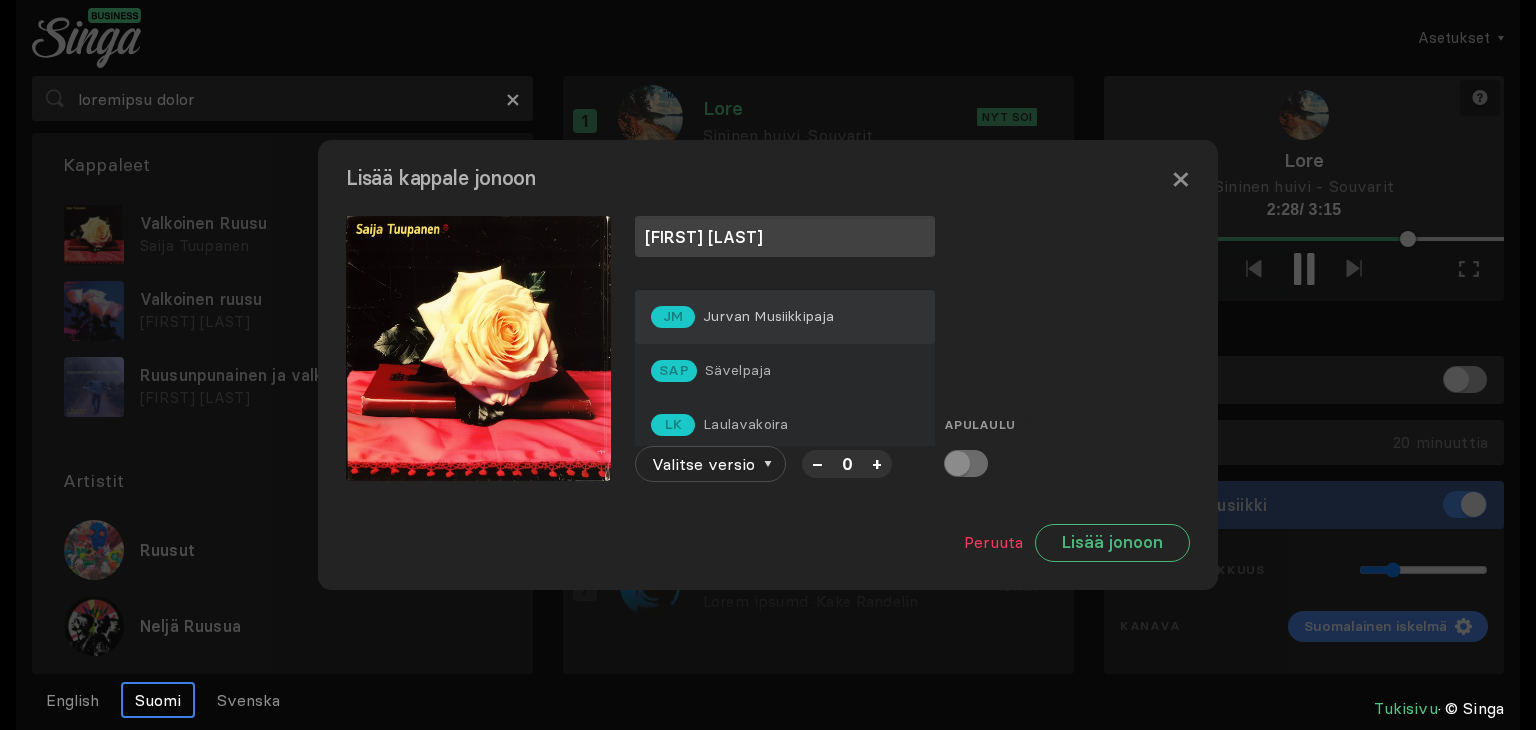click on "[BRAND]" at bounding box center (742, 317) 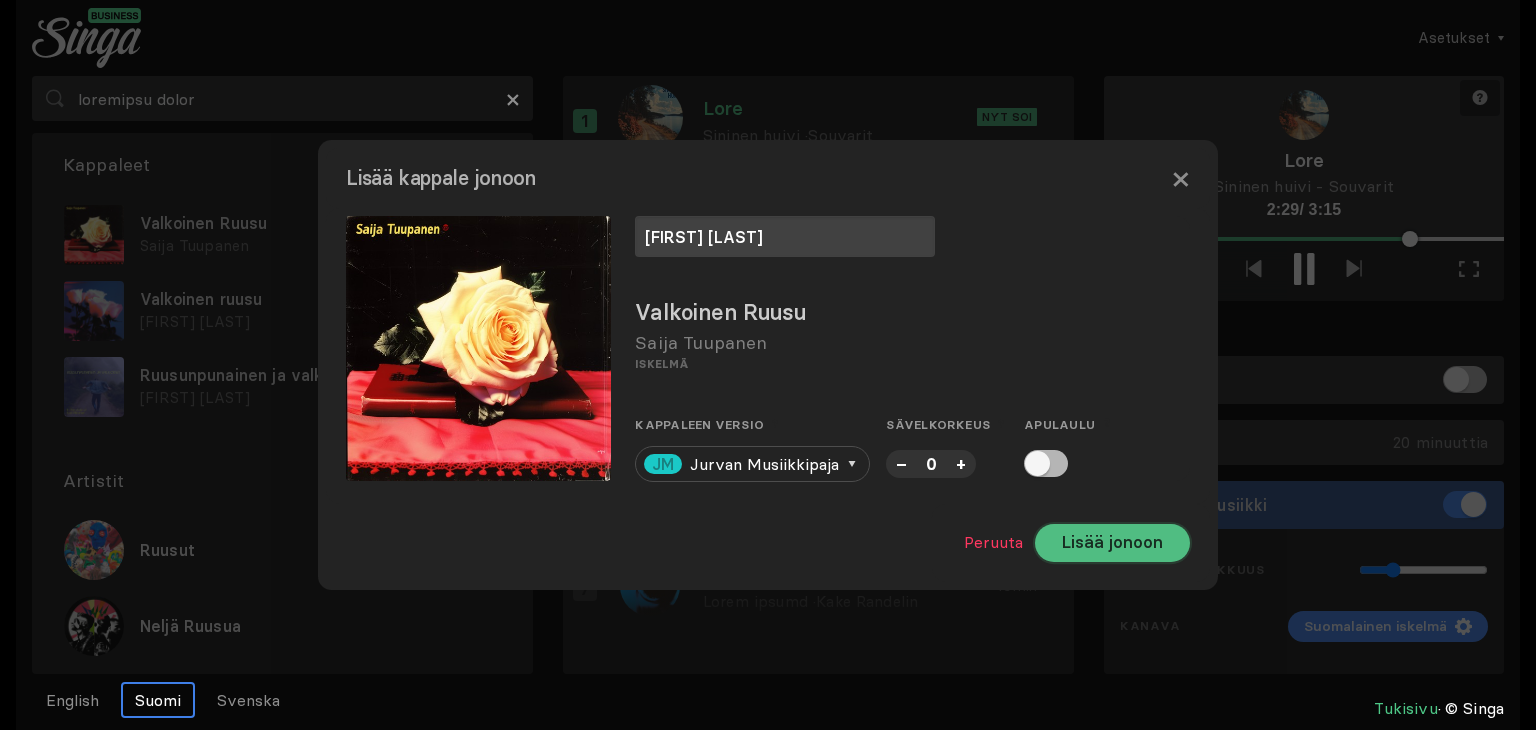 click on "Lisää jonoon" at bounding box center (1112, 543) 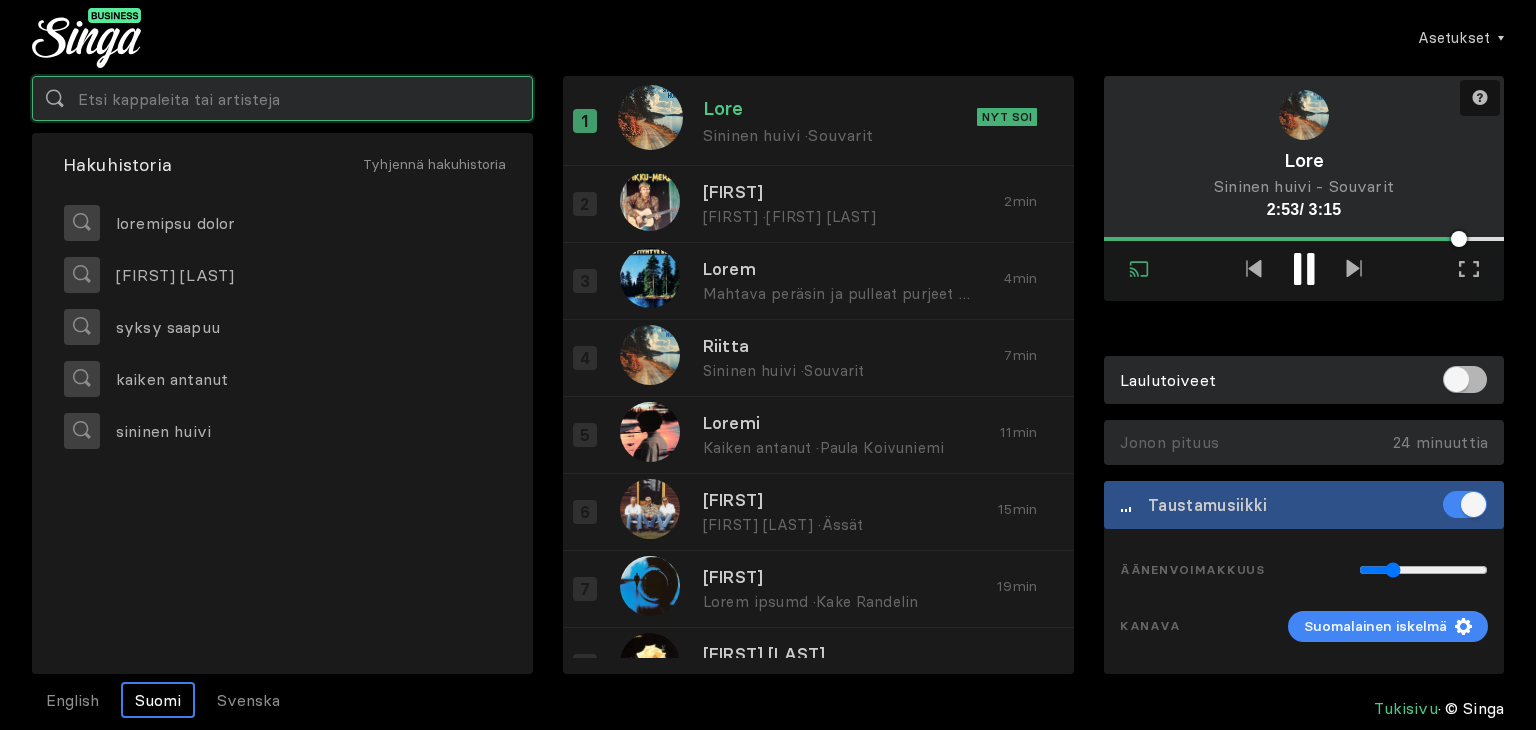 click at bounding box center [282, 98] 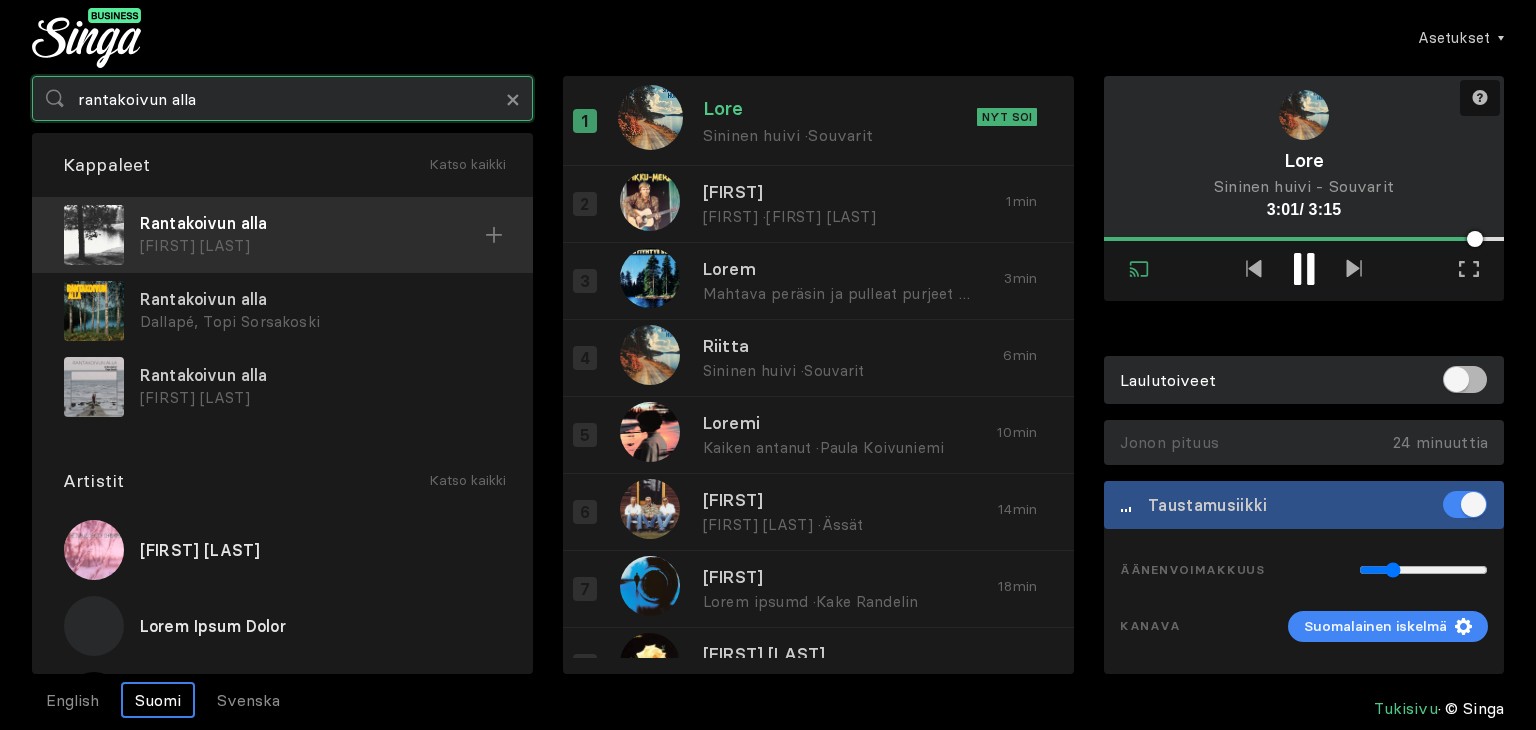 type on "rantakoivun alla" 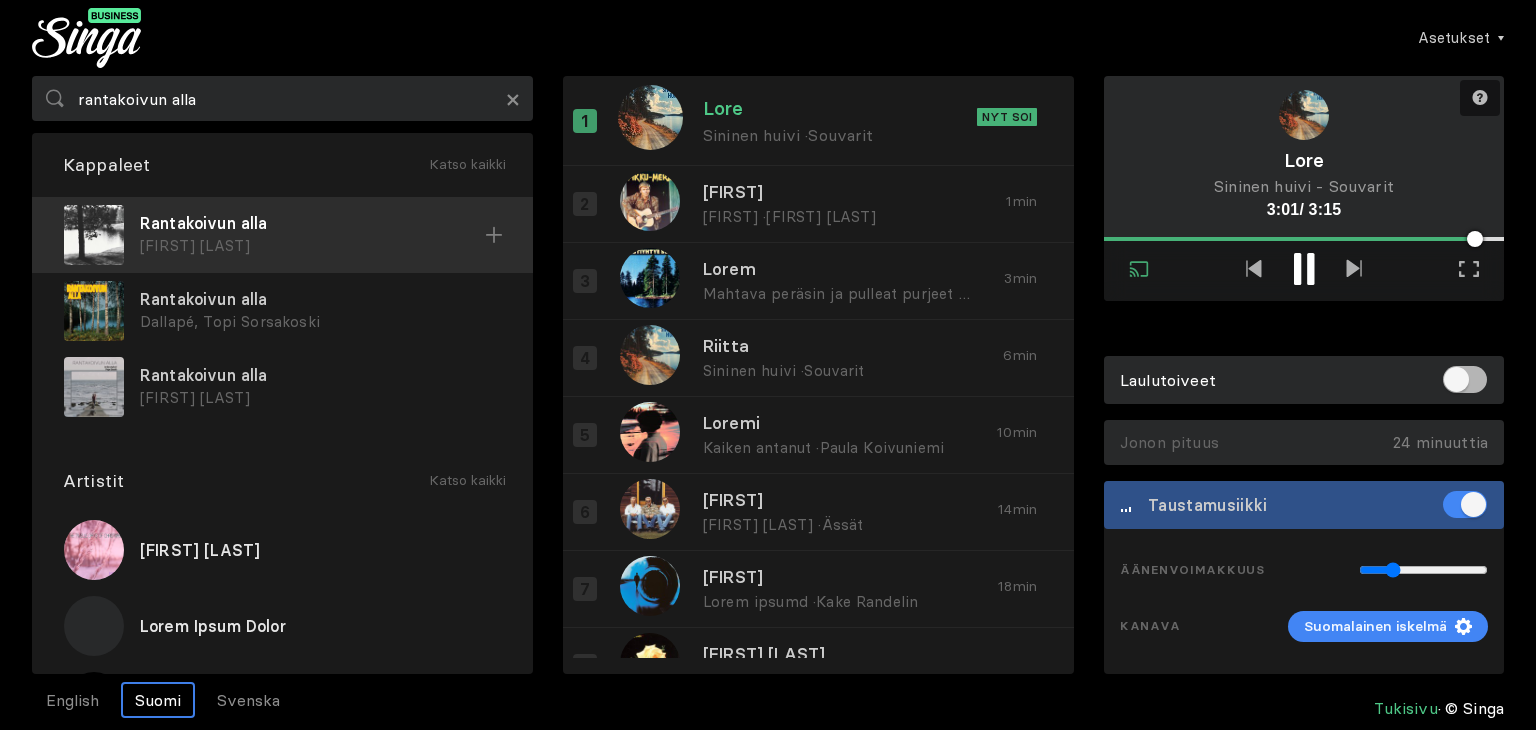 click on "Rantakoivun alla" at bounding box center [312, 223] 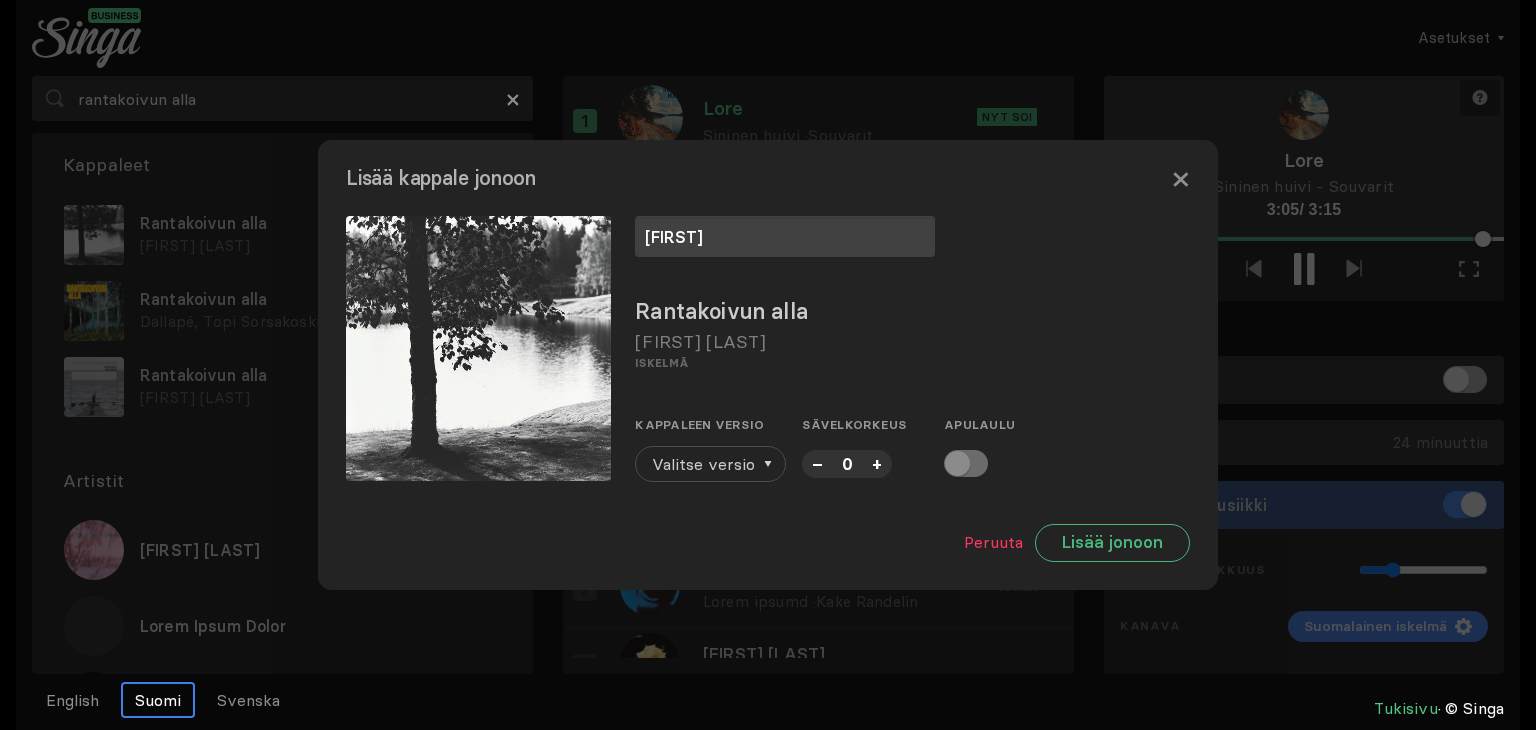 type on "[FIRST]" 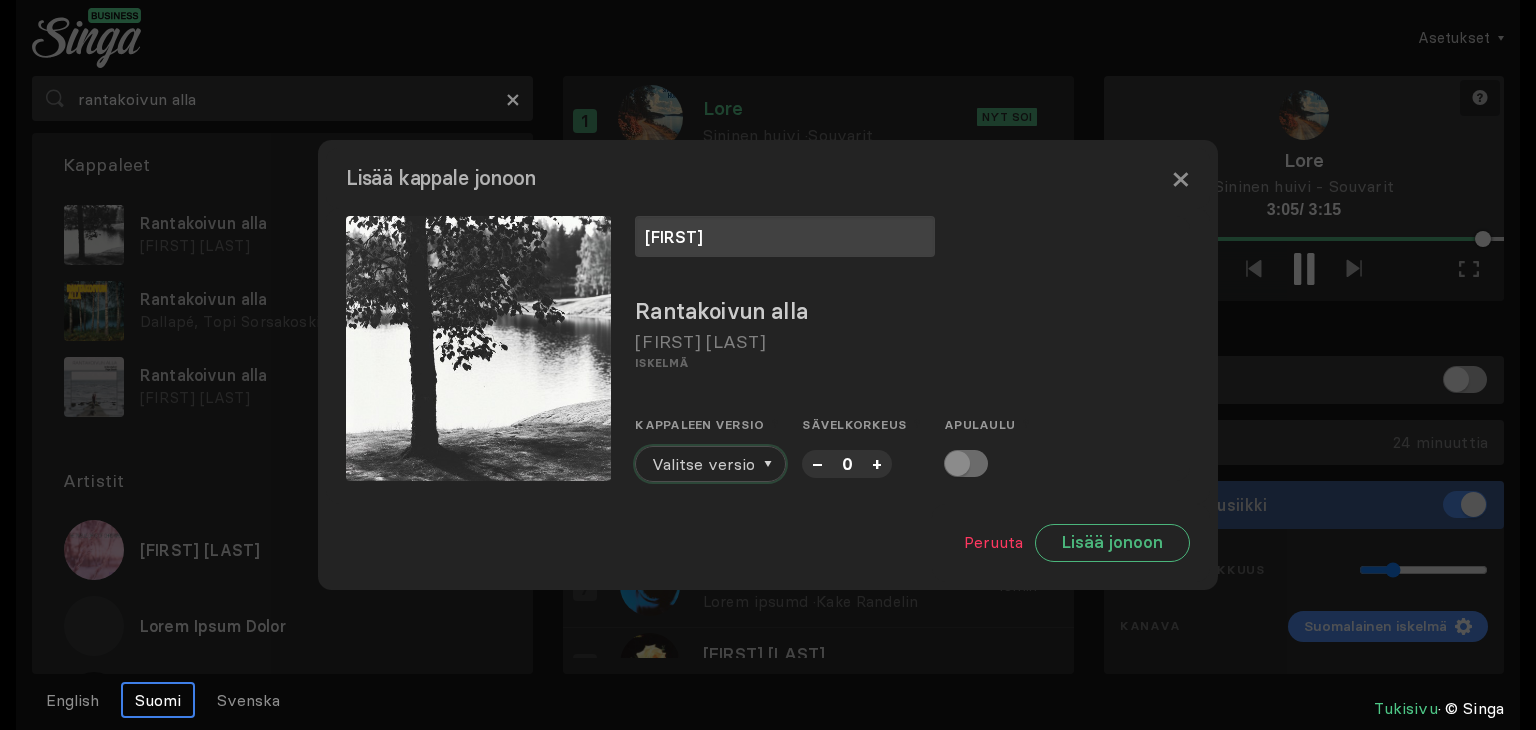 click on "Valitse versio" at bounding box center [703, 464] 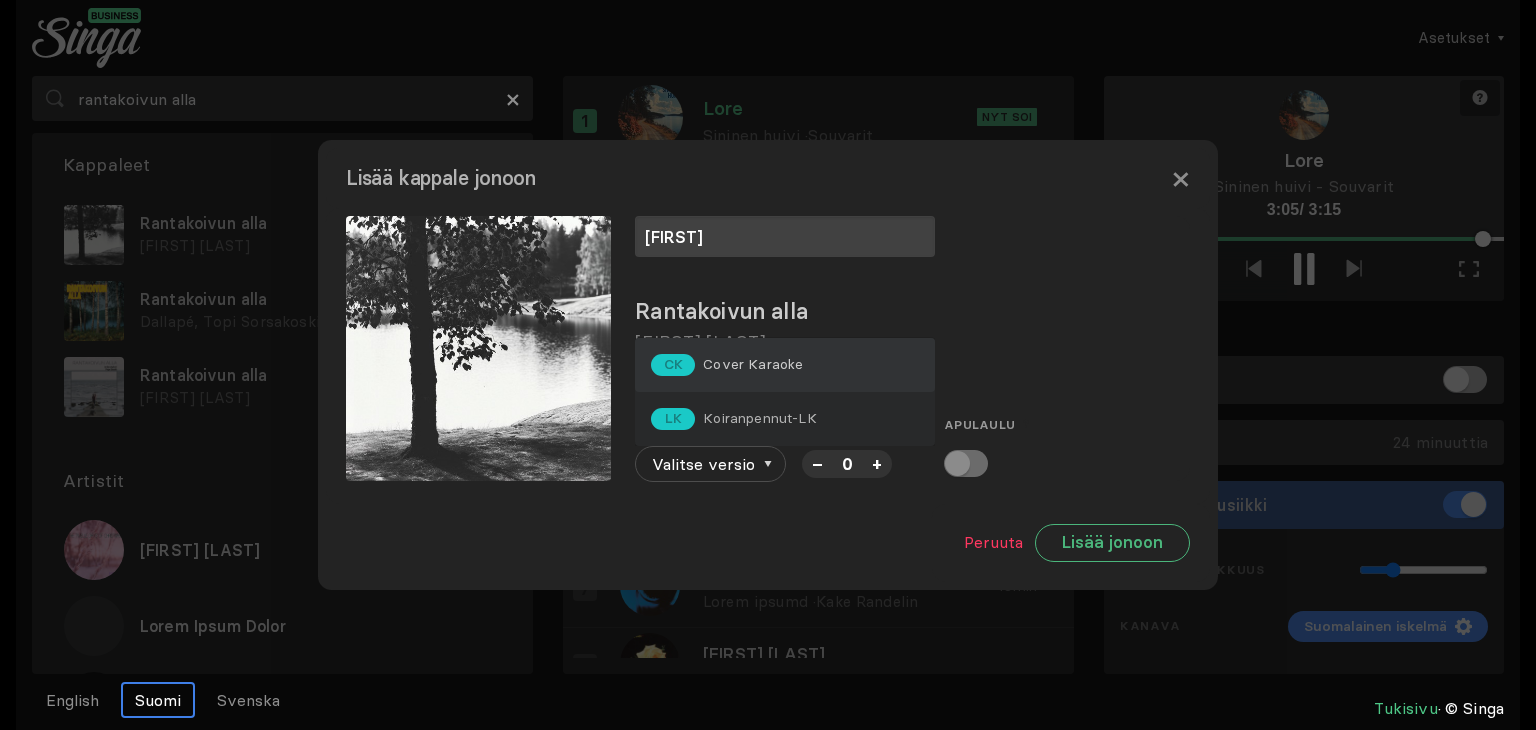 click on "Cover Karaoke" at bounding box center (753, 364) 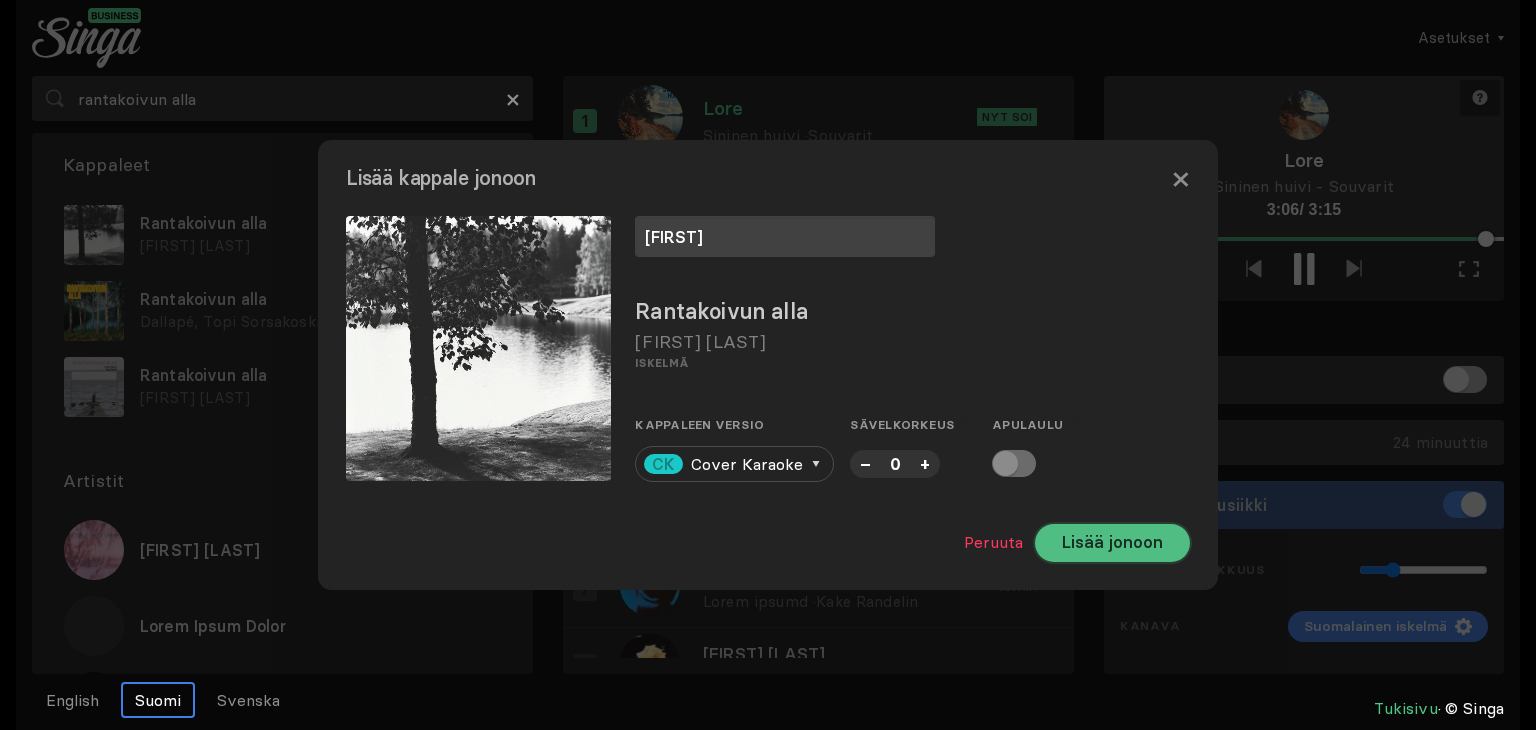 click on "Lisää jonoon" at bounding box center (1112, 543) 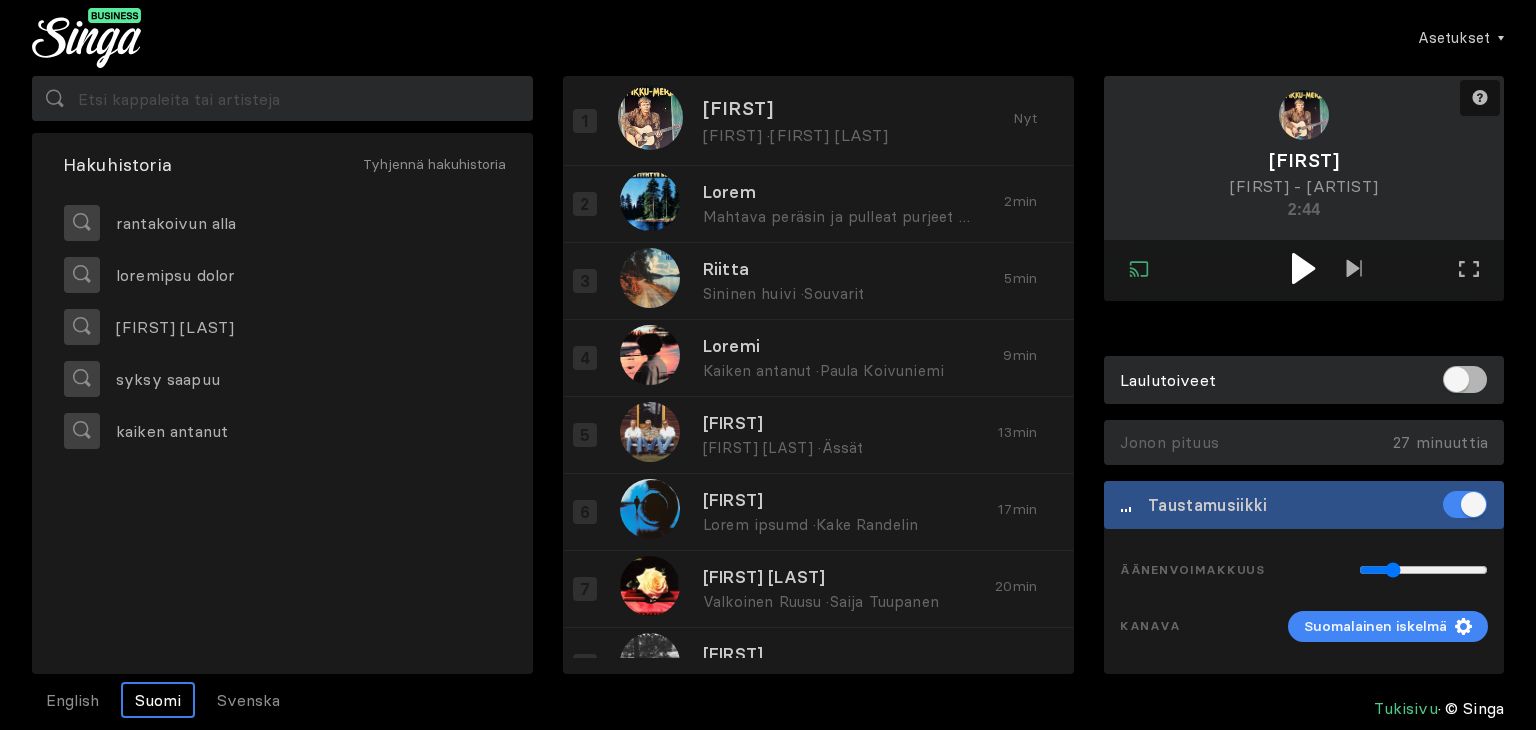 click at bounding box center (1303, 268) 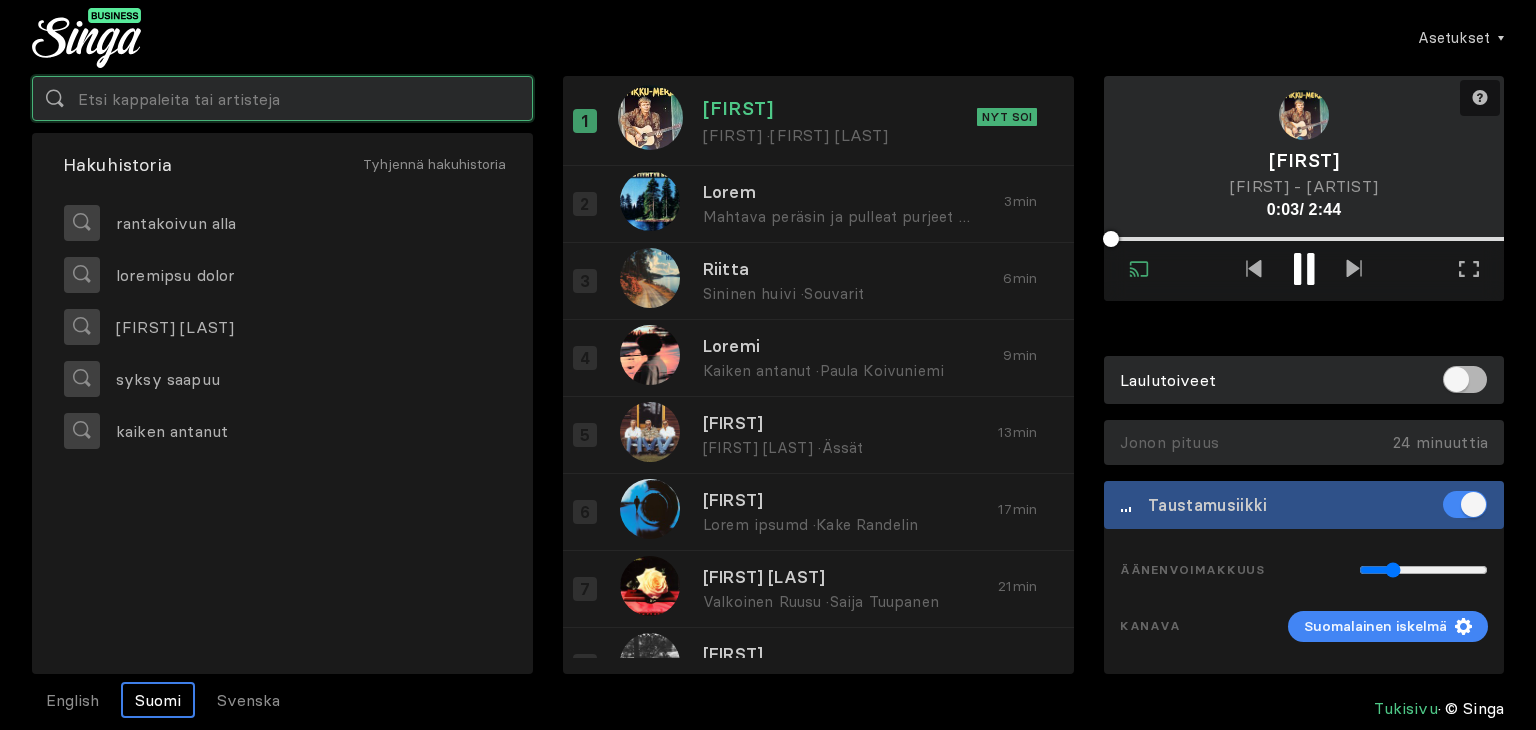 click at bounding box center (282, 98) 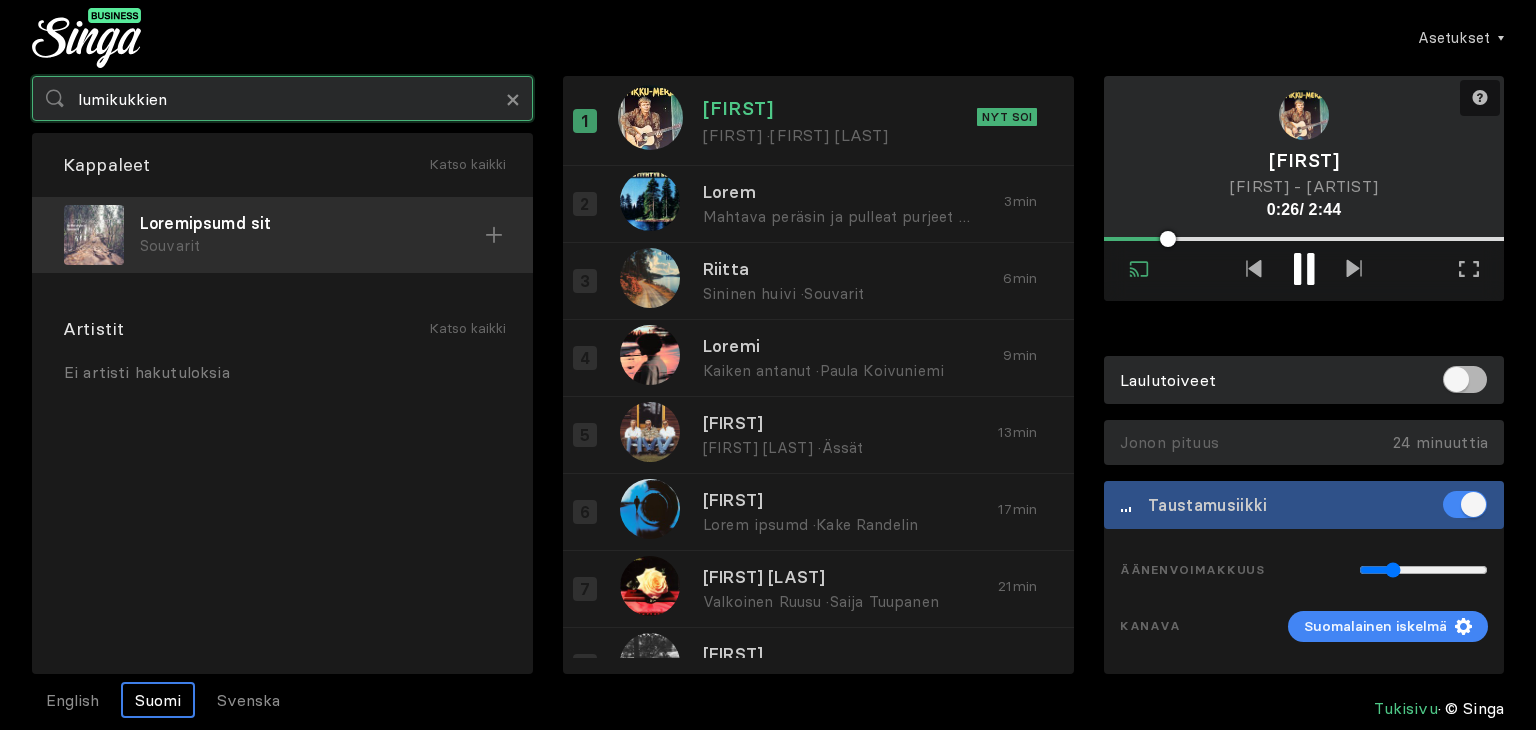 type on "lumikukkien" 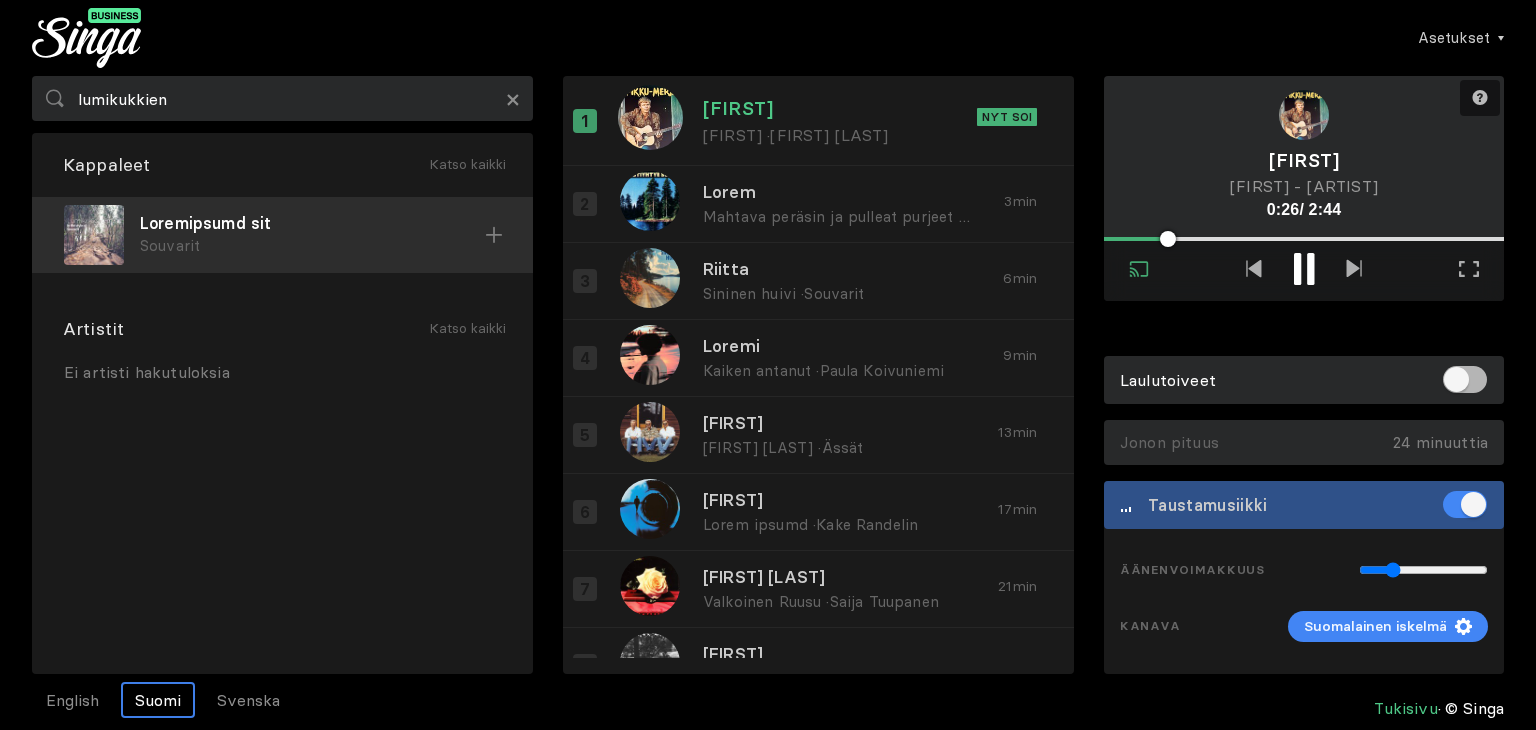 click on "Souvarit" at bounding box center (312, 246) 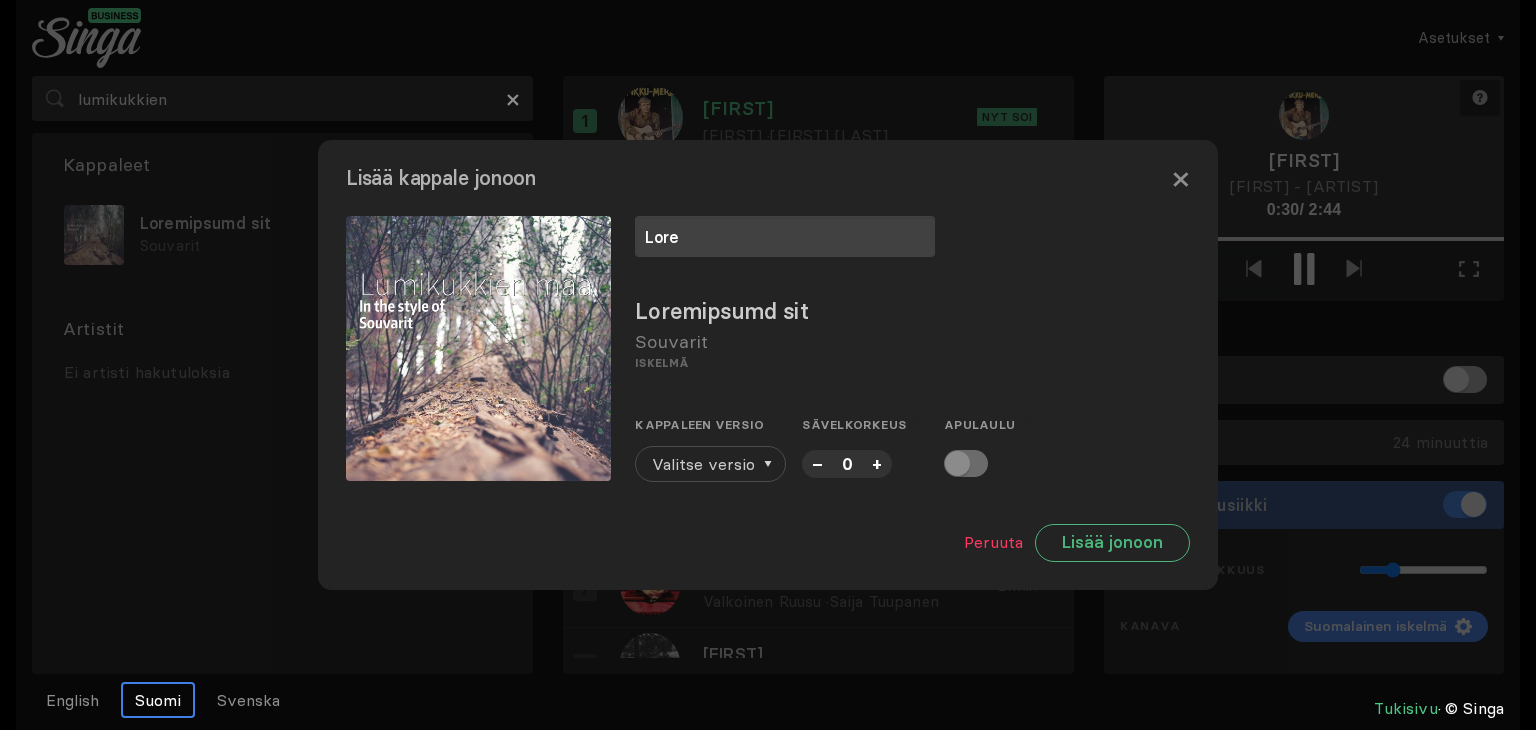 type on "Lore" 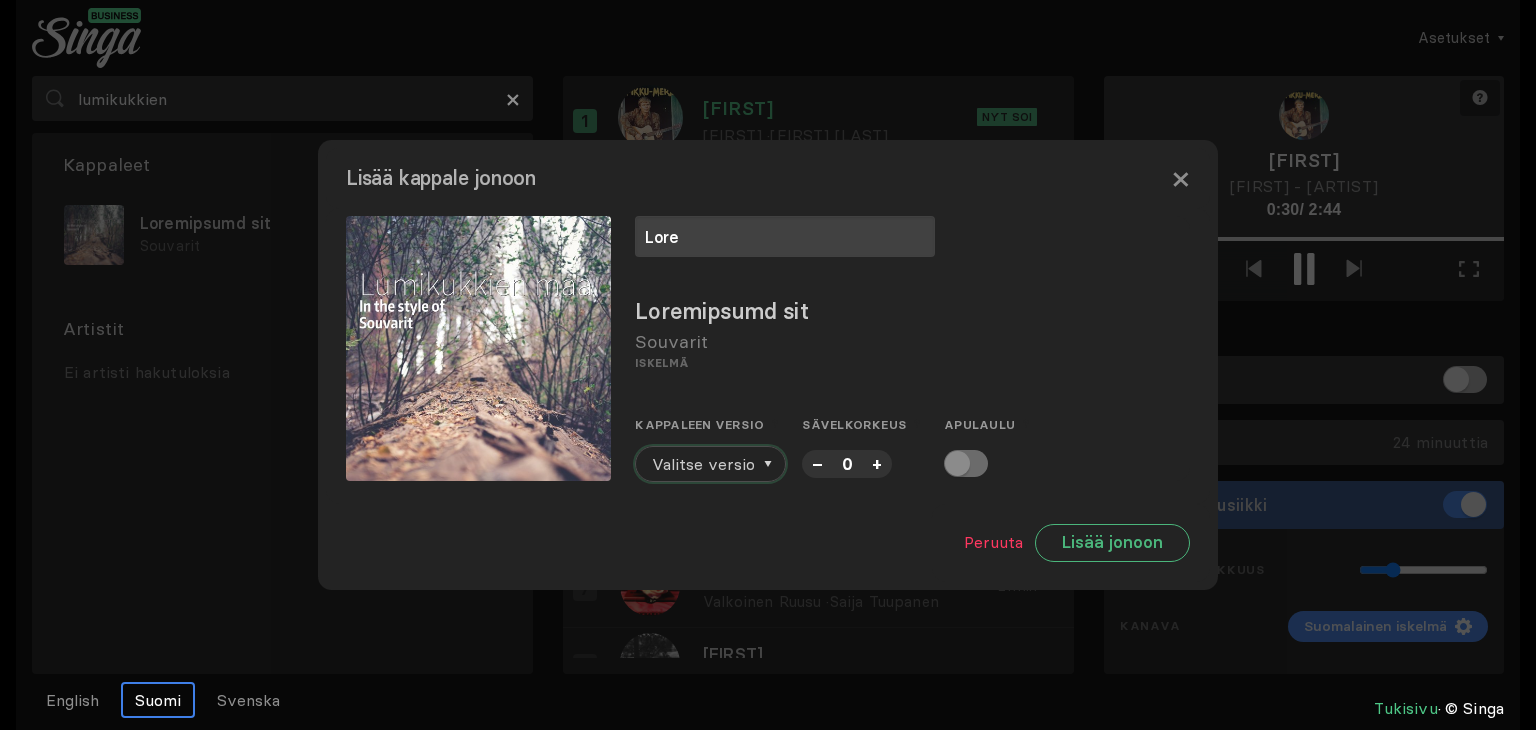 click on "Valitse versio" at bounding box center [703, 464] 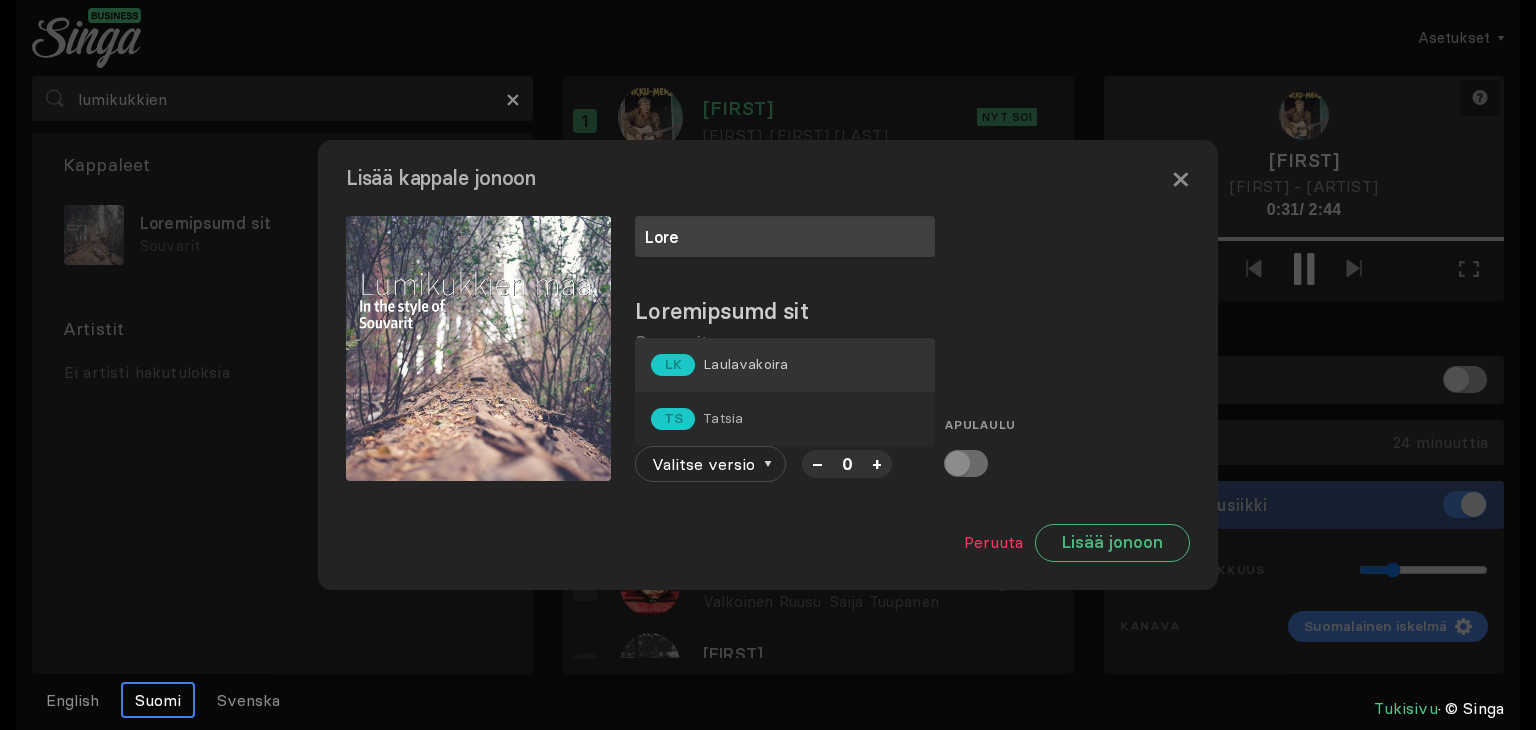 click on "Laulavakoira" at bounding box center (745, 364) 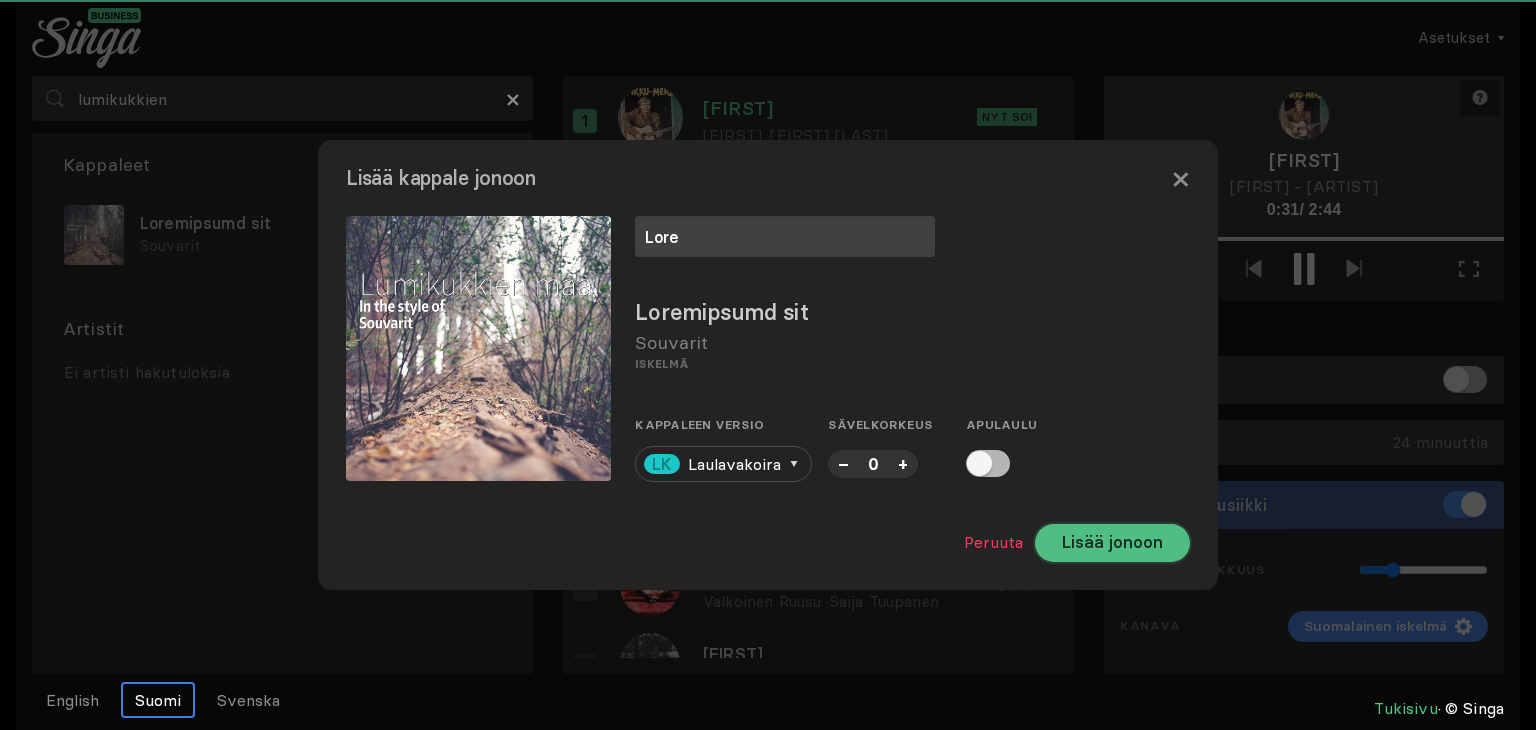 click on "Lisää jonoon" at bounding box center [1112, 543] 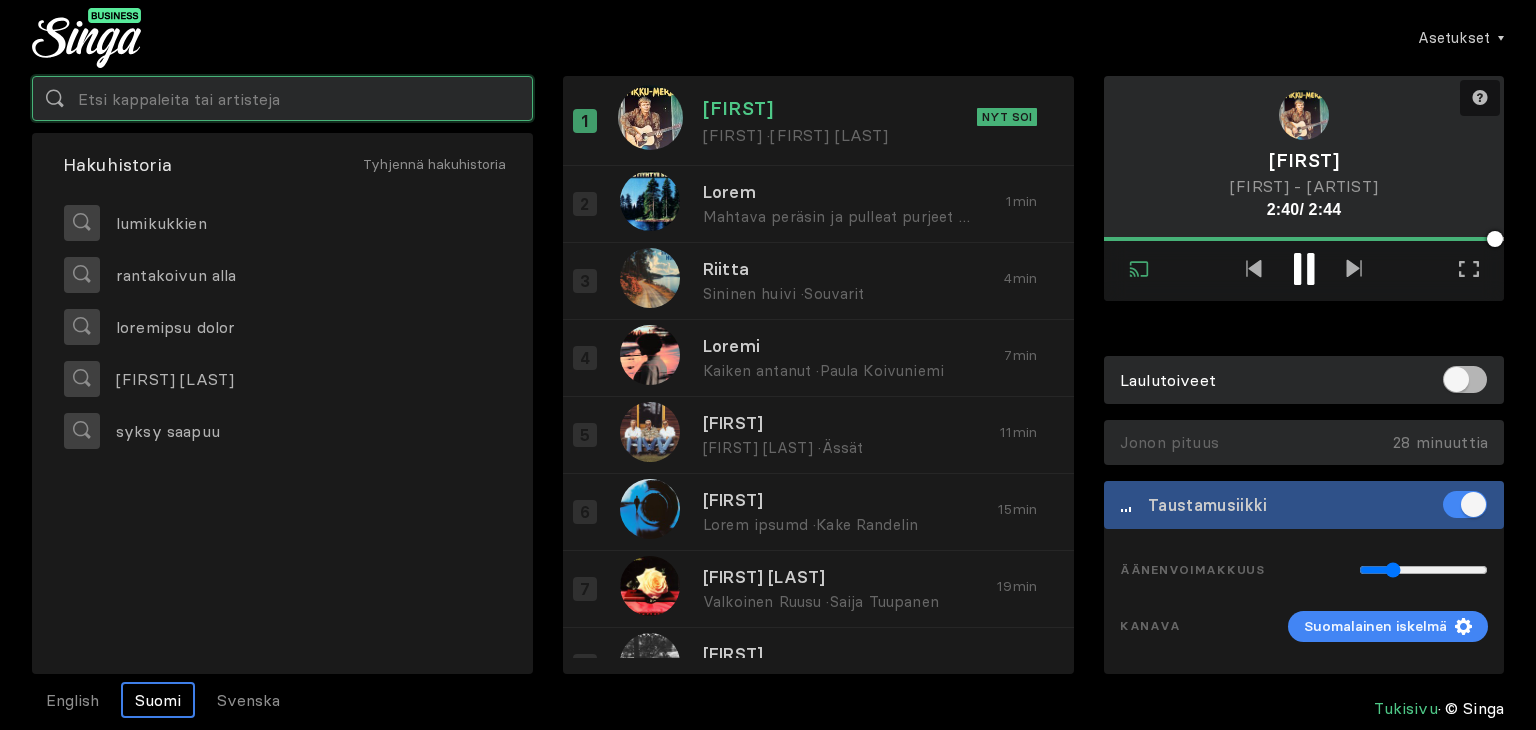 click at bounding box center [282, 98] 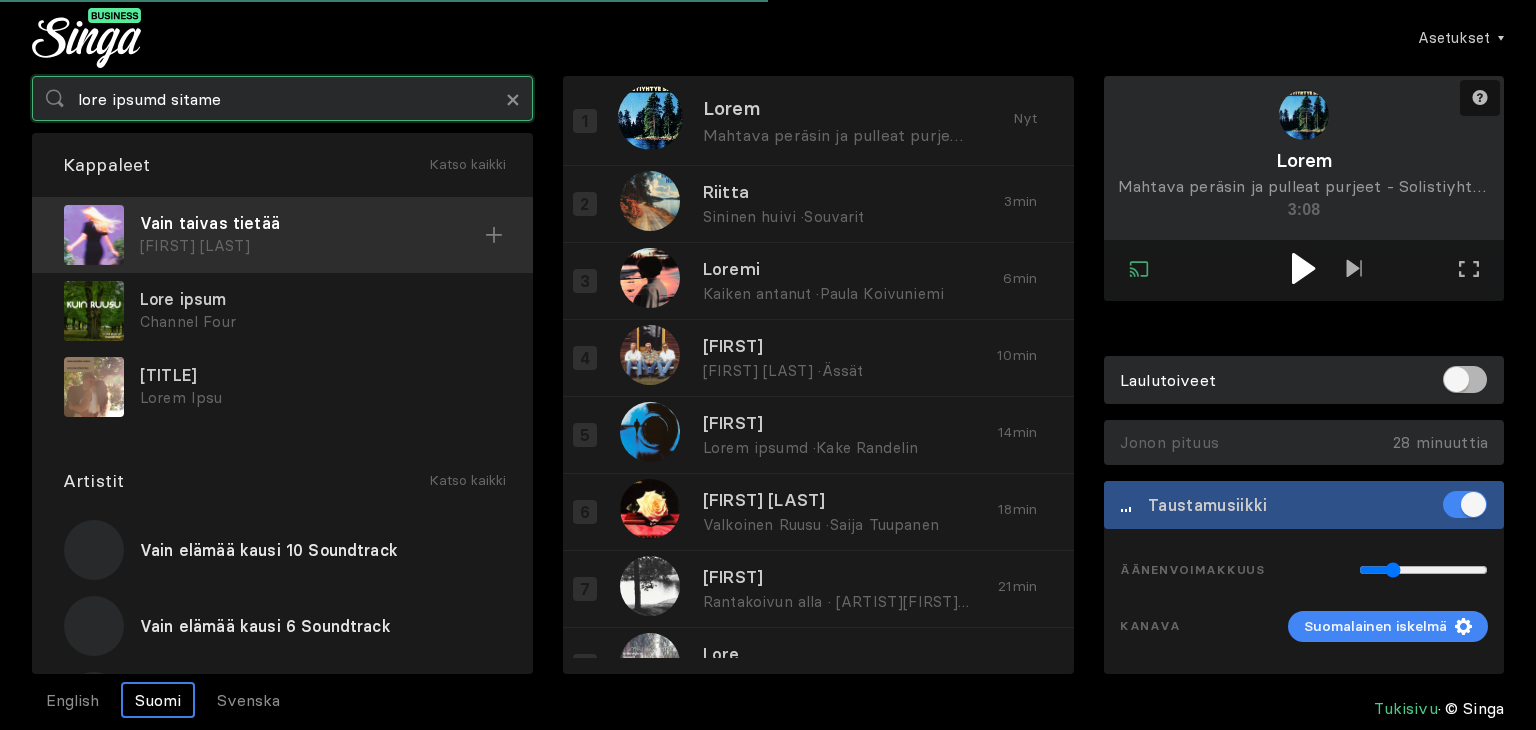 type on "lore ipsumd sitame" 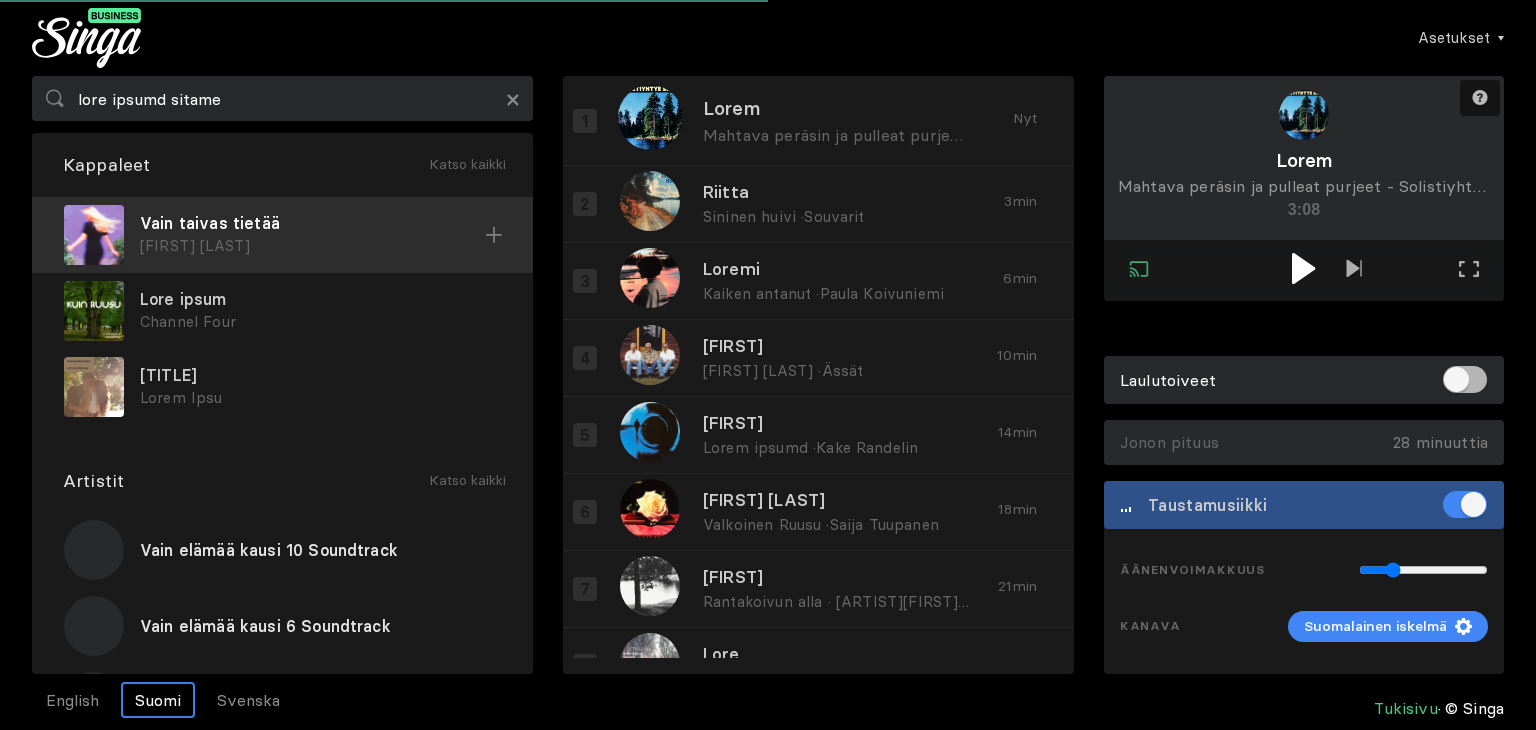 click on "[FIRST] [LAST]" at bounding box center (312, 246) 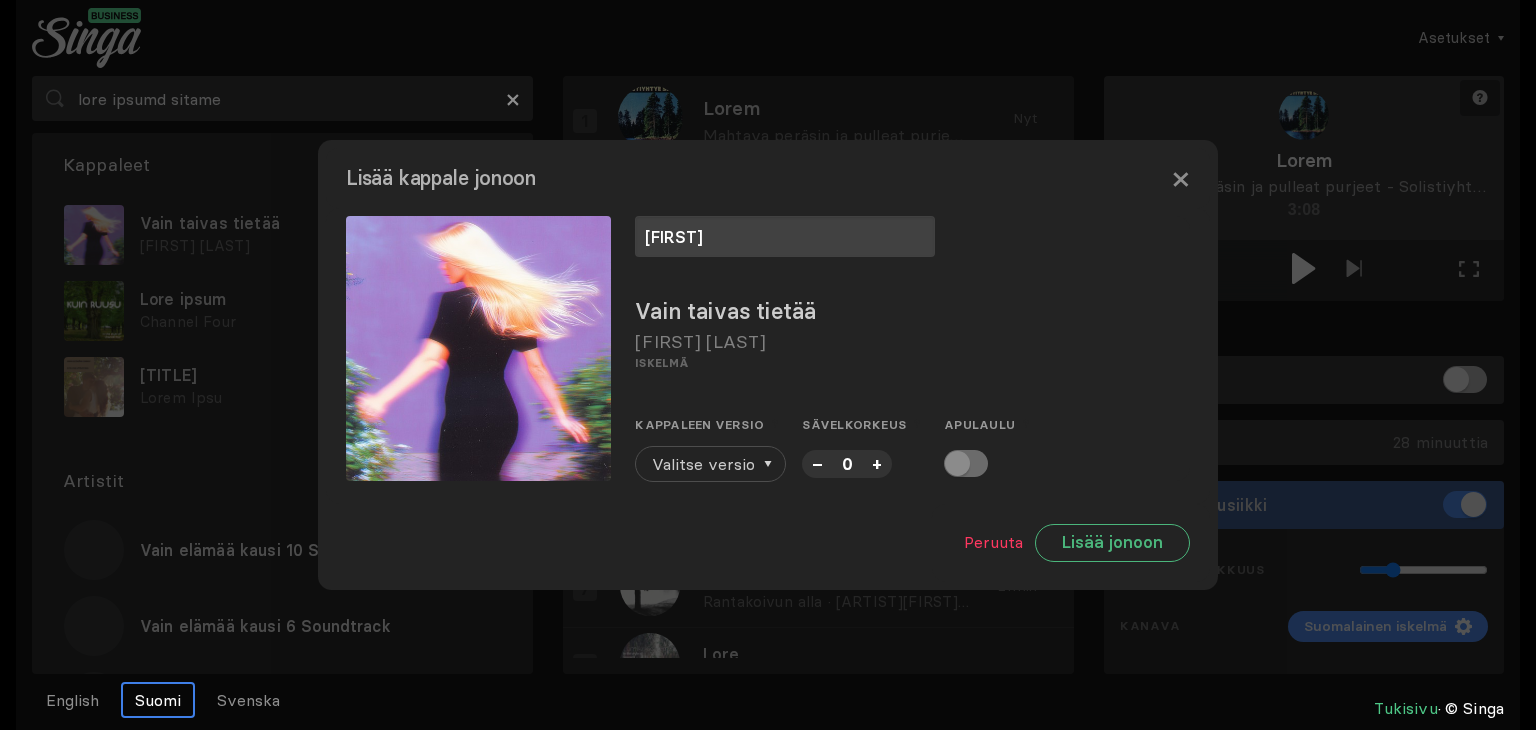 type on "[FIRST]" 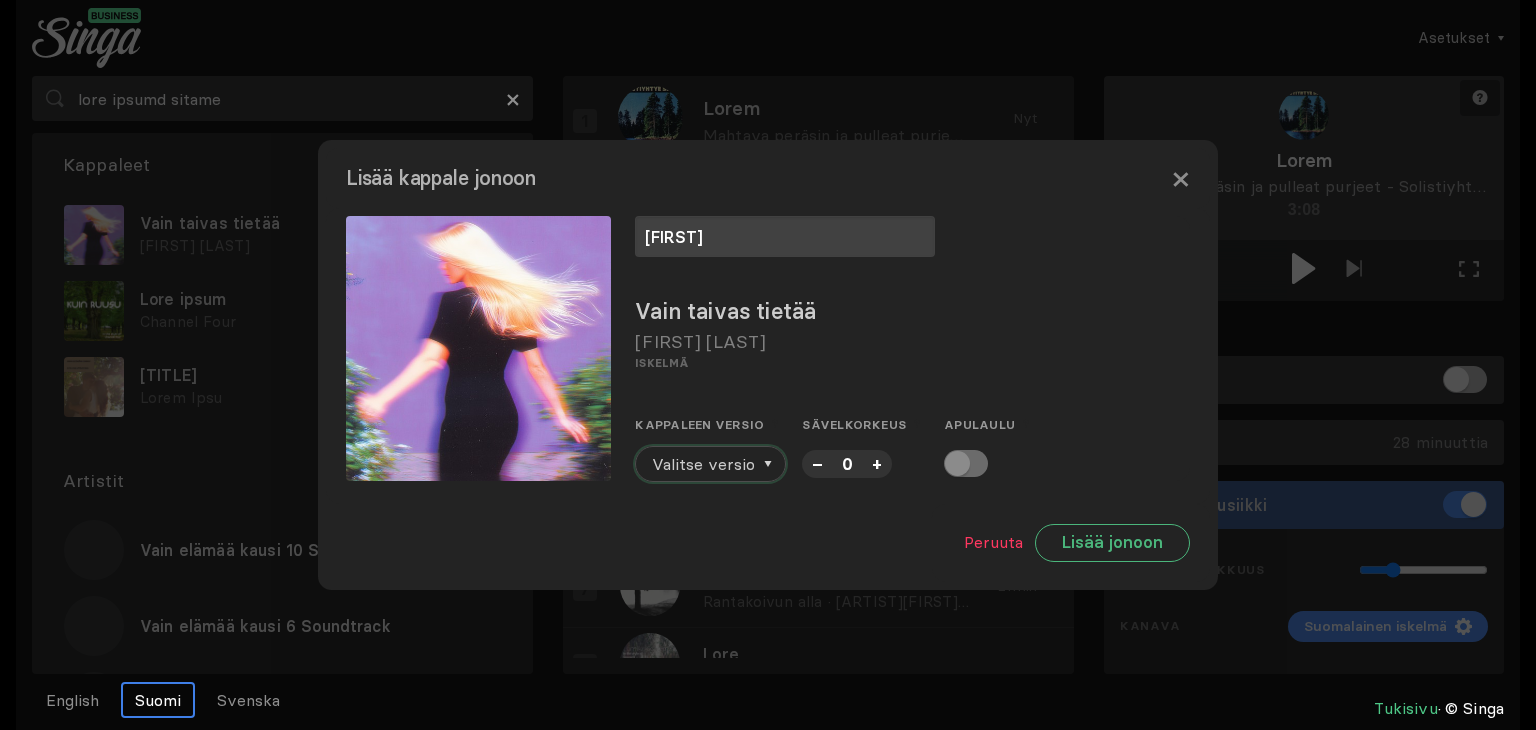 click on "Valitse versio" at bounding box center [703, 464] 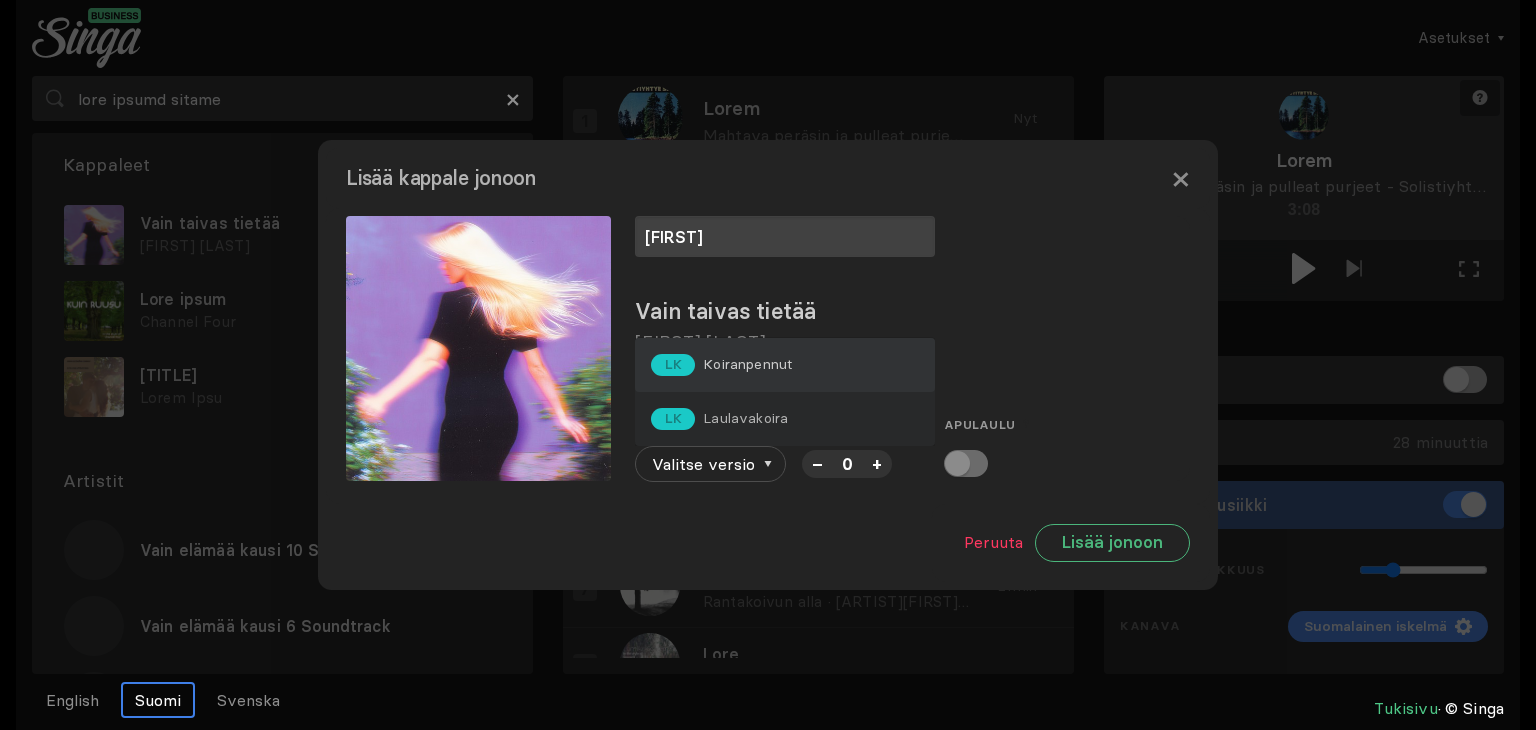 click on "LK Koiranpennut" at bounding box center (785, 365) 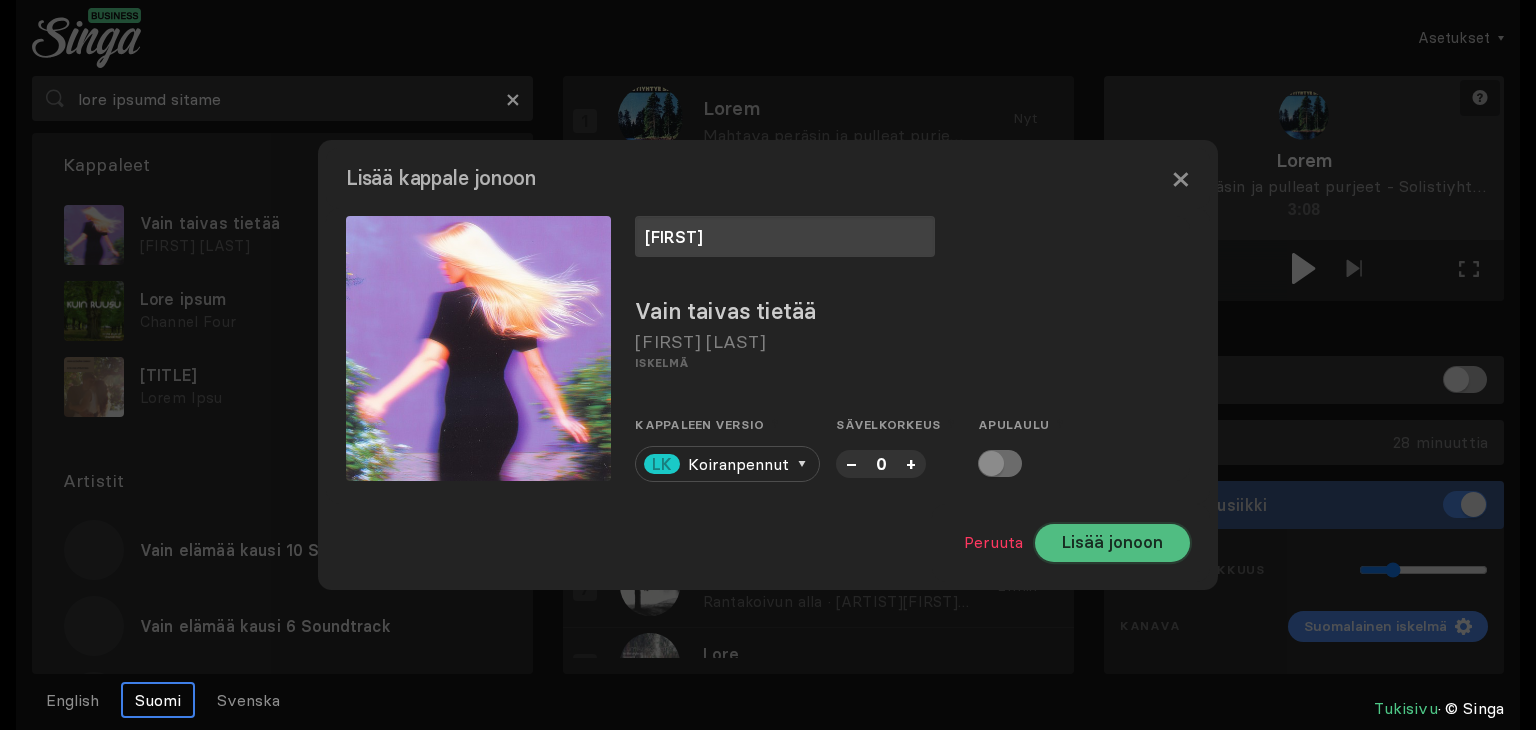 click on "Lisää jonoon" at bounding box center (1112, 543) 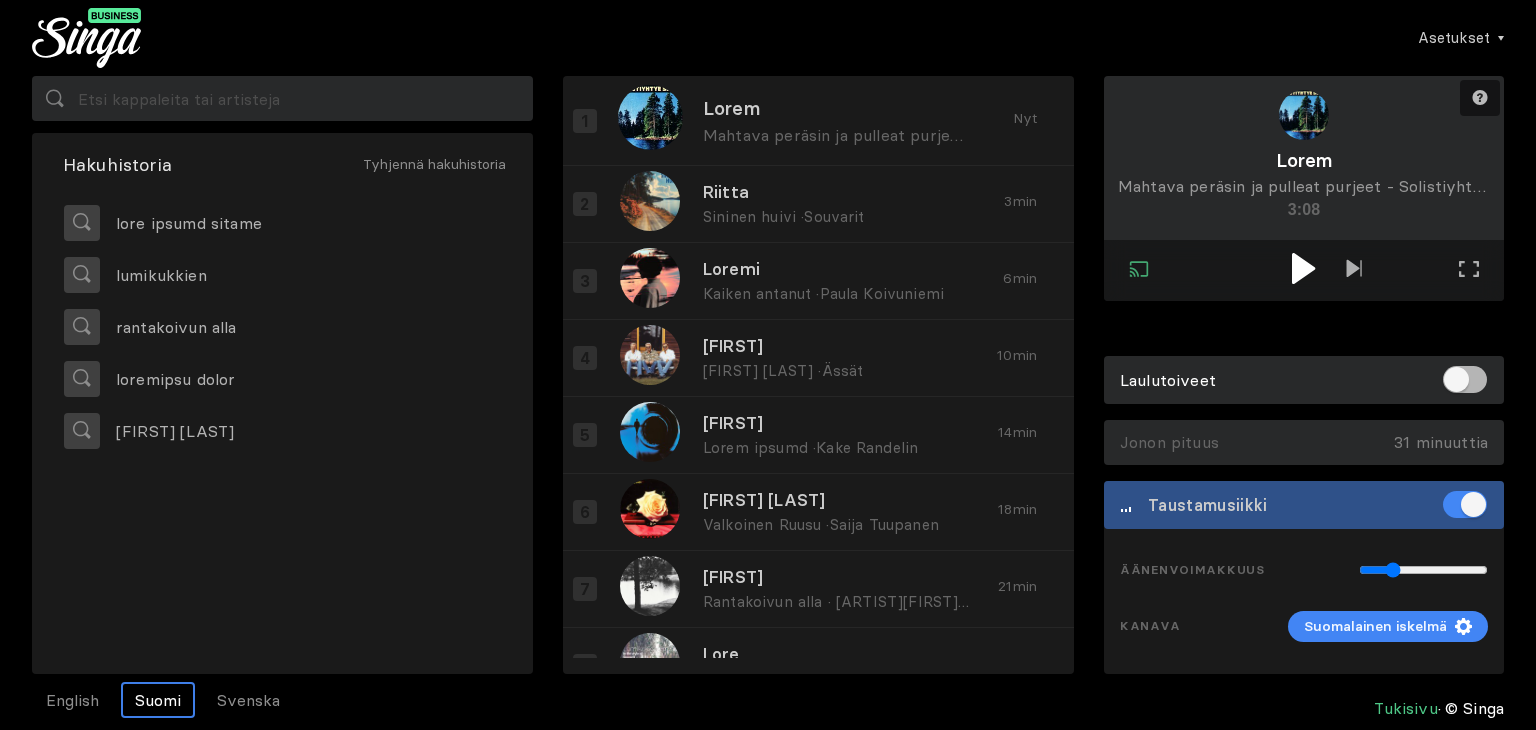 click at bounding box center [1303, 268] 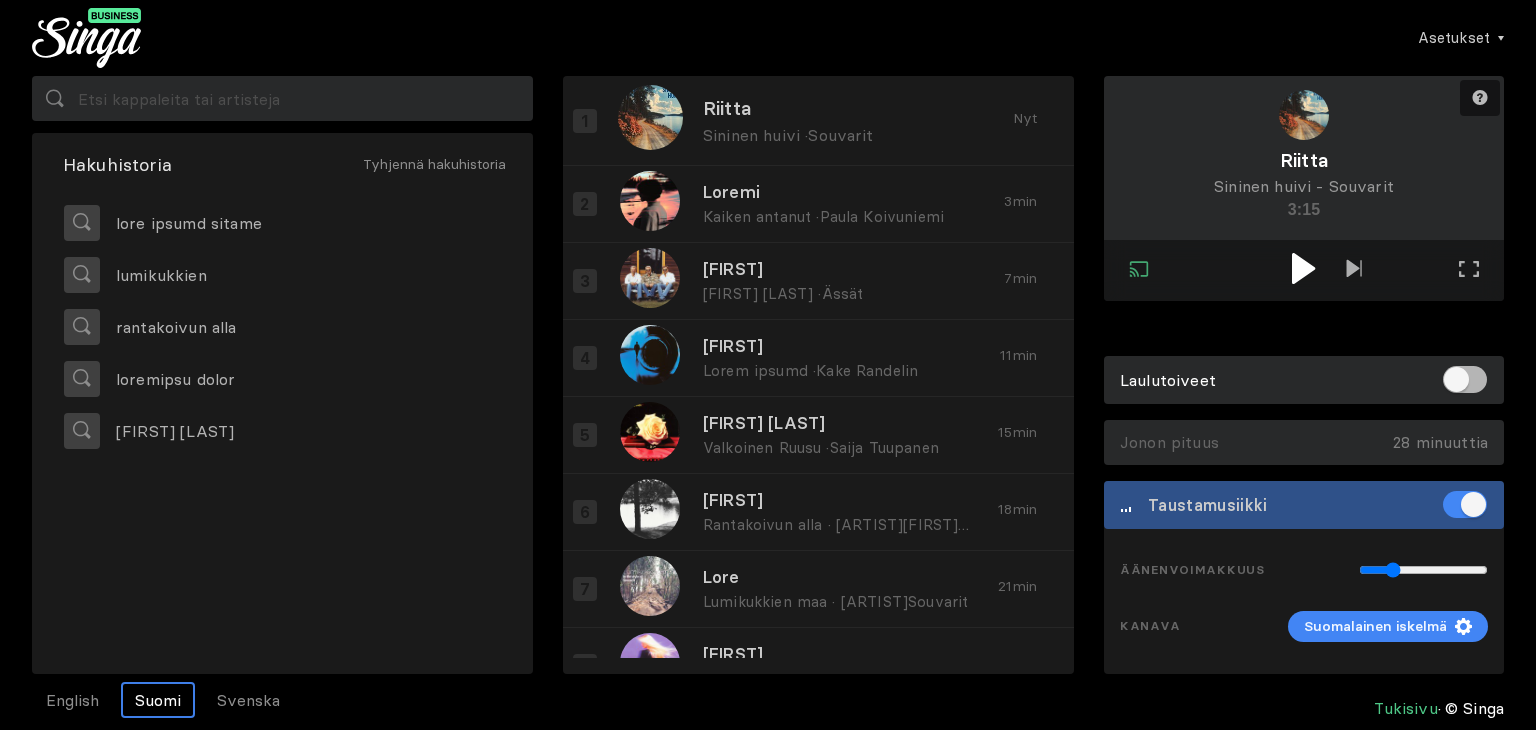 click at bounding box center (1303, 268) 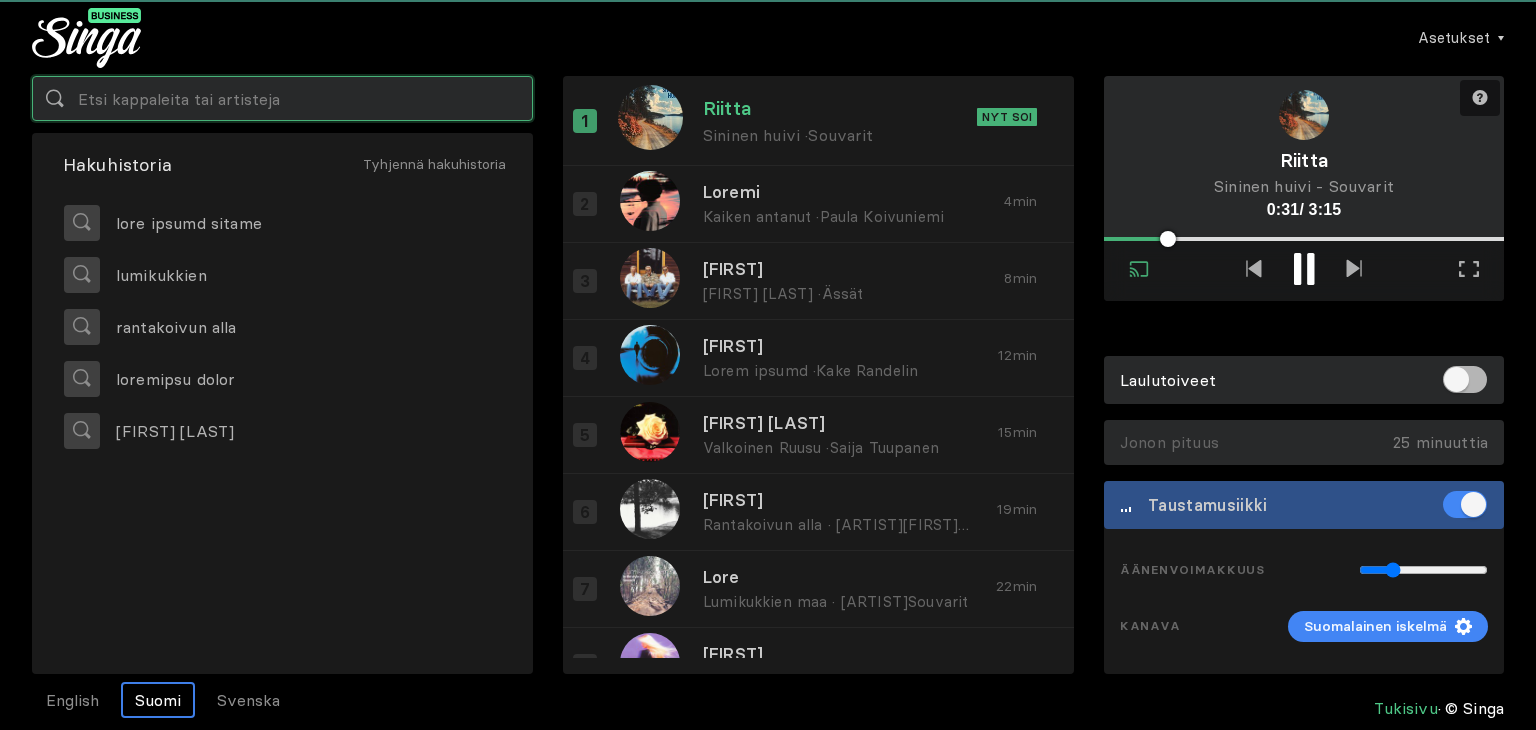 click at bounding box center (282, 98) 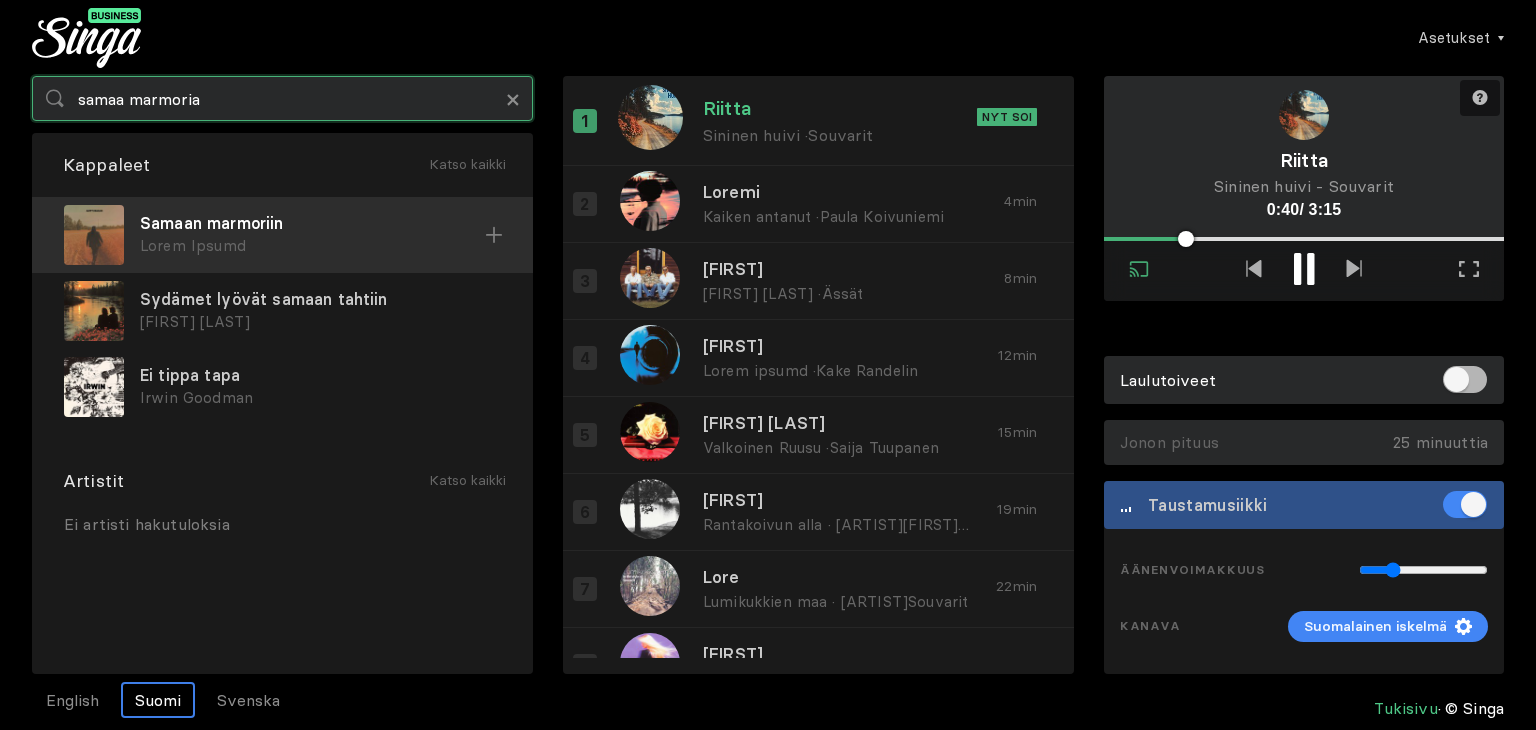 type on "samaa marmoria" 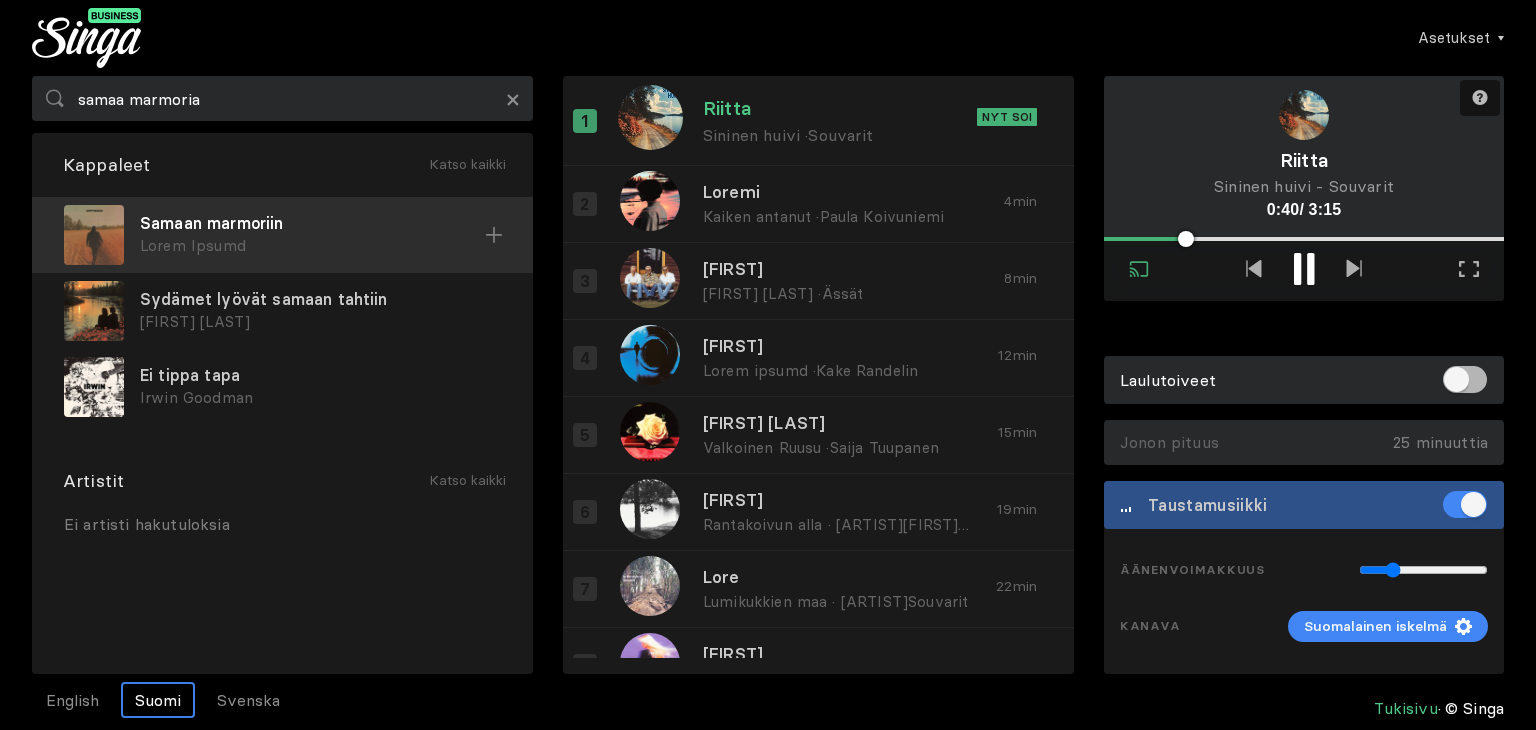 click on "Lorem Ipsumd" at bounding box center (312, 246) 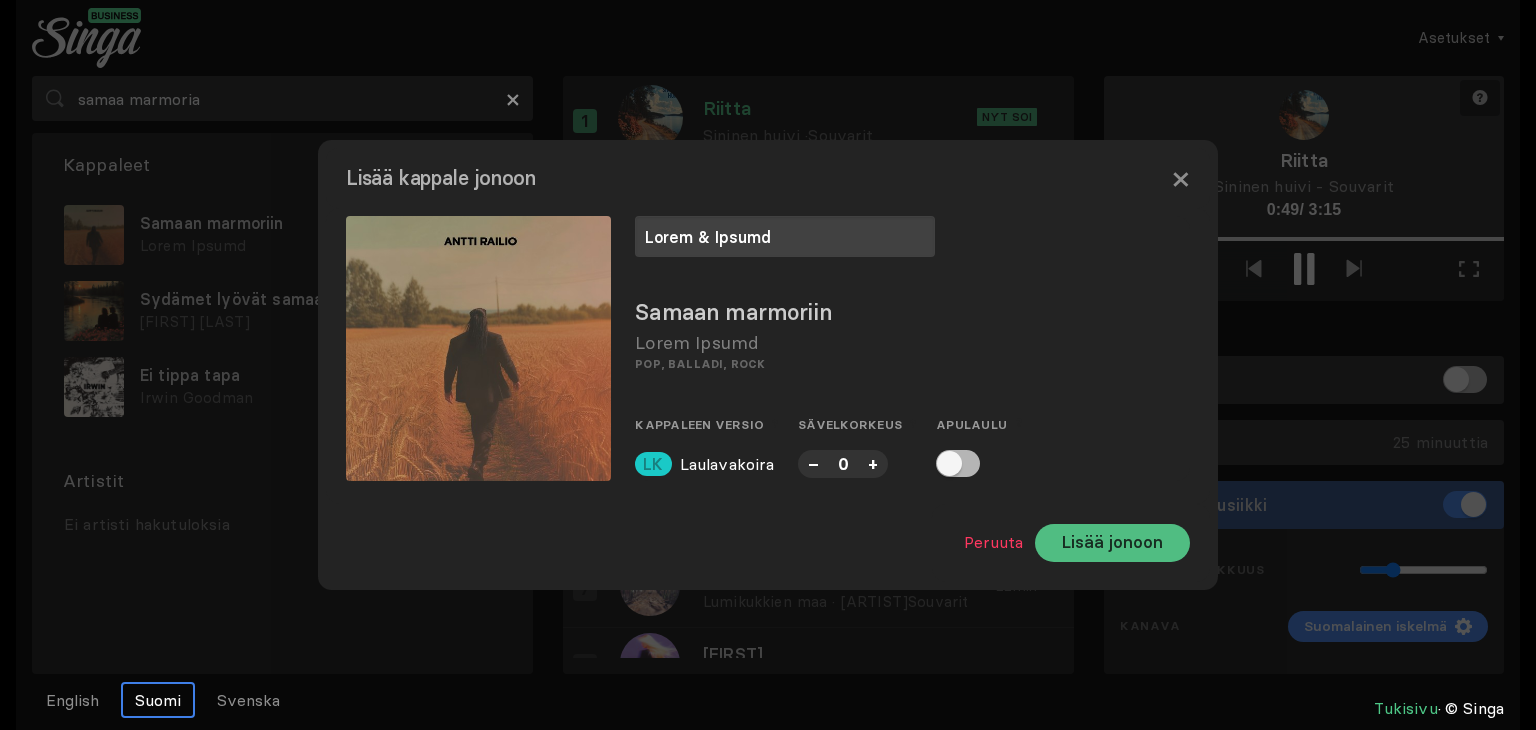type on "Lorem & Ipsumd" 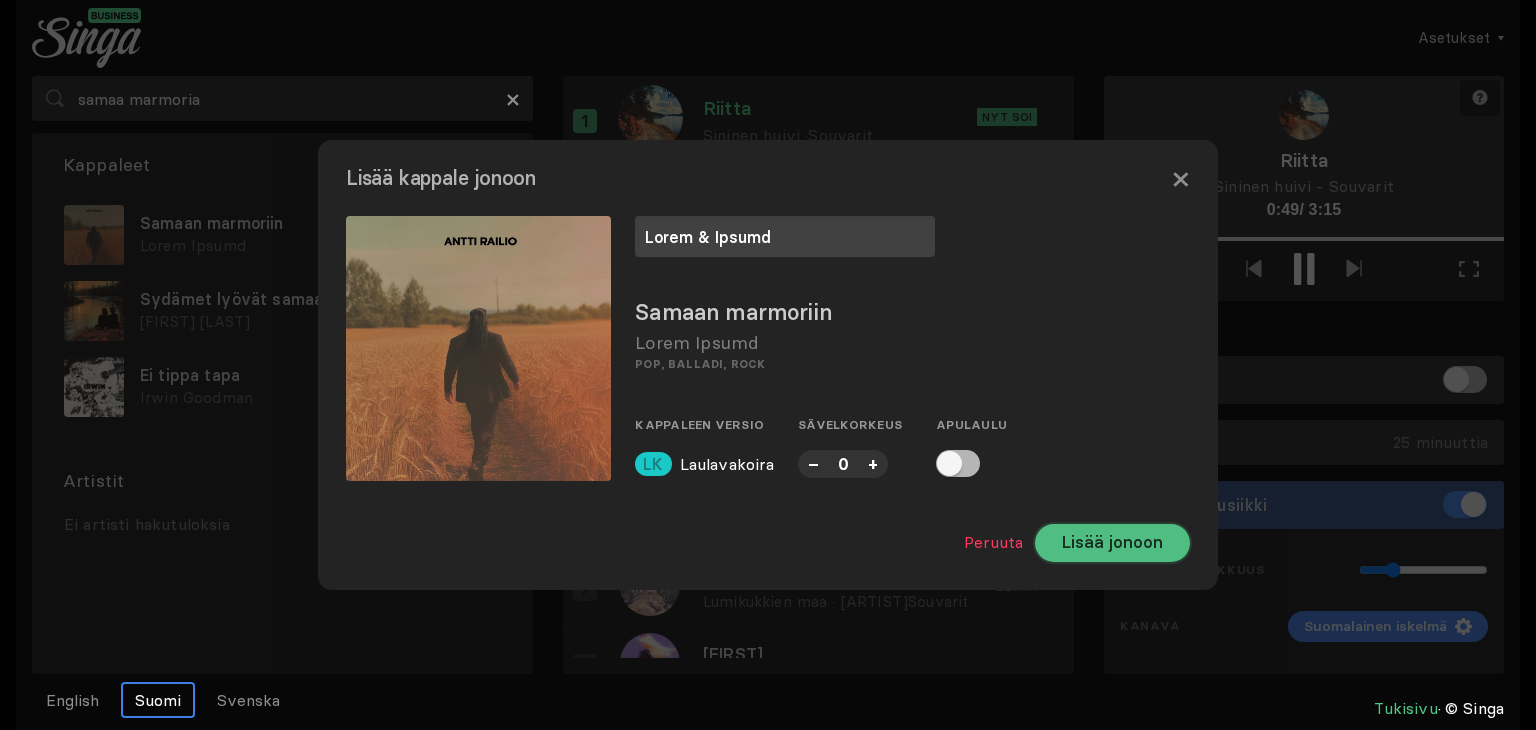 click on "Lisää jonoon" at bounding box center (1112, 543) 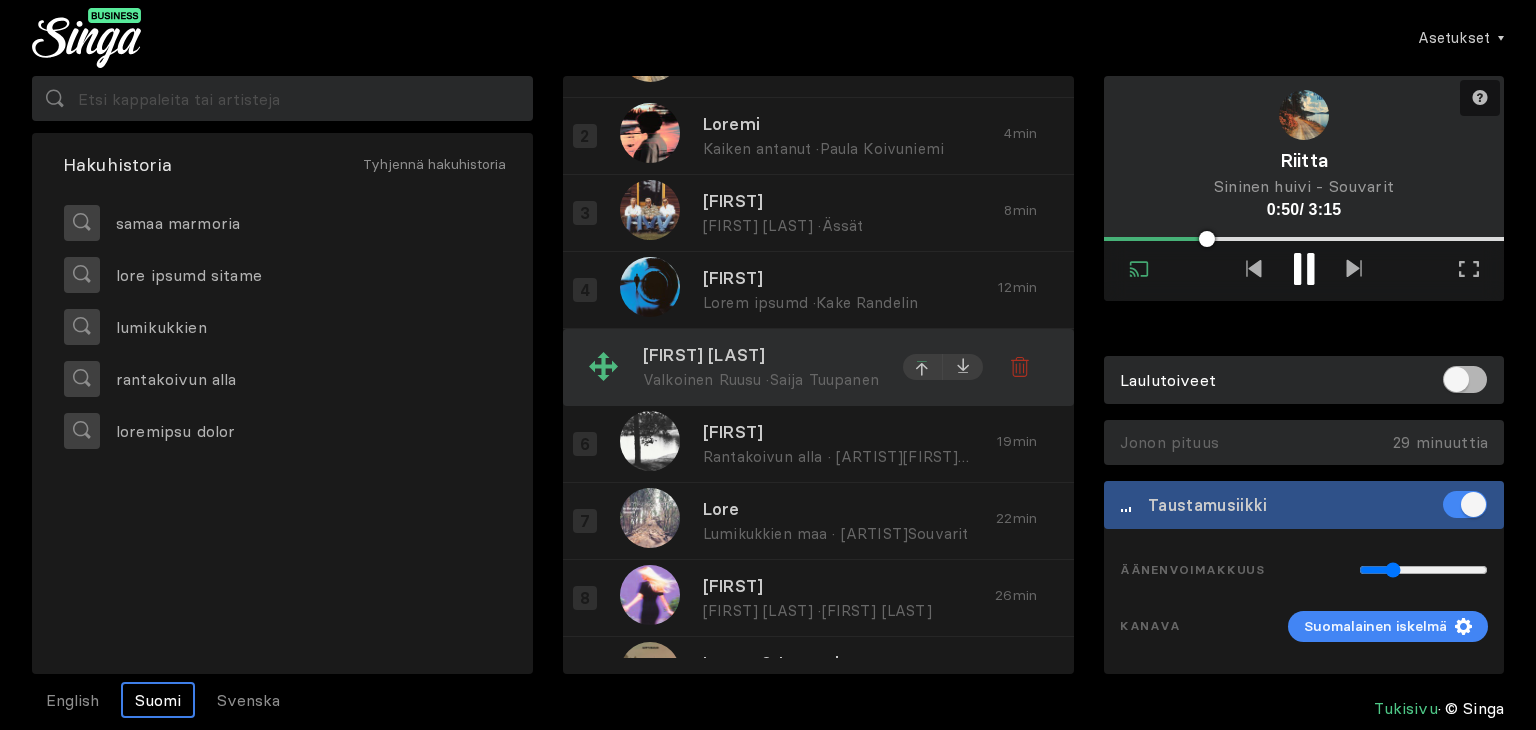 scroll, scrollTop: 124, scrollLeft: 0, axis: vertical 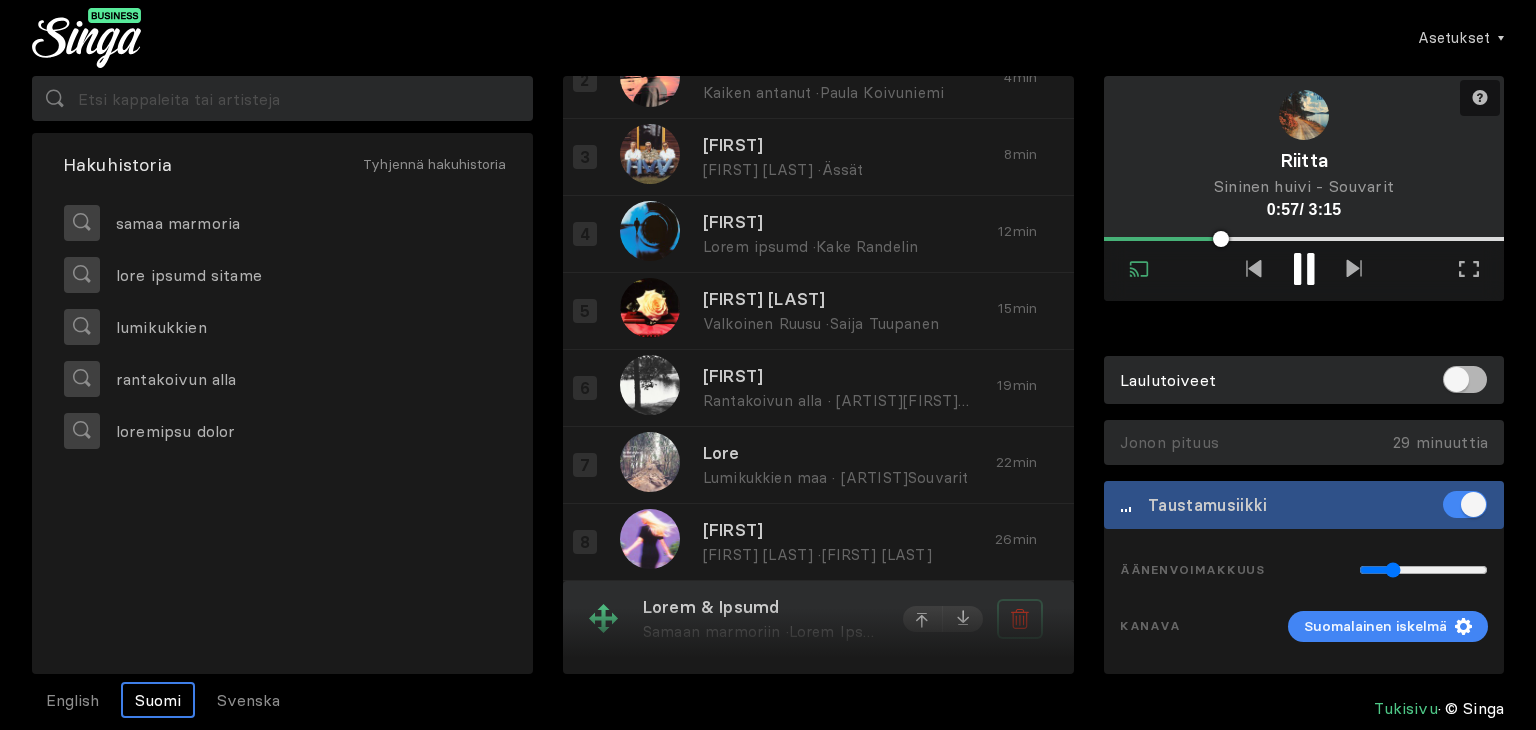 click at bounding box center [1020, 619] 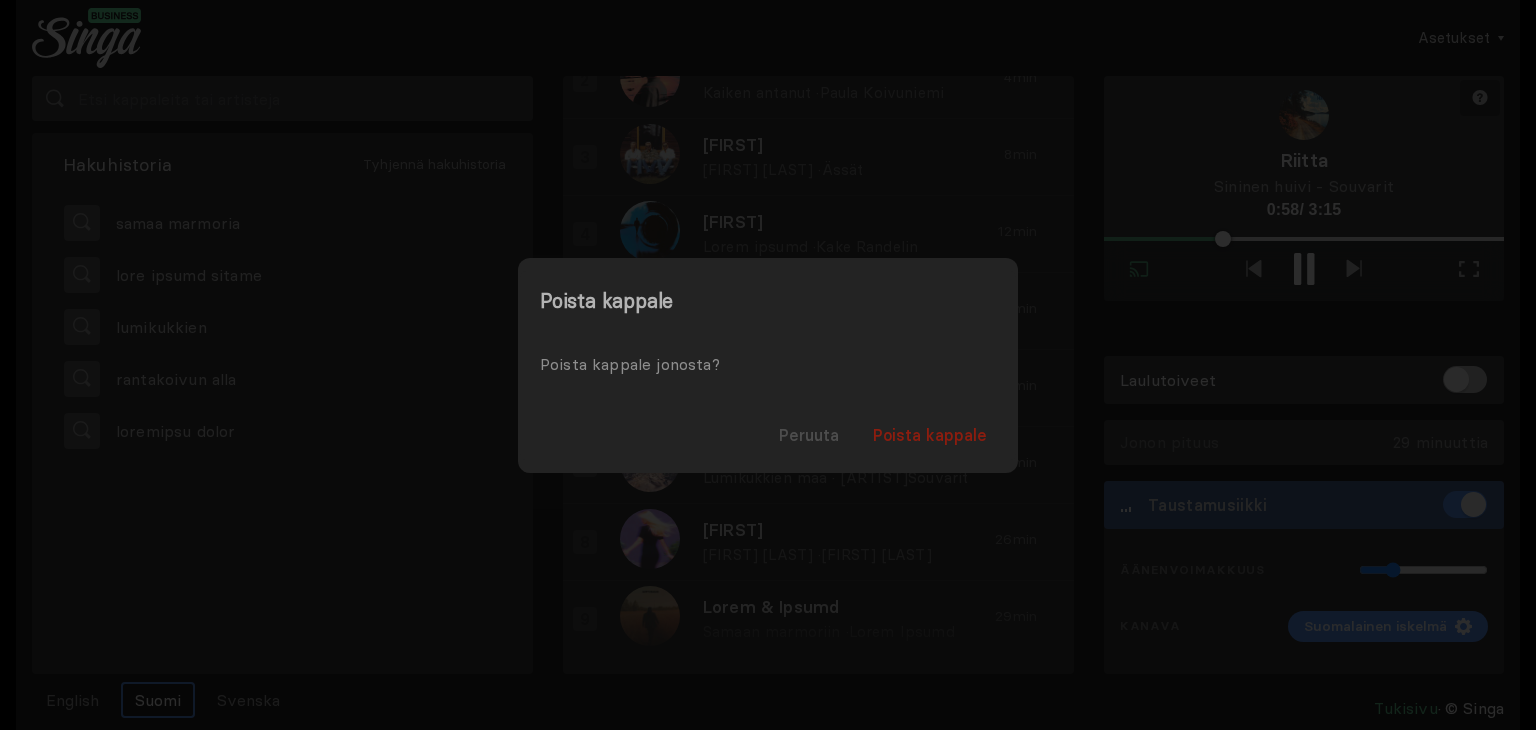 click on "Poista kappale" at bounding box center (930, 435) 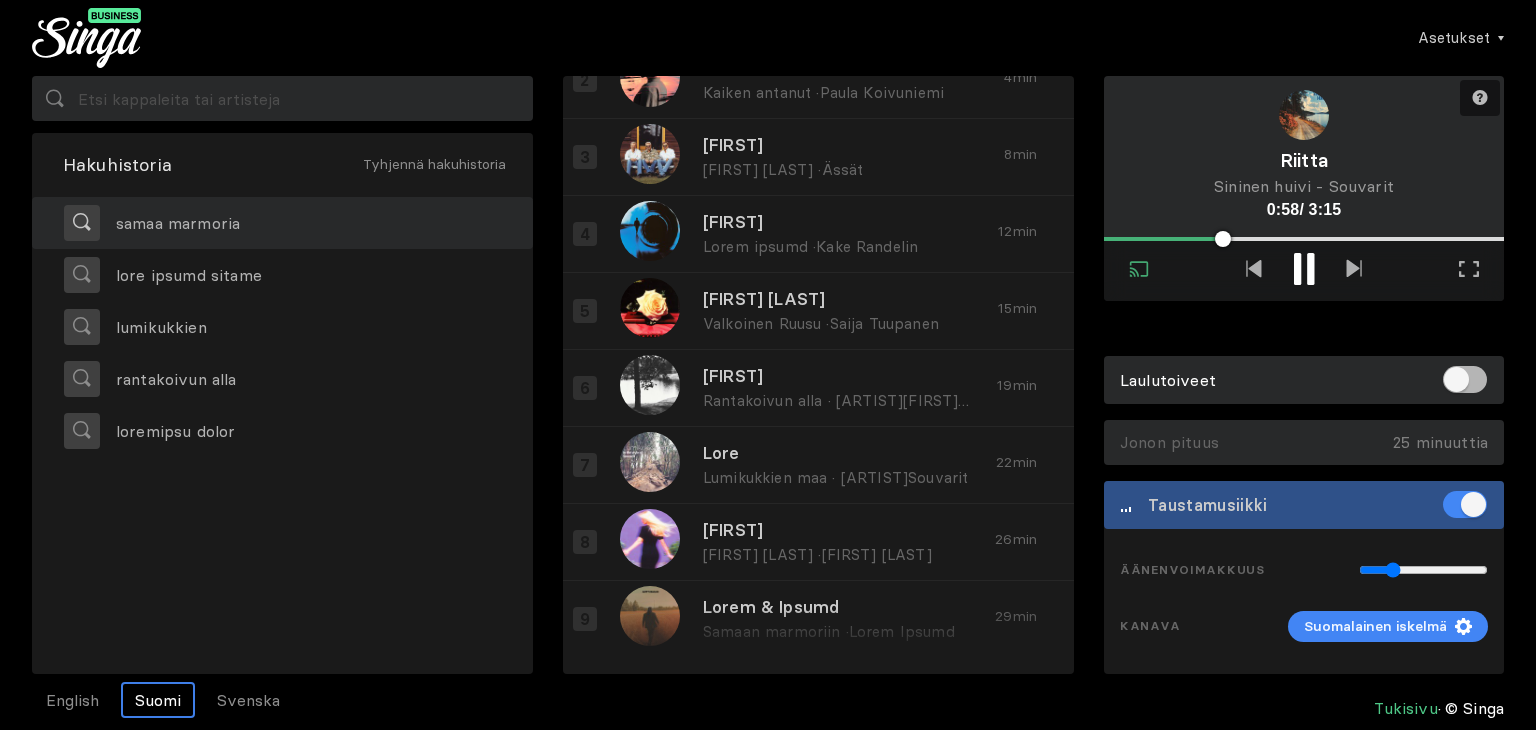 scroll, scrollTop: 47, scrollLeft: 0, axis: vertical 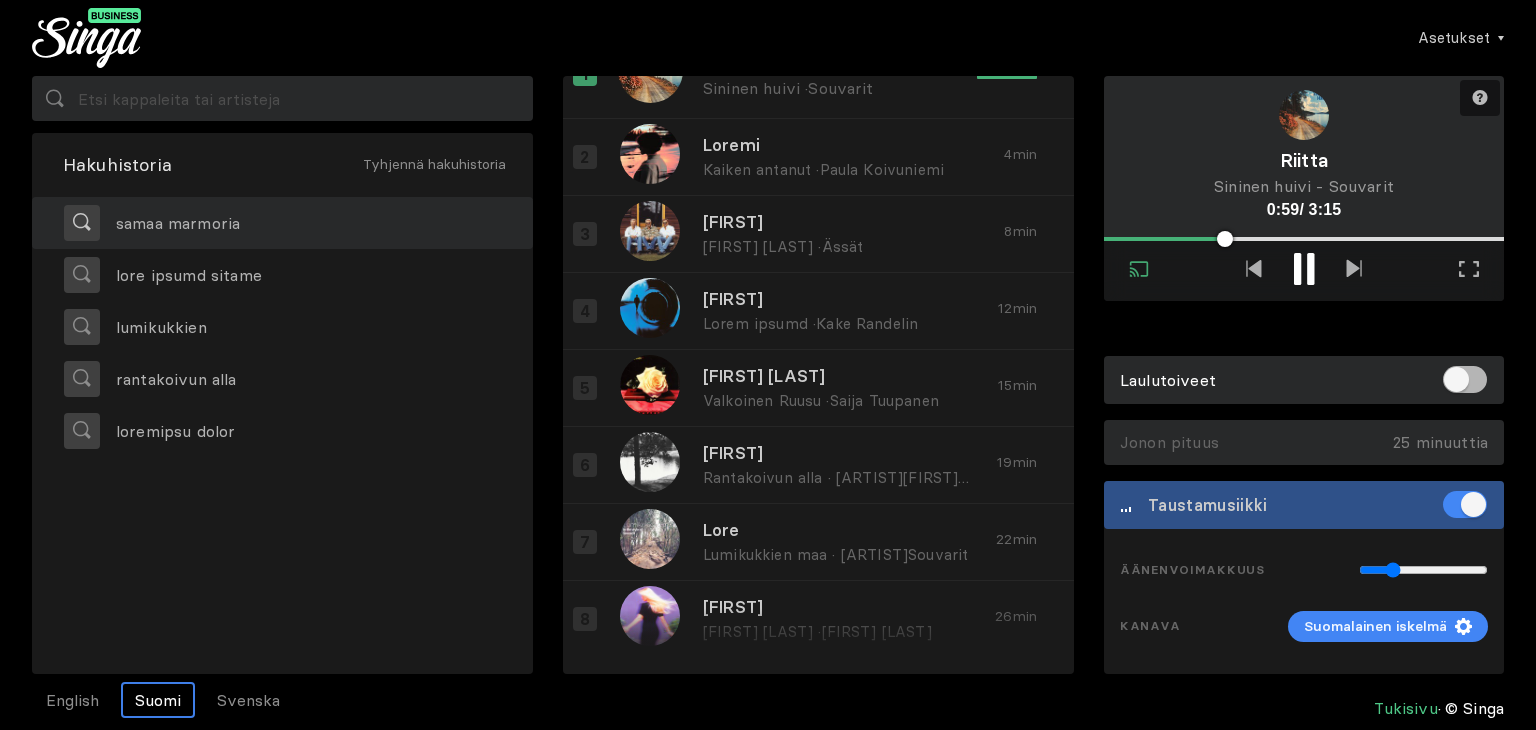 click on "samaa marmoria" at bounding box center (170, 223) 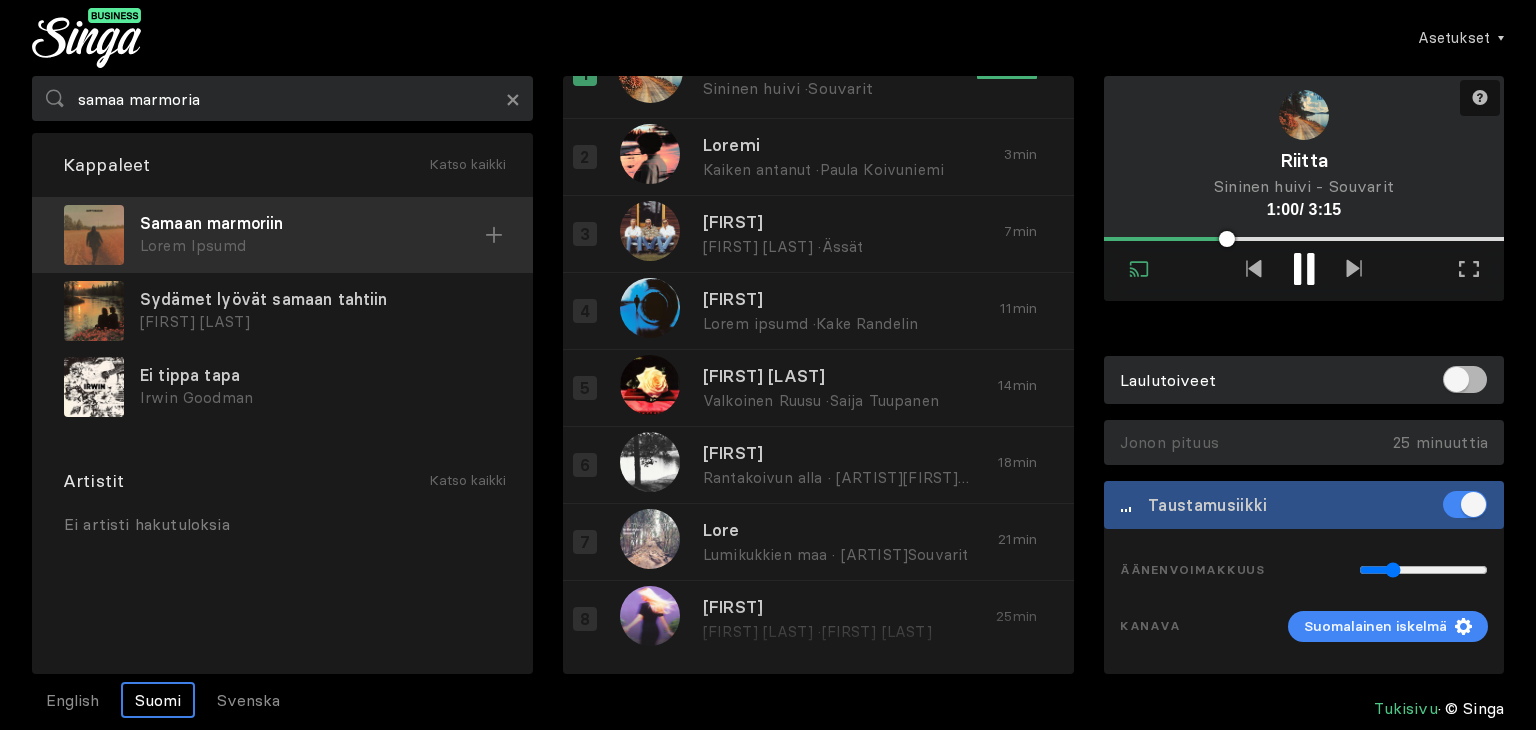 click on "Samaan marmoriin" at bounding box center [312, 223] 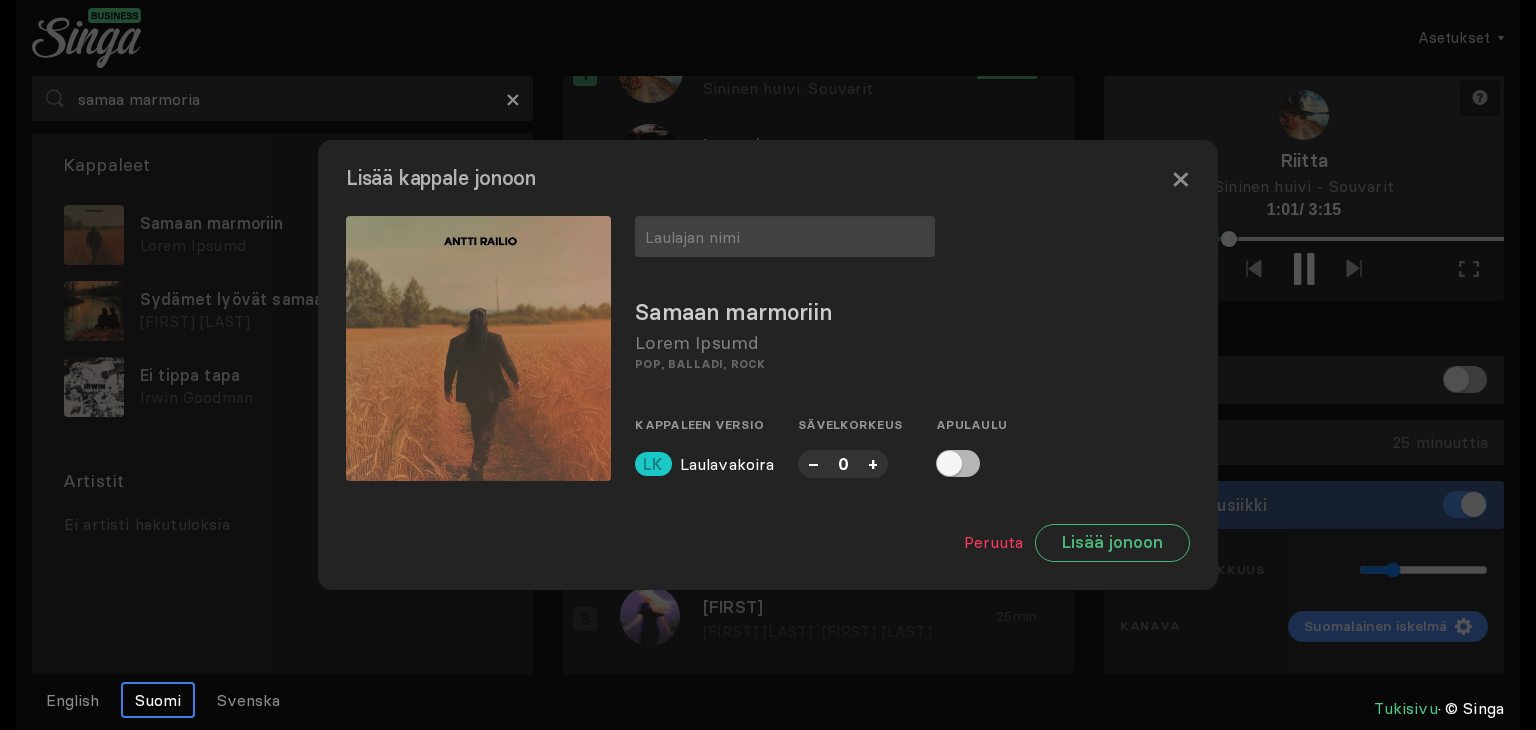 click on "–" at bounding box center (813, 463) 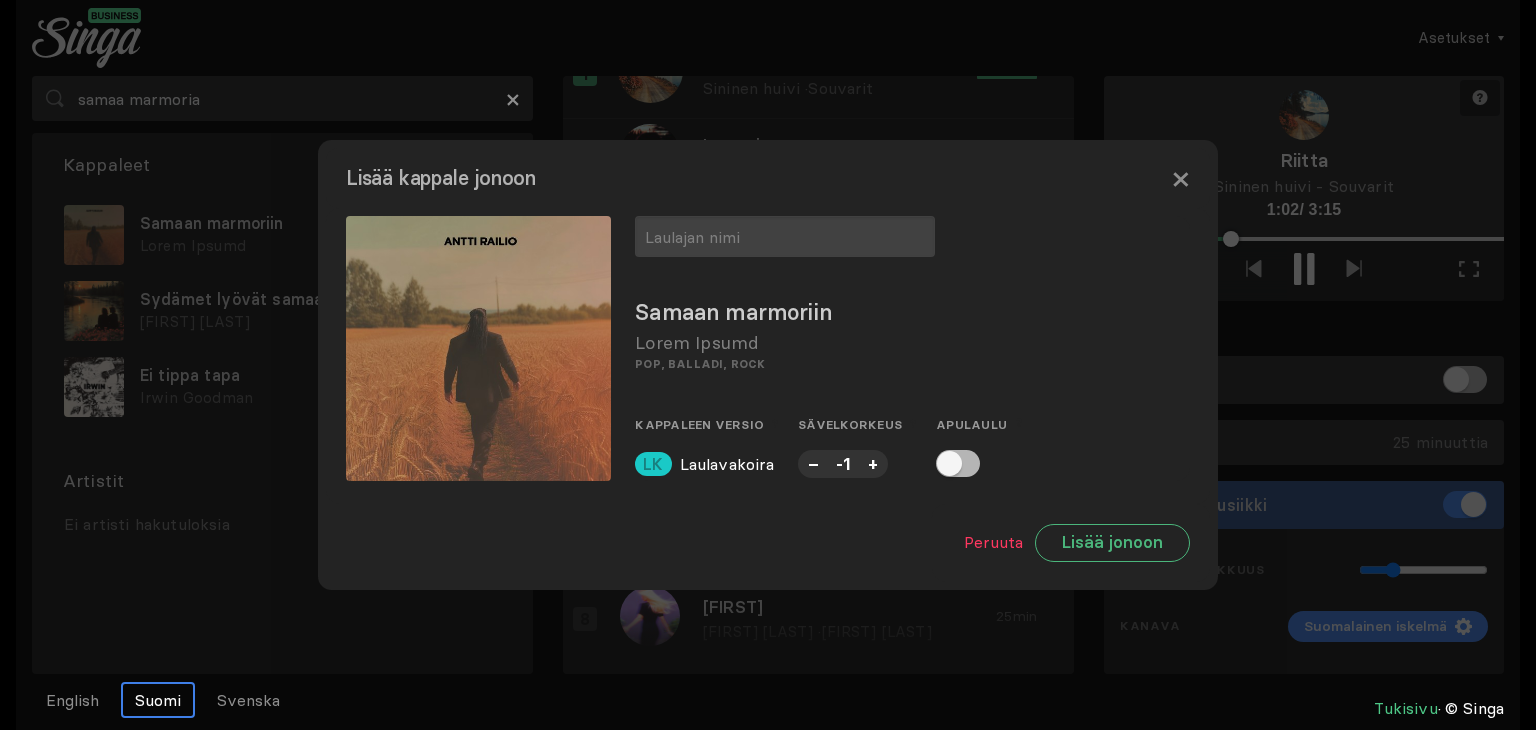 click on "–" at bounding box center [813, 463] 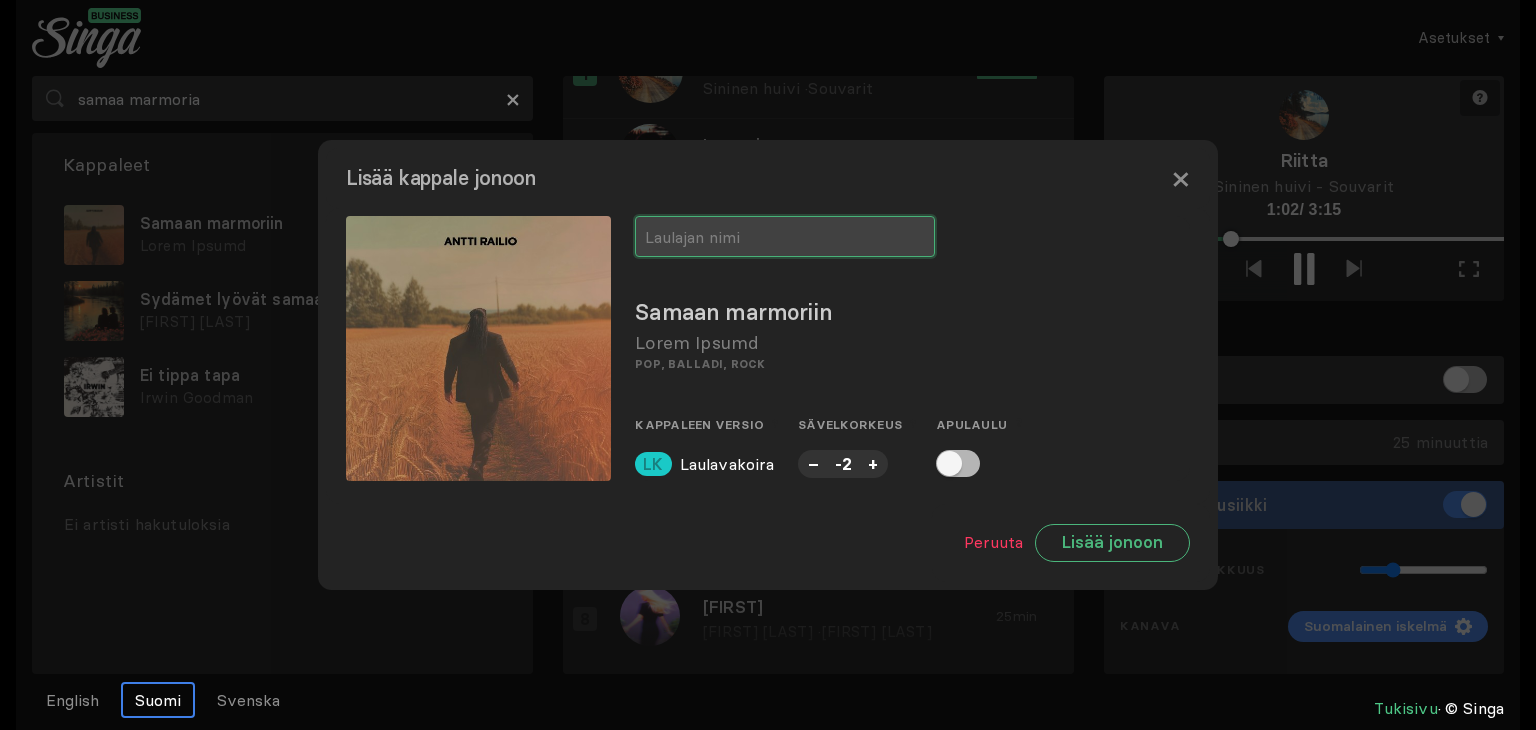 click at bounding box center (785, 236) 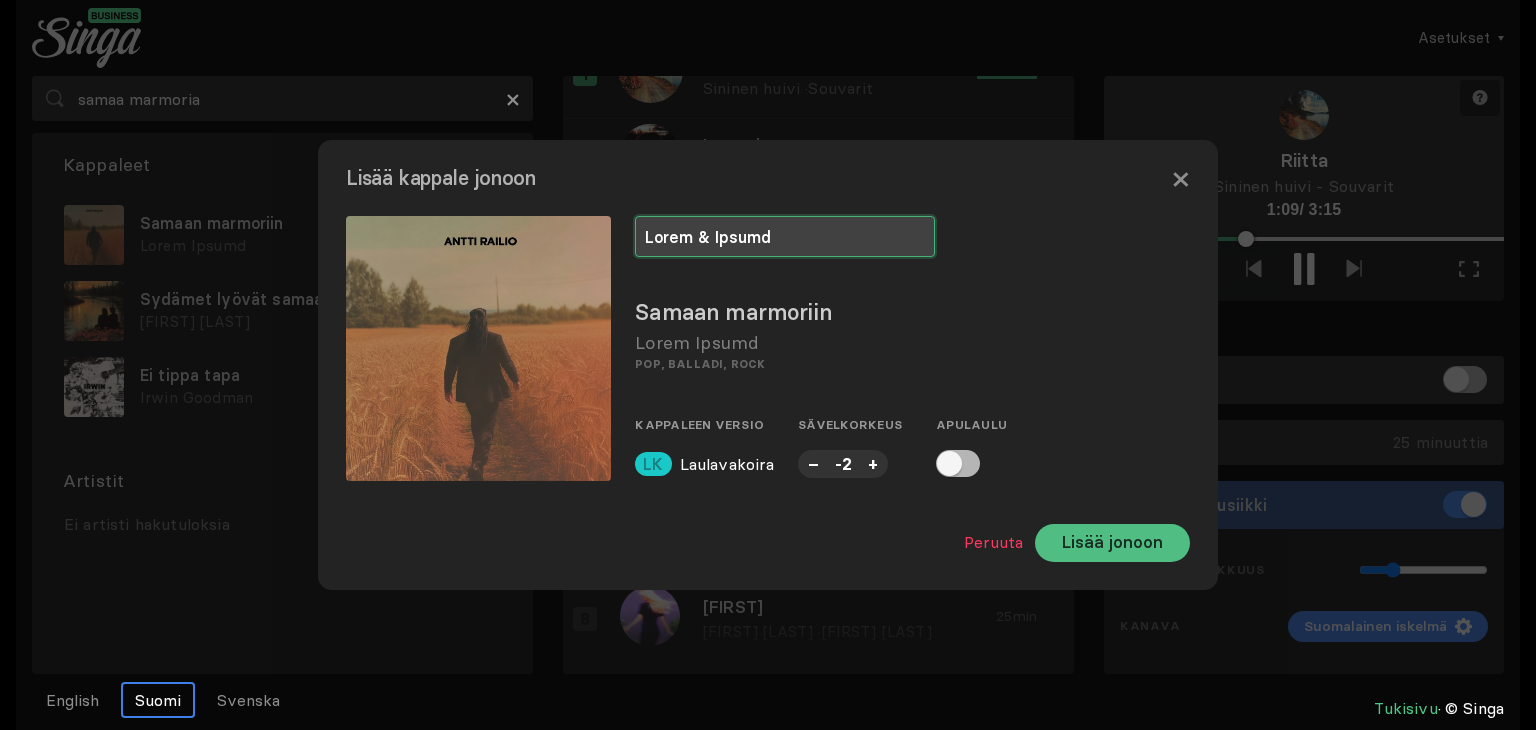 type on "Lorem & Ipsumd" 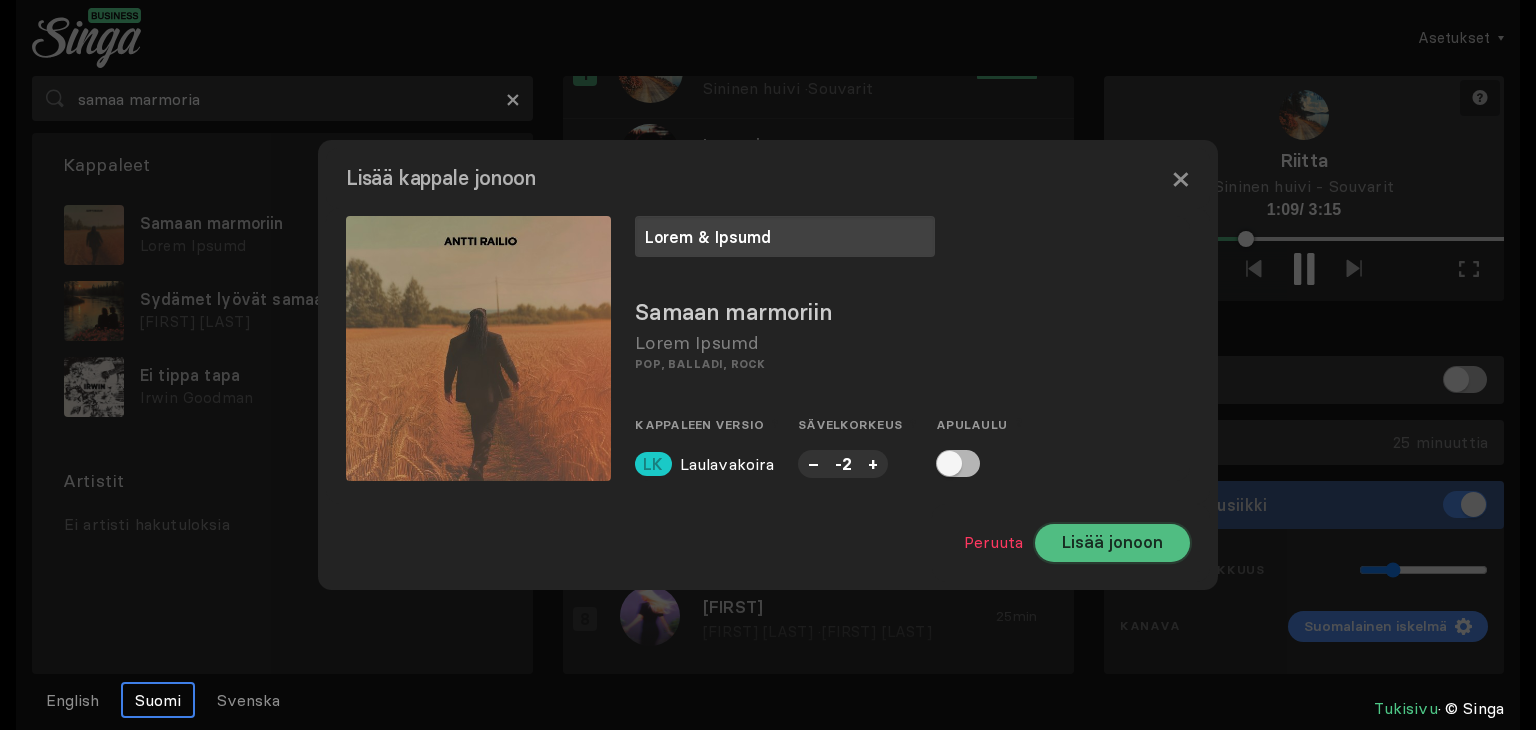 click on "Lisää jonoon" at bounding box center [1112, 543] 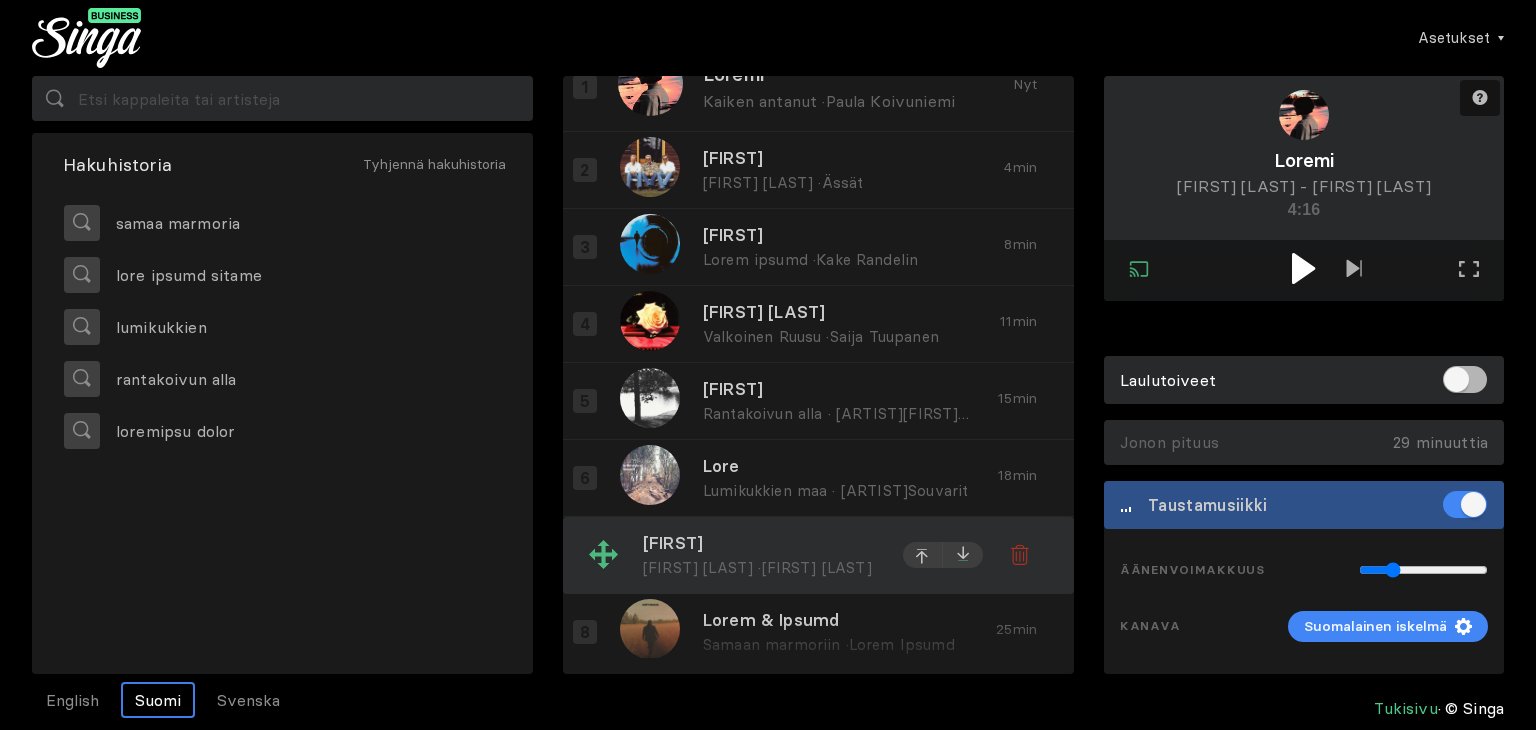 scroll, scrollTop: 0, scrollLeft: 0, axis: both 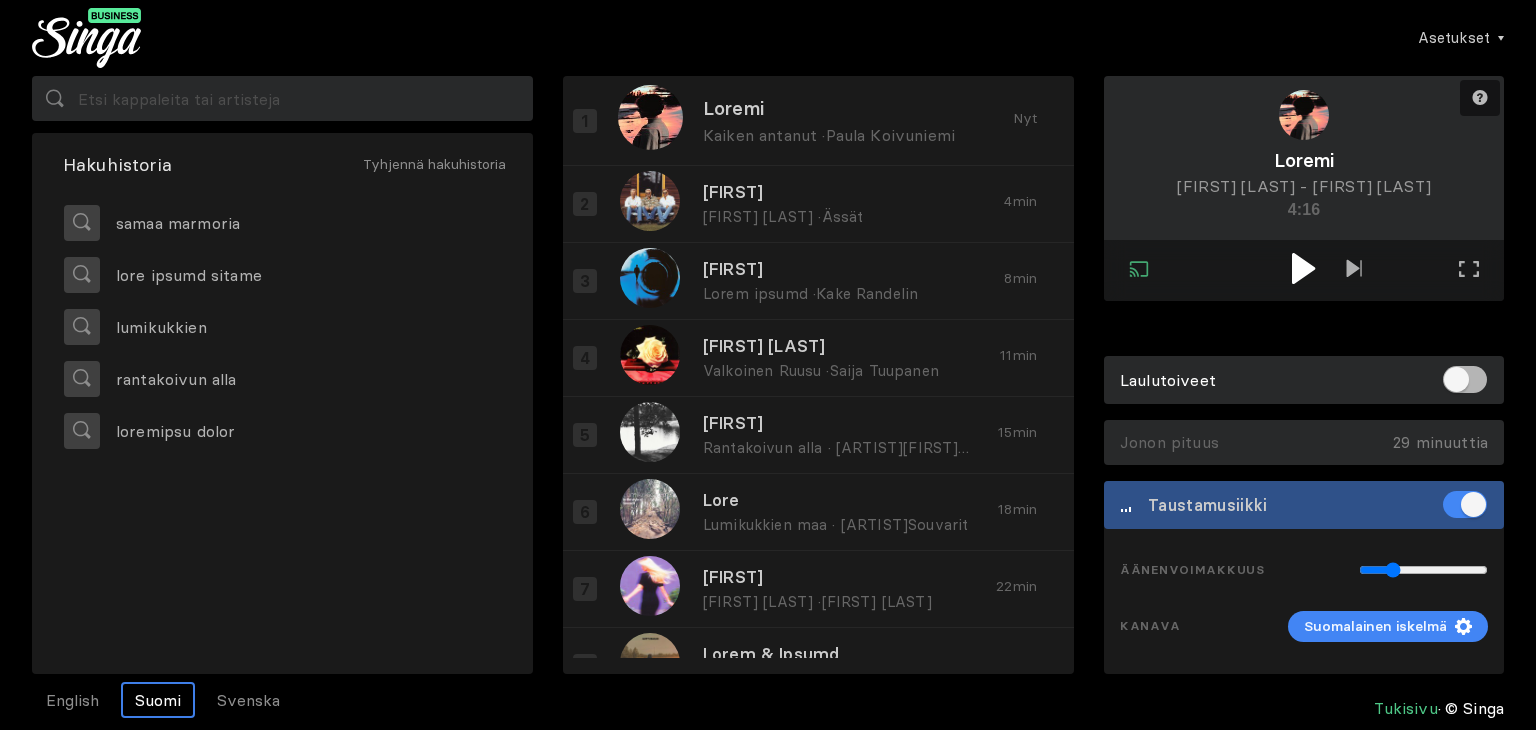 click at bounding box center (1303, 268) 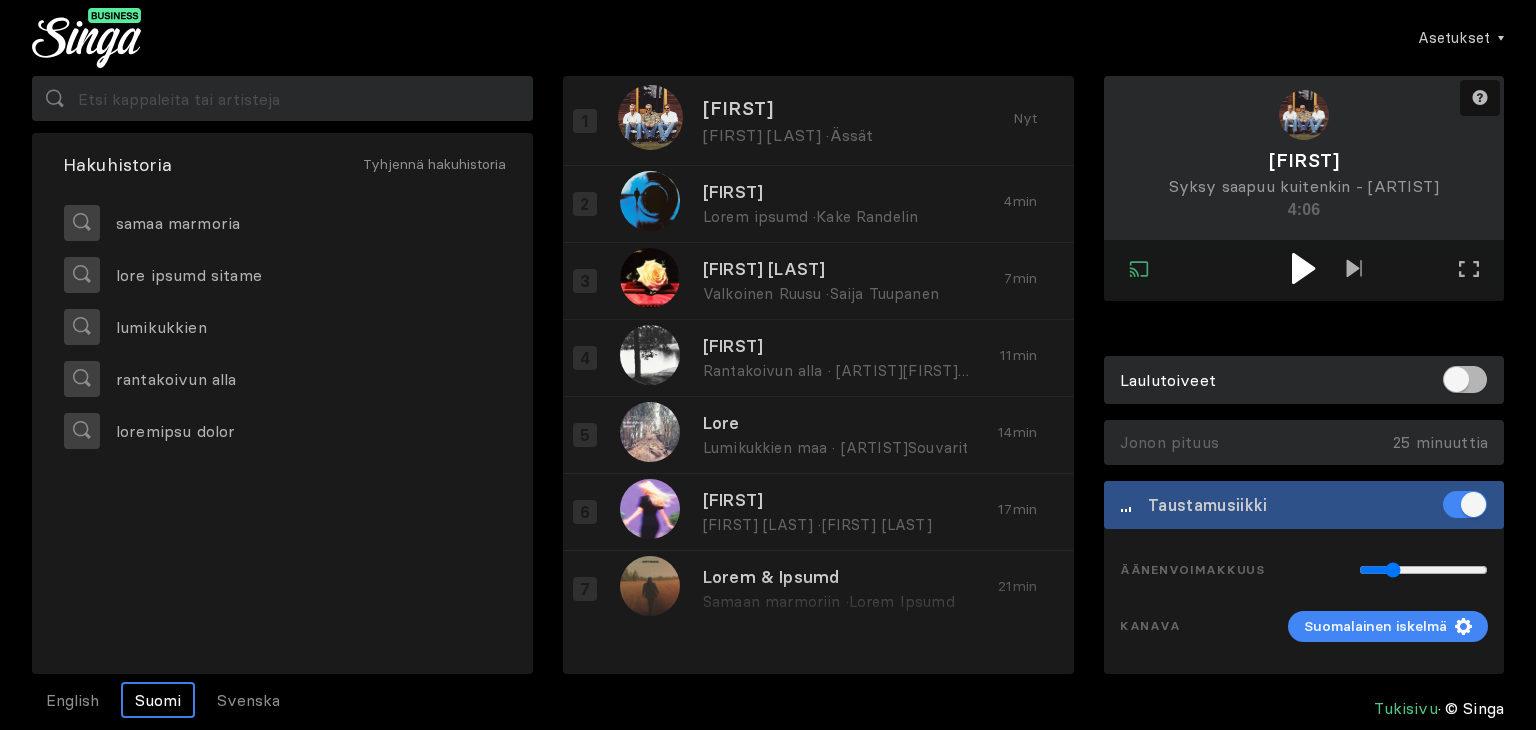 click at bounding box center (1303, 268) 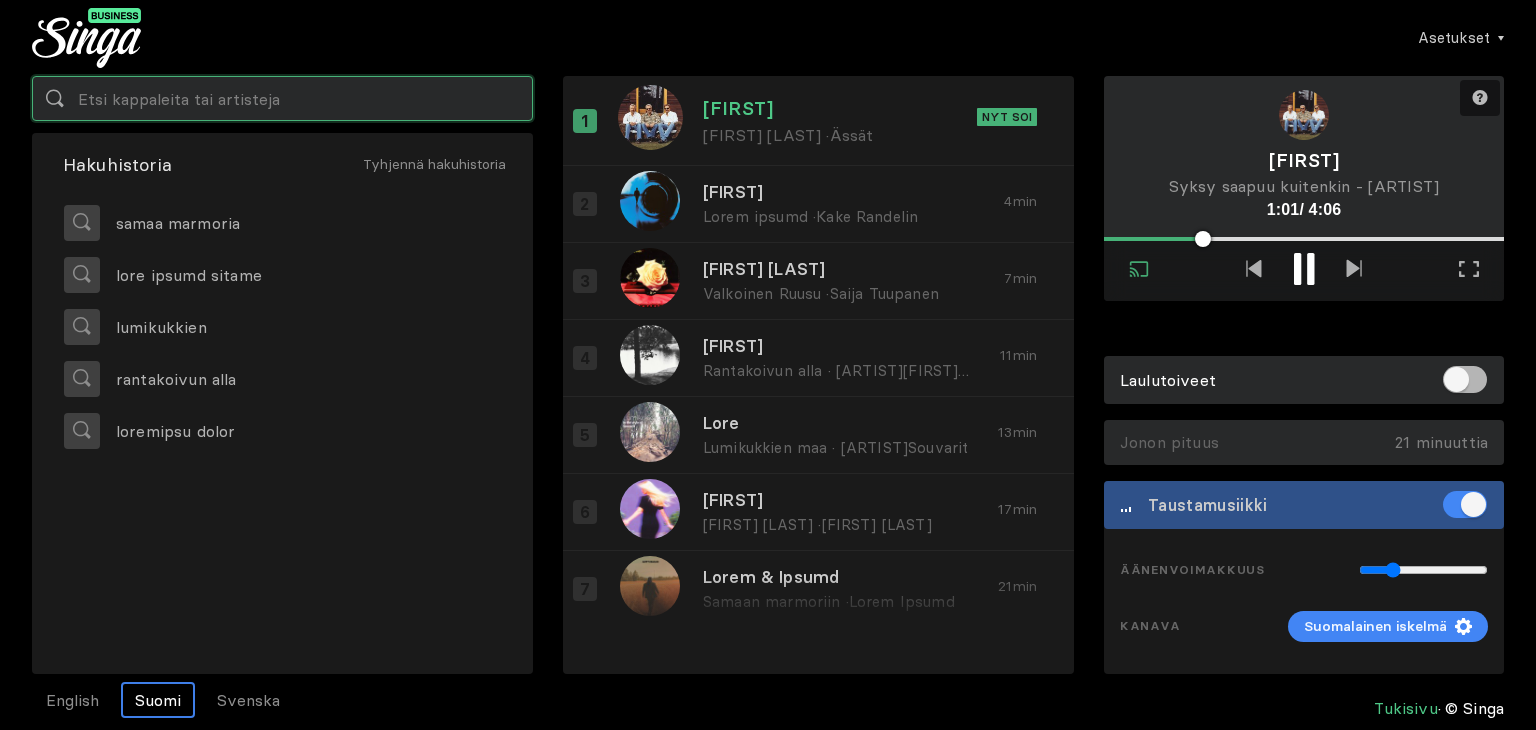 click at bounding box center (282, 98) 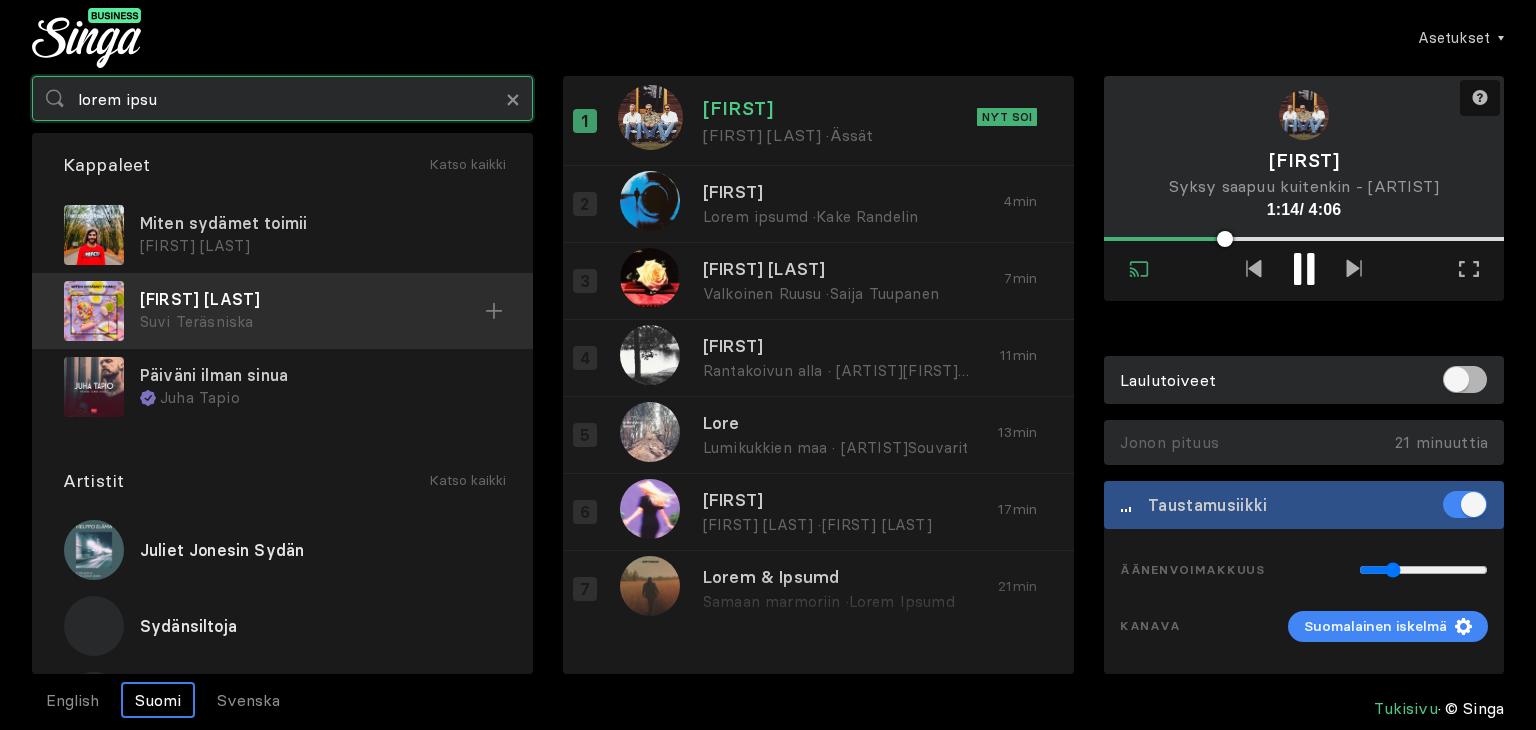 type on "lorem ipsu" 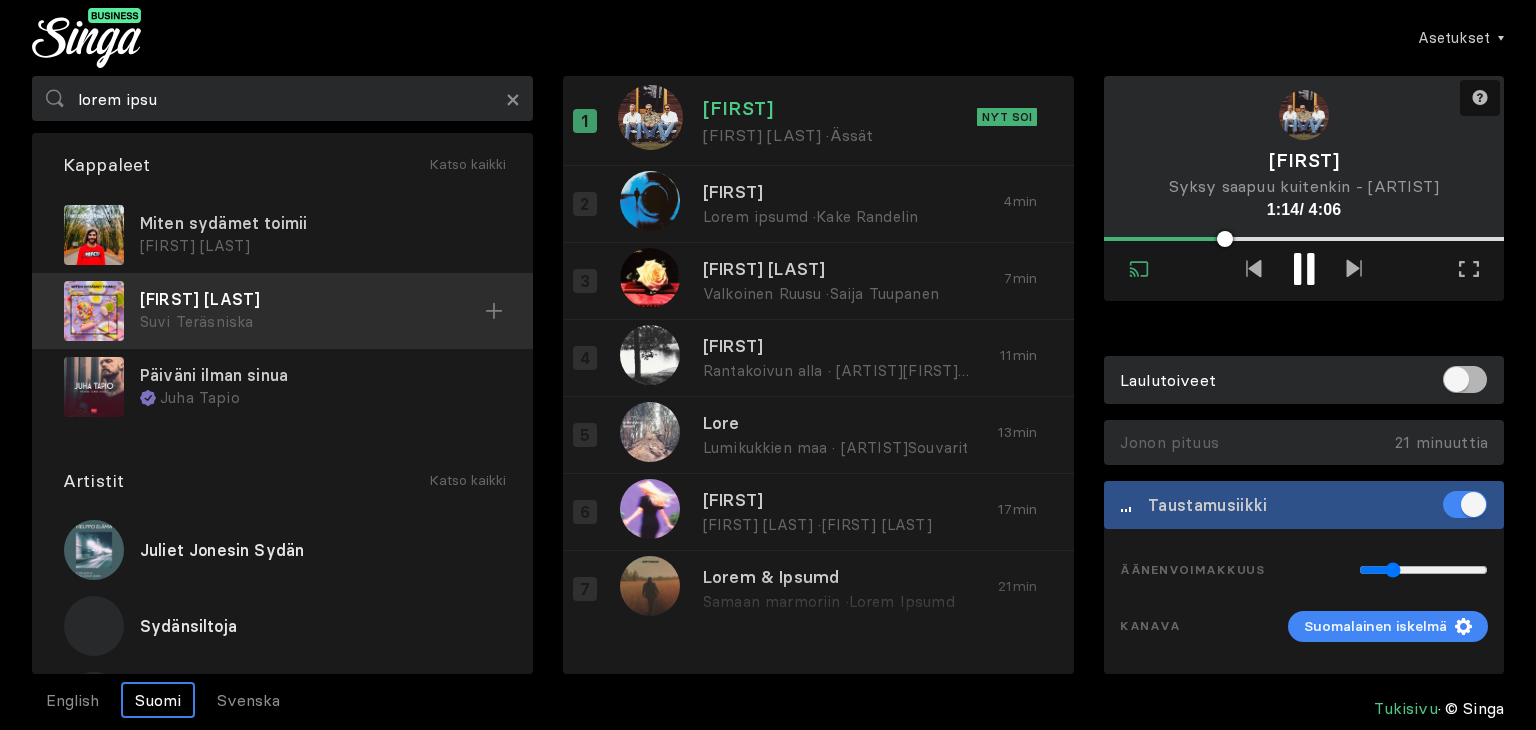 click on "Suvi Teräsniska" at bounding box center (320, 246) 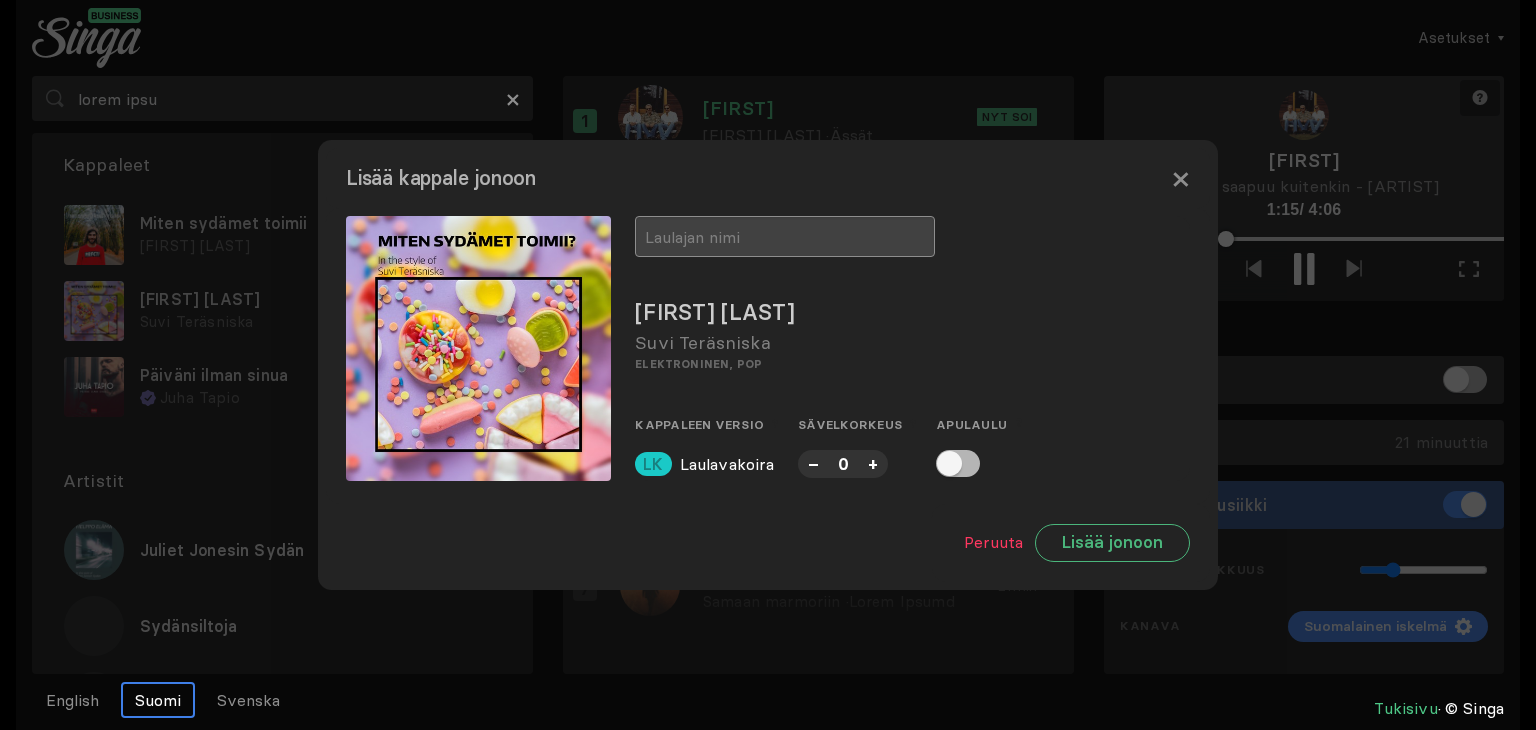 click at bounding box center [785, 236] 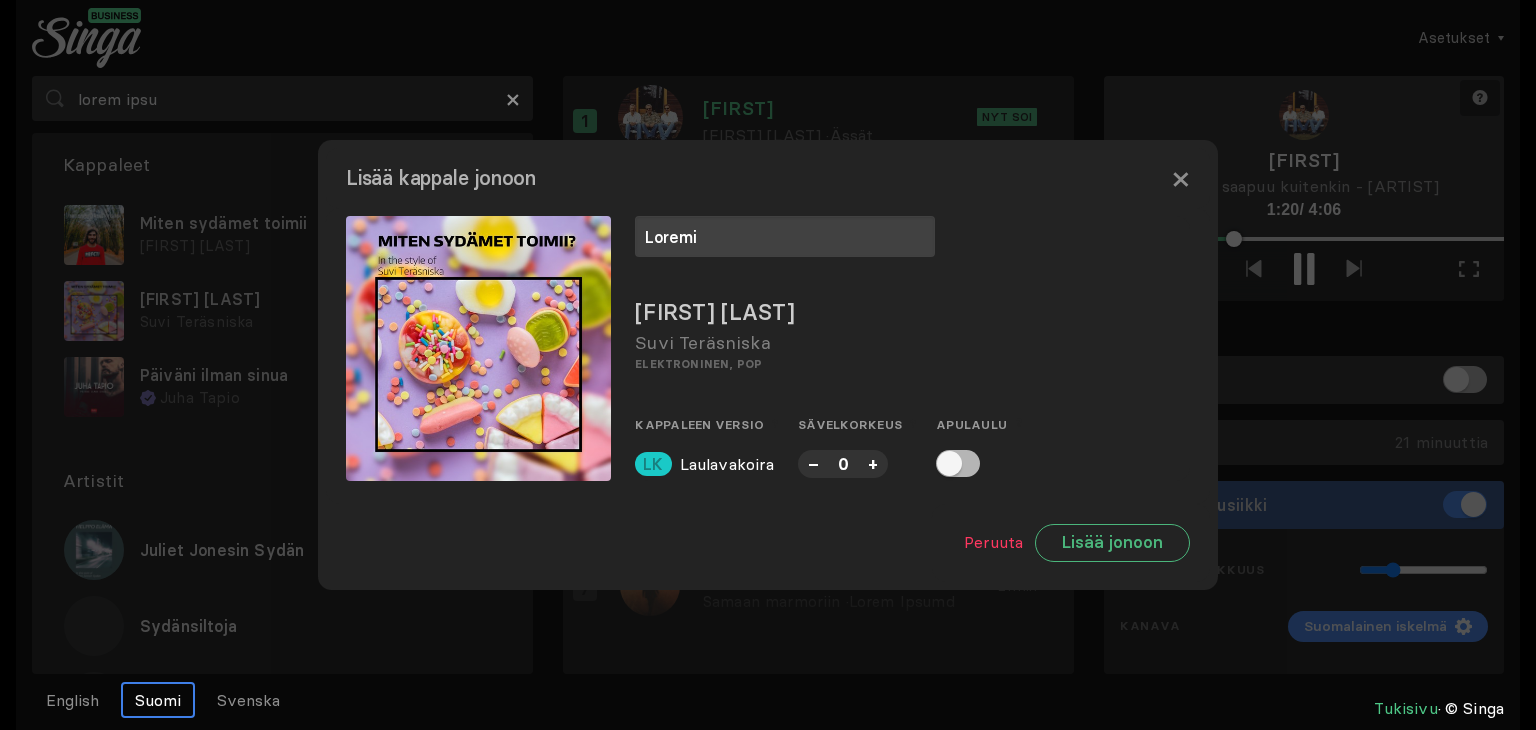 type on "Loremi" 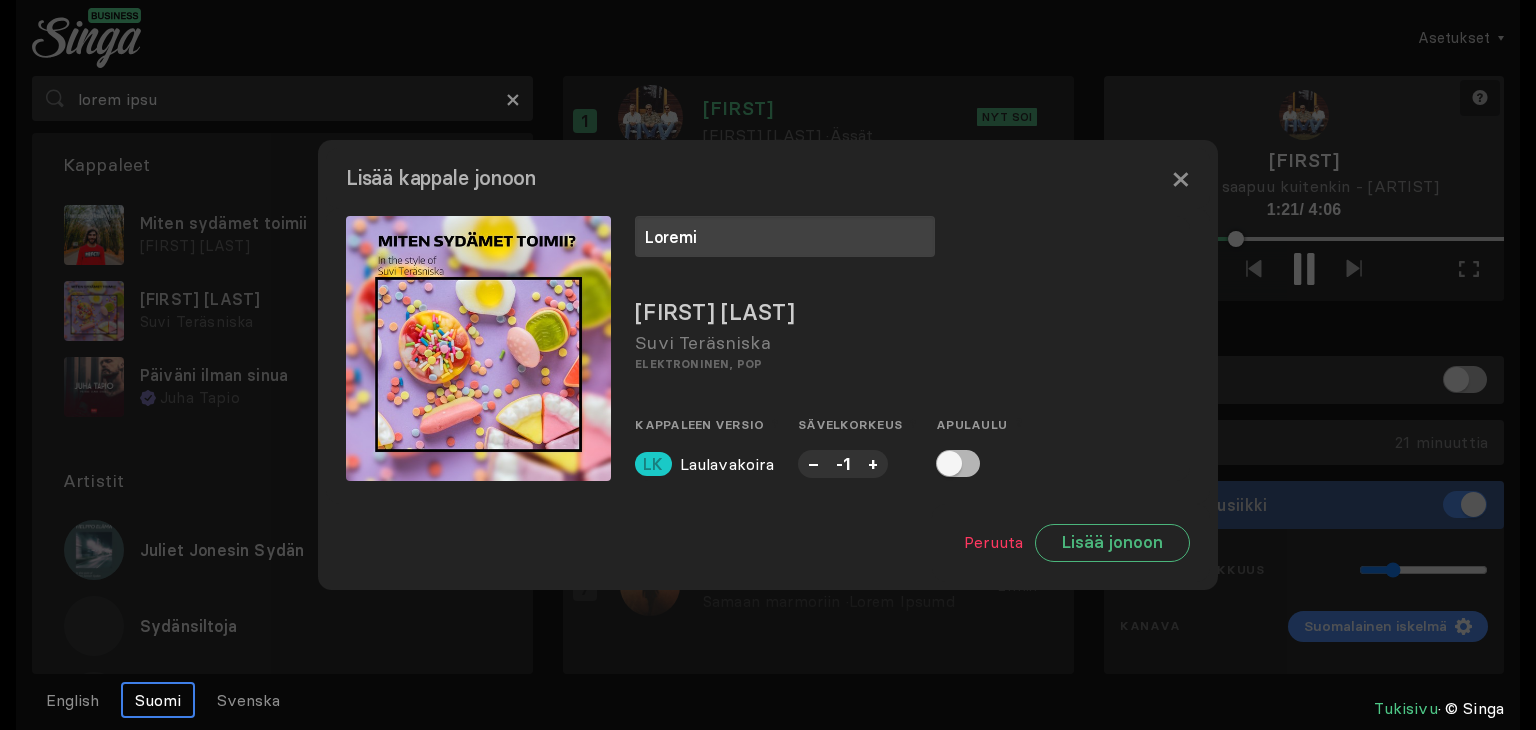click on "–" at bounding box center (813, 463) 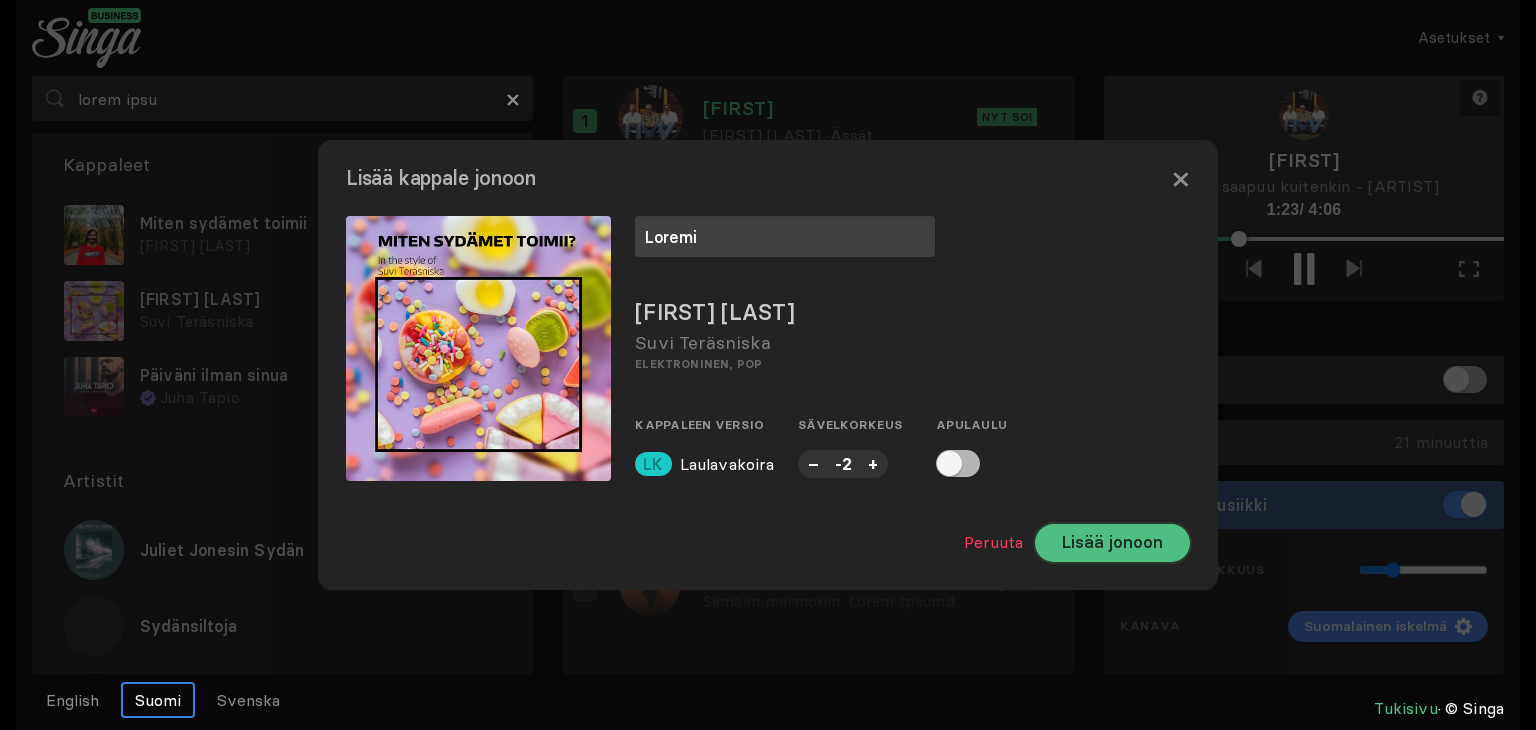 click on "Lisää jonoon" at bounding box center (1112, 543) 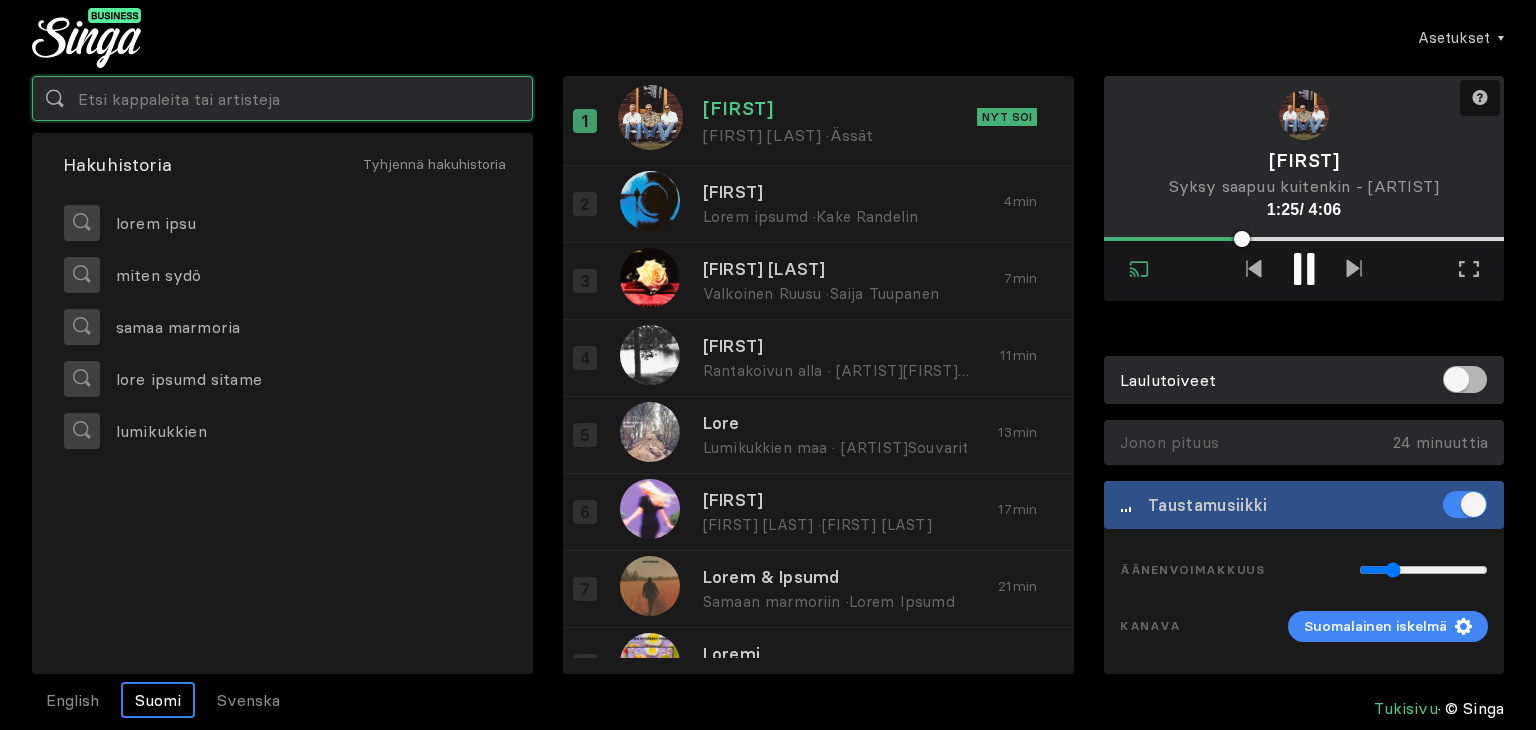 click at bounding box center [282, 98] 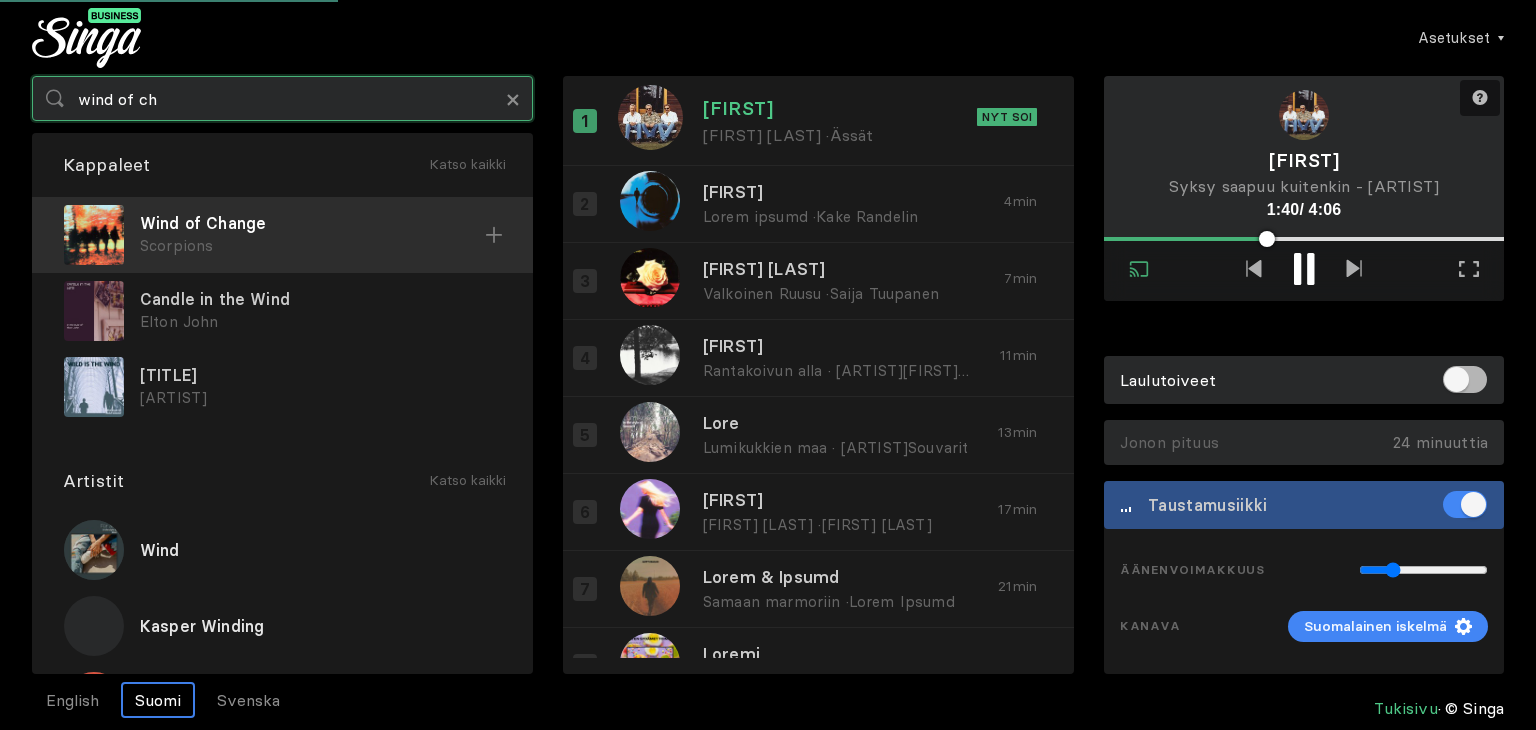 type on "wind of ch" 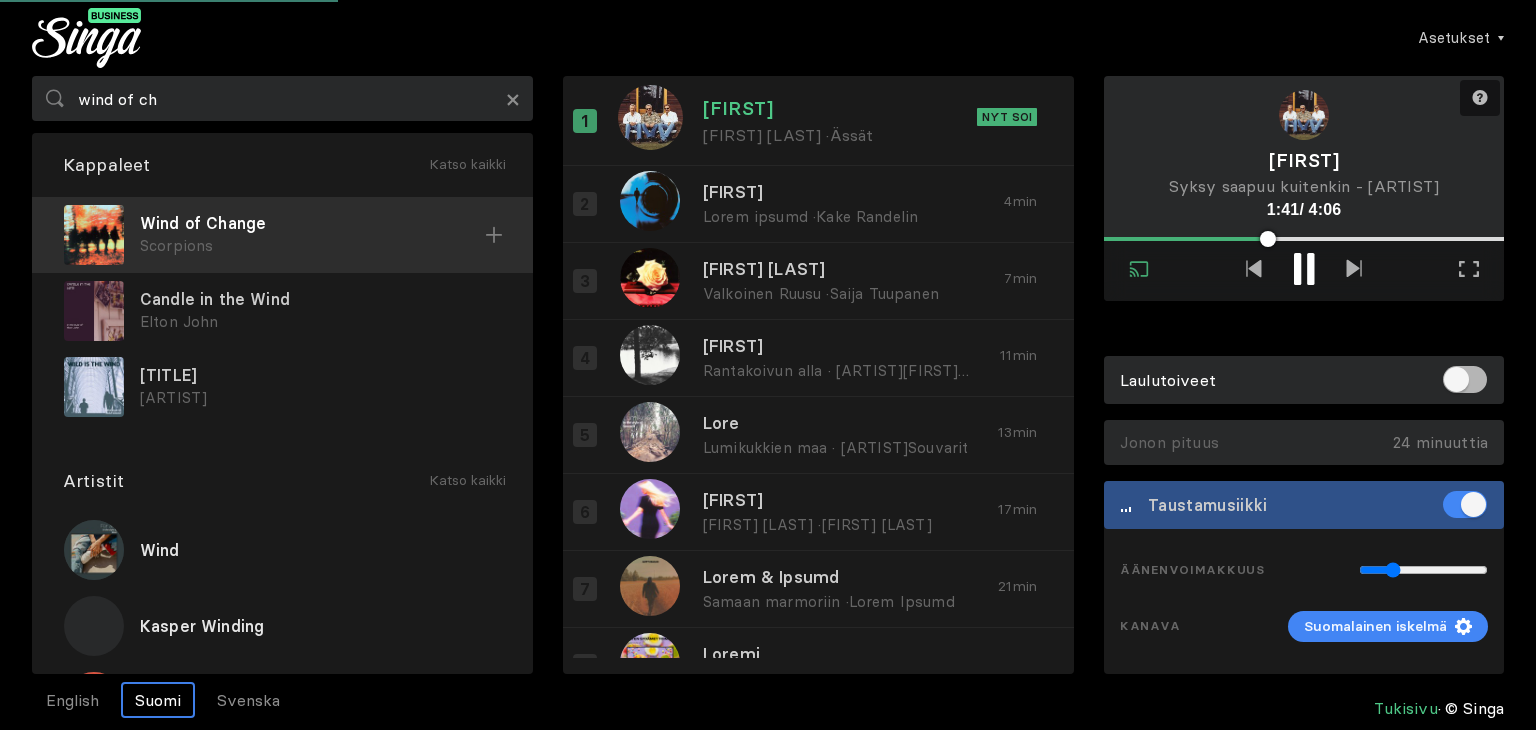 click on "Wind of Change" at bounding box center (312, 223) 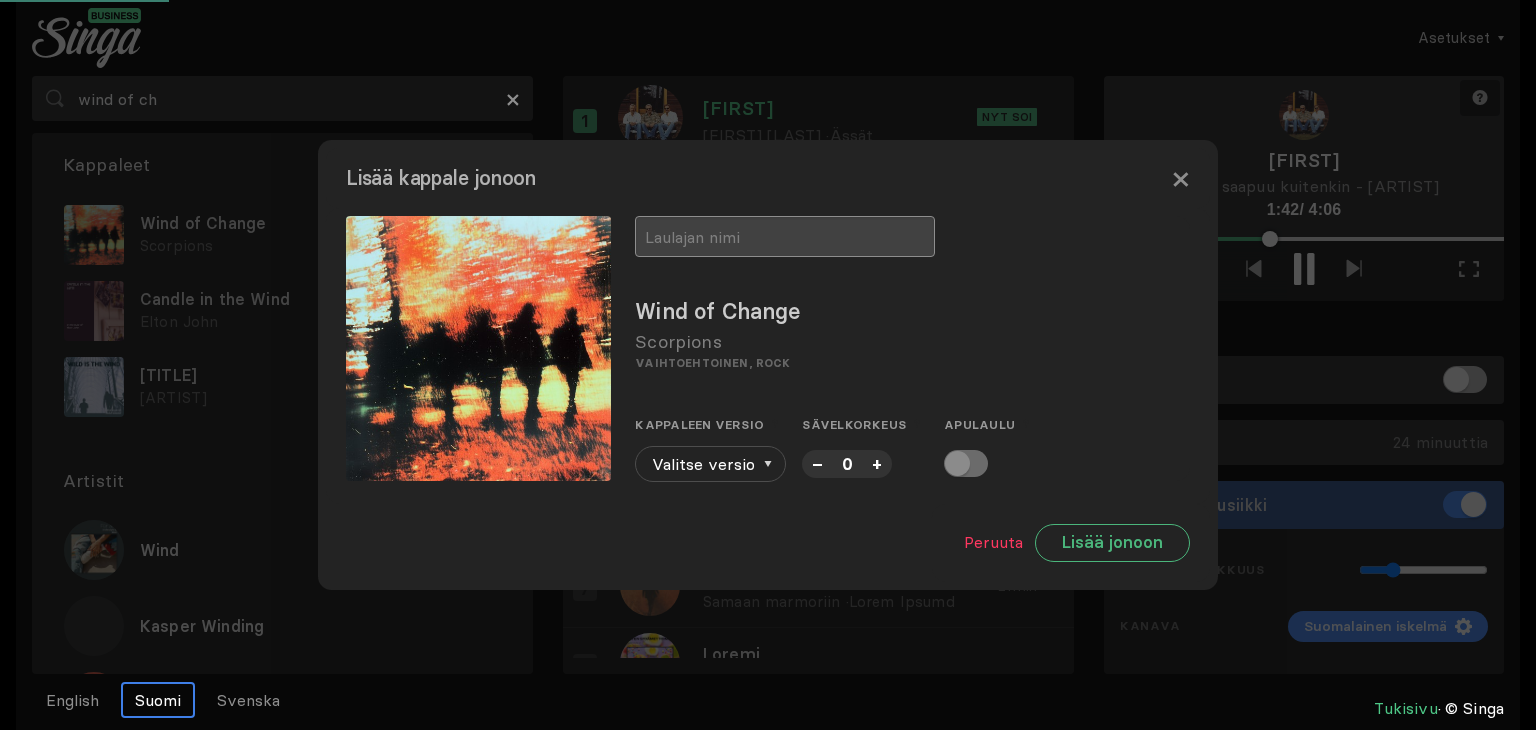 click at bounding box center [785, 236] 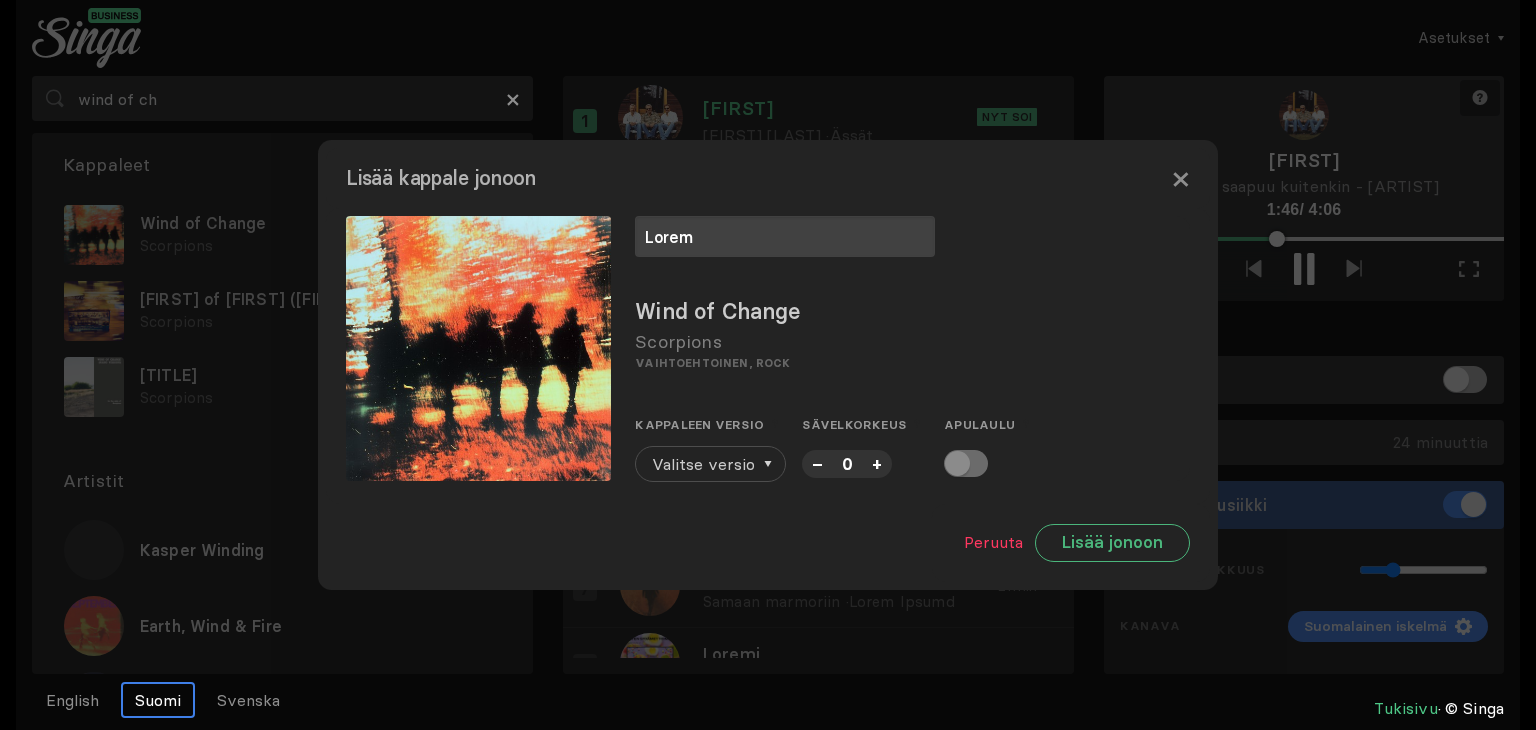 type on "Lorem" 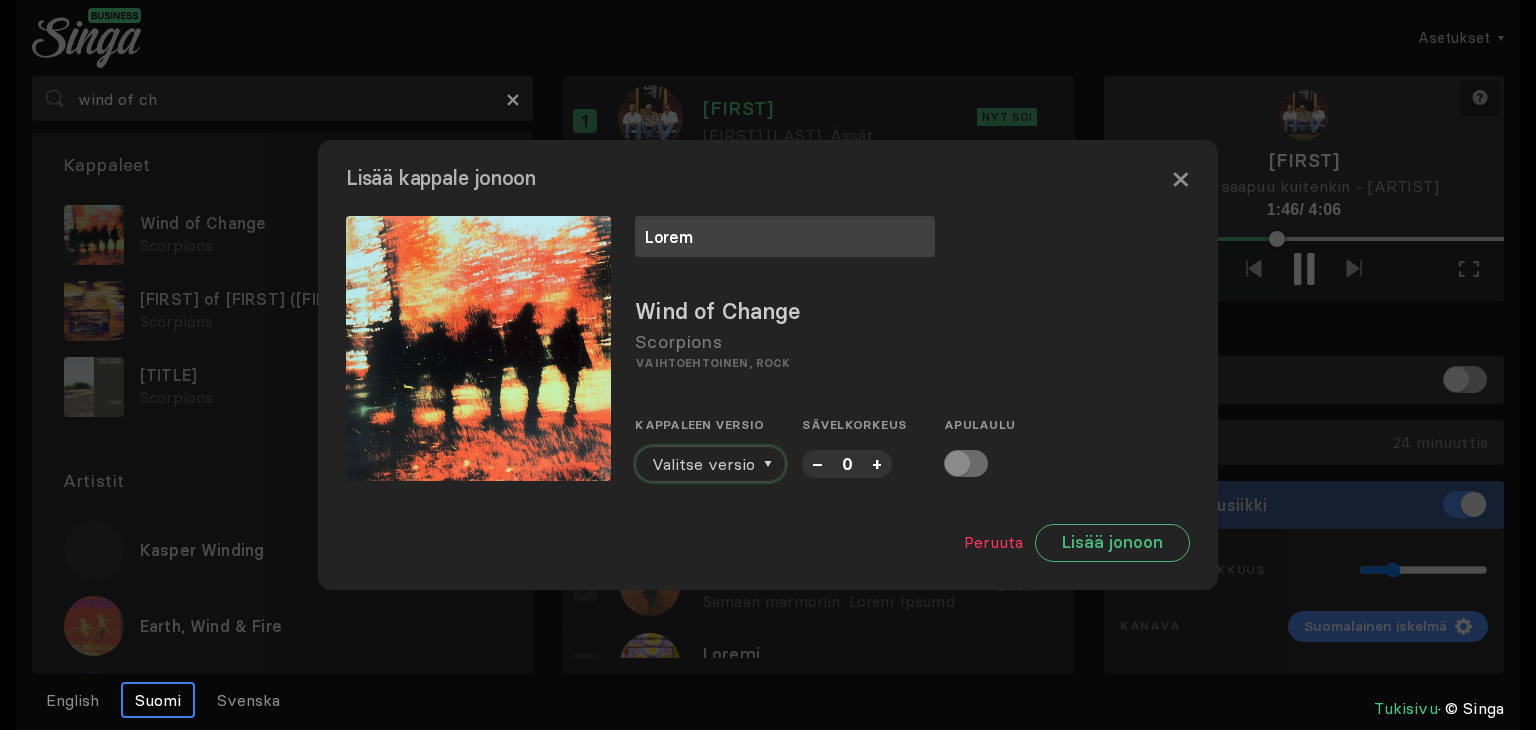 click on "Valitse versio" at bounding box center [703, 464] 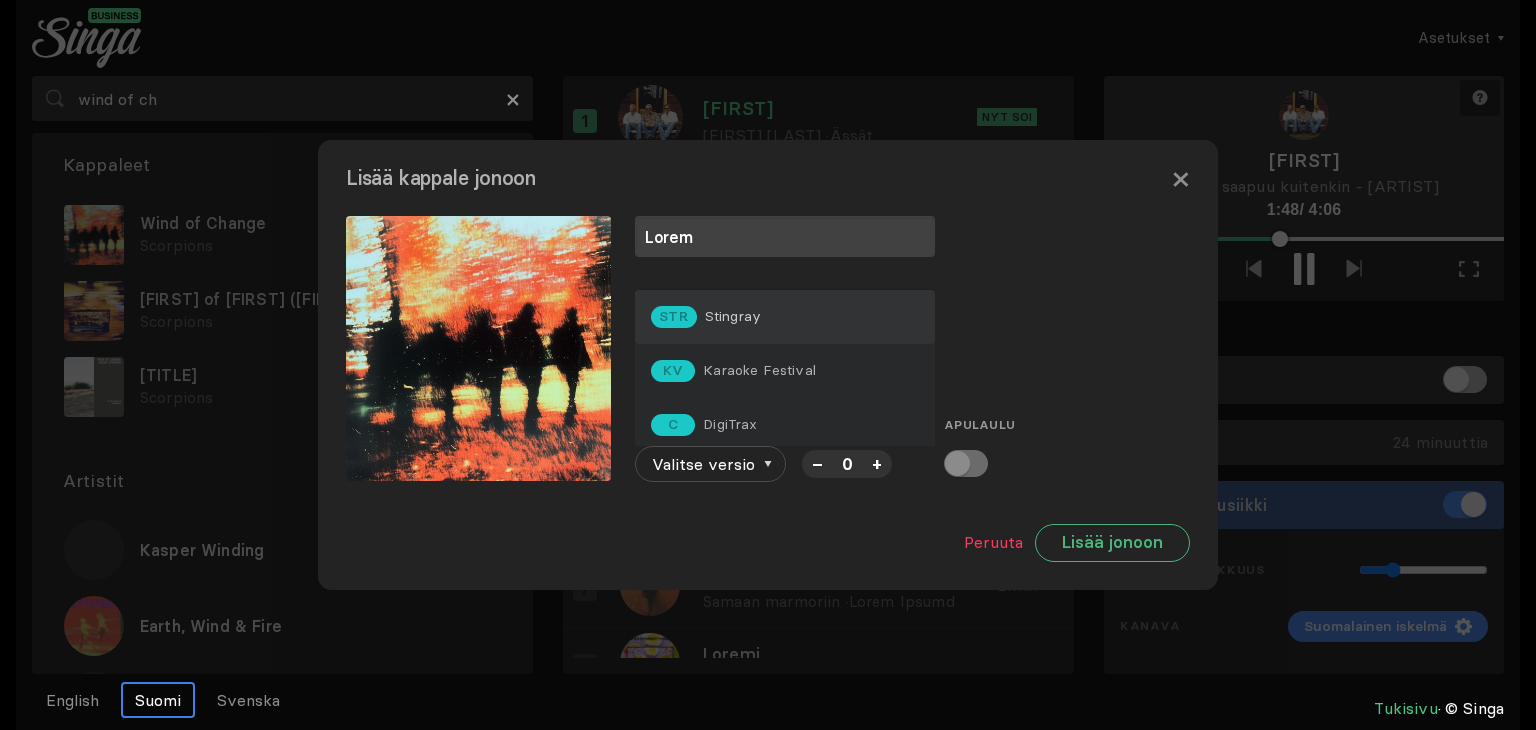 click on "Stingray" at bounding box center (733, 316) 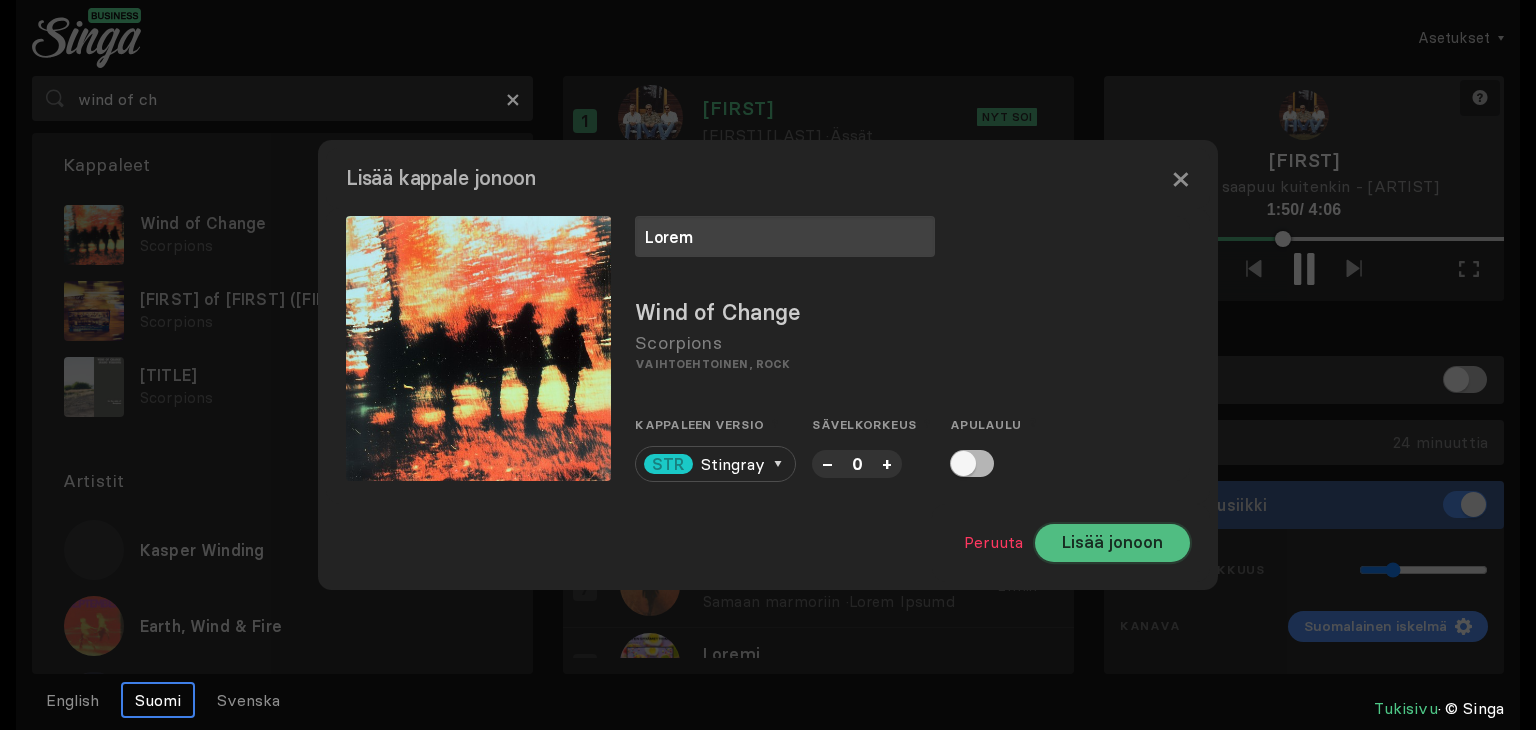 click on "Lisää jonoon" at bounding box center (1112, 543) 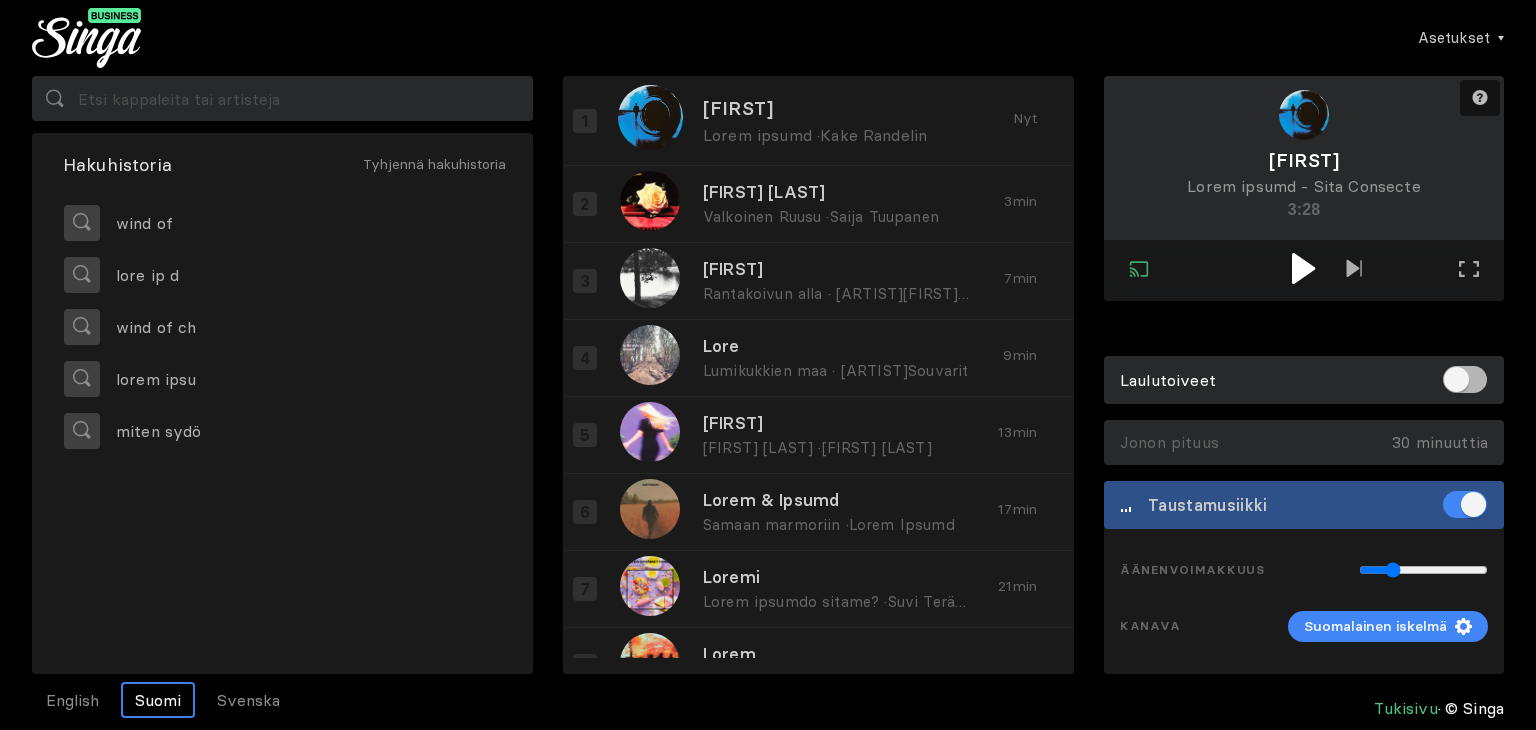 click at bounding box center [1303, 268] 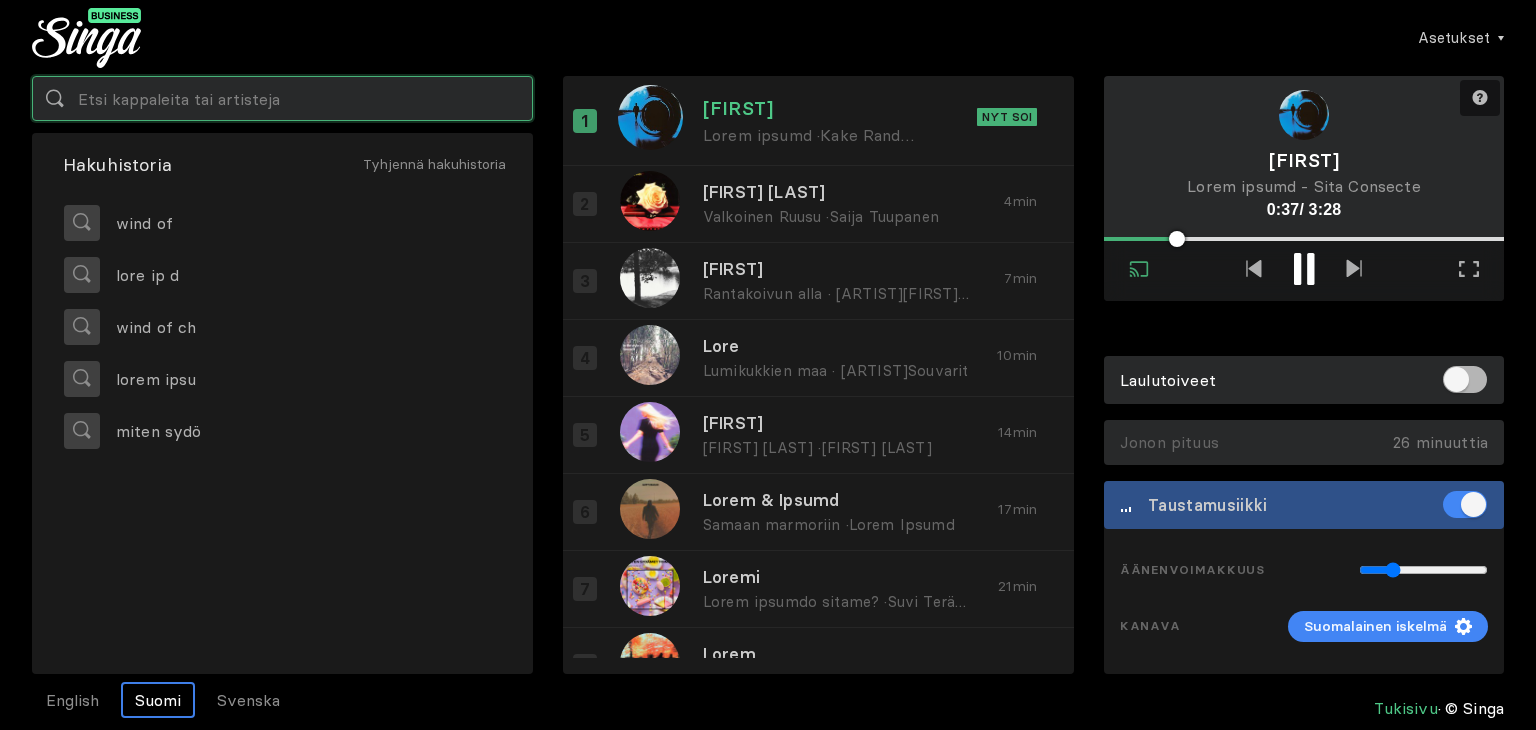 click at bounding box center [282, 98] 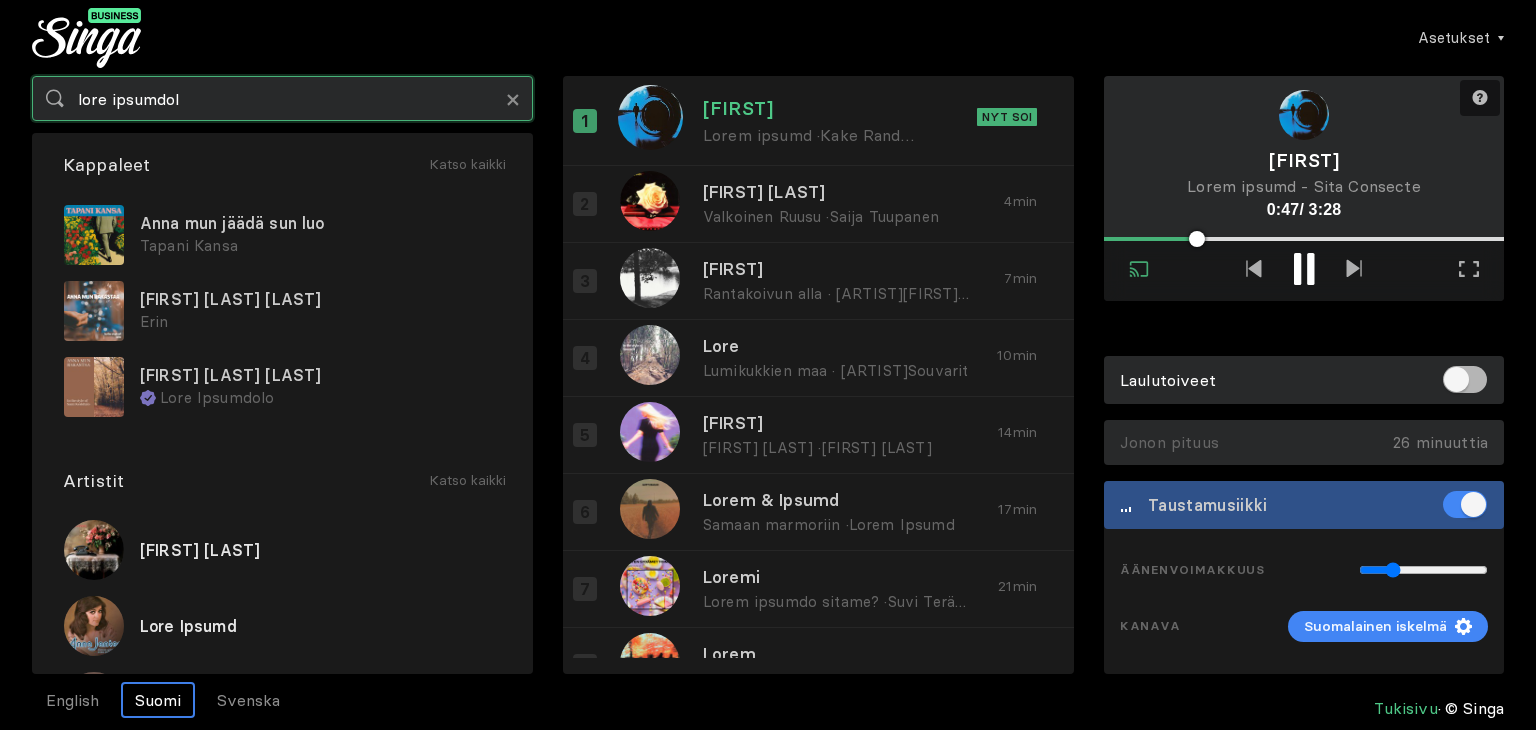 click on "lore ipsumdol" at bounding box center [282, 98] 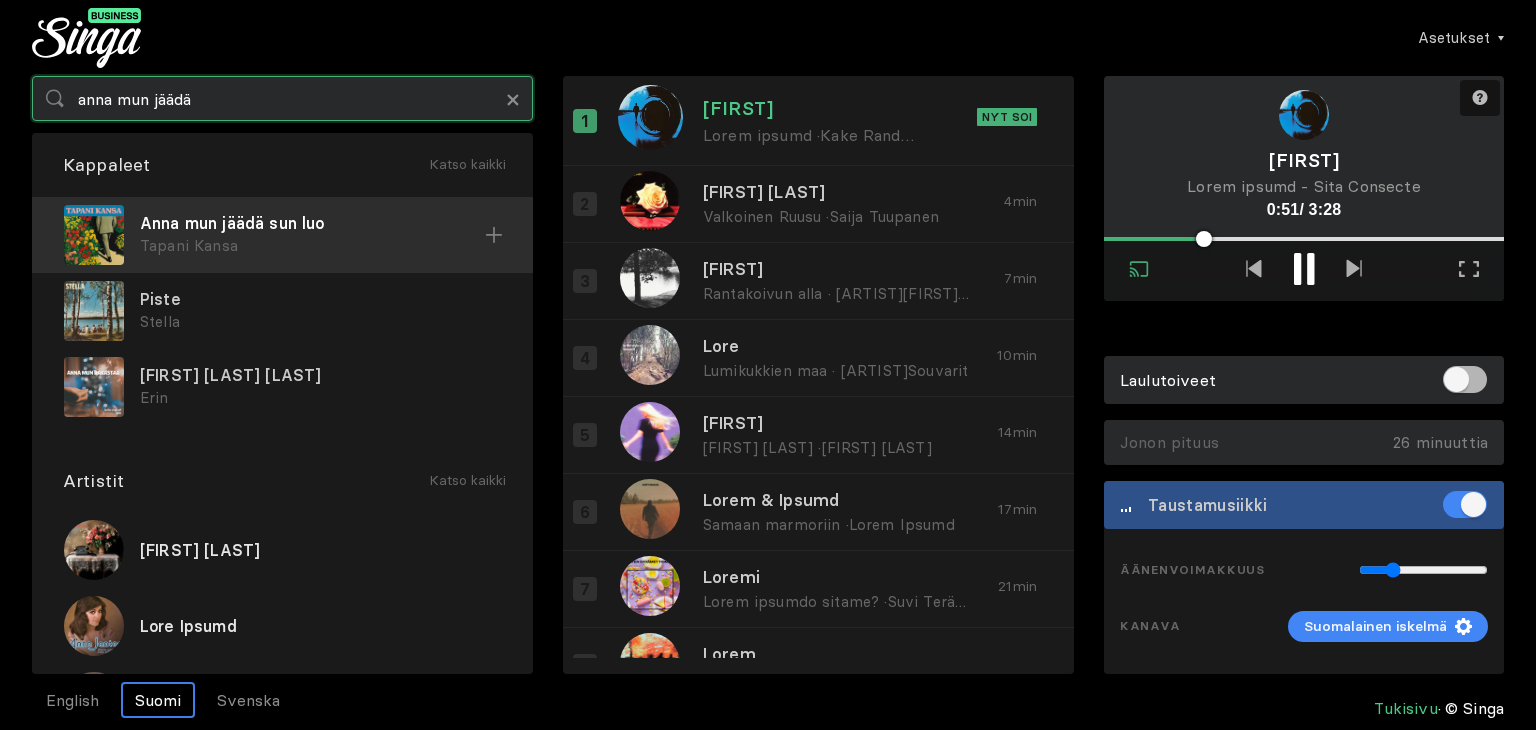 type on "anna mun jäädä" 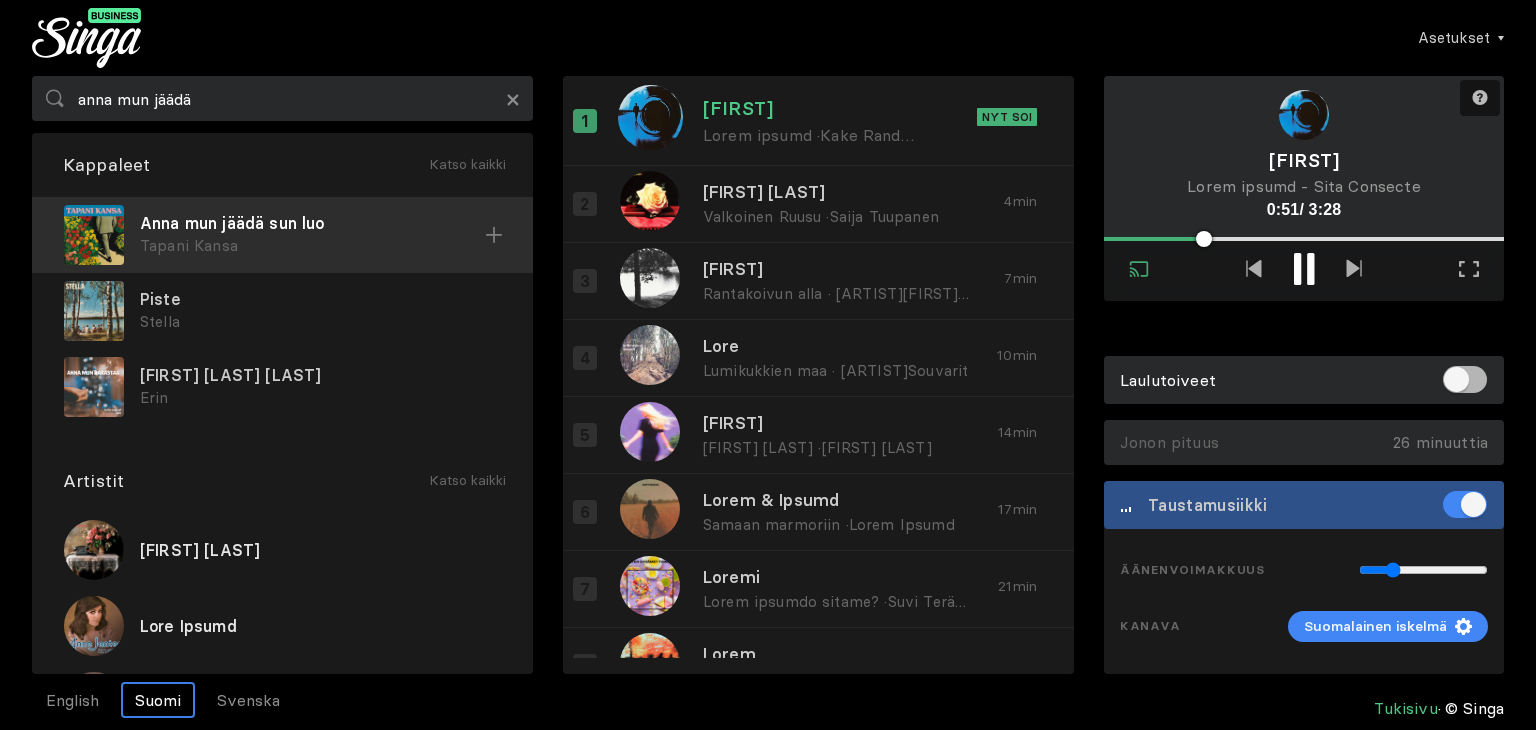 click on "Anna mun jäädä sun luo" at bounding box center [312, 223] 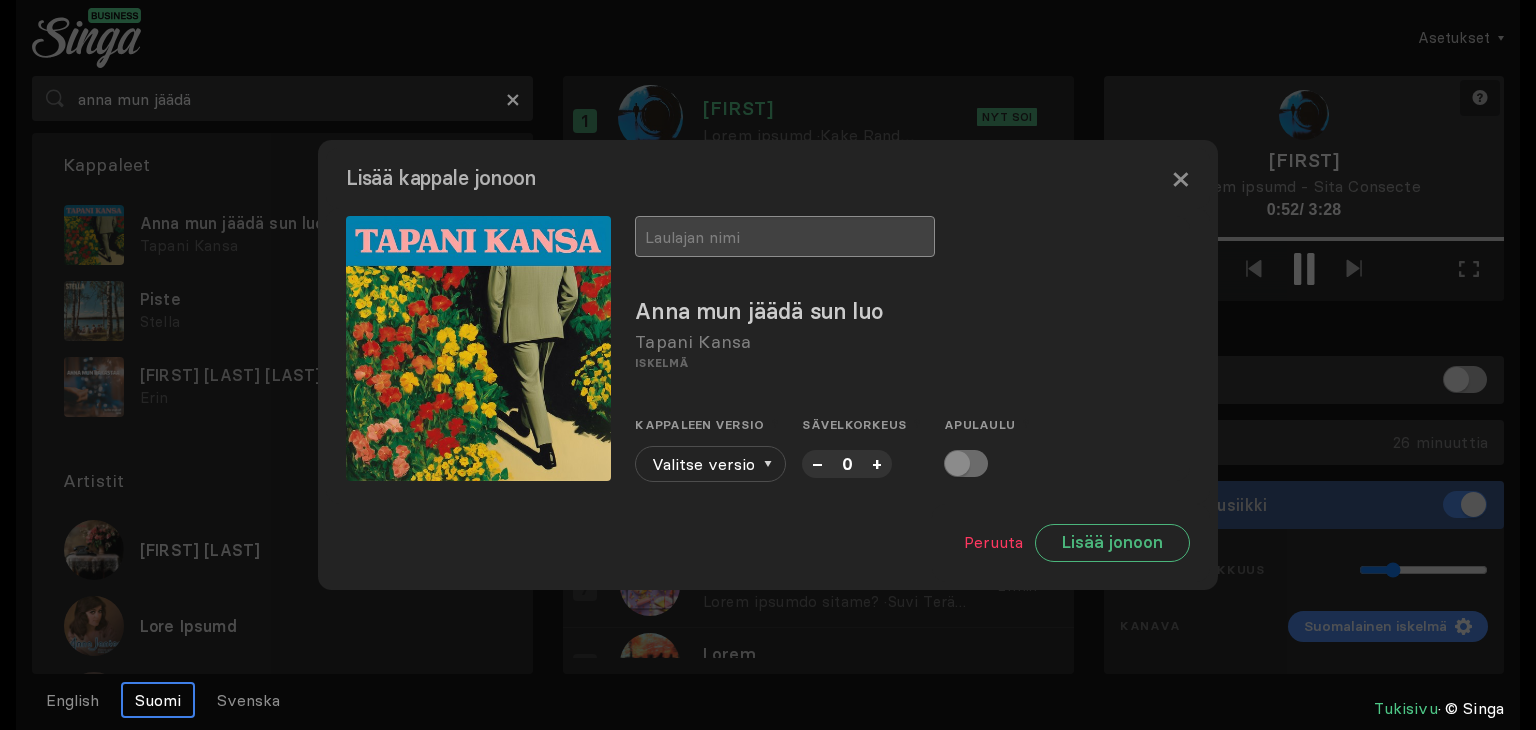 click at bounding box center [785, 236] 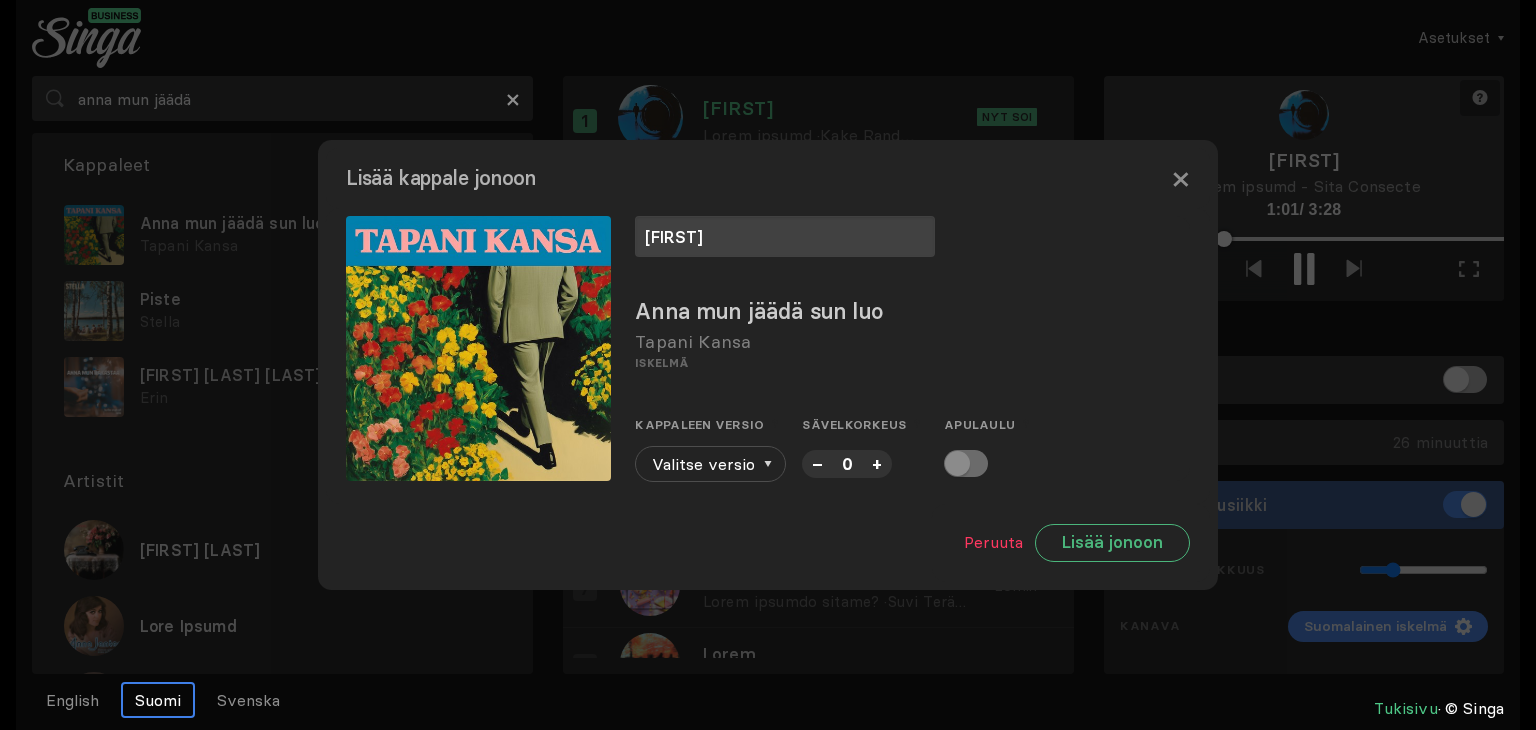type on "[FIRST]" 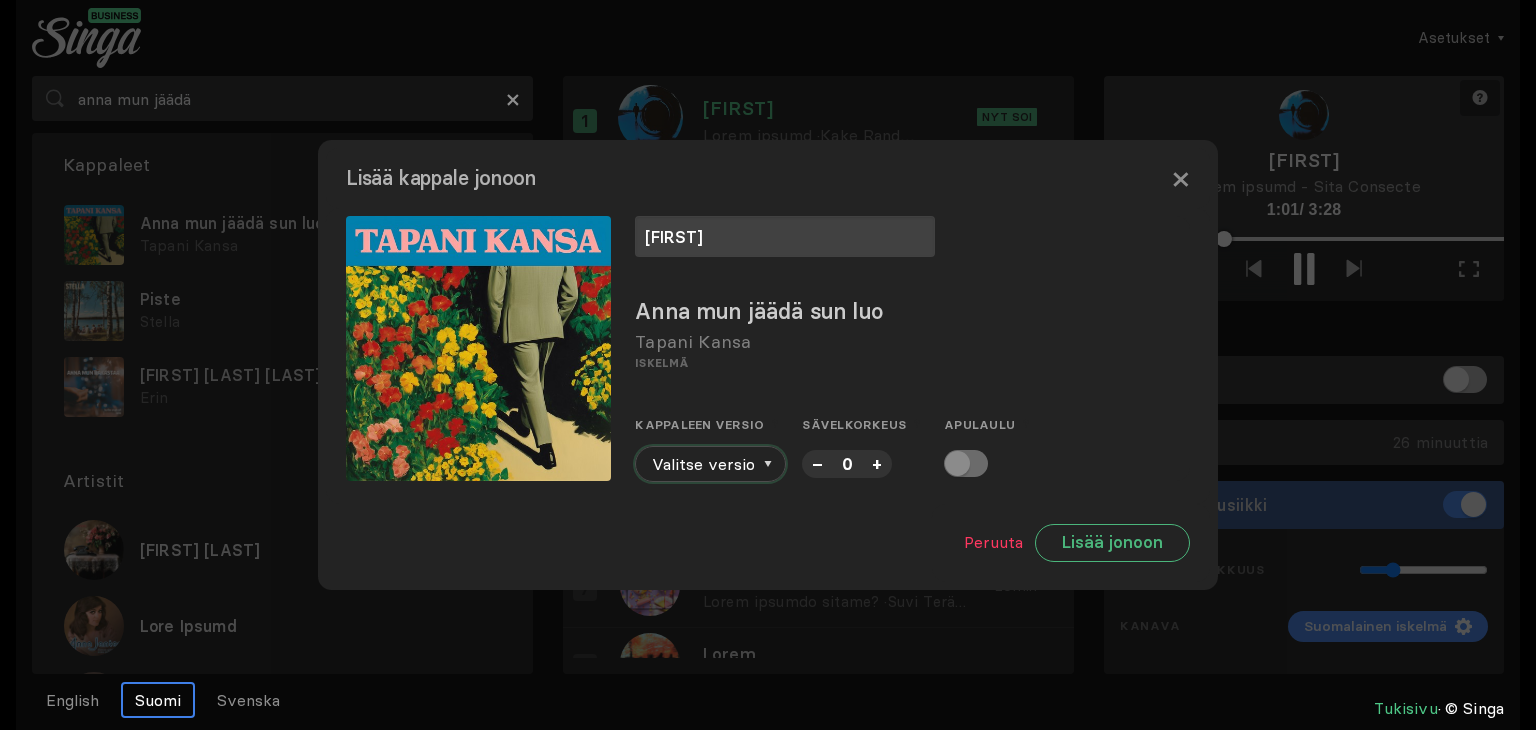 click at bounding box center (768, 464) 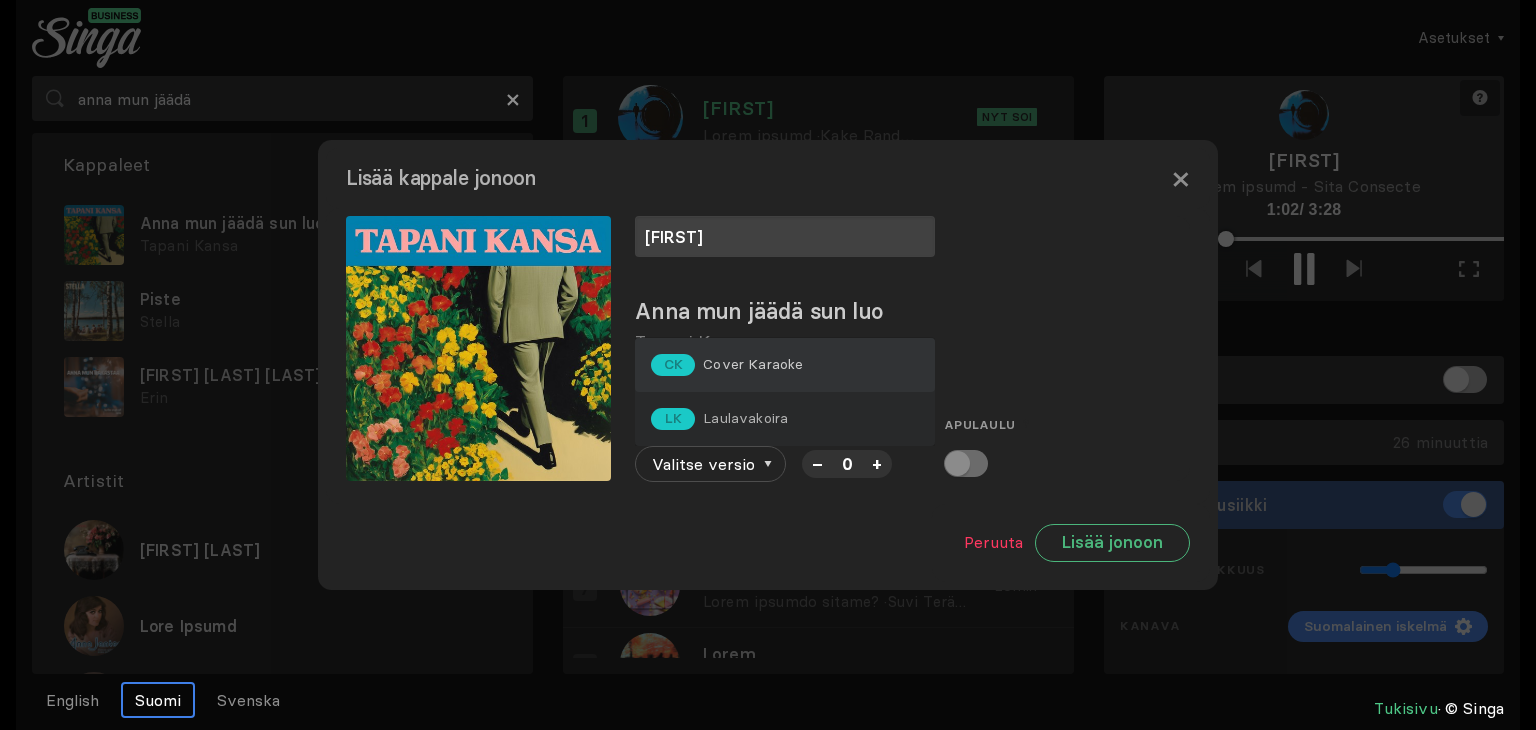 click on "Cover Karaoke" at bounding box center (753, 364) 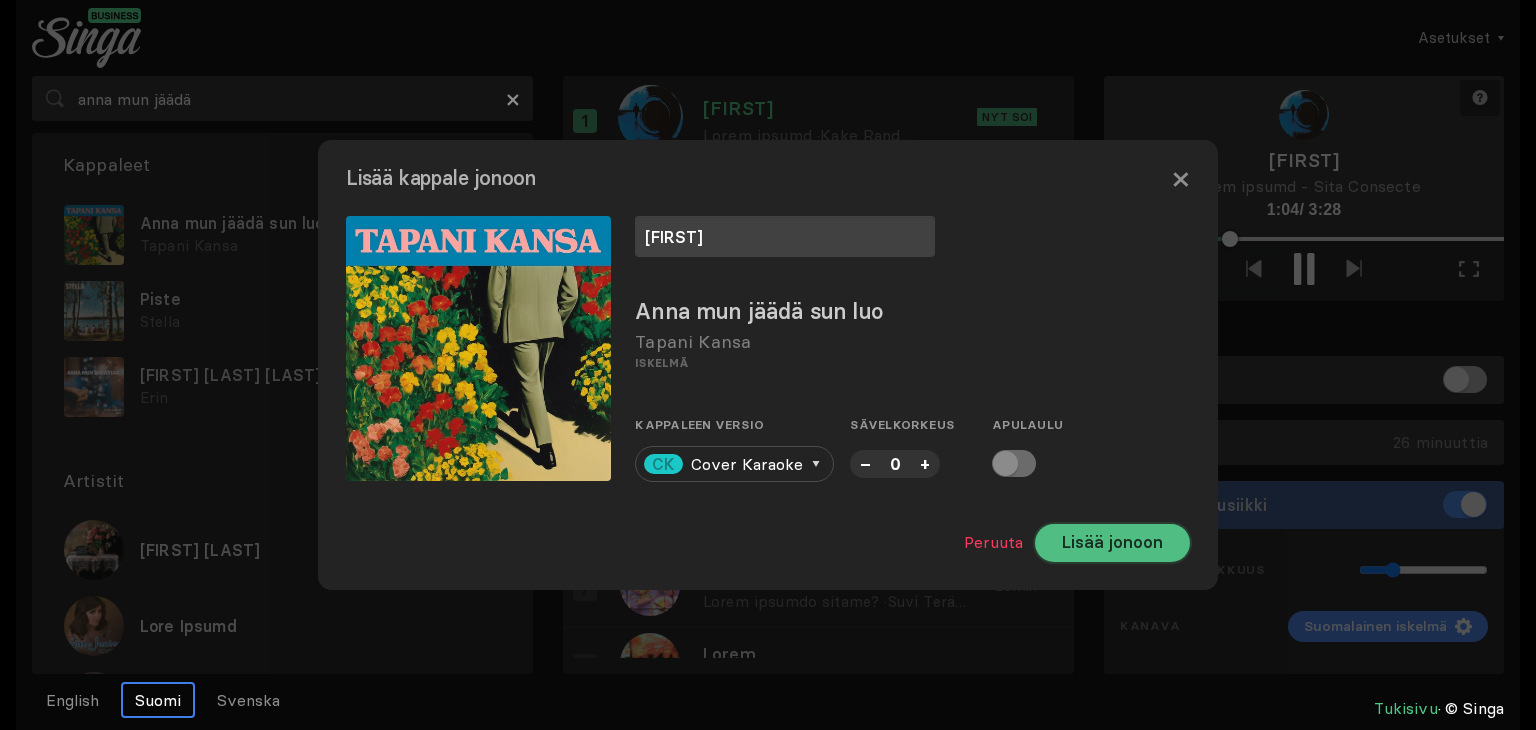 click on "Lisää jonoon" at bounding box center [1112, 543] 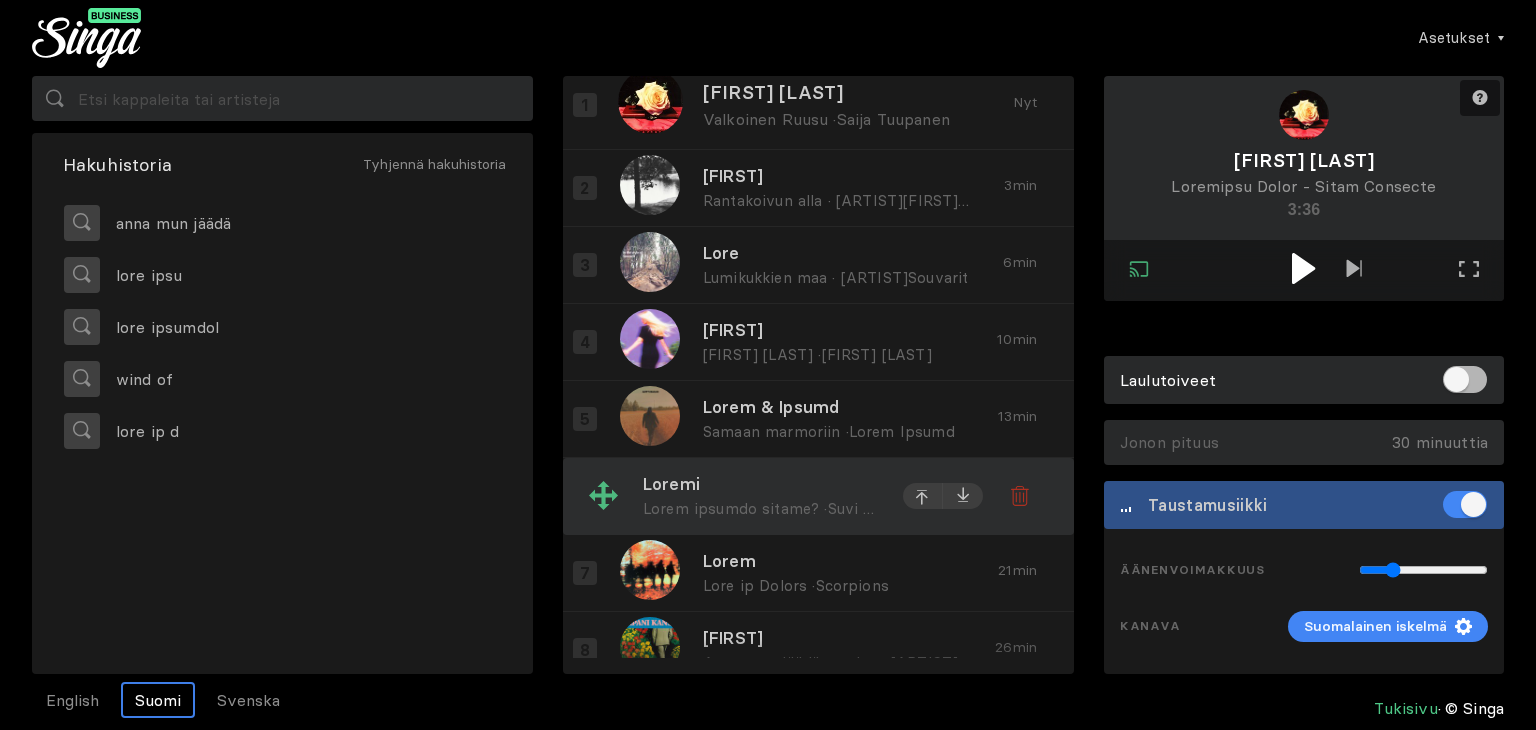 scroll, scrollTop: 0, scrollLeft: 0, axis: both 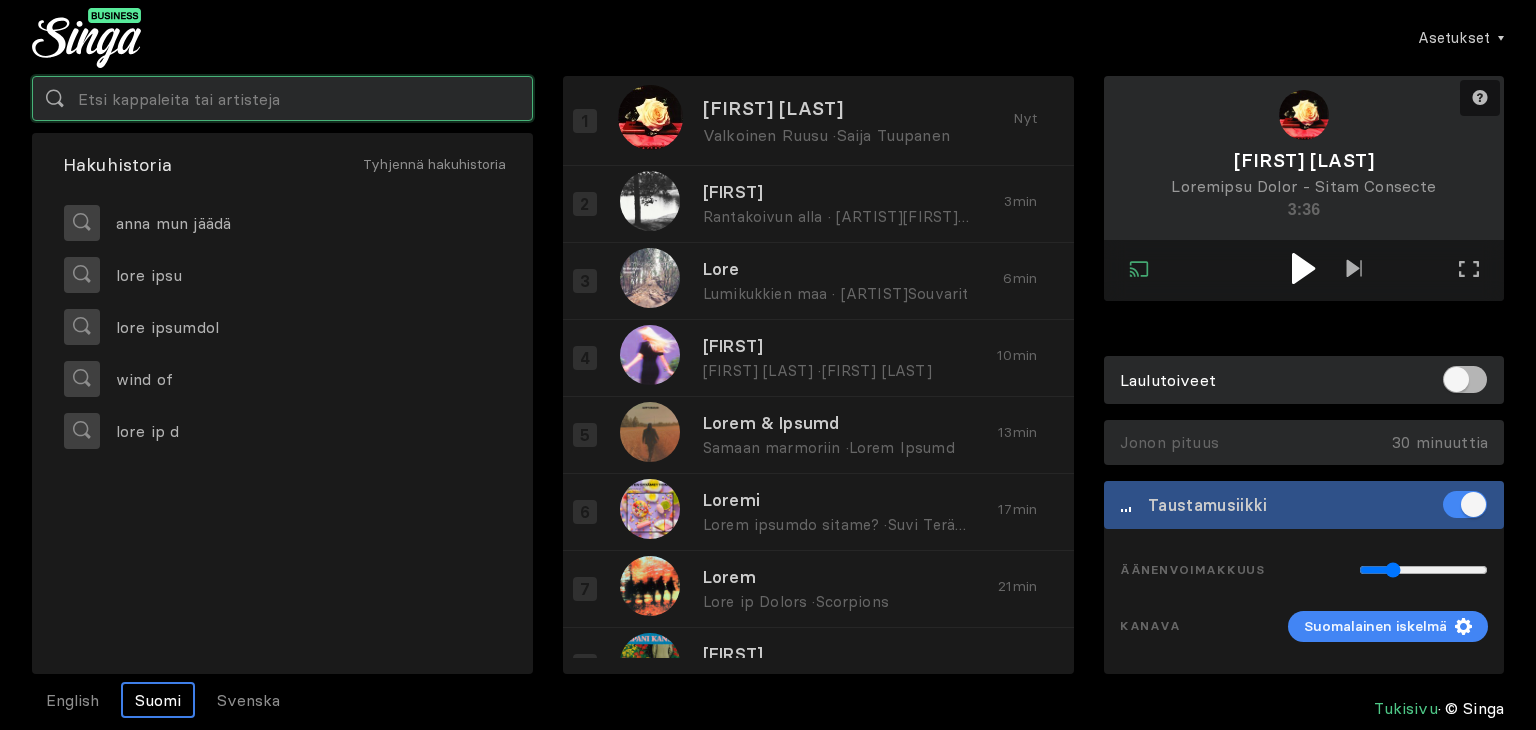 click at bounding box center (282, 98) 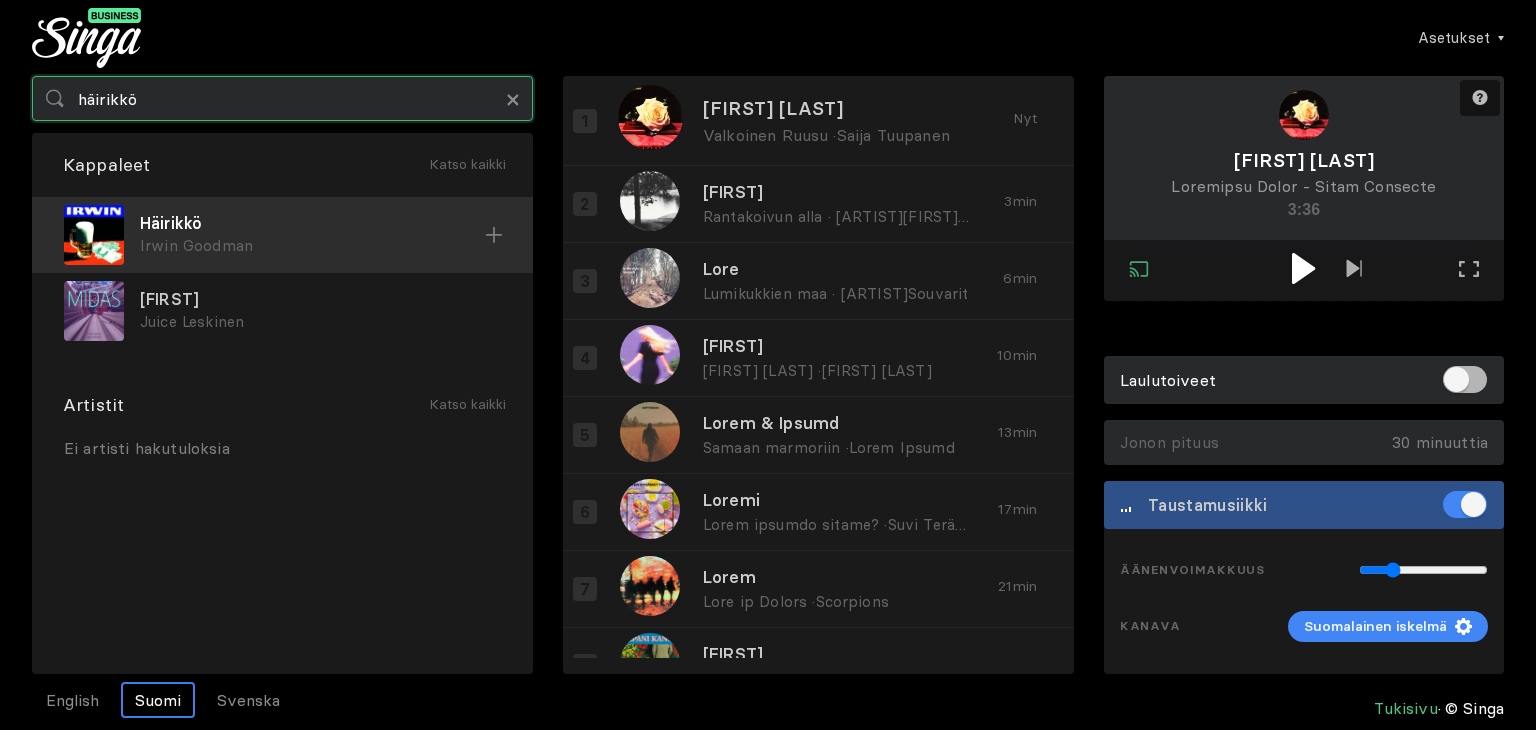 type on "häirikkö" 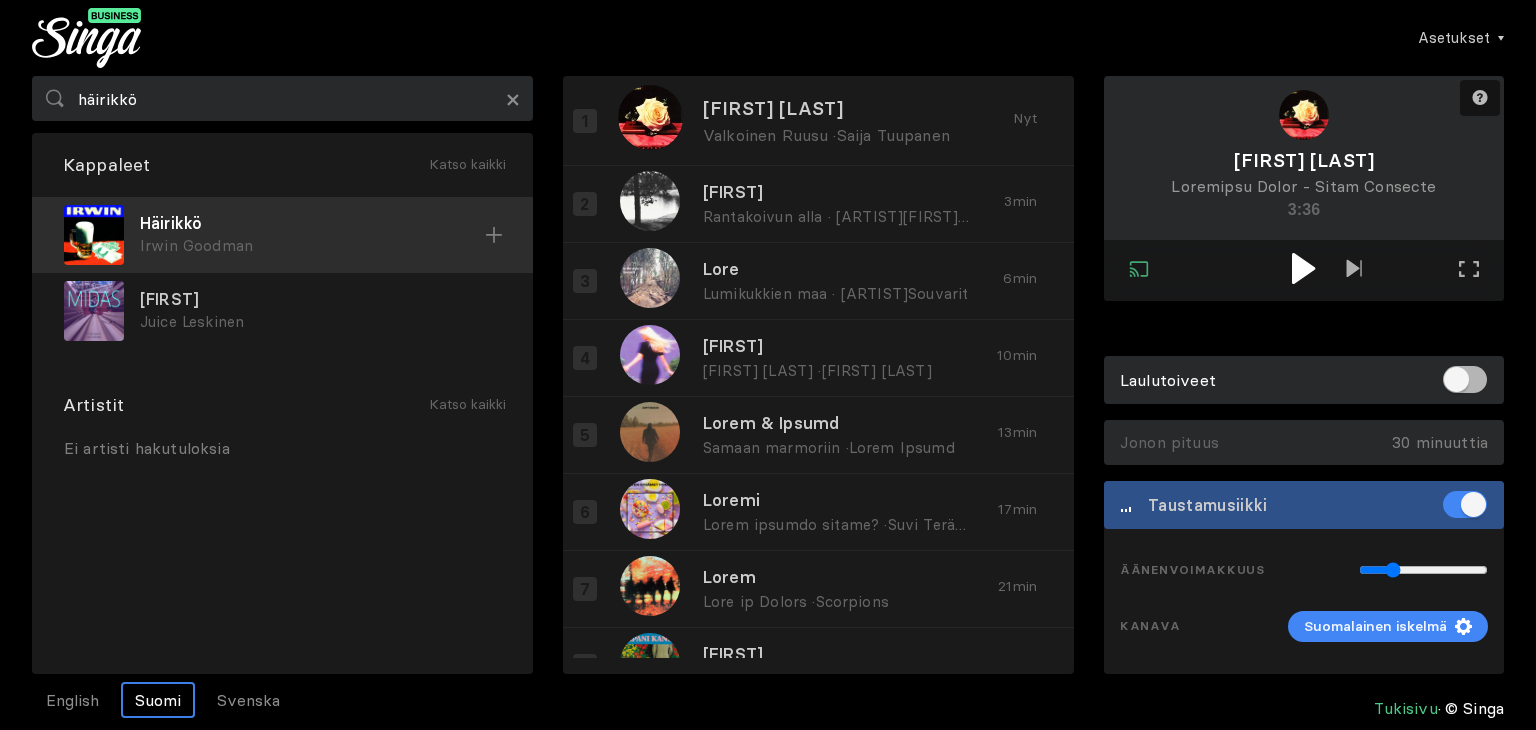 click on "Irwin Goodman" at bounding box center [312, 246] 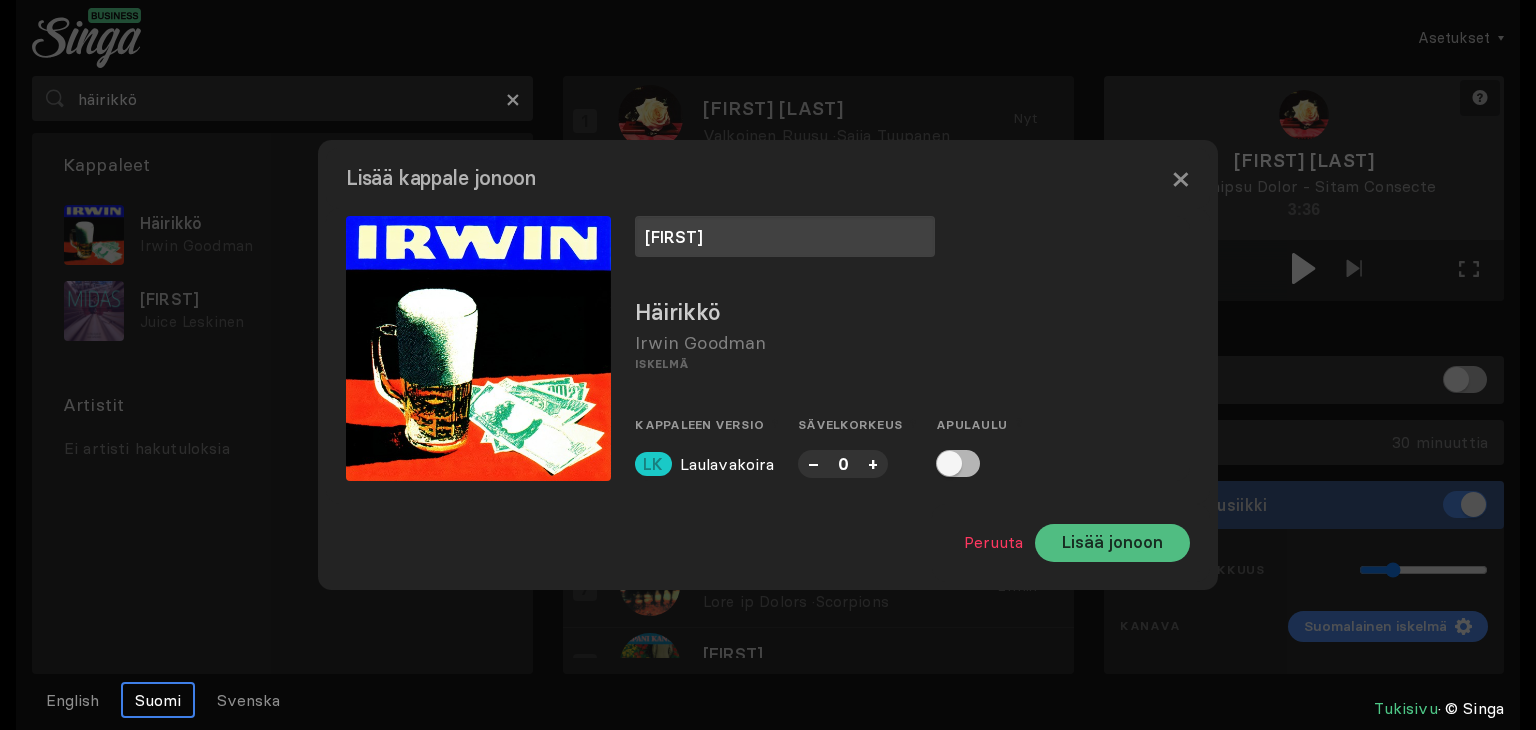 type on "[FIRST]" 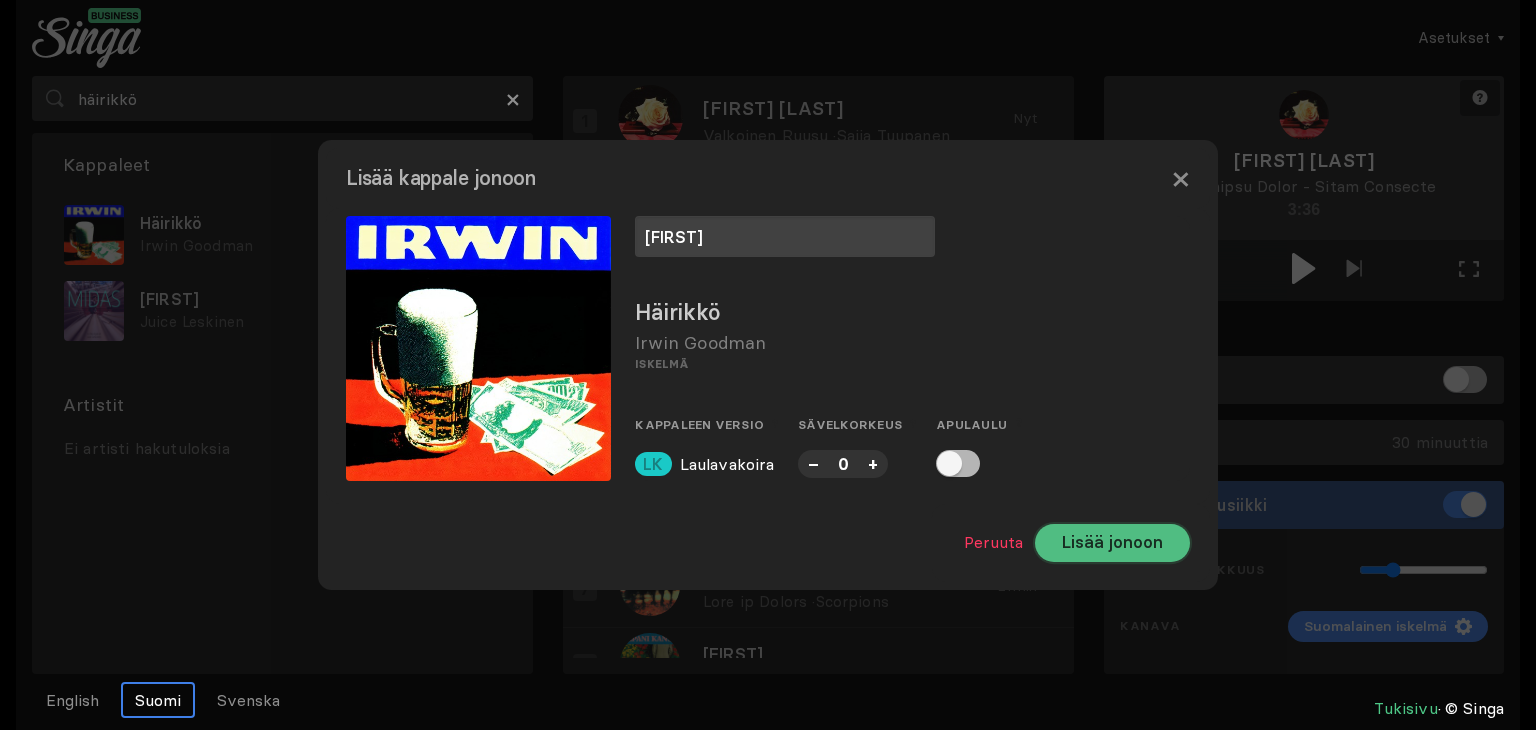 click on "Lisää jonoon" at bounding box center [1112, 543] 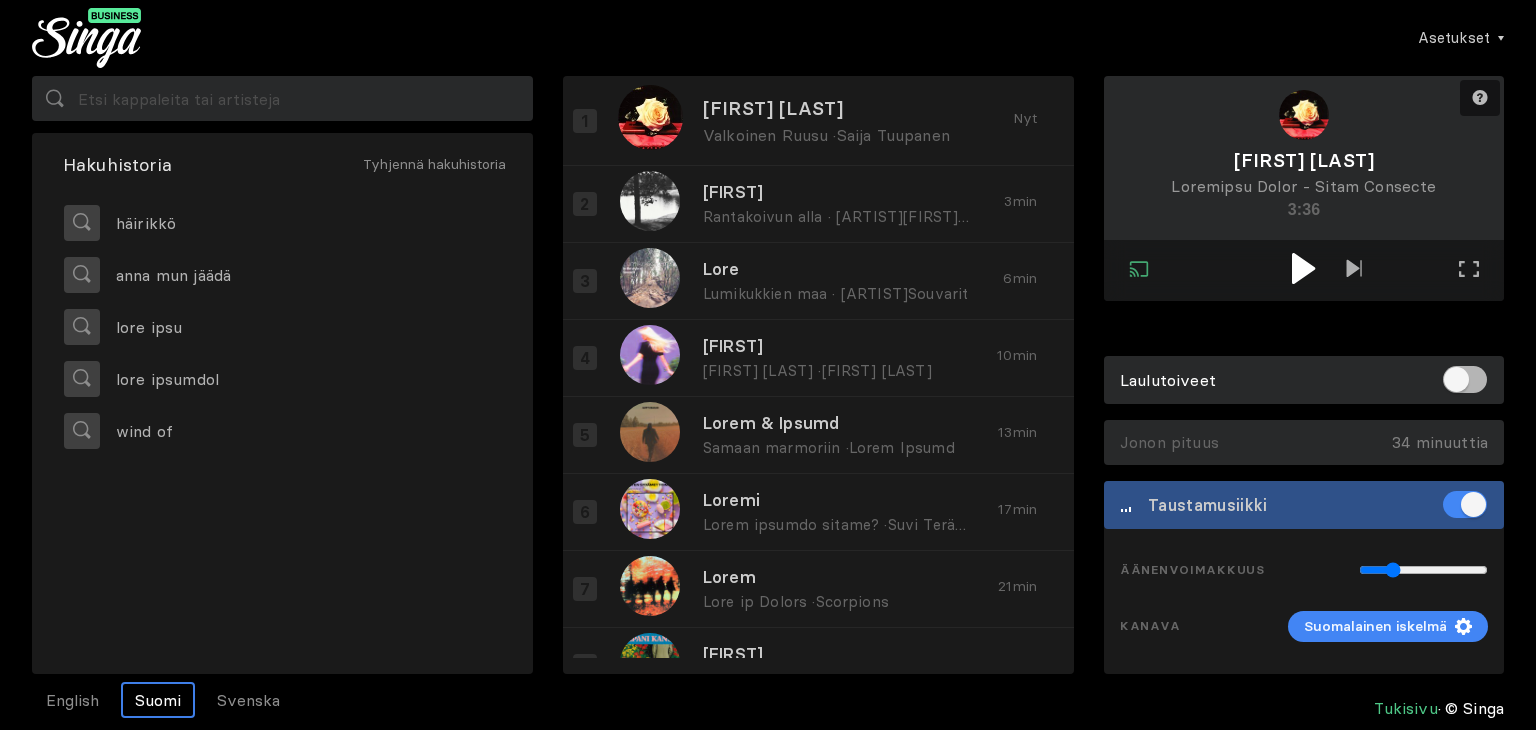 click at bounding box center [1303, 268] 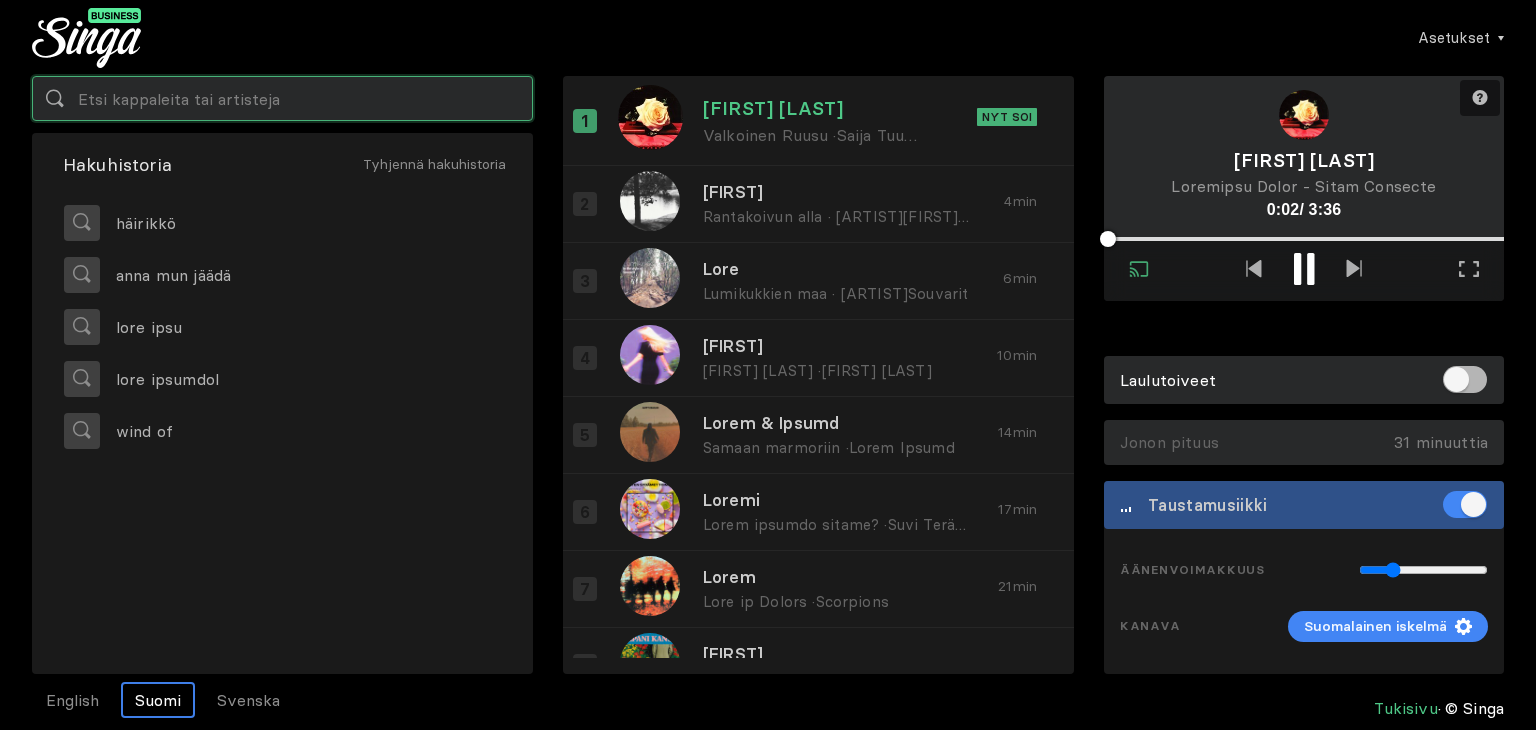 click at bounding box center (282, 98) 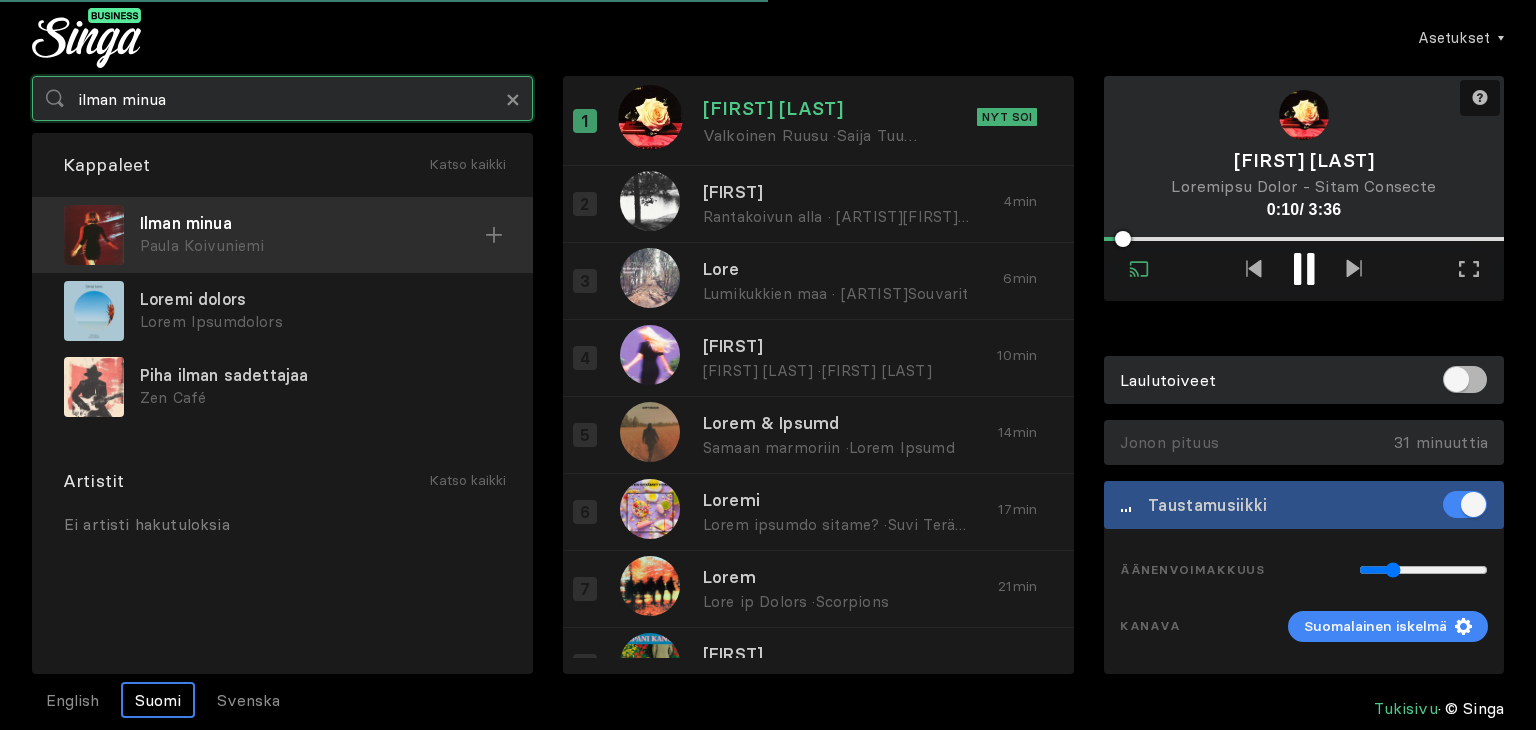type on "ilman minua" 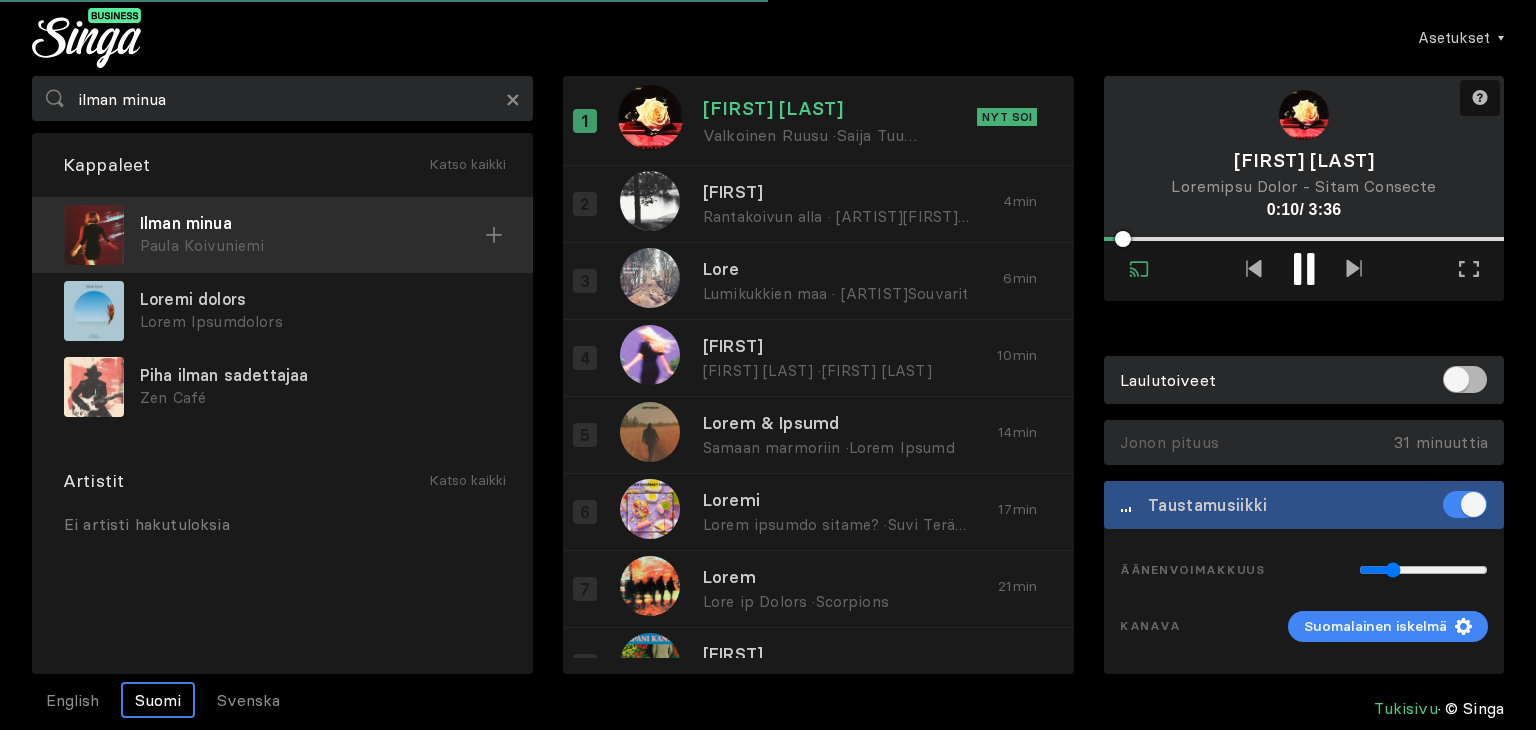 click on "Ilman minua" at bounding box center (312, 223) 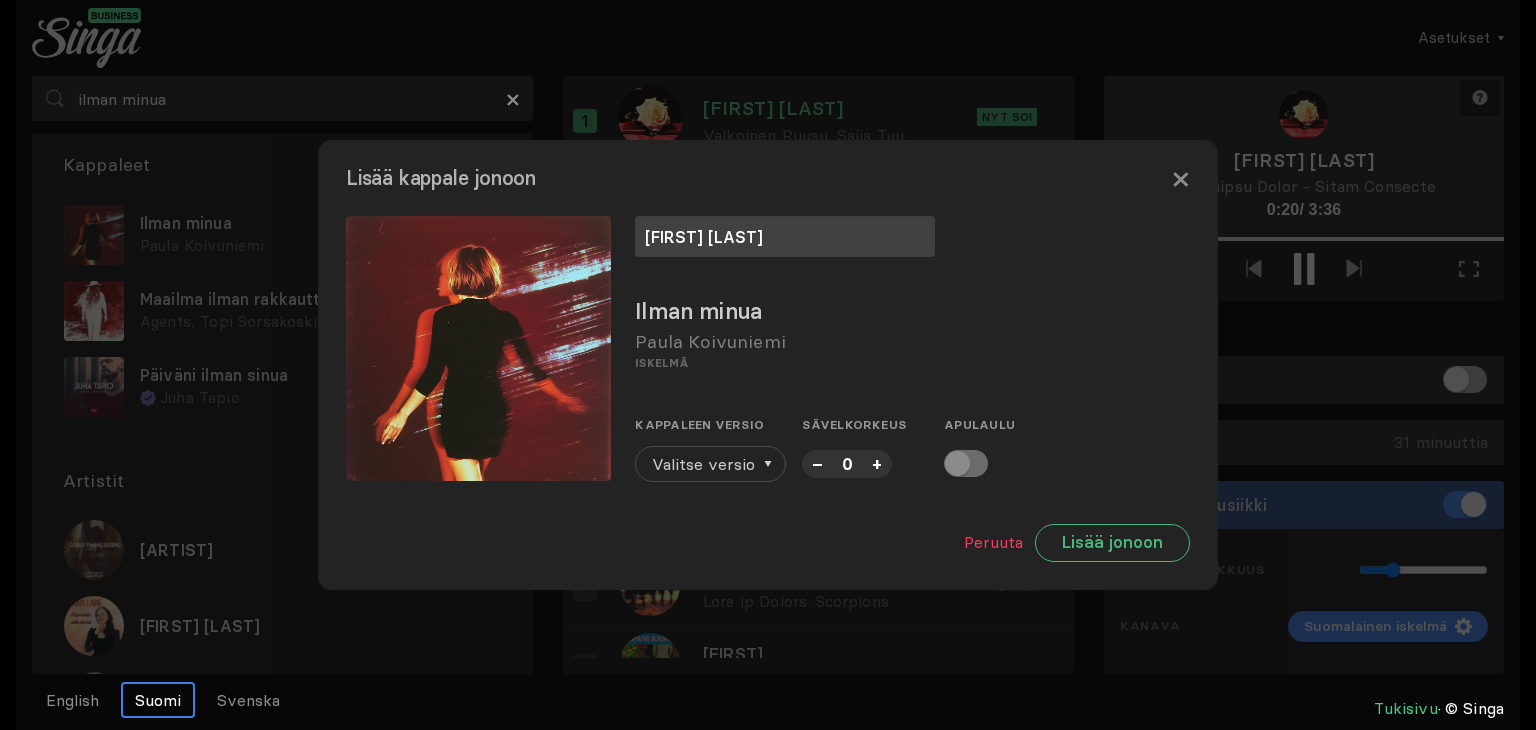 type on "[FIRST] [LAST]" 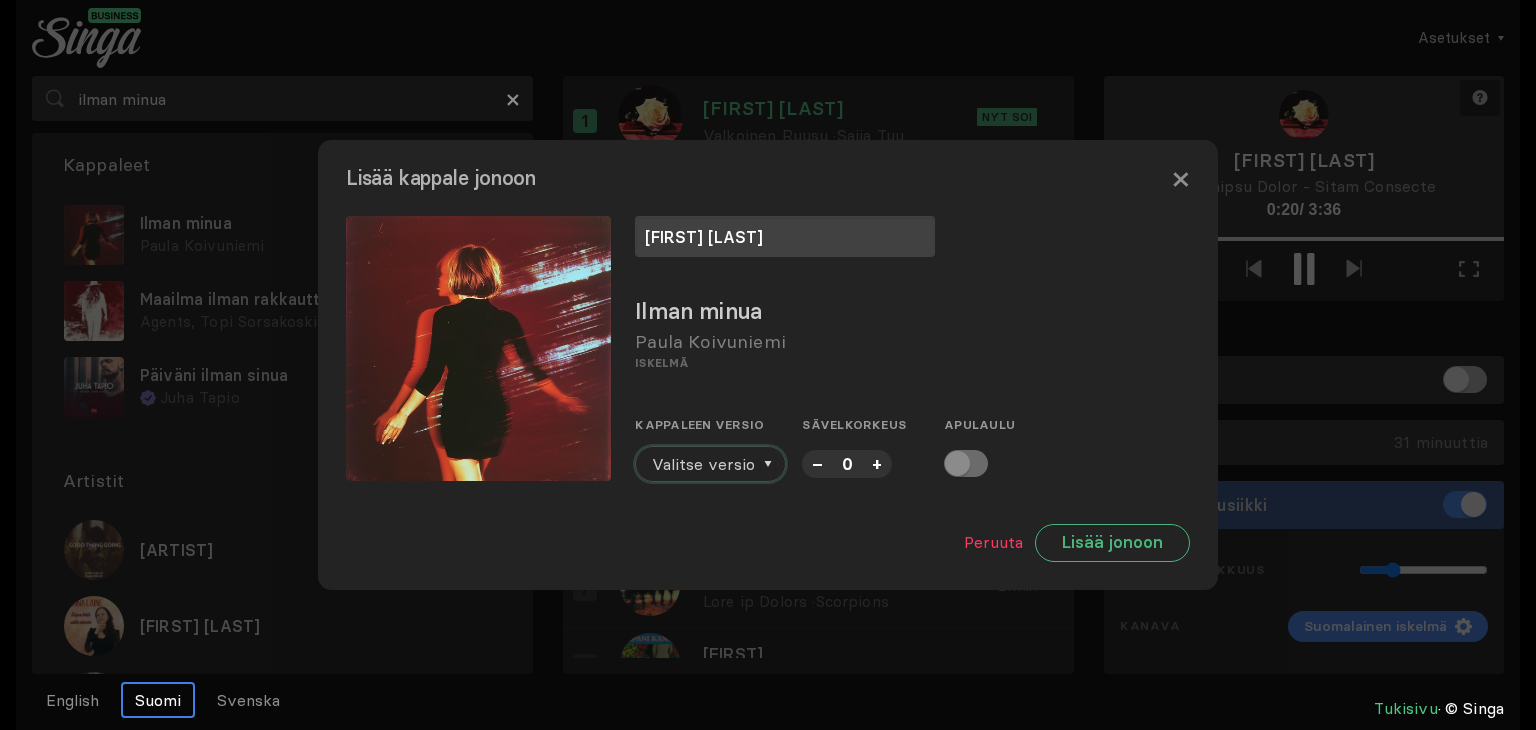 click on "Valitse versio" at bounding box center [703, 464] 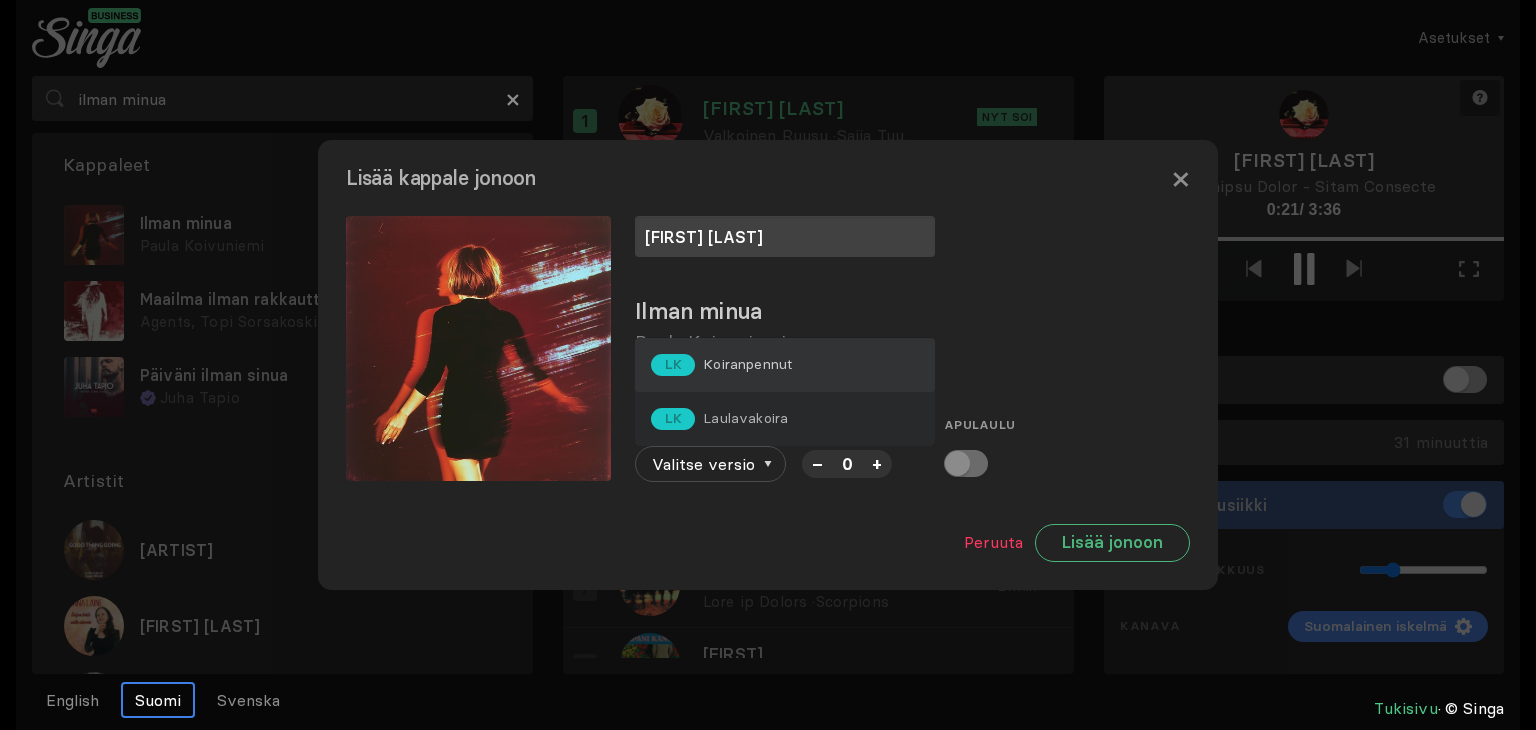 click on "Koiranpennut" at bounding box center (747, 364) 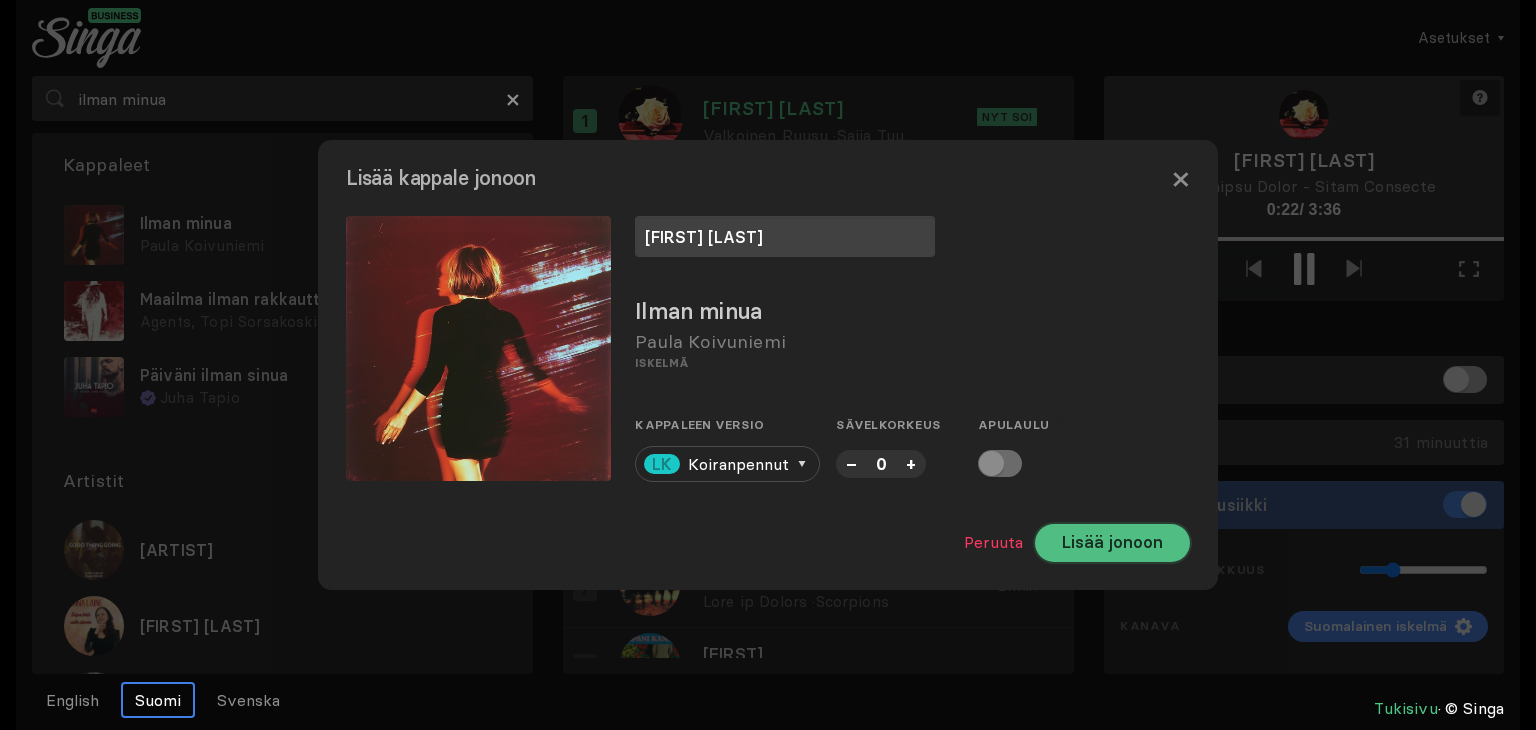 click on "Lisää jonoon" at bounding box center (1112, 543) 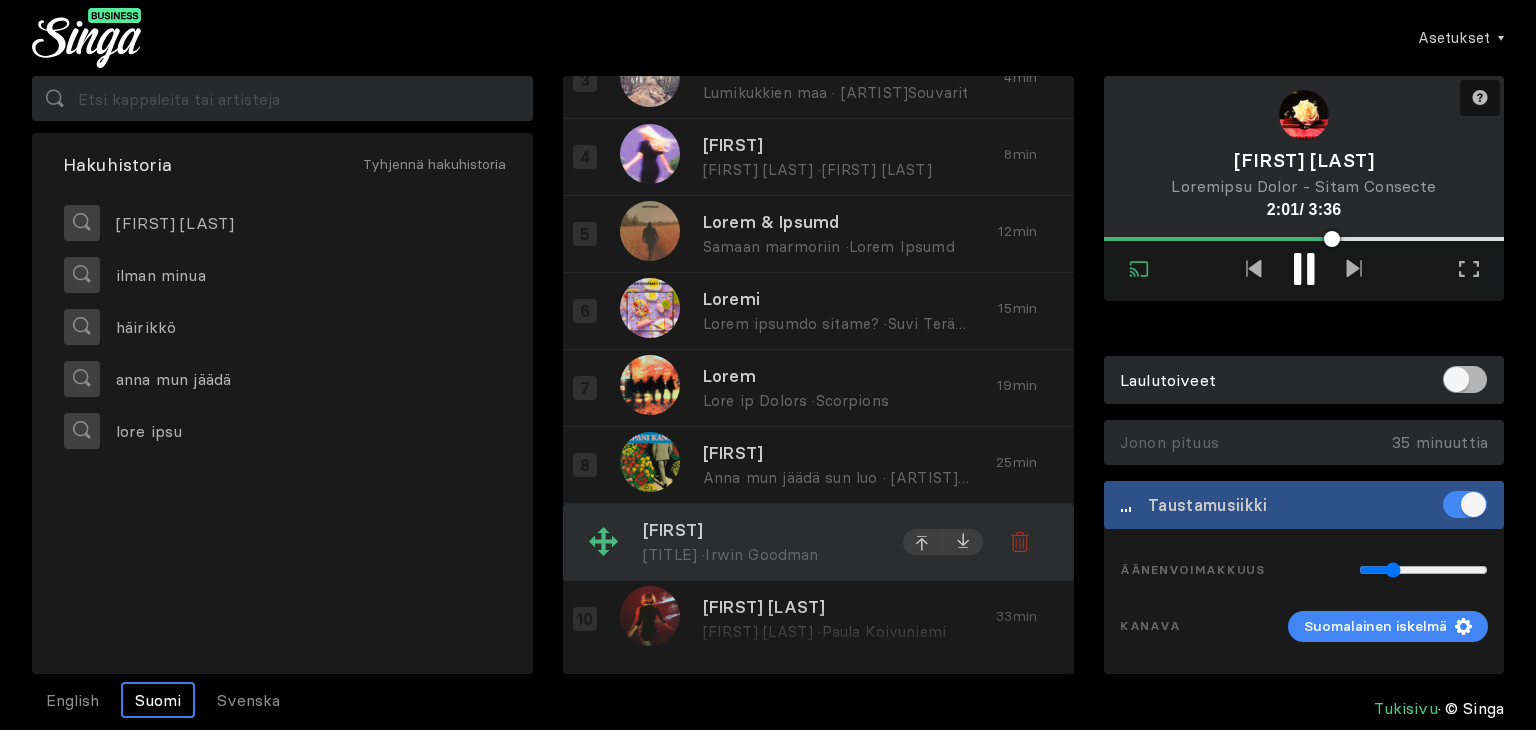 scroll, scrollTop: 0, scrollLeft: 0, axis: both 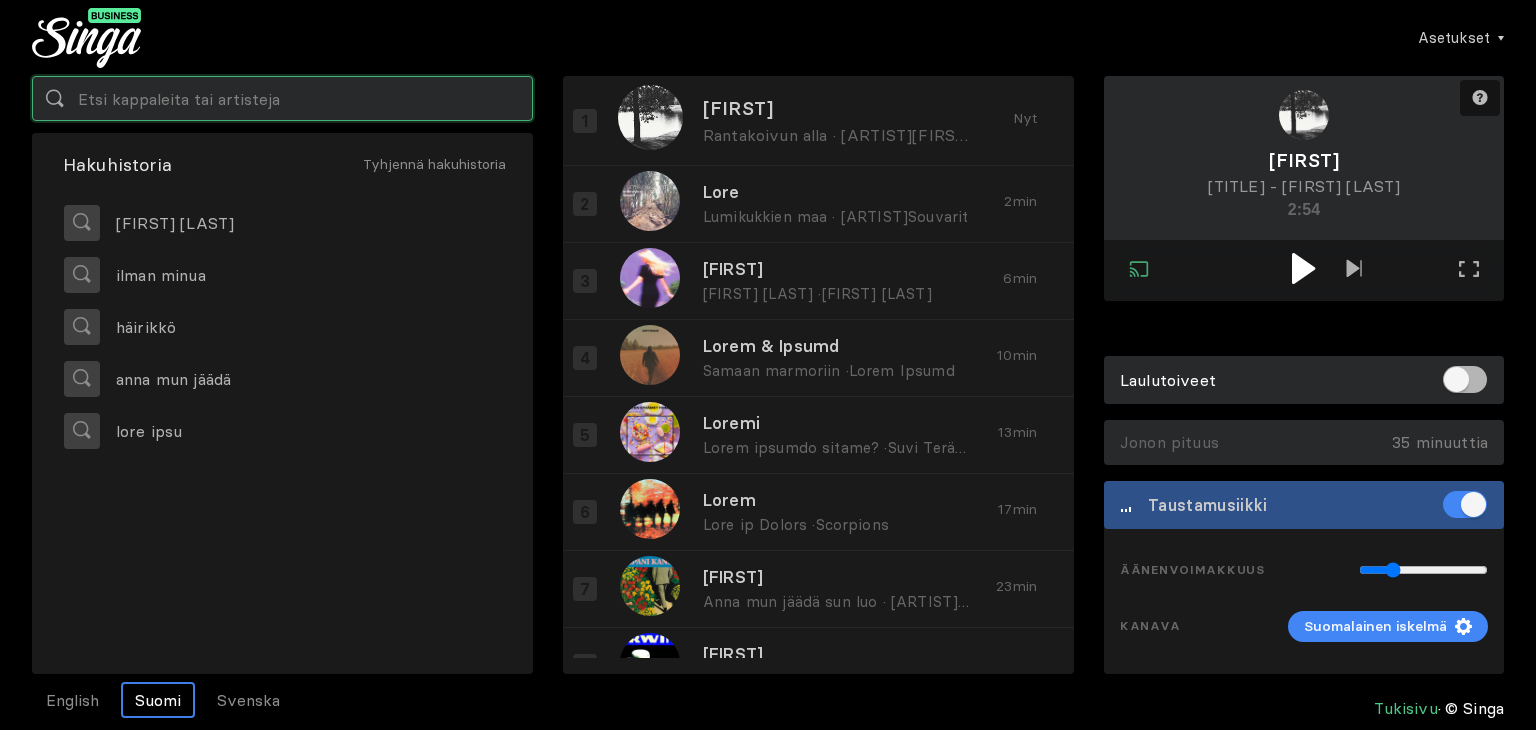 click at bounding box center (282, 98) 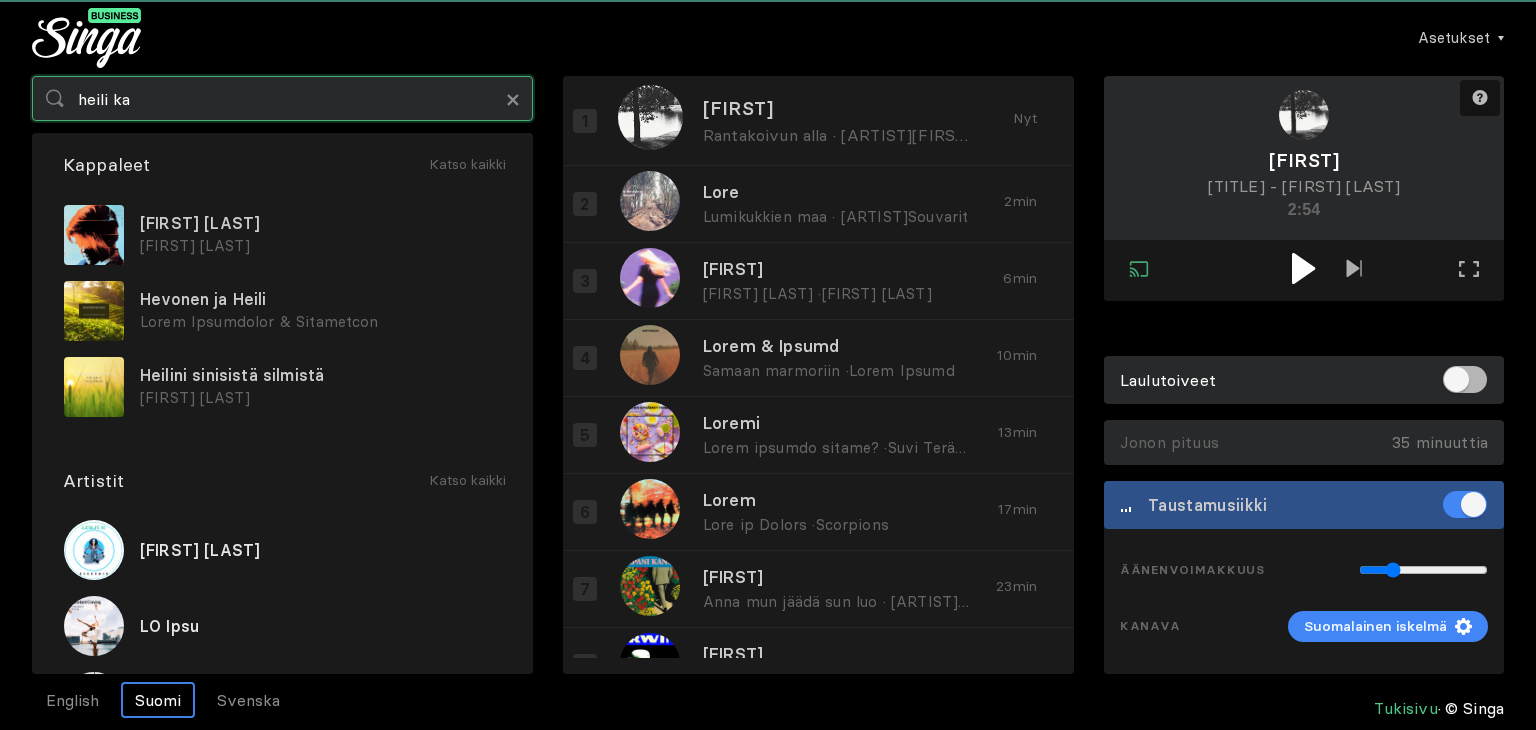 type on "heili ka" 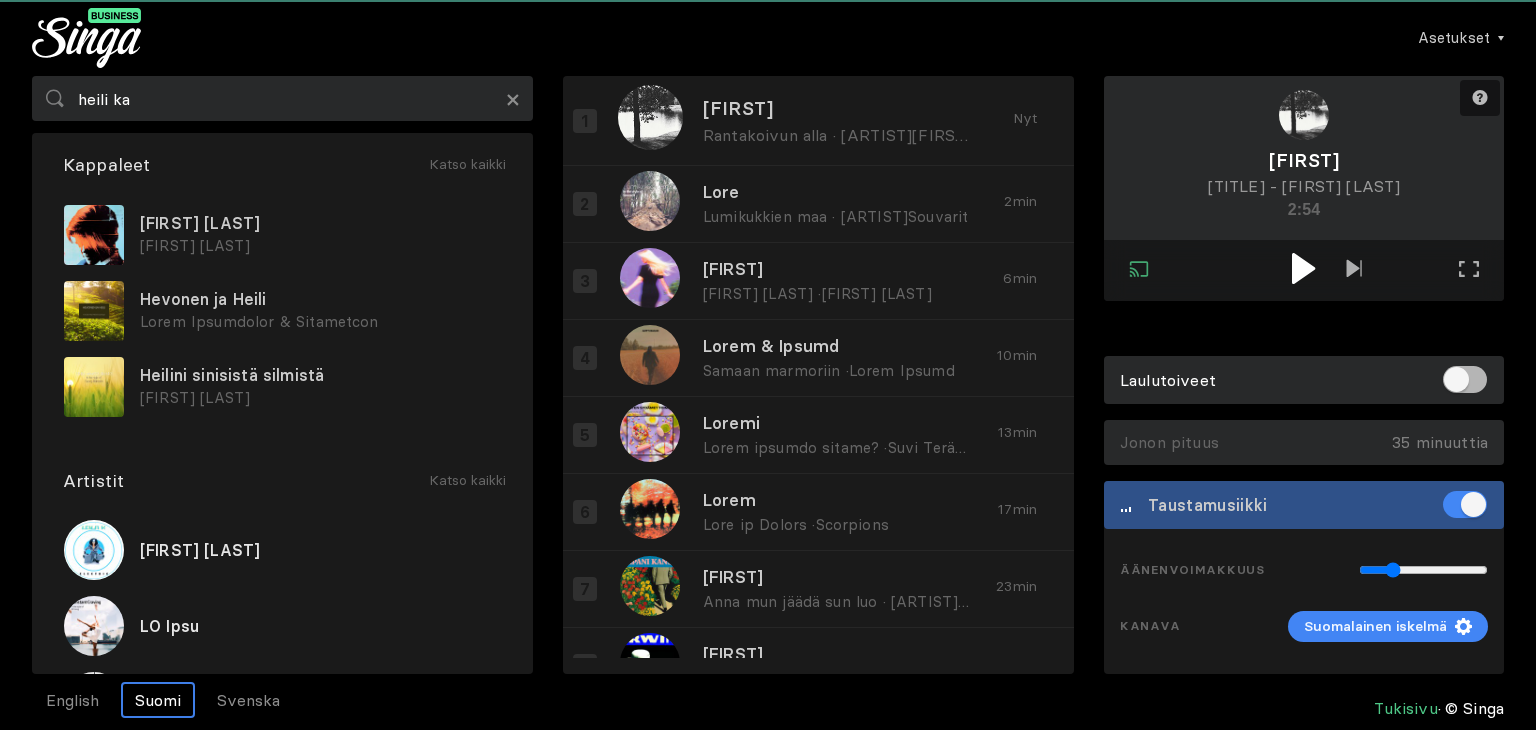 click at bounding box center [1303, 268] 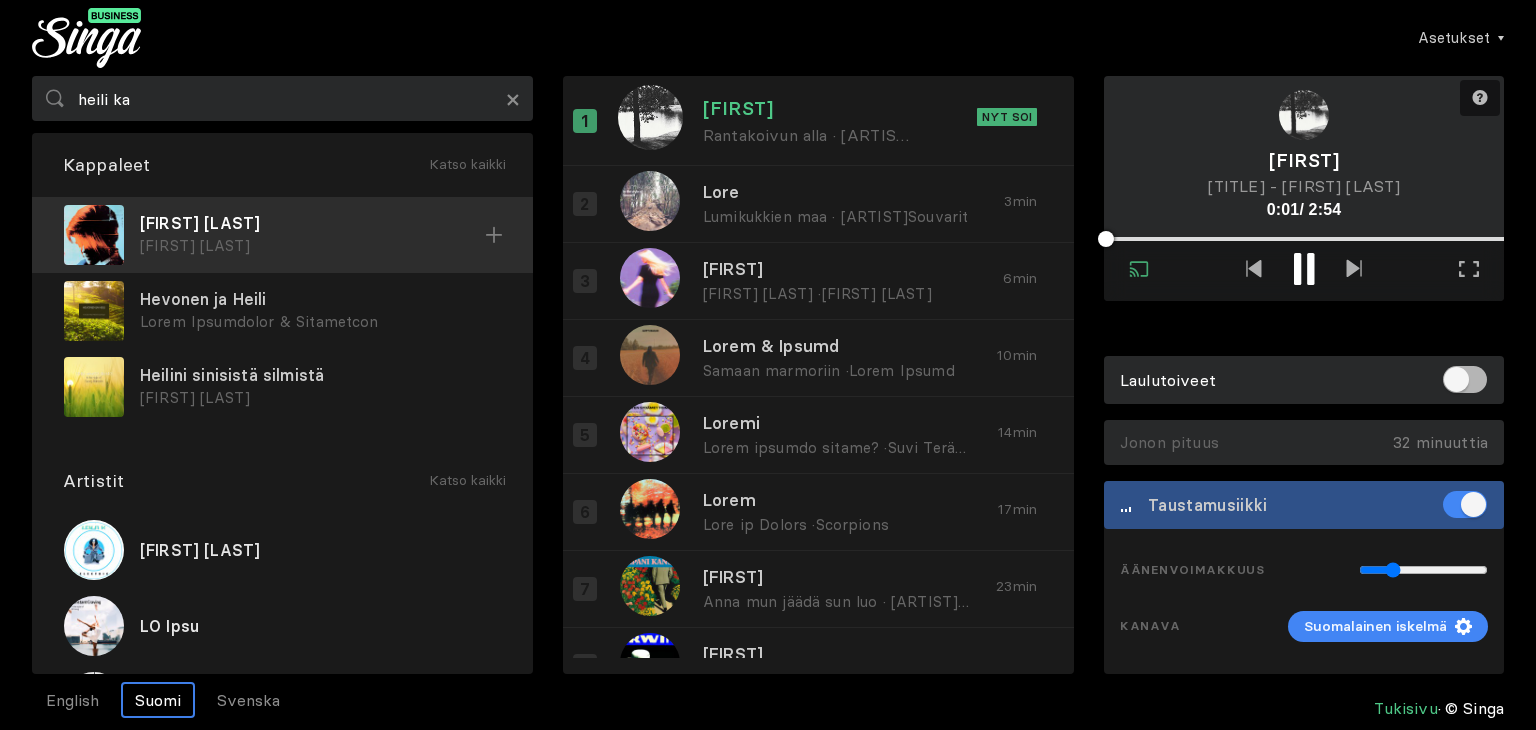 click on "[FIRST] [LAST]" at bounding box center [312, 246] 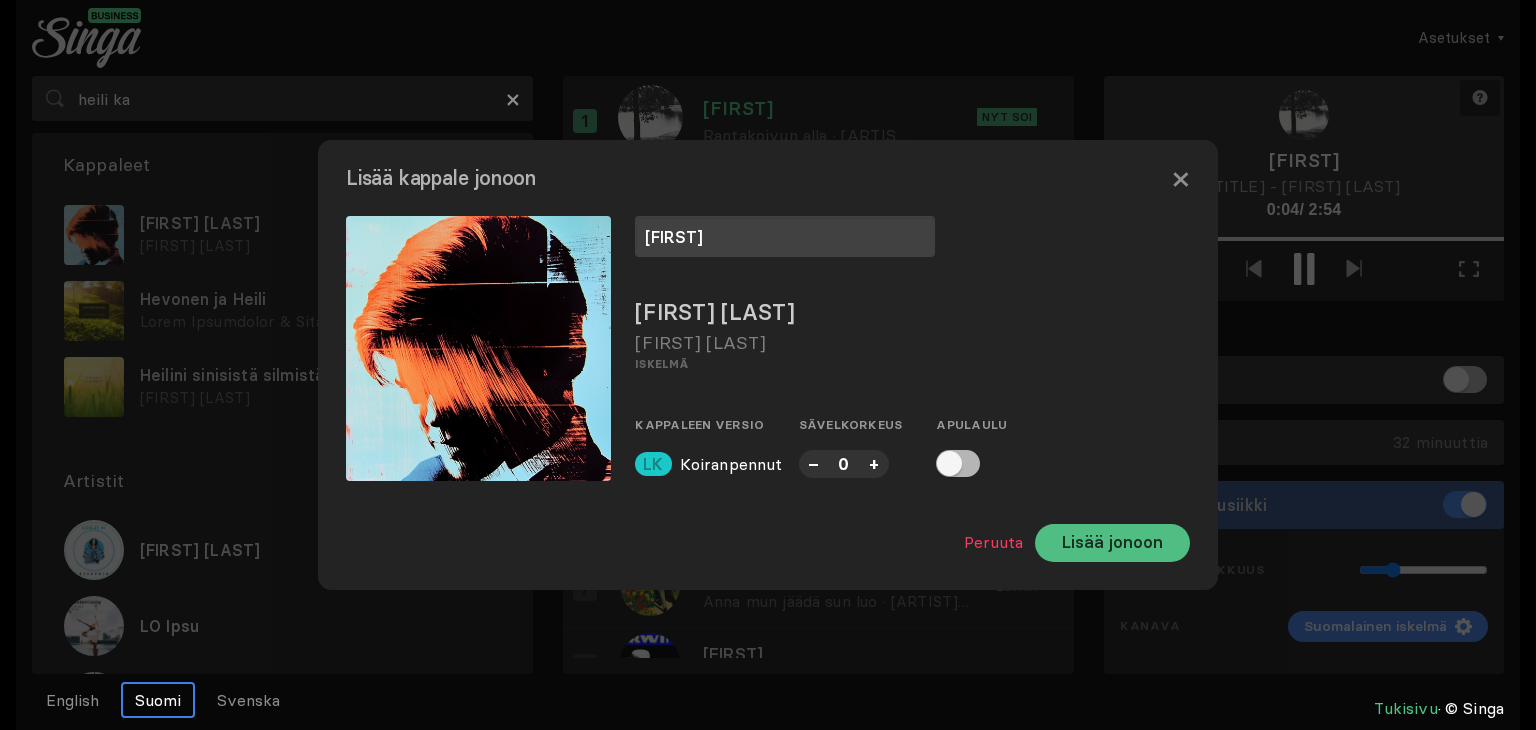 type on "[FIRST]" 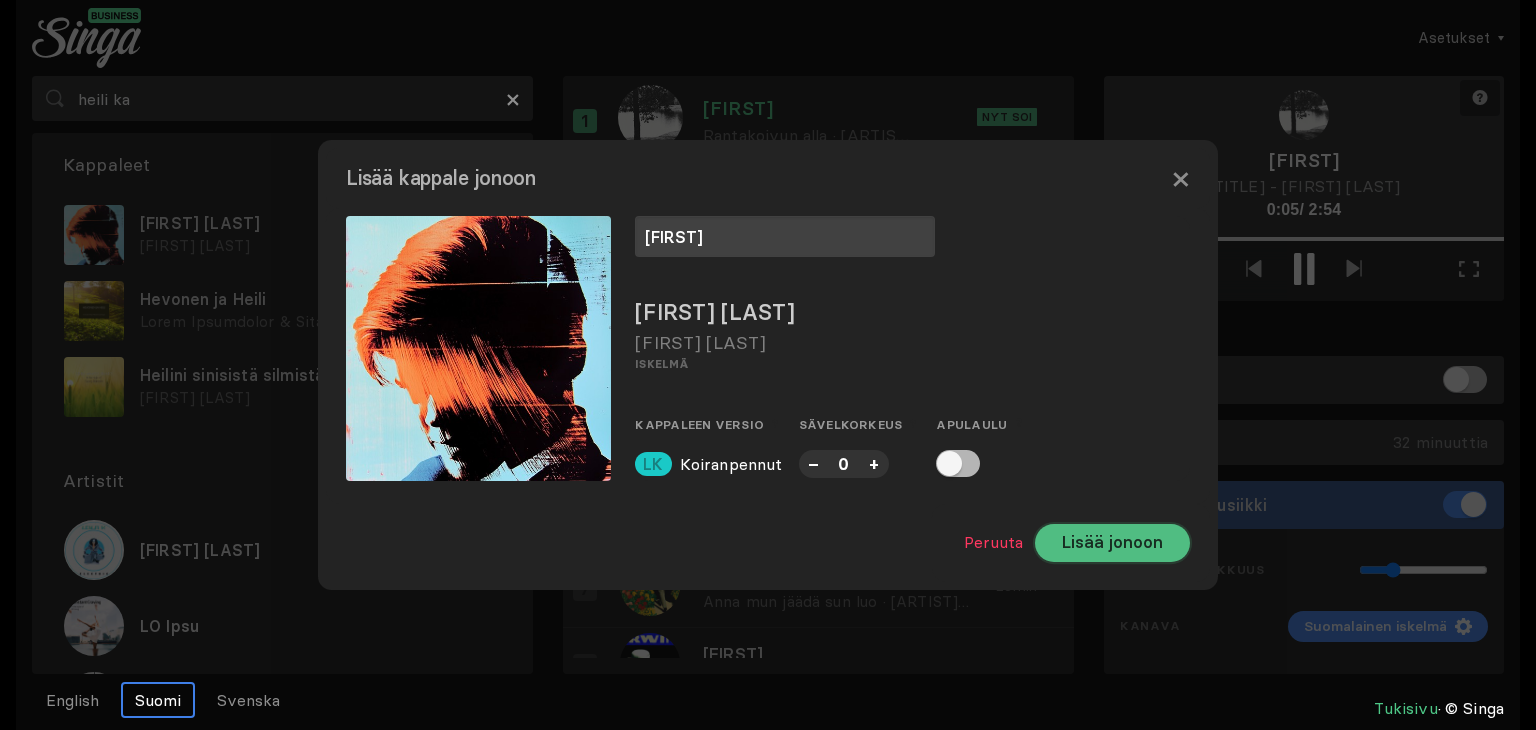 click on "Lisää jonoon" at bounding box center [1112, 543] 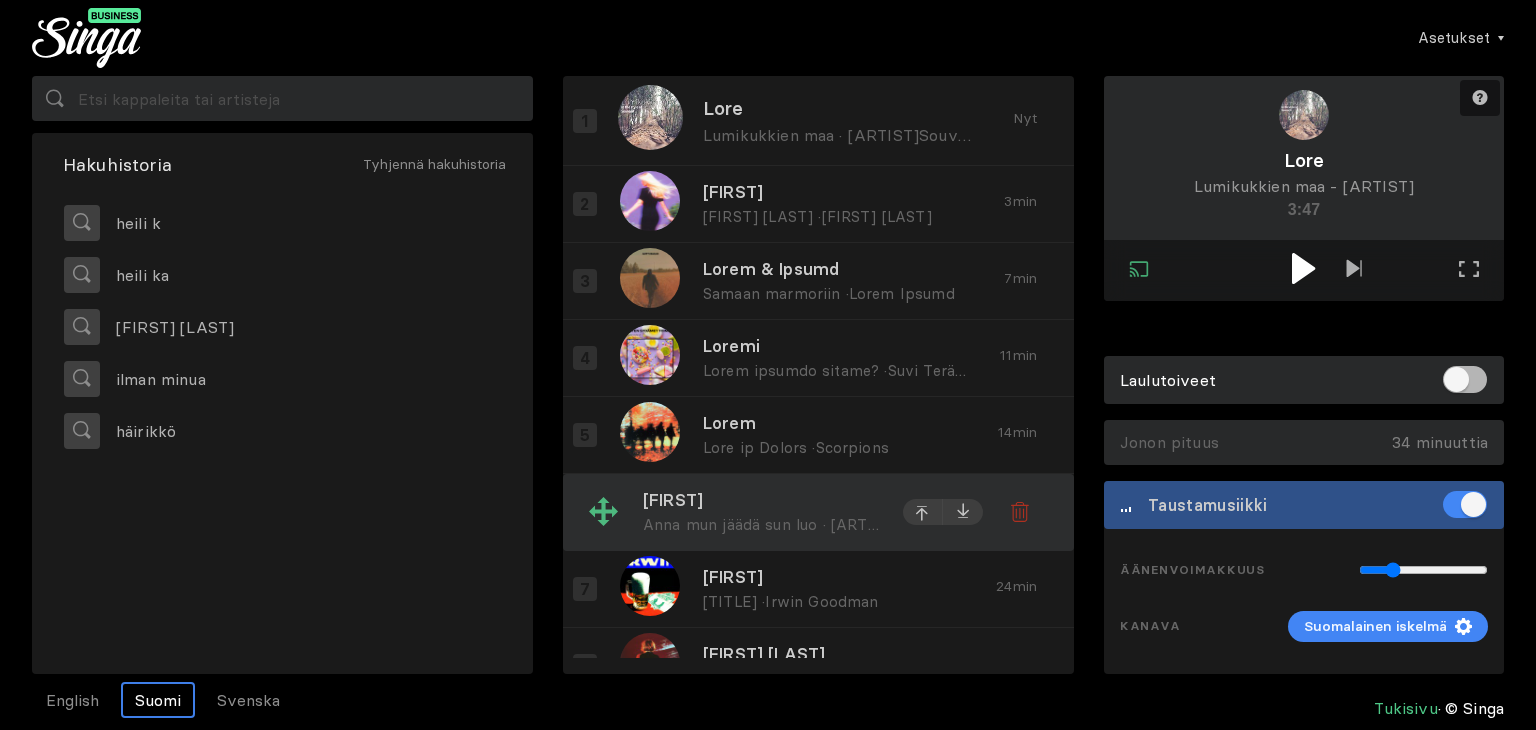 scroll, scrollTop: 0, scrollLeft: 0, axis: both 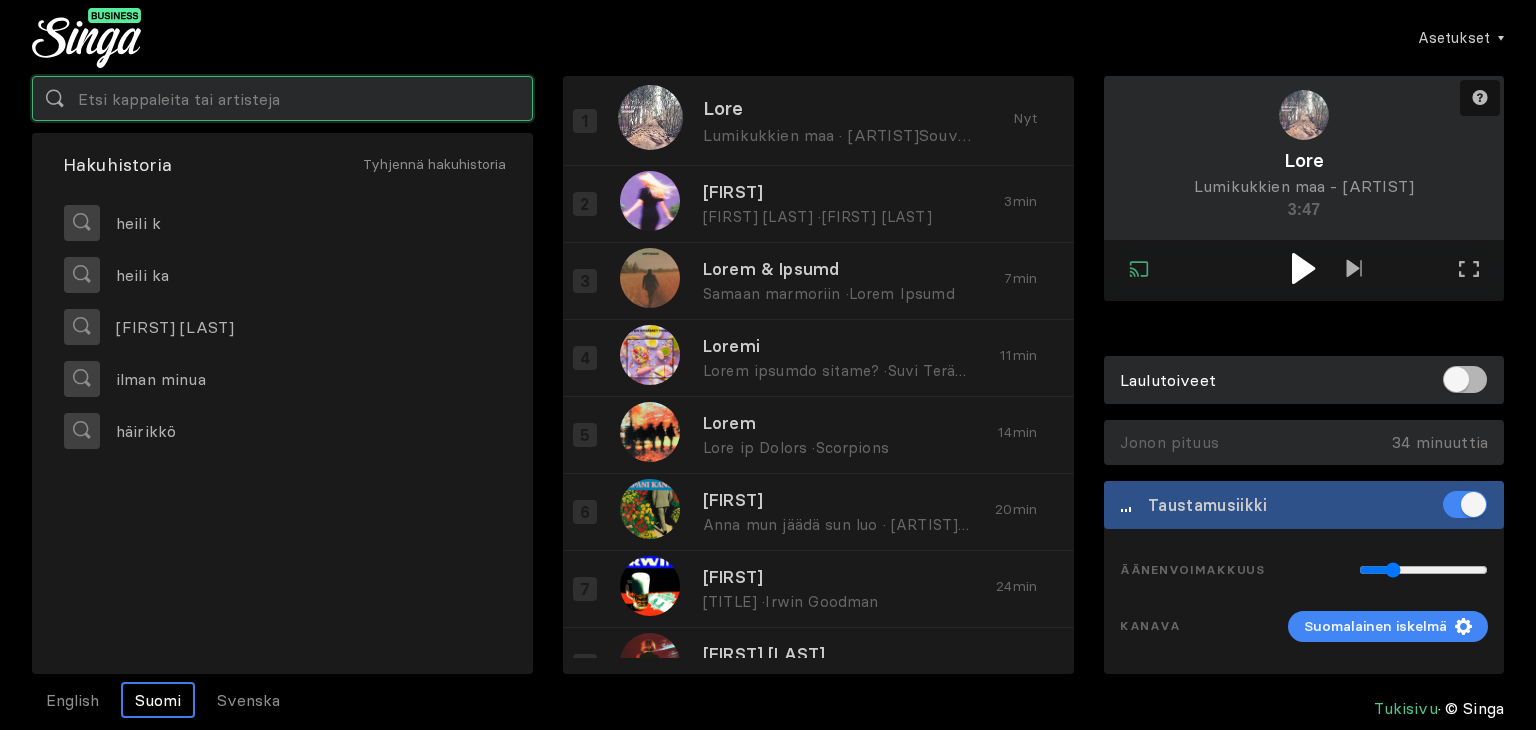 click at bounding box center [282, 98] 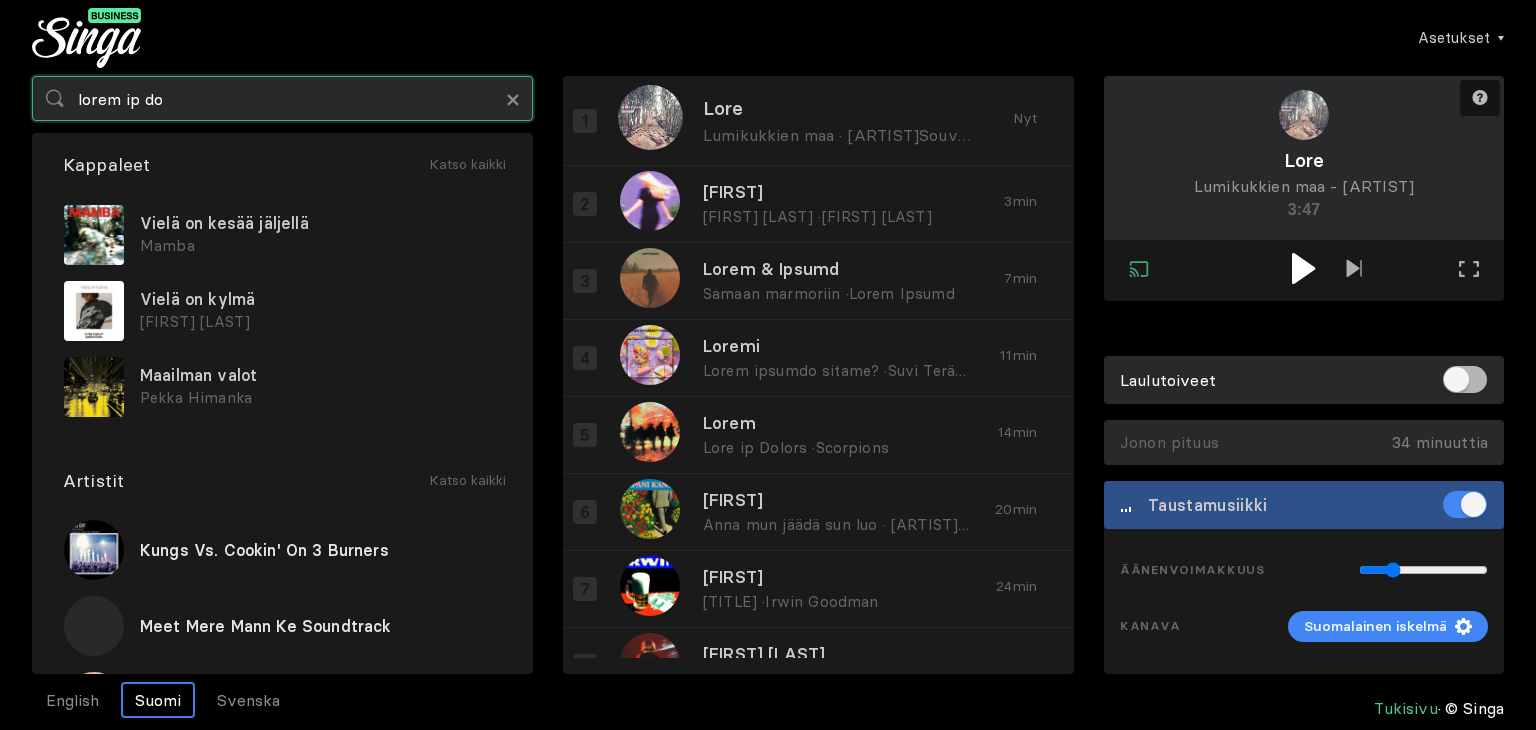 type on "lorem ip do" 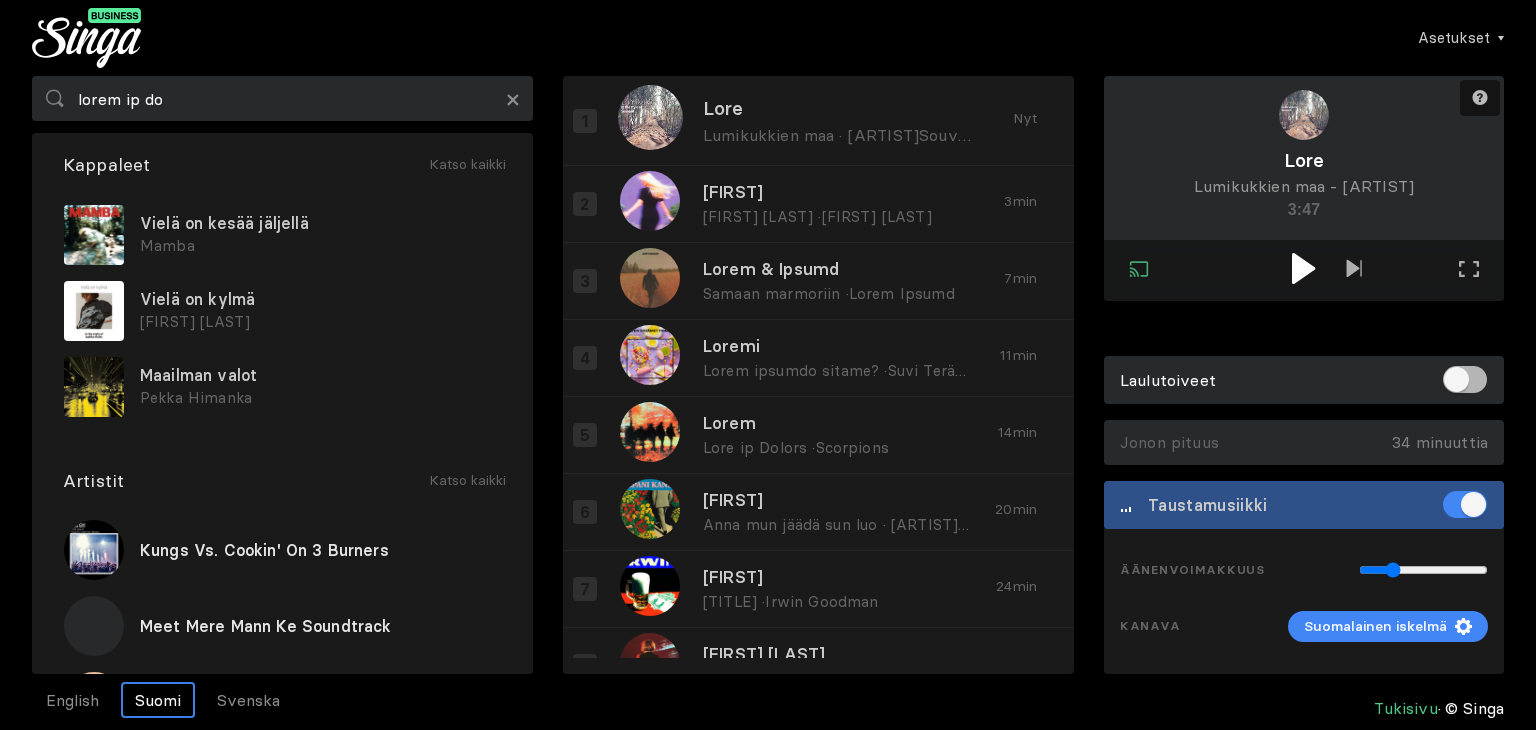 click at bounding box center [1304, 268] 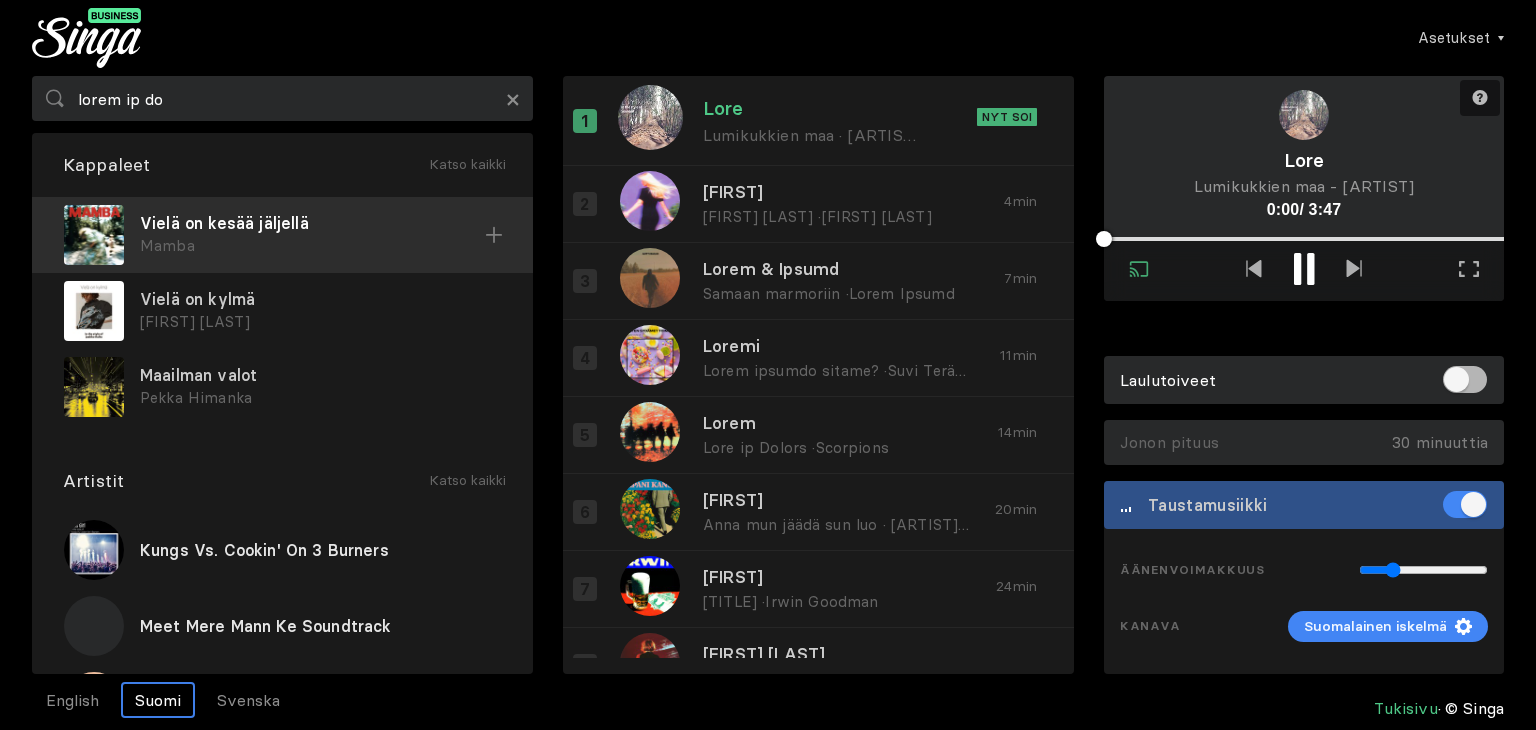 click on "Vielä on kesää jäljellä" at bounding box center (312, 223) 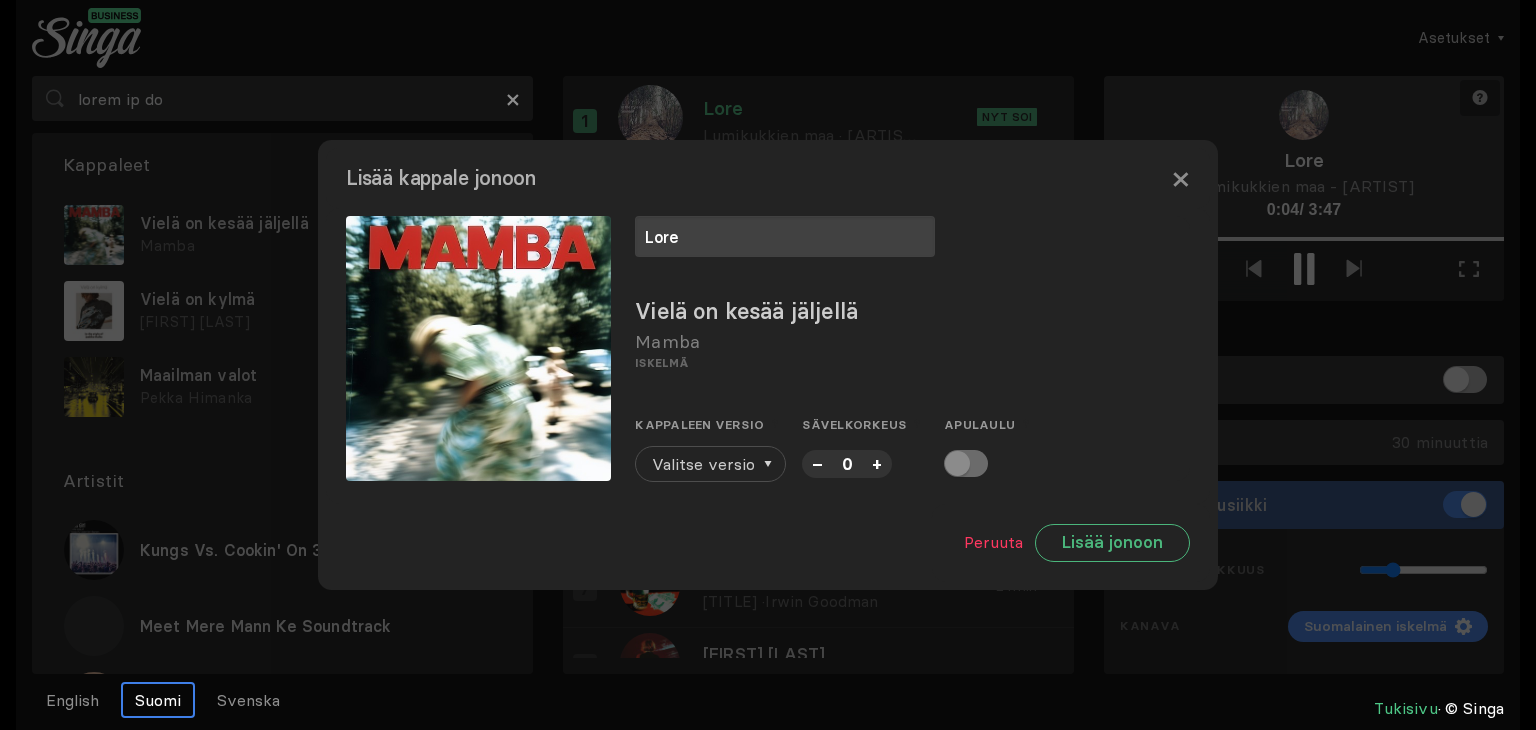 type on "Lore" 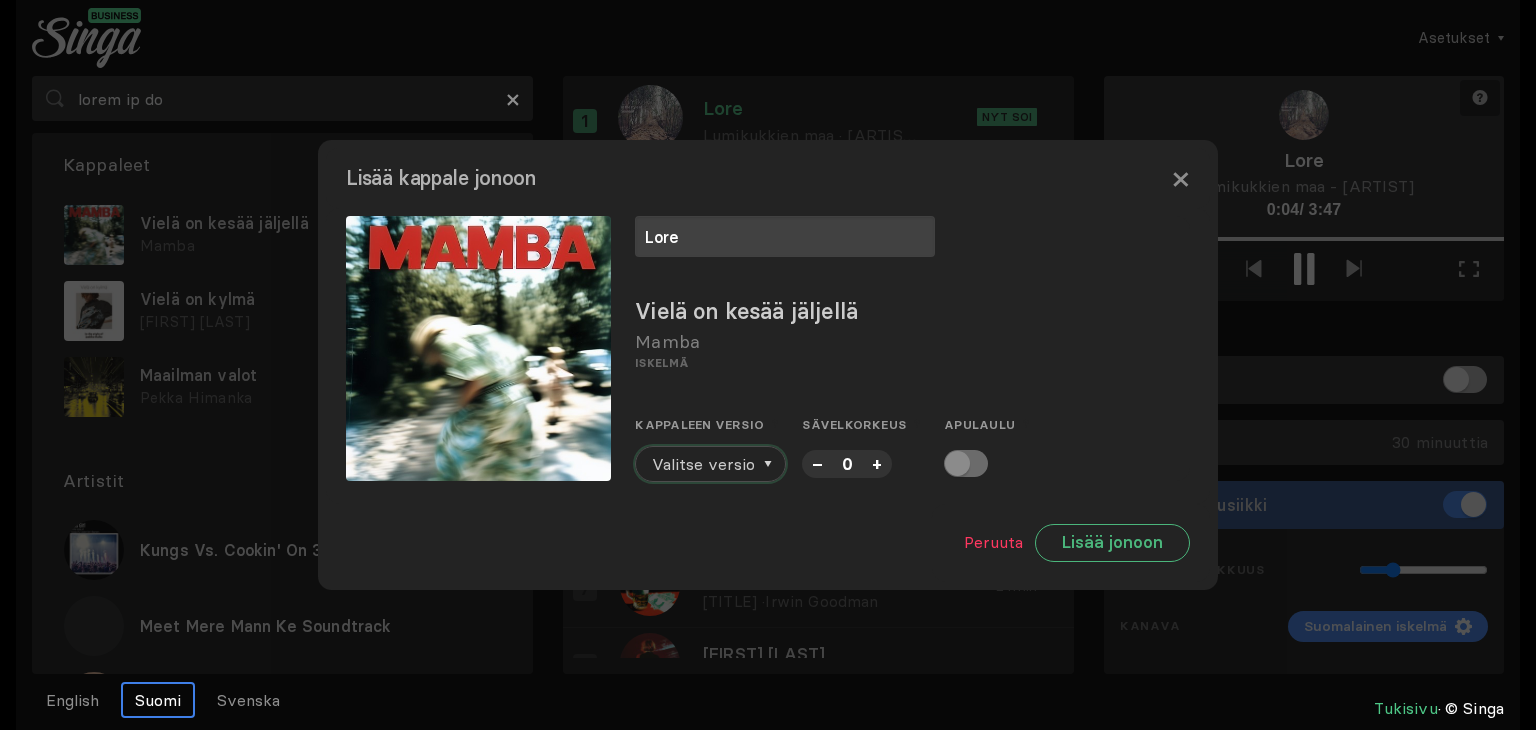 click on "Valitse versio" at bounding box center [703, 464] 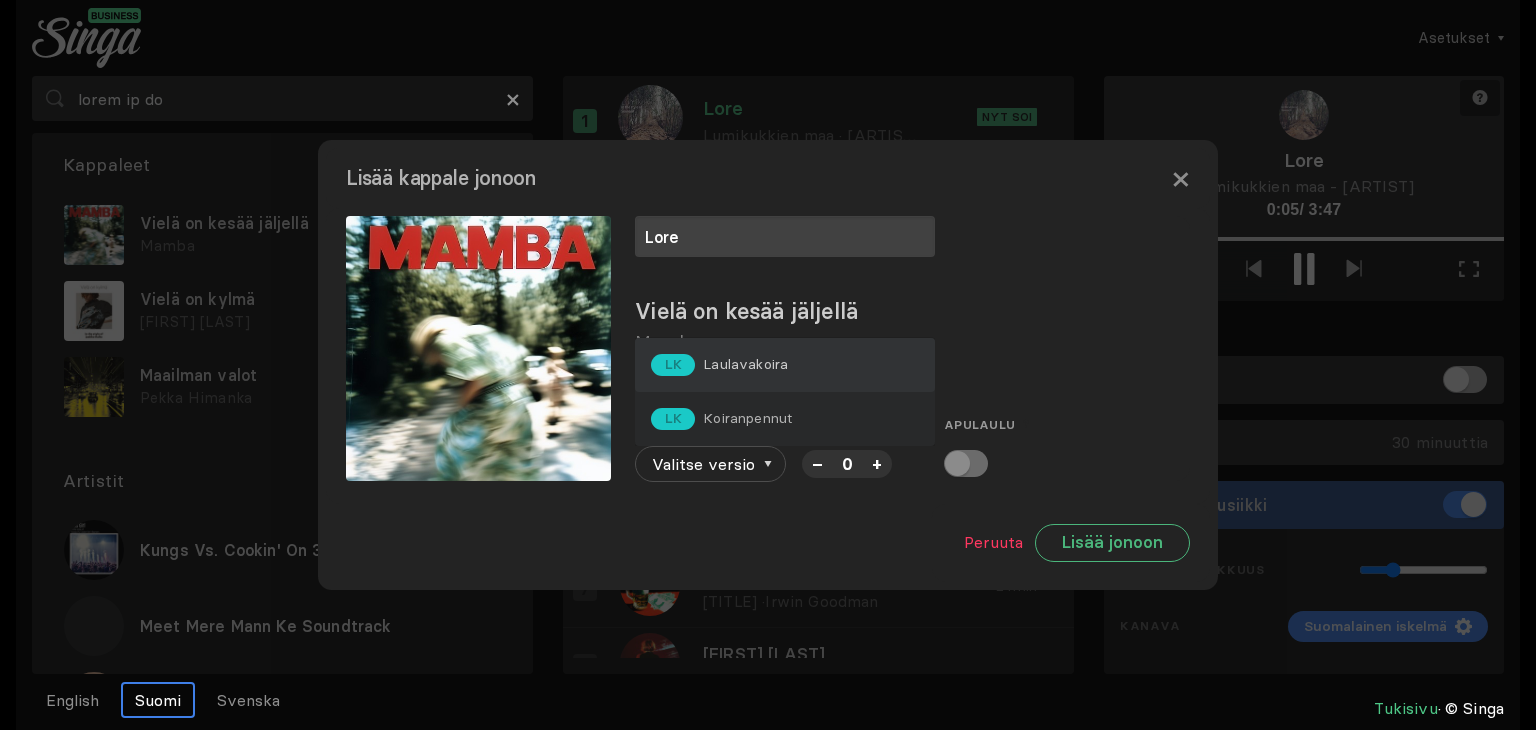 click on "Laulavakoira" at bounding box center [745, 364] 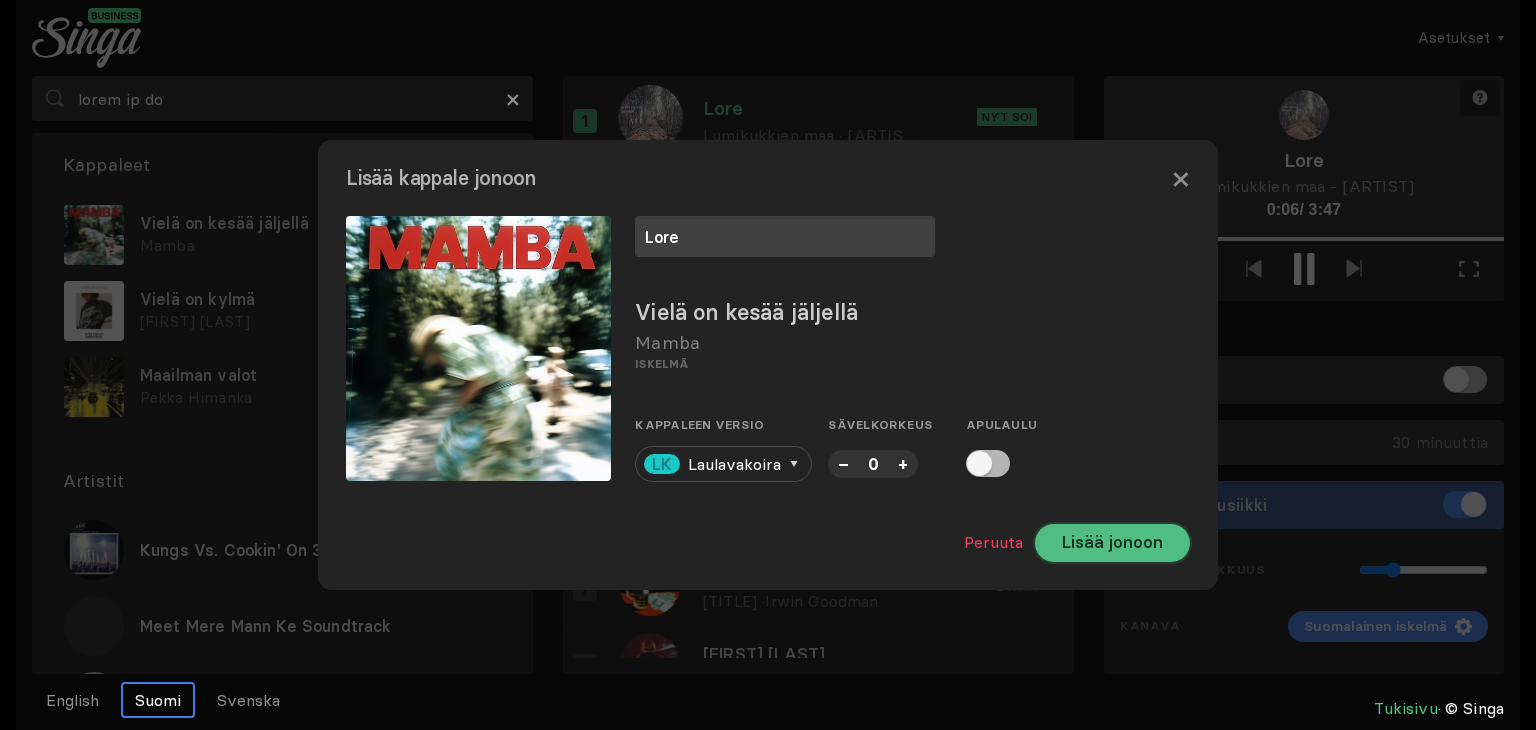 click on "Lisää jonoon" at bounding box center (1112, 543) 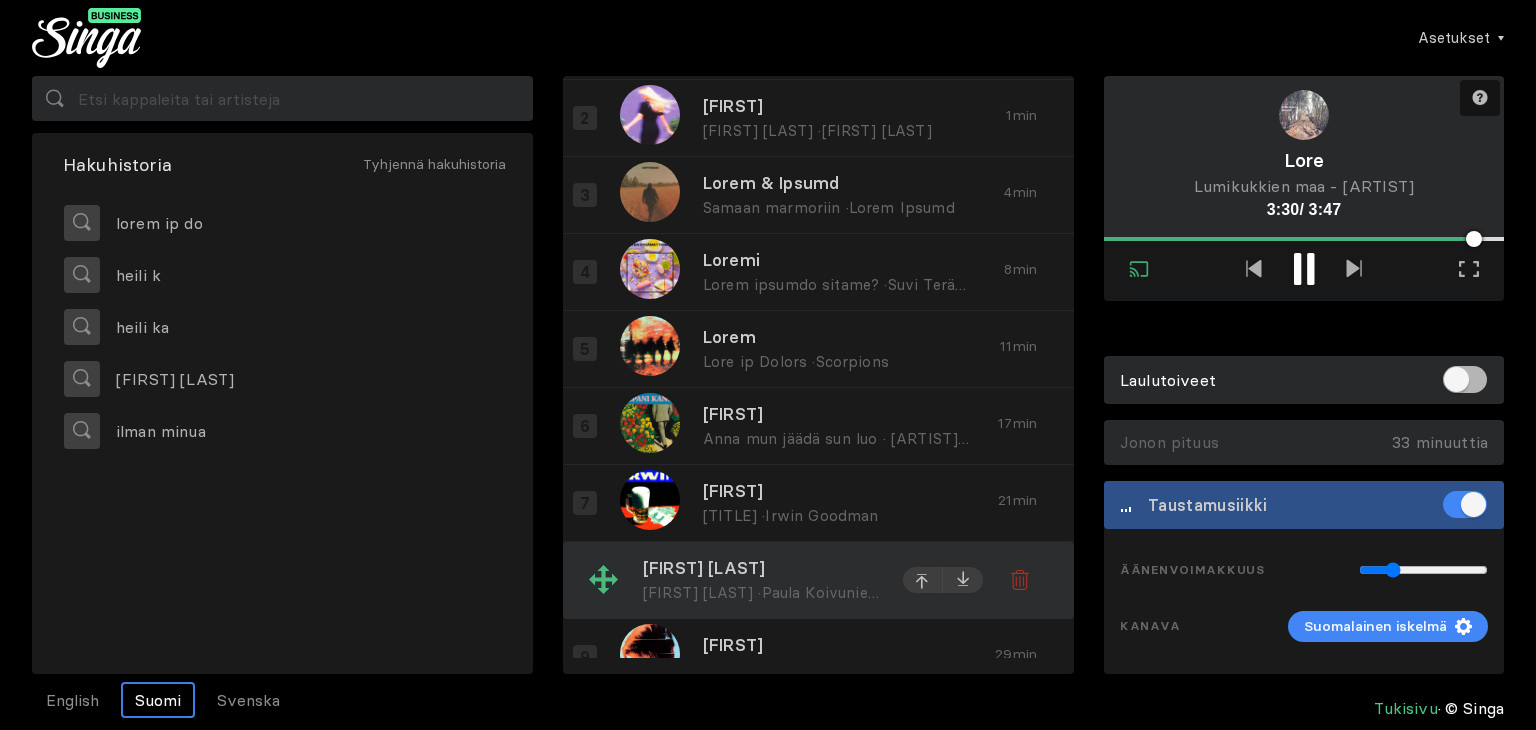 scroll, scrollTop: 0, scrollLeft: 0, axis: both 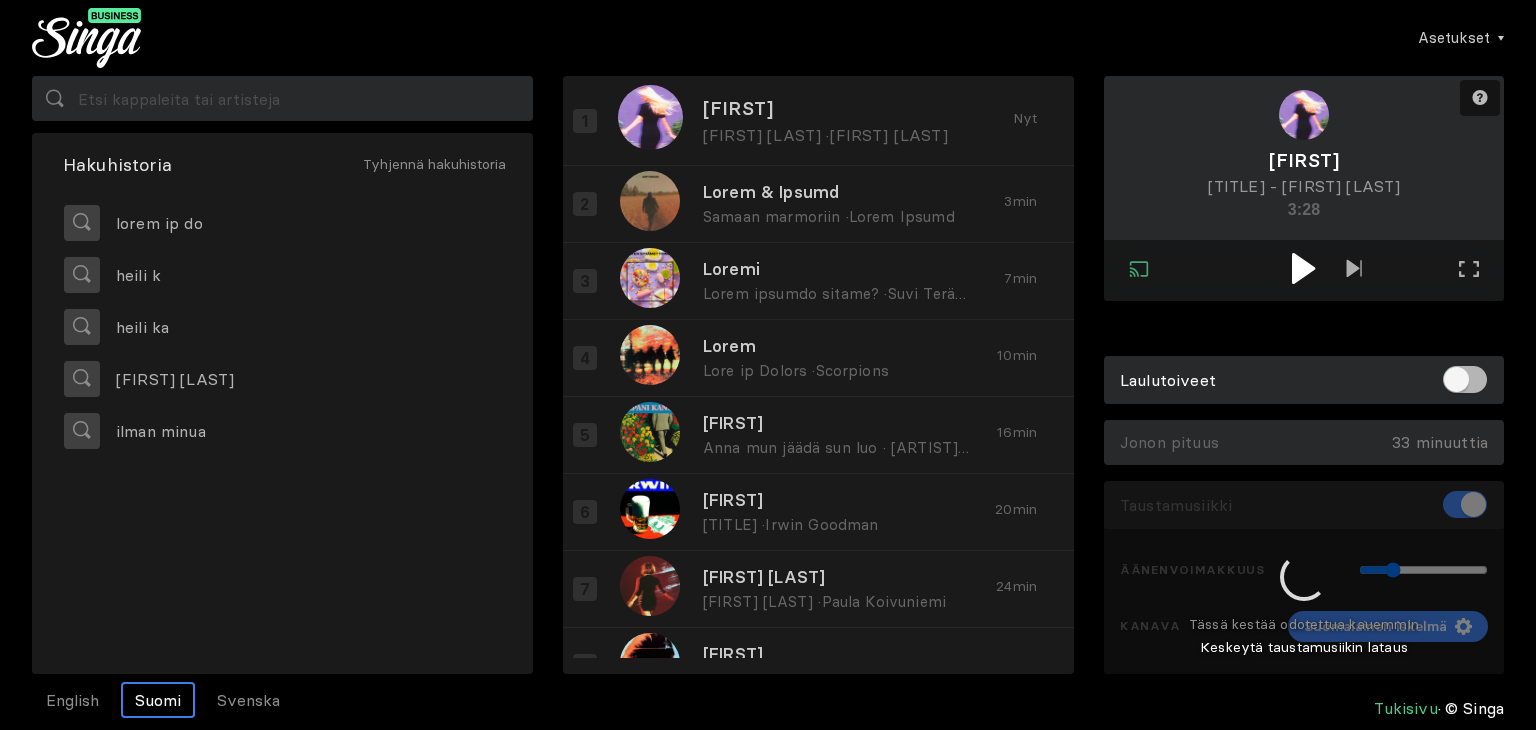 click at bounding box center [1303, 268] 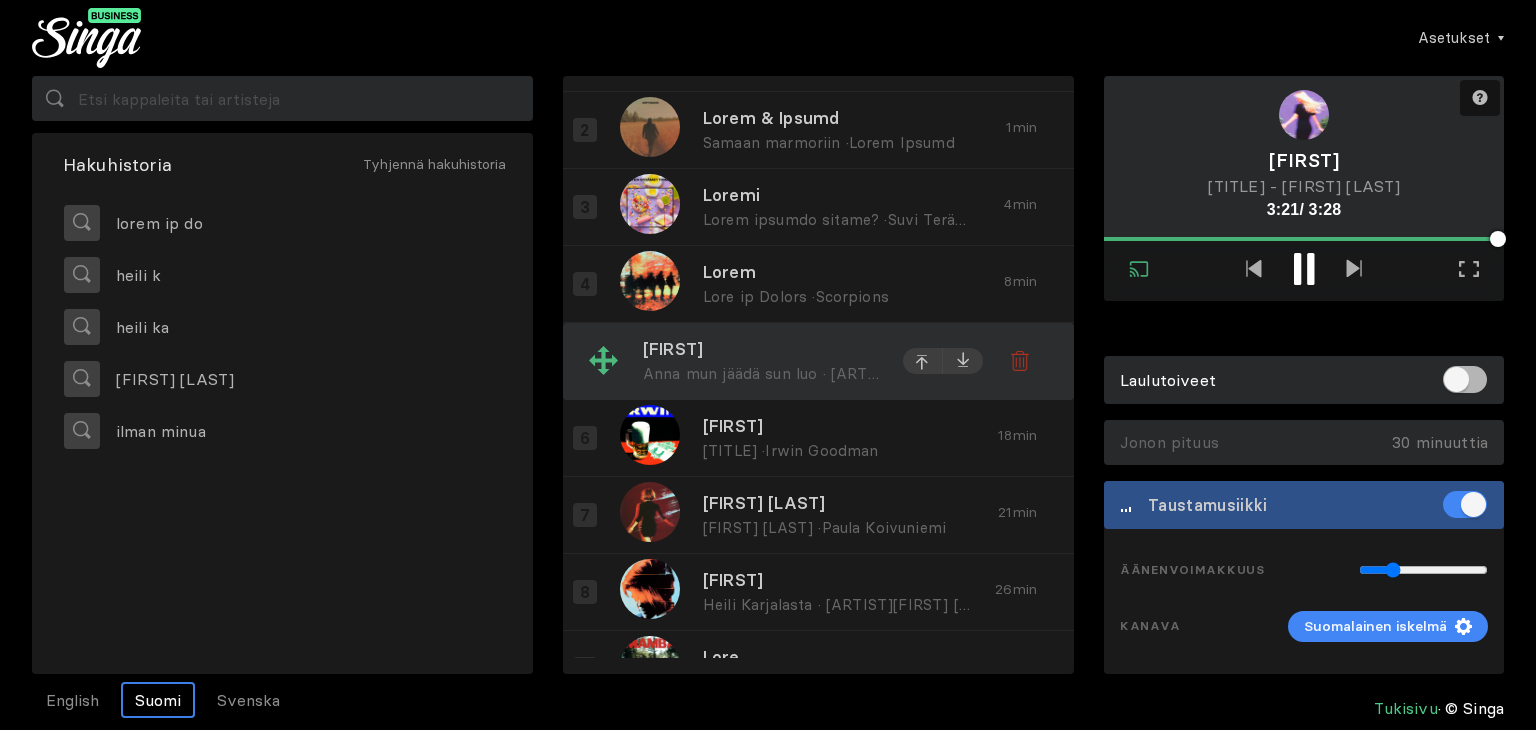 scroll, scrollTop: 0, scrollLeft: 0, axis: both 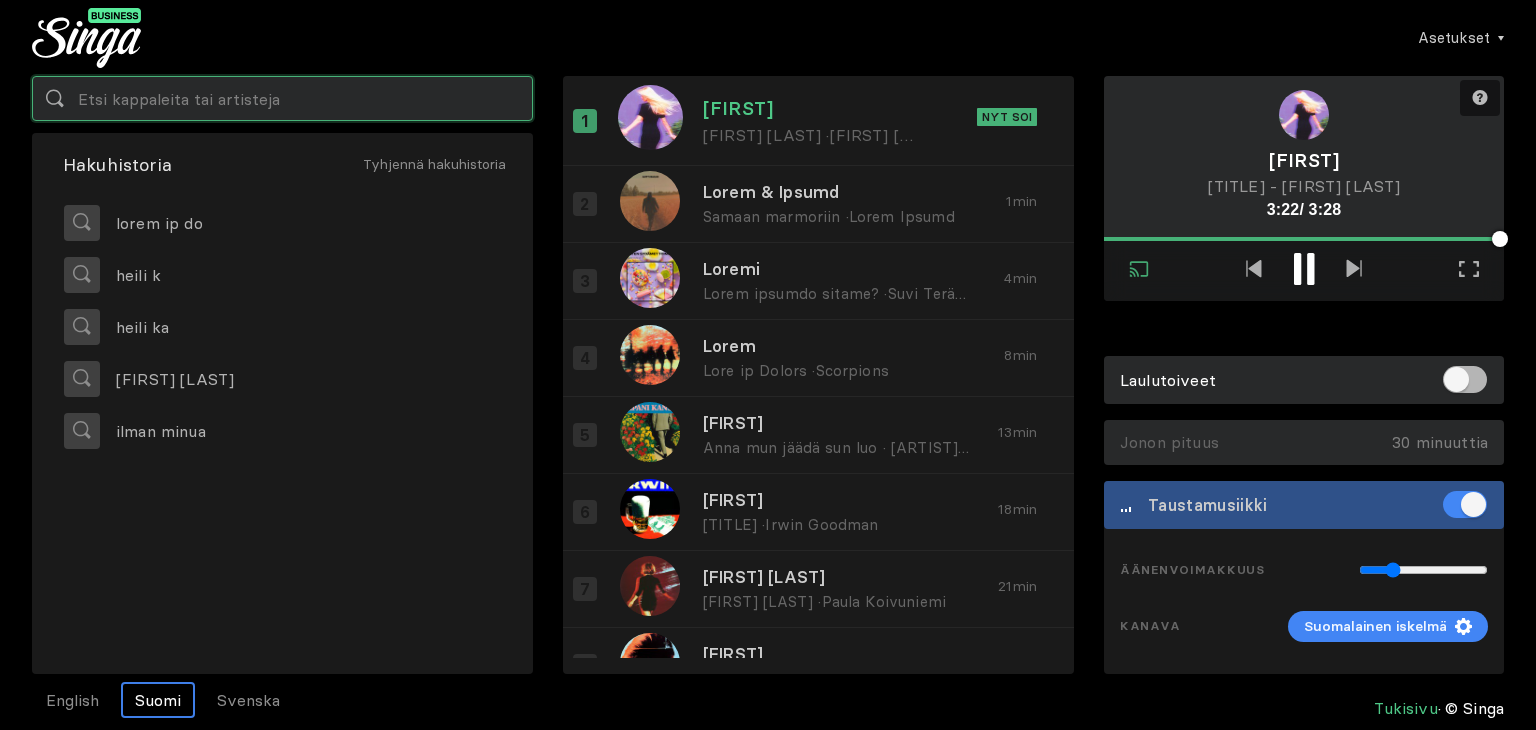 click at bounding box center (282, 98) 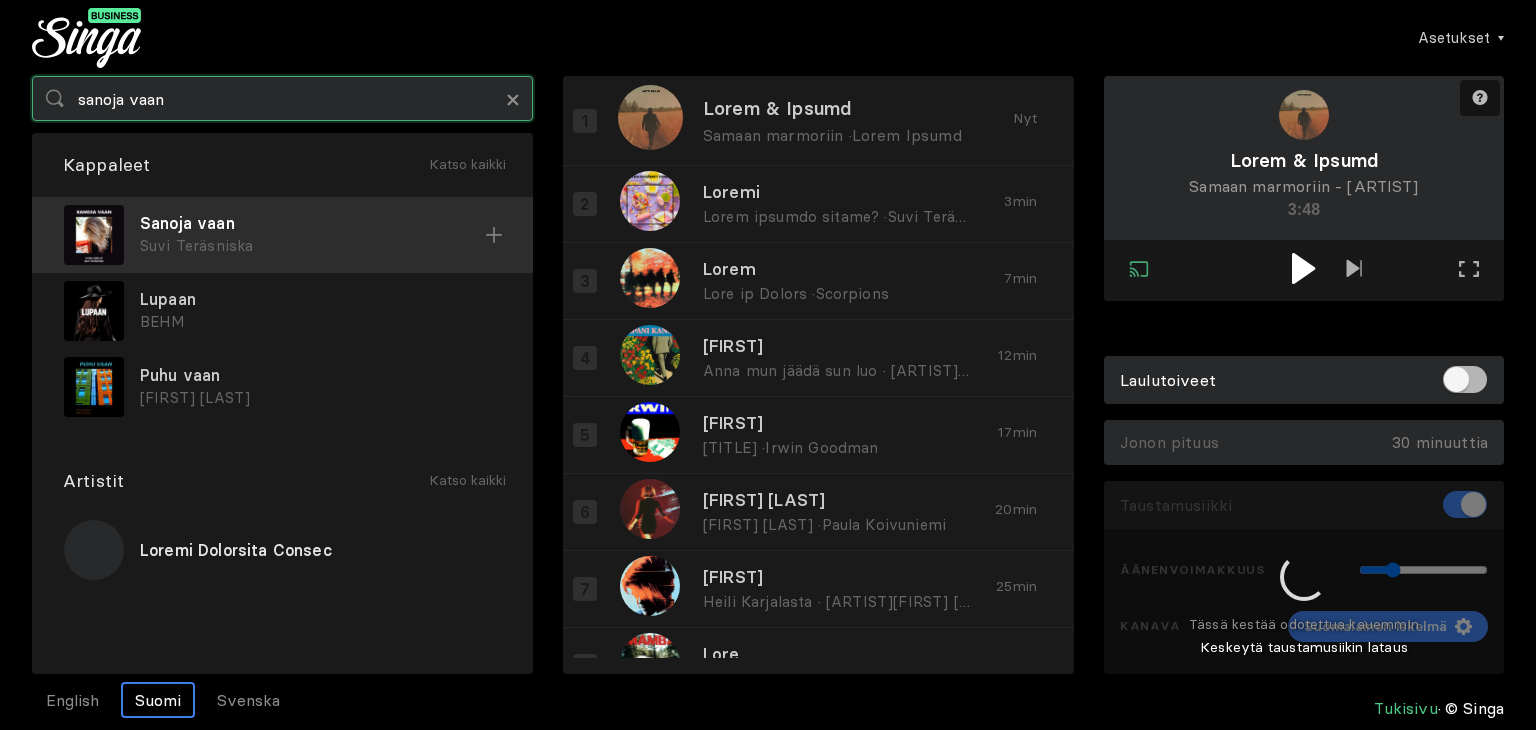 type on "sanoja vaan" 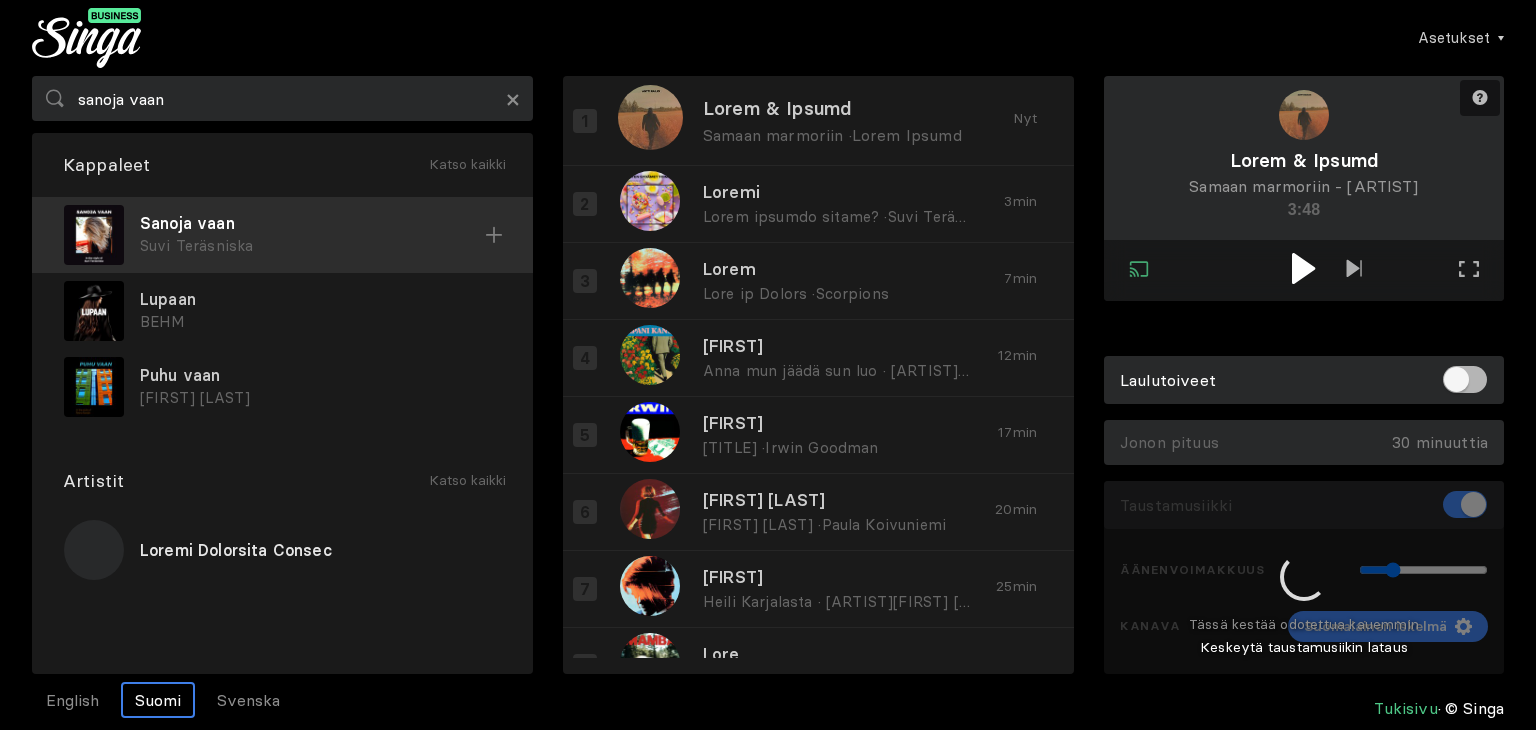 click on "Sanoja vaan" at bounding box center [312, 223] 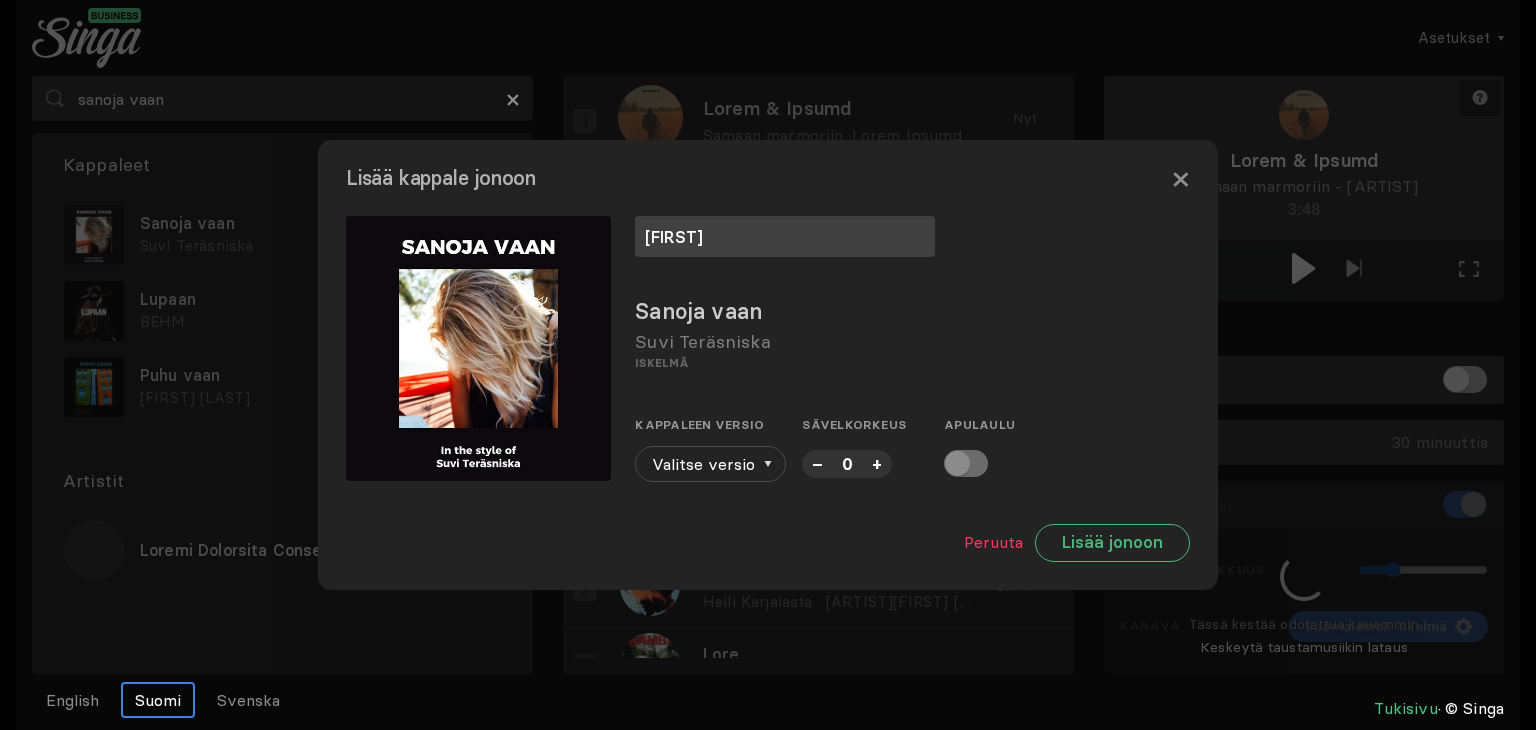type on "[FIRST]" 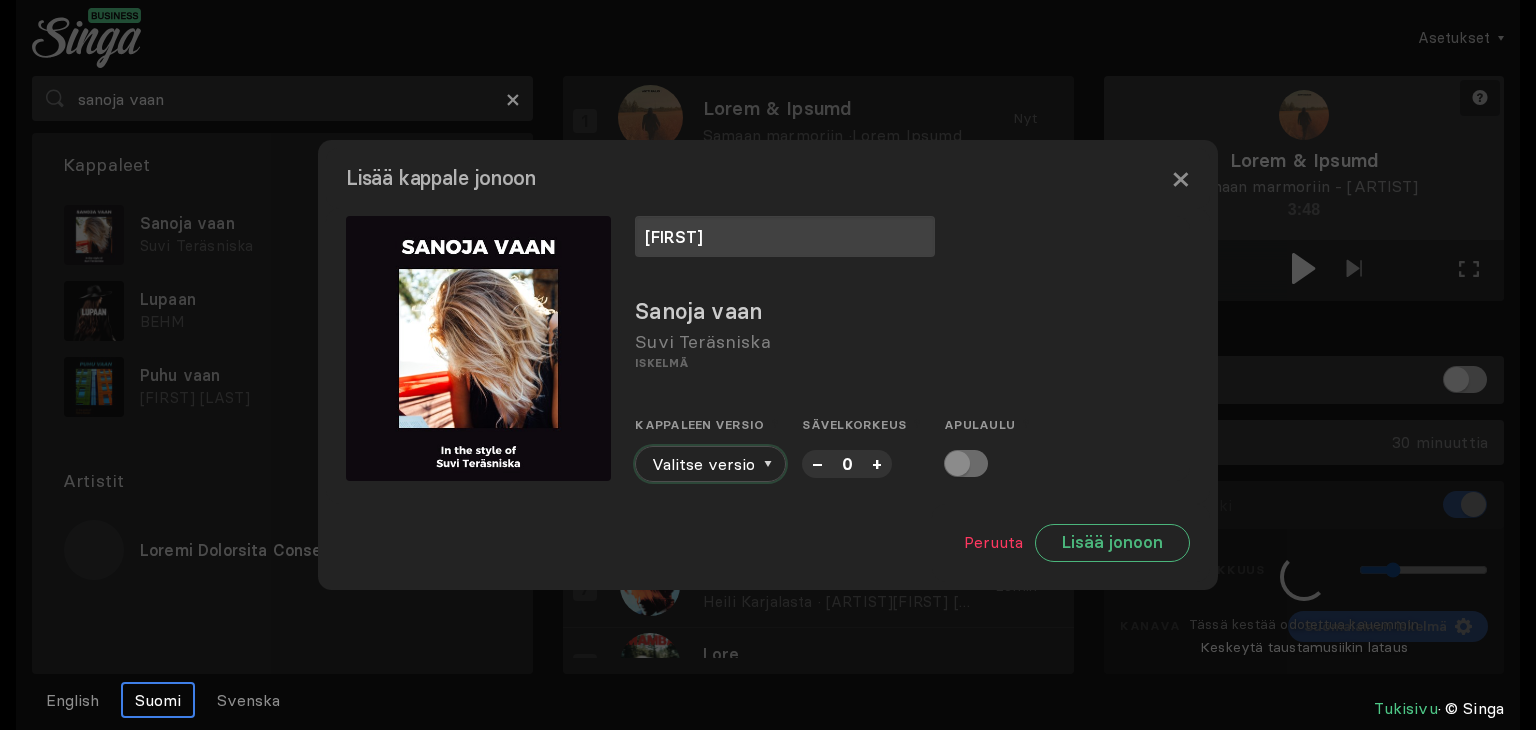 click on "Valitse versio" at bounding box center (710, 464) 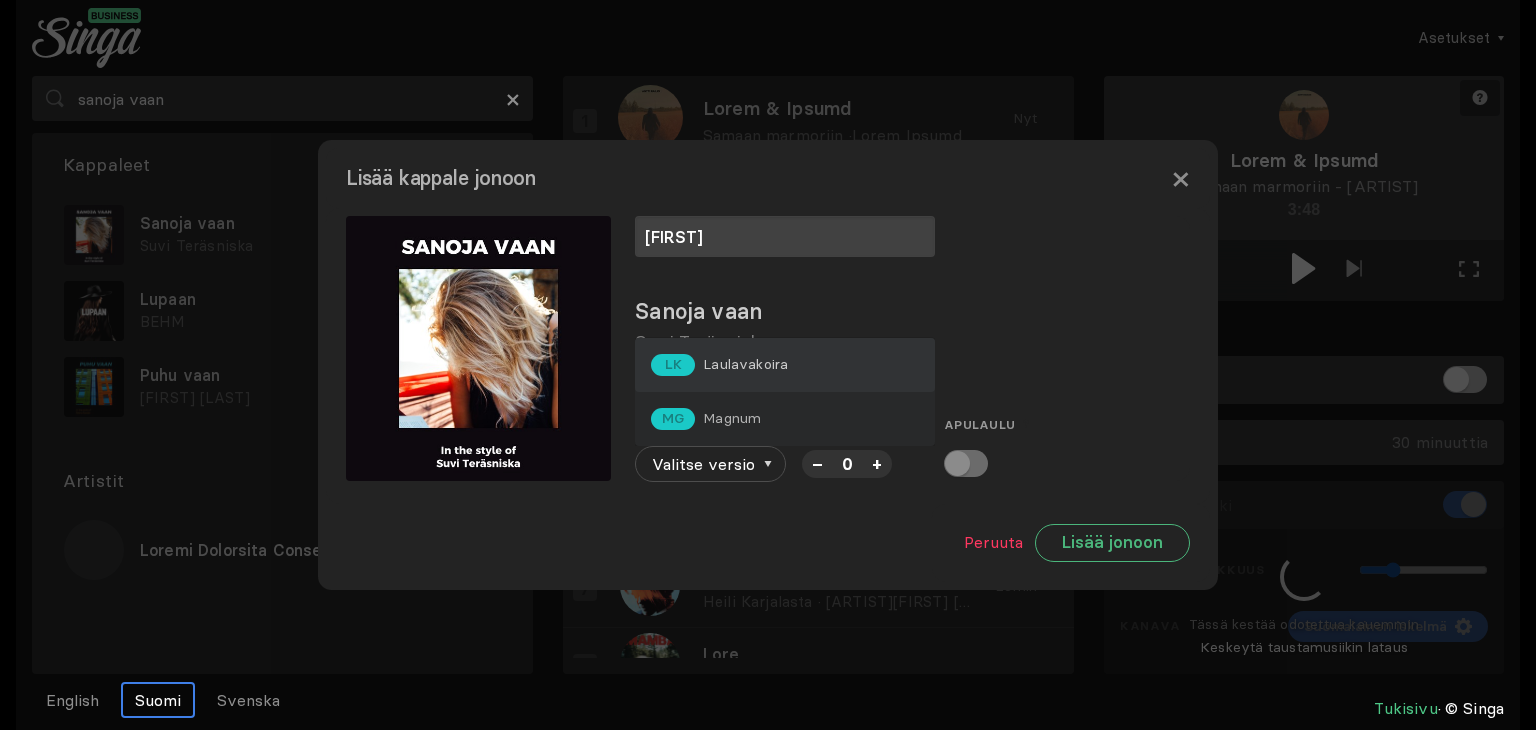 click on "Laulavakoira" at bounding box center (745, 364) 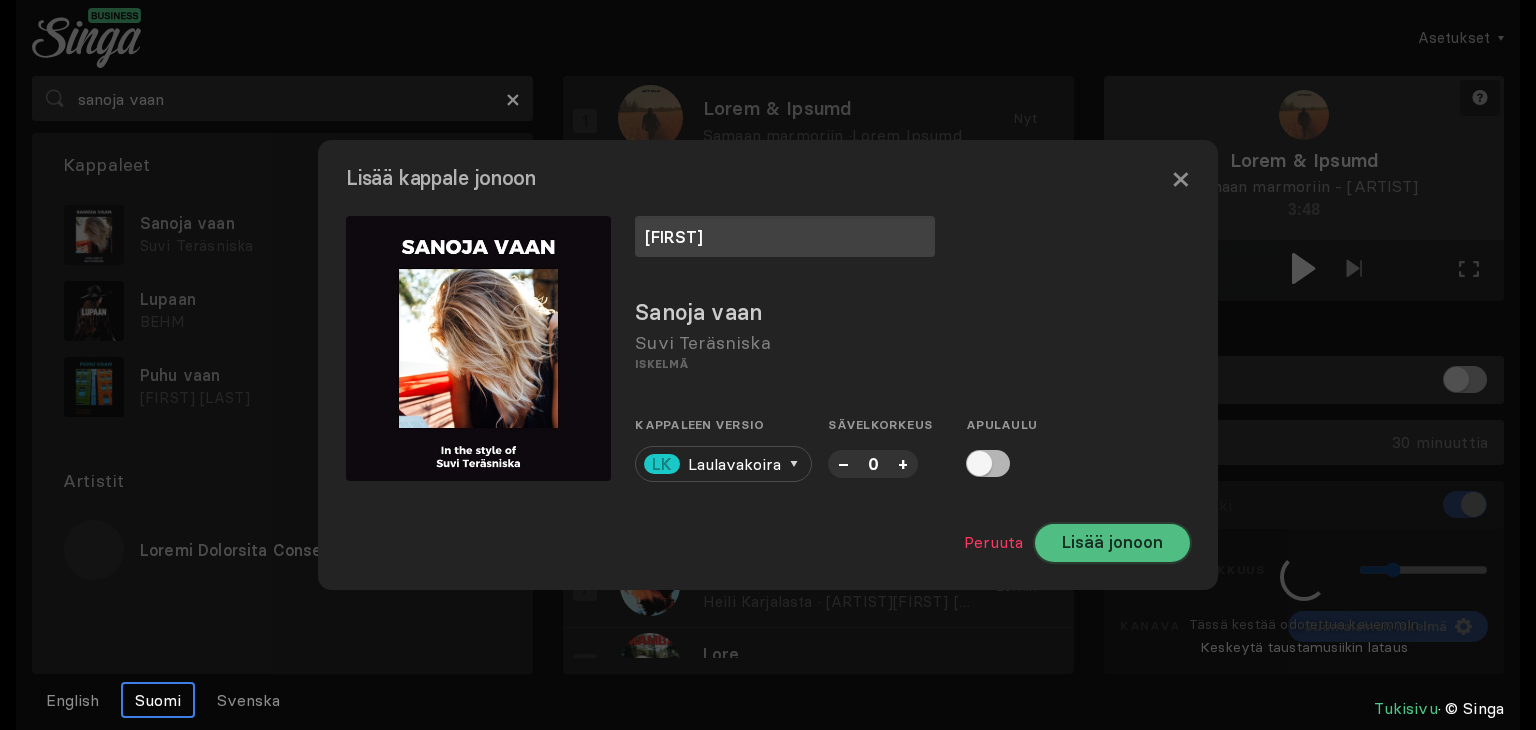 click on "Lisää jonoon" at bounding box center (1112, 543) 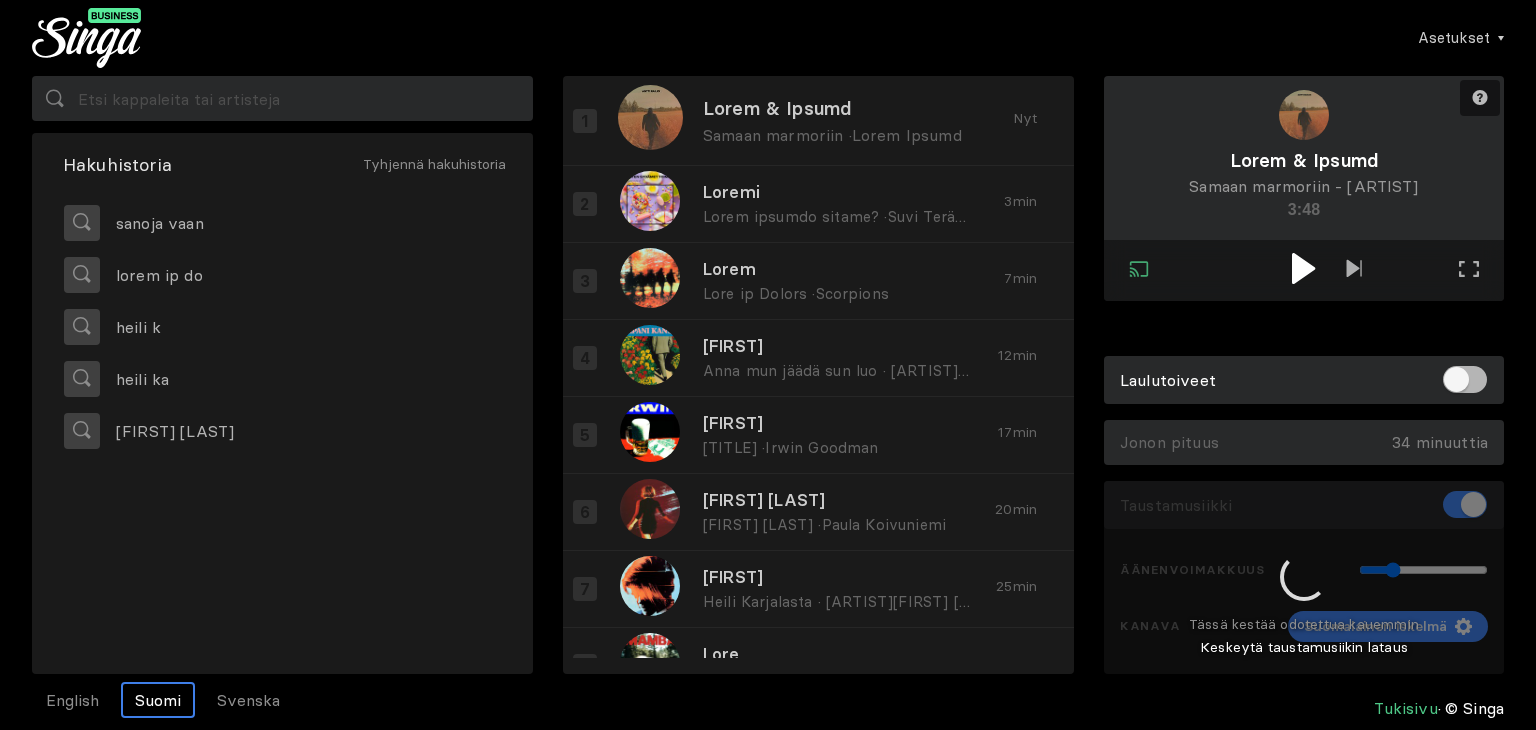 click at bounding box center (1303, 268) 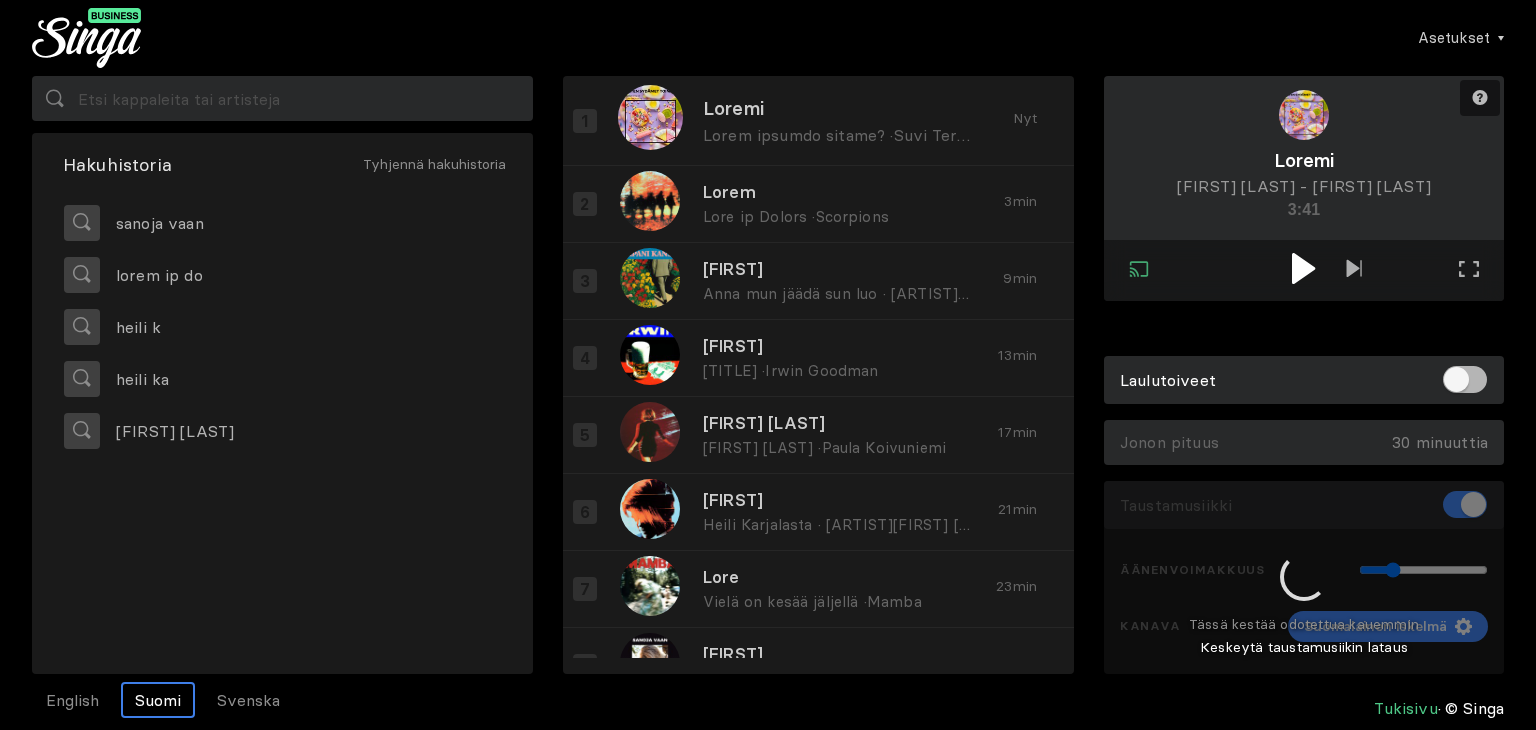 click at bounding box center (1304, 578) 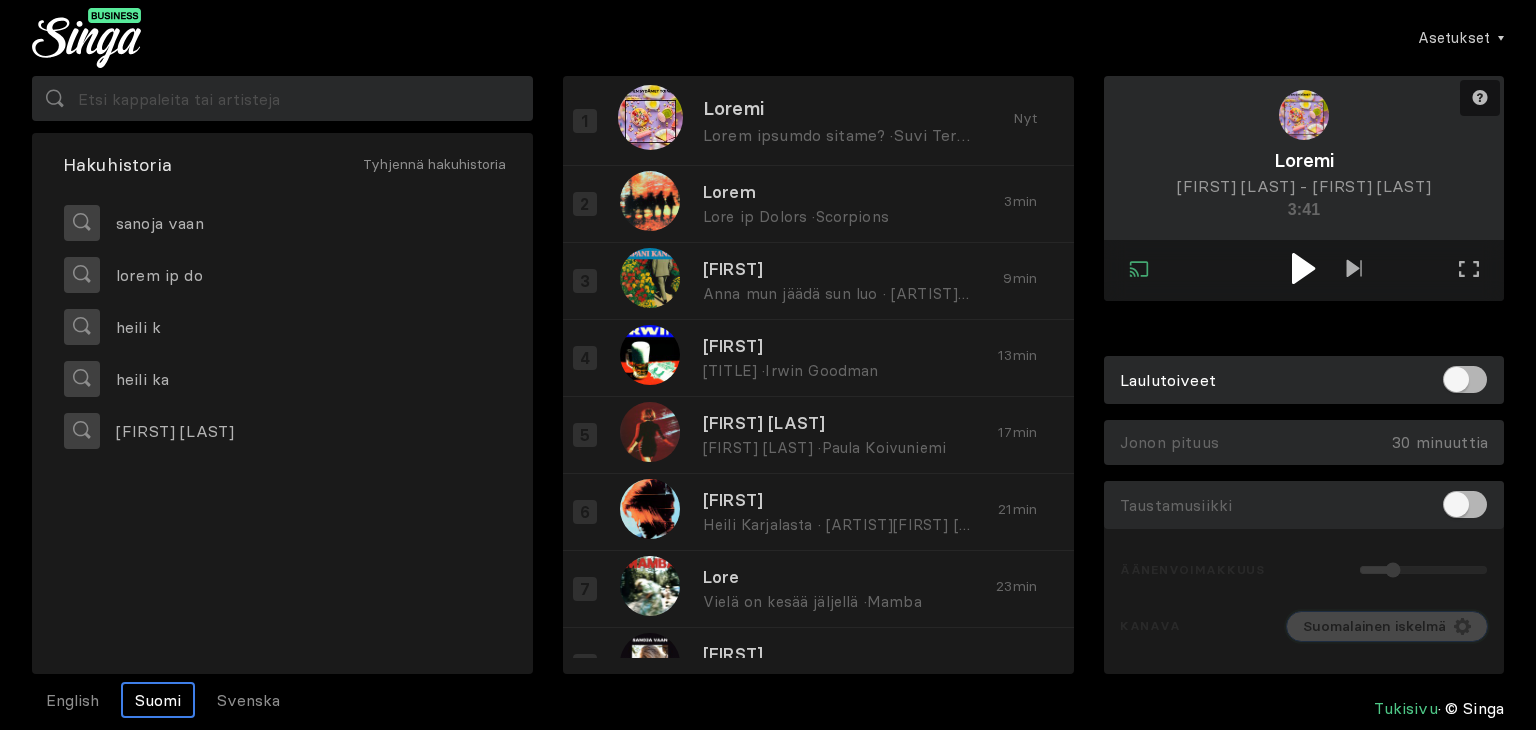 click on "Suomalainen iskelmä" at bounding box center [1374, 626] 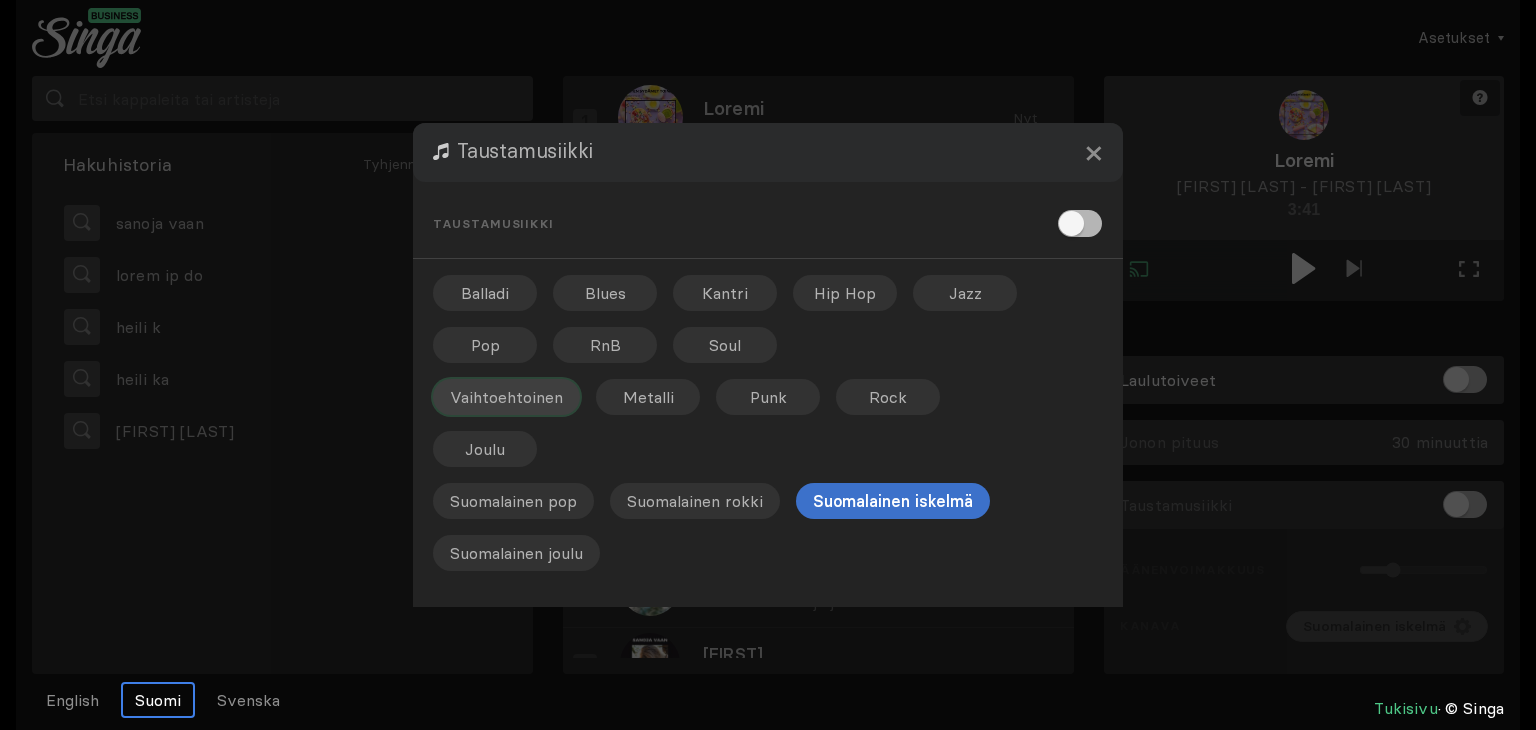 click on "Vaihtoehtoinen" at bounding box center (485, 293) 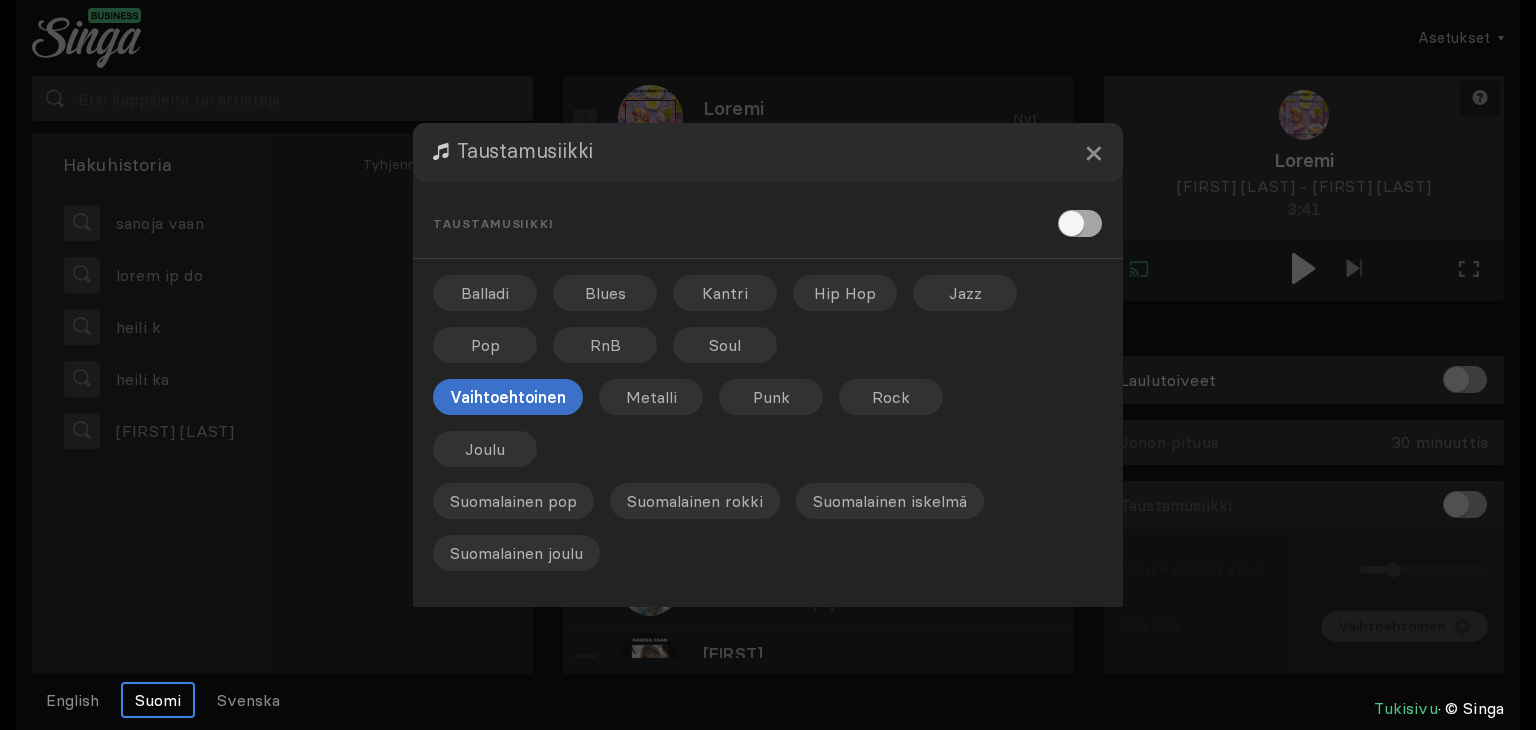 click at bounding box center (1080, 223) 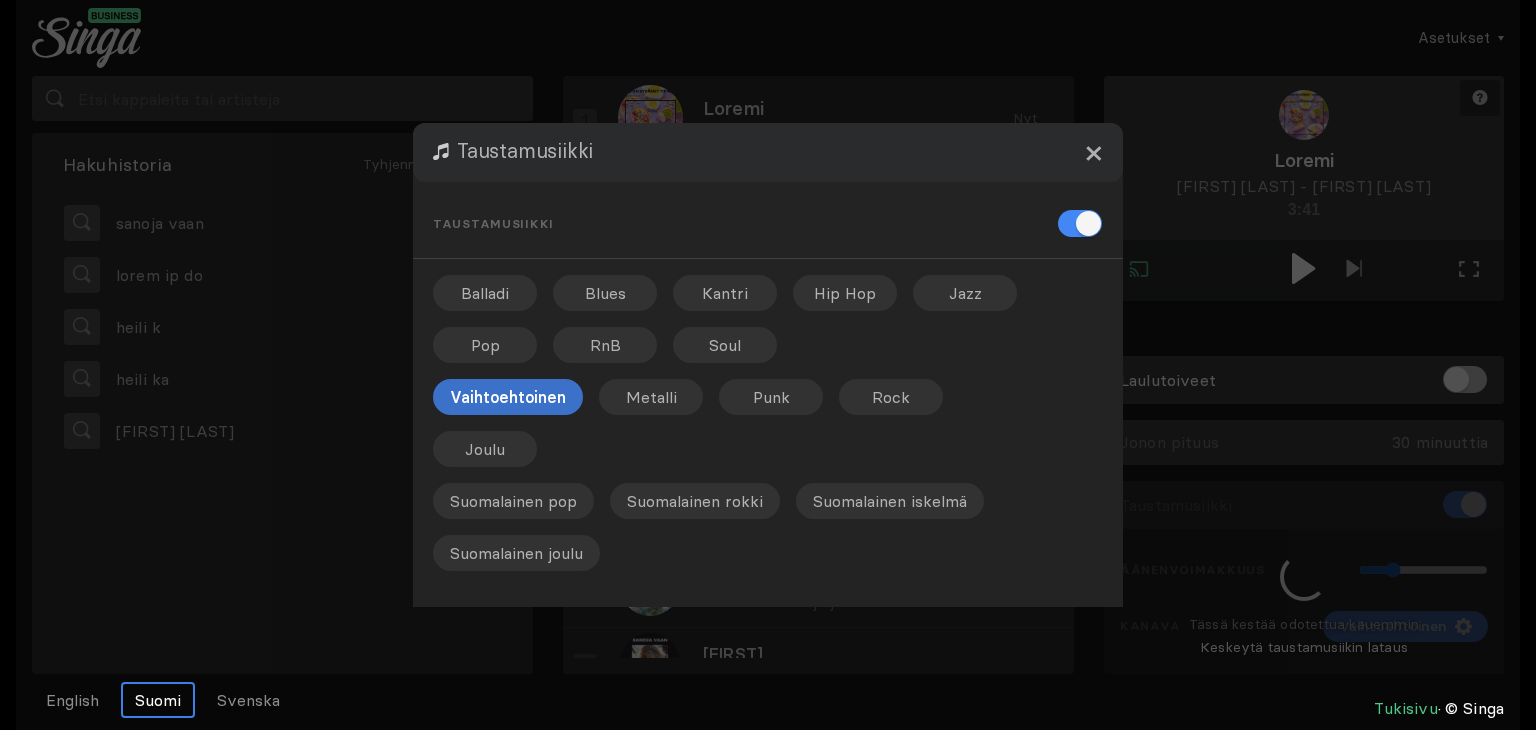 click on "×" at bounding box center (1093, 152) 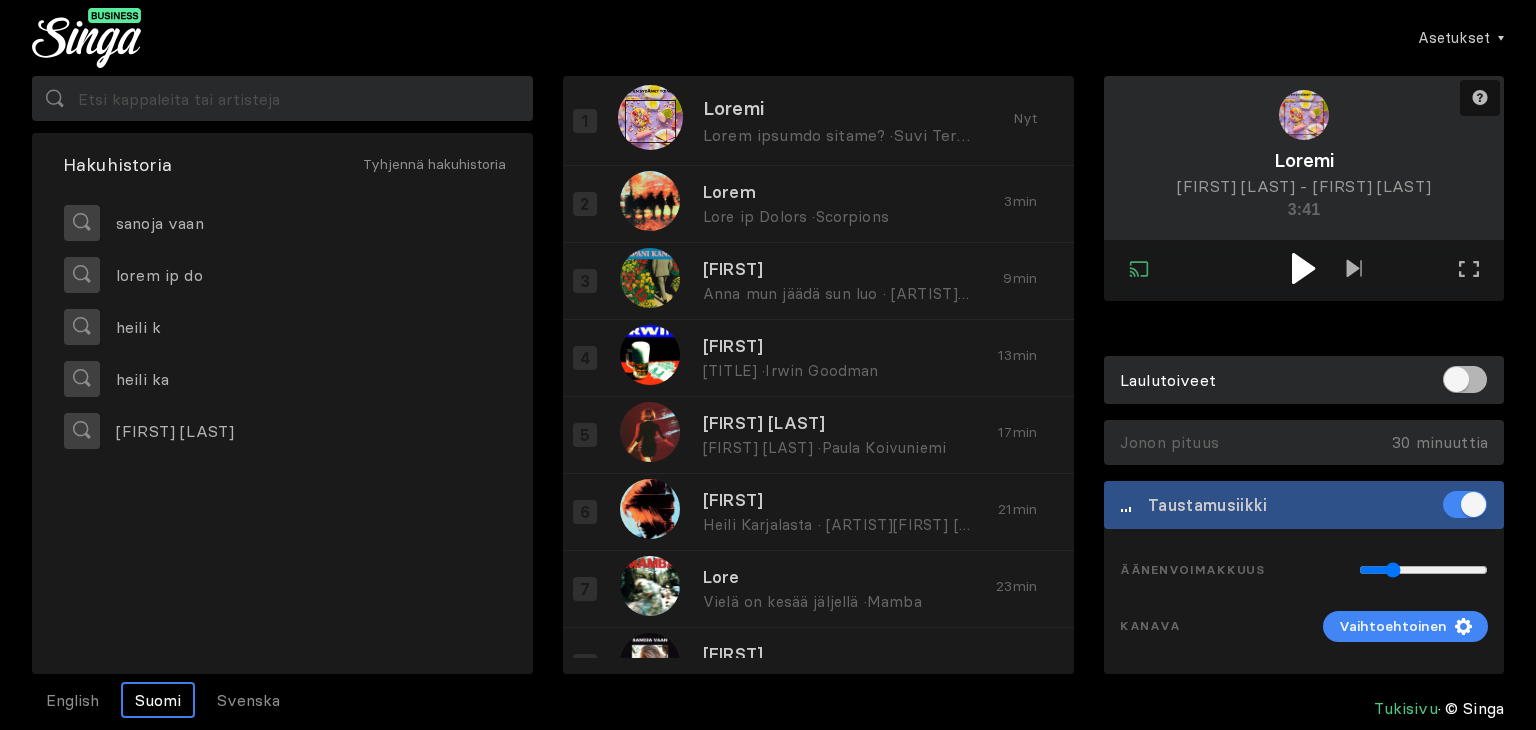 click at bounding box center (1303, 268) 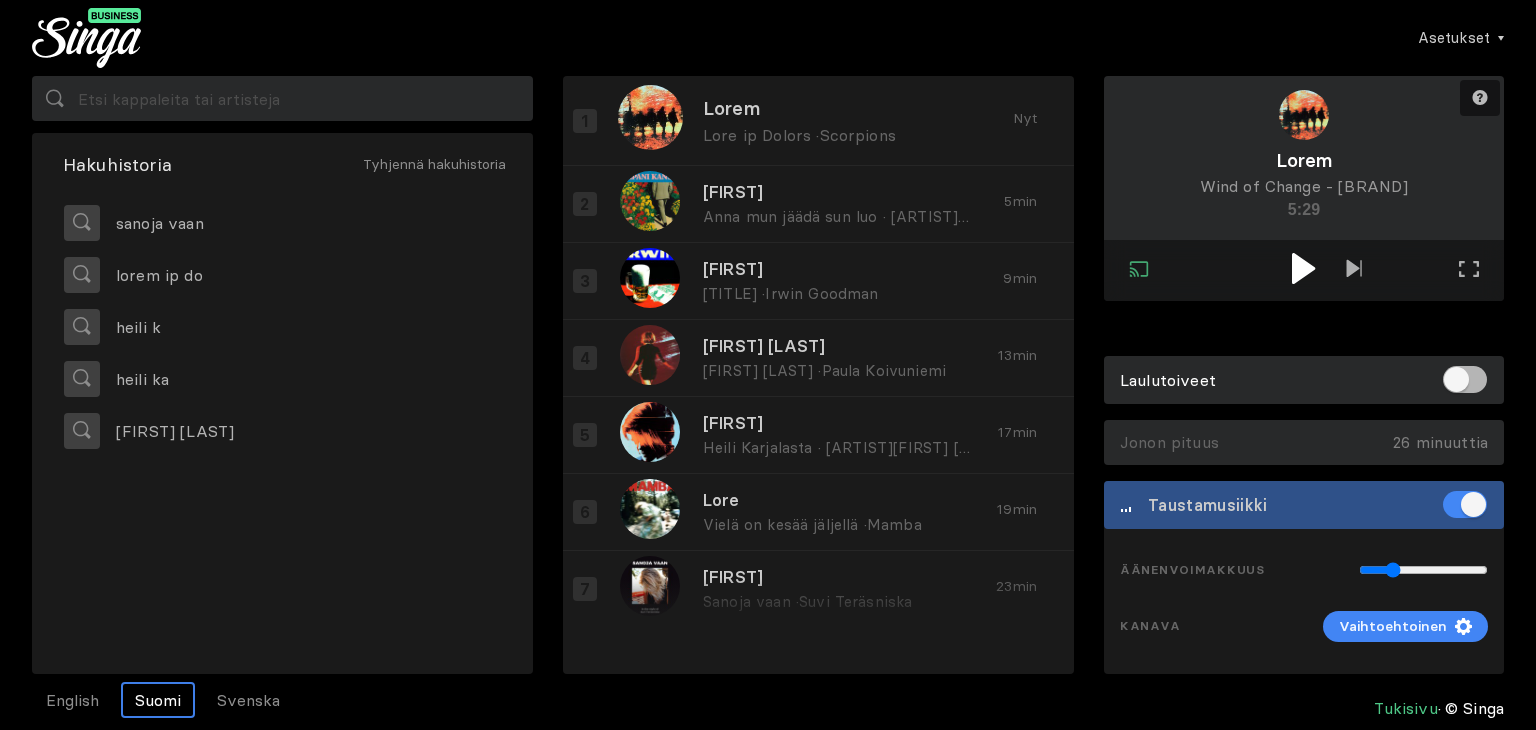 click at bounding box center [1303, 268] 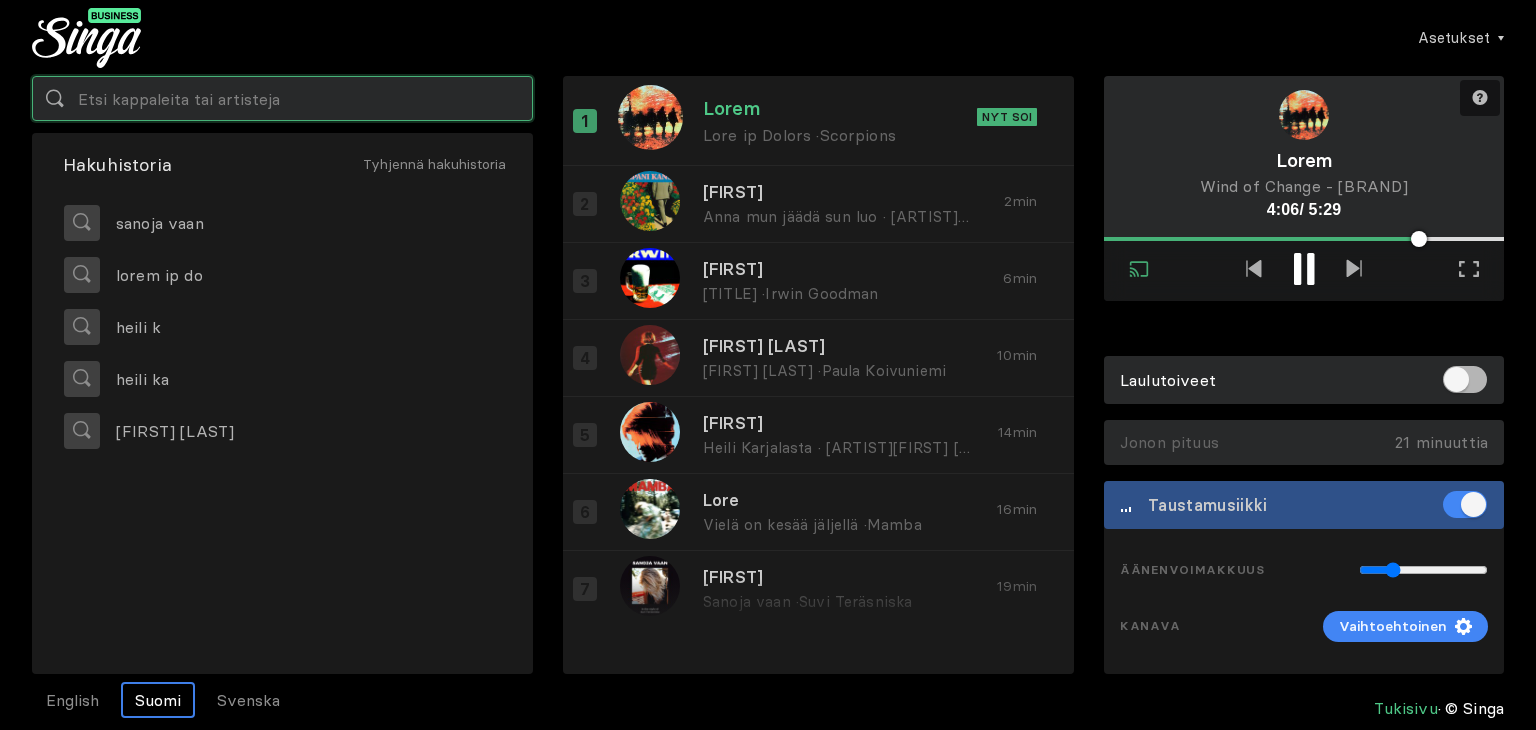 click at bounding box center [282, 98] 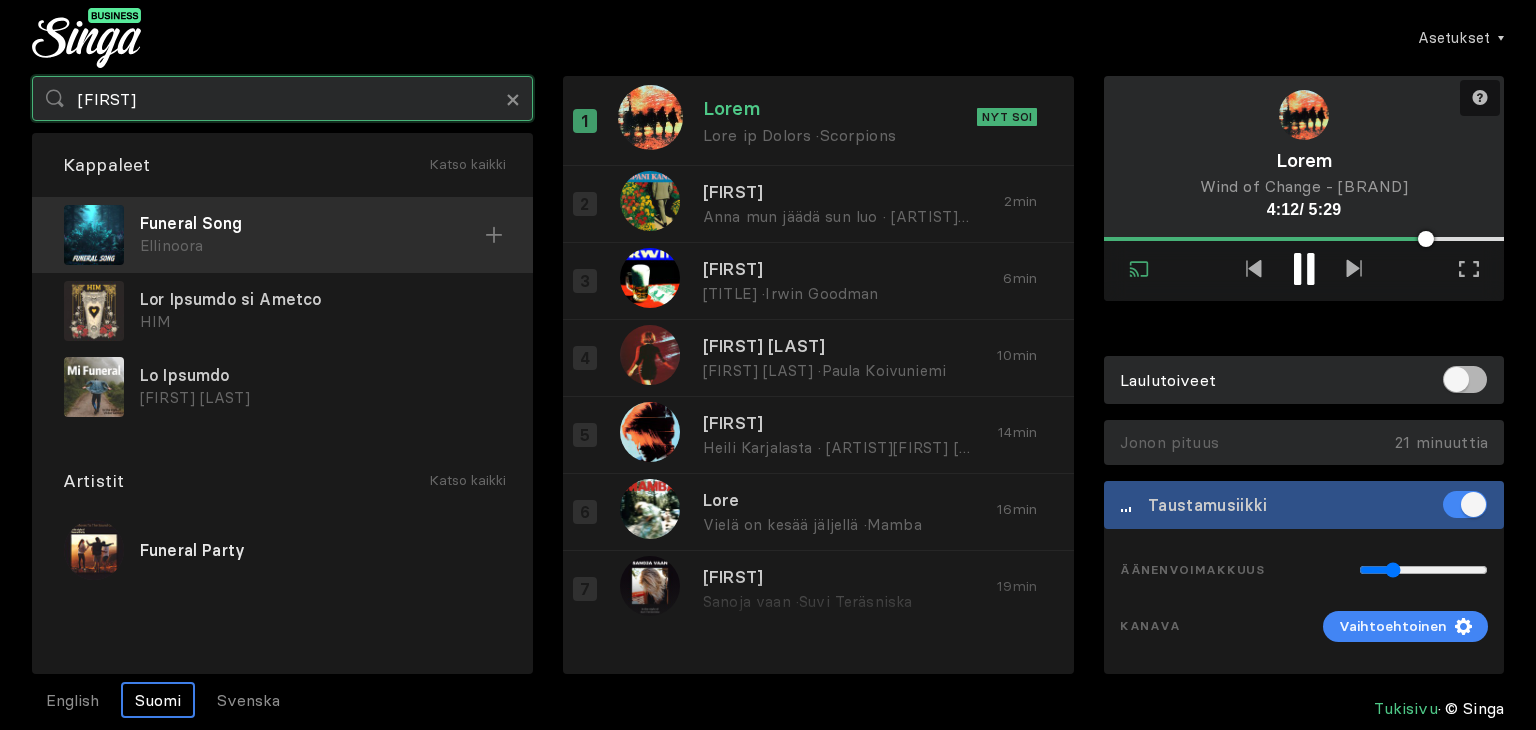 type on "[FIRST]" 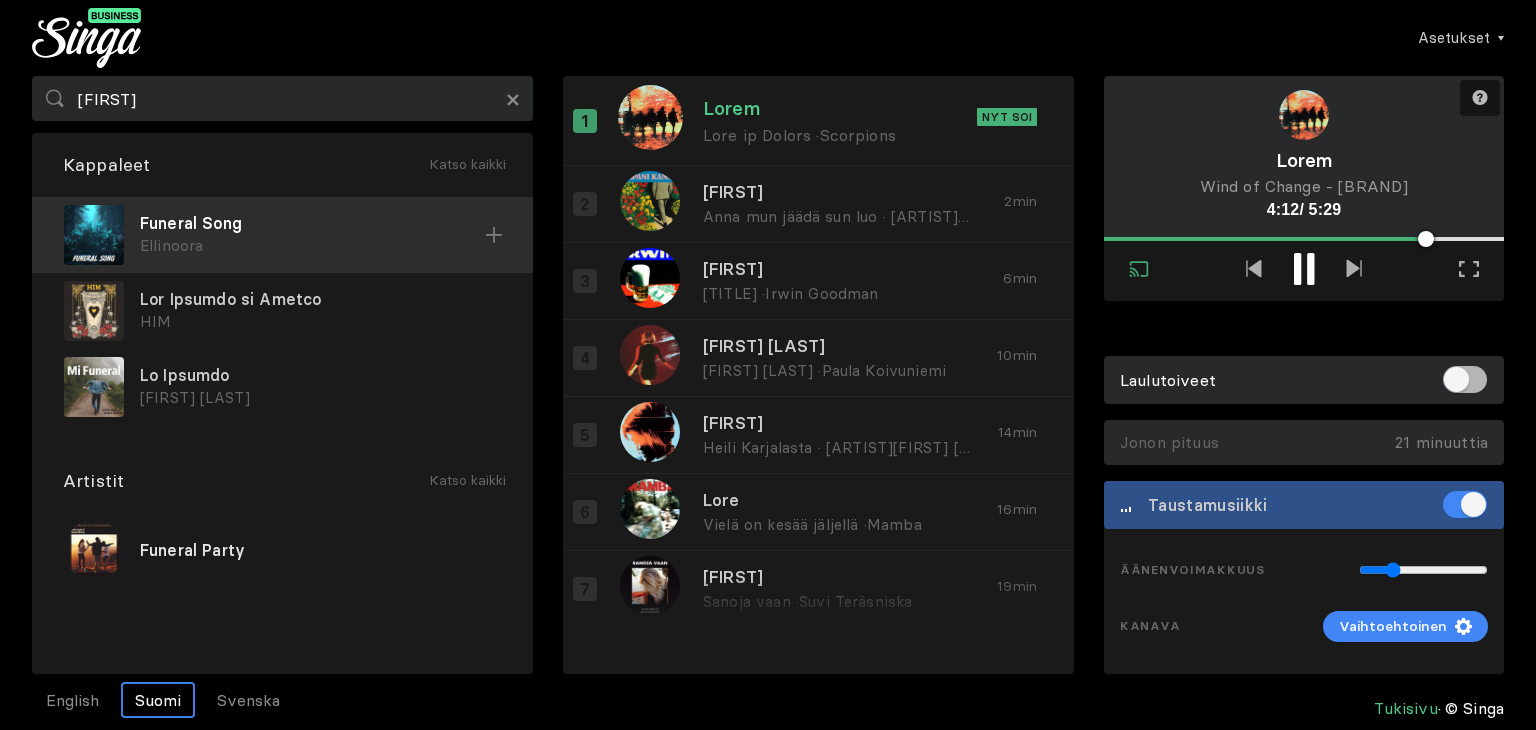 click on "Funeral Song" at bounding box center (312, 223) 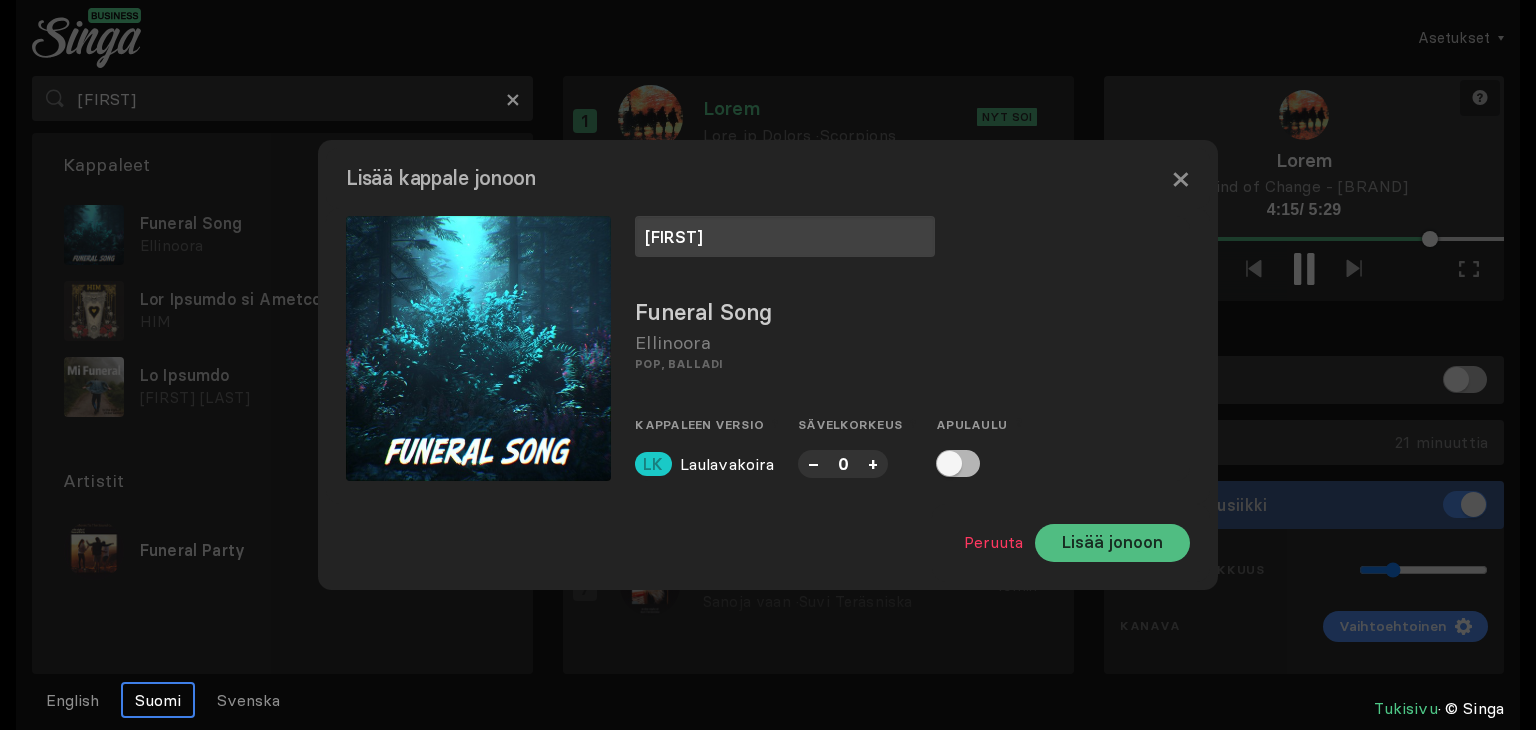 type on "[FIRST]" 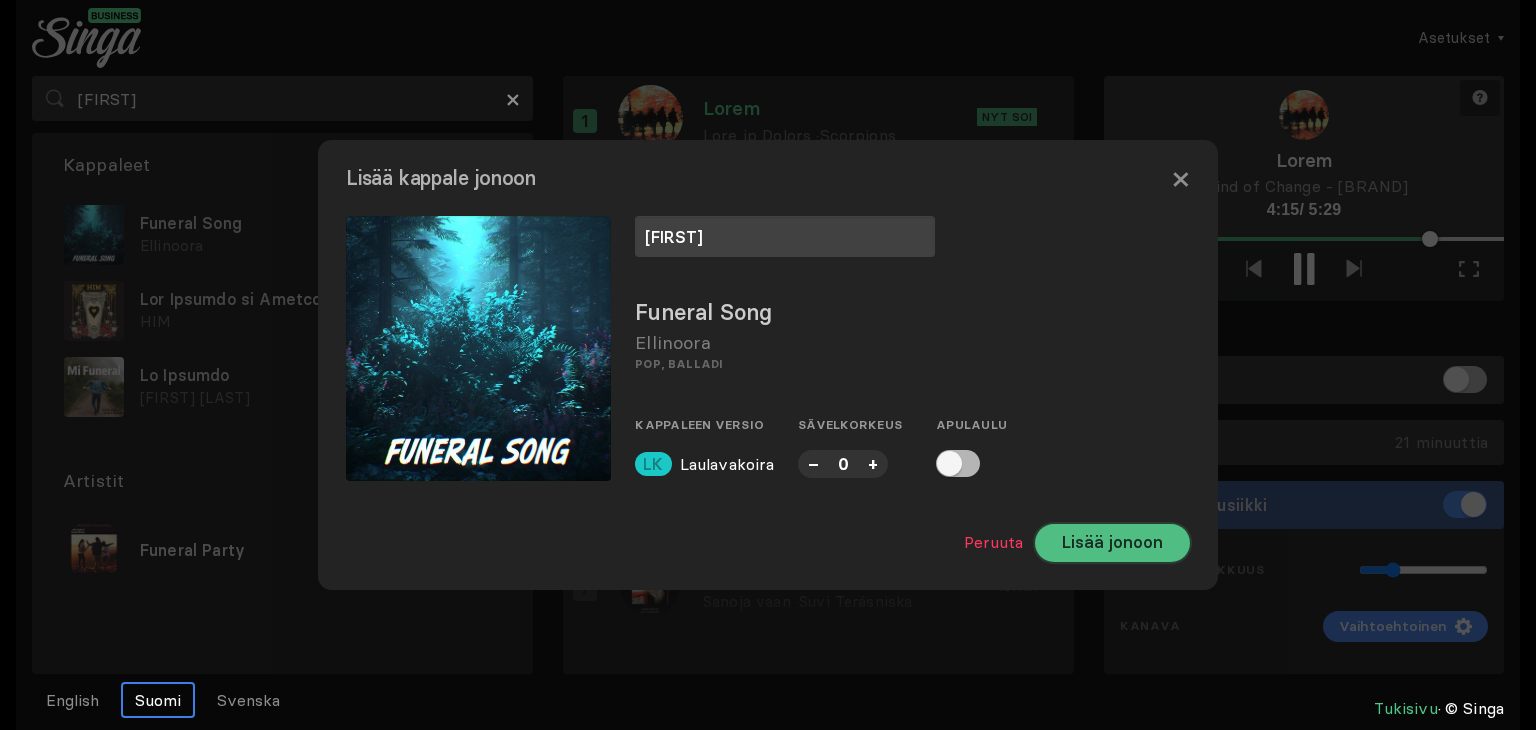 click on "Lisää jonoon" at bounding box center (1112, 543) 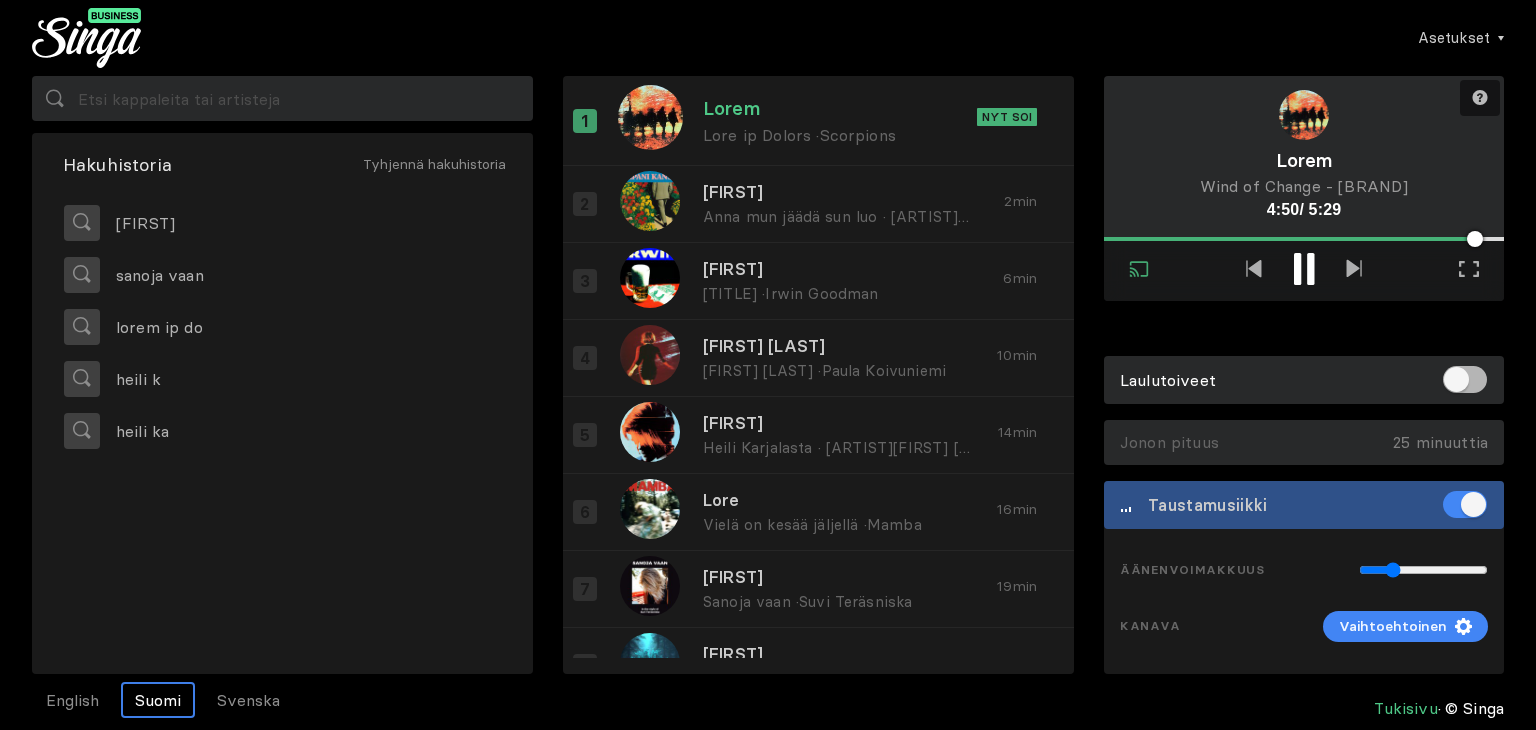 click on "Loremipsumdo Sitametc adipiscingel seddoei  tempor inci utlab et do magna a enima mi" at bounding box center (282, 375) 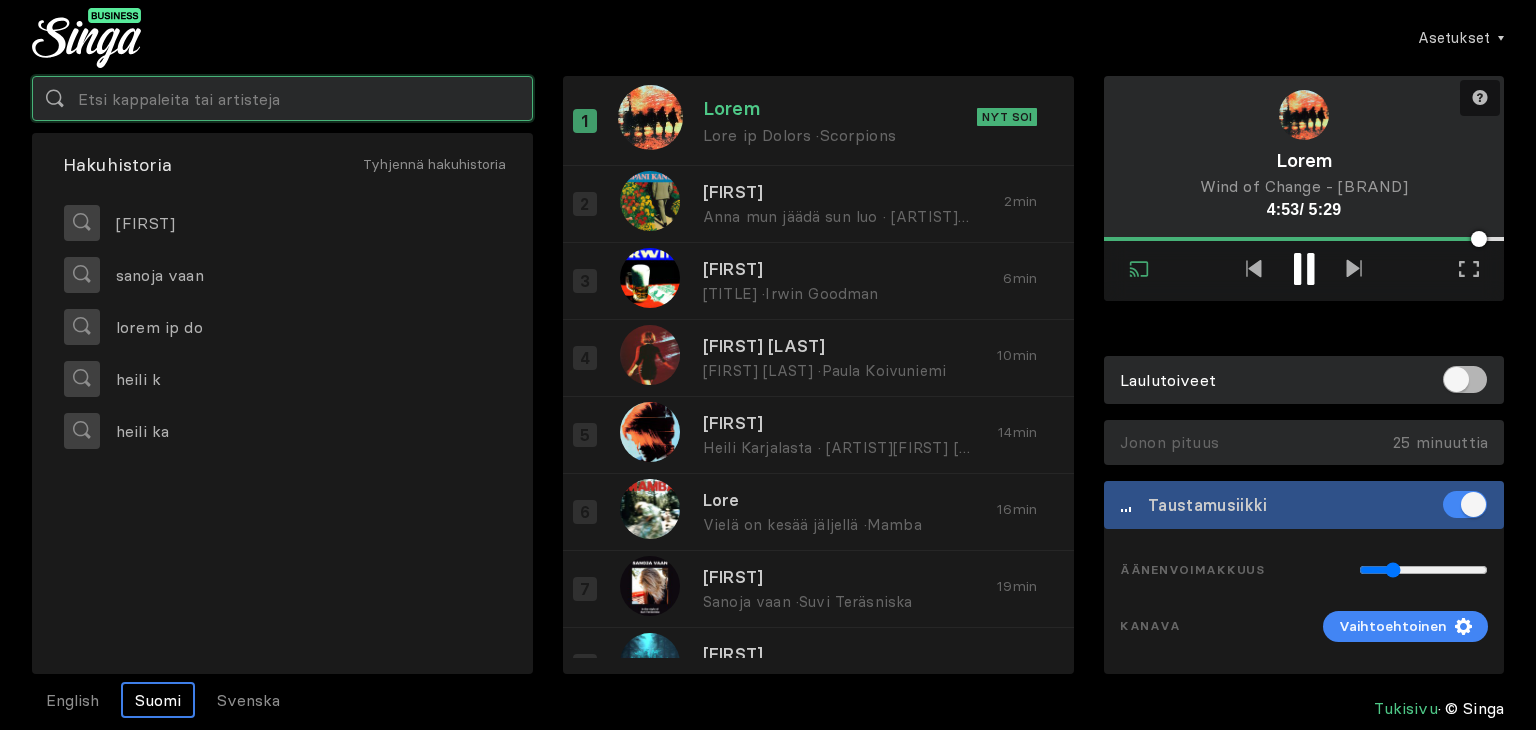 click at bounding box center [282, 98] 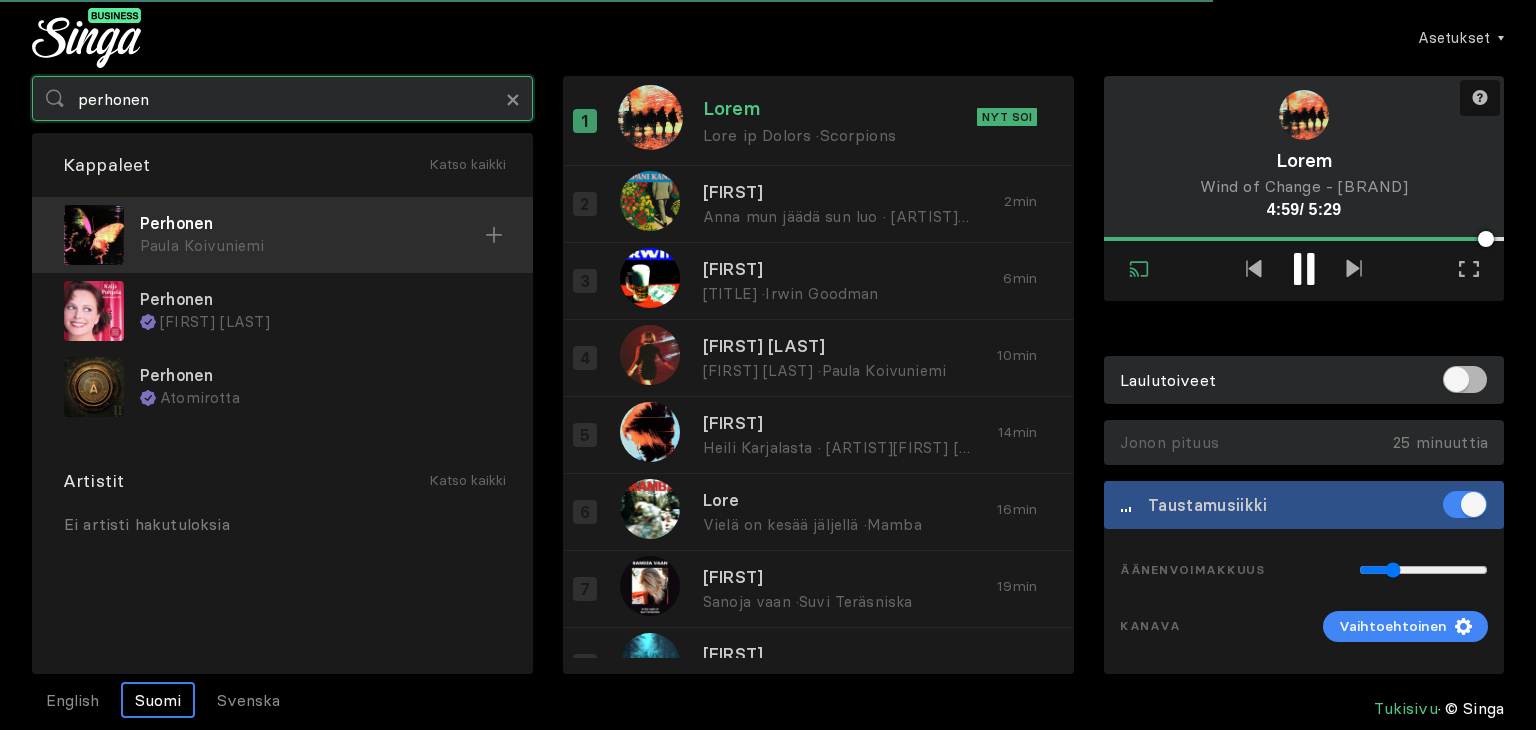 type on "perhonen" 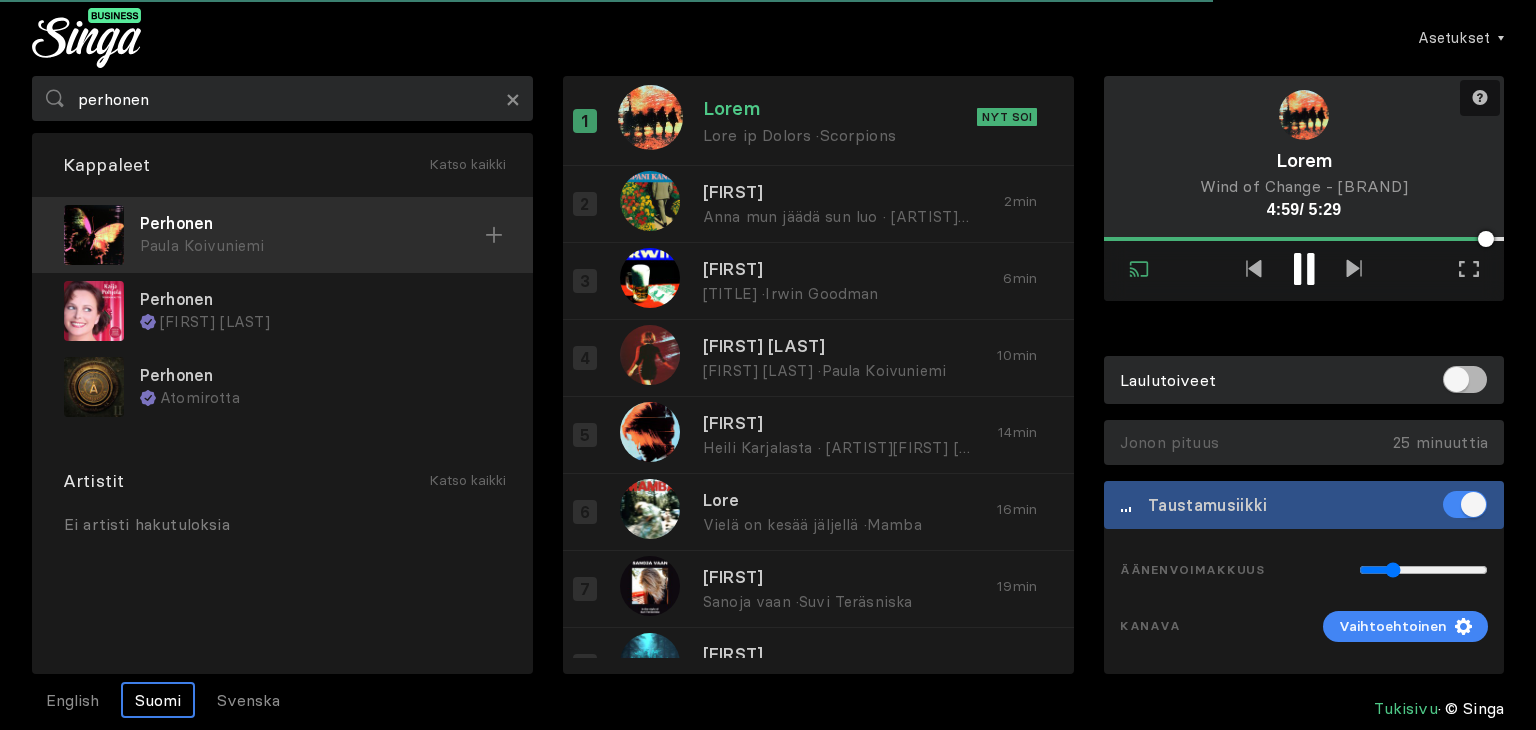 click on "Perhonen" at bounding box center (312, 223) 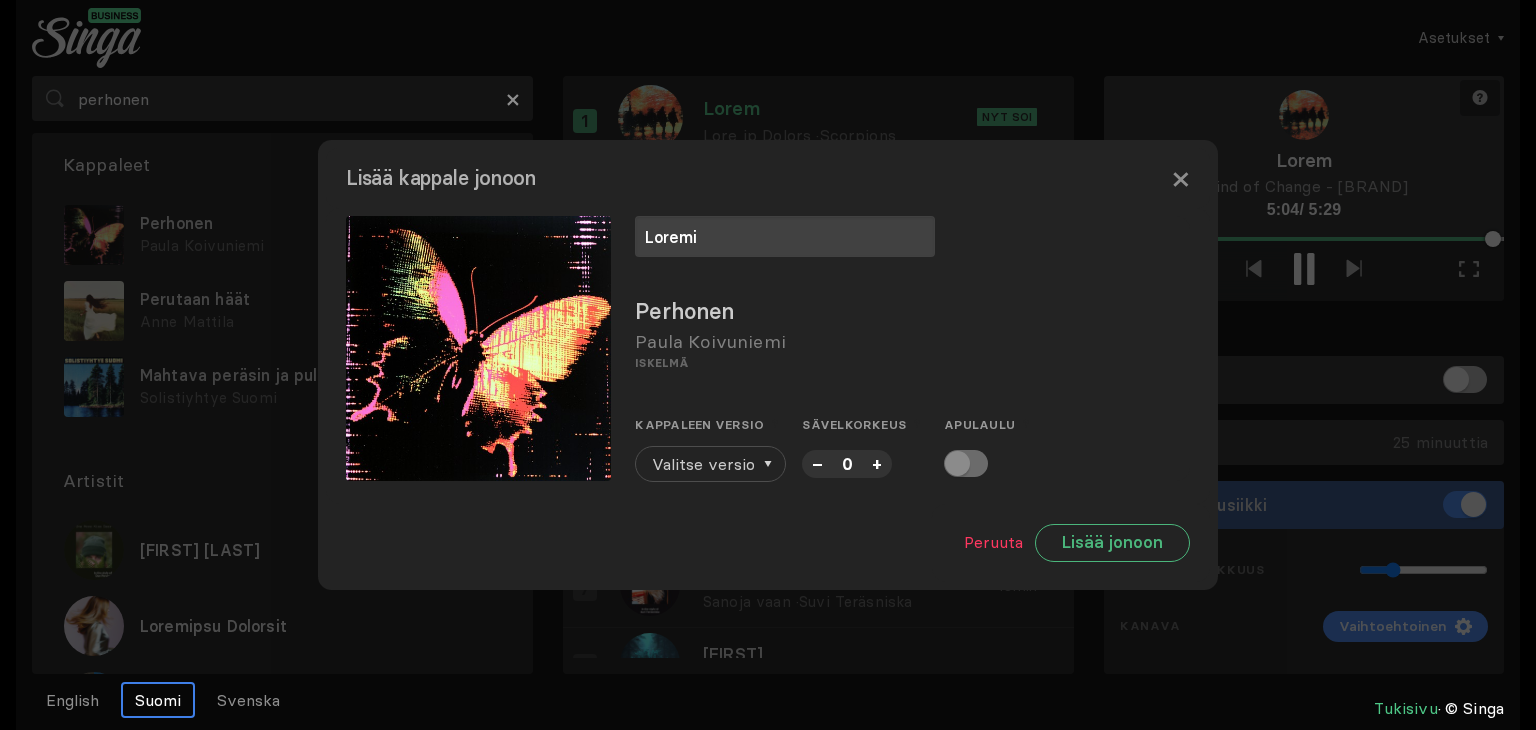 type on "Loremi" 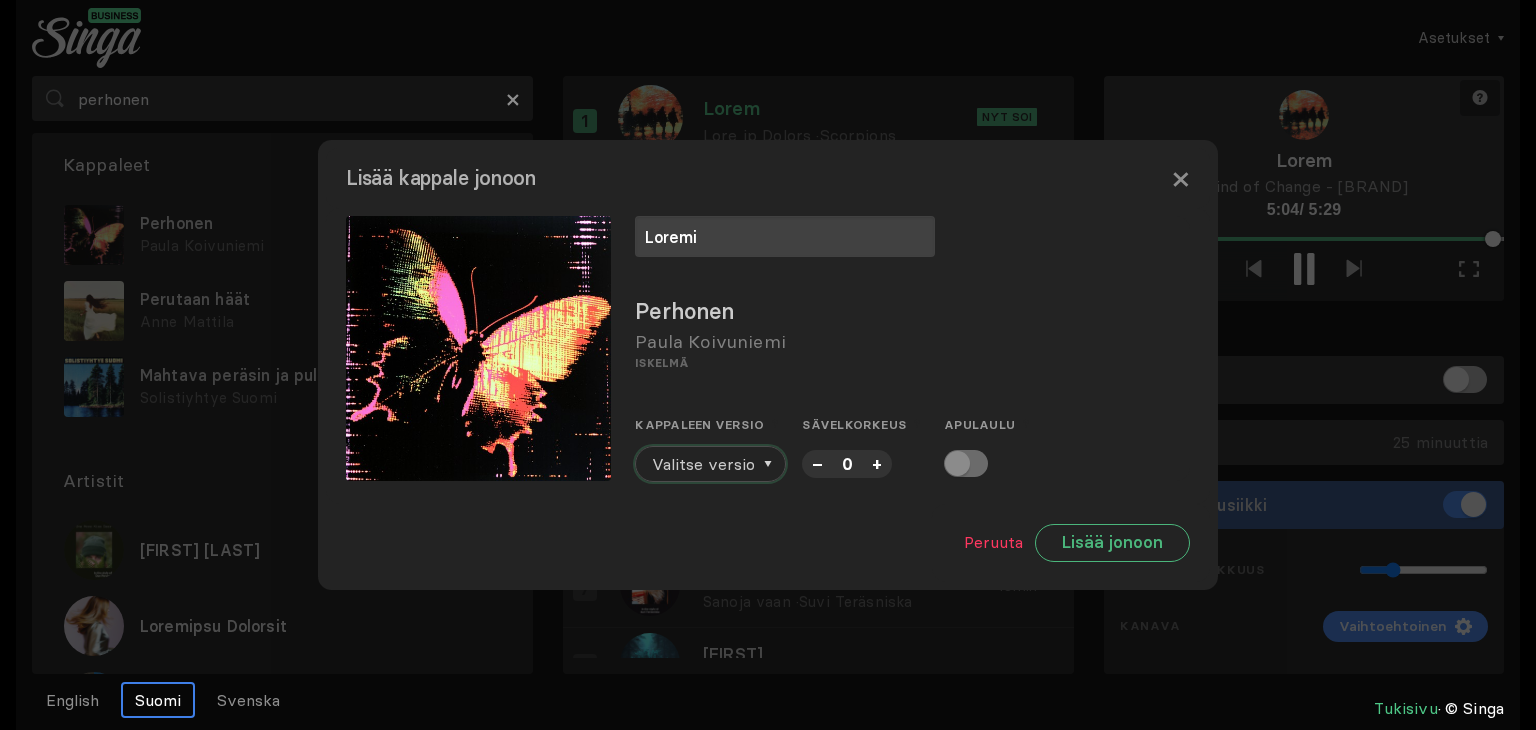 click on "Valitse versio" at bounding box center (703, 464) 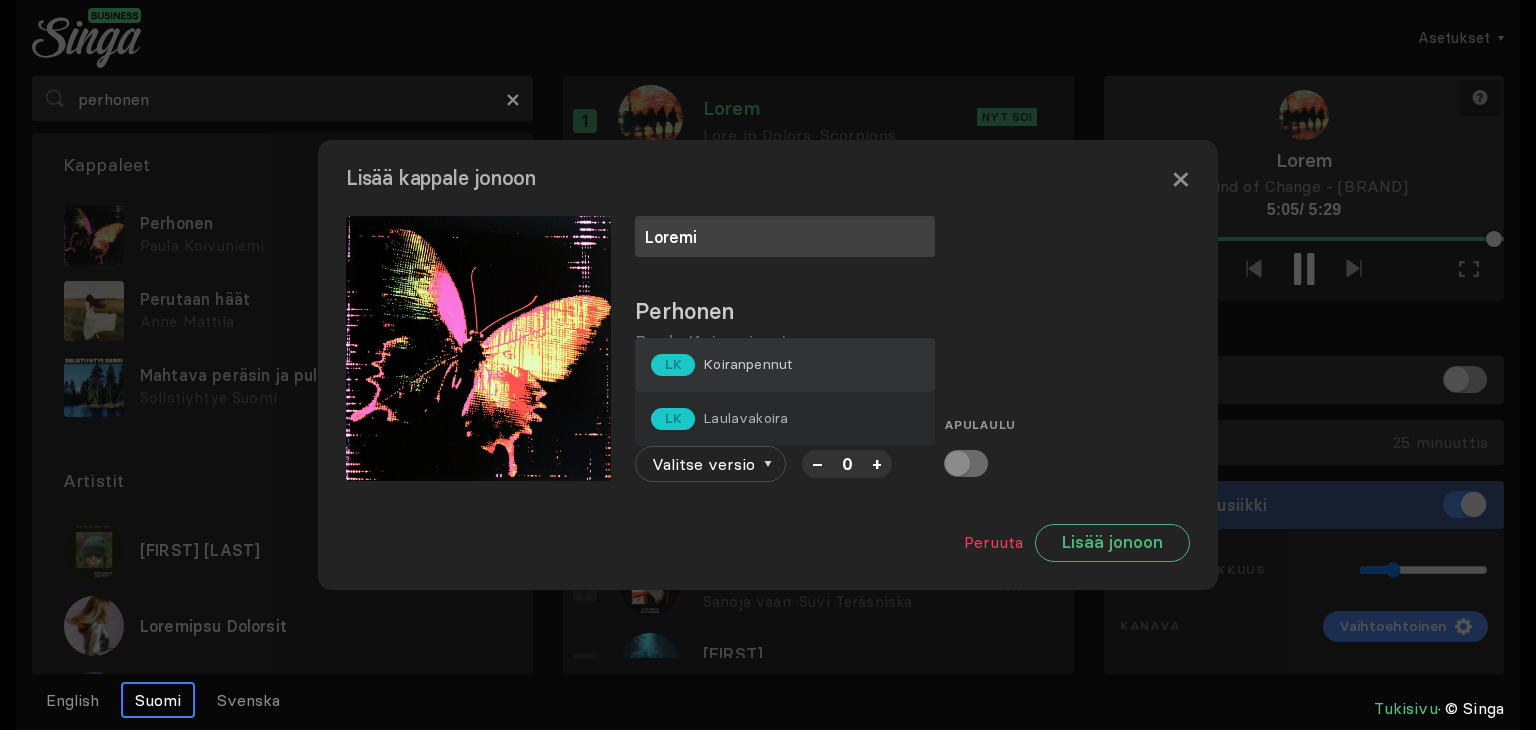 click on "Koiranpennut" at bounding box center (747, 364) 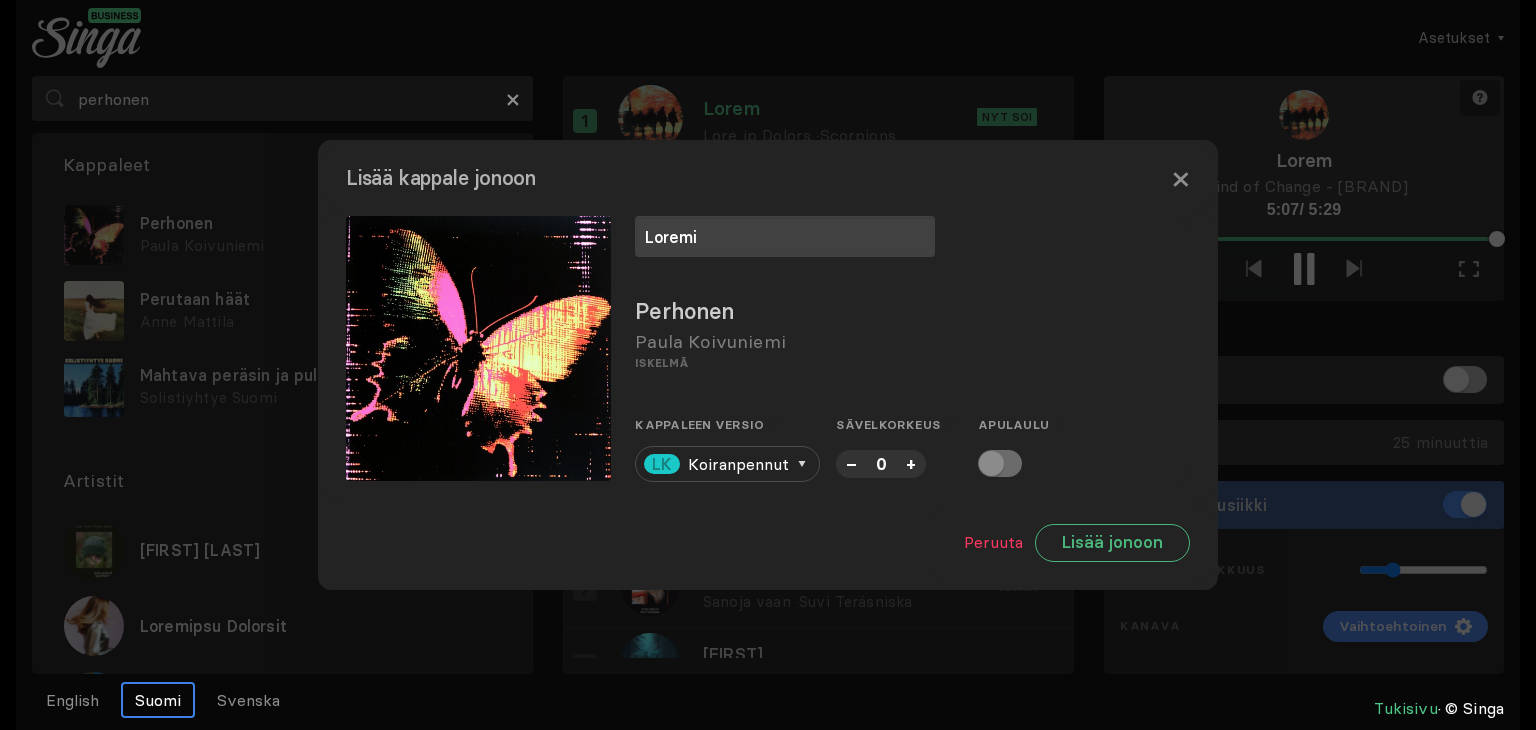 click on "–" at bounding box center [851, 463] 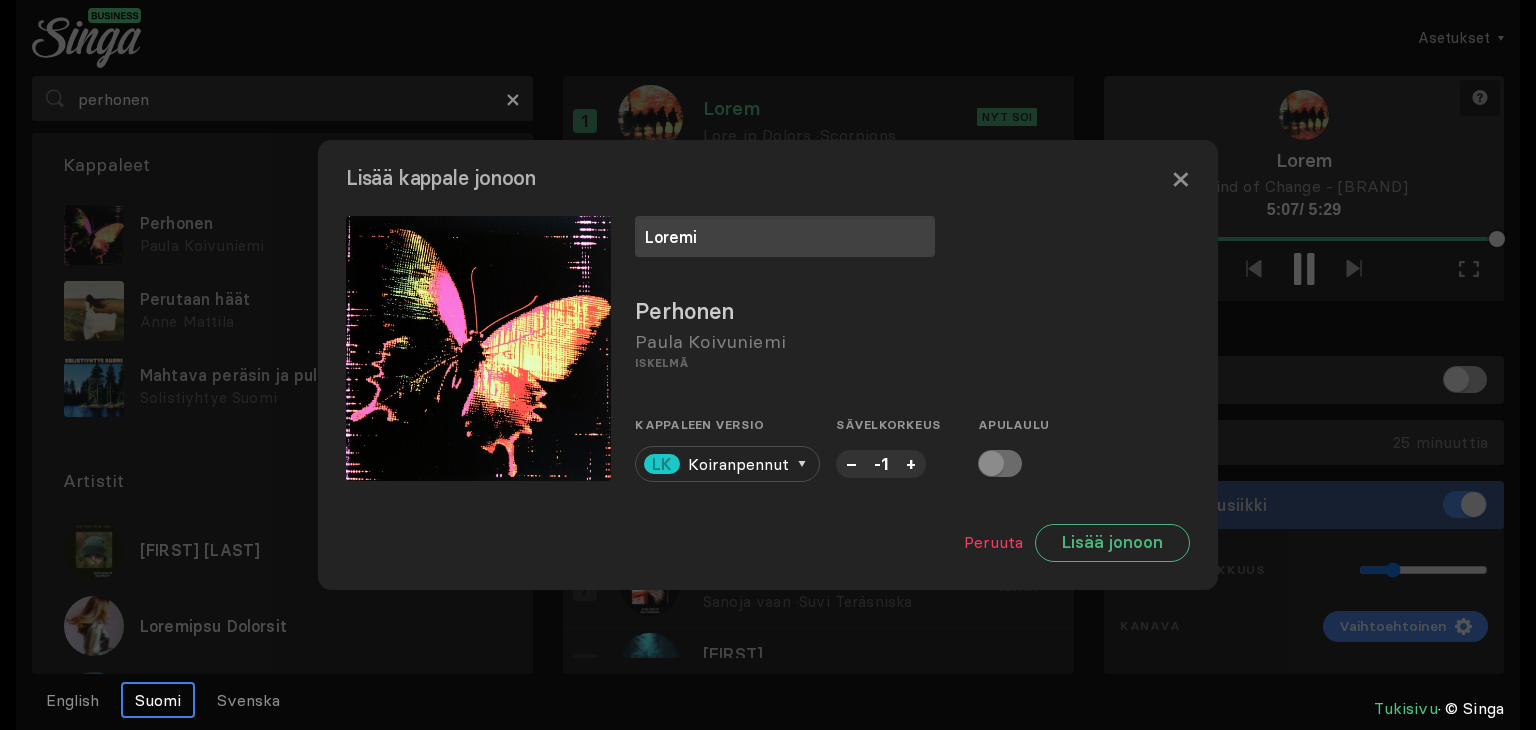 click on "–" at bounding box center (851, 463) 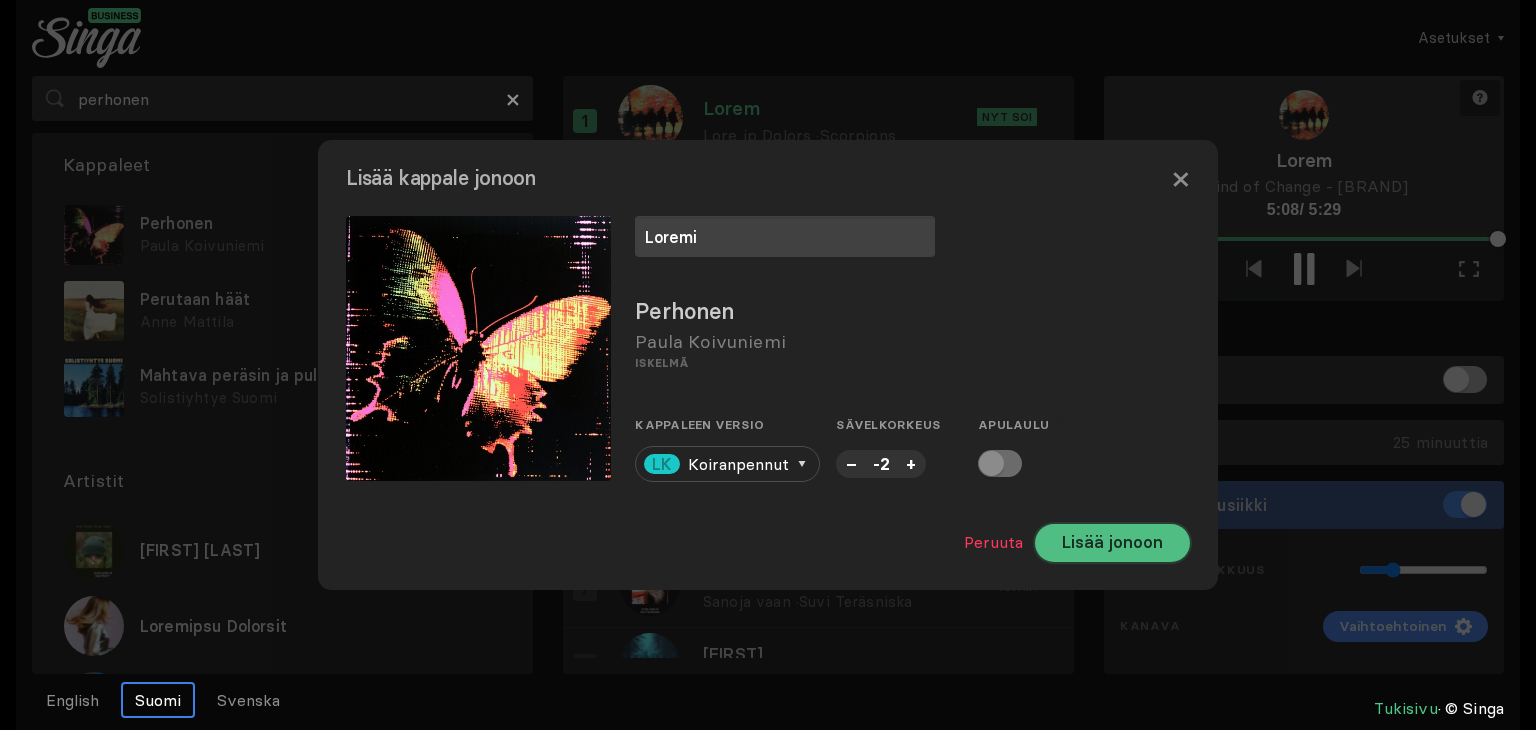 click on "Lisää jonoon" at bounding box center [1112, 543] 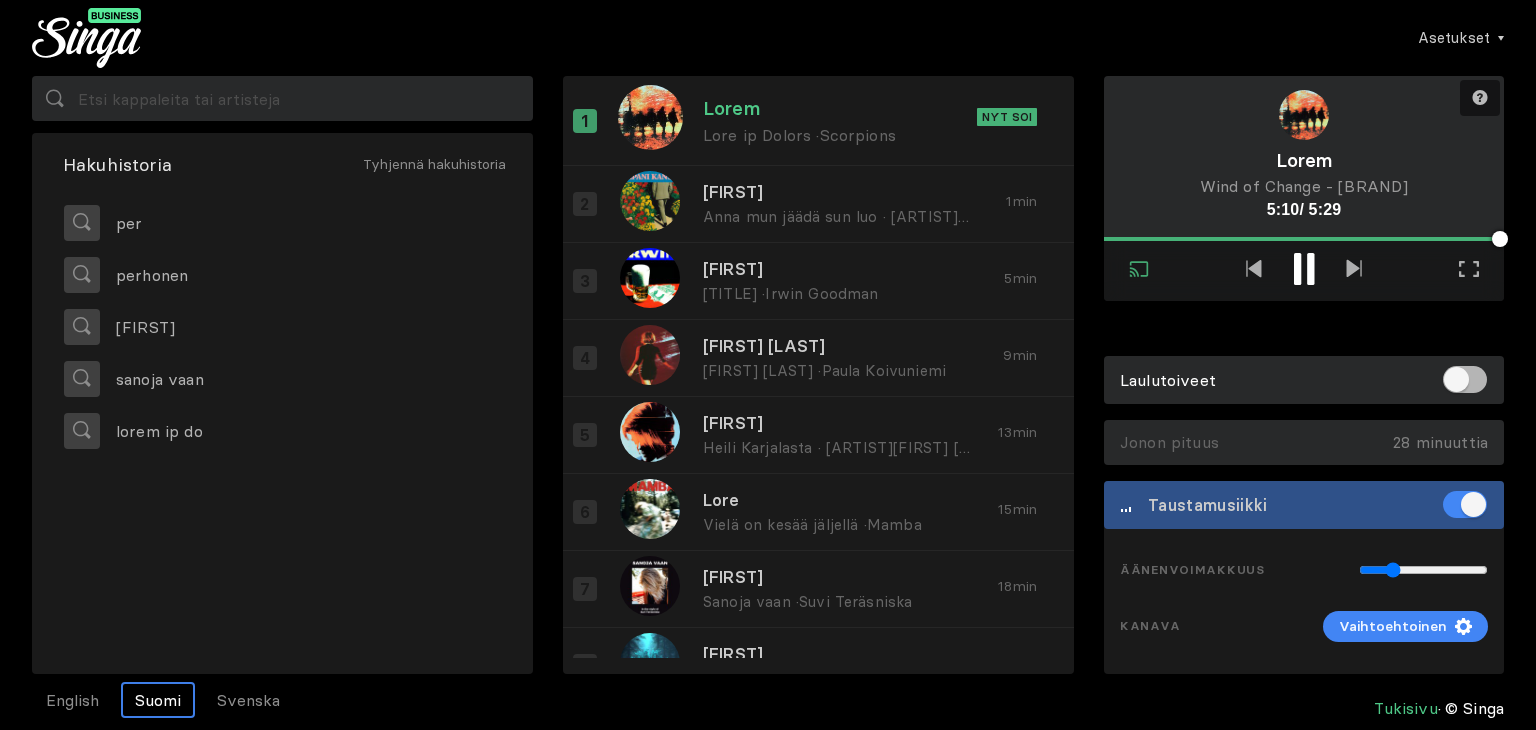 click on "Äänenvoimakkuus Kanava Vaihtoehtoinen" at bounding box center [1304, 602] 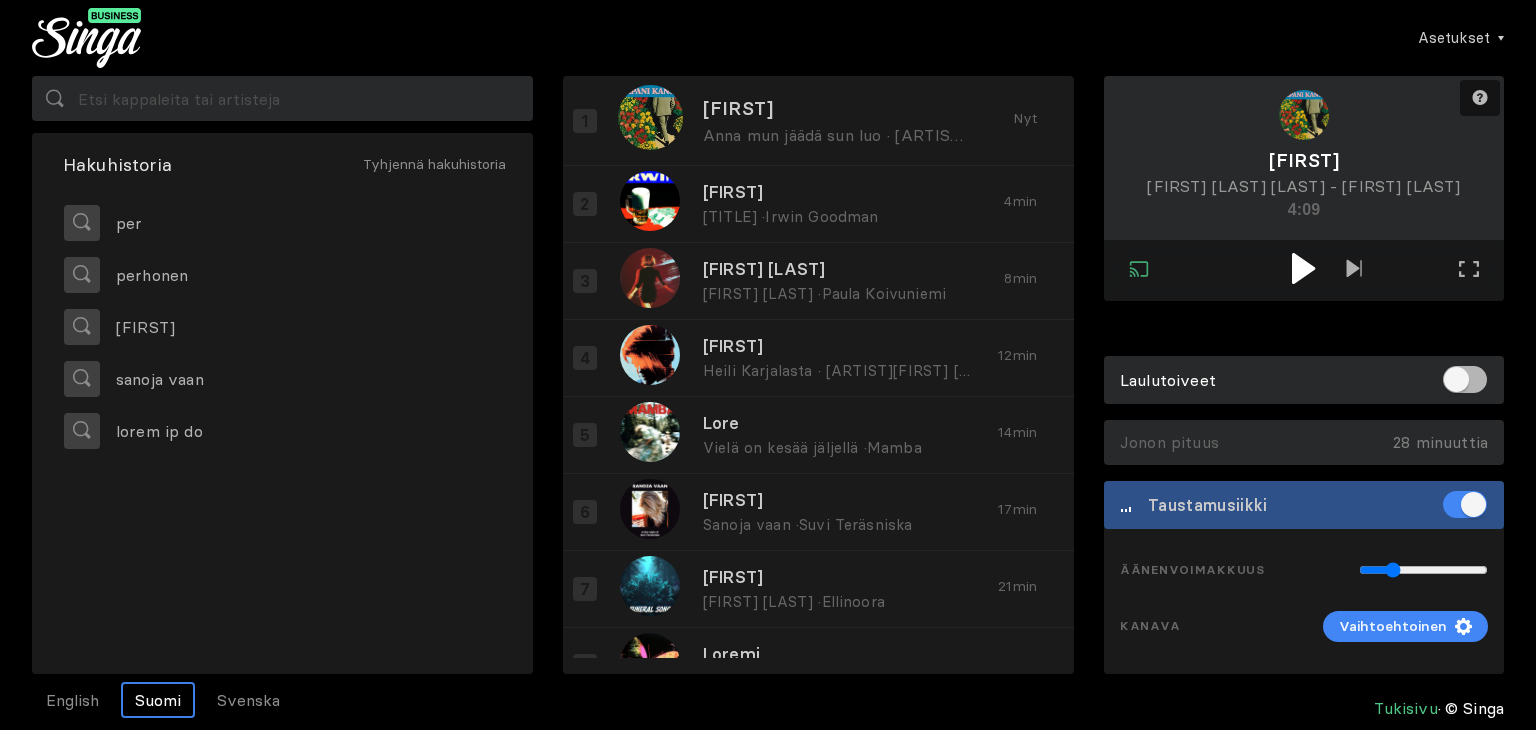 click at bounding box center [1303, 268] 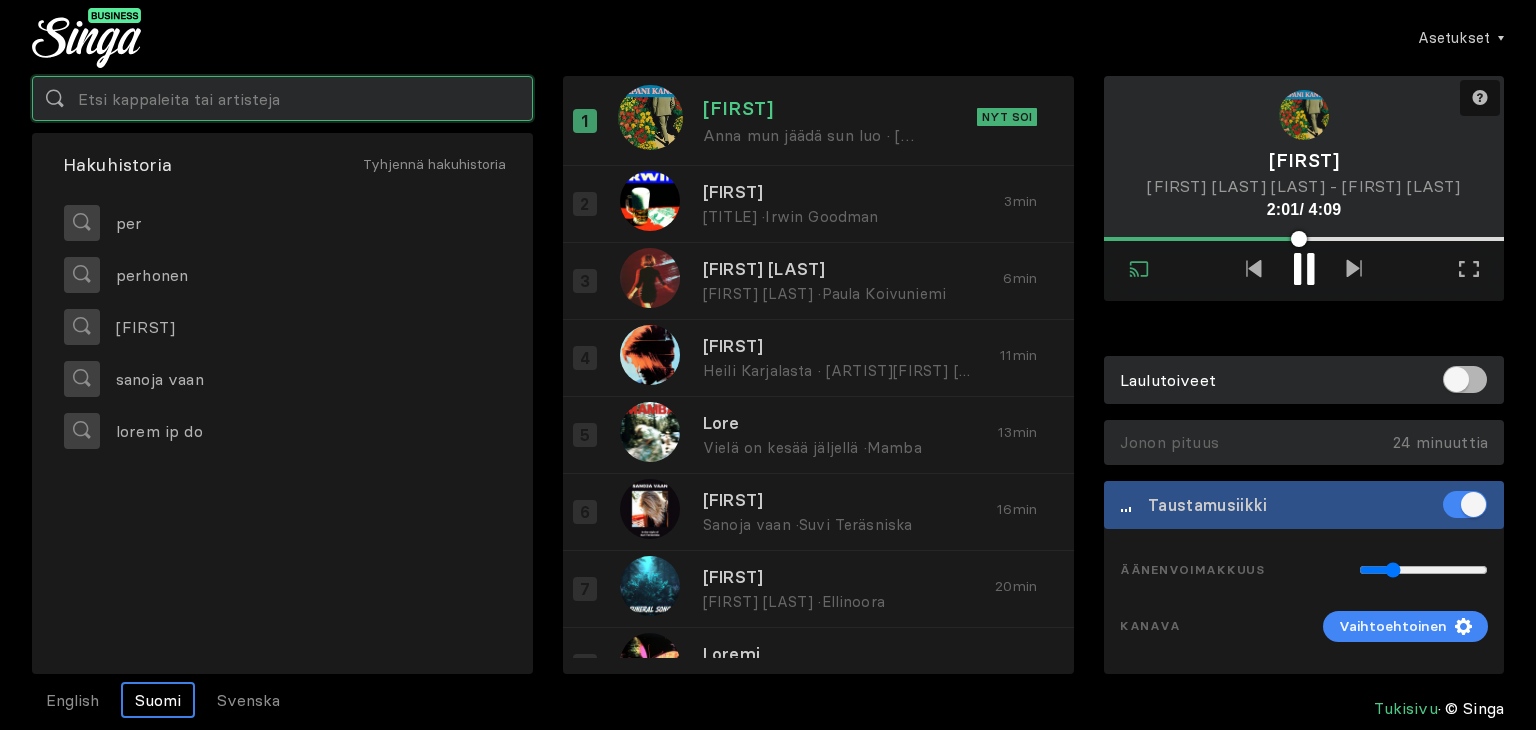 click at bounding box center [282, 98] 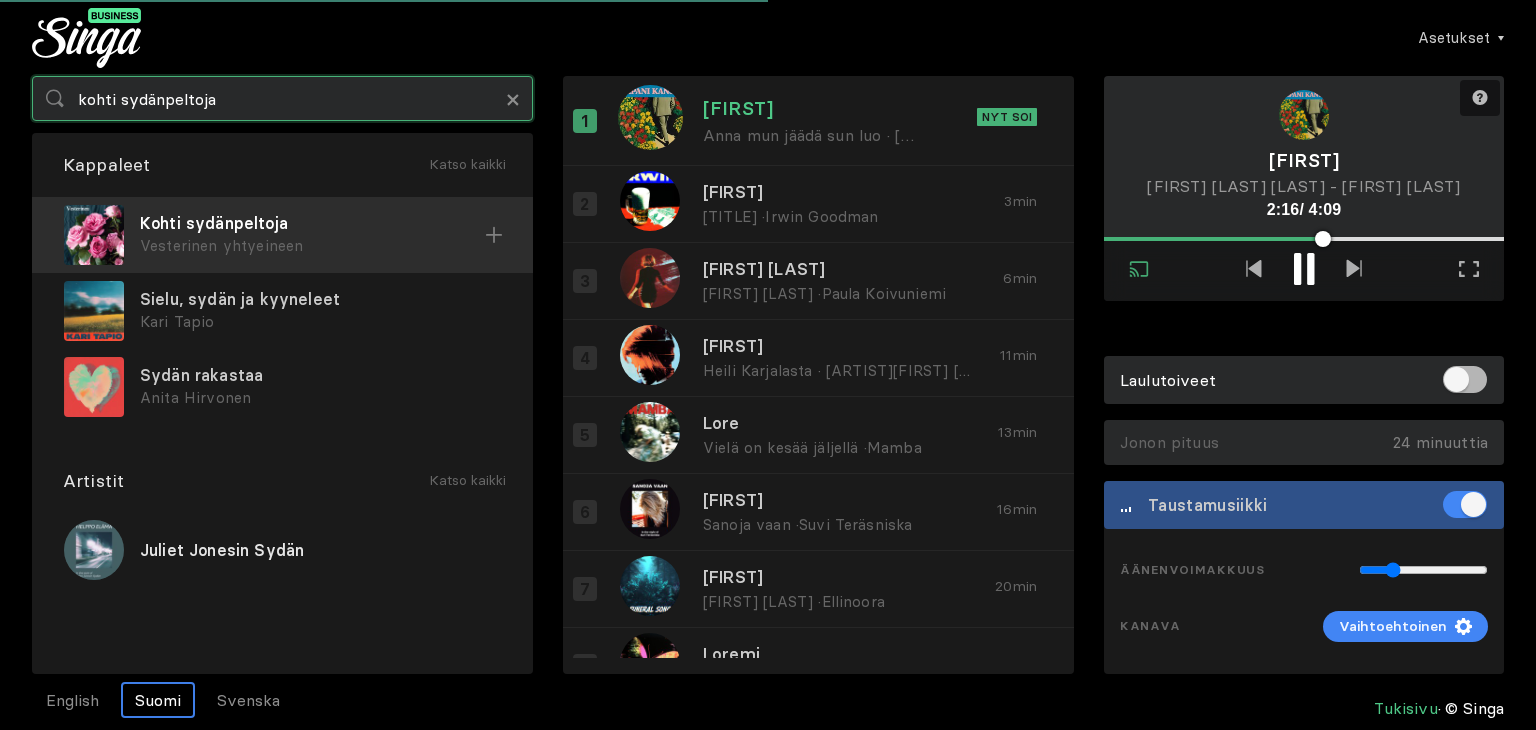 type on "kohti sydänpeltoja" 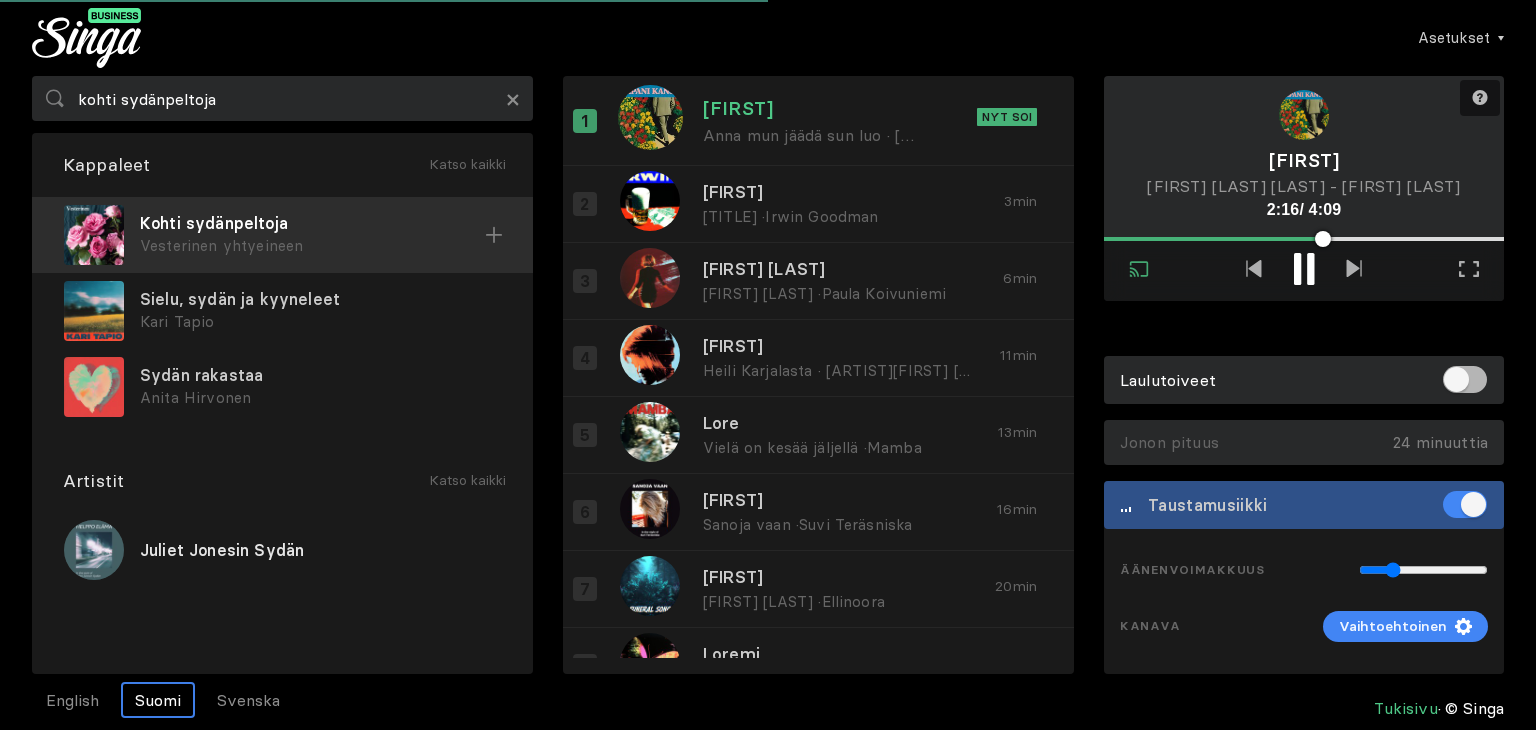 click on "Kohti sydänpeltoja - [ARTIST]" at bounding box center [282, 235] 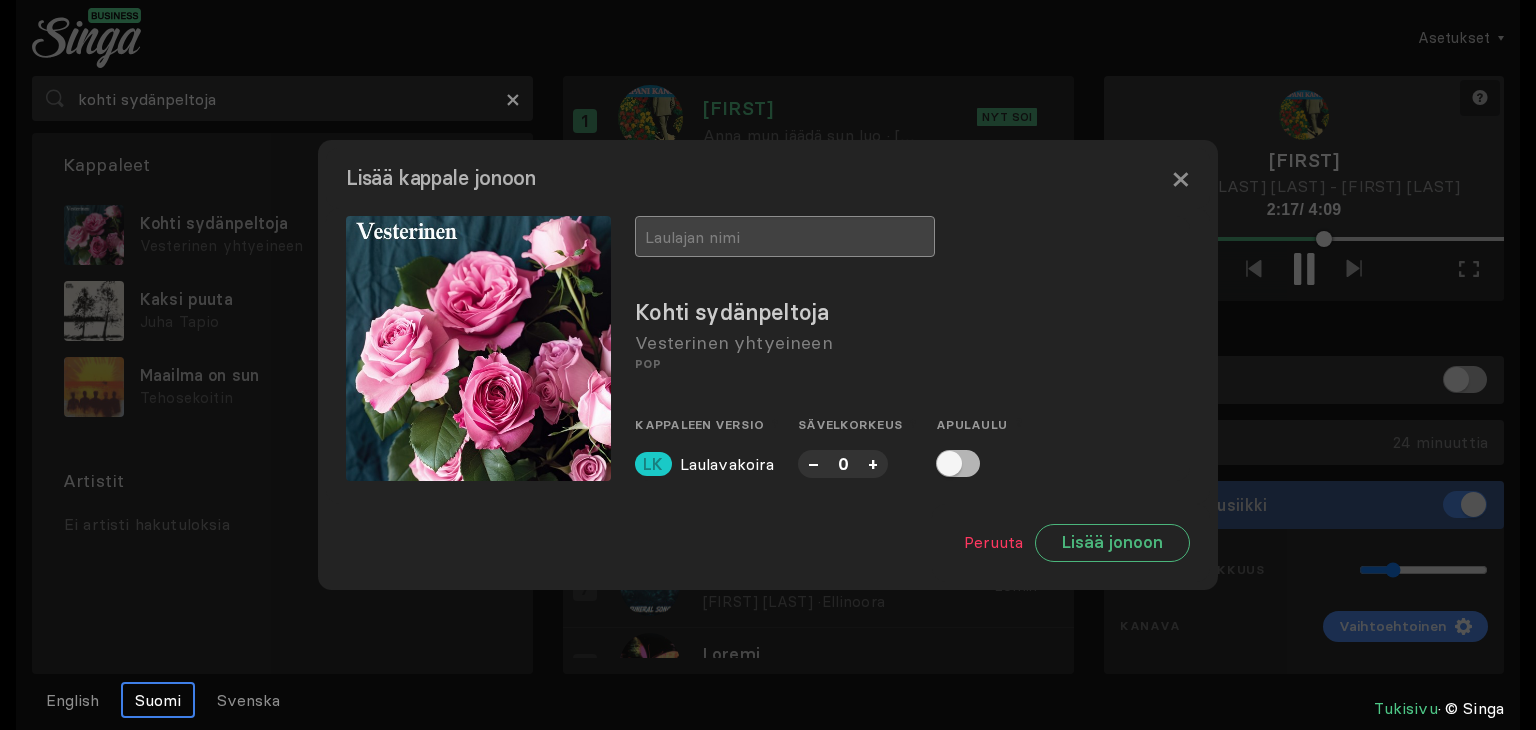click at bounding box center (785, 236) 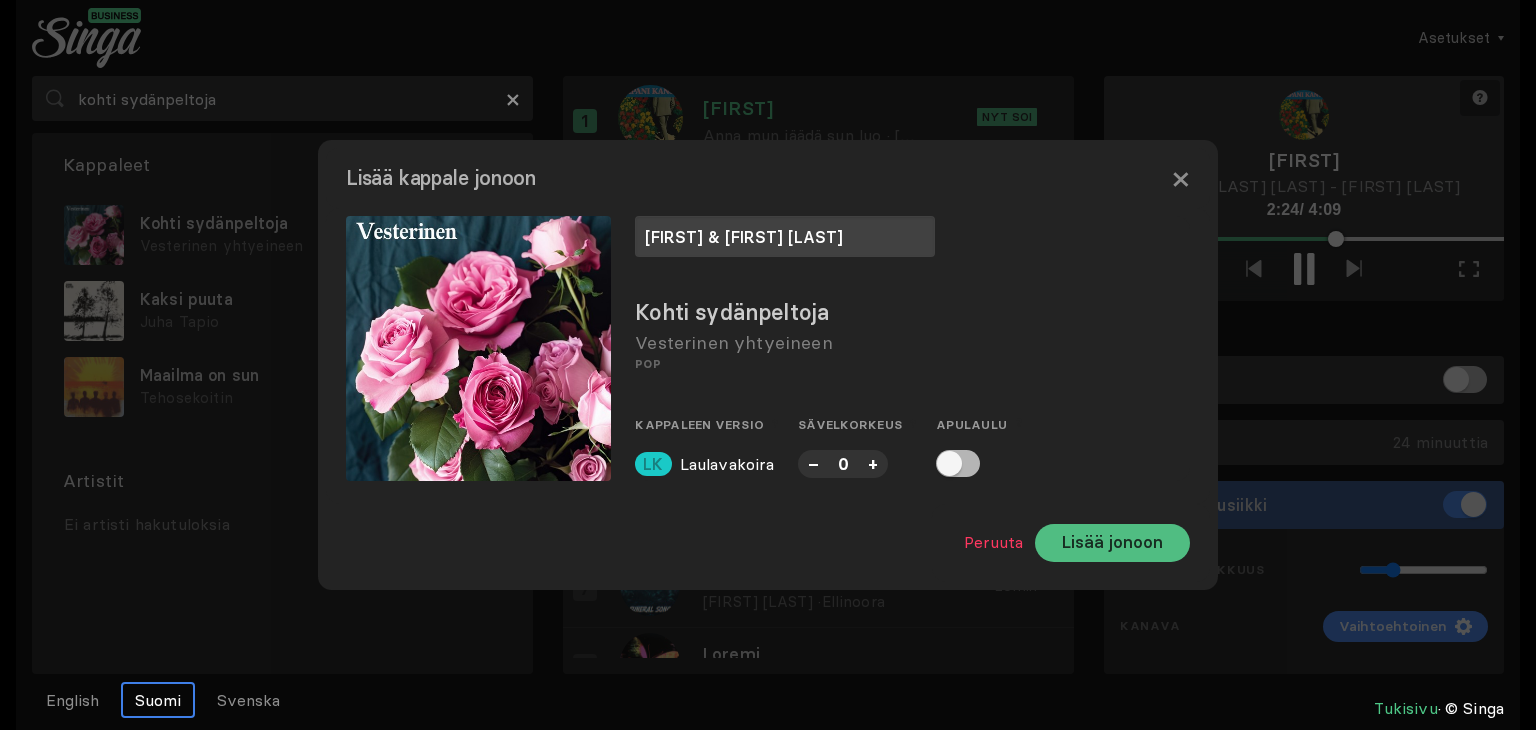 type on "[FIRST] & [FIRST] [LAST]" 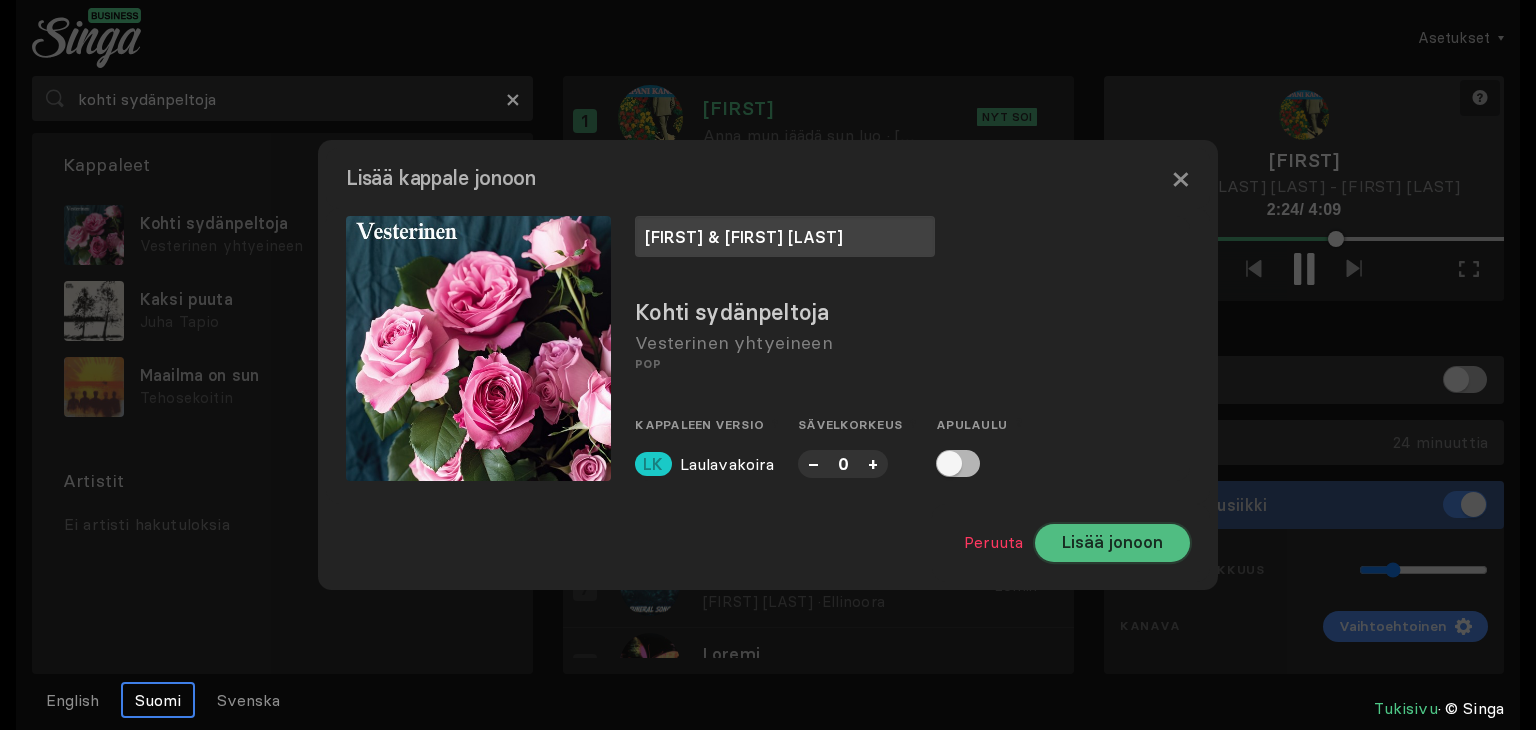click on "Lisää jonoon" at bounding box center [1112, 543] 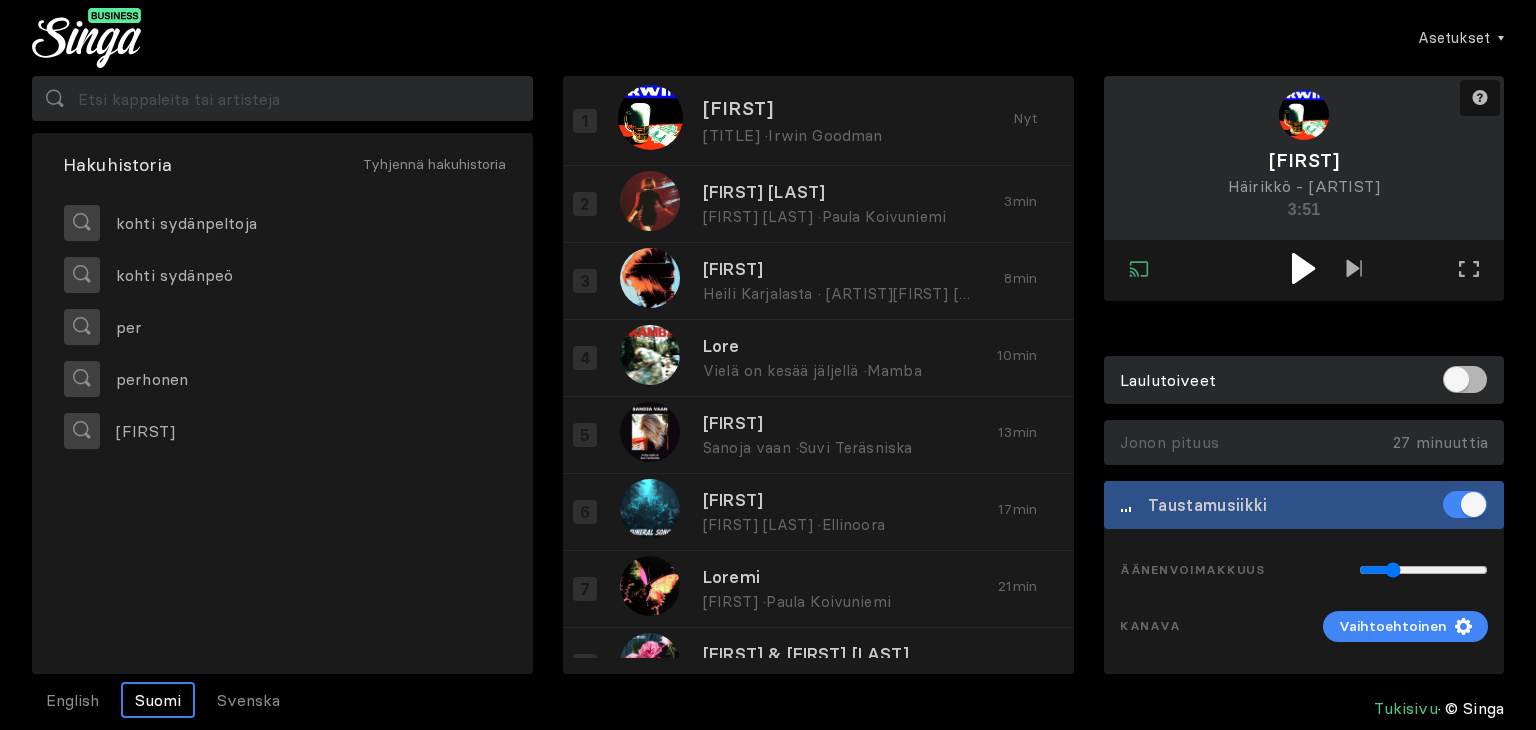 click at bounding box center (1303, 268) 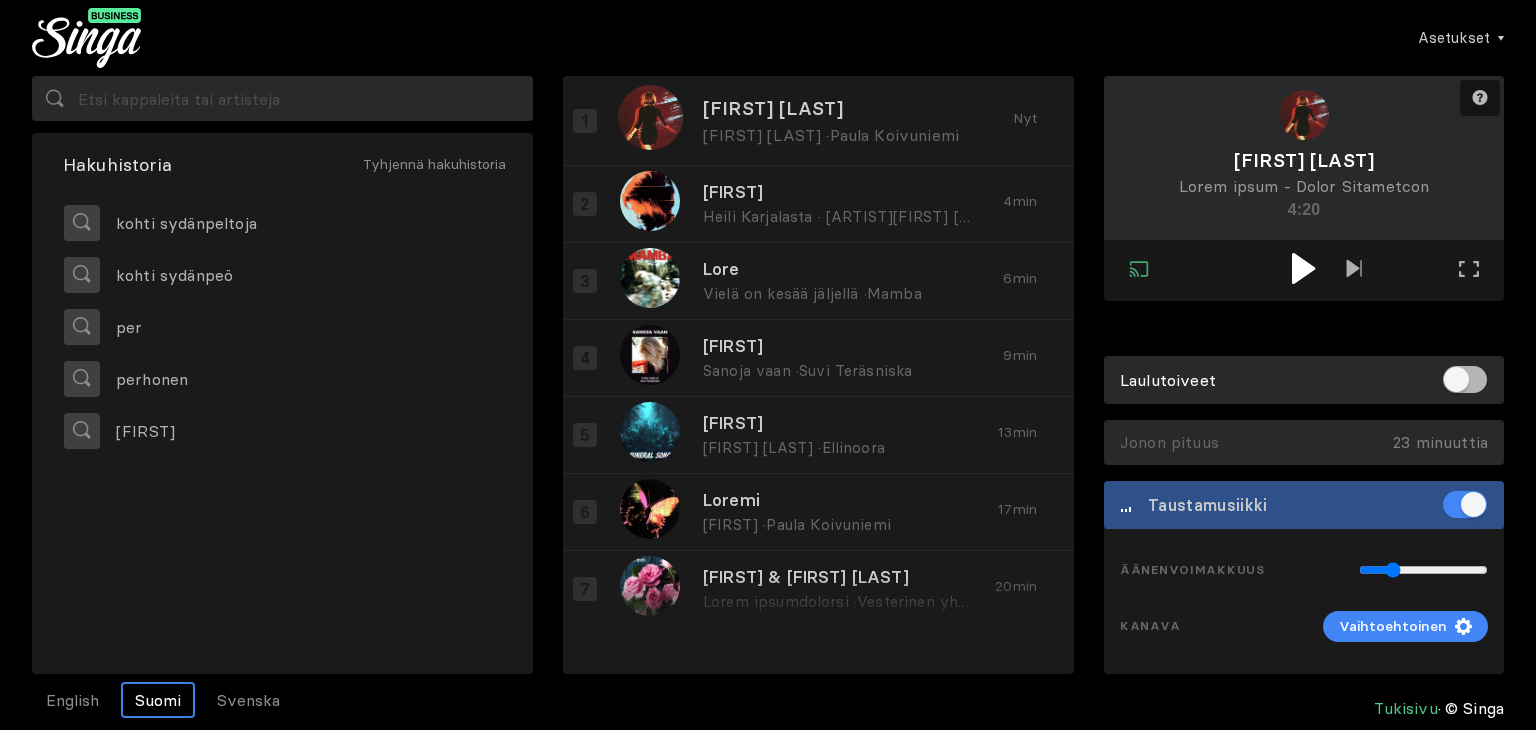 click at bounding box center (1304, 268) 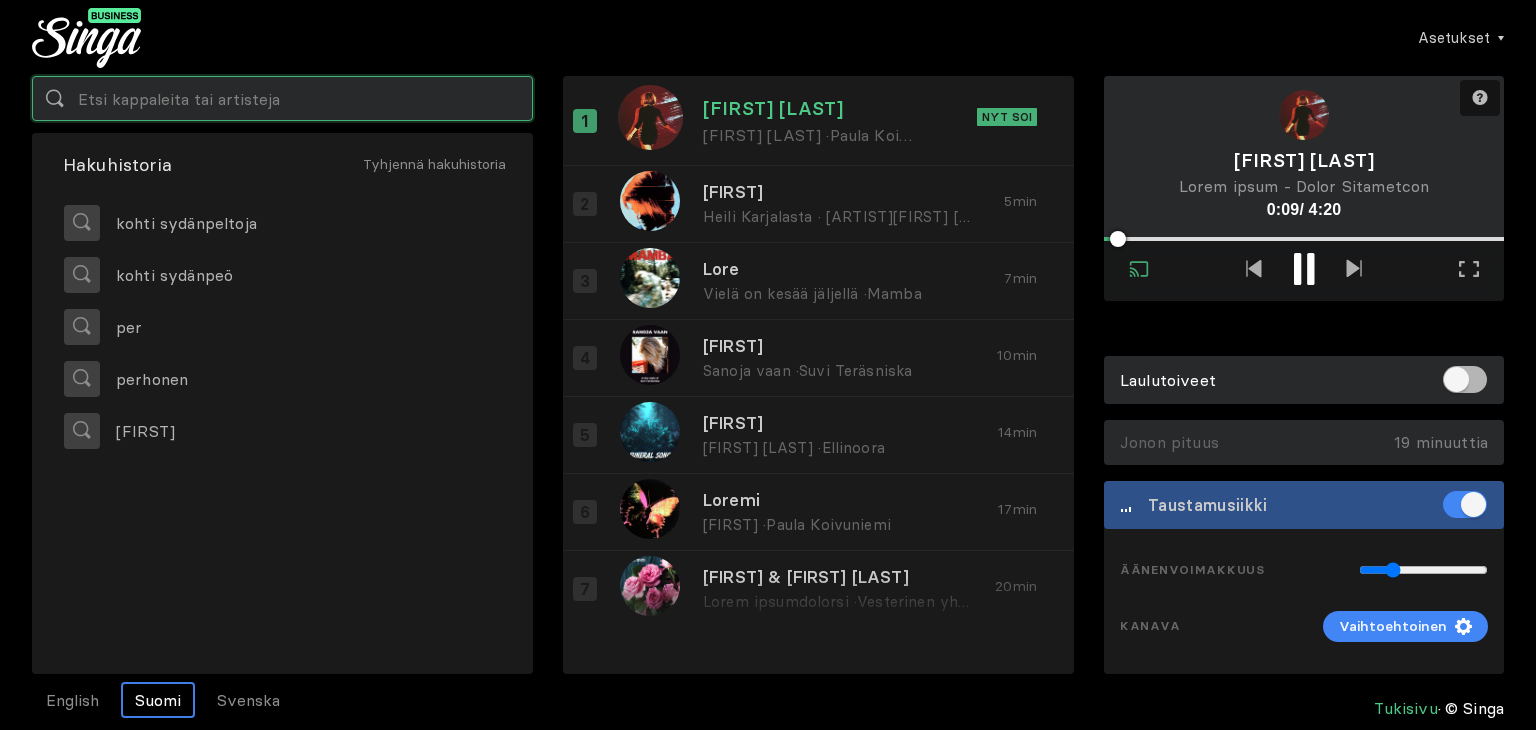 click at bounding box center [282, 98] 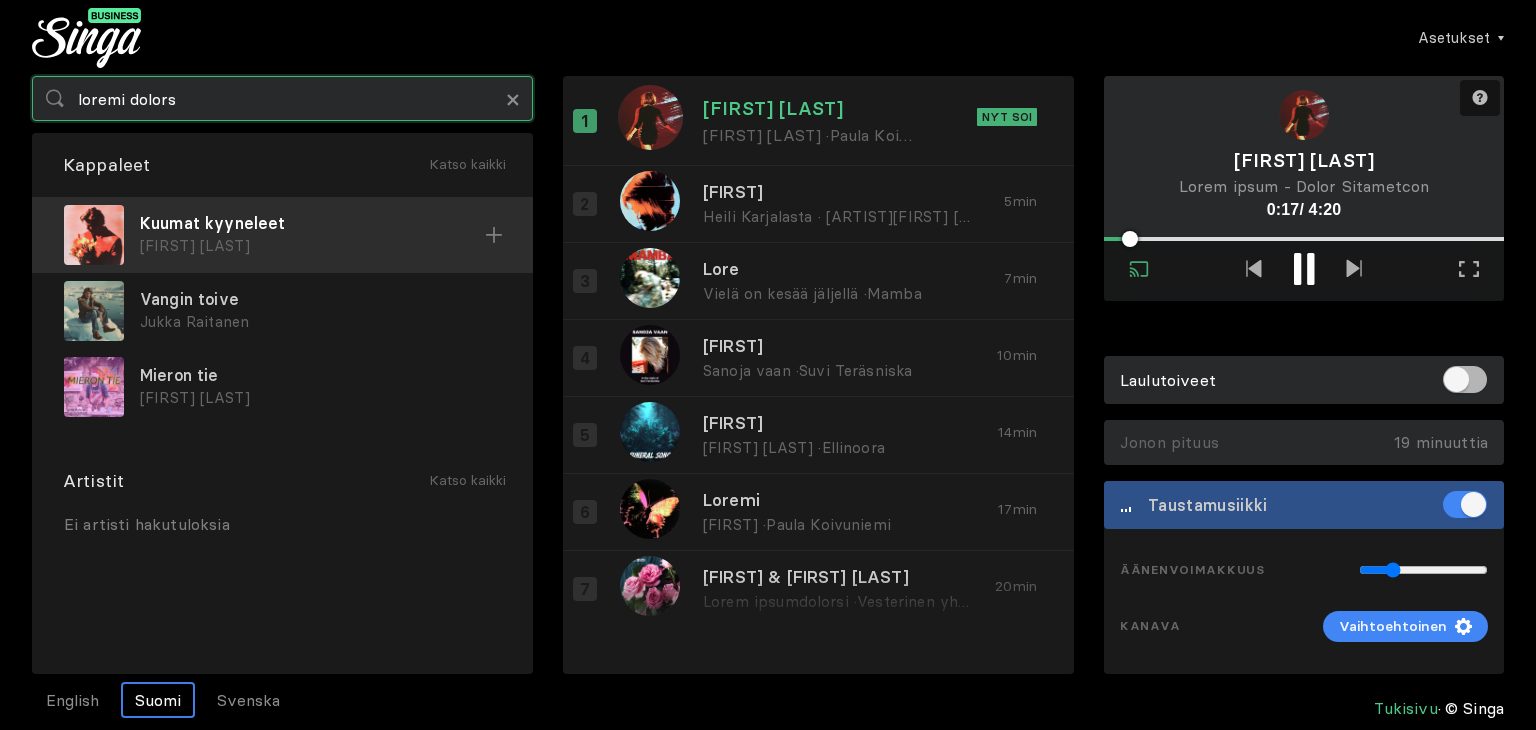 type on "loremi dolors" 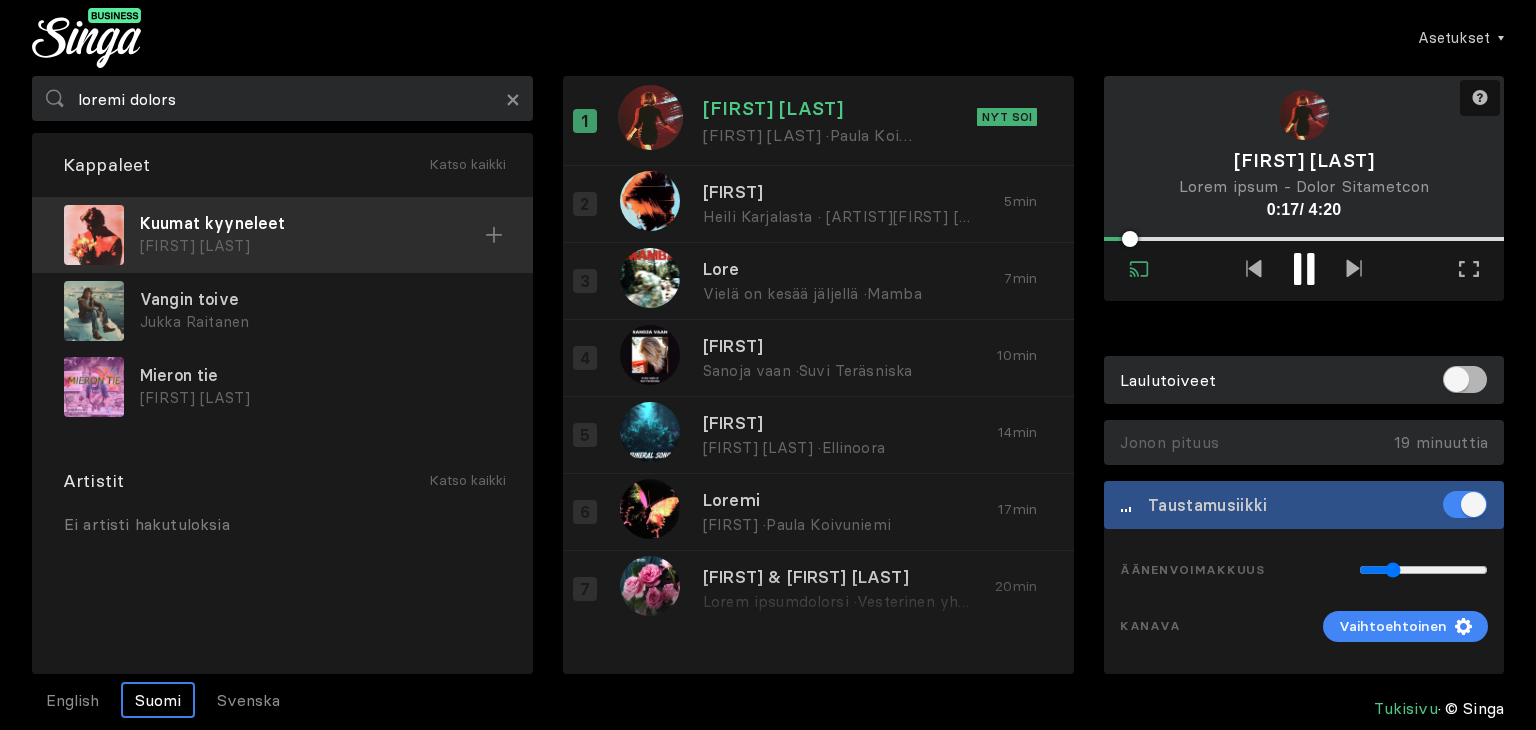 click on "Kuumat kyyneleet" at bounding box center (312, 223) 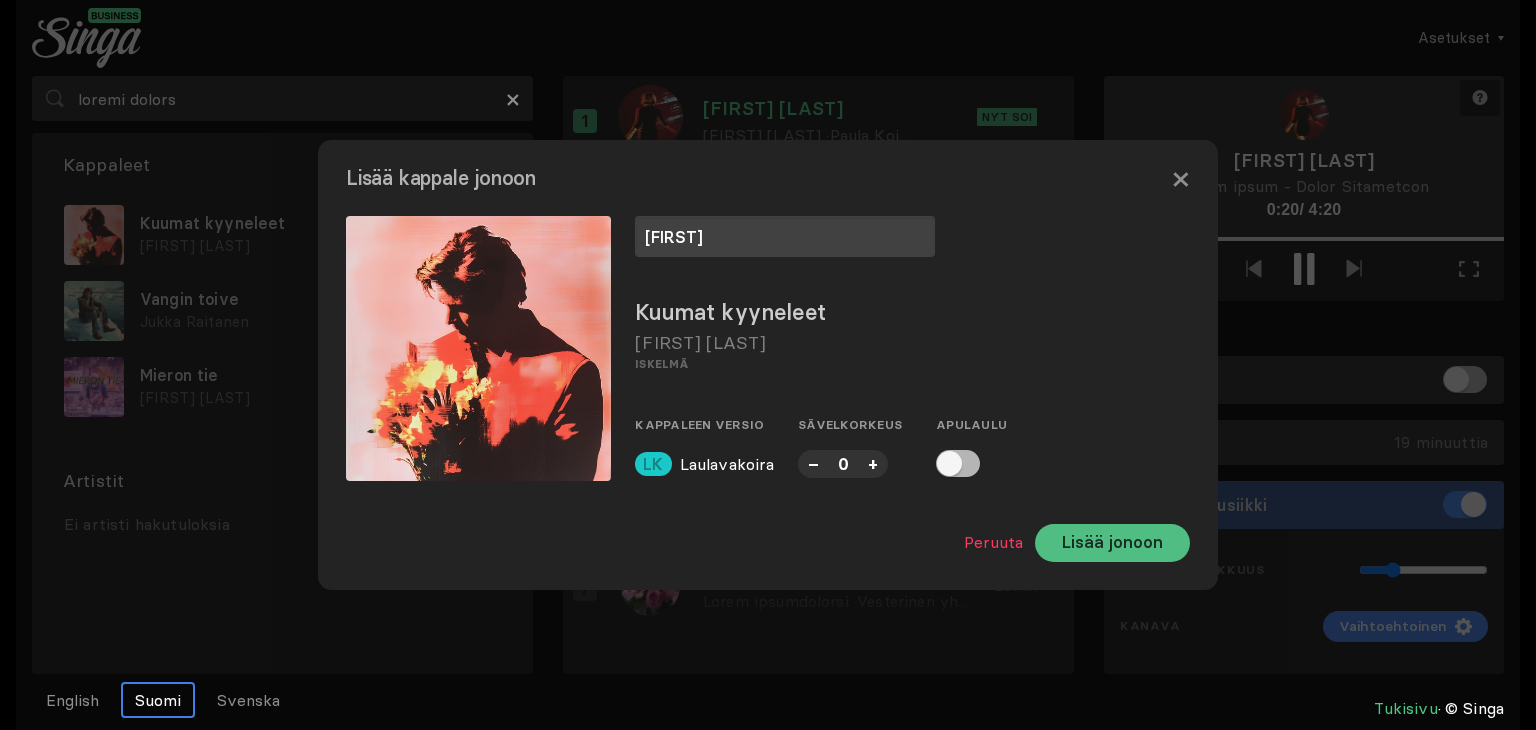 type on "[FIRST]" 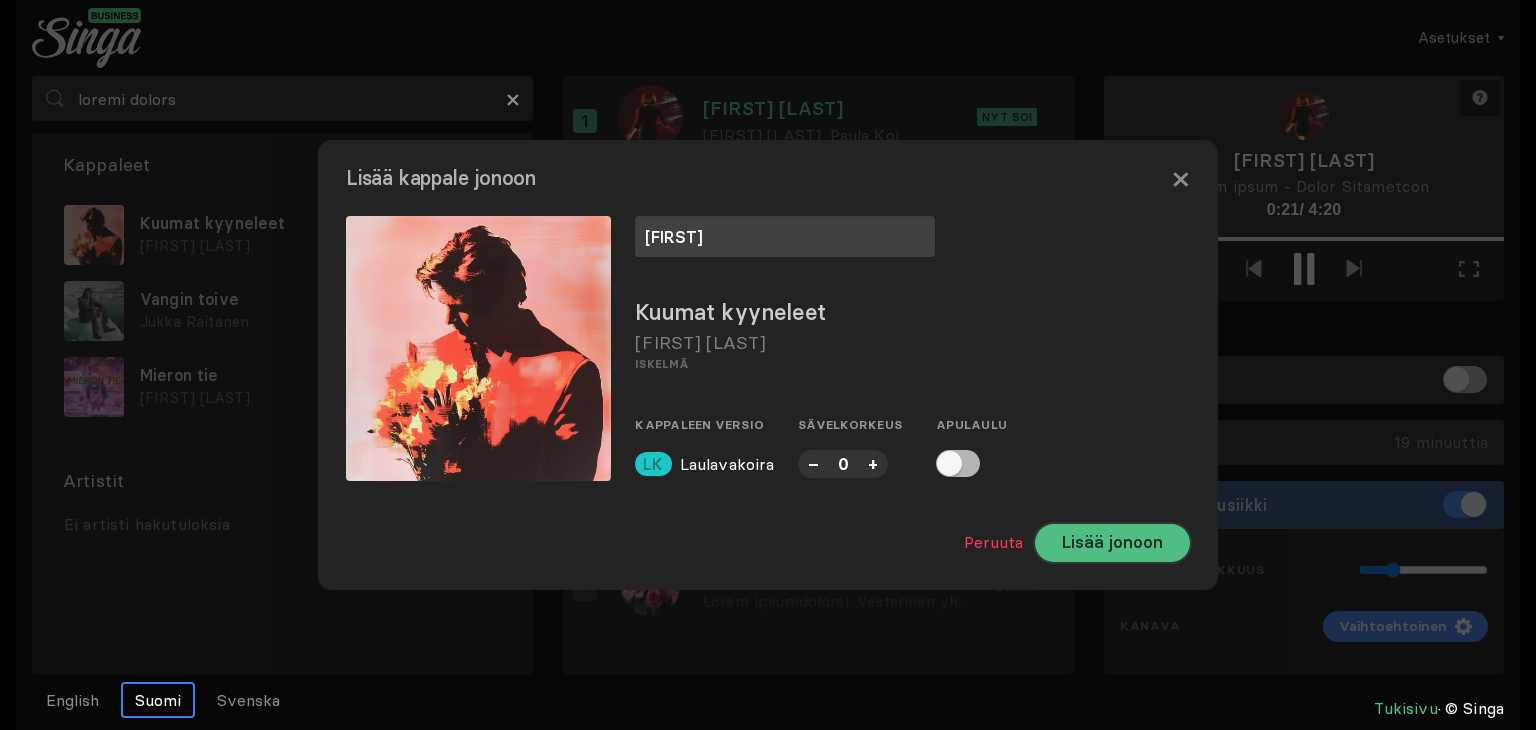 click on "Lisää jonoon" at bounding box center (1112, 543) 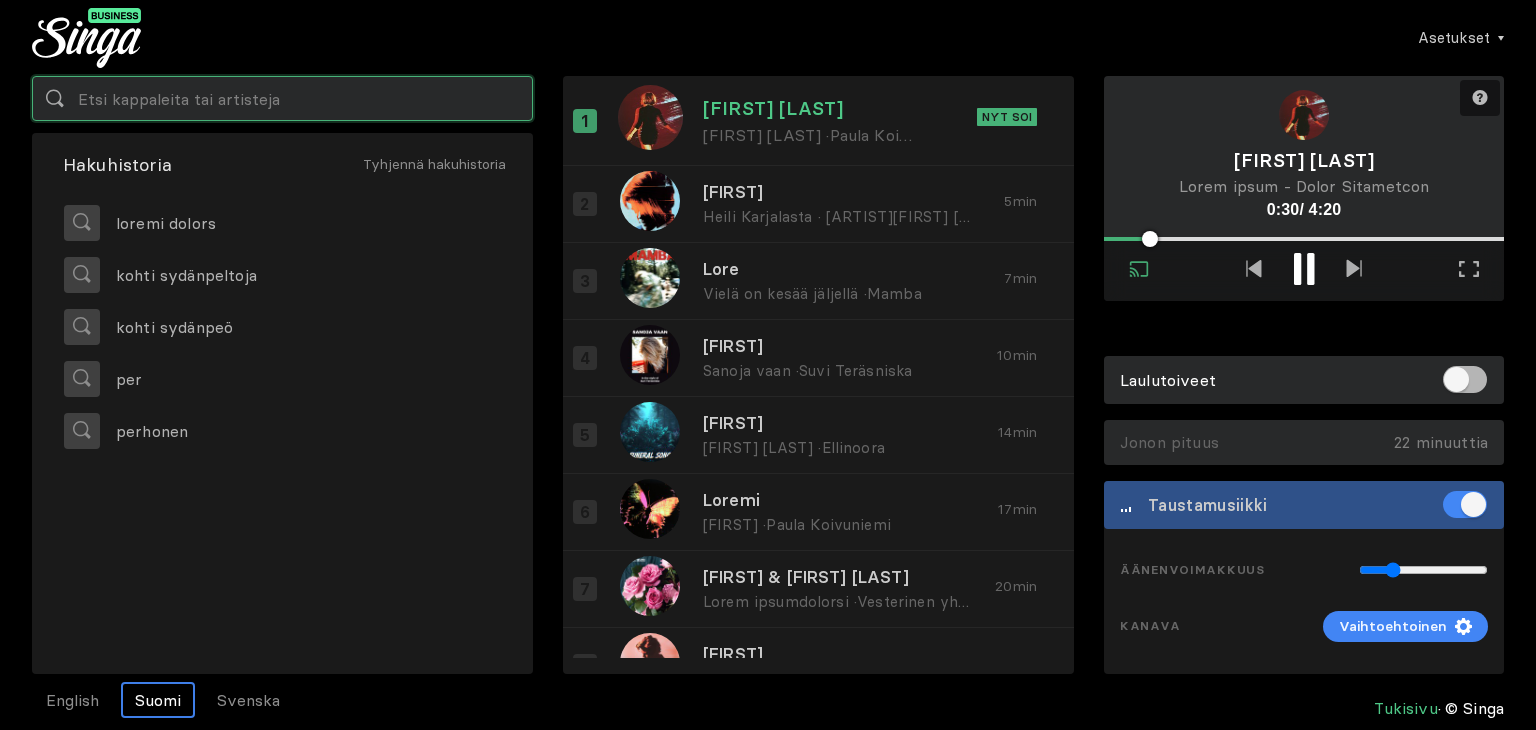 click at bounding box center (282, 98) 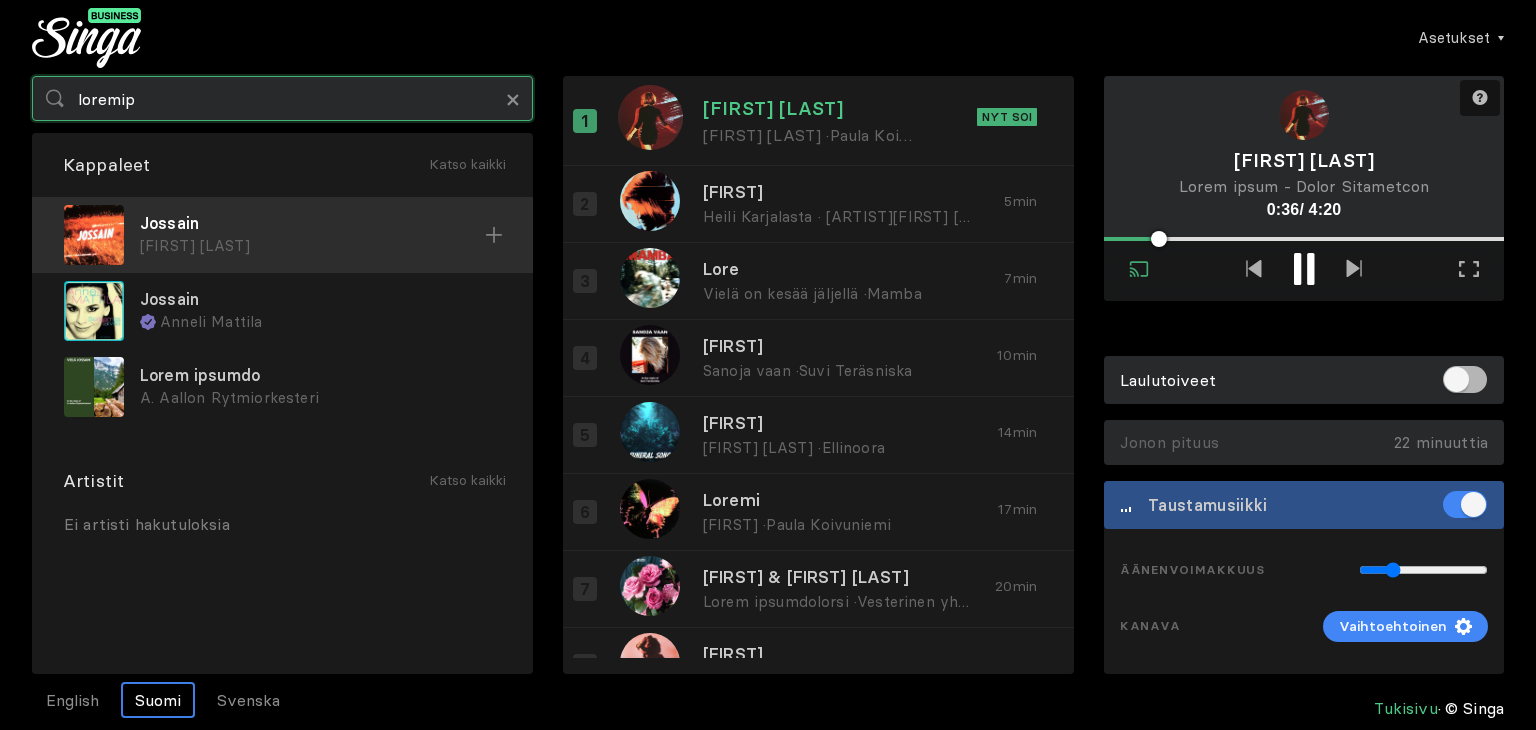 type on "loremip" 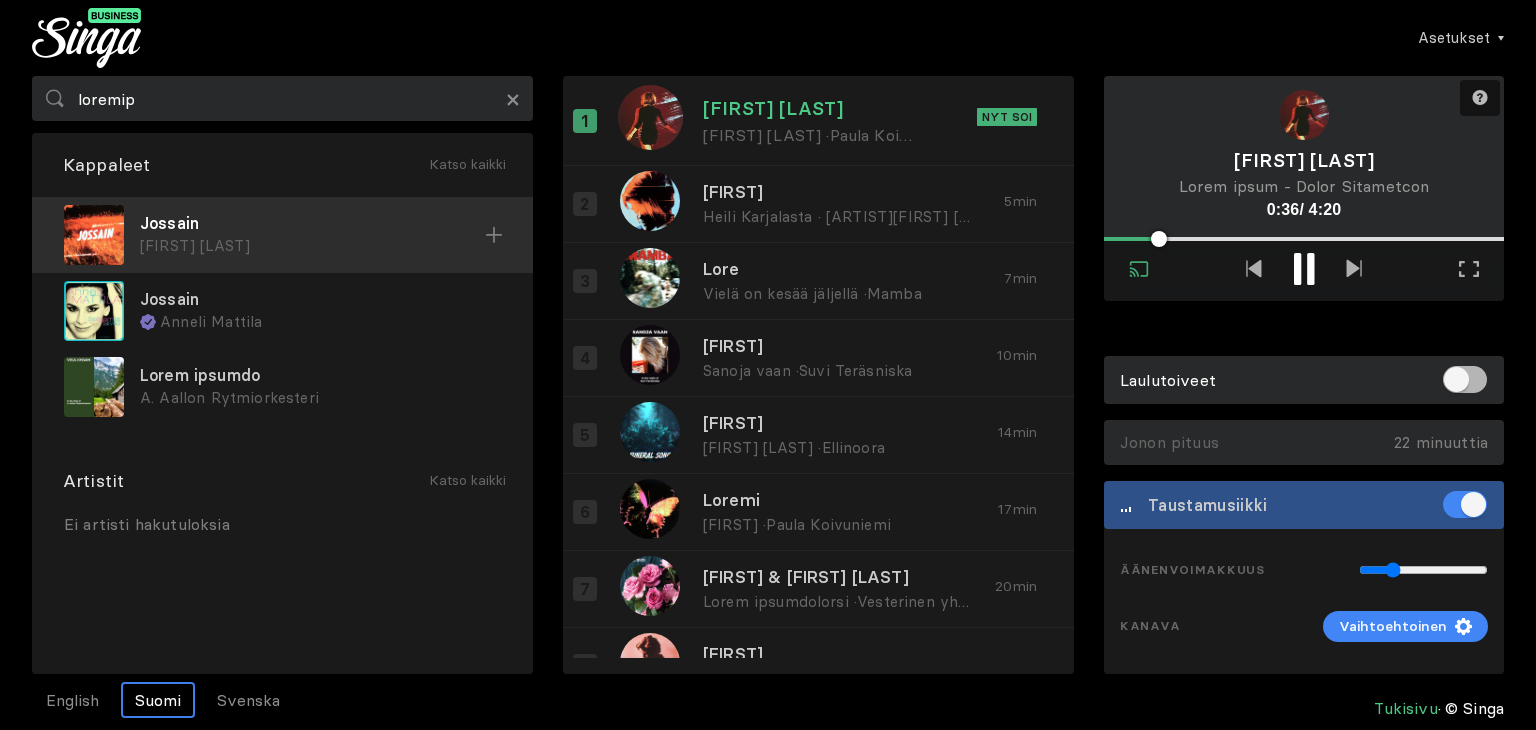 click on "[FIRST] [LAST]" at bounding box center [312, 246] 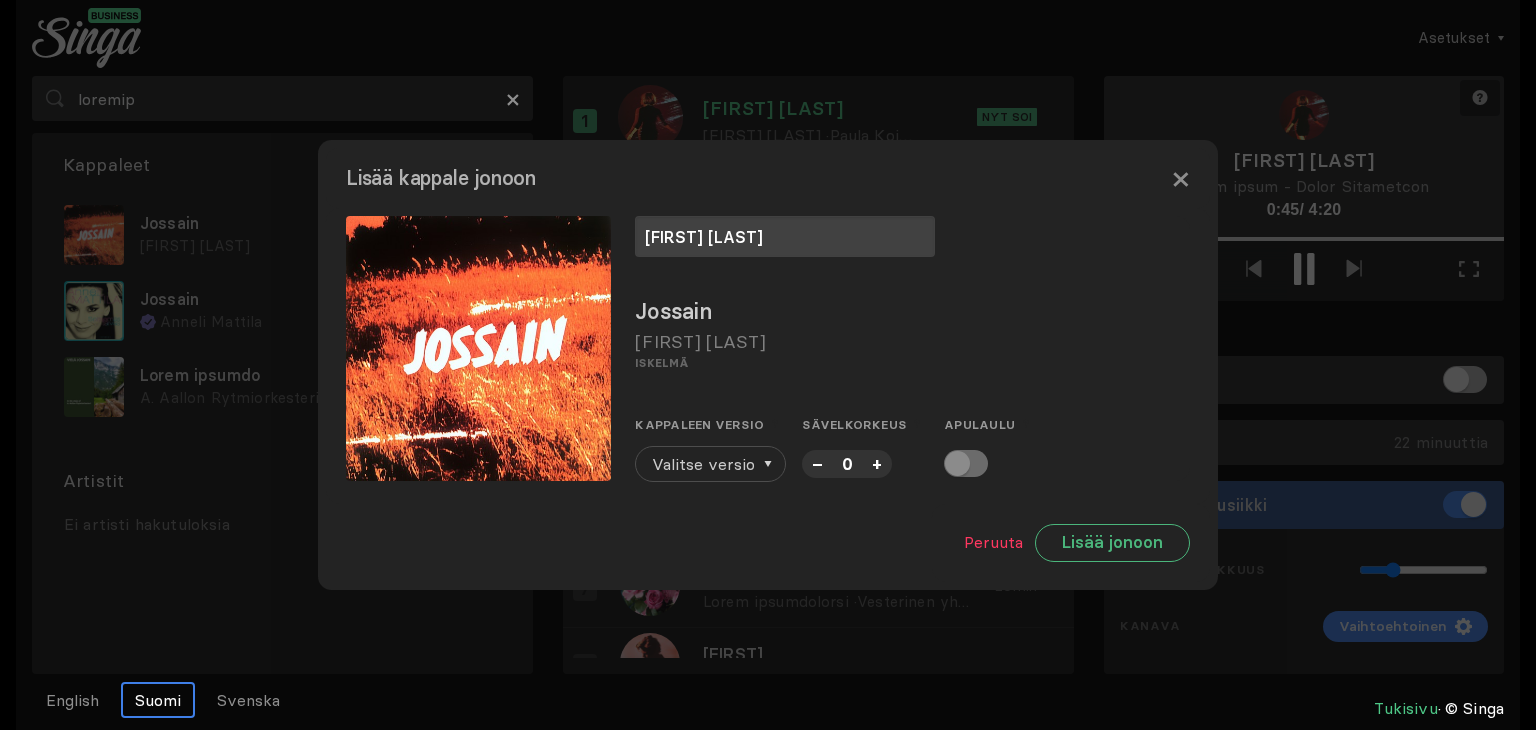 type on "[FIRST] [LAST]" 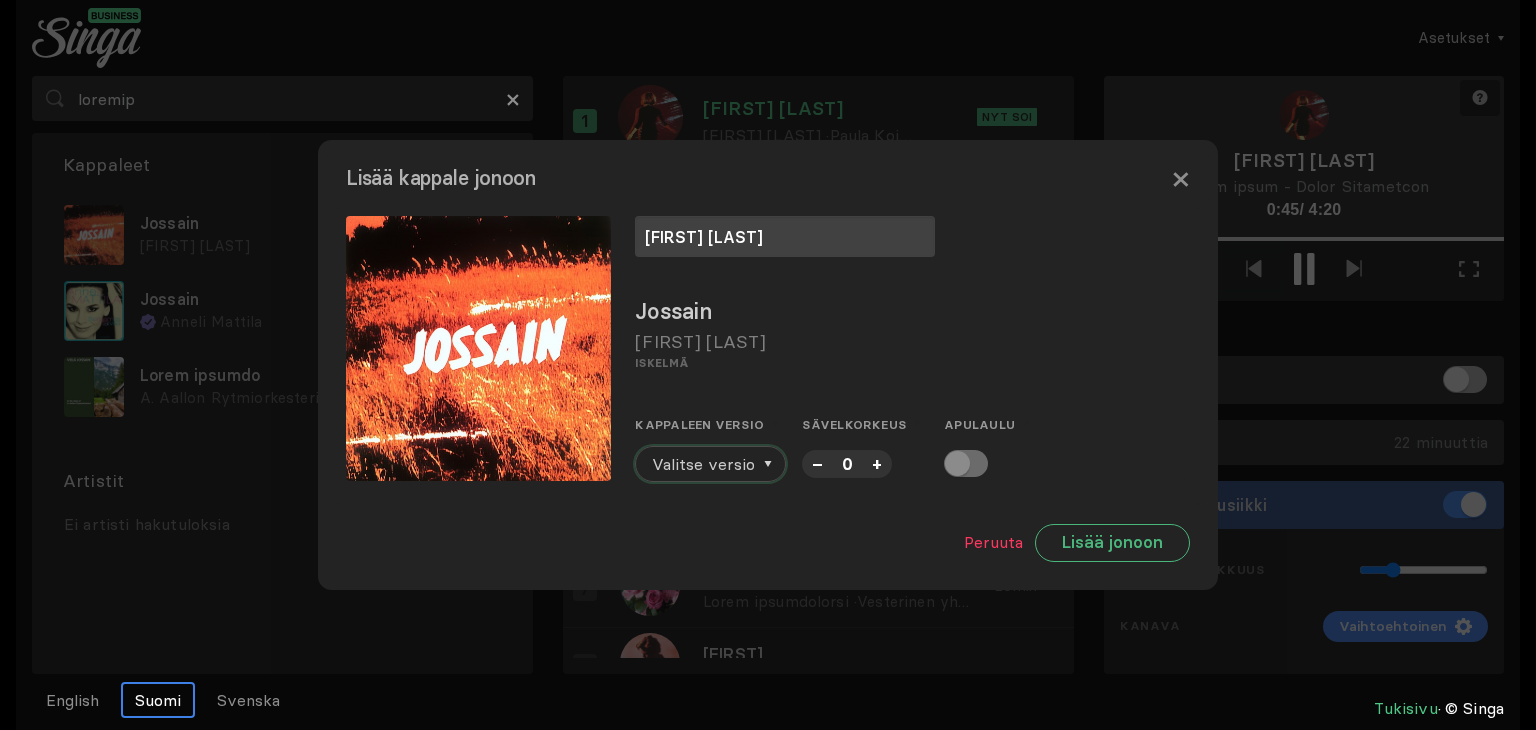 click on "Valitse versio" at bounding box center [703, 464] 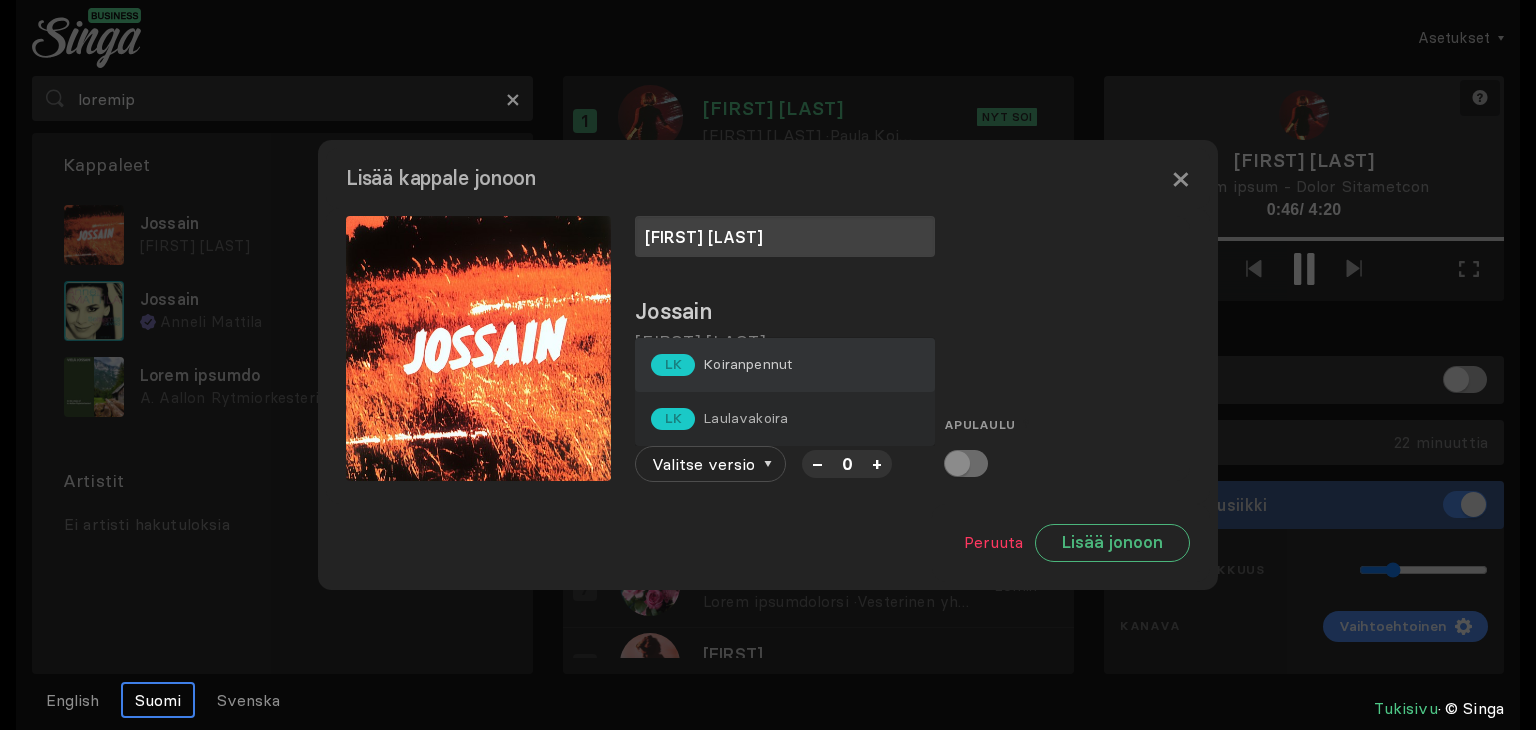 click on "LK Koiranpennut" at bounding box center (785, 365) 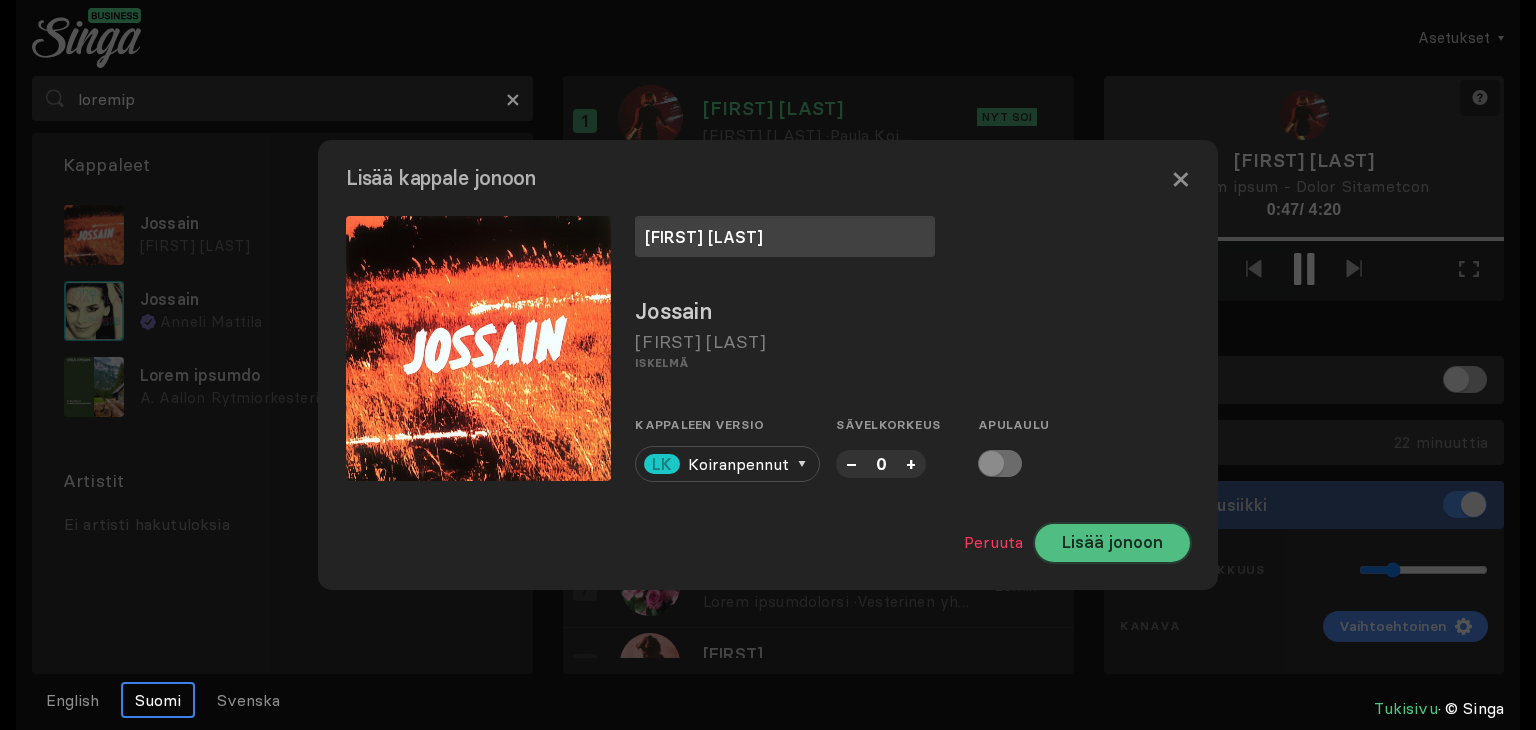 click on "Lisää jonoon" at bounding box center (1112, 543) 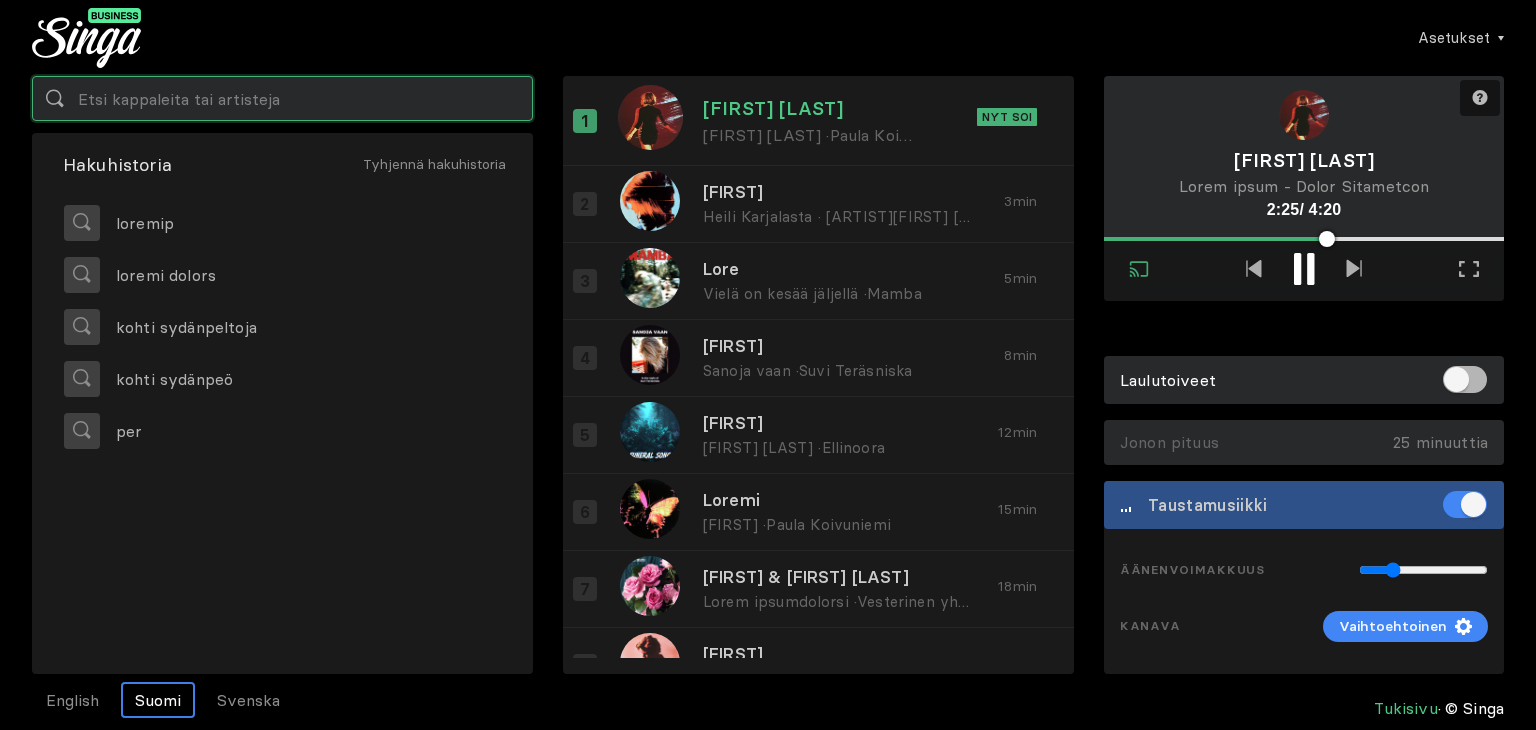 click at bounding box center [282, 98] 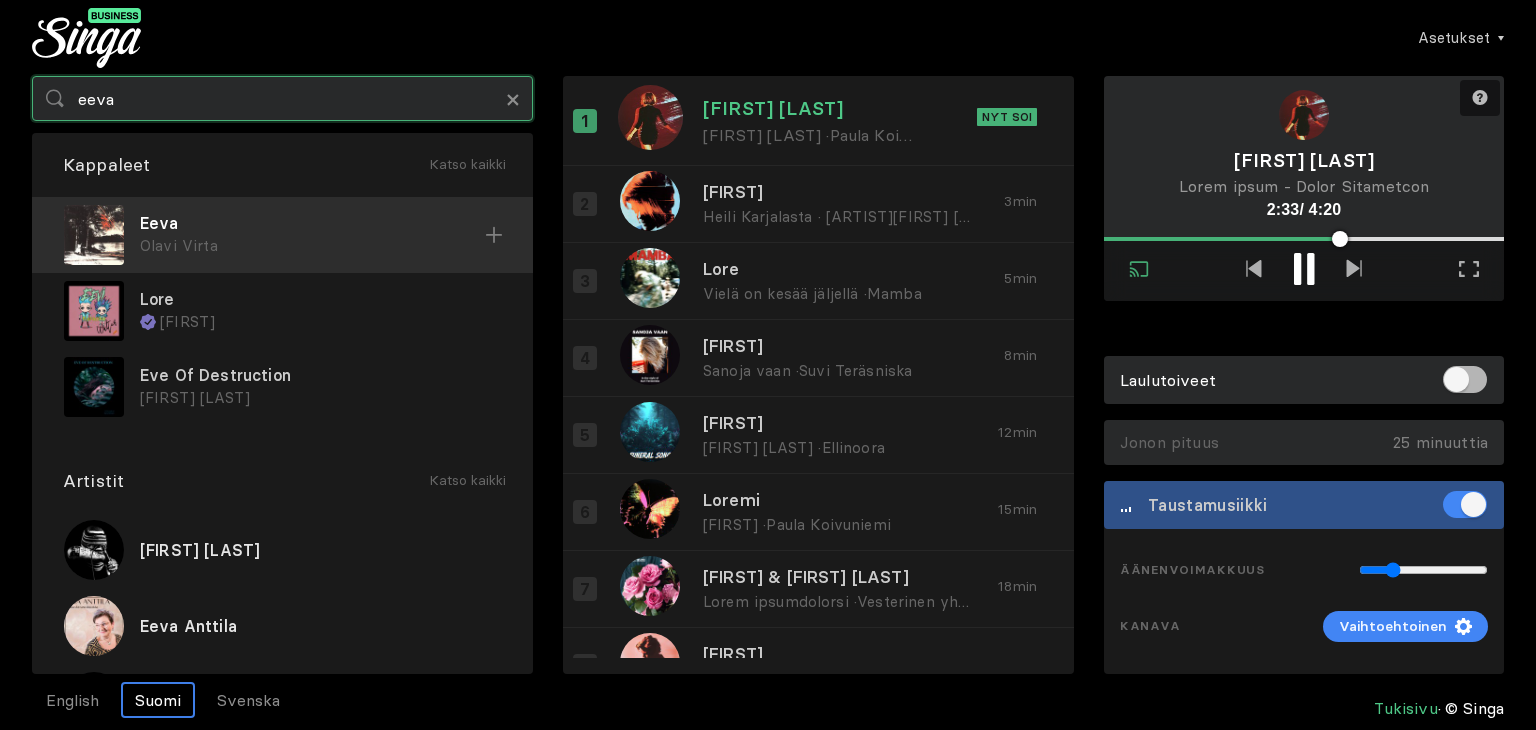 type on "eeva" 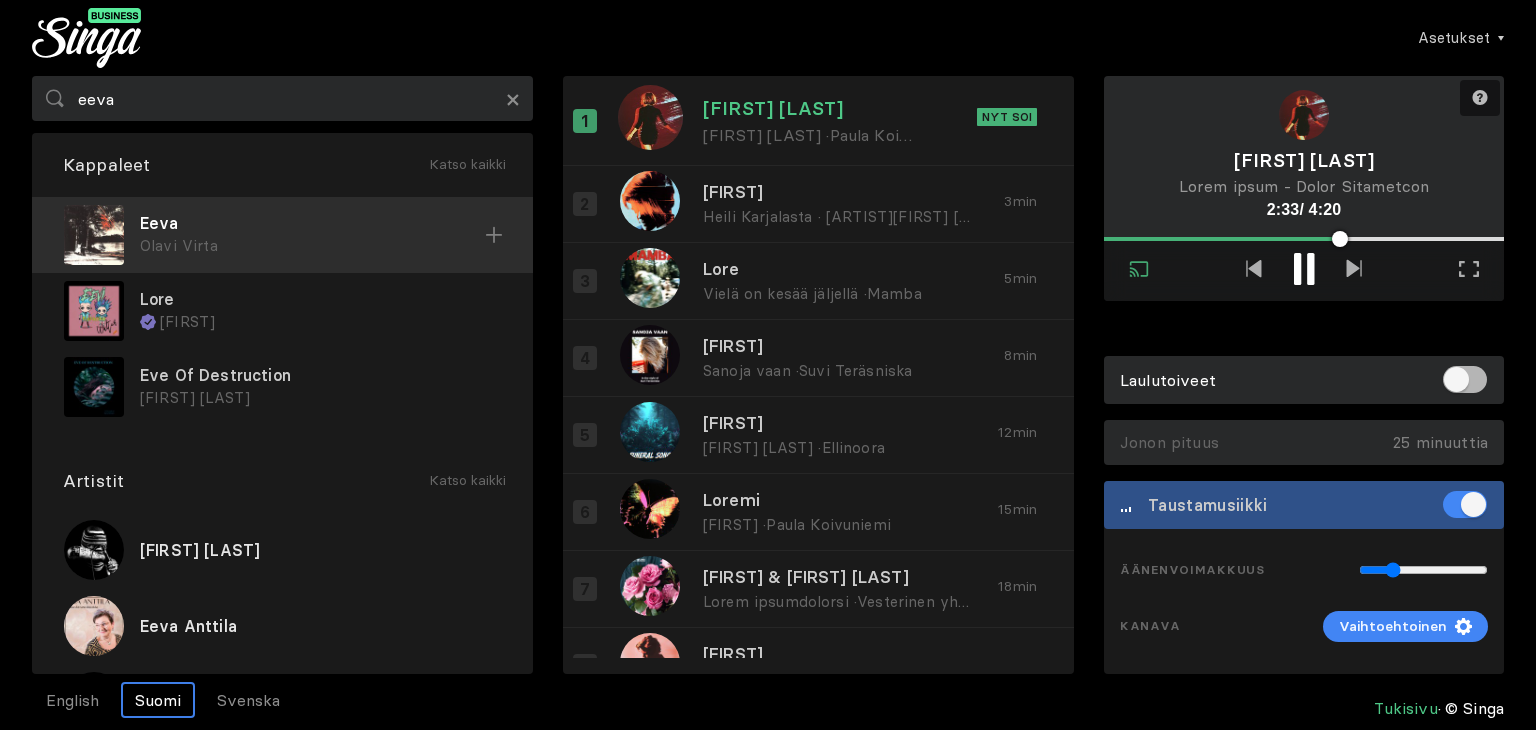 click on "Olavi Virta" at bounding box center (312, 246) 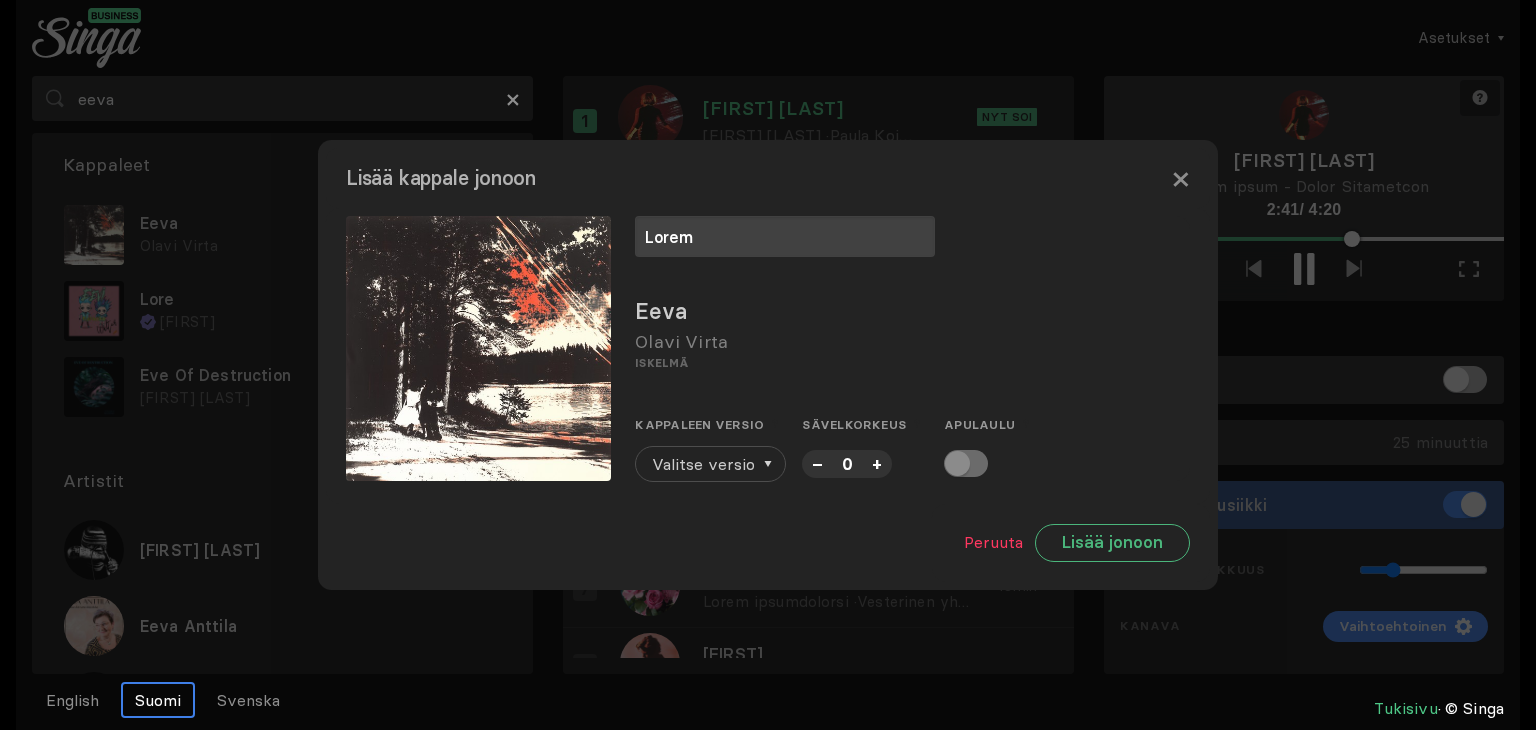 type on "Lorem" 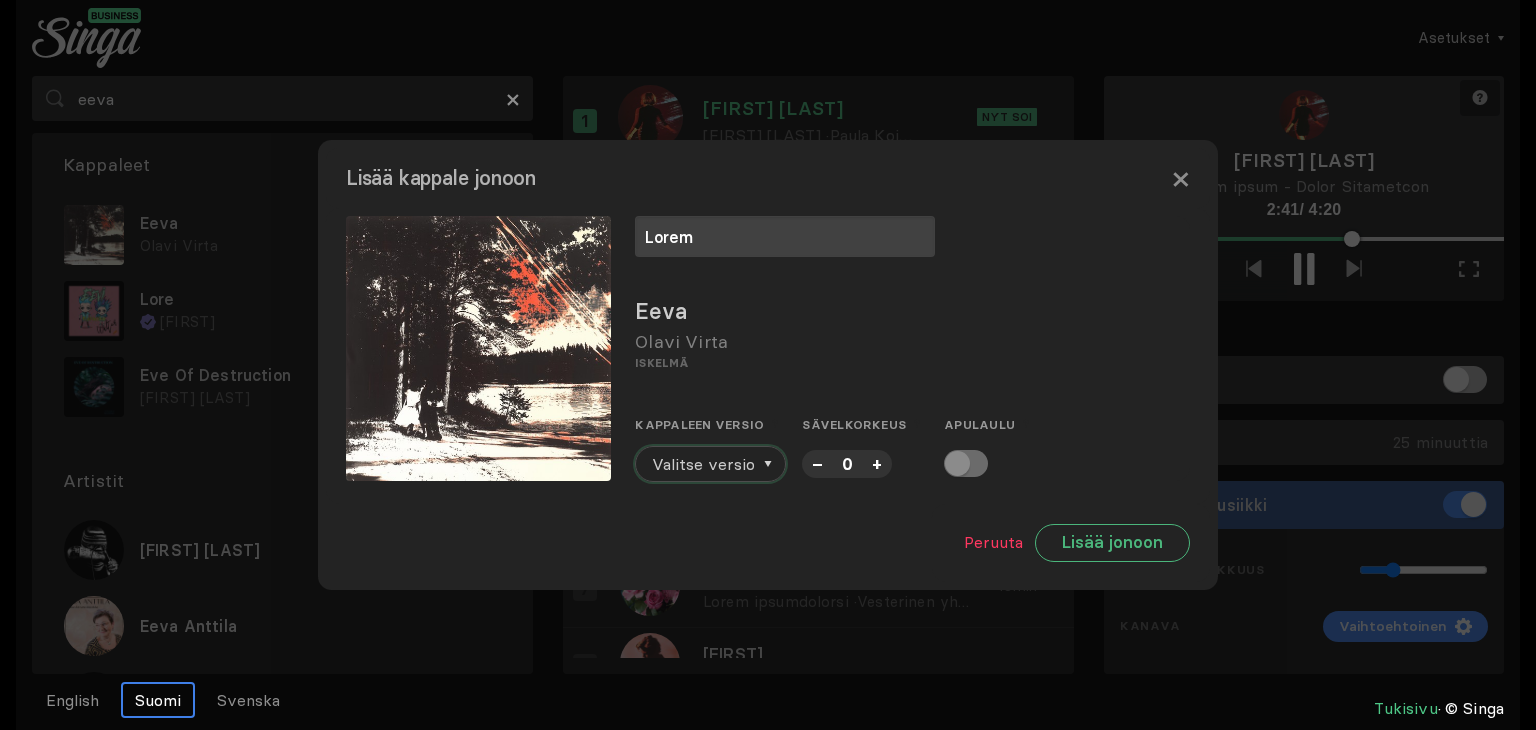 click on "Valitse versio" at bounding box center [703, 464] 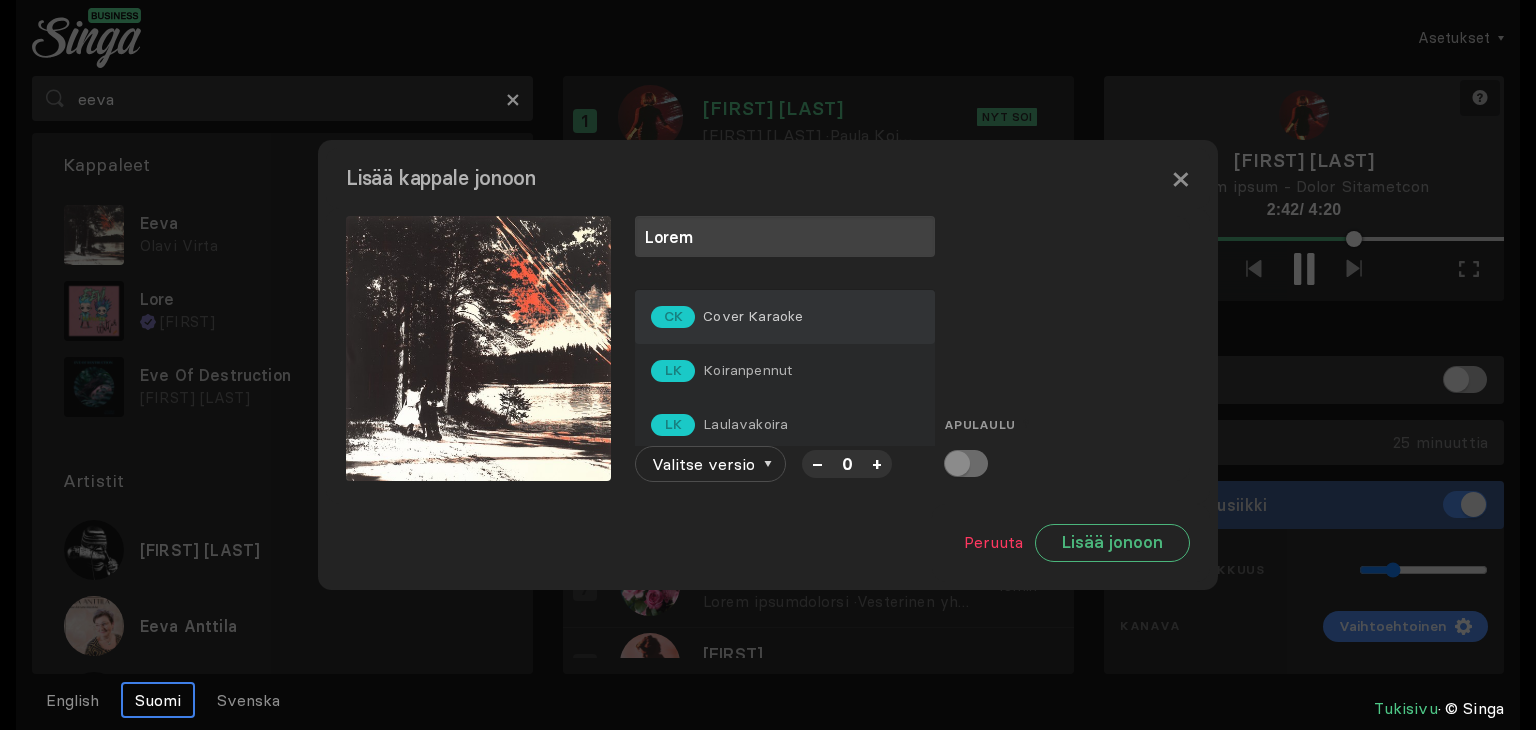 click on "CK Cover Karaoke" at bounding box center (727, 317) 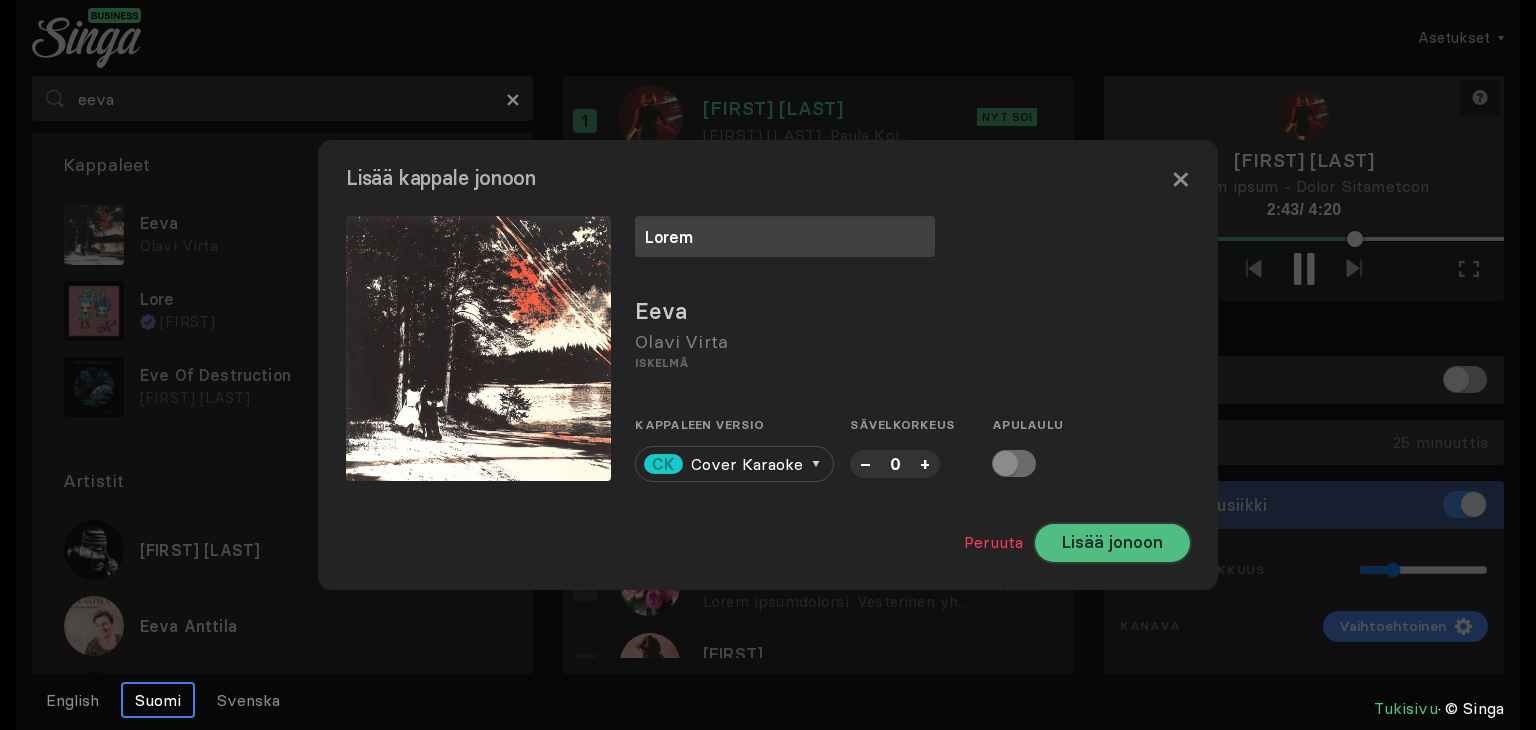 click on "Lisää jonoon" at bounding box center [1112, 543] 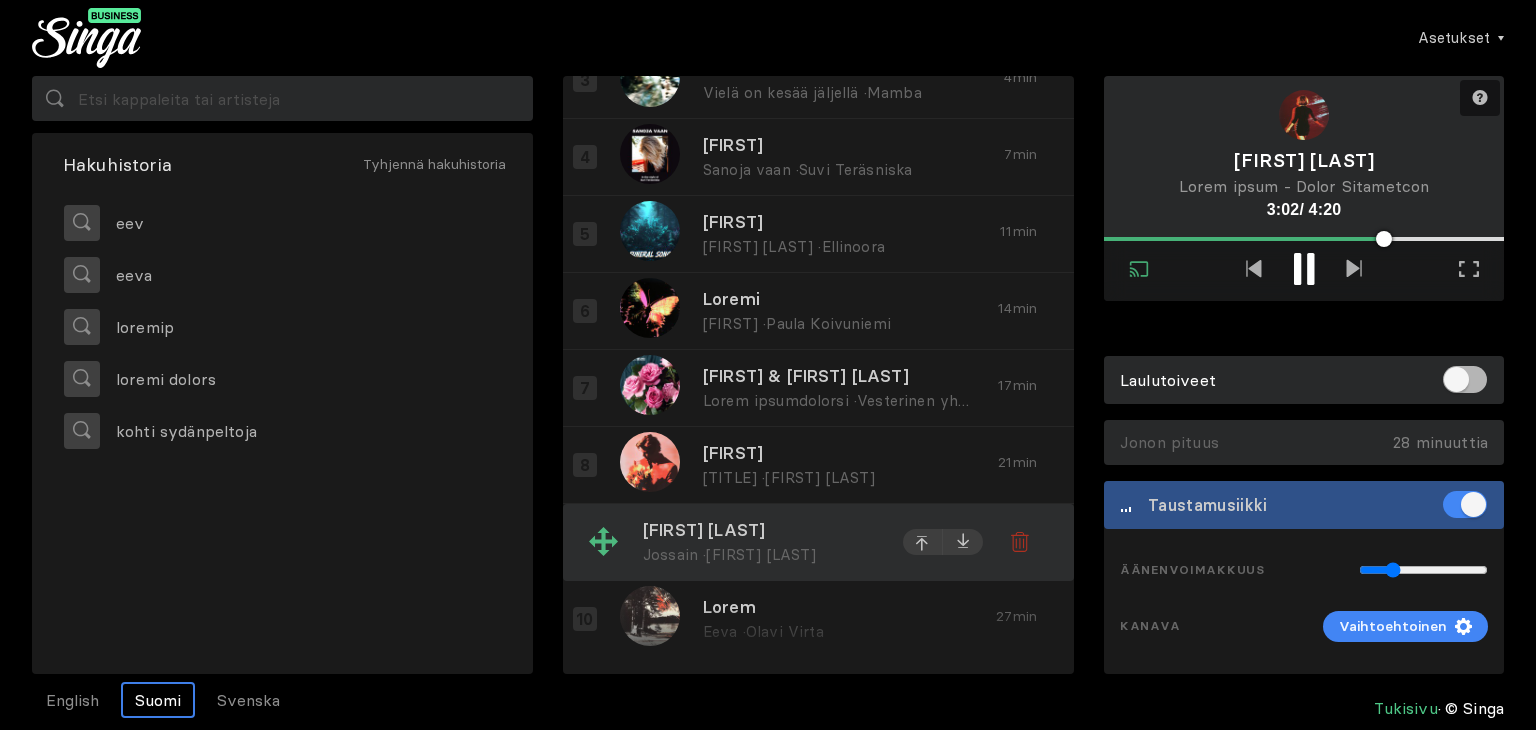 scroll, scrollTop: 0, scrollLeft: 0, axis: both 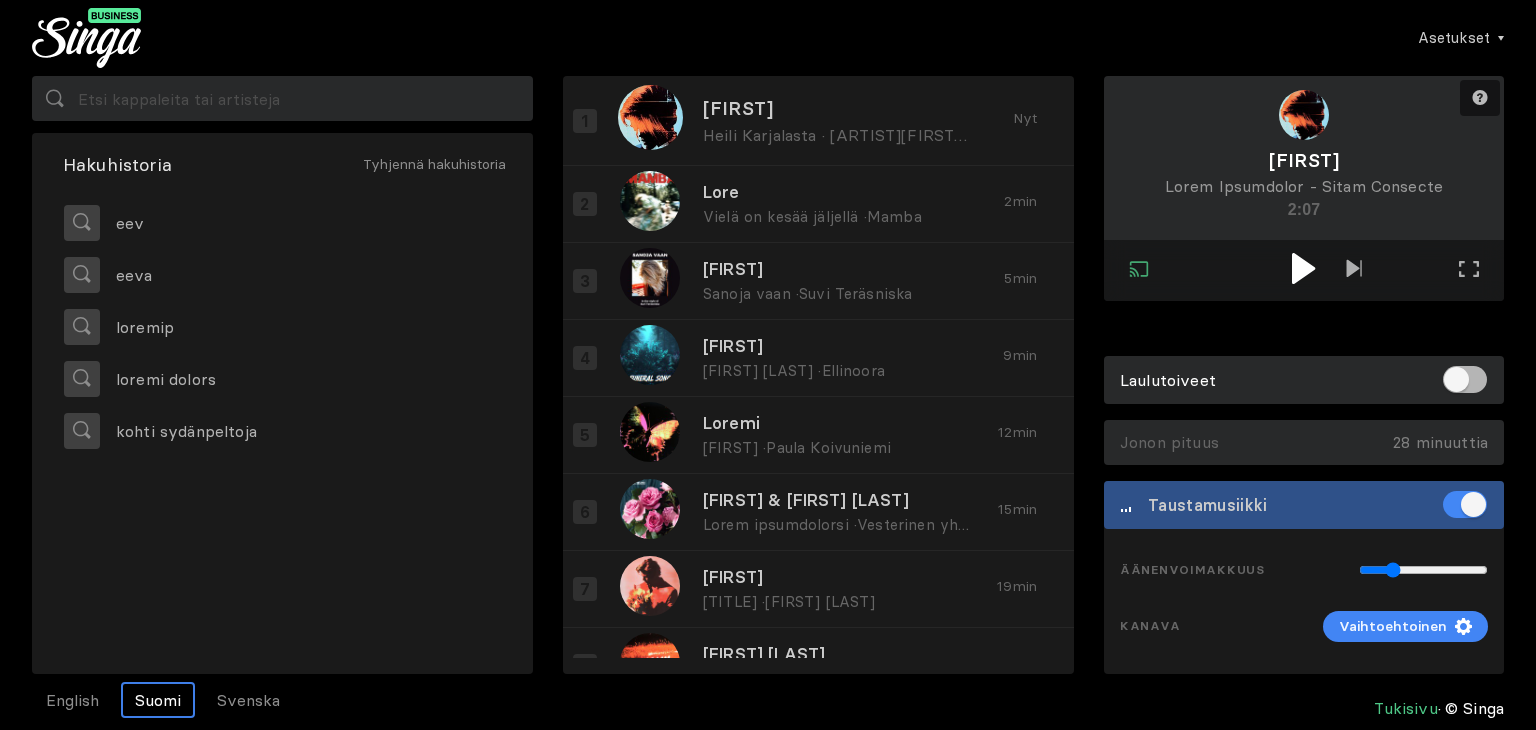 click at bounding box center [1303, 268] 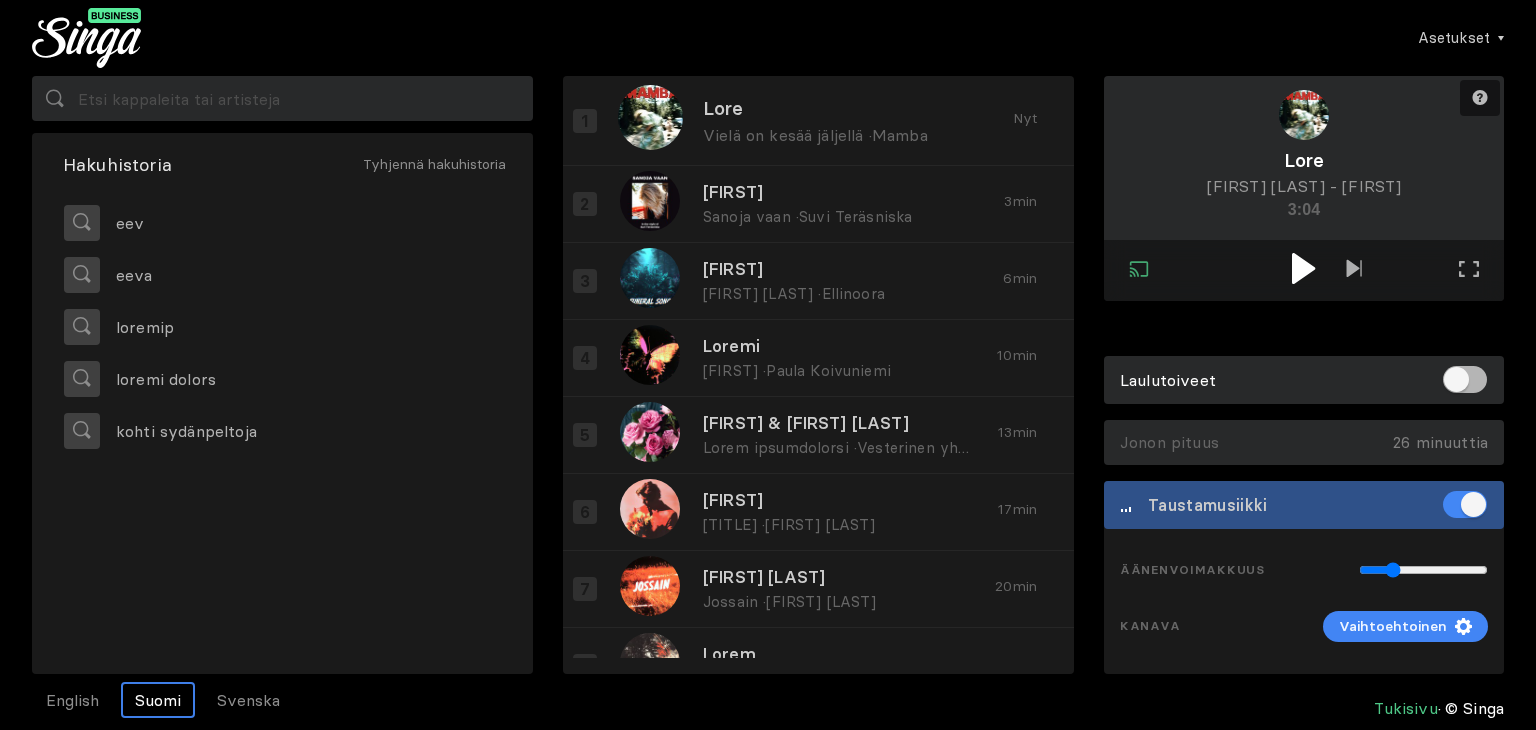 click at bounding box center (1303, 268) 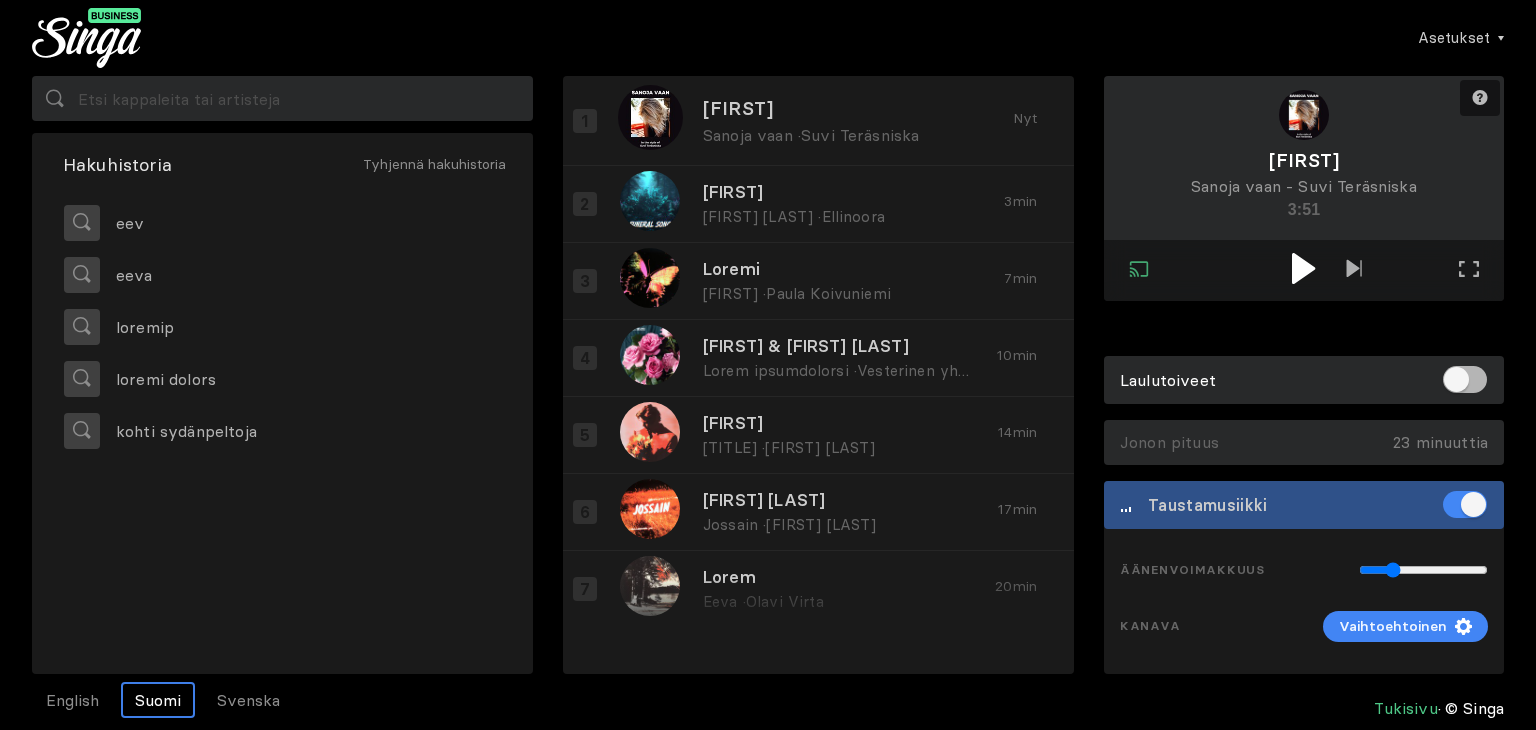 click at bounding box center [1303, 268] 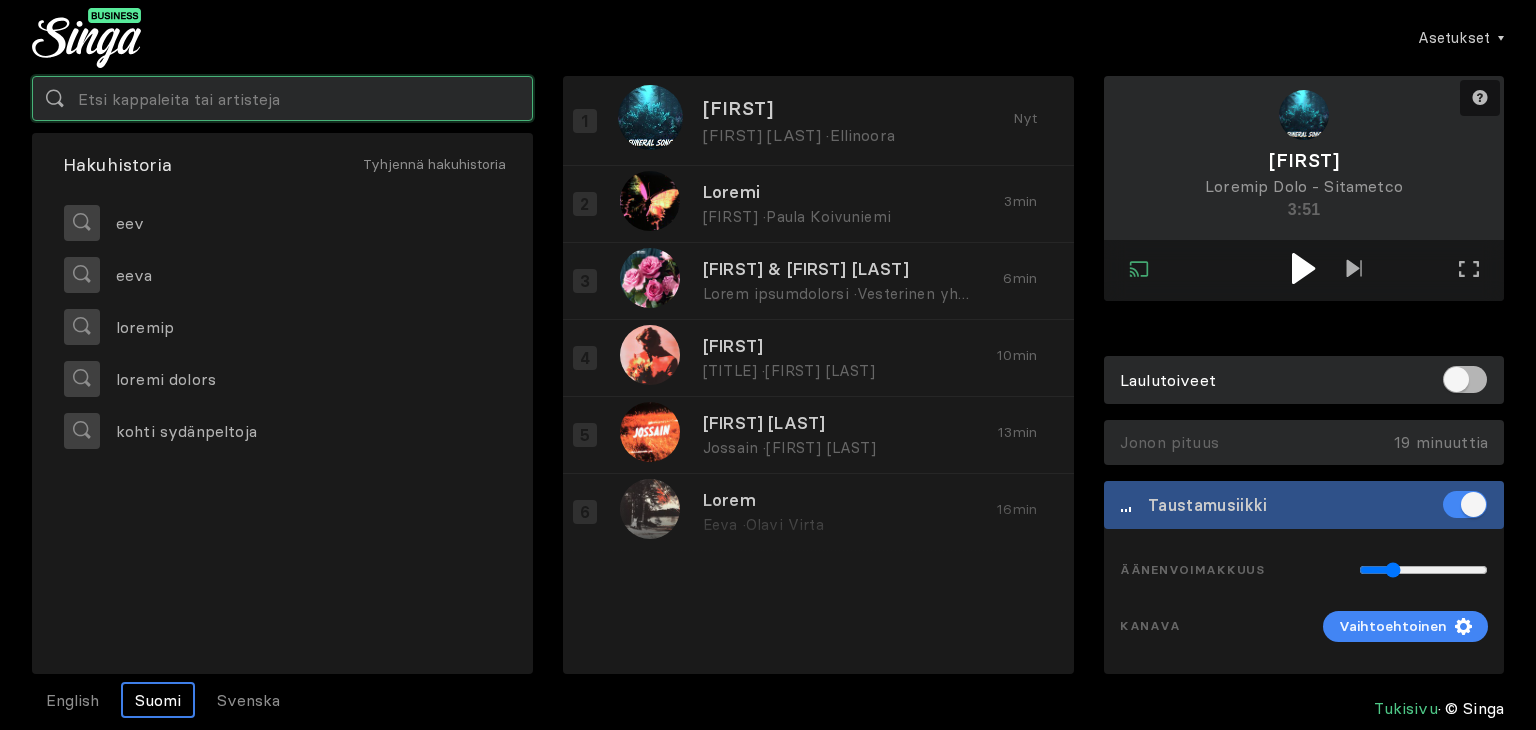 click at bounding box center [282, 98] 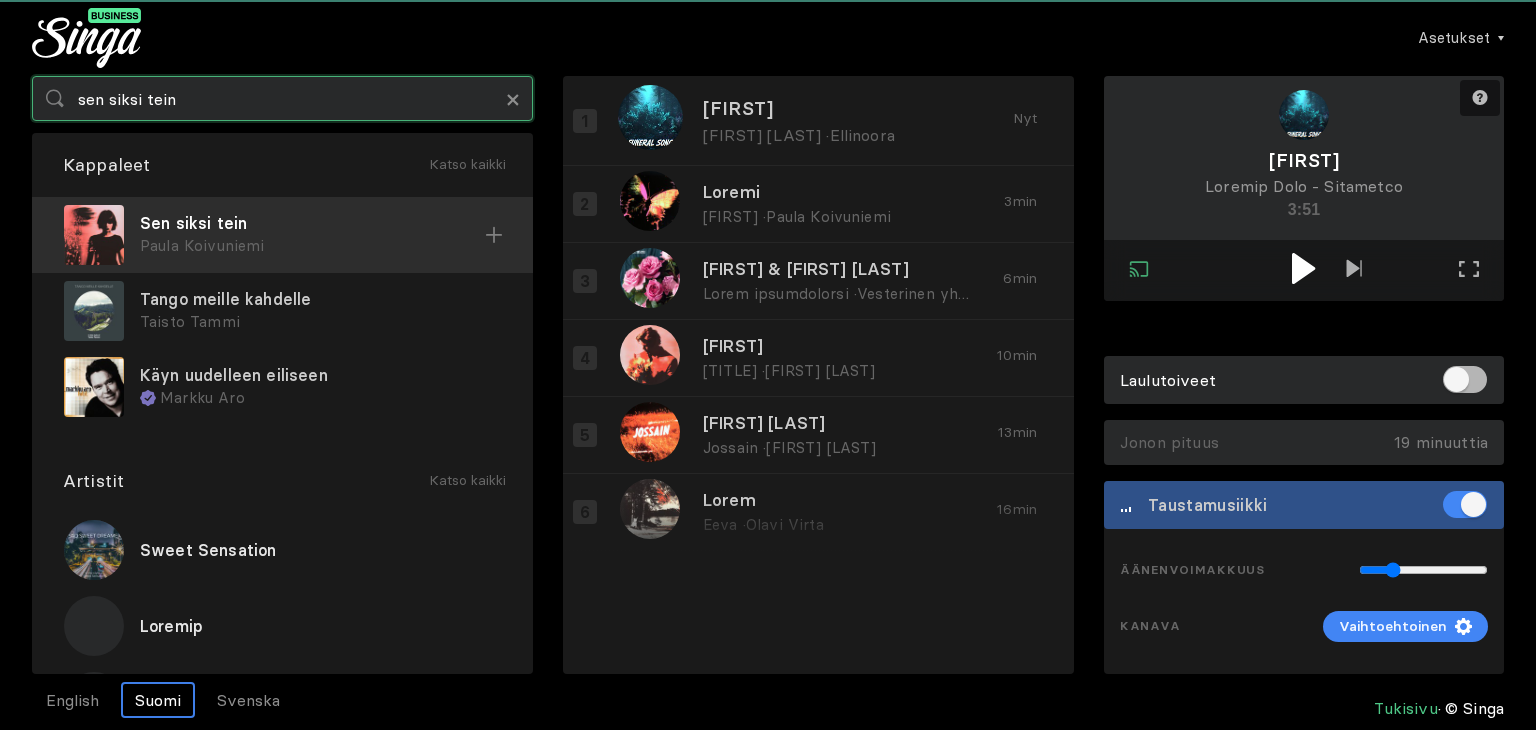 type on "sen siksi tein" 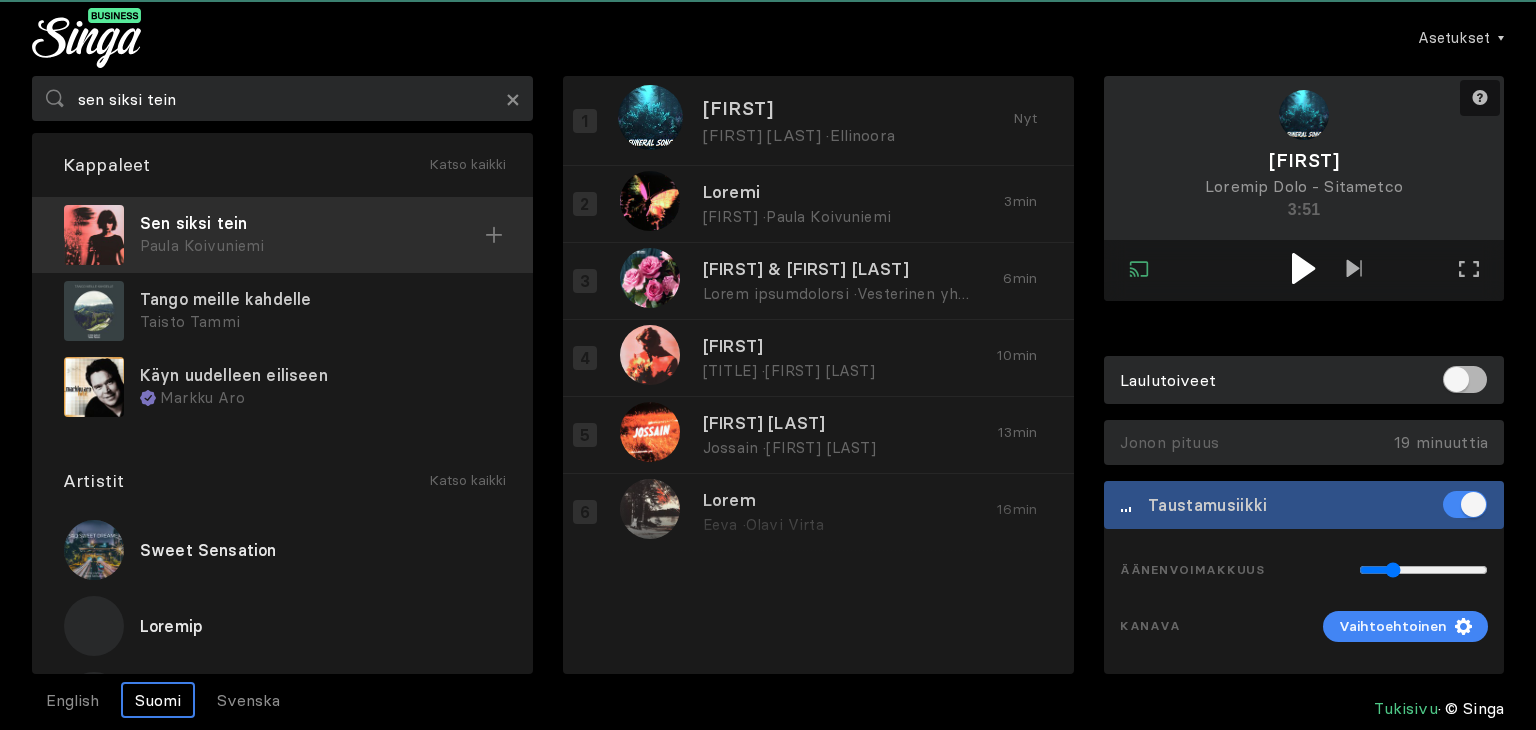 click on "Paula Koivuniemi" at bounding box center [312, 246] 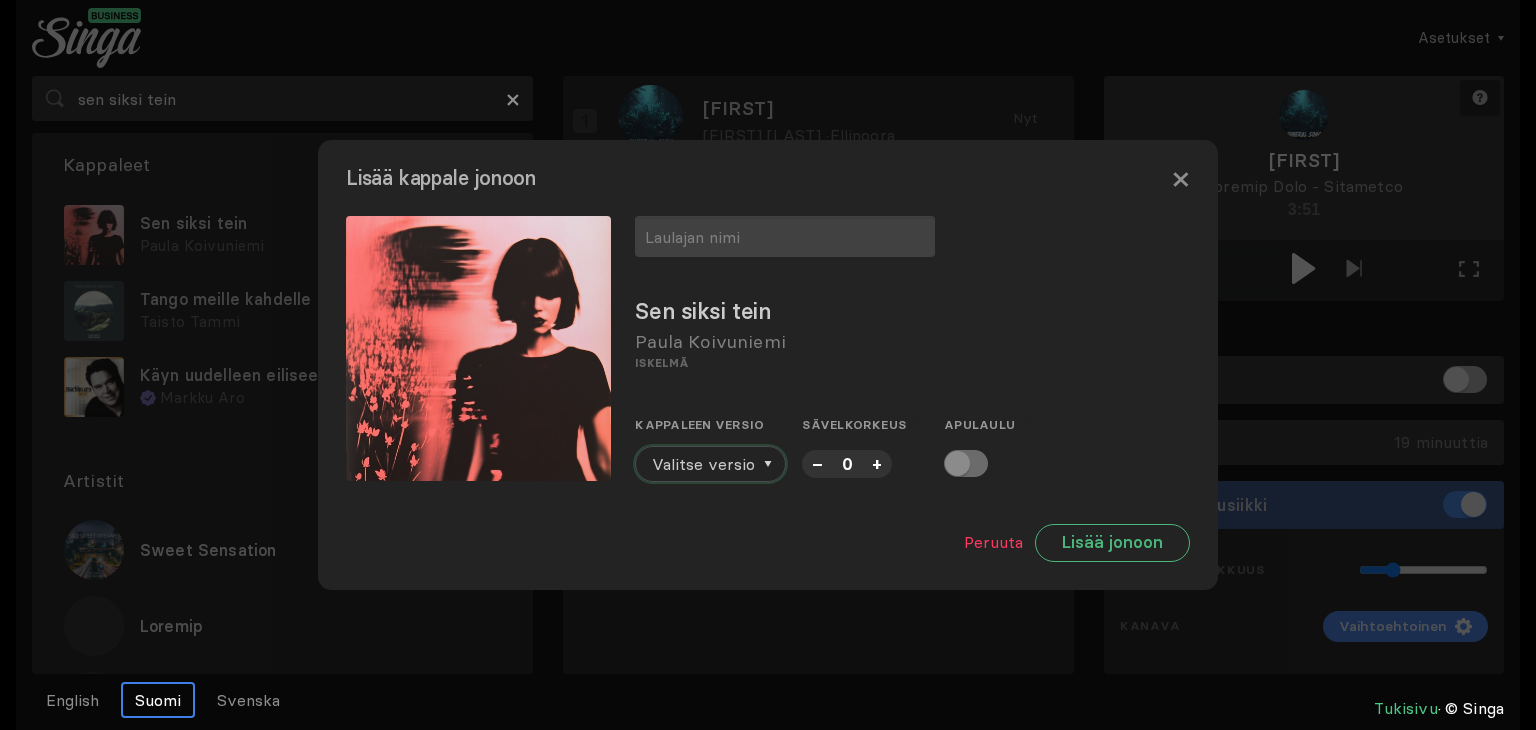 click on "Valitse versio" at bounding box center [703, 464] 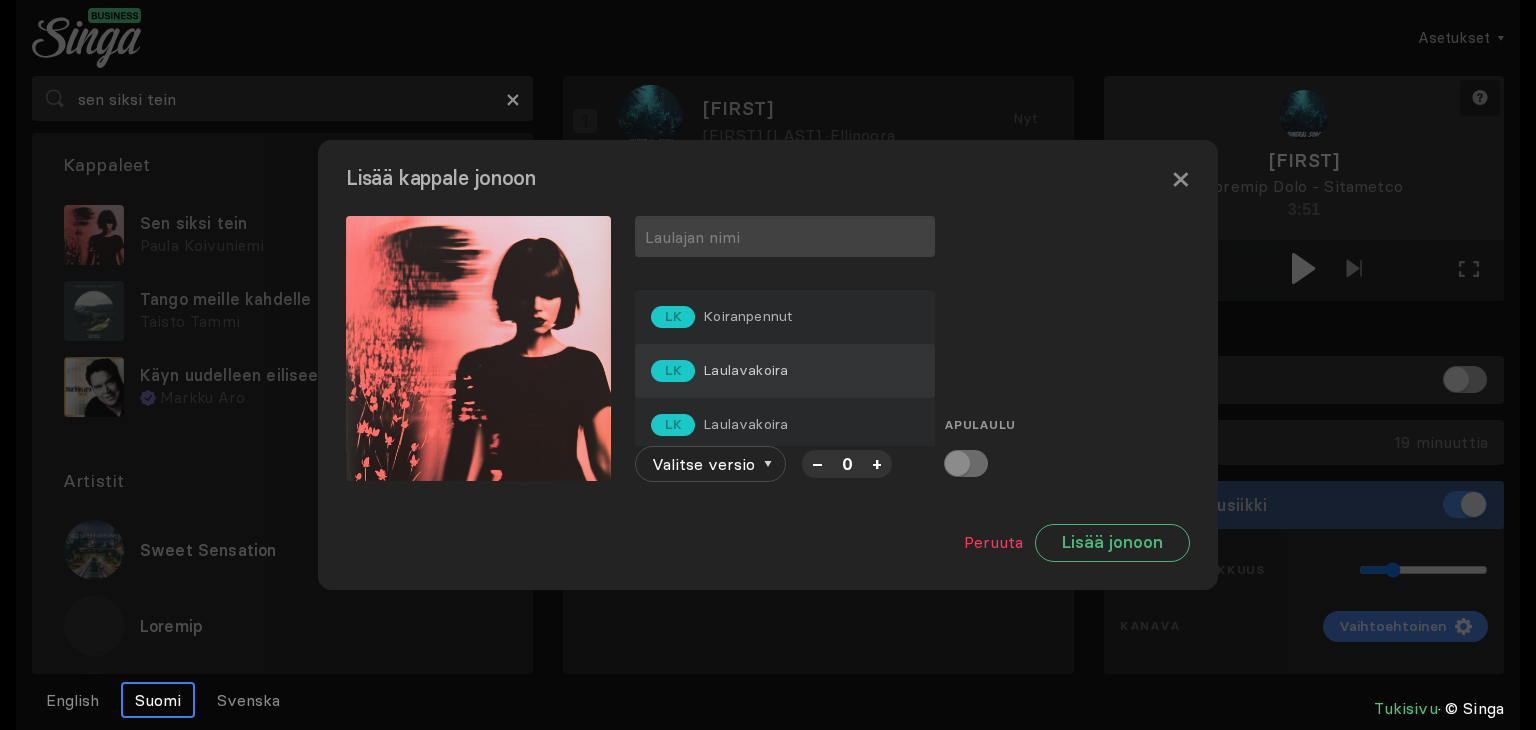 click on "LK Laulavakoira" at bounding box center [785, 371] 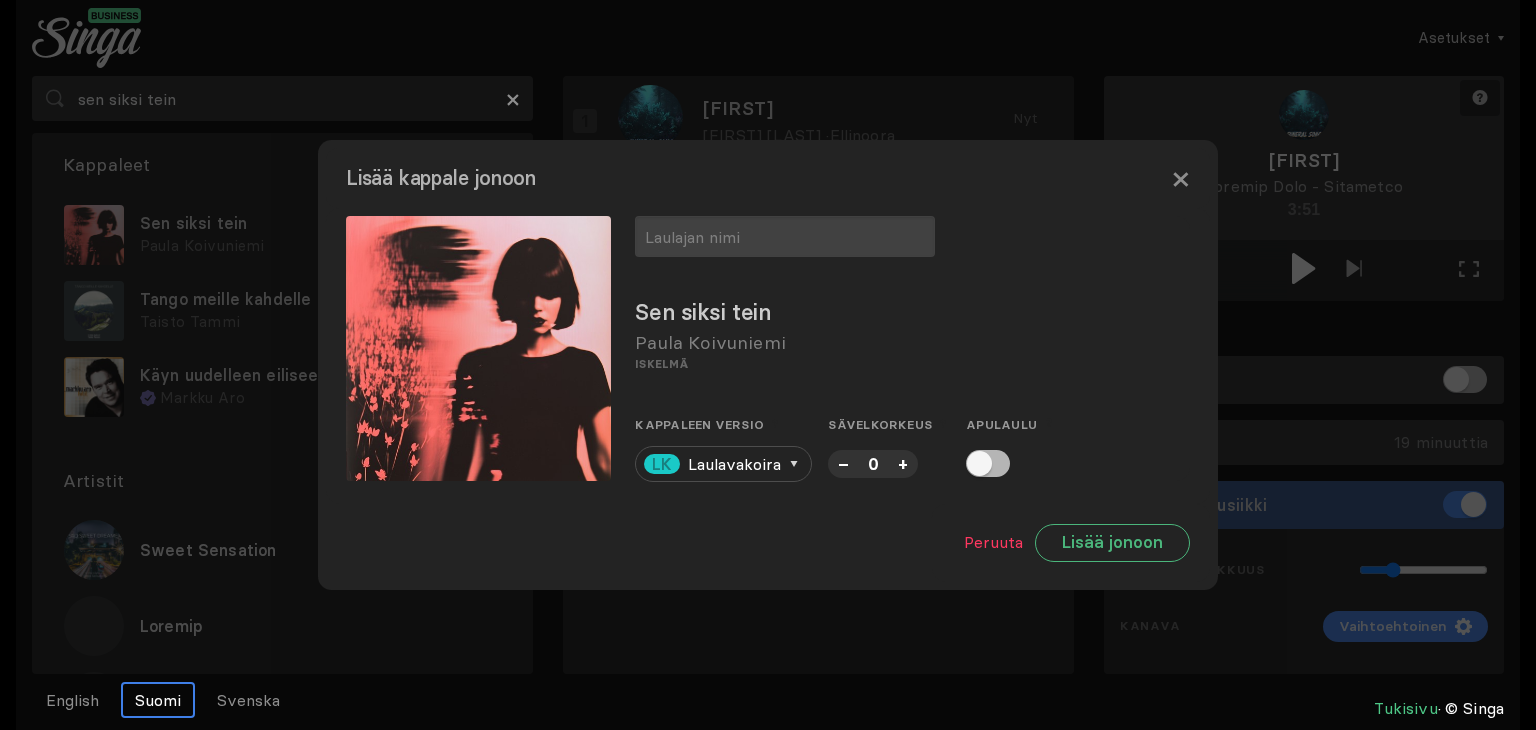 click on "–" at bounding box center (843, 463) 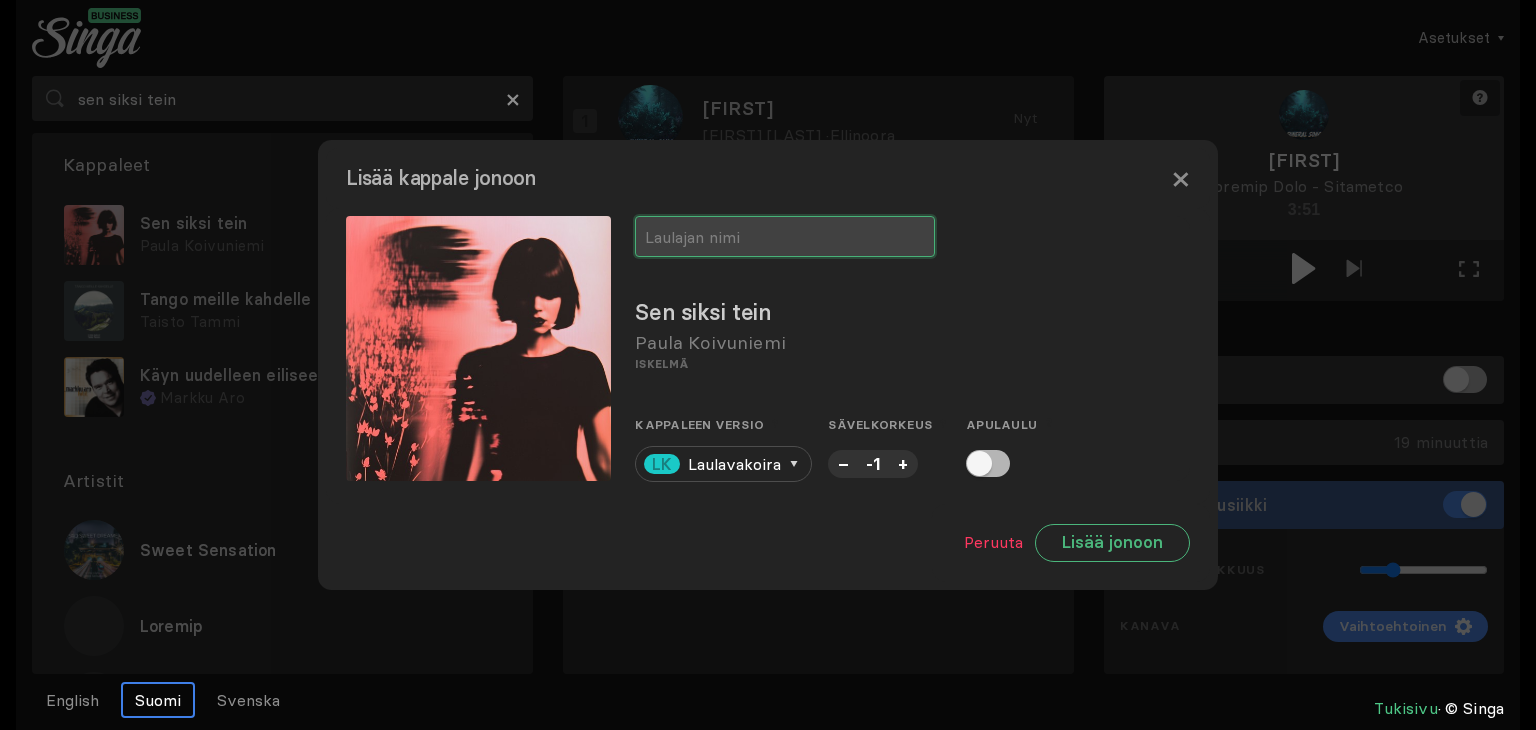 click at bounding box center (785, 236) 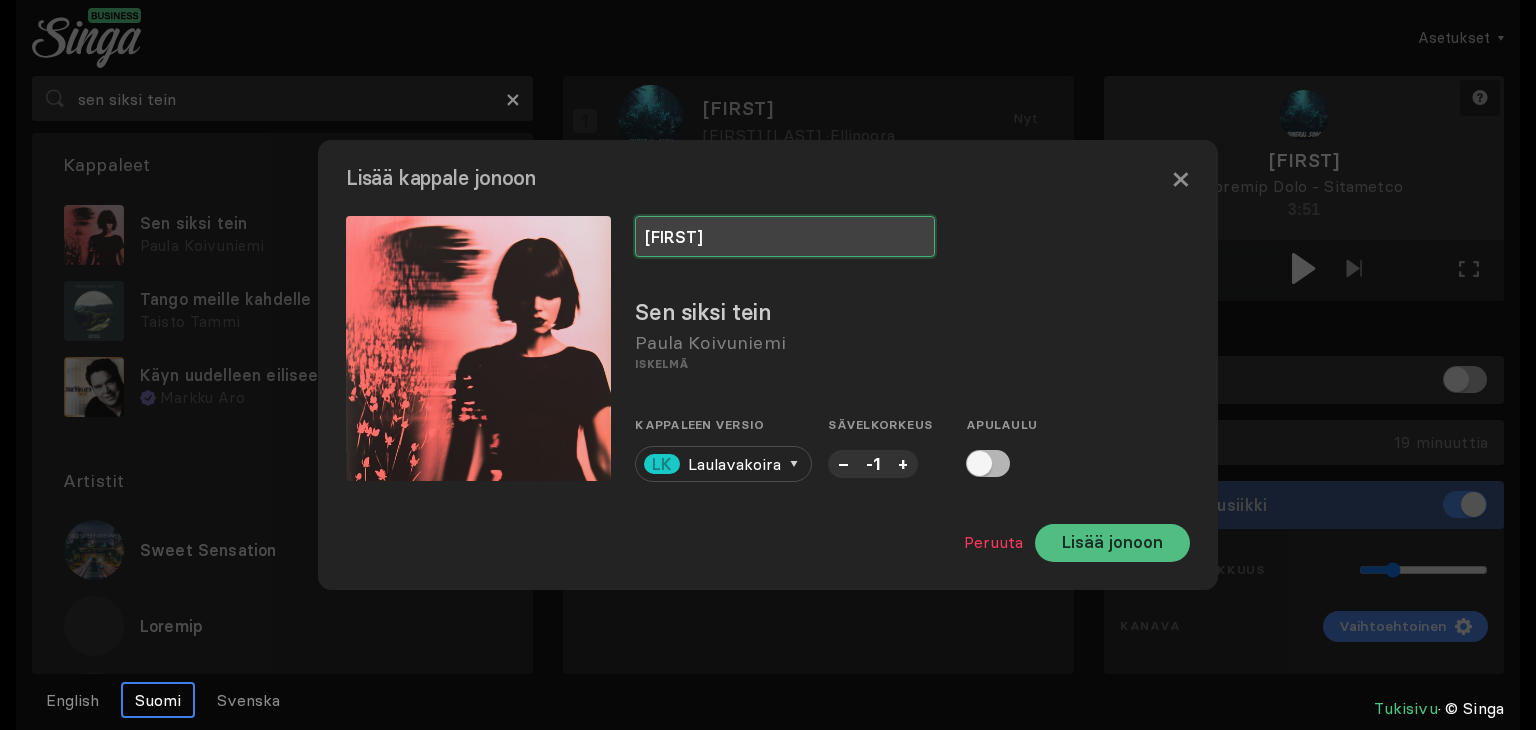 type on "[FIRST]" 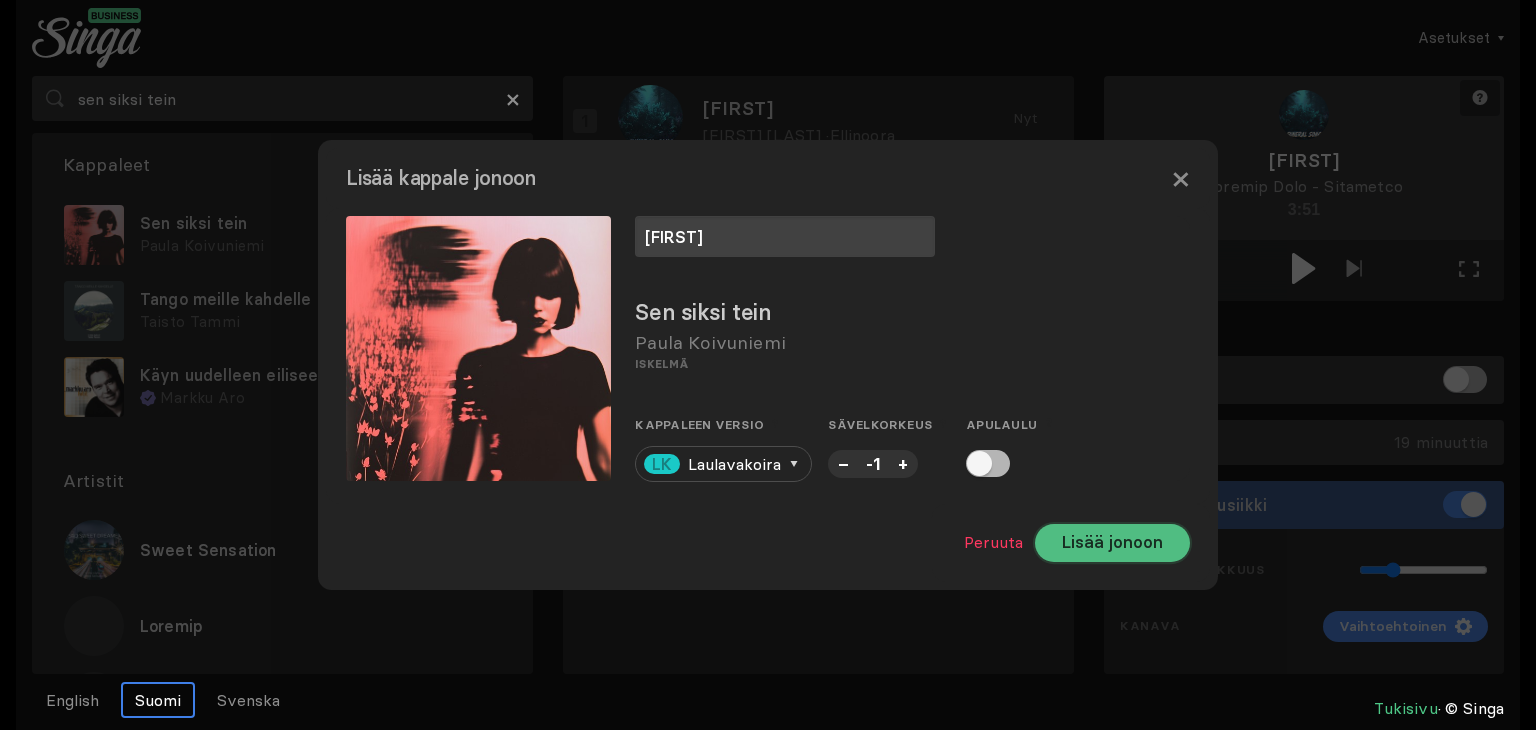 click on "Lisää jonoon" at bounding box center [1112, 543] 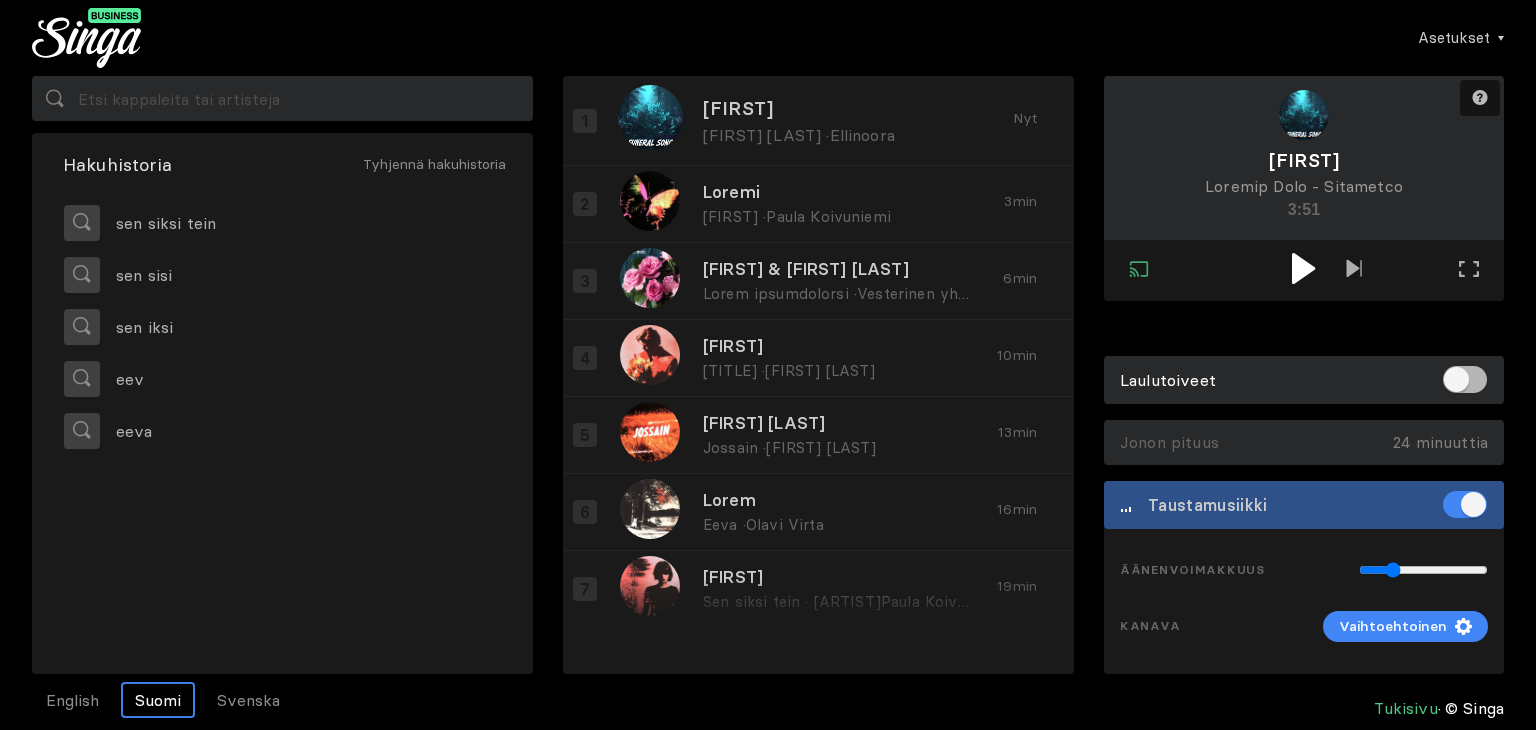 click at bounding box center (1303, 268) 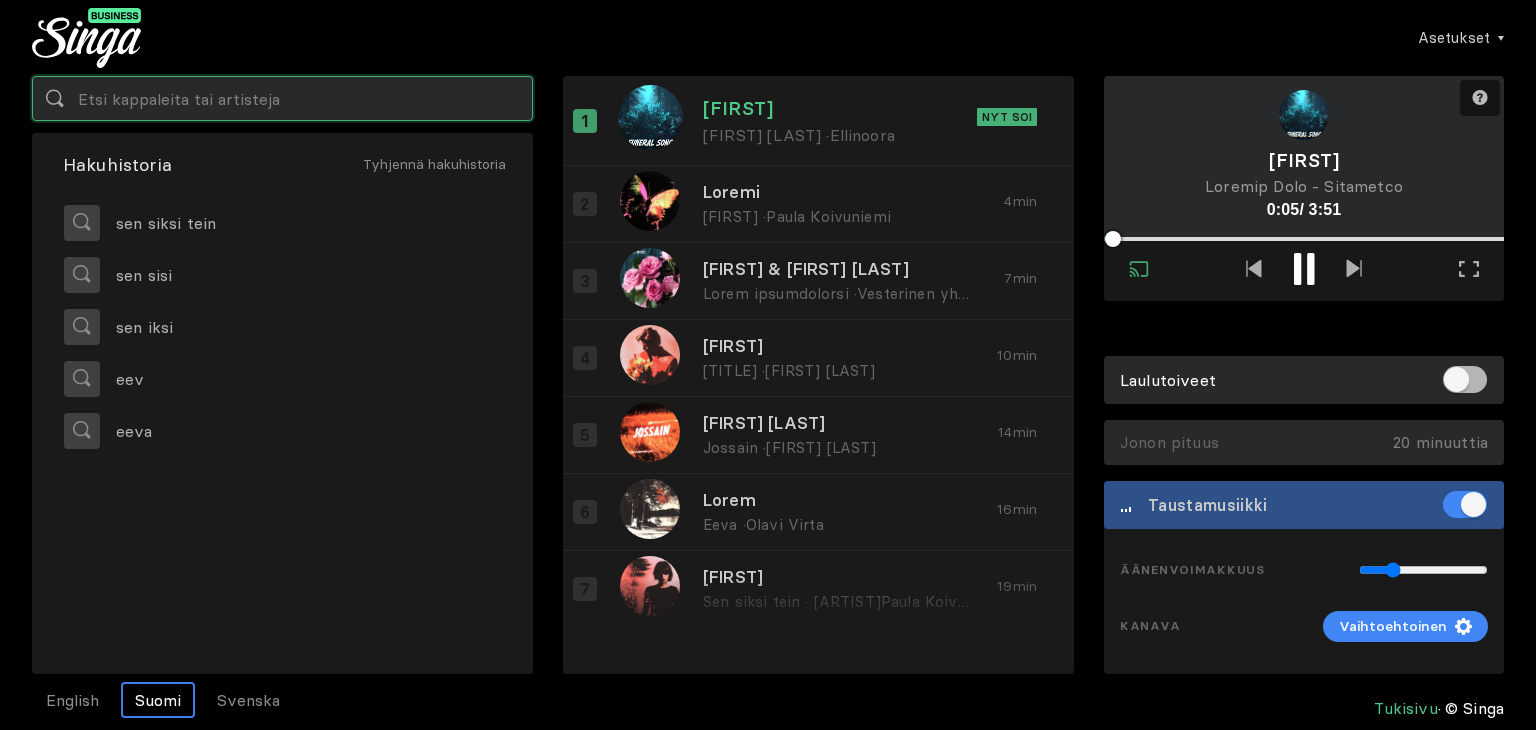 click at bounding box center (282, 98) 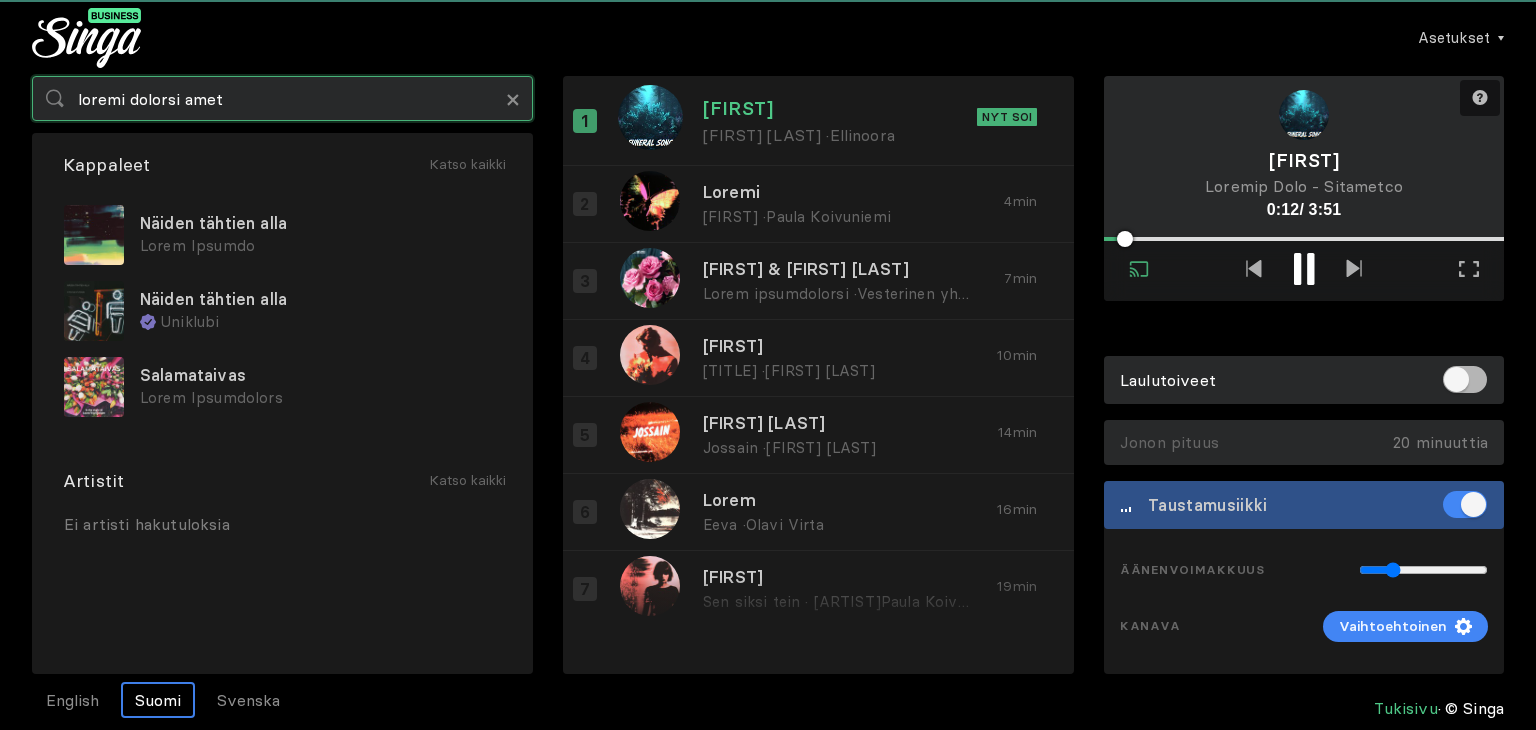 type on "loremi dolorsi amet" 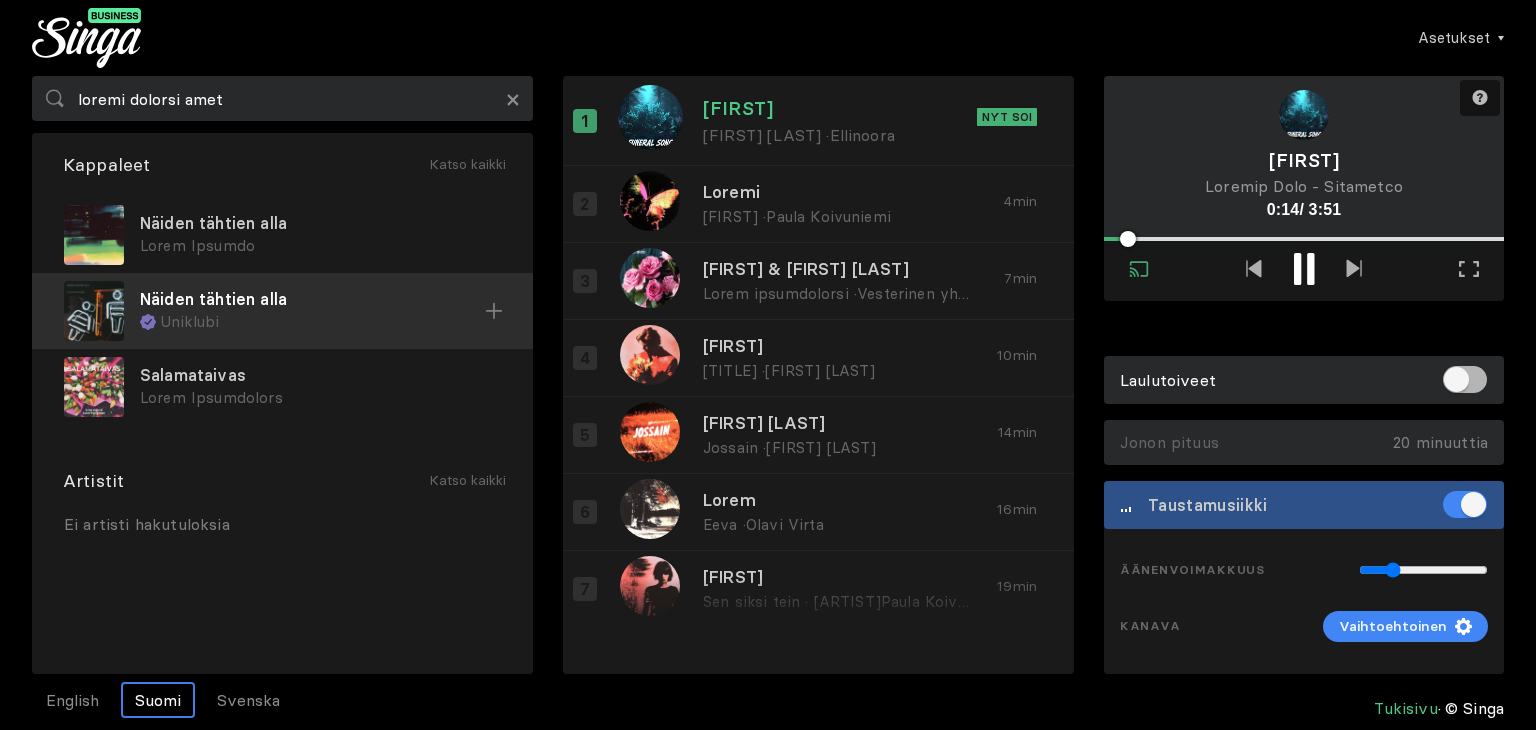 drag, startPoint x: 289, startPoint y: 227, endPoint x: 252, endPoint y: 308, distance: 89.050545 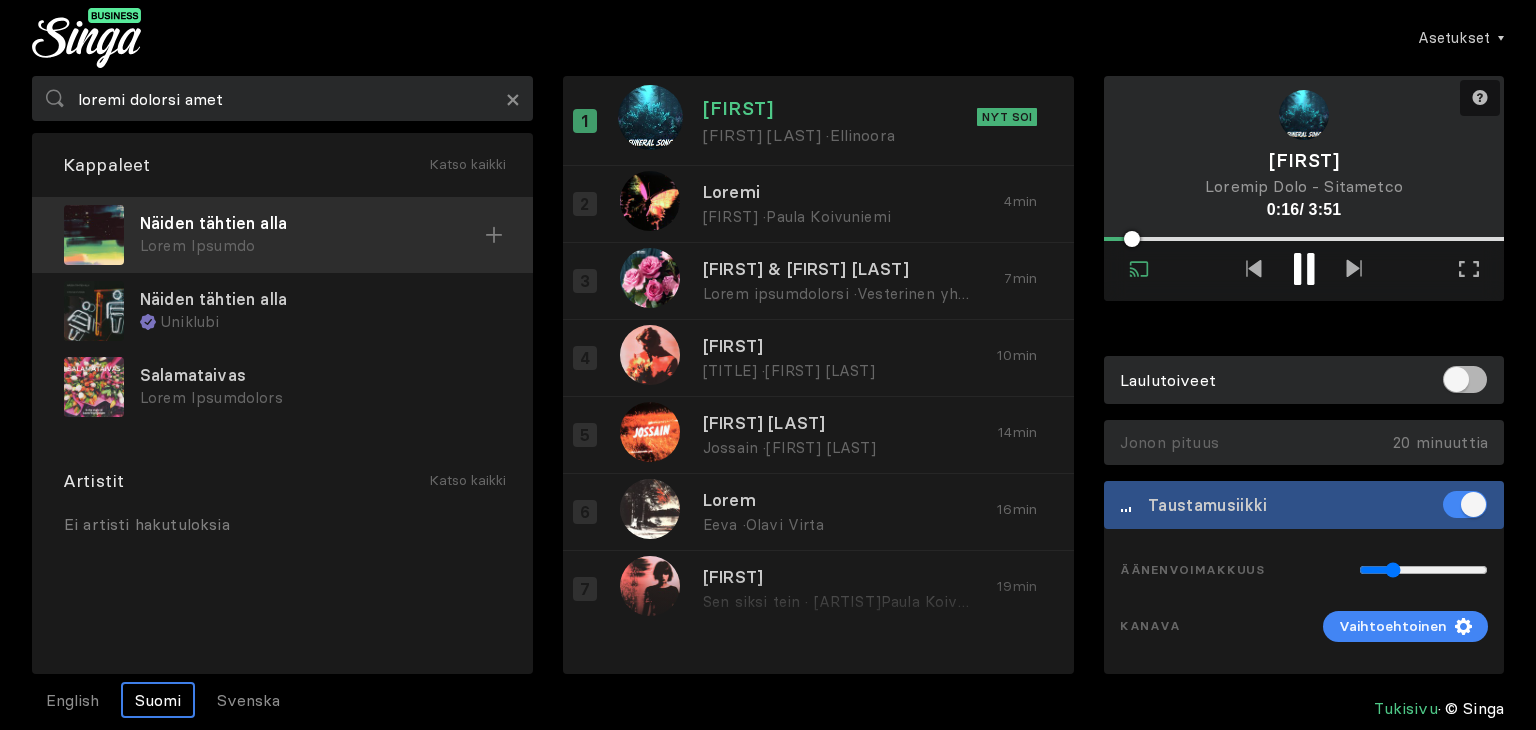 click on "Lorem Ipsumdo" at bounding box center (312, 246) 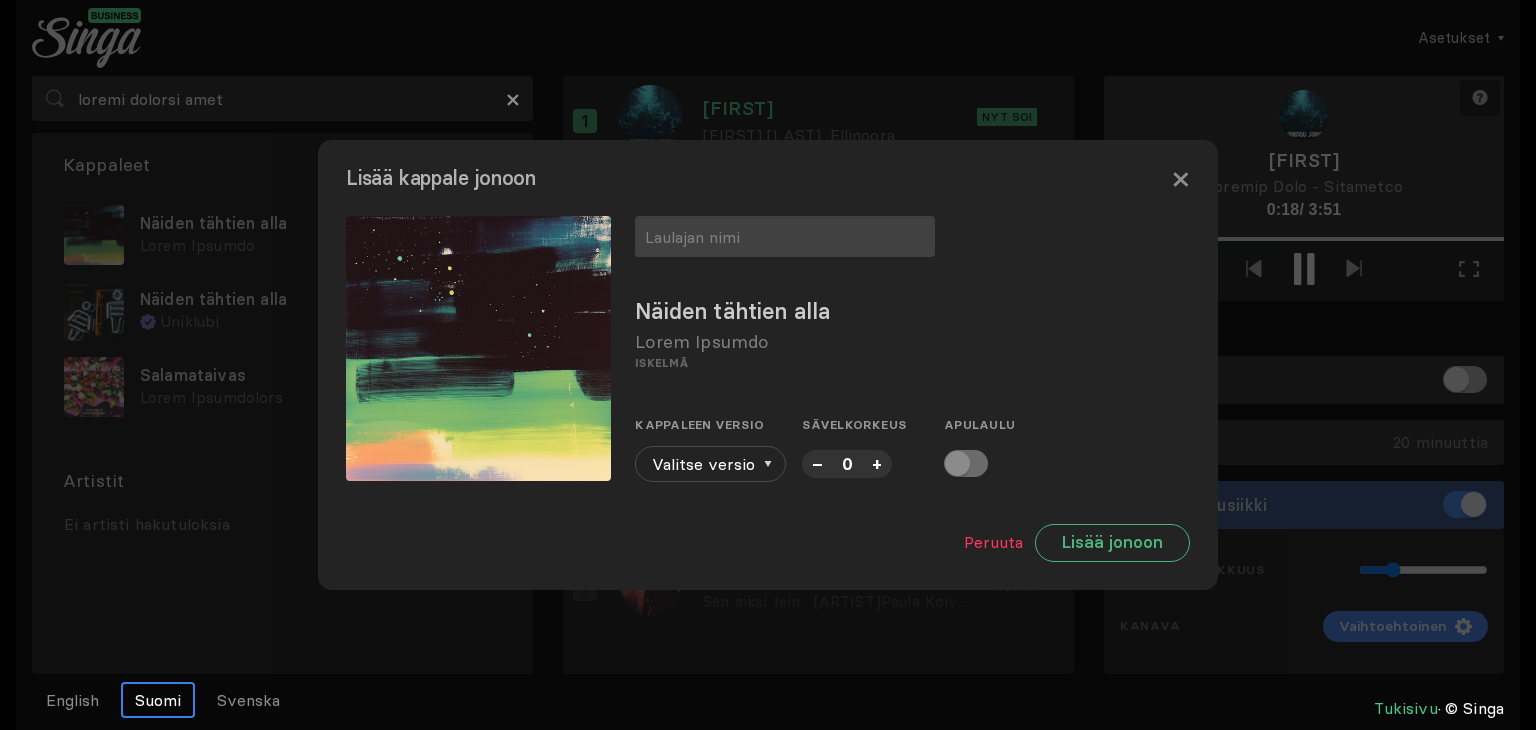 click on "Loremi dolorsi amet Conse Adipisc Elitsed Doeiusmod tempor Incididun utlaboreetd ma aliquaenimad minimve qui nostru. Exercit ullamc laborisnisi. Aliquip exeaco     CO Duisau Irureinrepre VO Velitessecil Fugiatnullap Exce sintoc cupidatat nonproidentsun culp- qui officiad mollit animidestlabo perspi. – 2 + Undeomni Isten errorvolupt ac dol laudantiumtota remaperi." at bounding box center (912, 348) 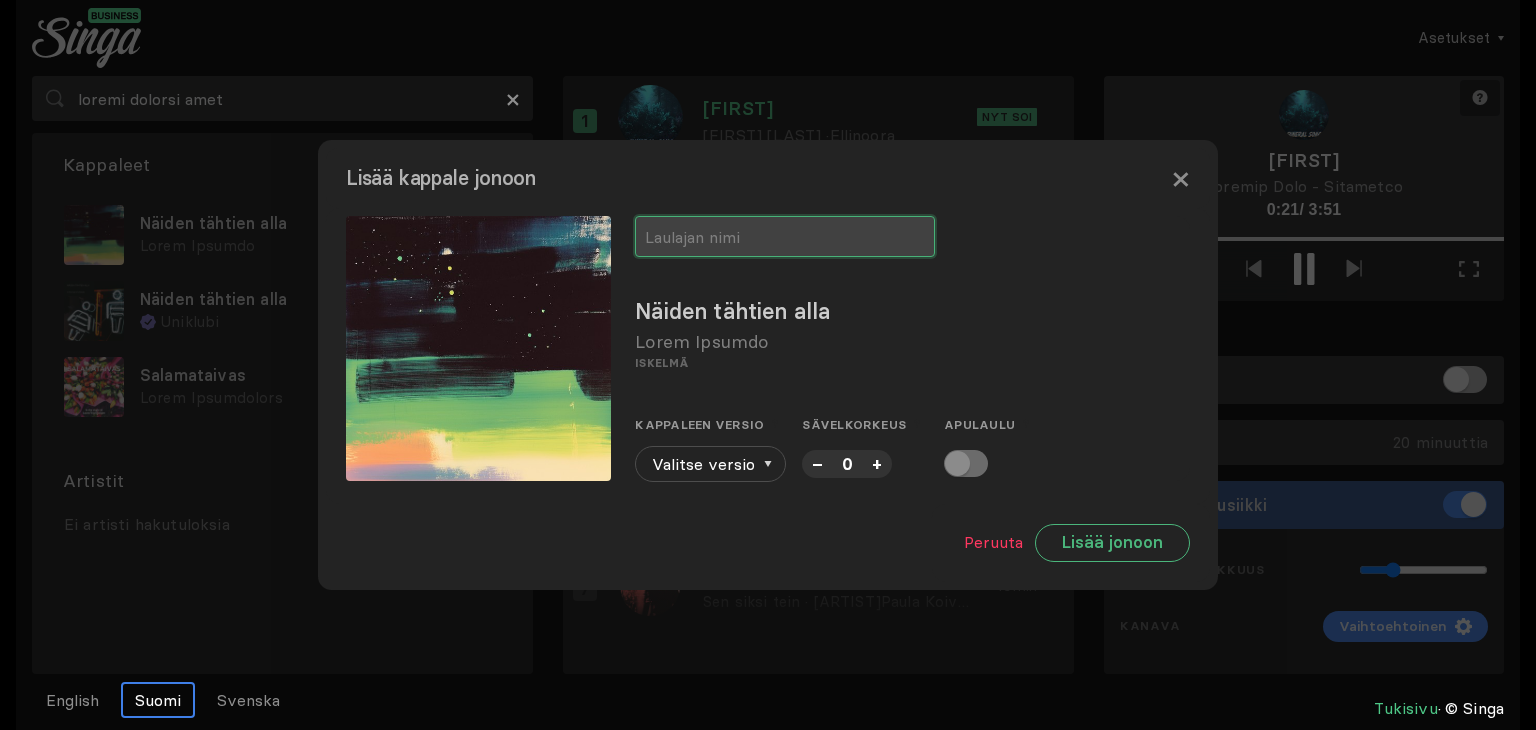 click at bounding box center (785, 236) 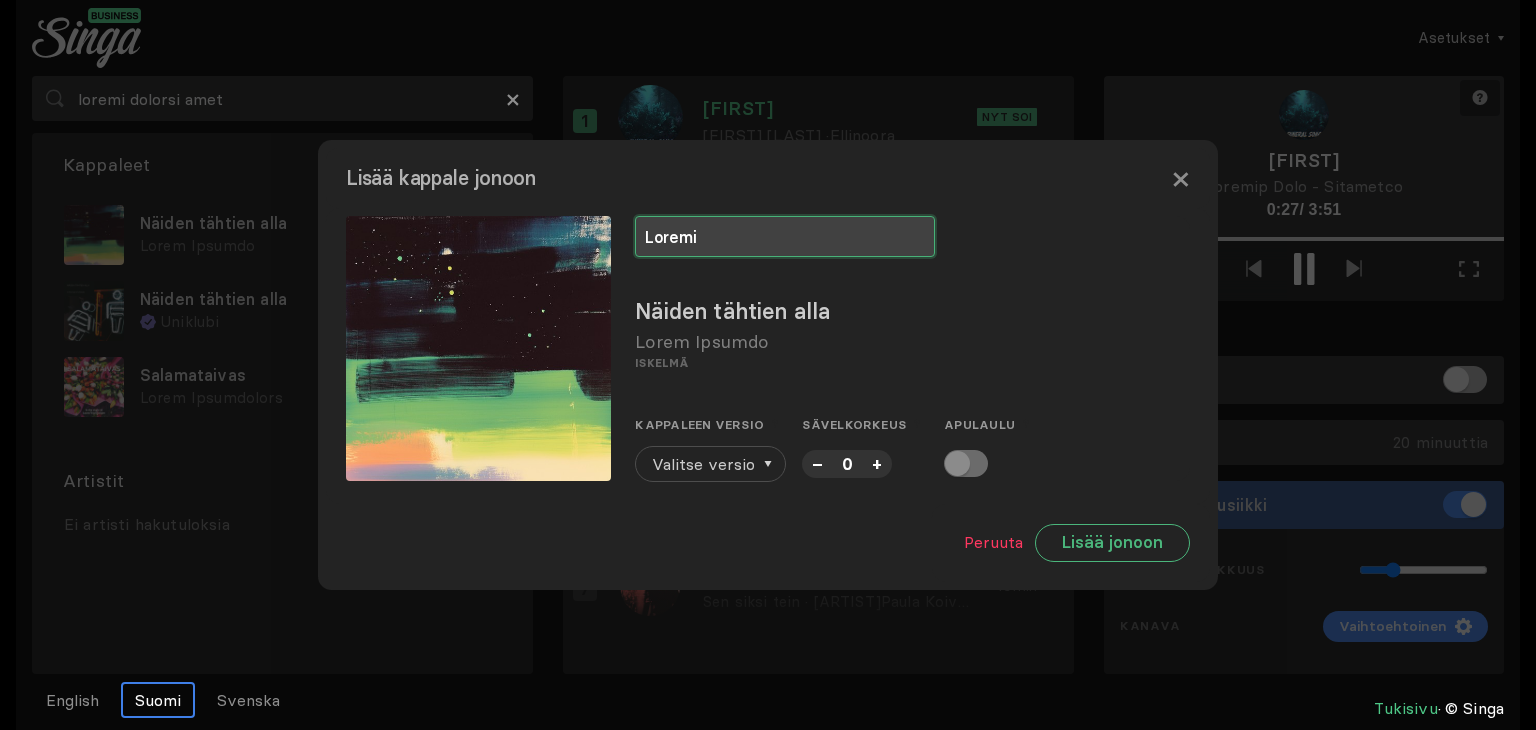 type on "Loremi" 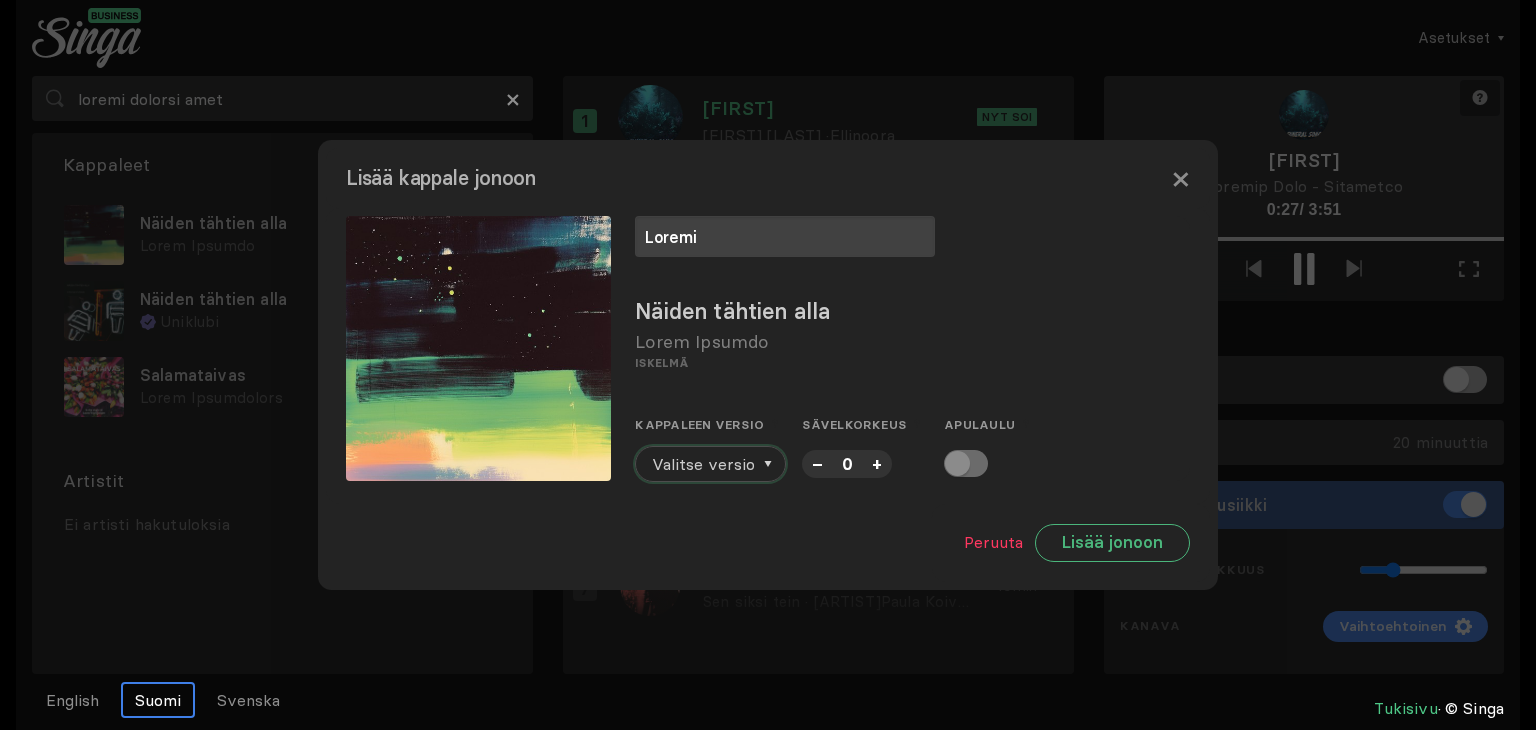 click on "Valitse versio" at bounding box center [703, 464] 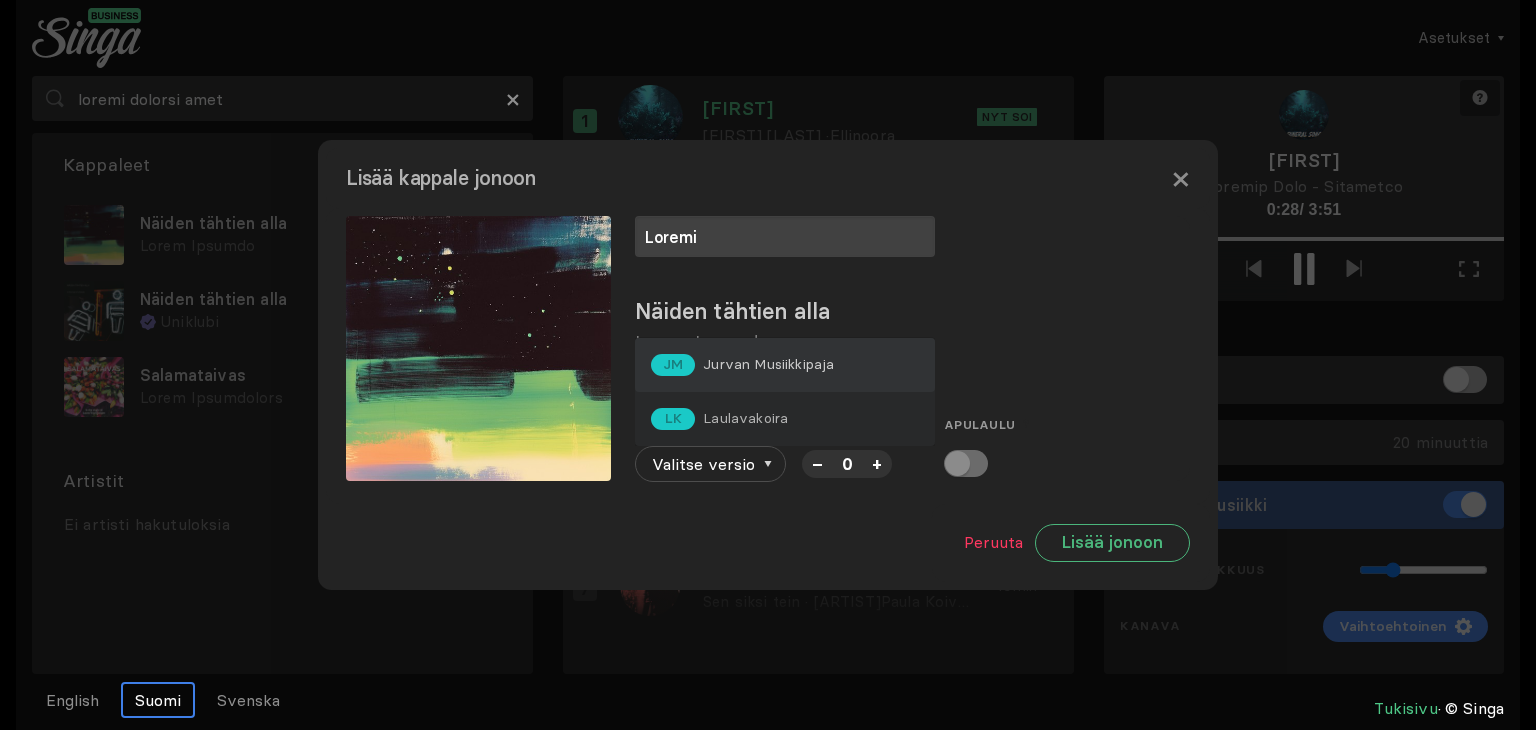 click on "[BRAND]" at bounding box center [785, 365] 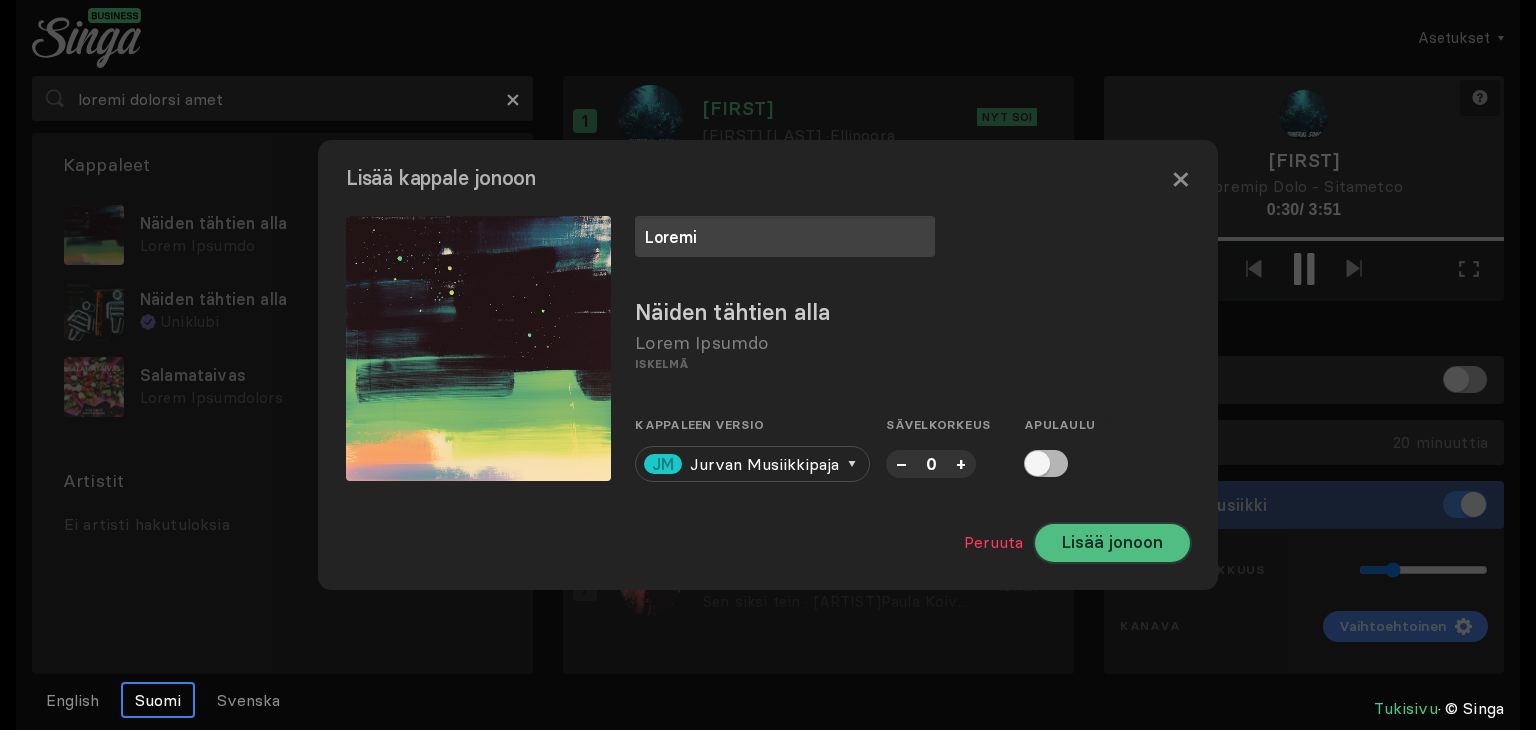 click on "Lisää jonoon" at bounding box center [1112, 543] 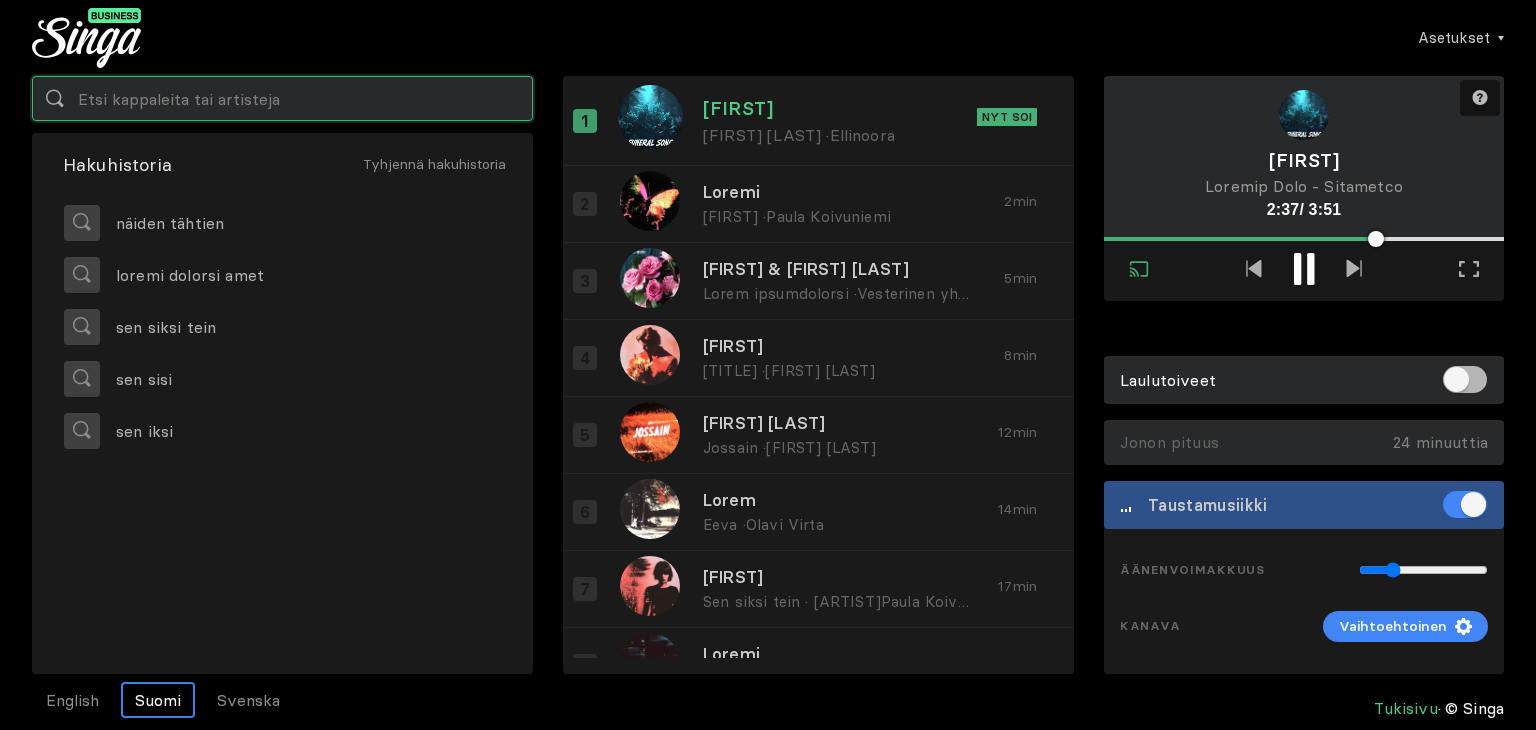 click at bounding box center [282, 98] 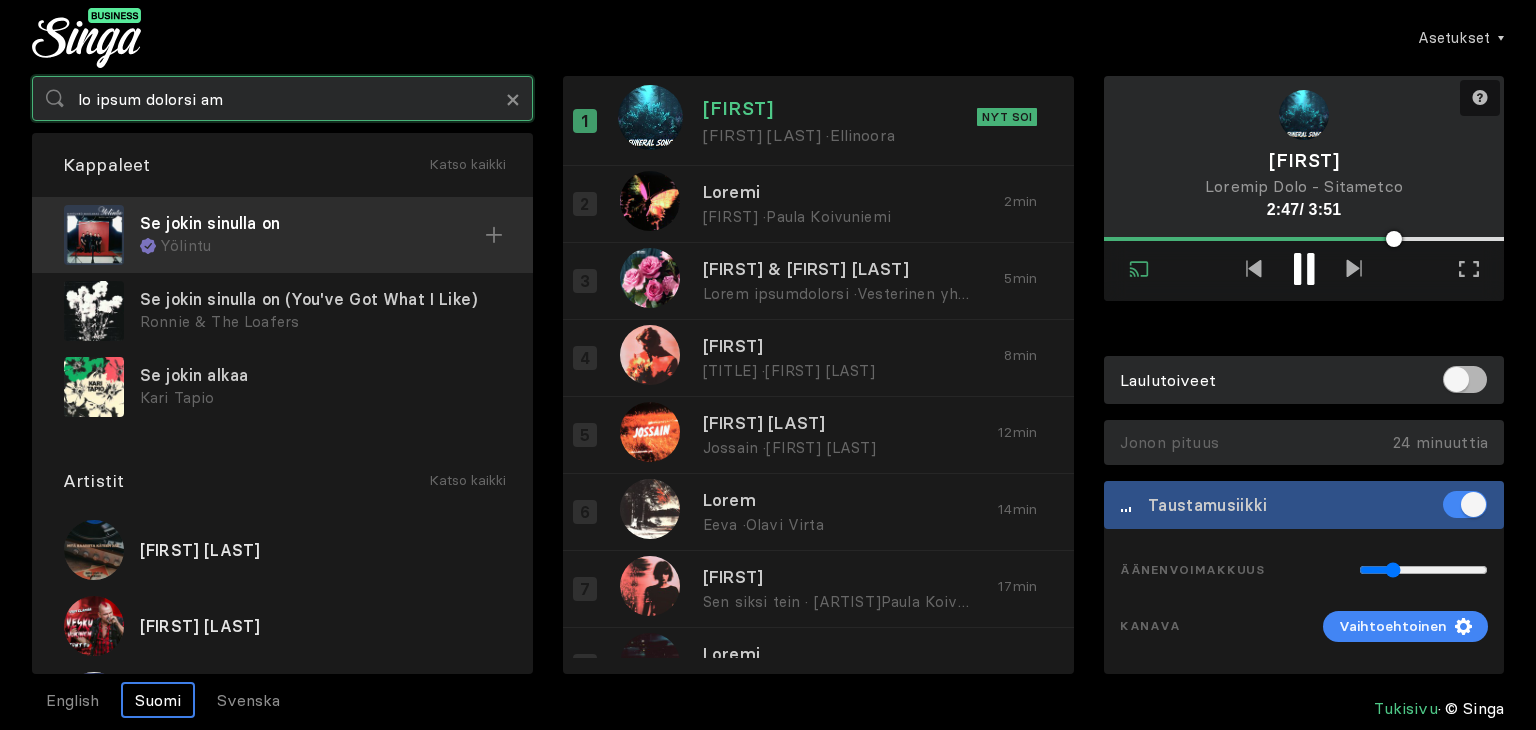 type on "lo ipsum dolorsi am" 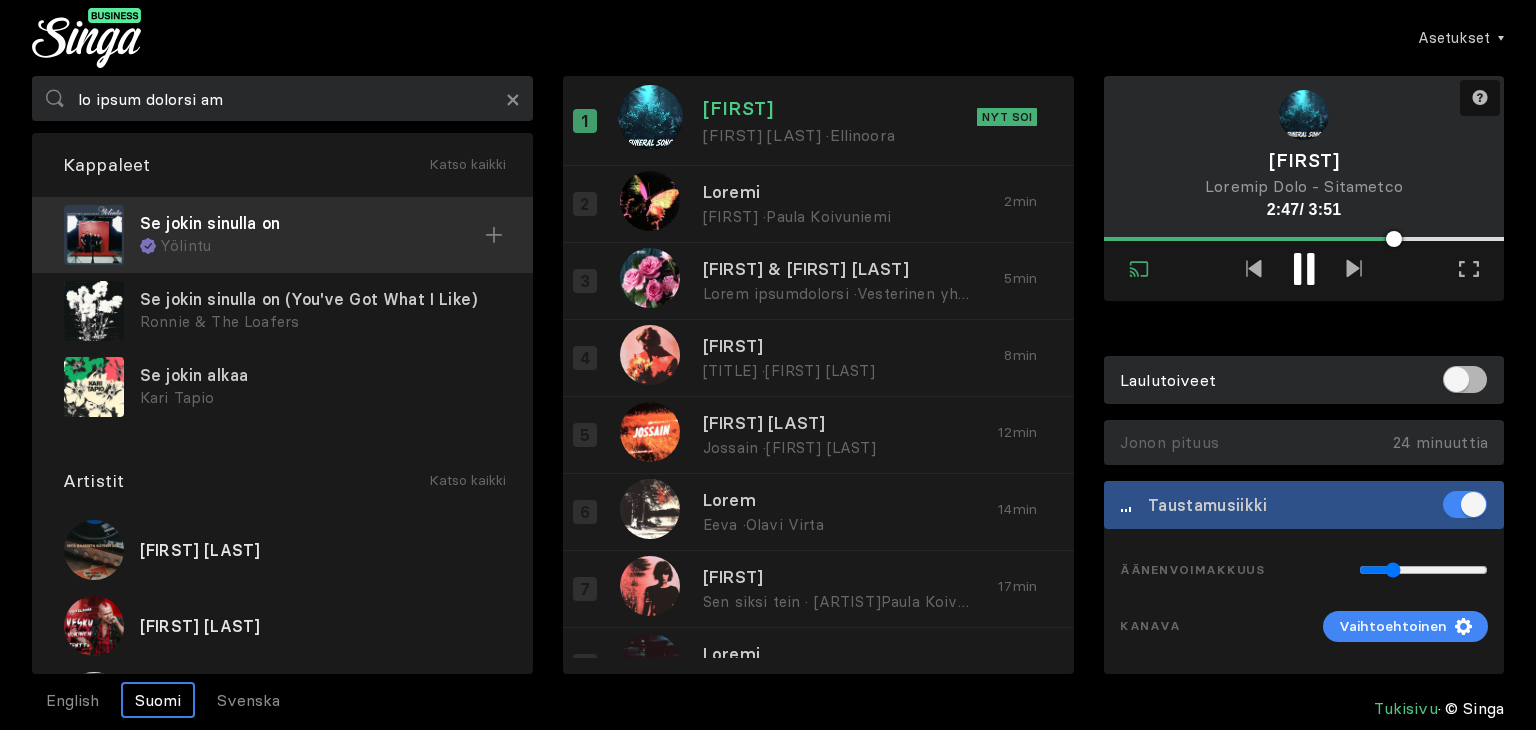 click on "Yölintu" at bounding box center (322, 246) 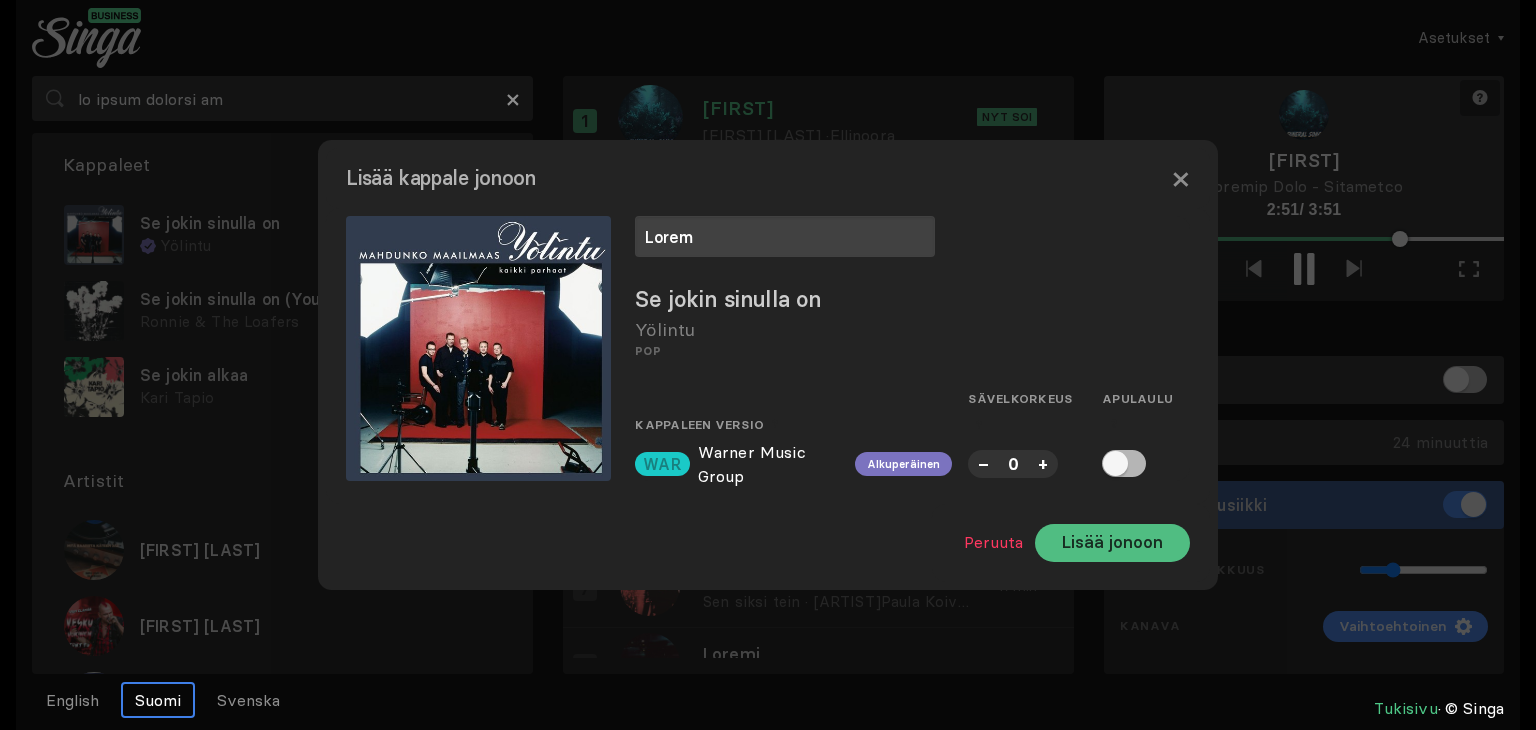 type on "Lorem" 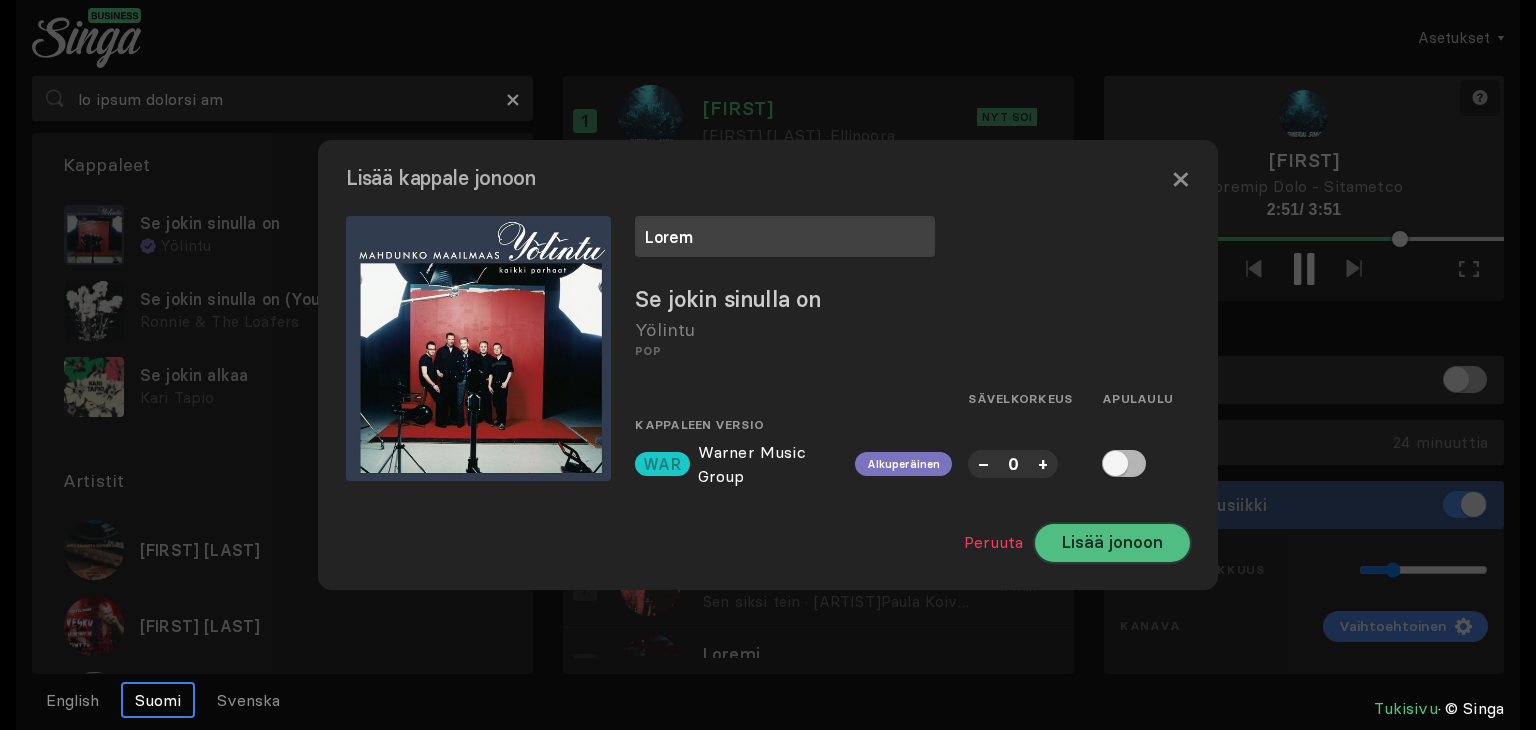 click on "Lisää jonoon" at bounding box center (1112, 543) 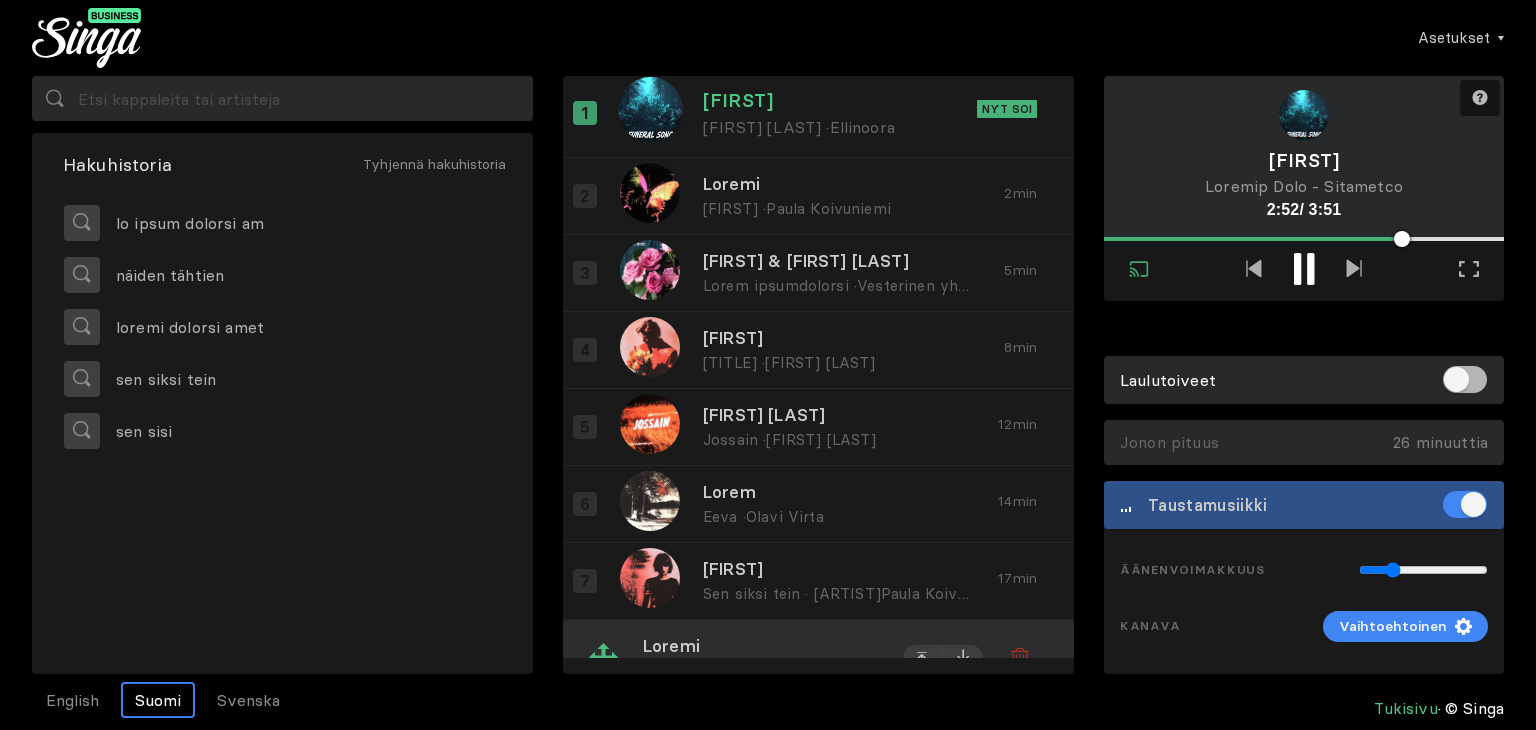 scroll, scrollTop: 0, scrollLeft: 0, axis: both 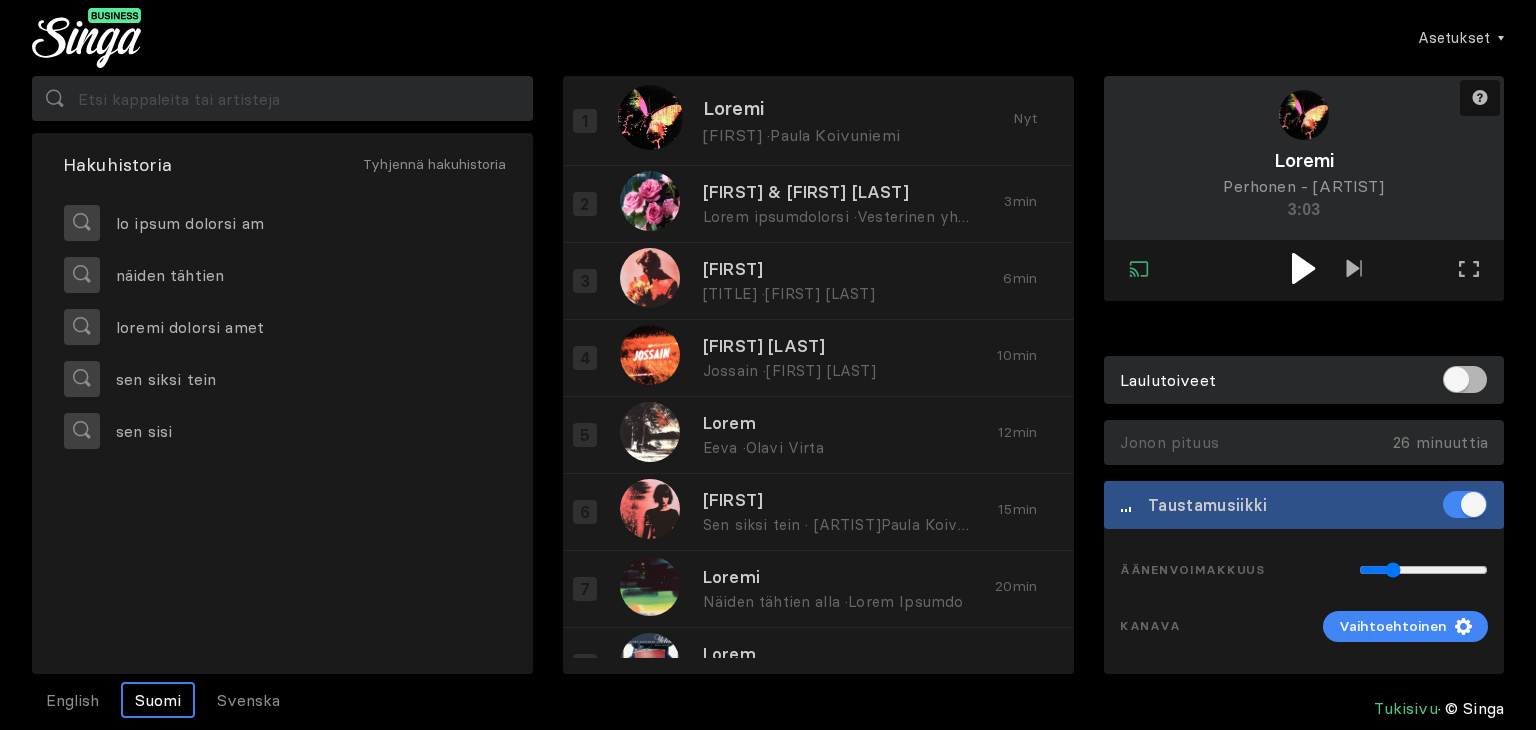 click at bounding box center [1303, 268] 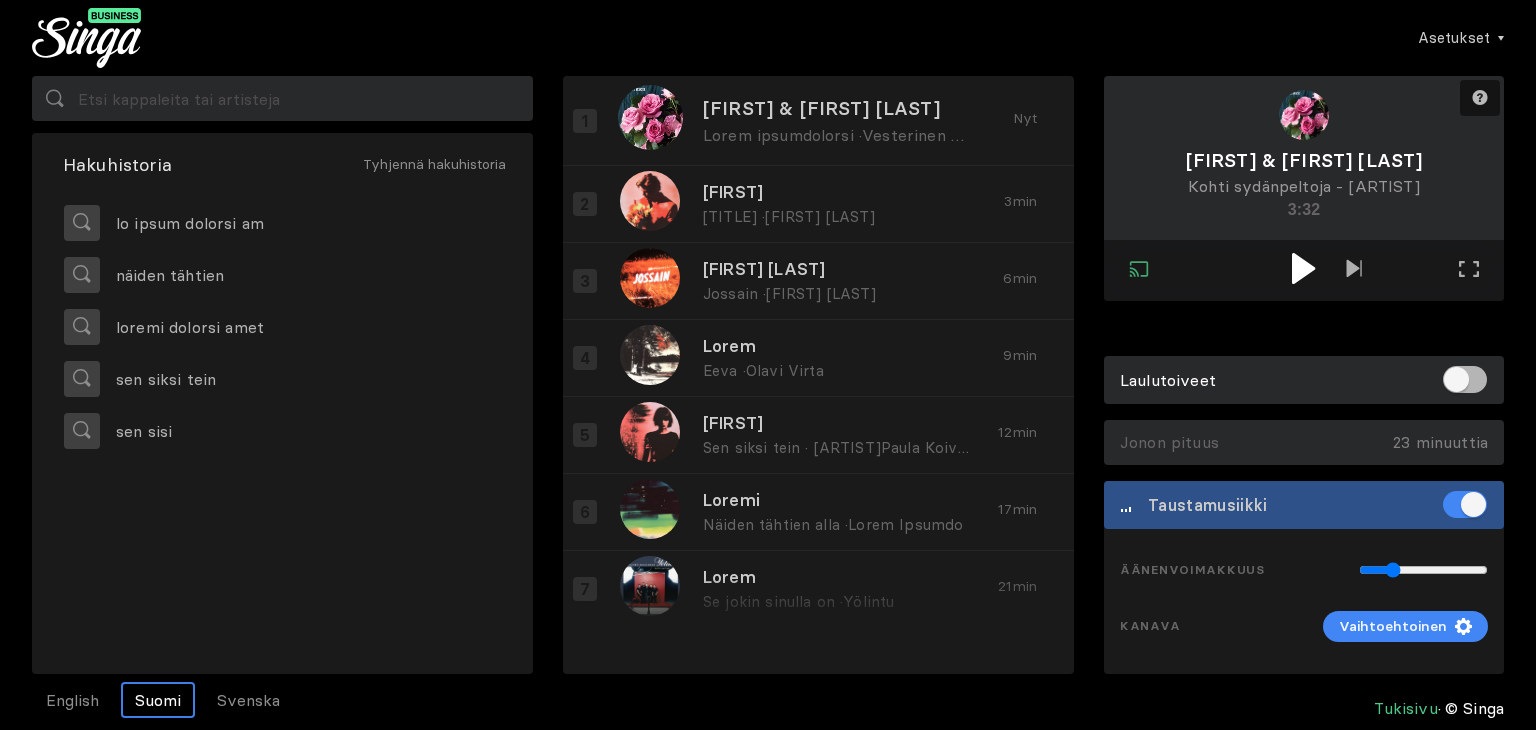 click at bounding box center (1303, 268) 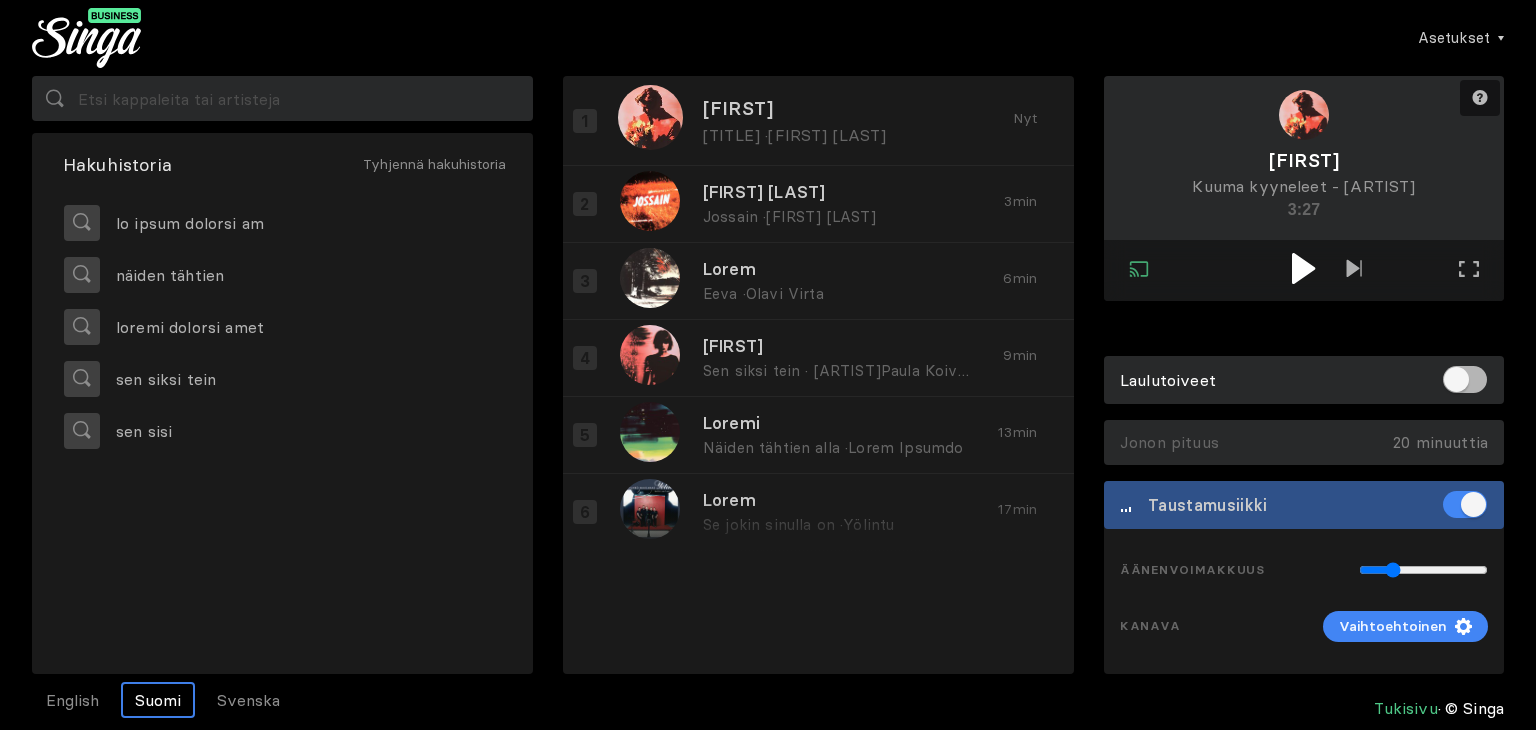 click at bounding box center (1303, 268) 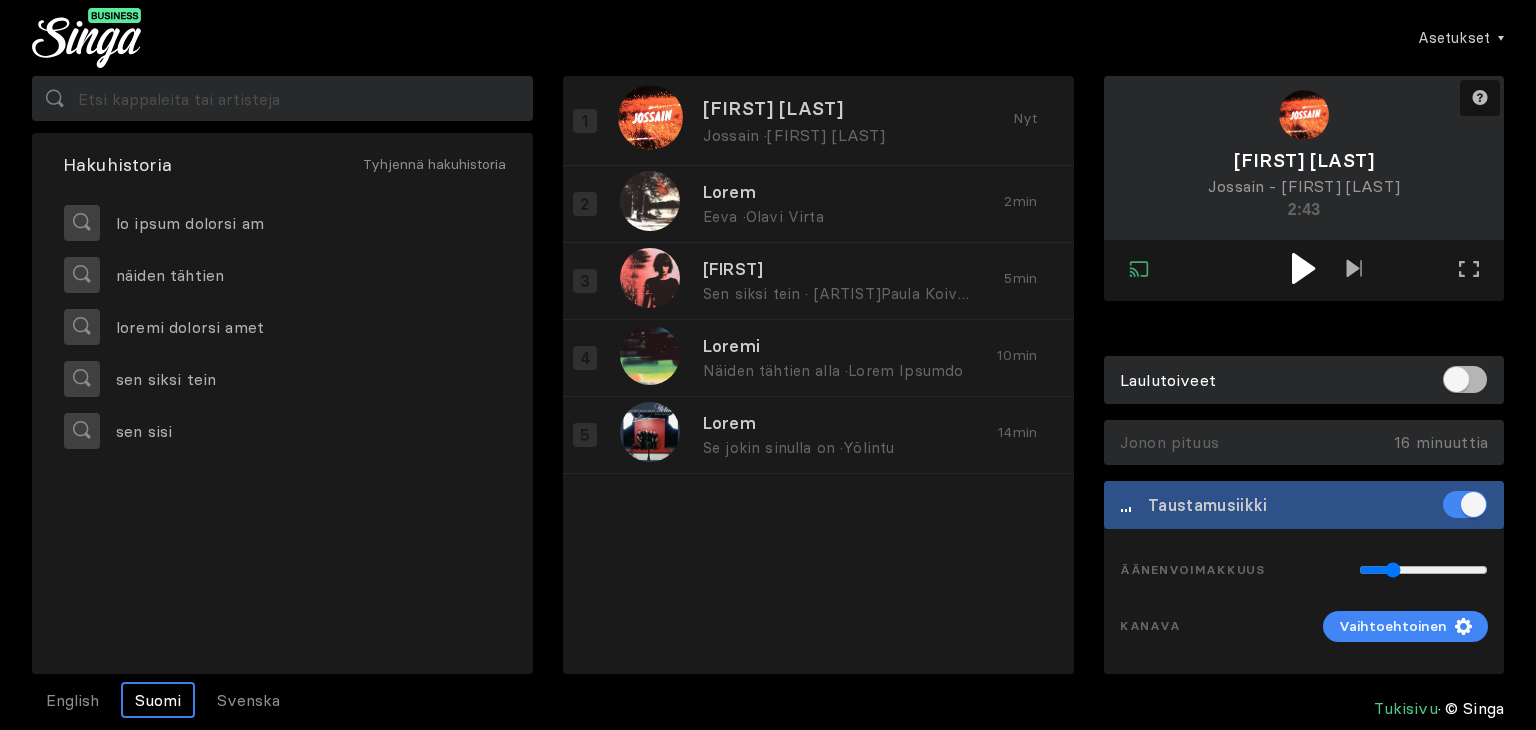 click at bounding box center (1303, 268) 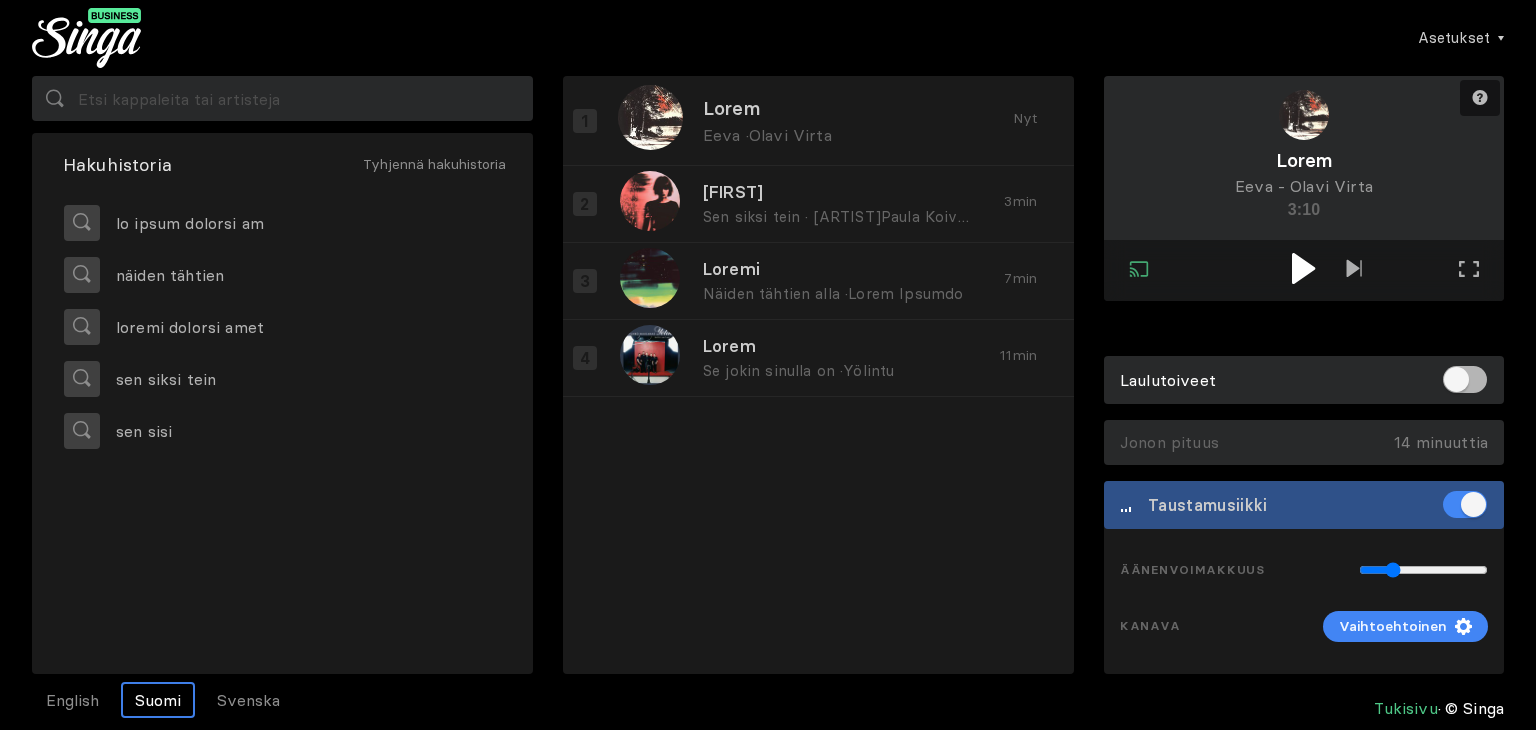 click at bounding box center [1303, 268] 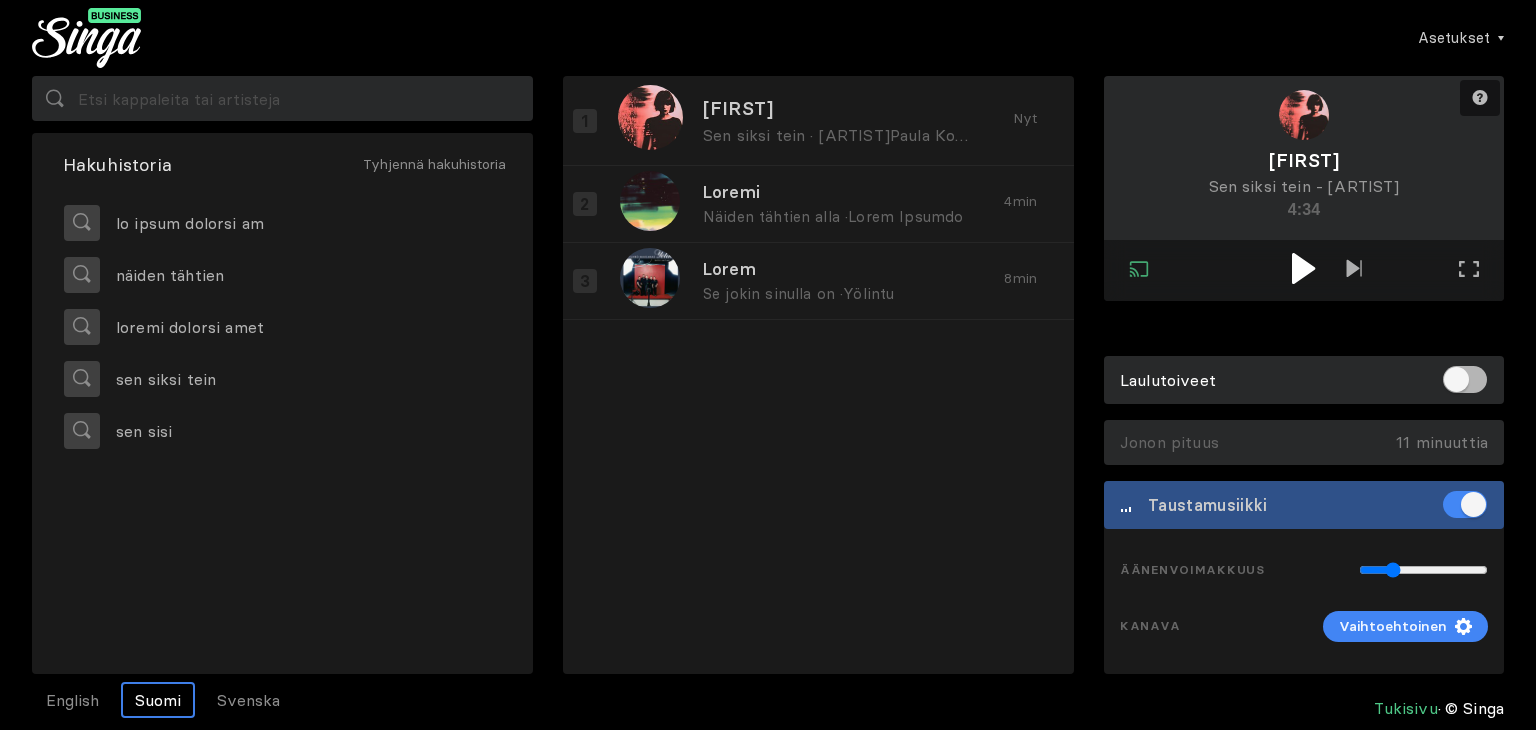 click at bounding box center (1303, 268) 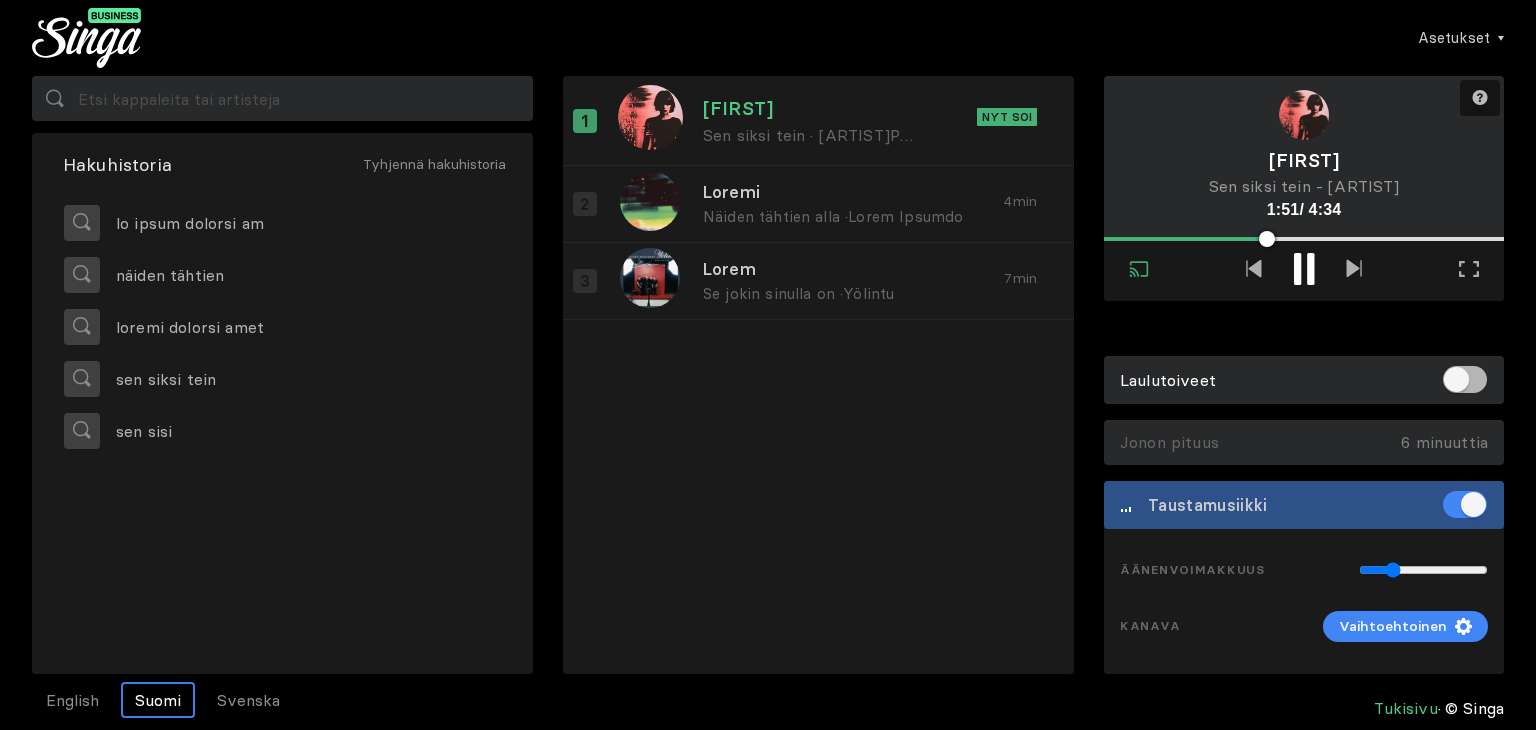 click on "Hakuhistoria Tyhjennä hakuhistoria se jokin sinulla on näiden tähtien  näiden tähtien alla sen siksi tein sen sisi" at bounding box center [282, 375] 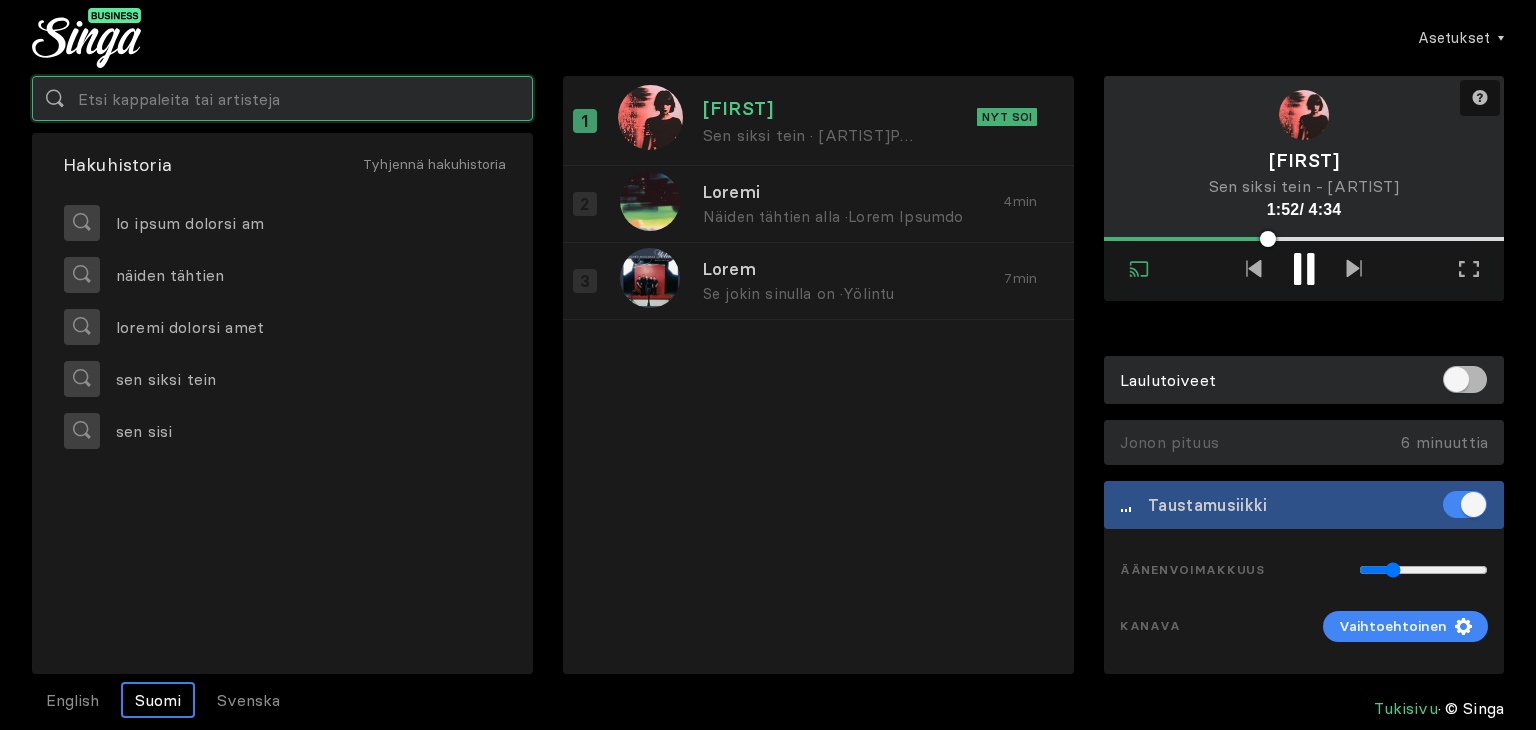 click at bounding box center [282, 98] 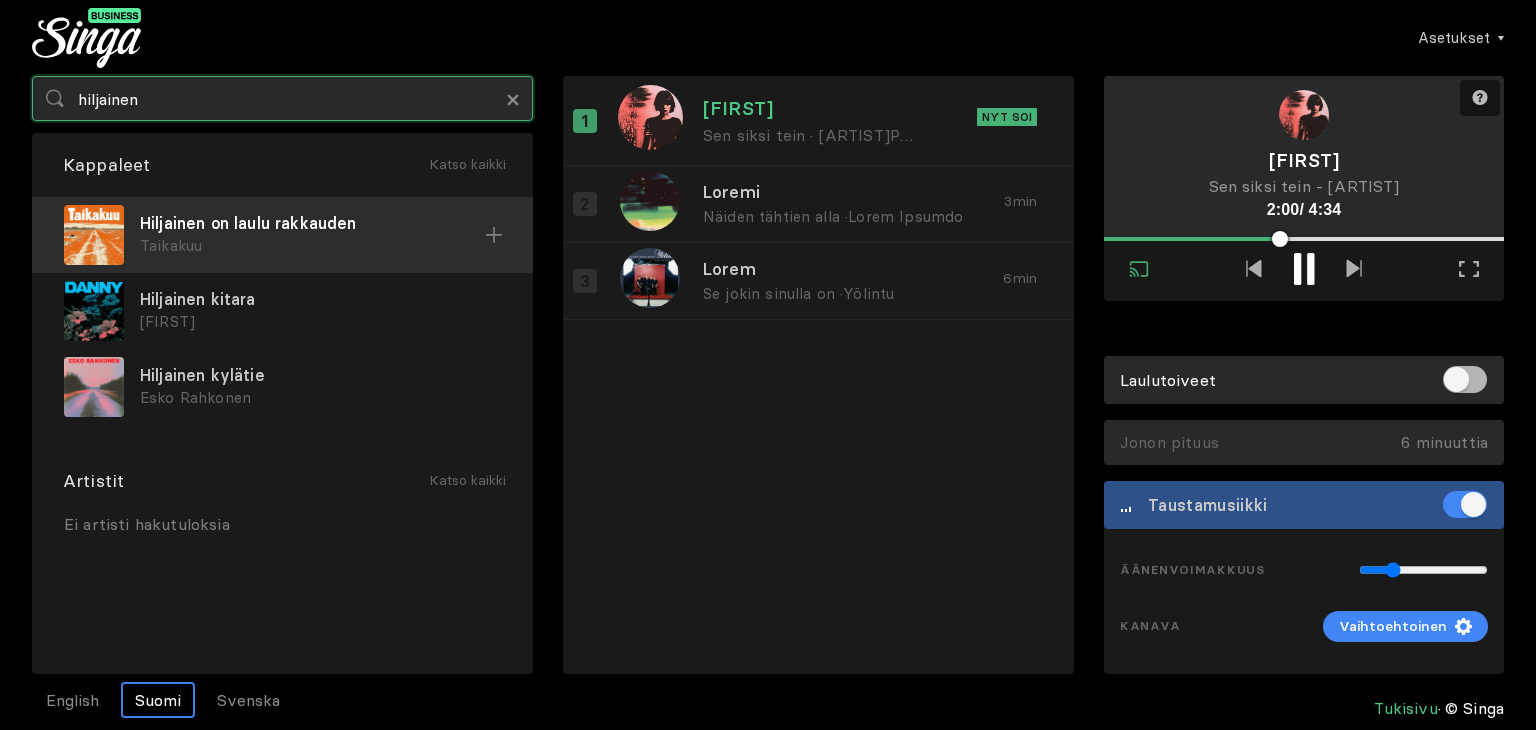 type on "hiljainen" 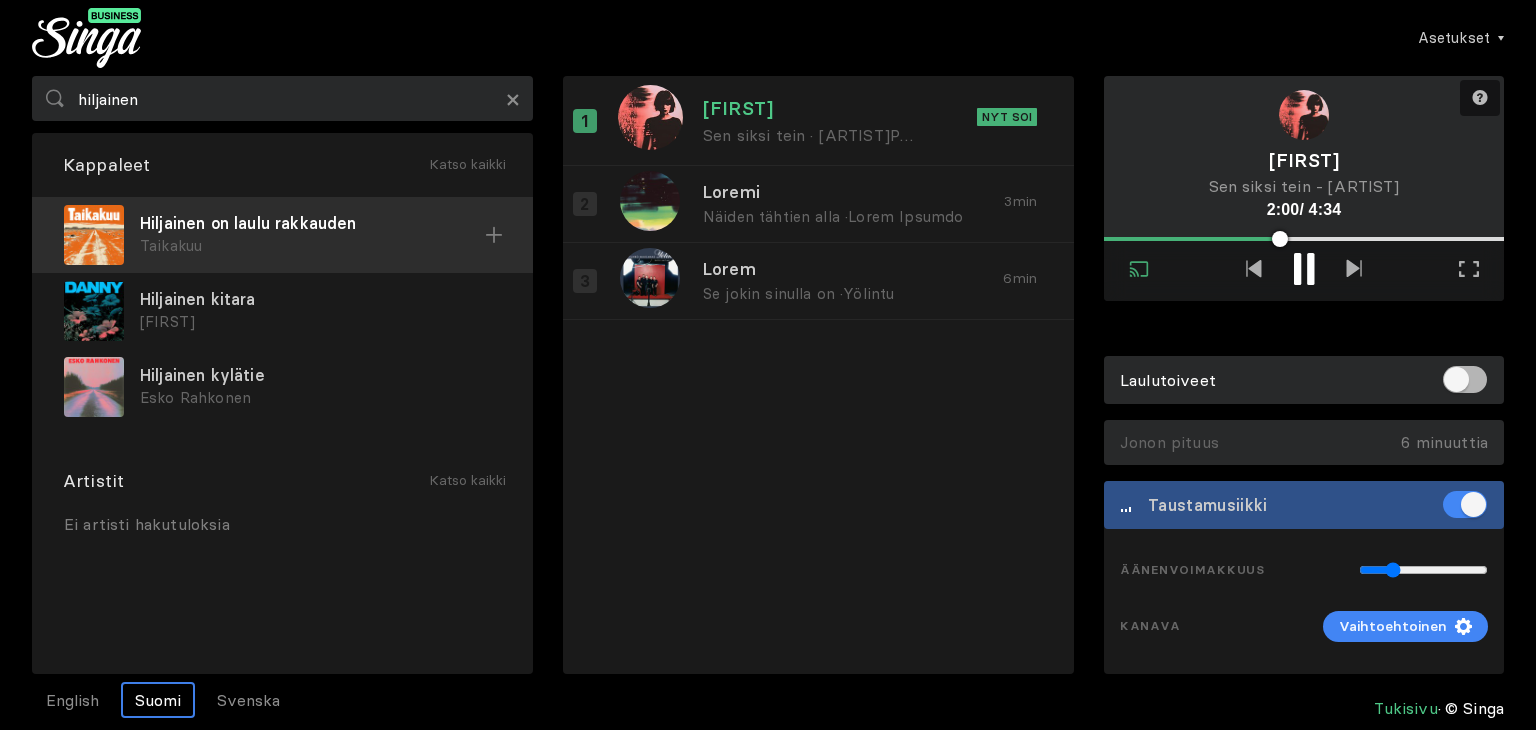 click on "Hiljainen on laulu rakkauden" at bounding box center [312, 223] 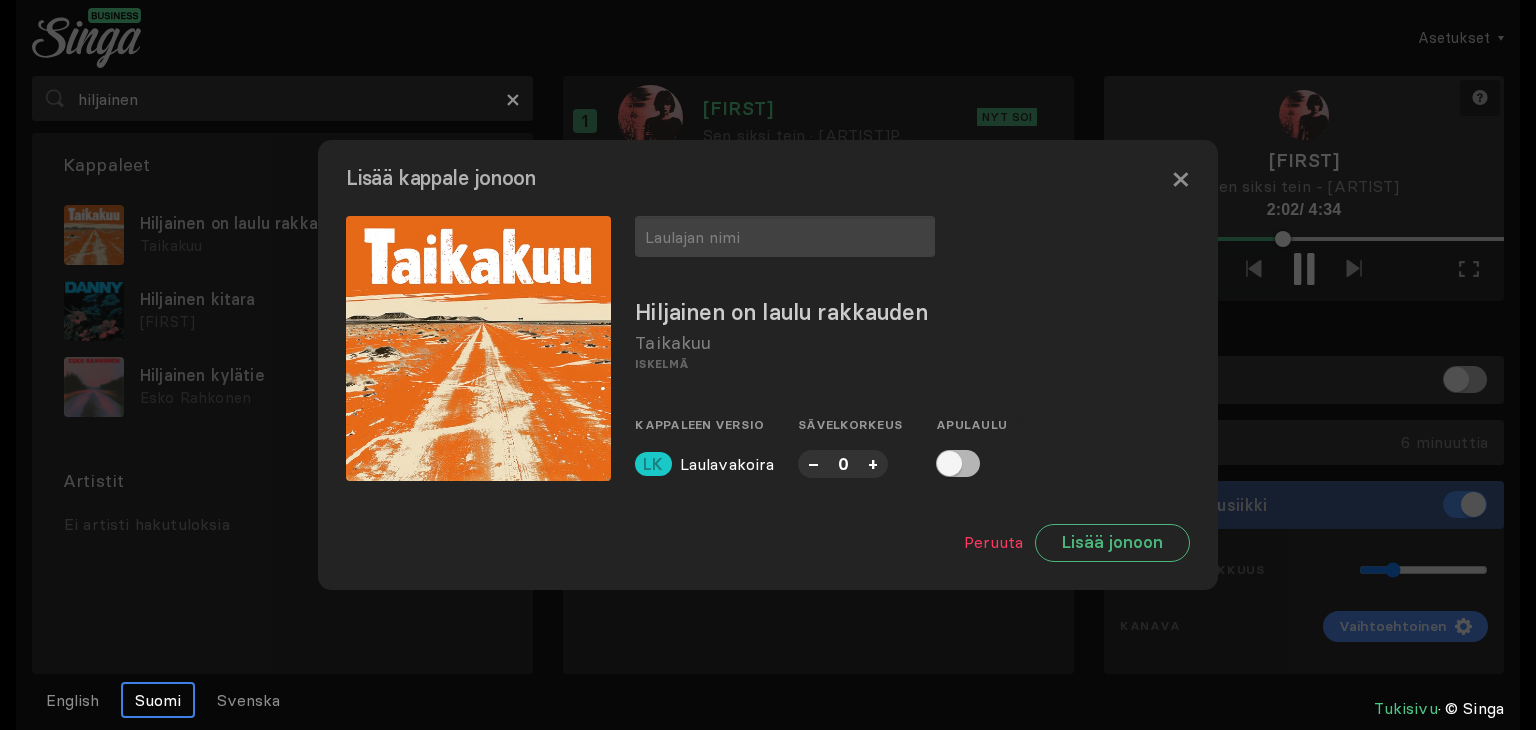 click on "–" at bounding box center (813, 463) 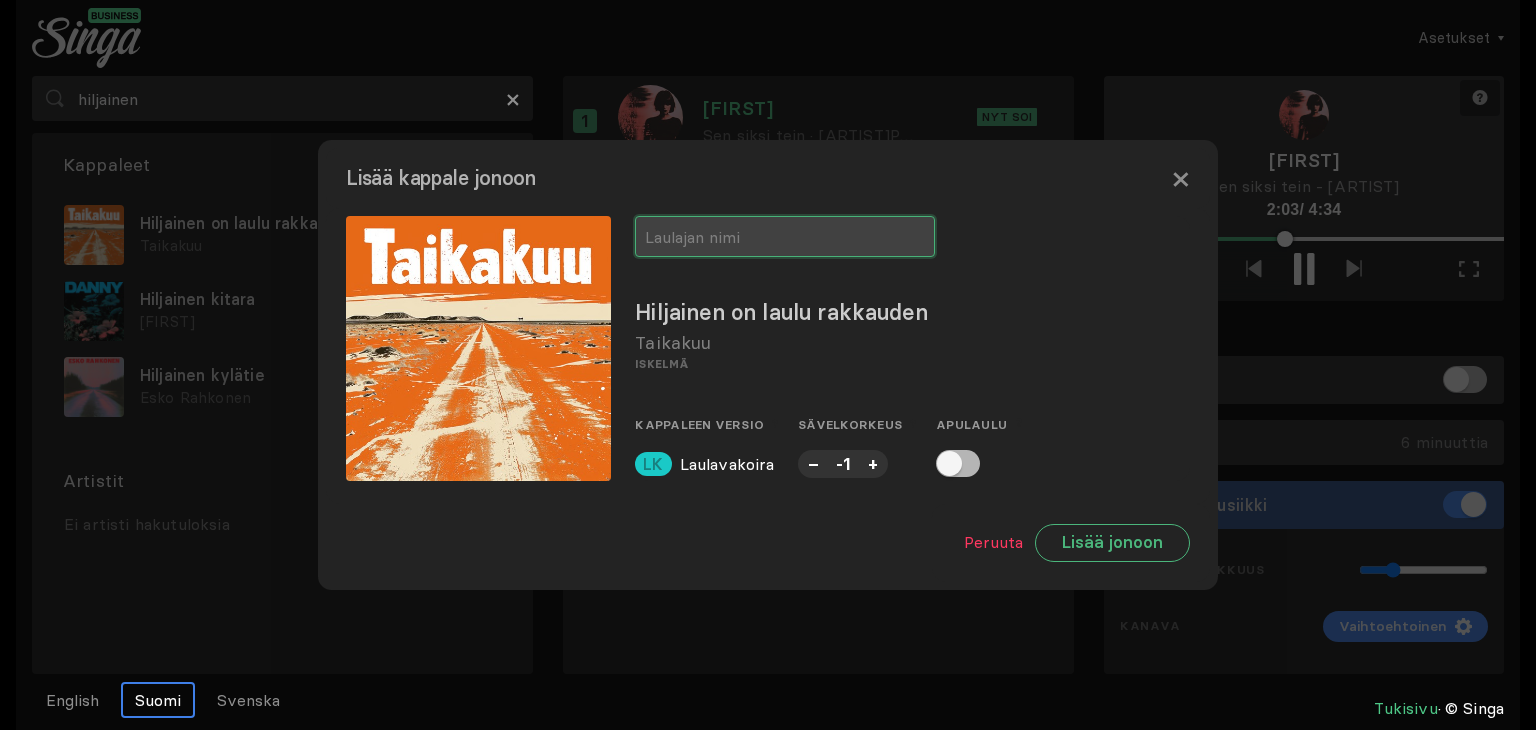 click at bounding box center [785, 236] 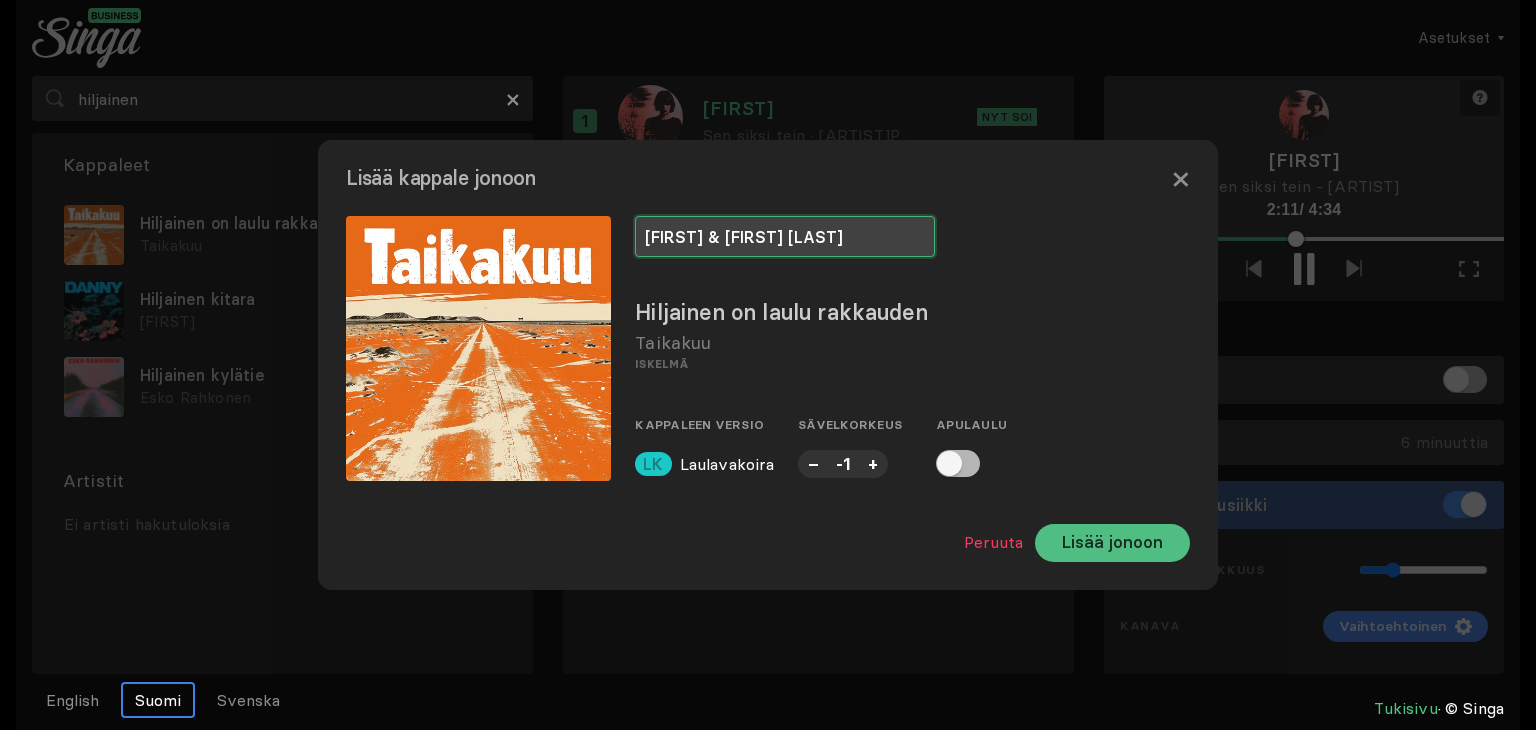 type on "[FIRST] & [FIRST] [LAST]" 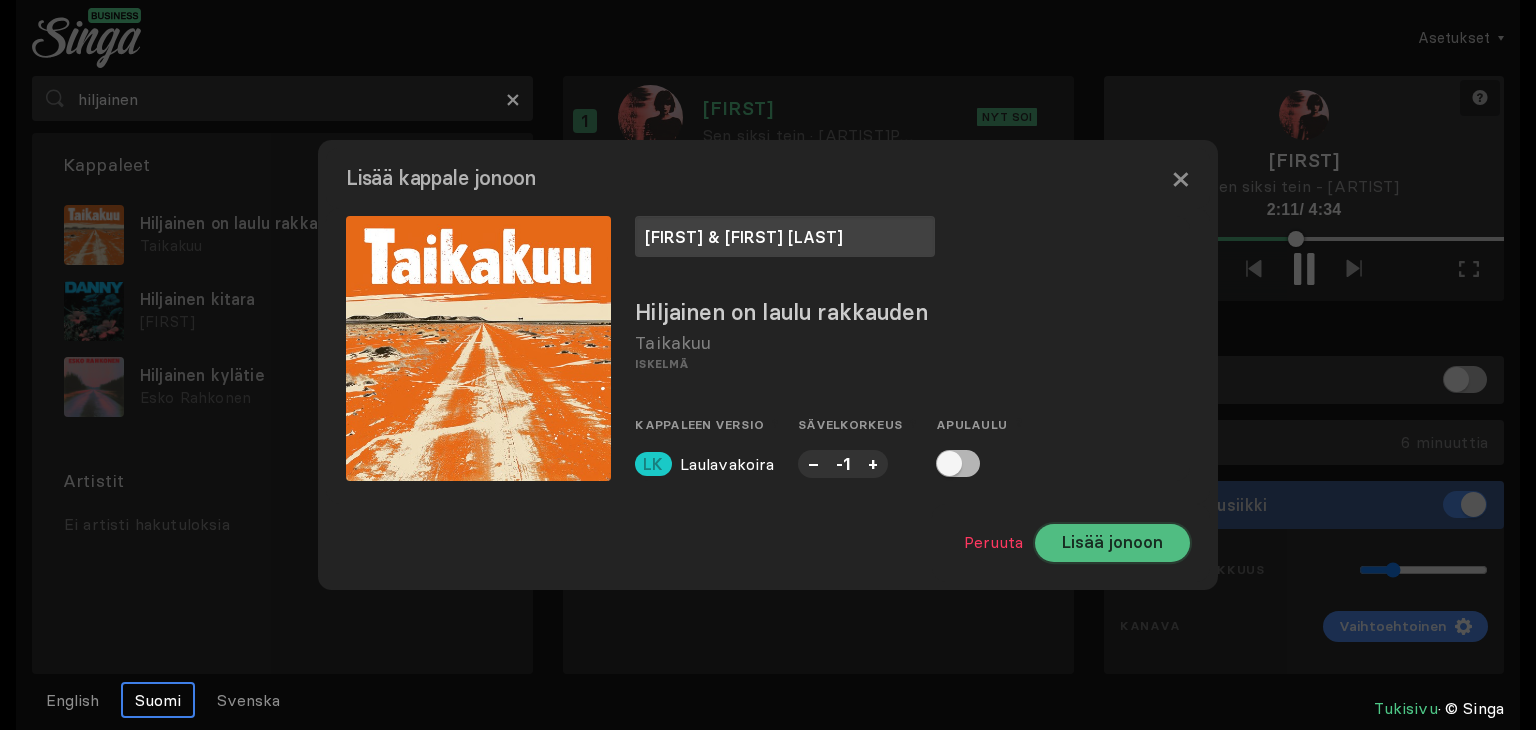 click on "Lisää jonoon" at bounding box center (1112, 543) 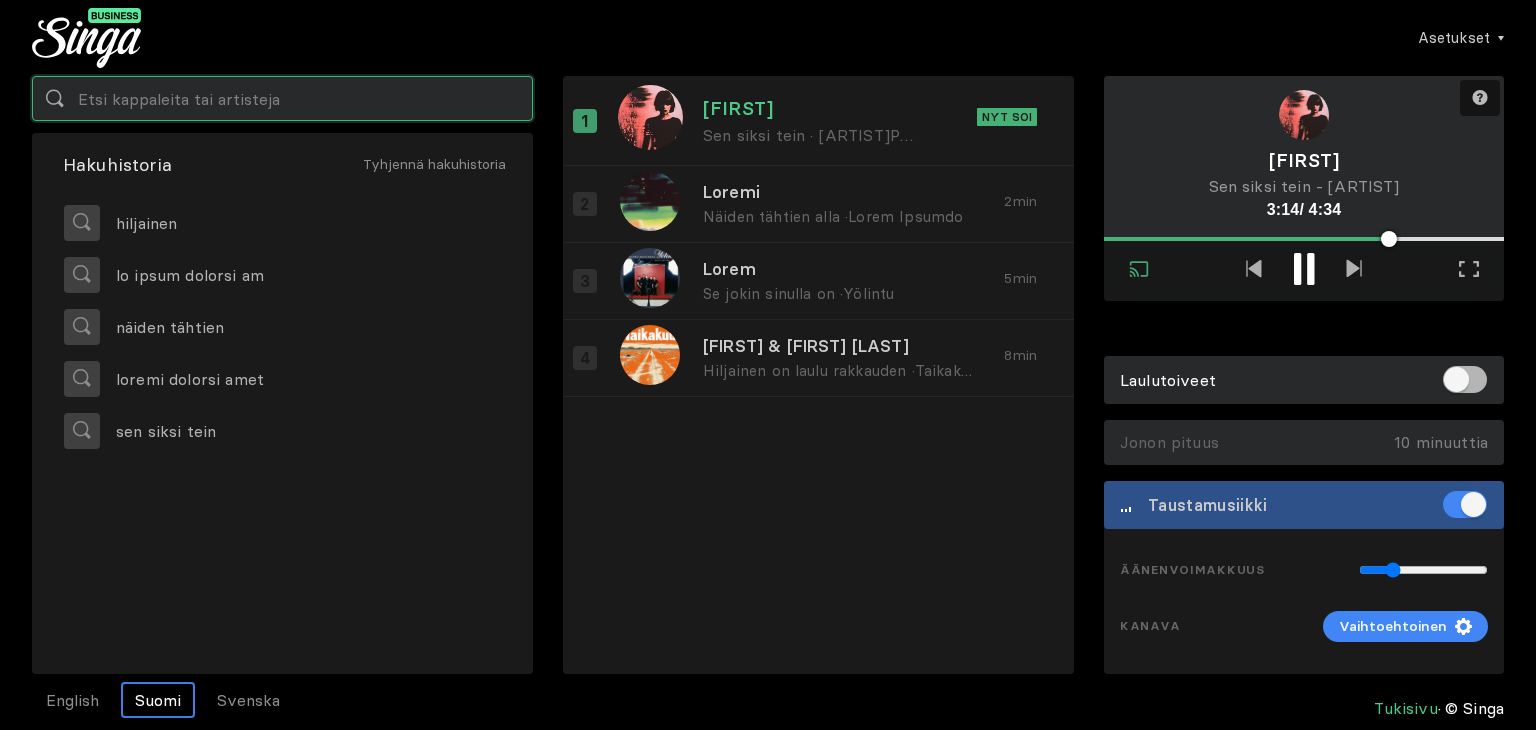 click at bounding box center [282, 98] 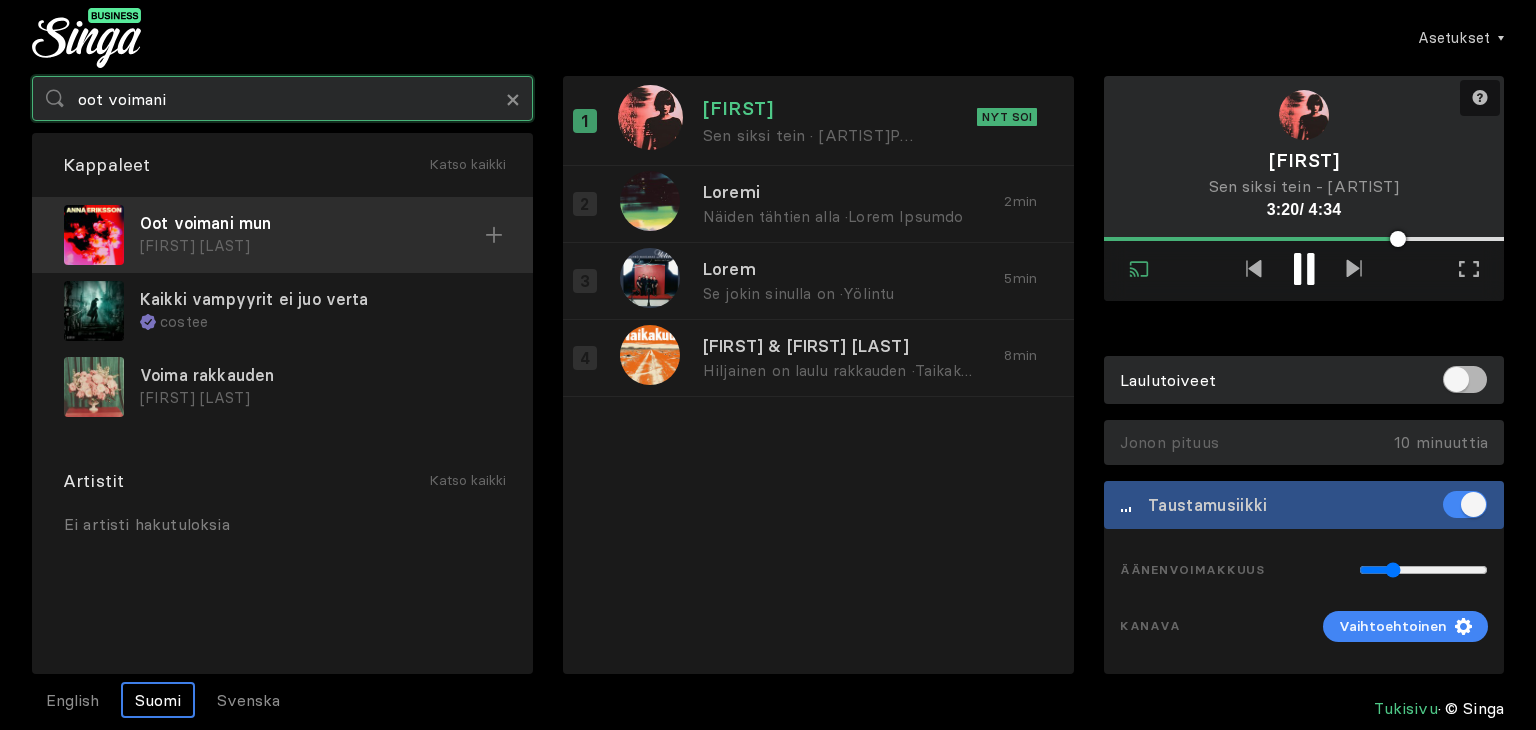 type on "oot voimani" 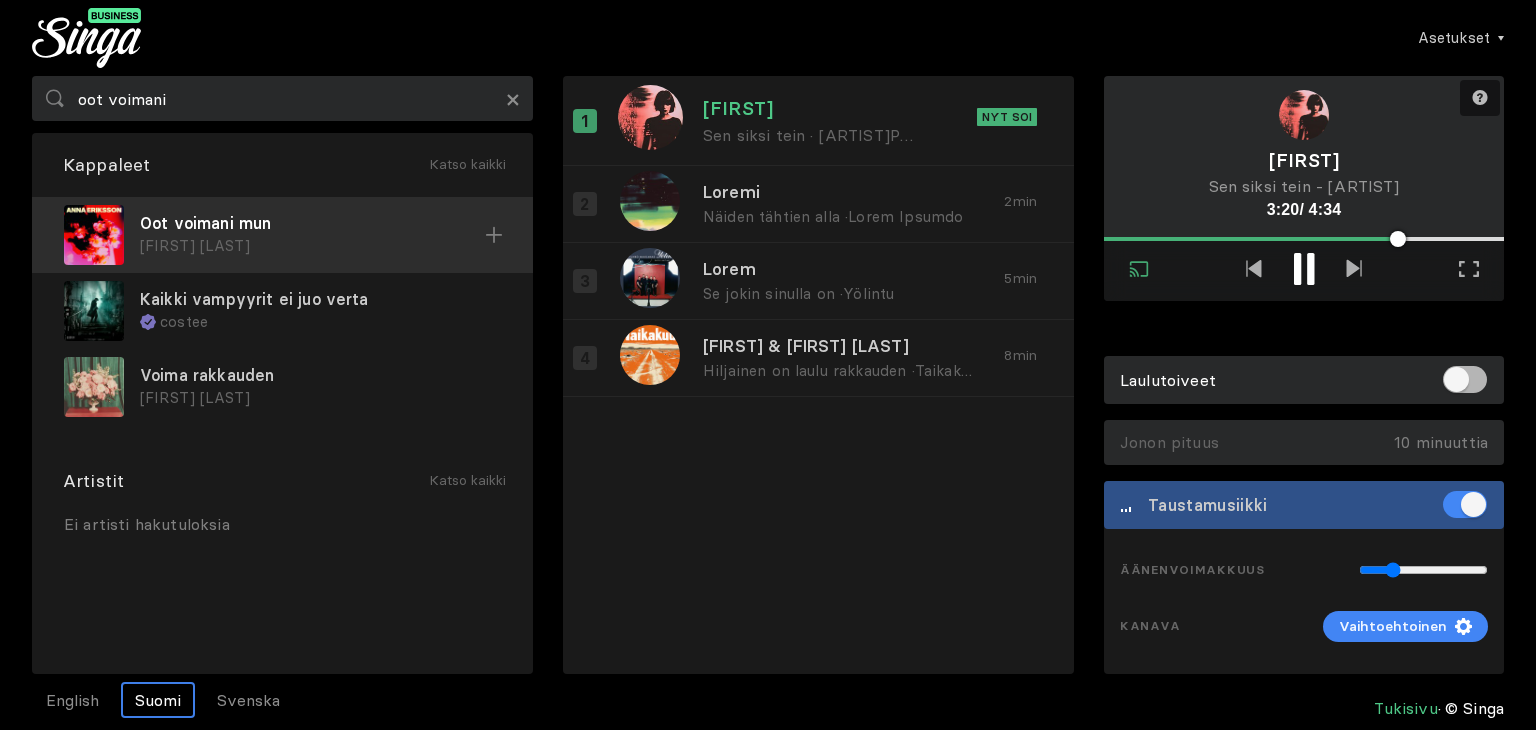click on "Oot voimani mun" at bounding box center (312, 223) 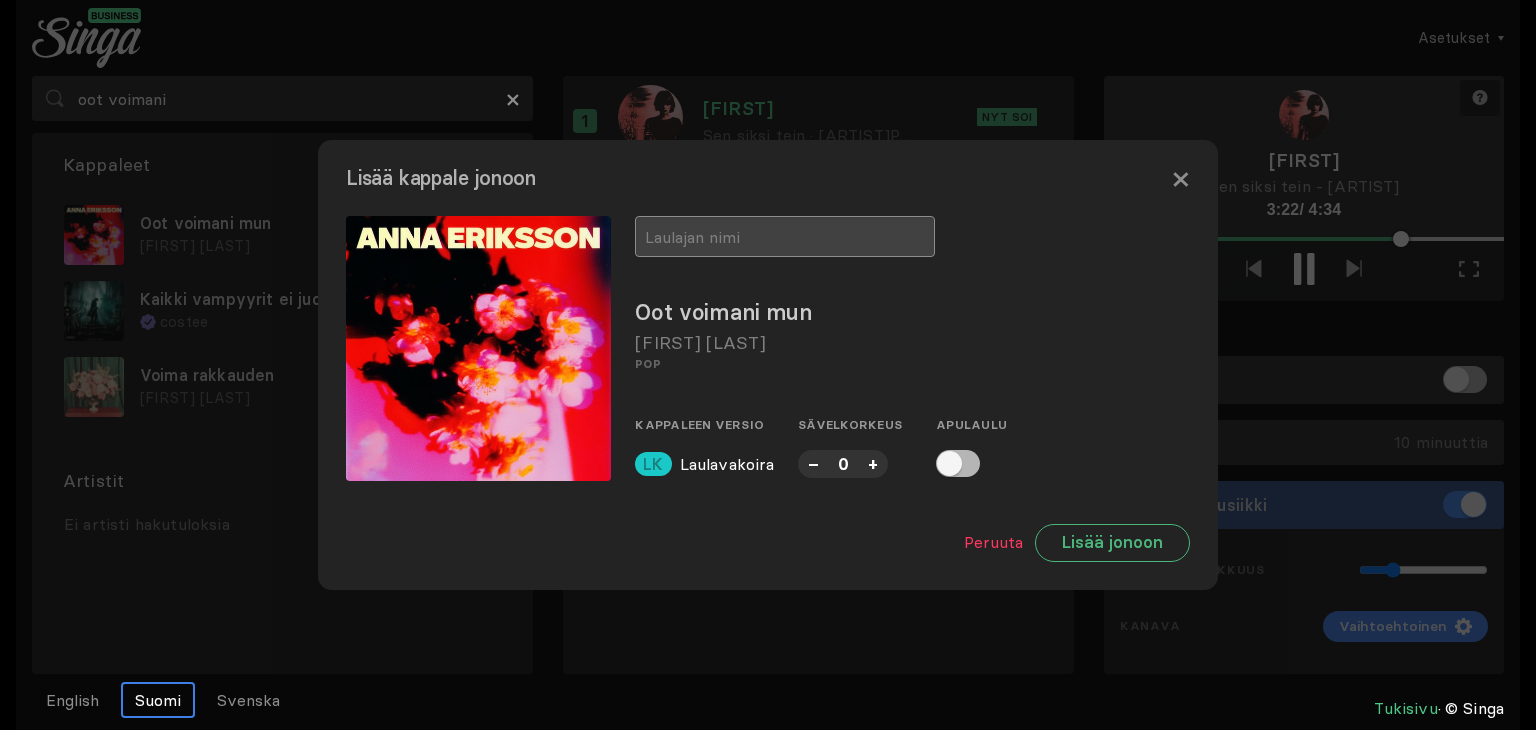 click at bounding box center [785, 236] 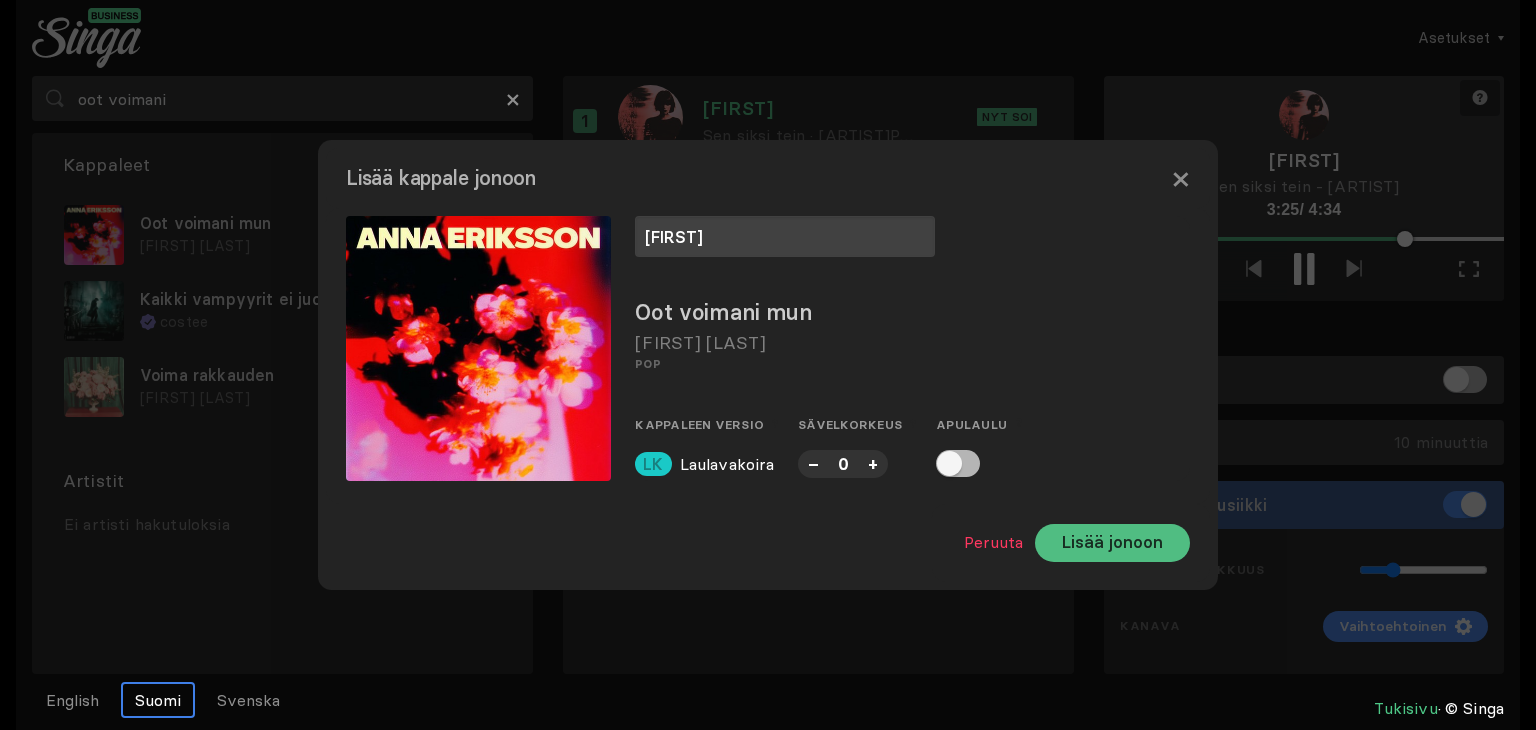 type on "[FIRST]" 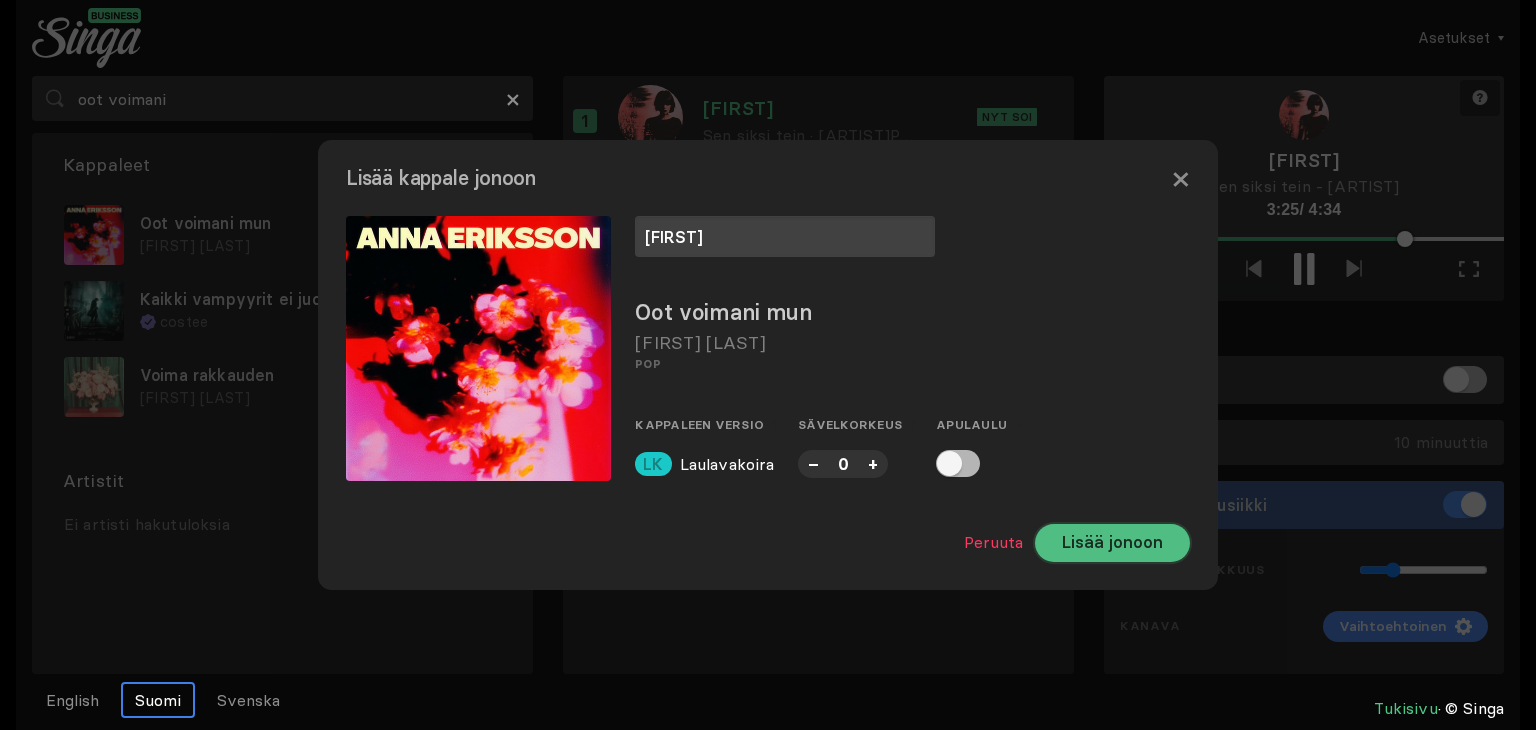 click on "Lisää jonoon" at bounding box center (1112, 543) 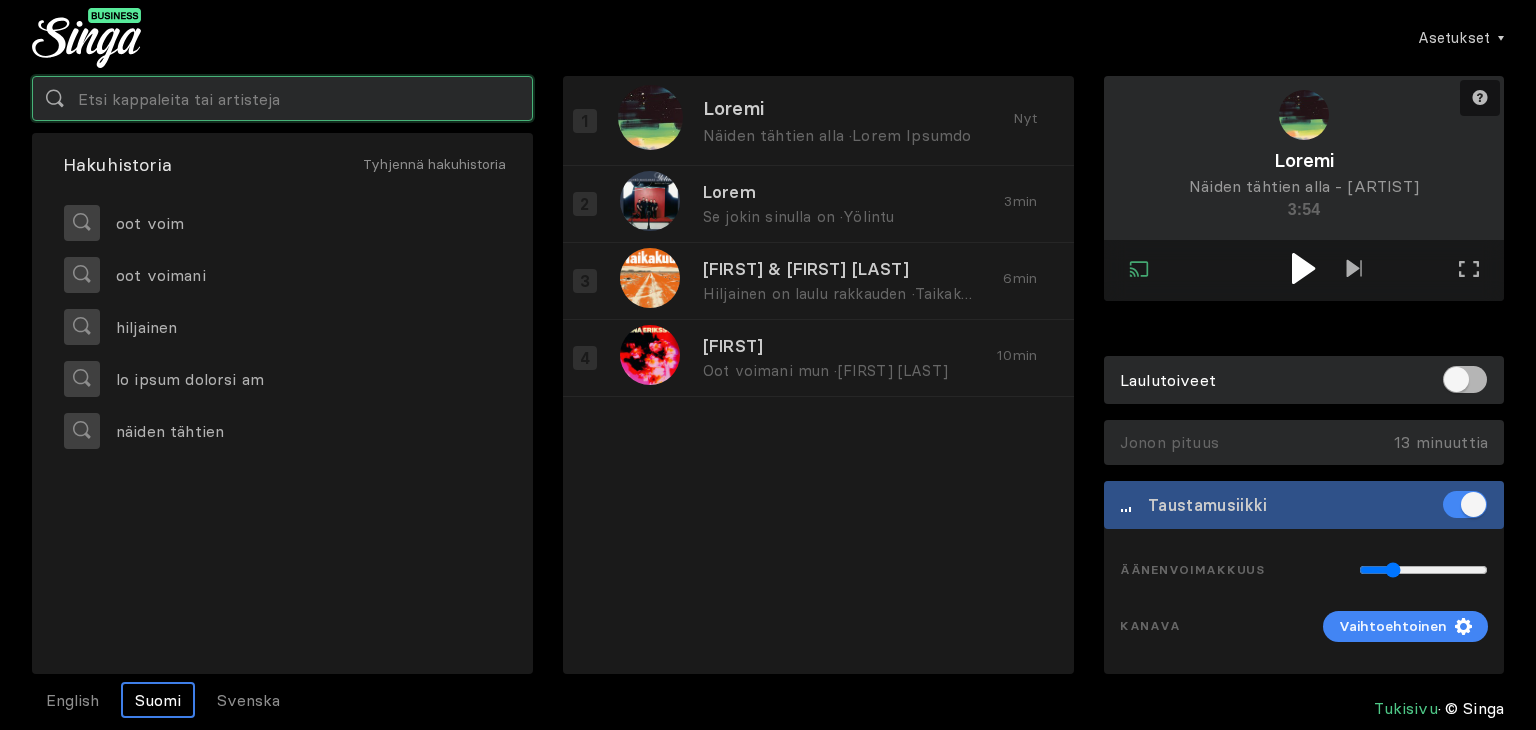 click at bounding box center (282, 98) 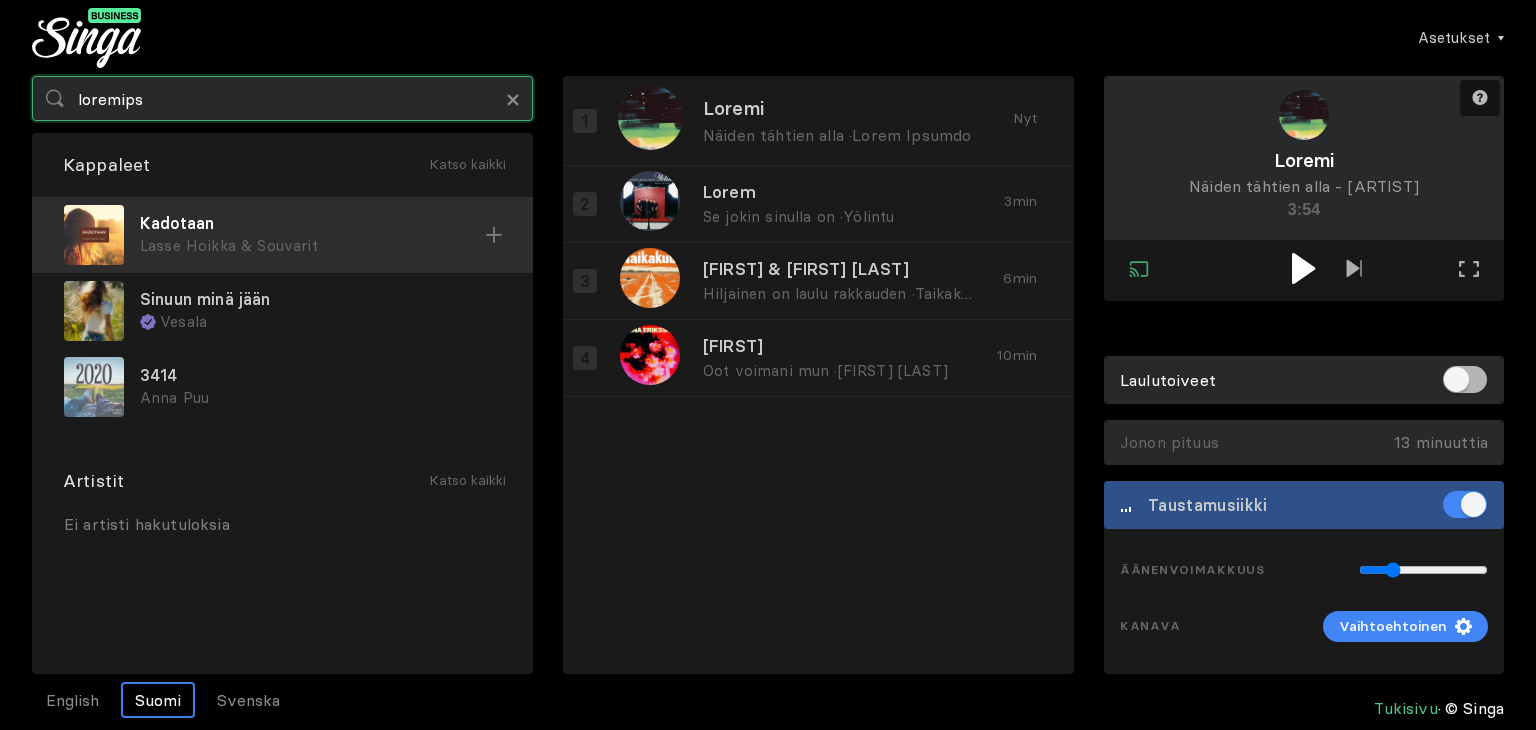 type on "loremips" 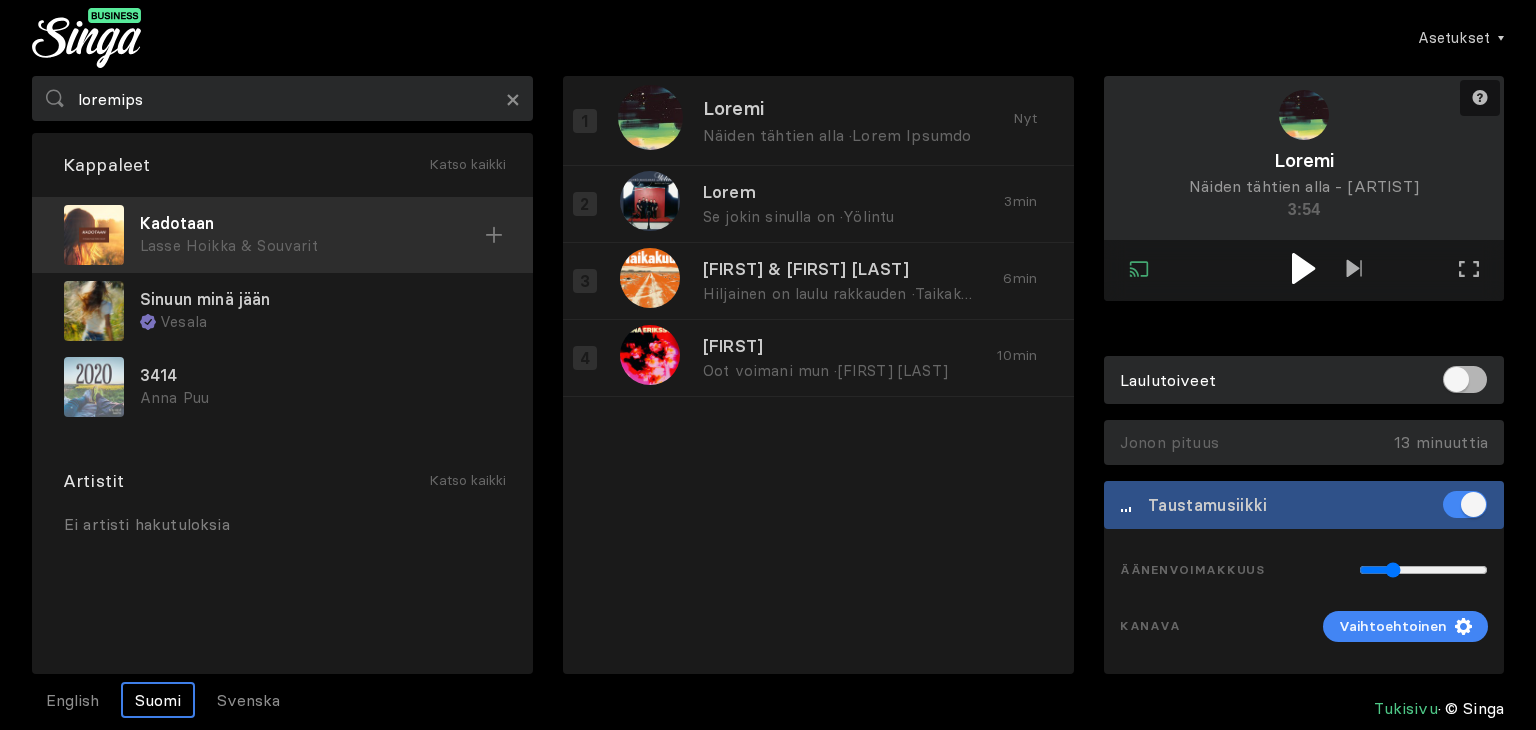 click on "Kadotaan" at bounding box center (312, 223) 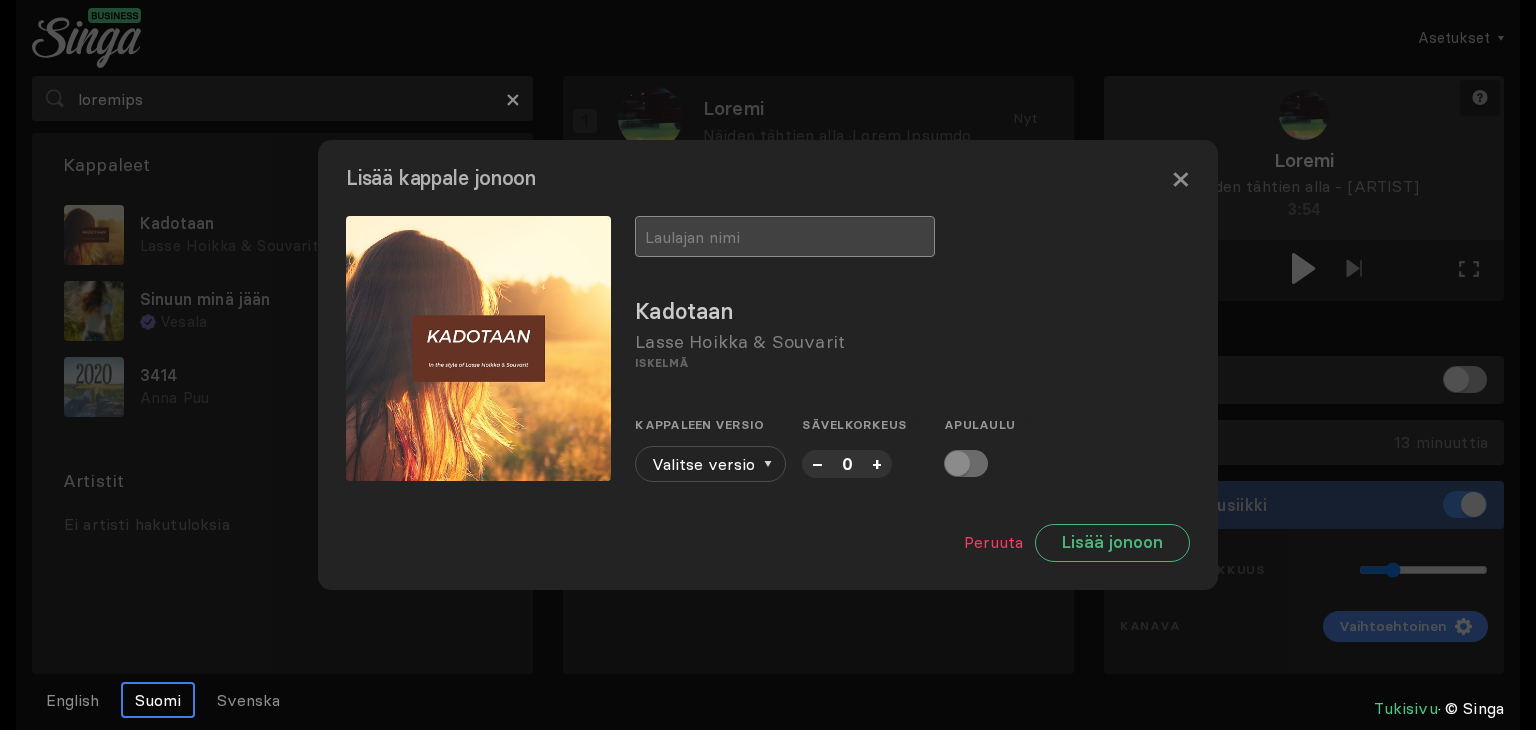 click at bounding box center (785, 236) 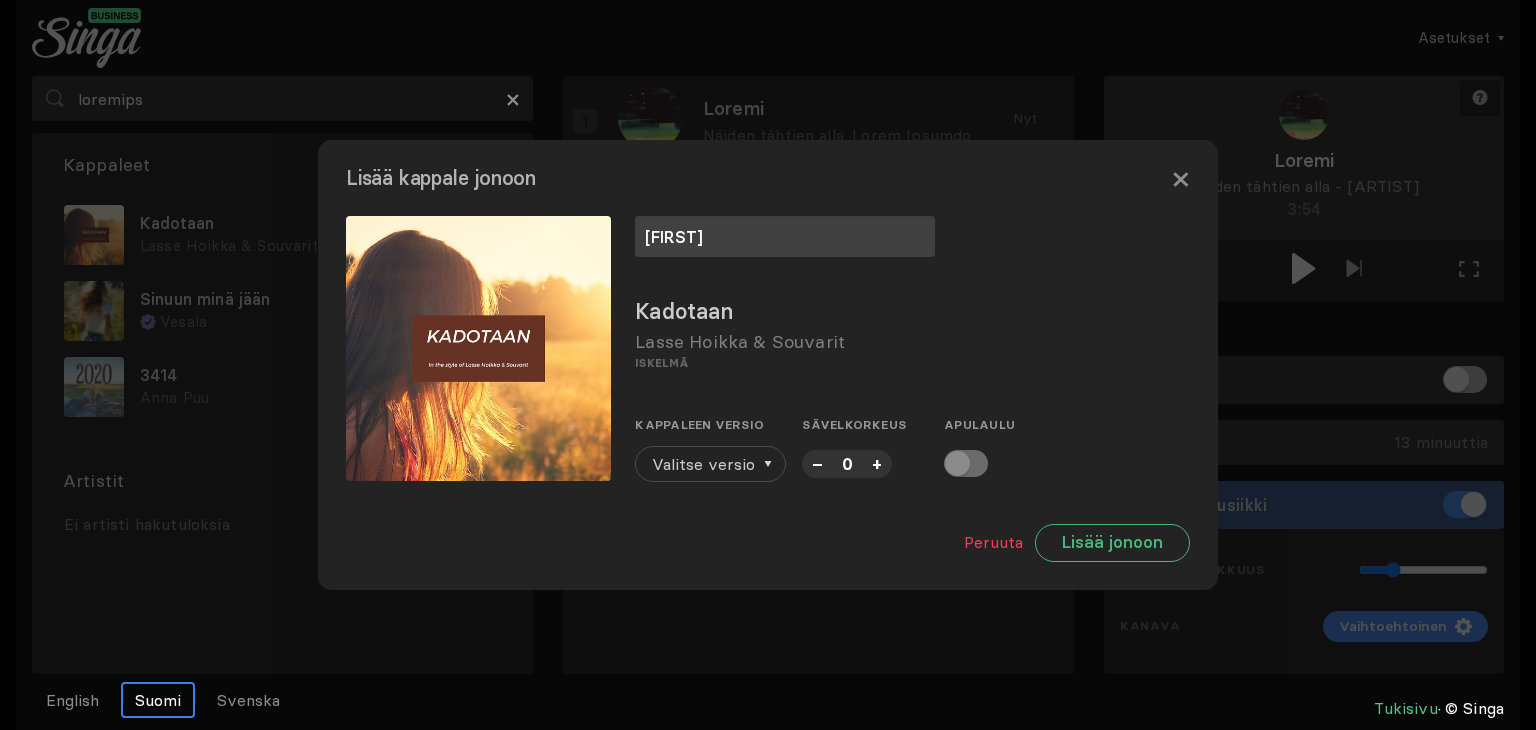 type on "[FIRST]" 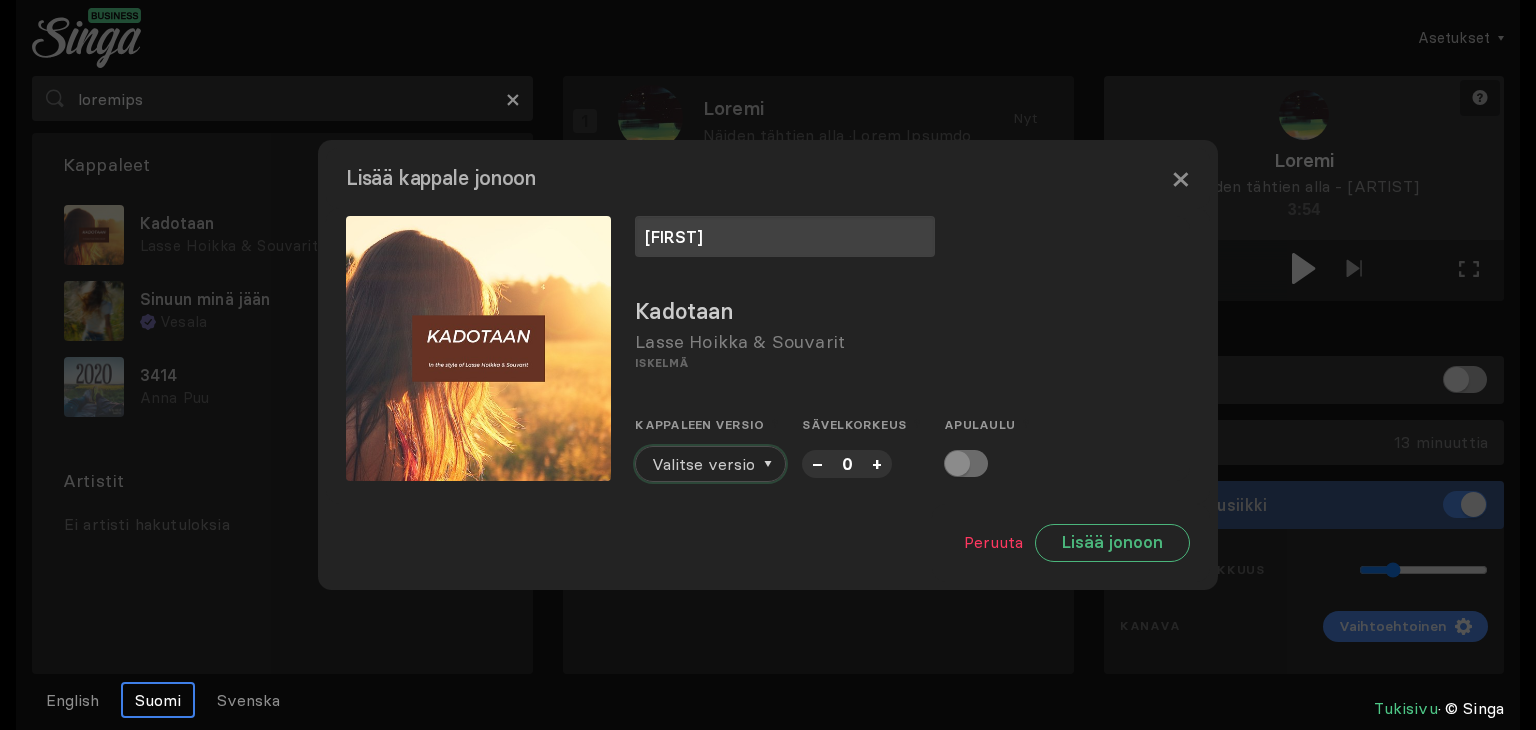 click on "Valitse versio" at bounding box center (703, 464) 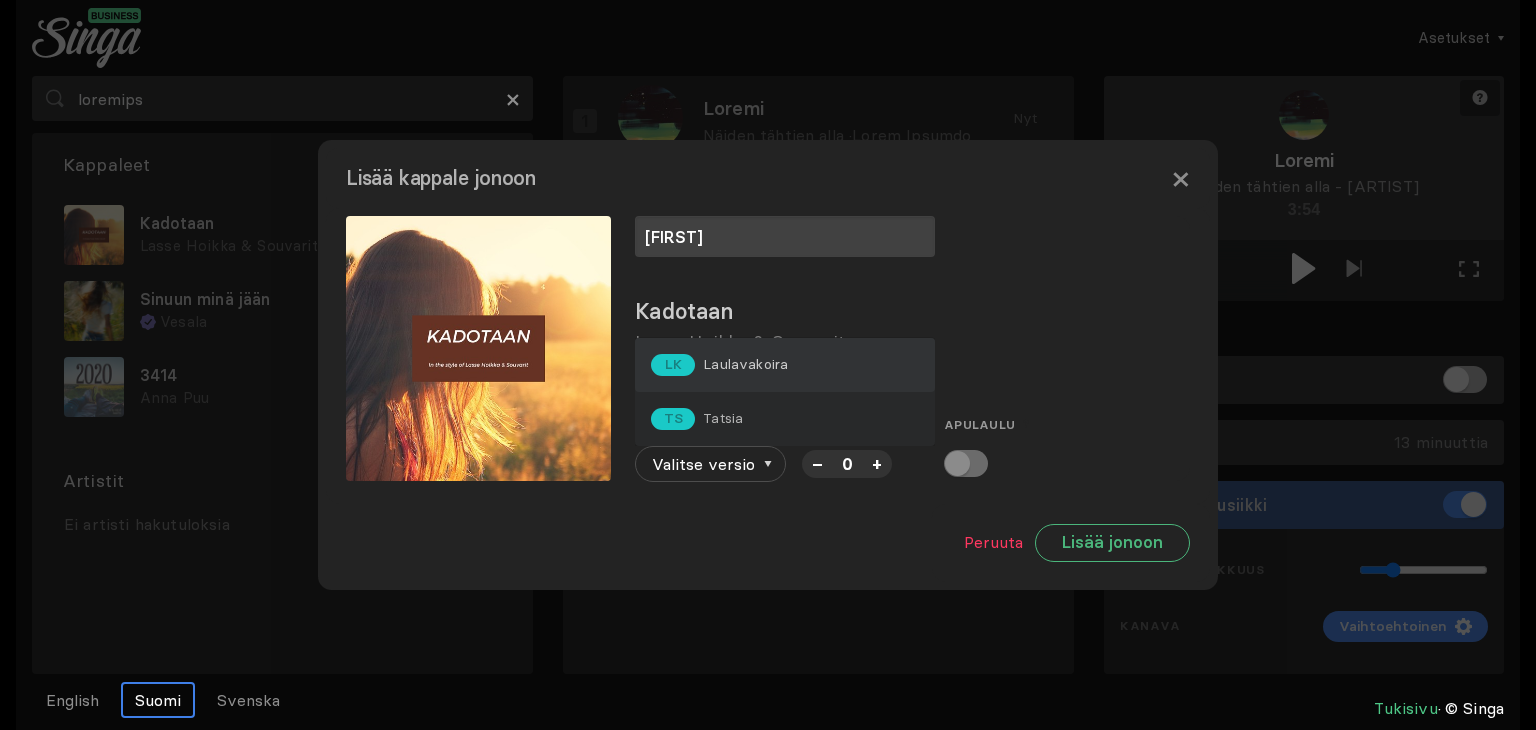 click on "Laulavakoira" at bounding box center (745, 364) 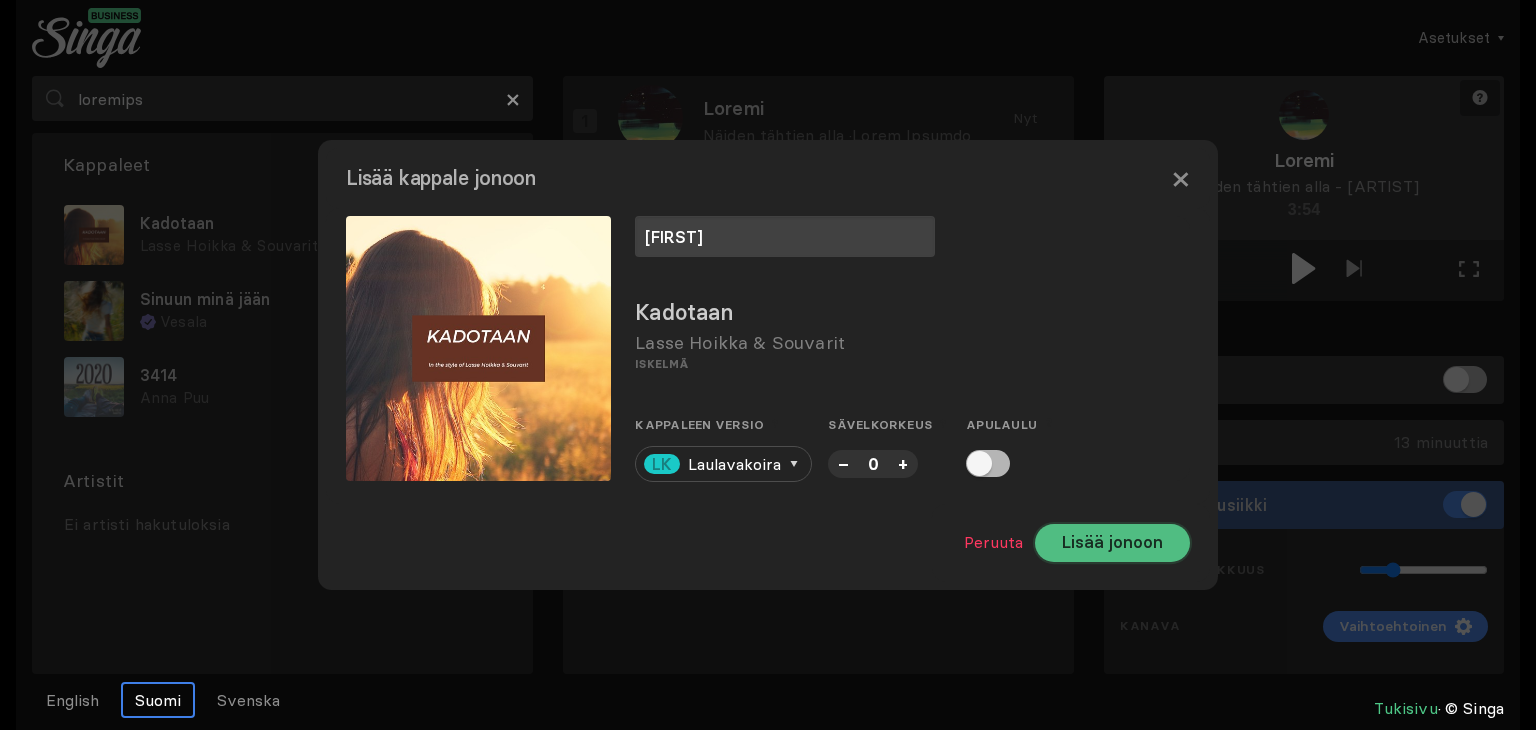 click on "Lisää jonoon" at bounding box center (1112, 543) 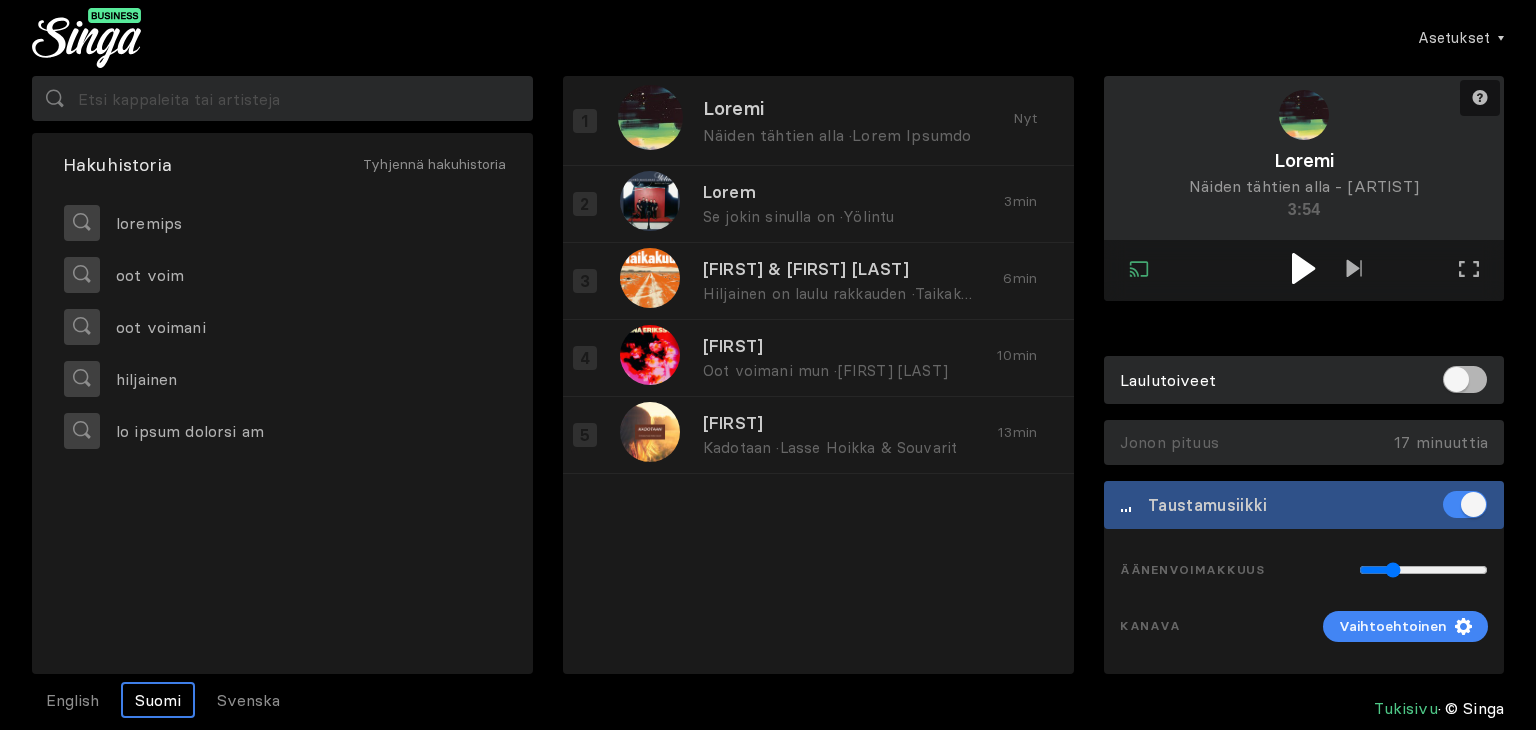 click at bounding box center (1303, 268) 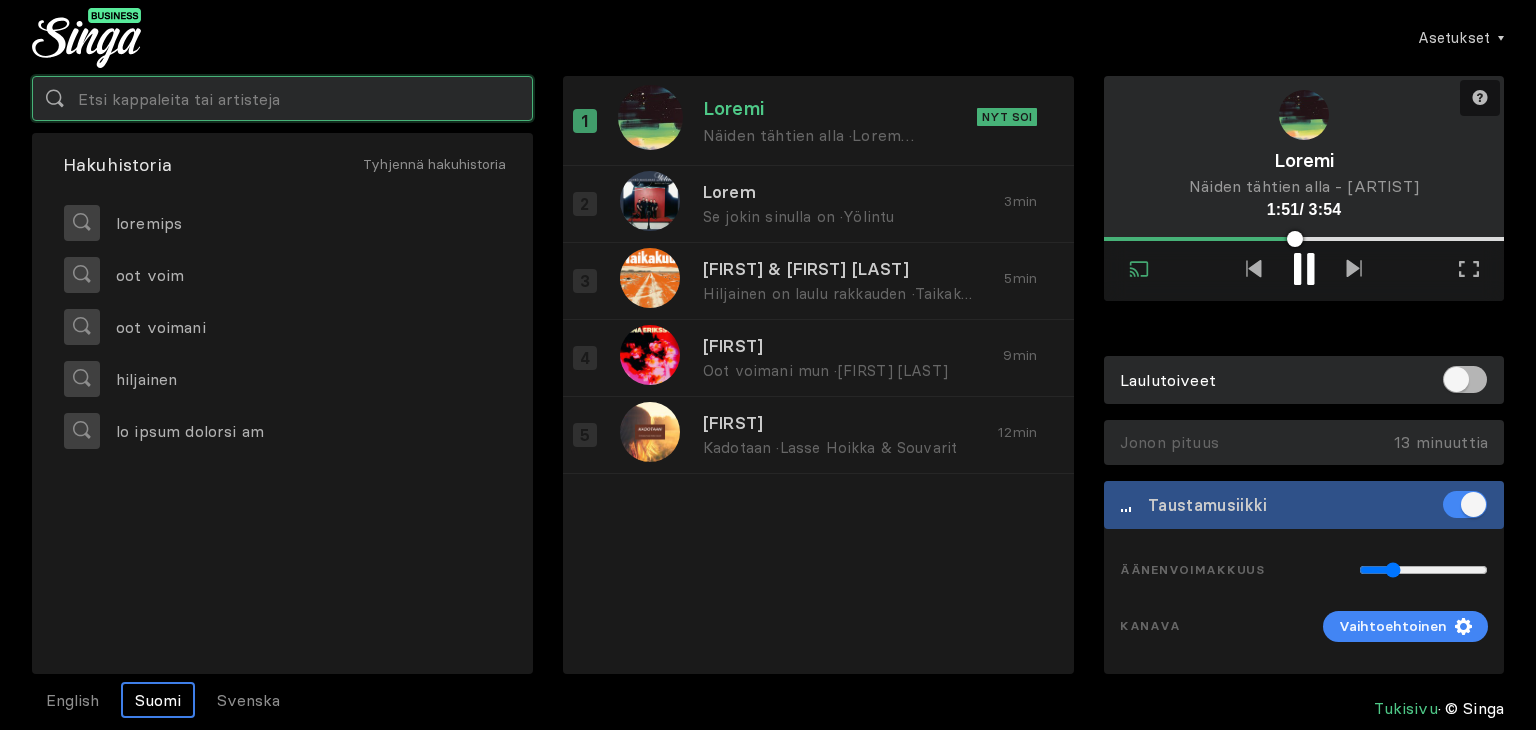 click at bounding box center [282, 98] 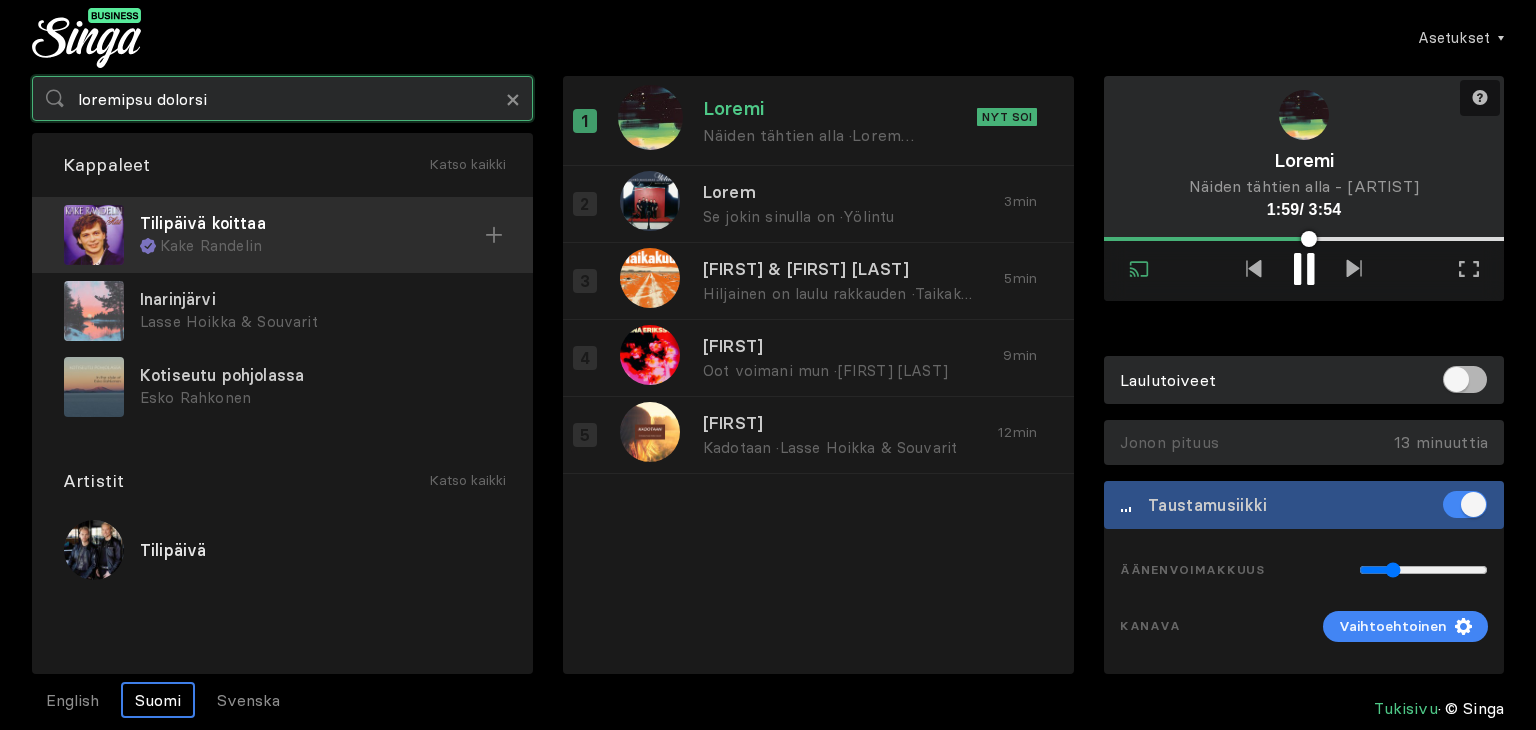 type on "loremipsu dolorsi" 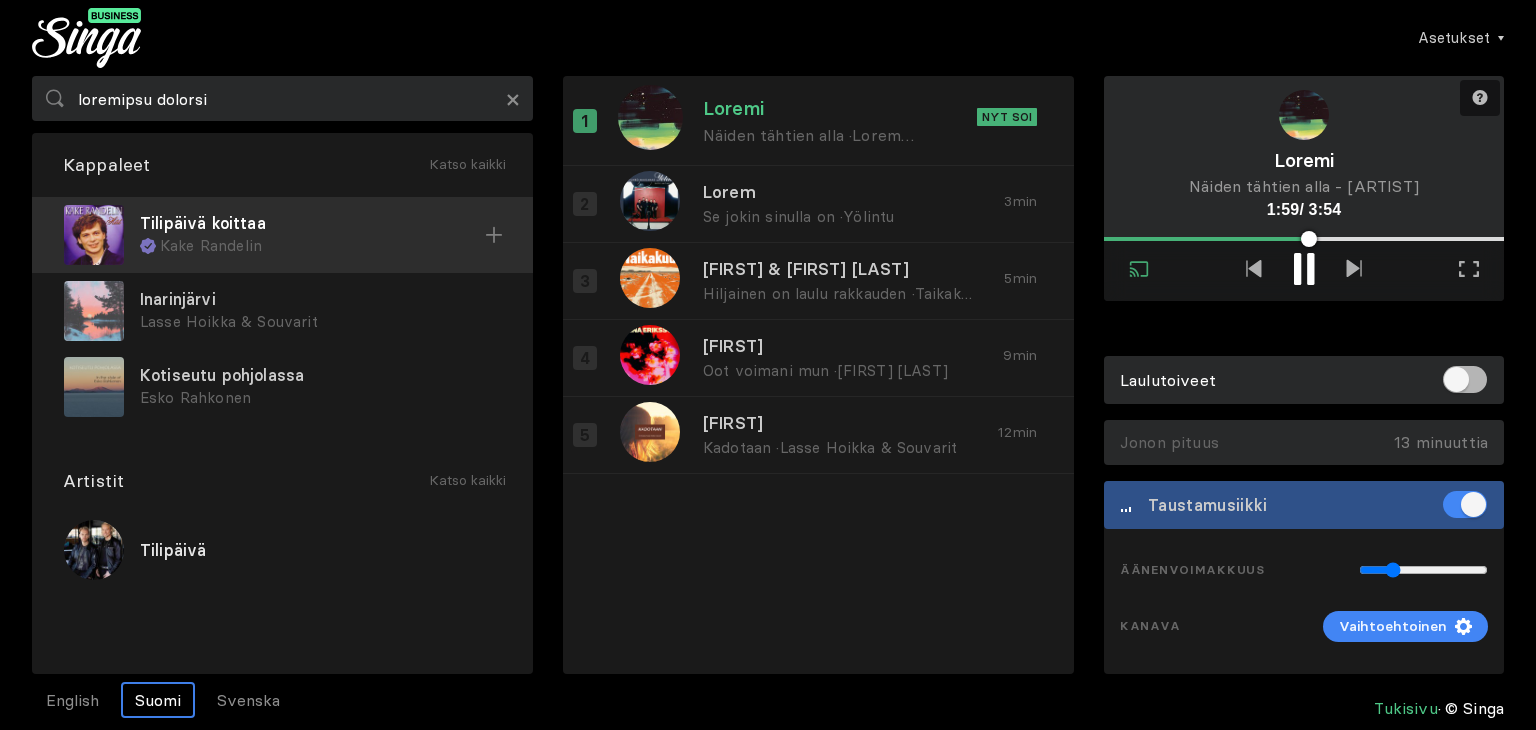 click on "Tilipäivä koittaa" at bounding box center (312, 223) 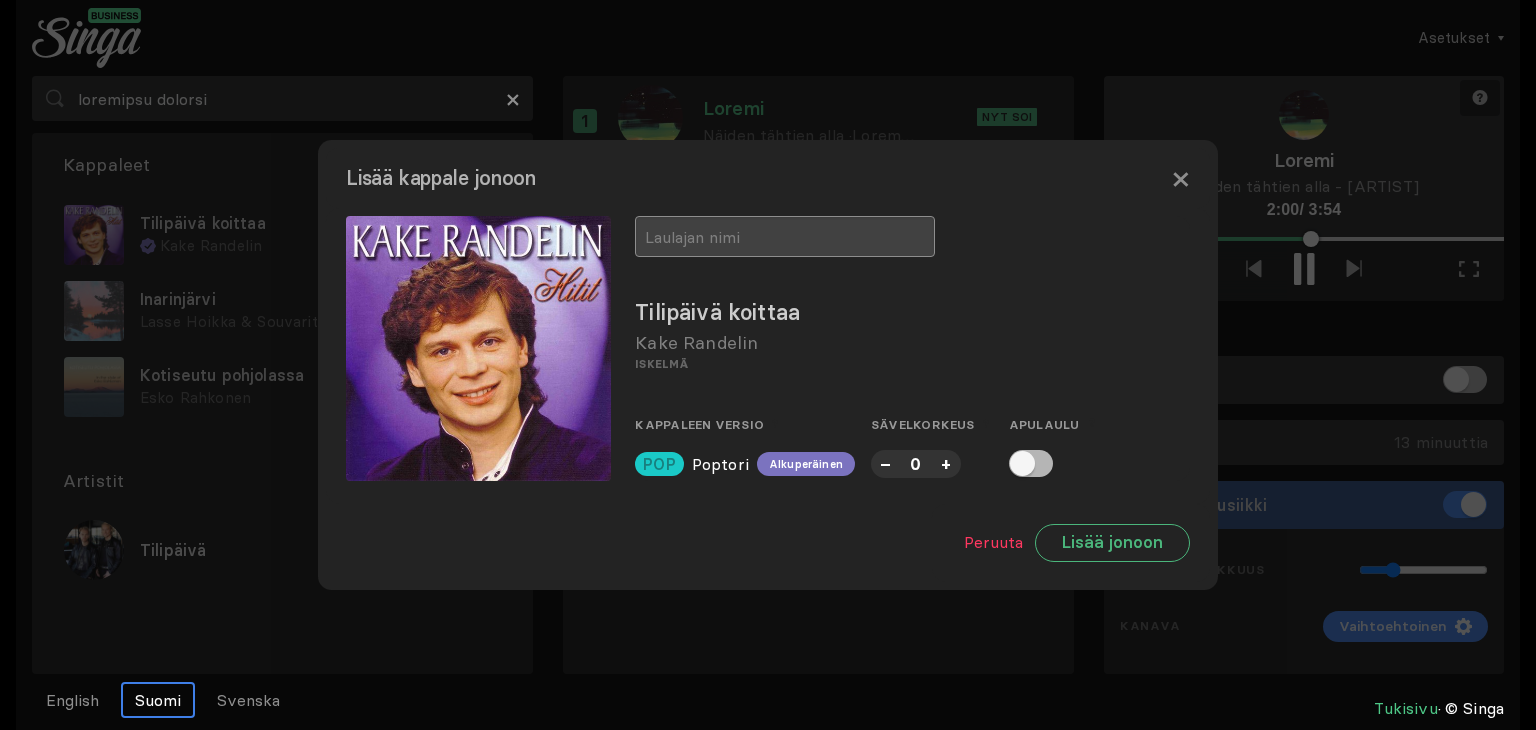 click at bounding box center [785, 236] 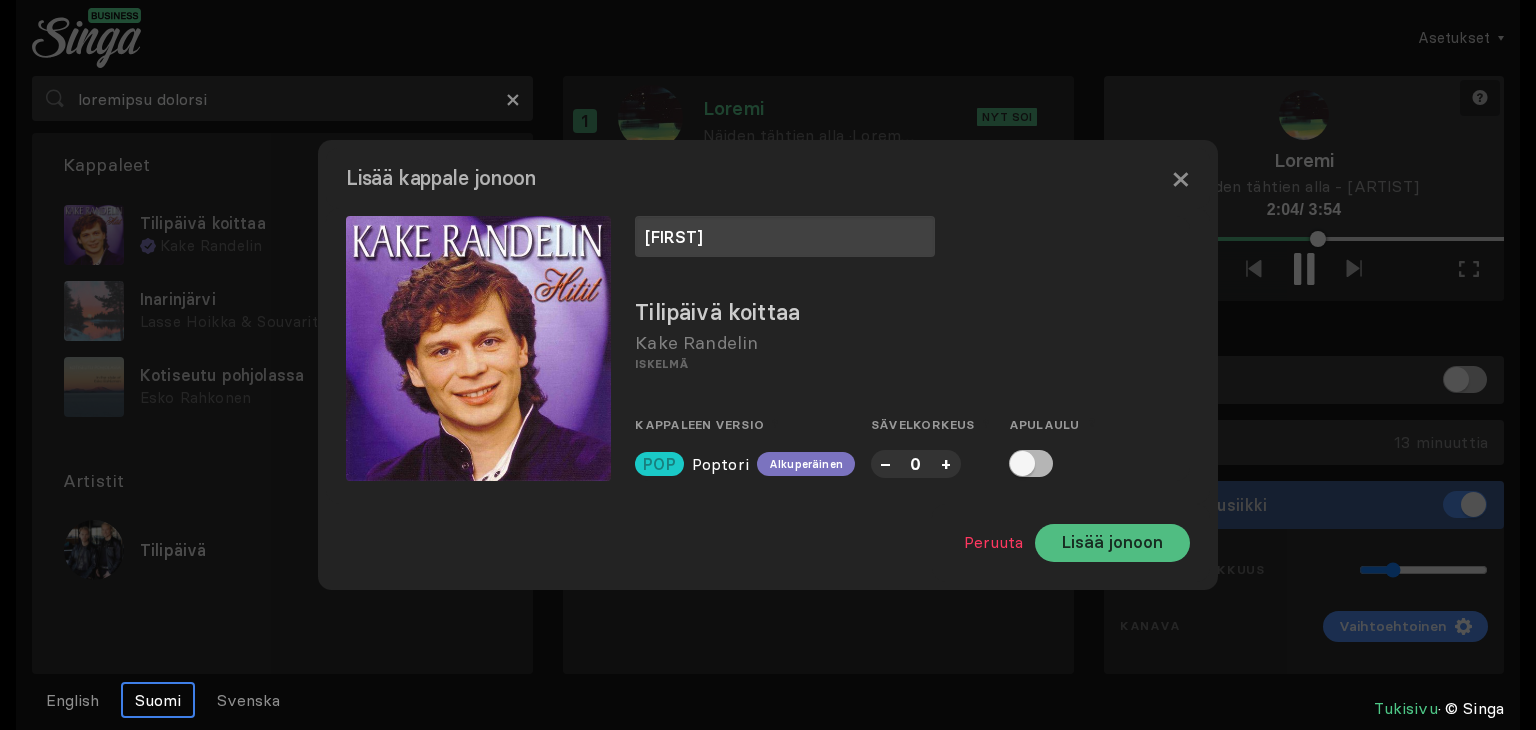 type on "[FIRST]" 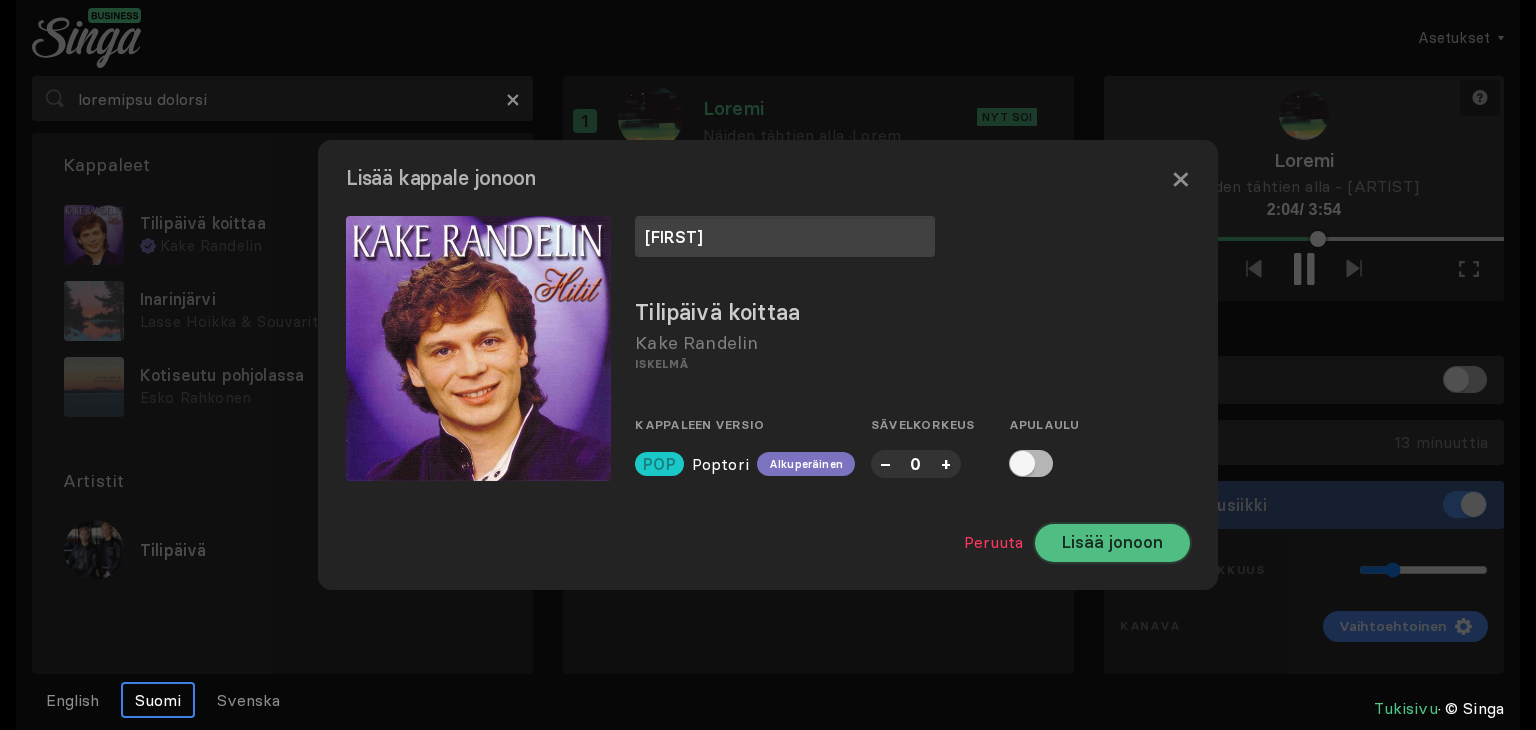 click on "Lisää jonoon" at bounding box center [1112, 543] 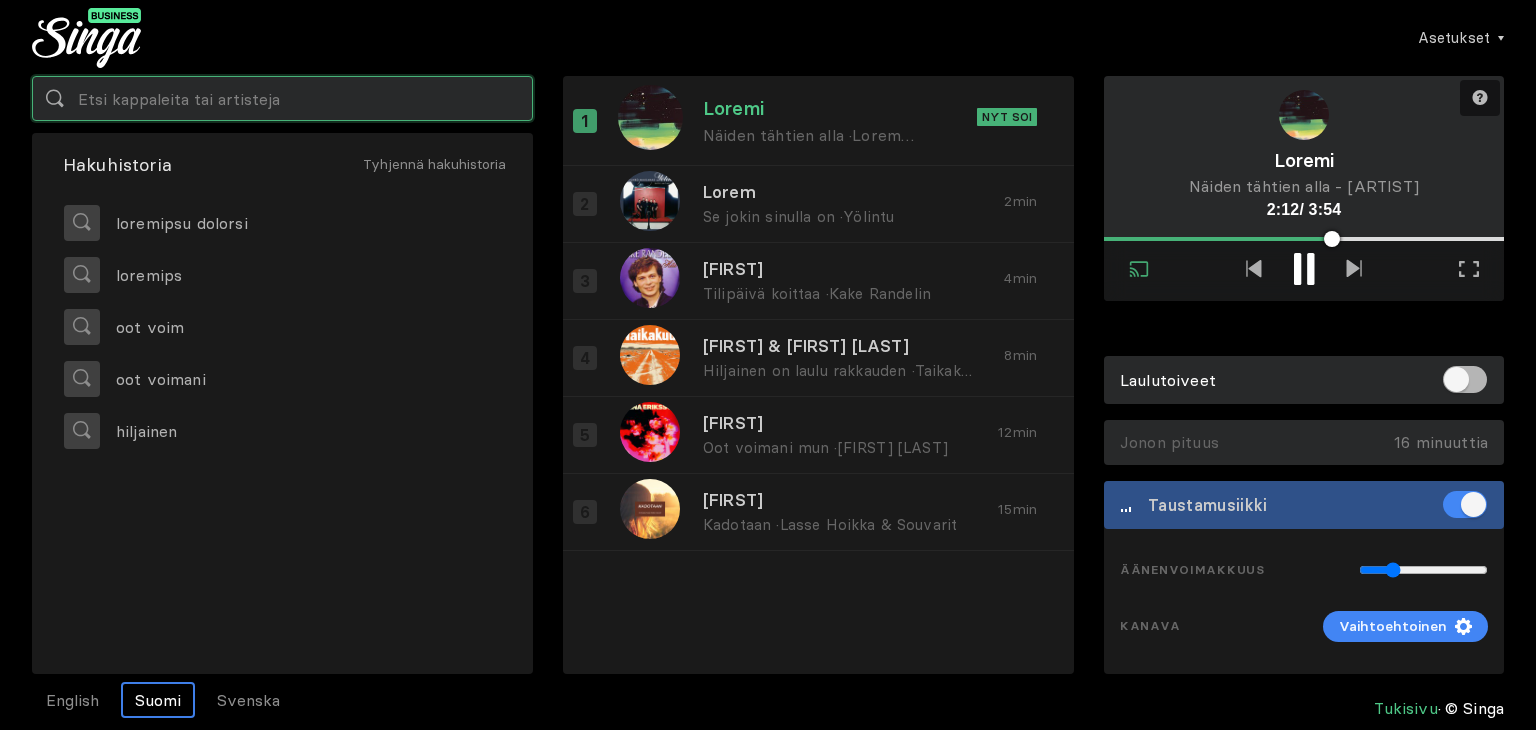 click at bounding box center [282, 98] 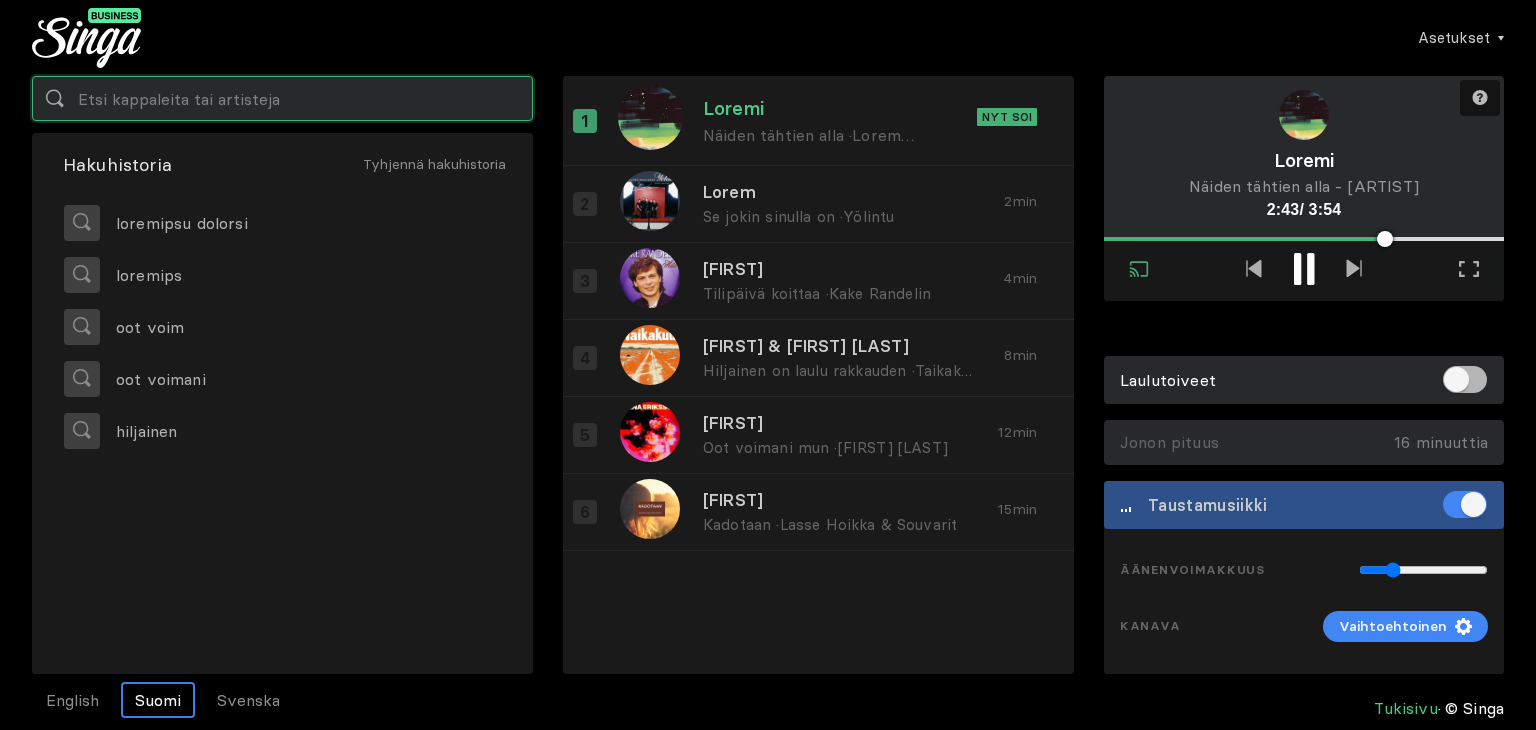 click at bounding box center (282, 98) 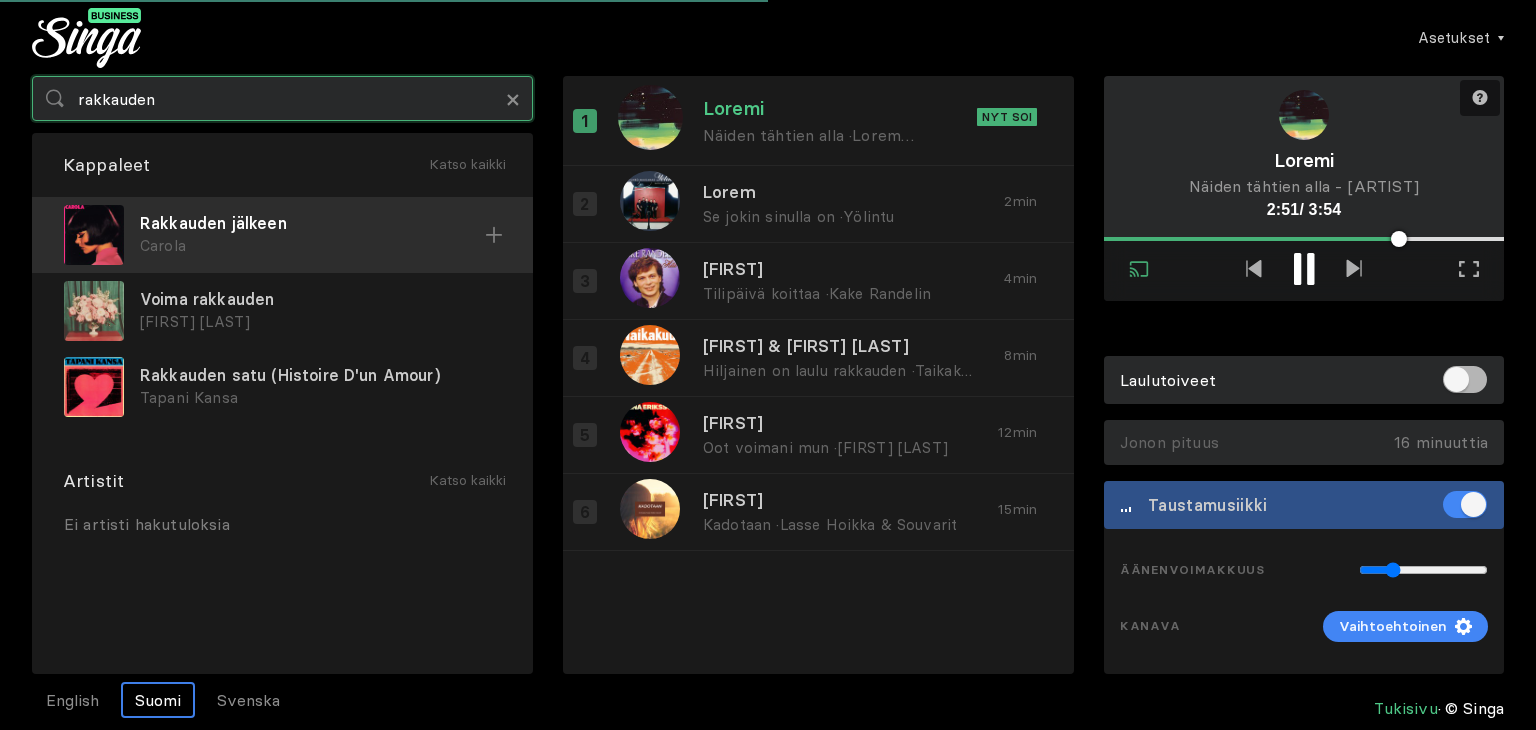 type on "rakkauden" 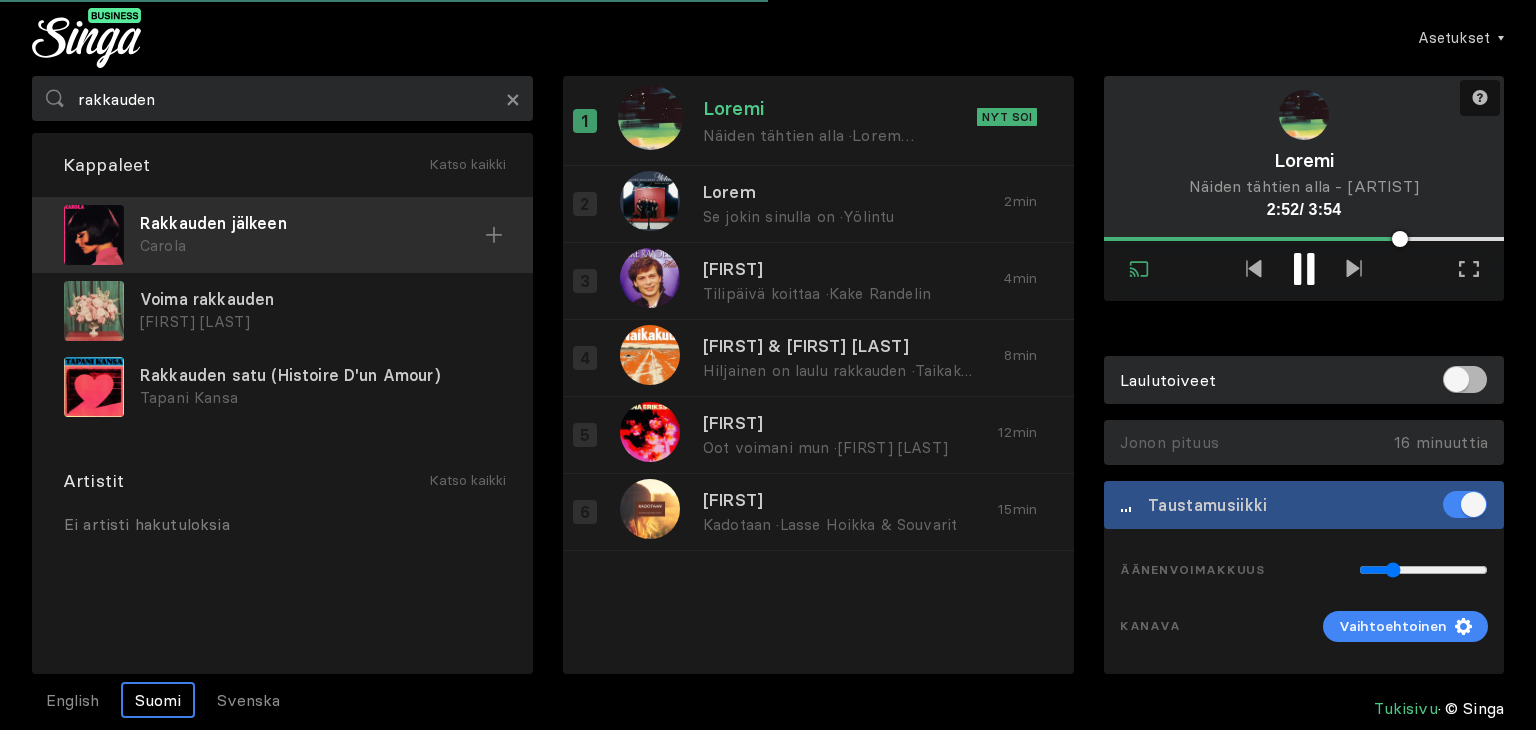 click on "Rakkauden jälkeen" at bounding box center [312, 223] 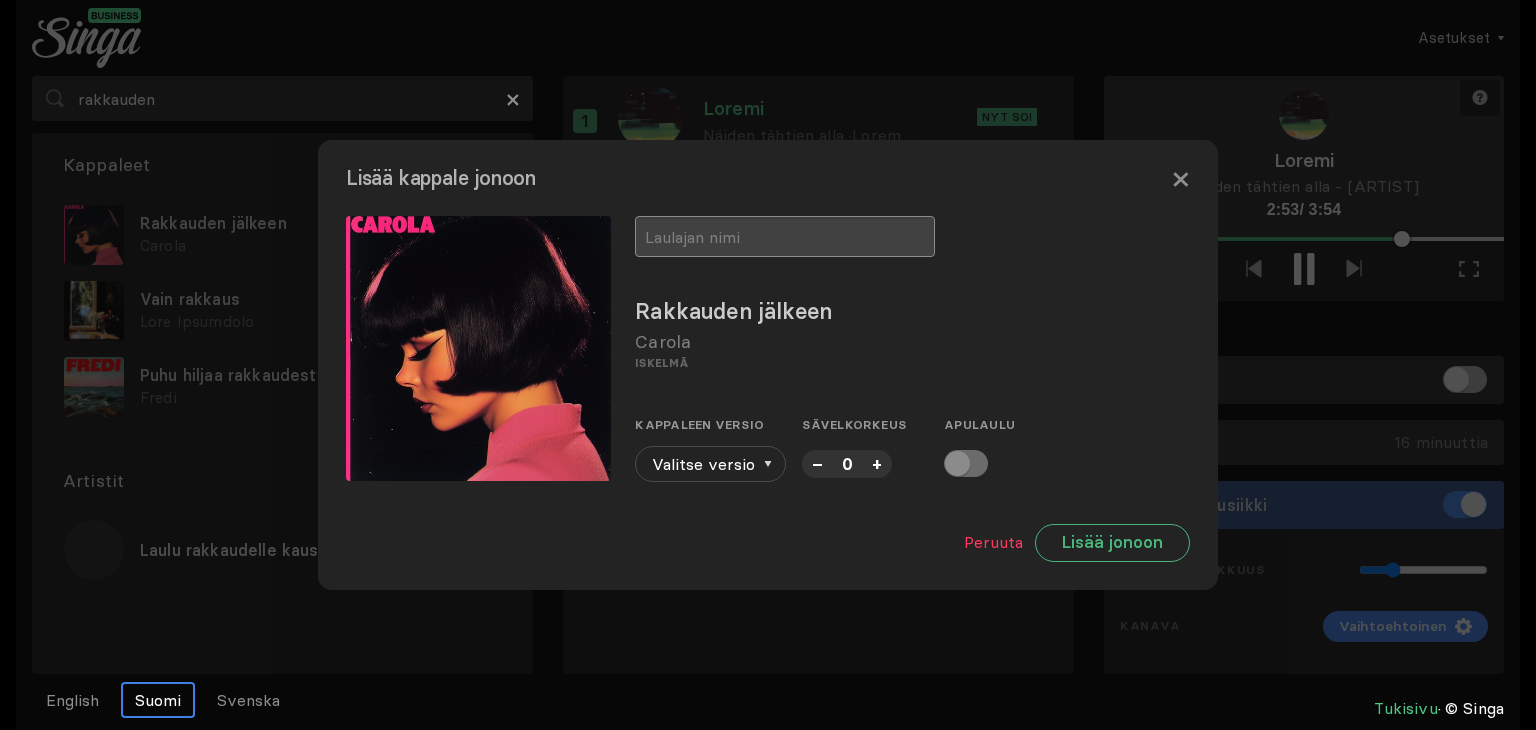 click at bounding box center [785, 236] 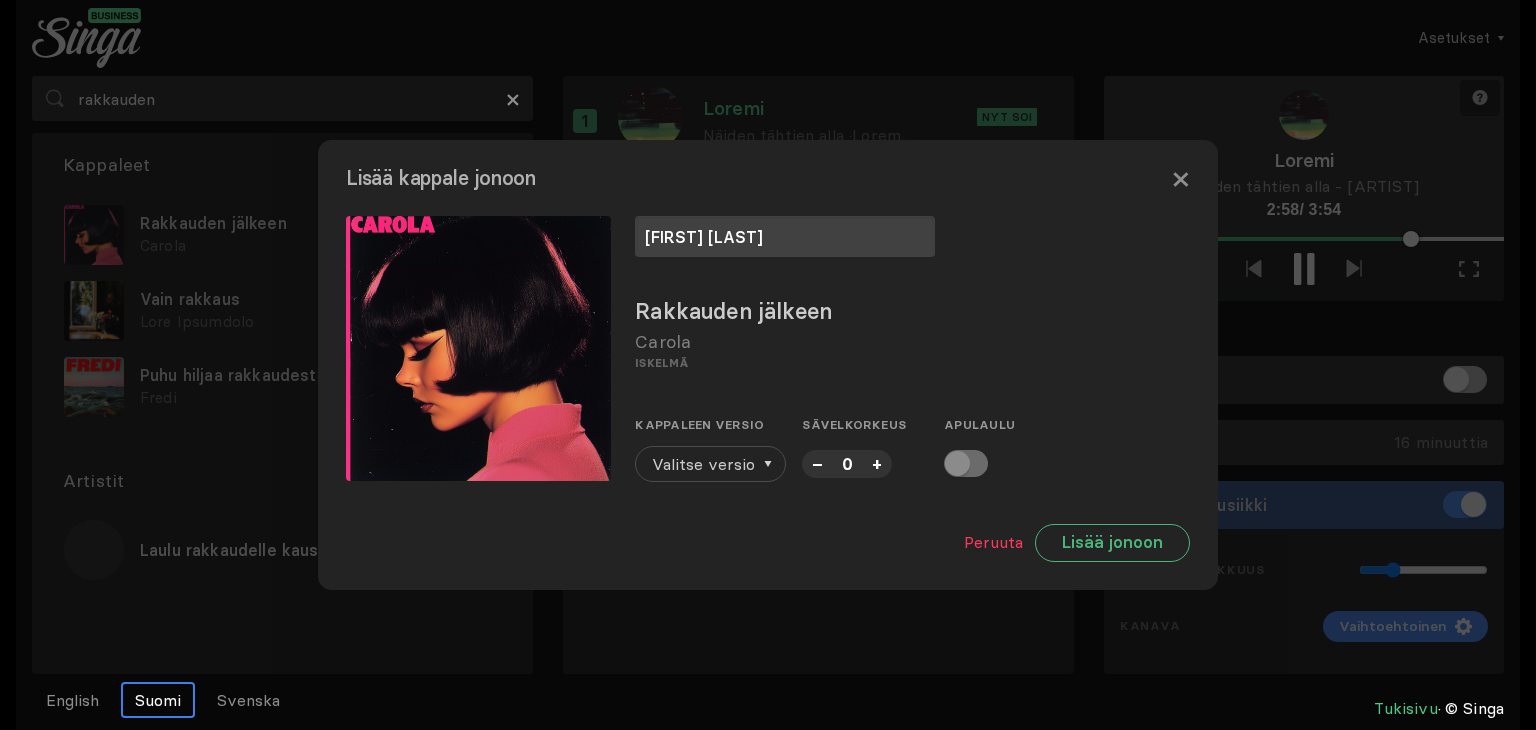 type on "[FIRST] [LAST]" 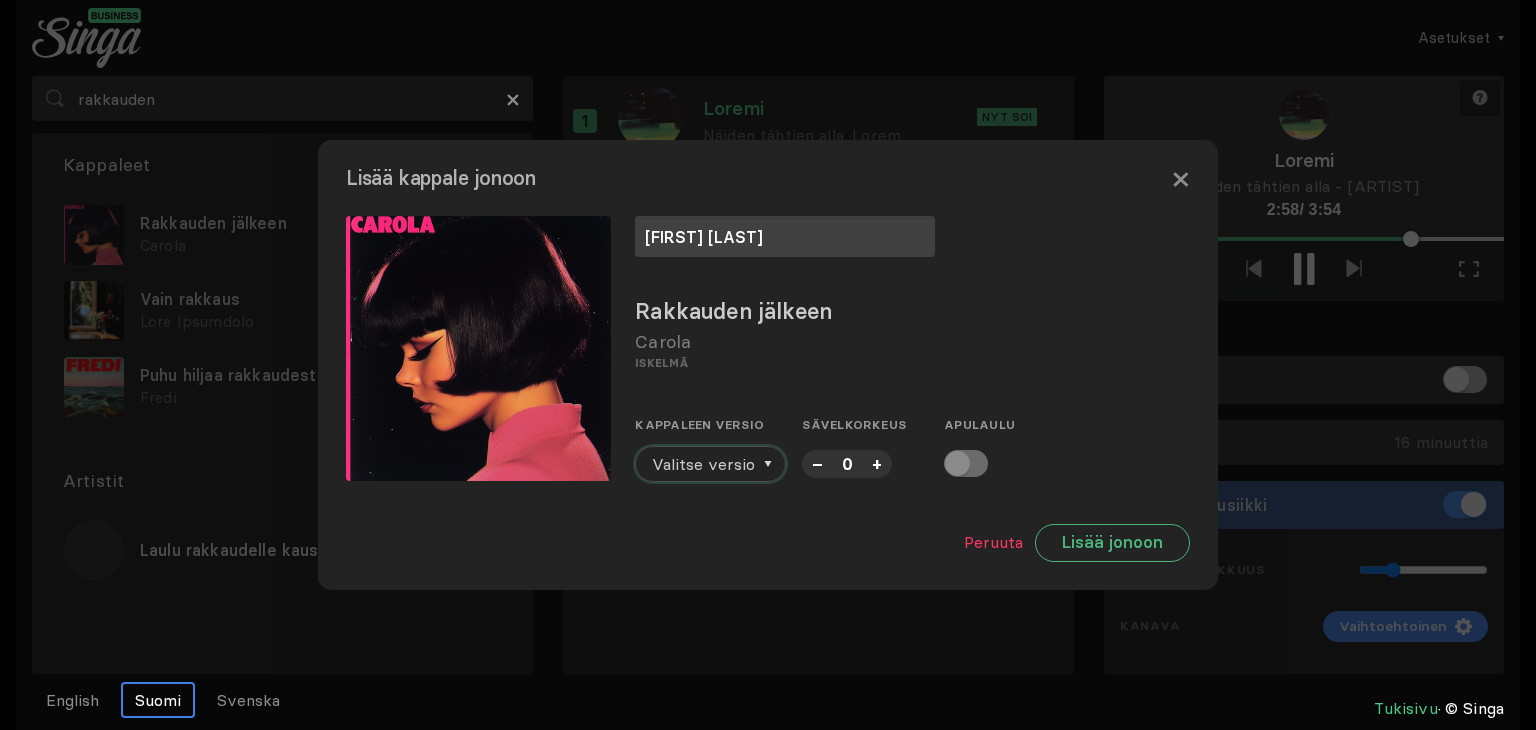 click on "Valitse versio" at bounding box center [703, 464] 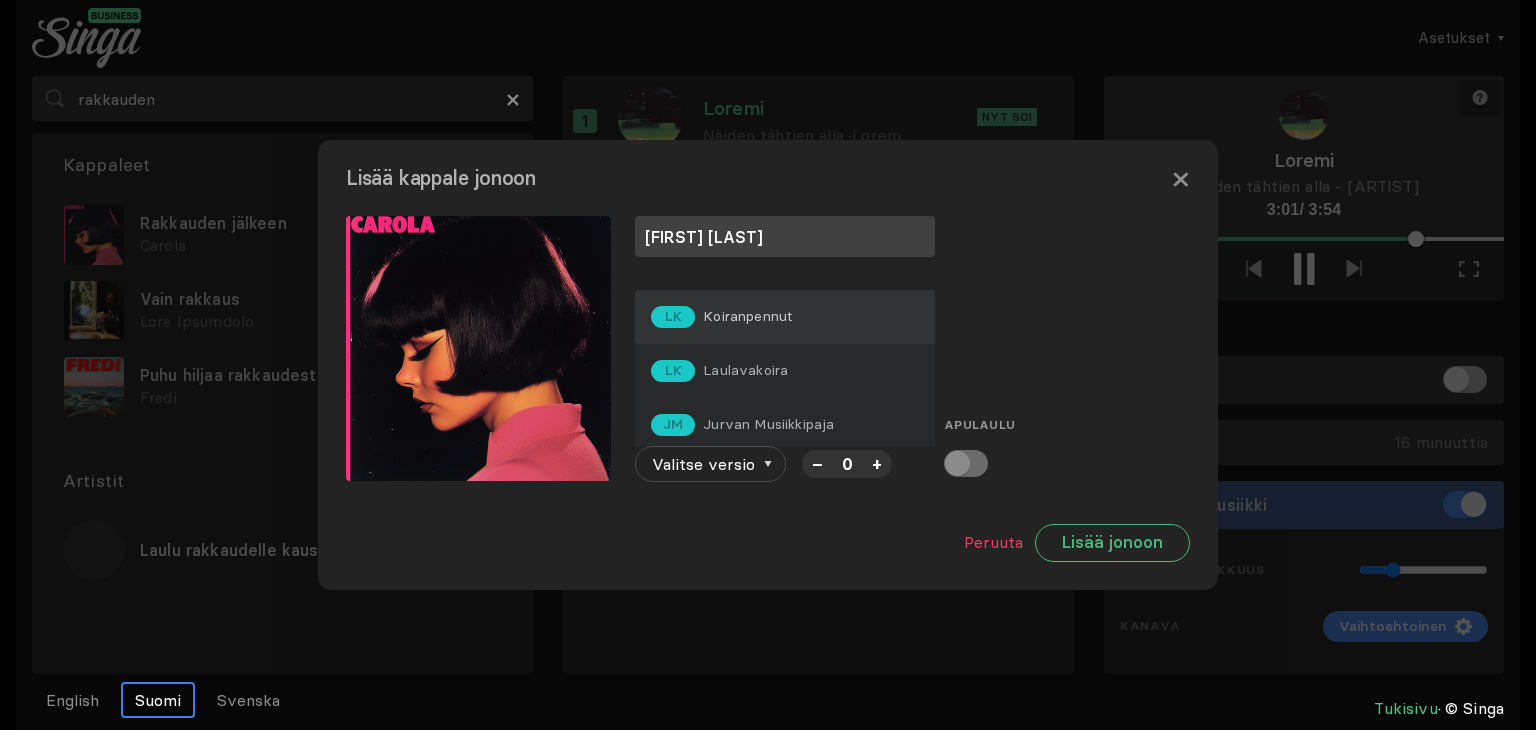 click on "LK Koiranpennut" at bounding box center [785, 317] 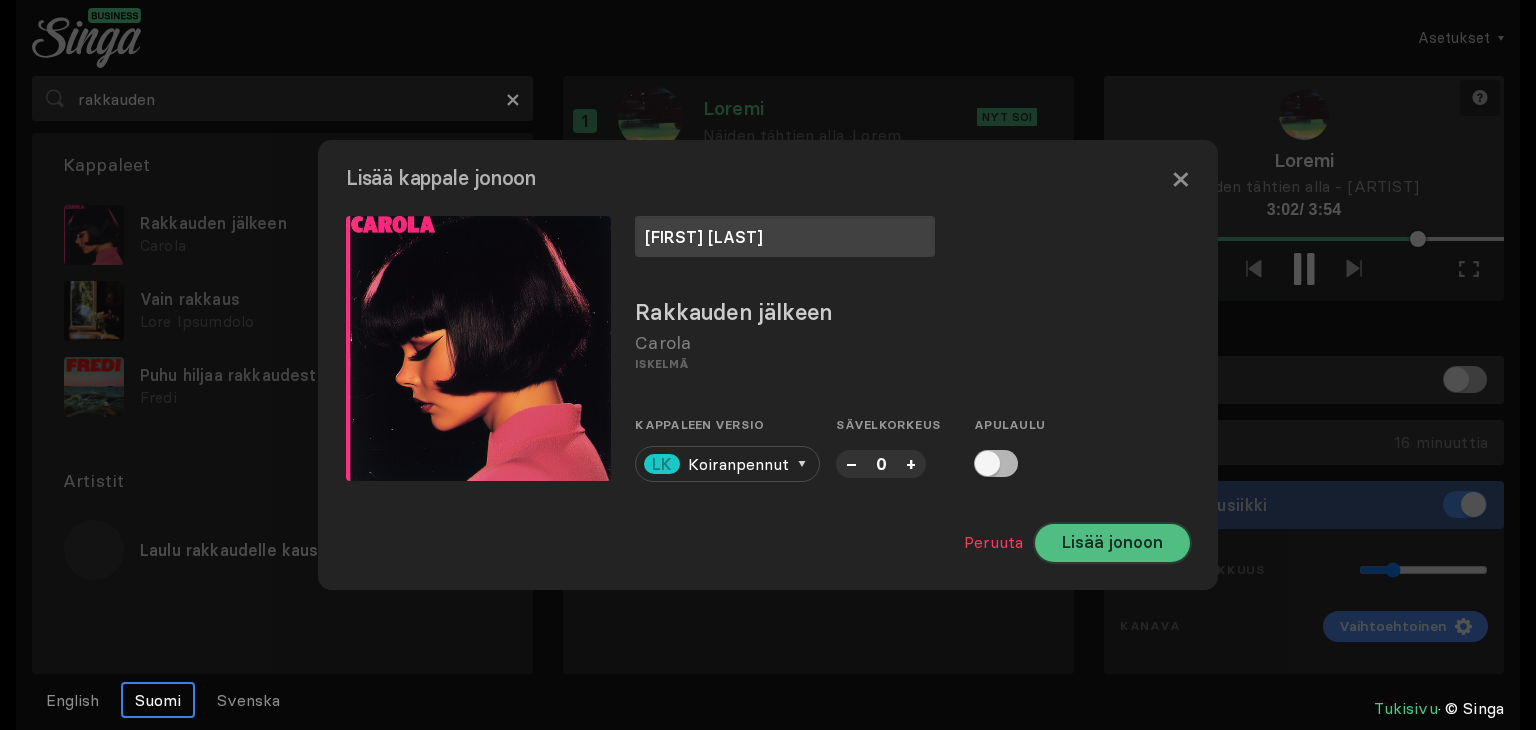 click on "Lisää jonoon" at bounding box center (1112, 543) 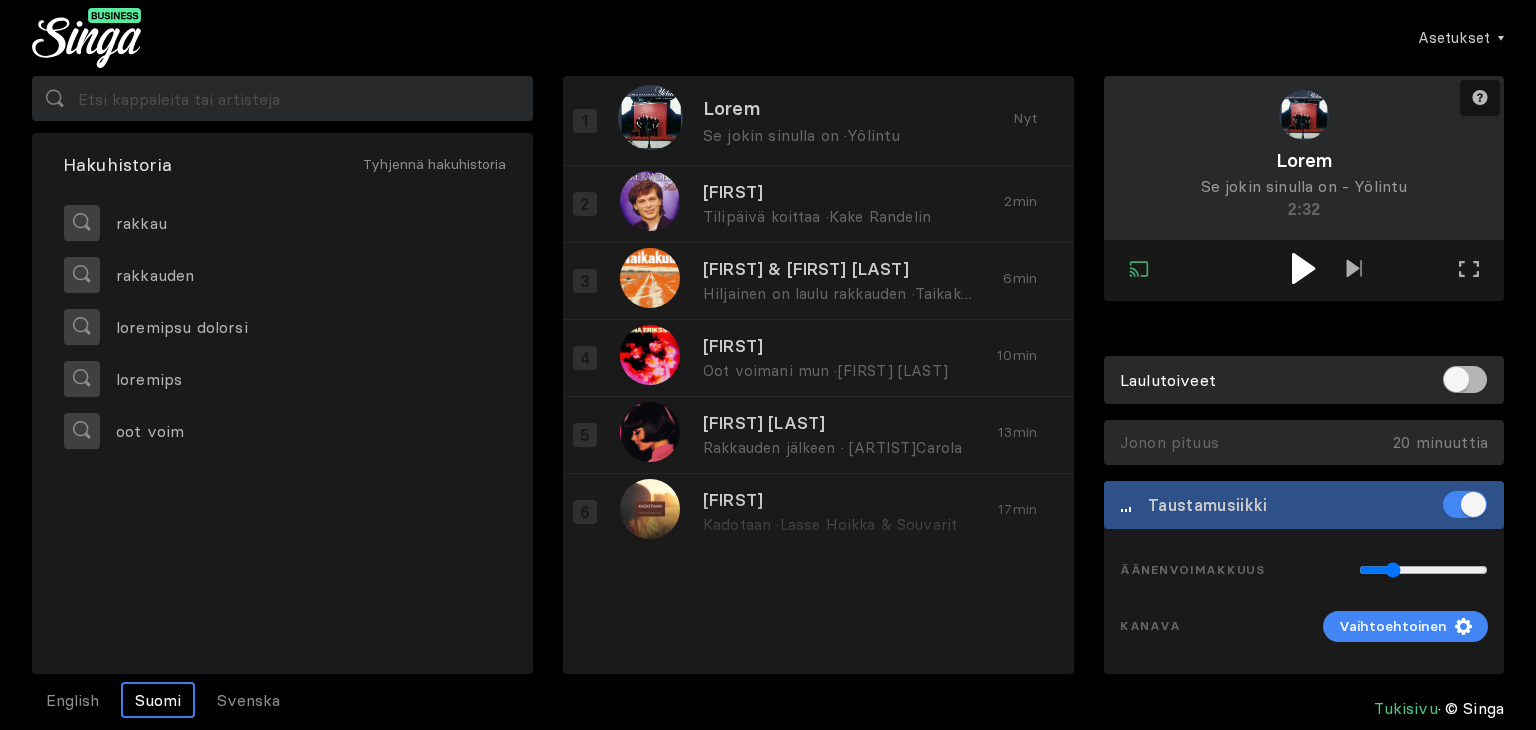 click at bounding box center [1303, 268] 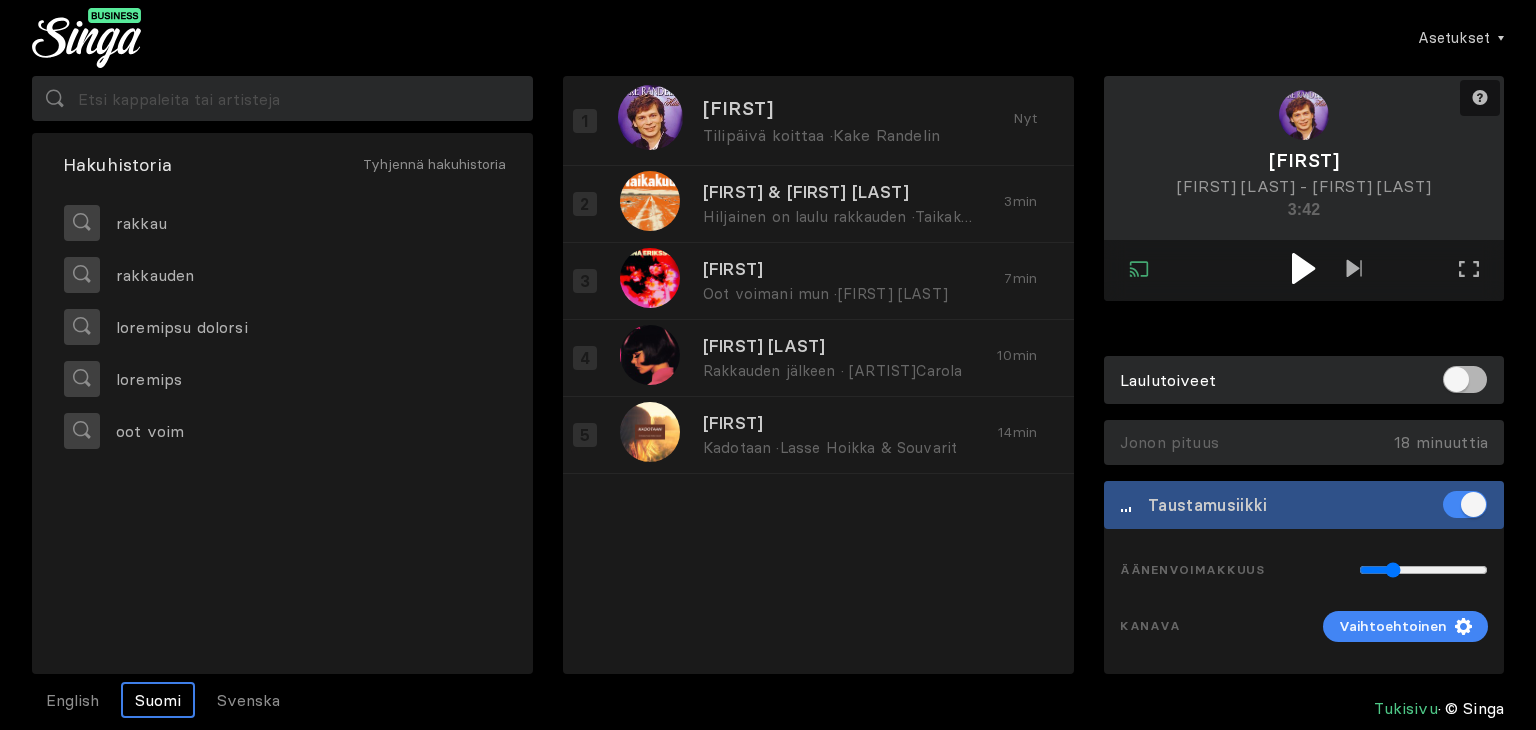 click at bounding box center (1304, 270) 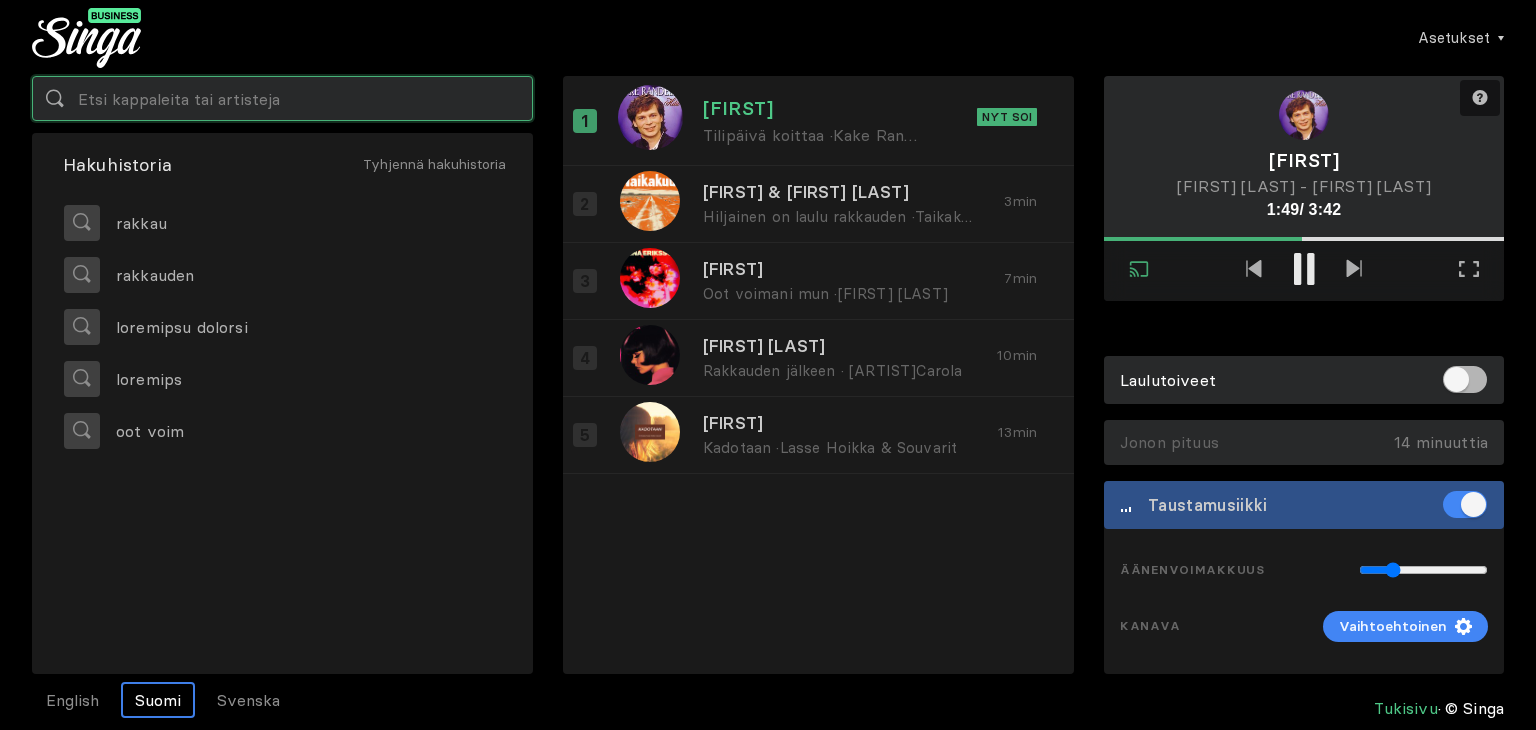 click at bounding box center (282, 98) 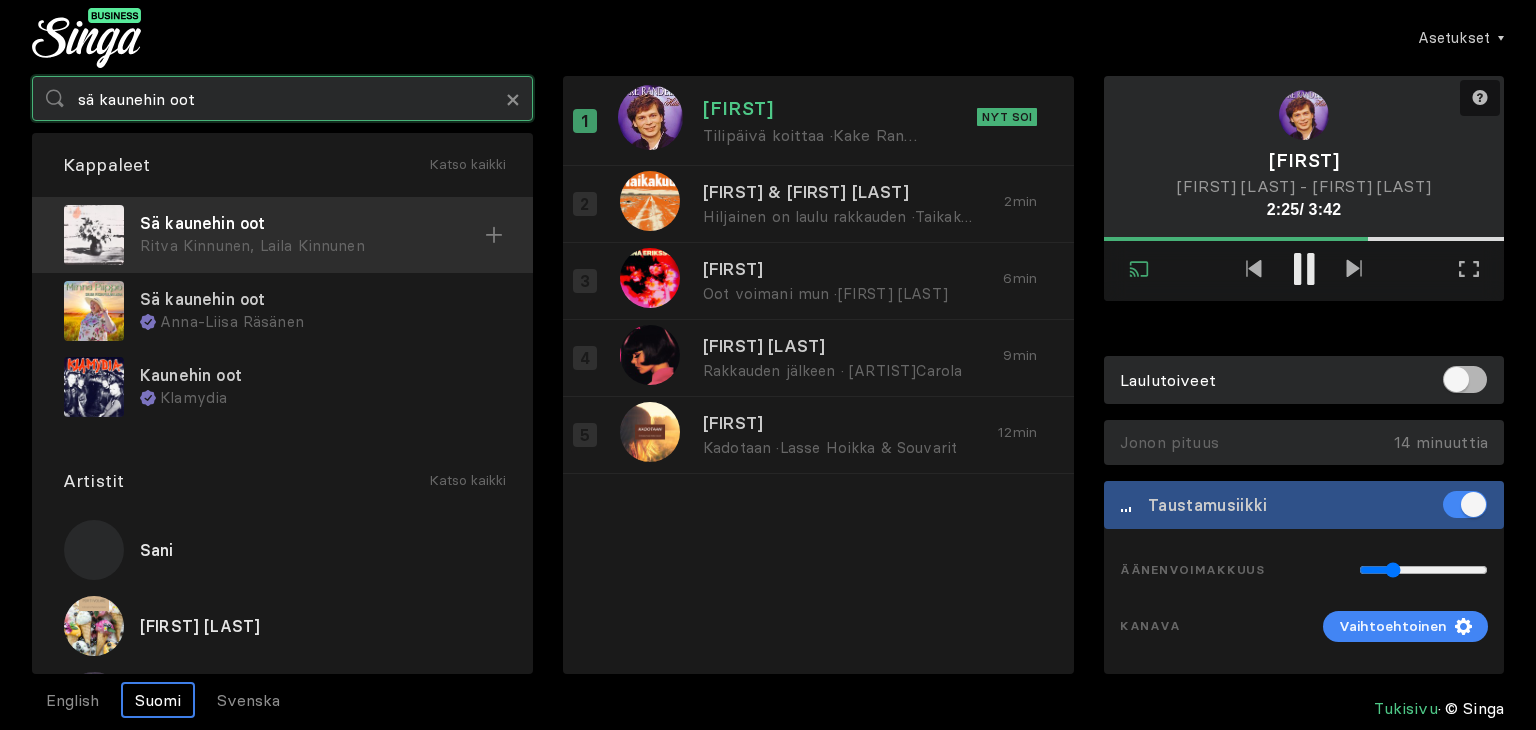 type on "sä kaunehin oot" 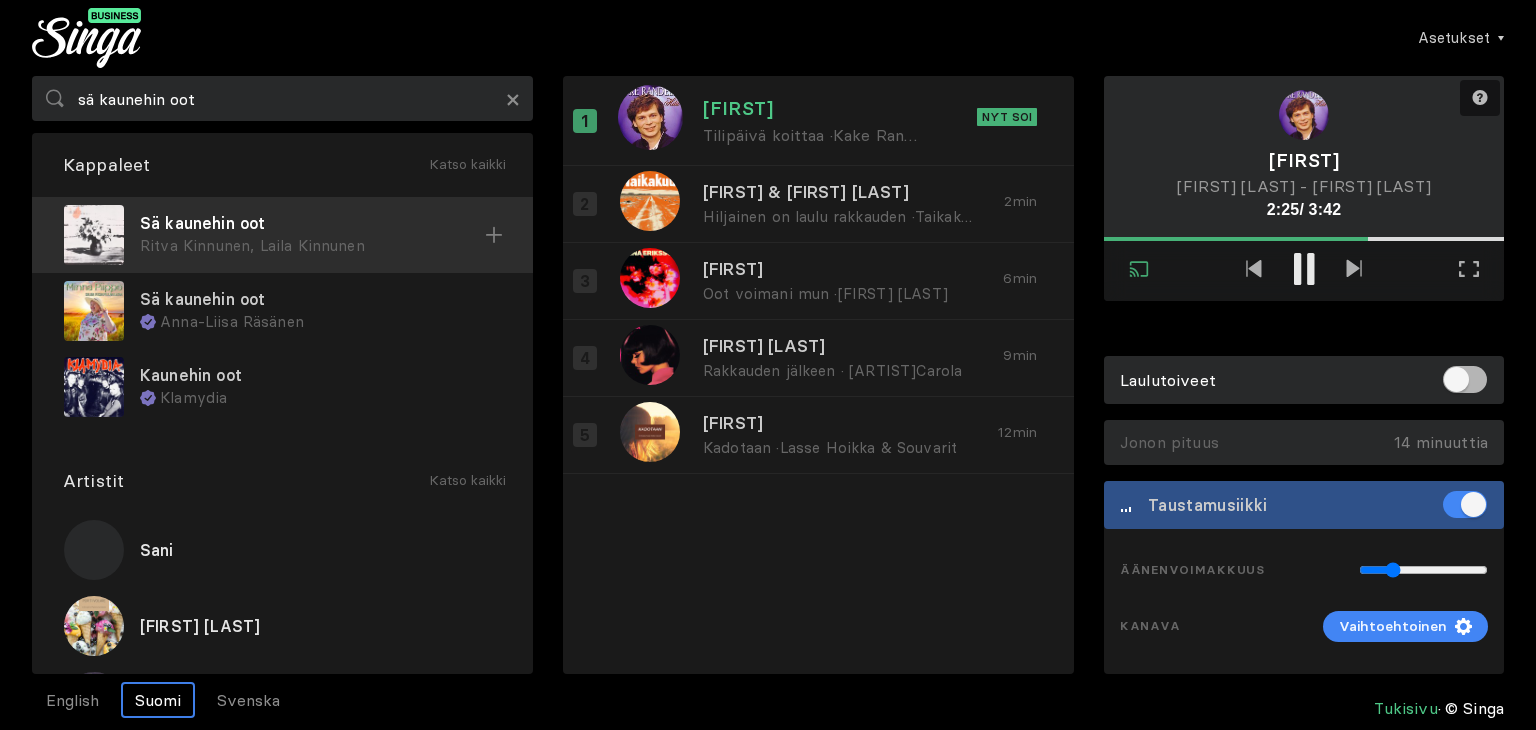 click on "Ritva Kinnunen, Laila Kinnunen" at bounding box center [312, 246] 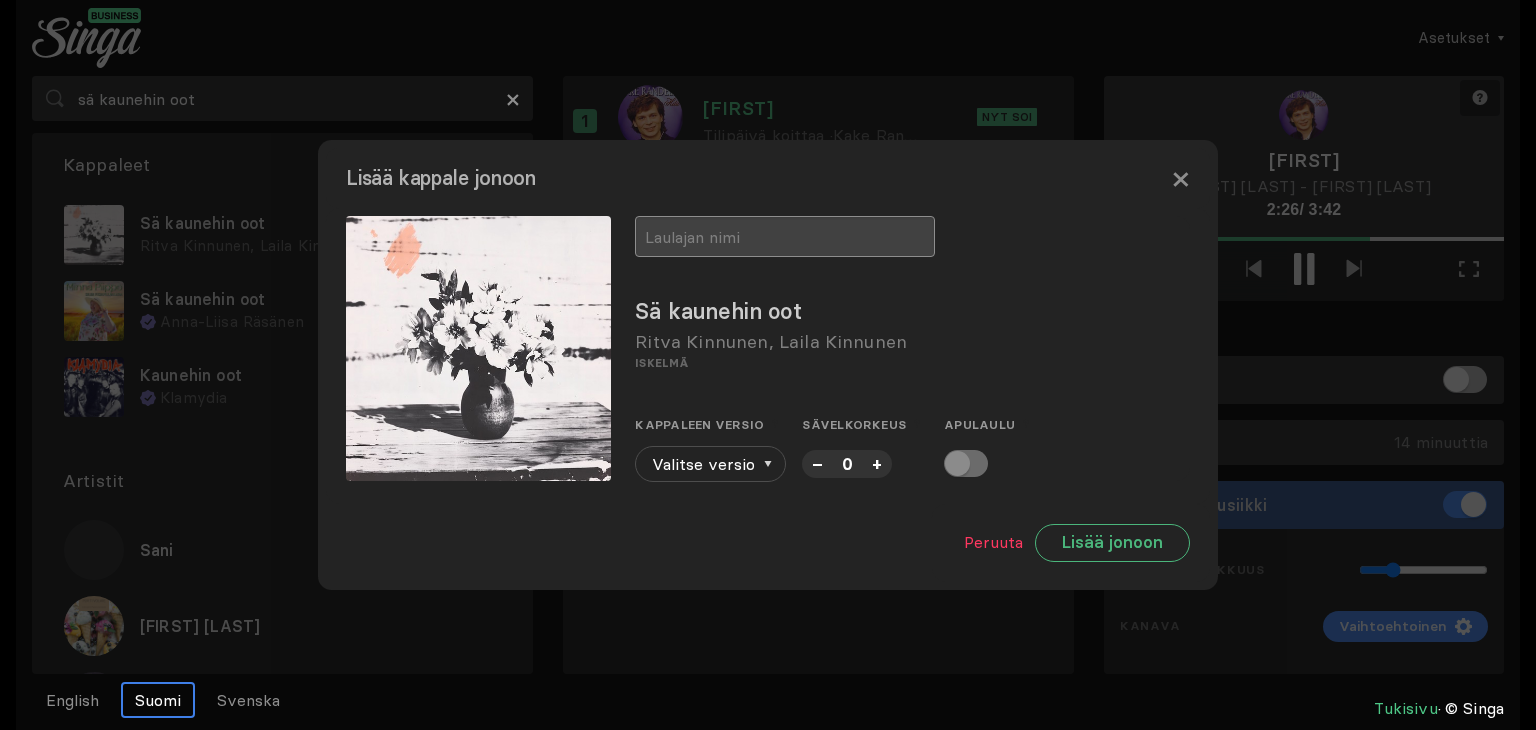 click at bounding box center [785, 236] 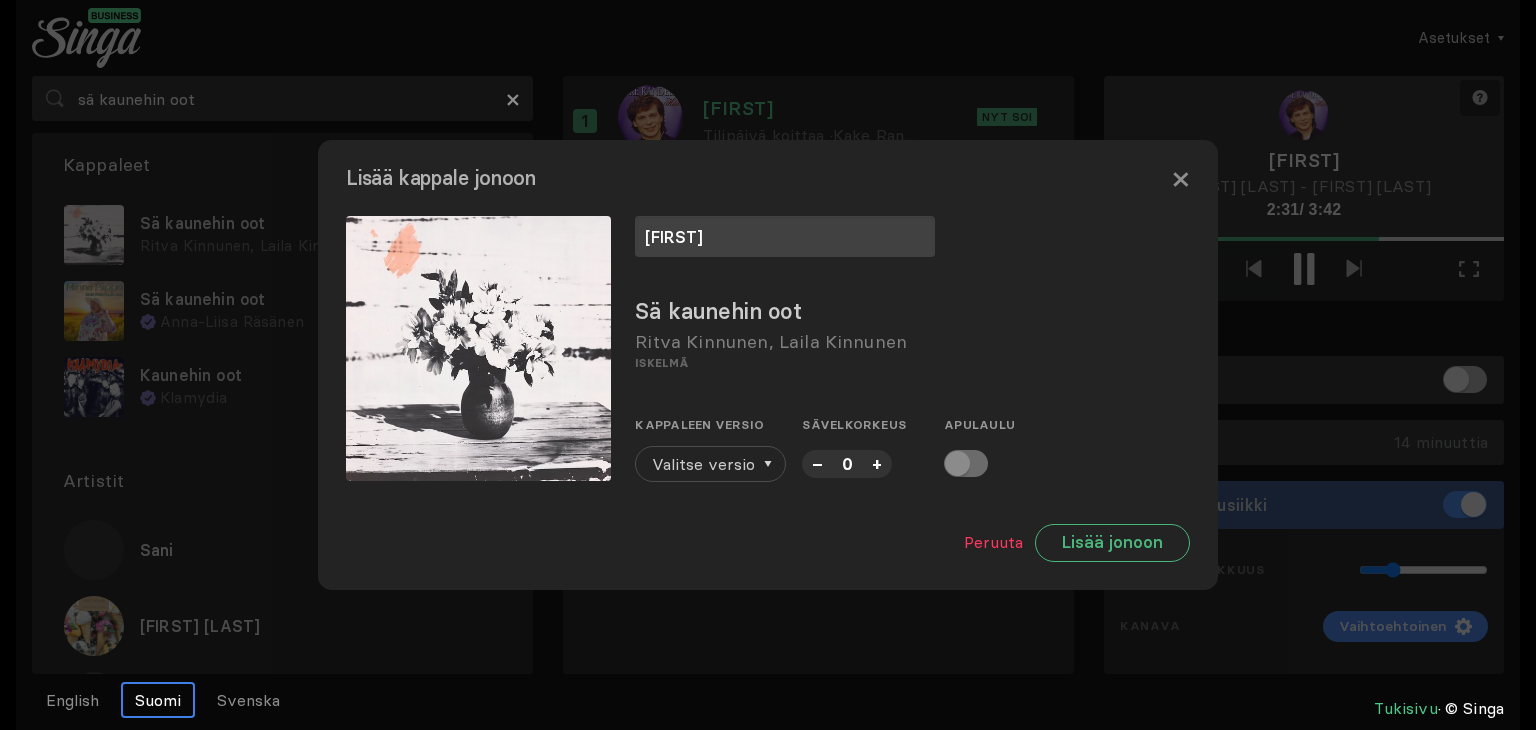 type on "[FIRST]" 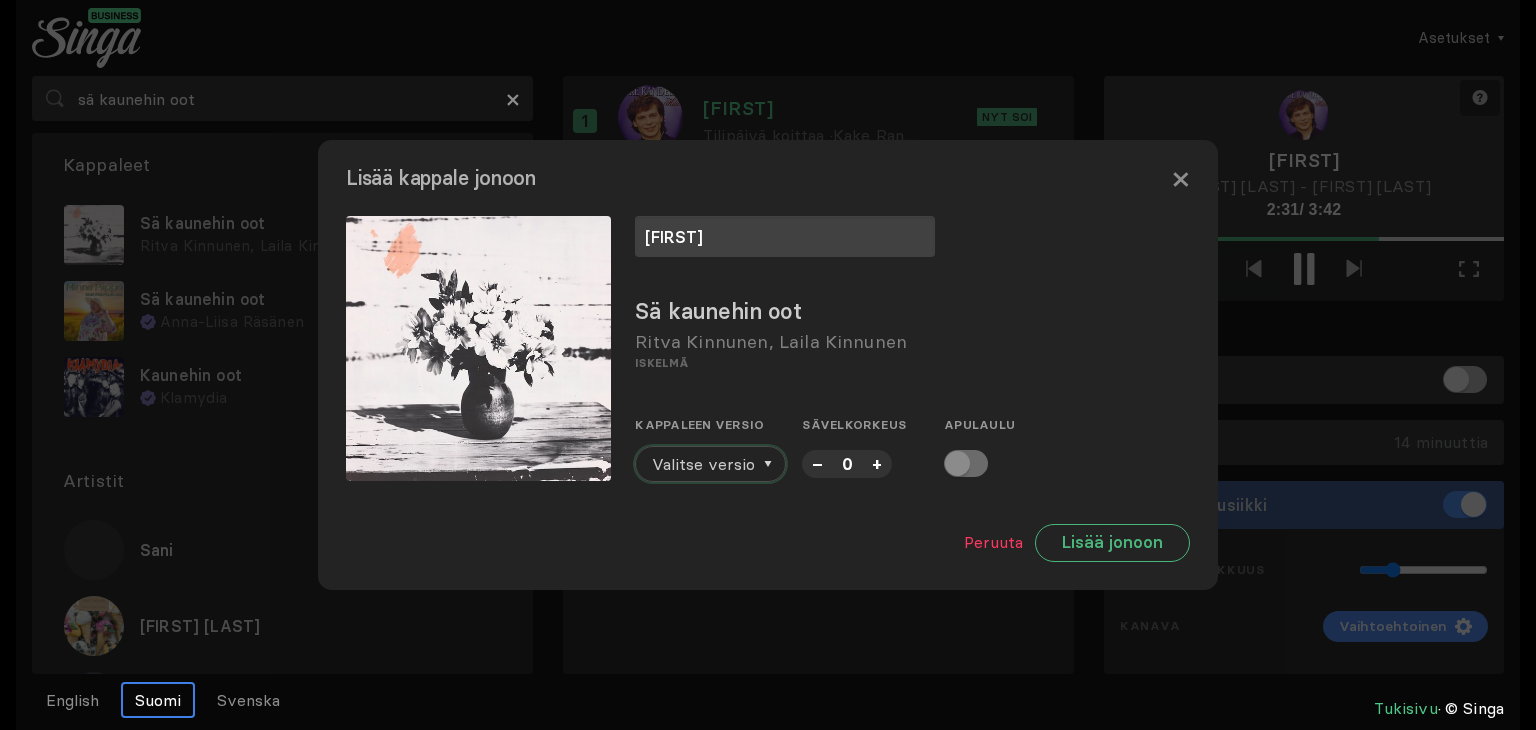 click on "Valitse versio" at bounding box center [703, 464] 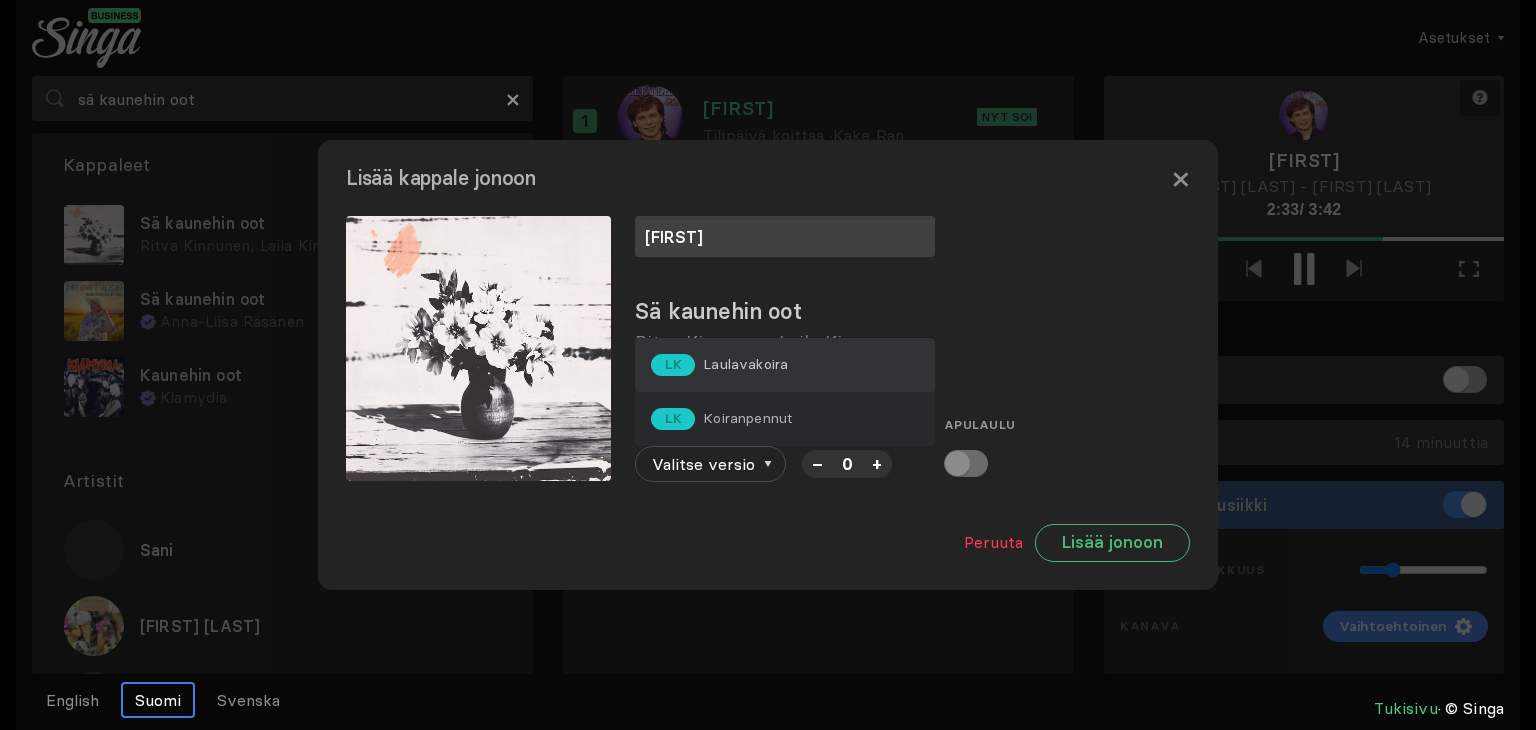 click on "Laulavakoira" at bounding box center (745, 364) 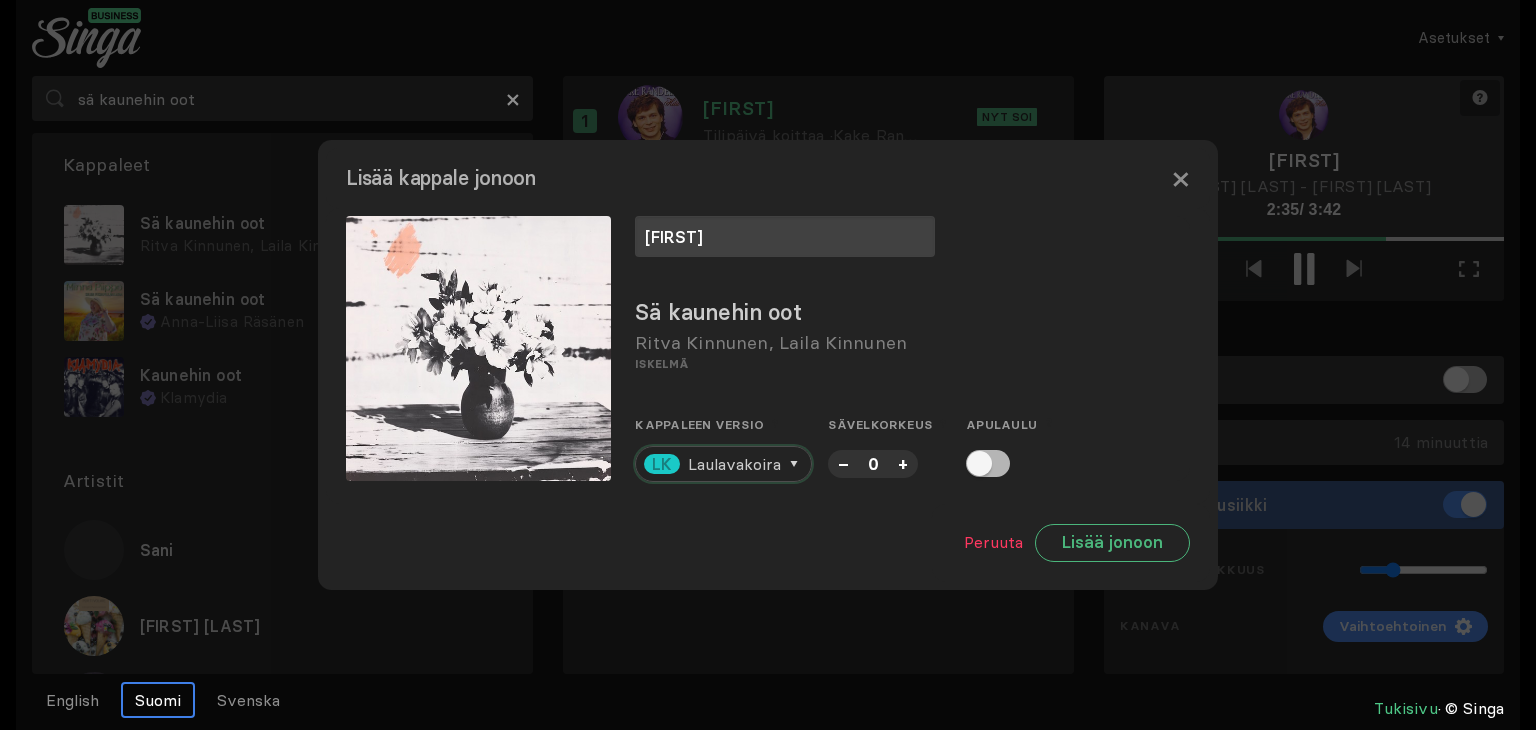 click on "Laulavakoira" at bounding box center [734, 464] 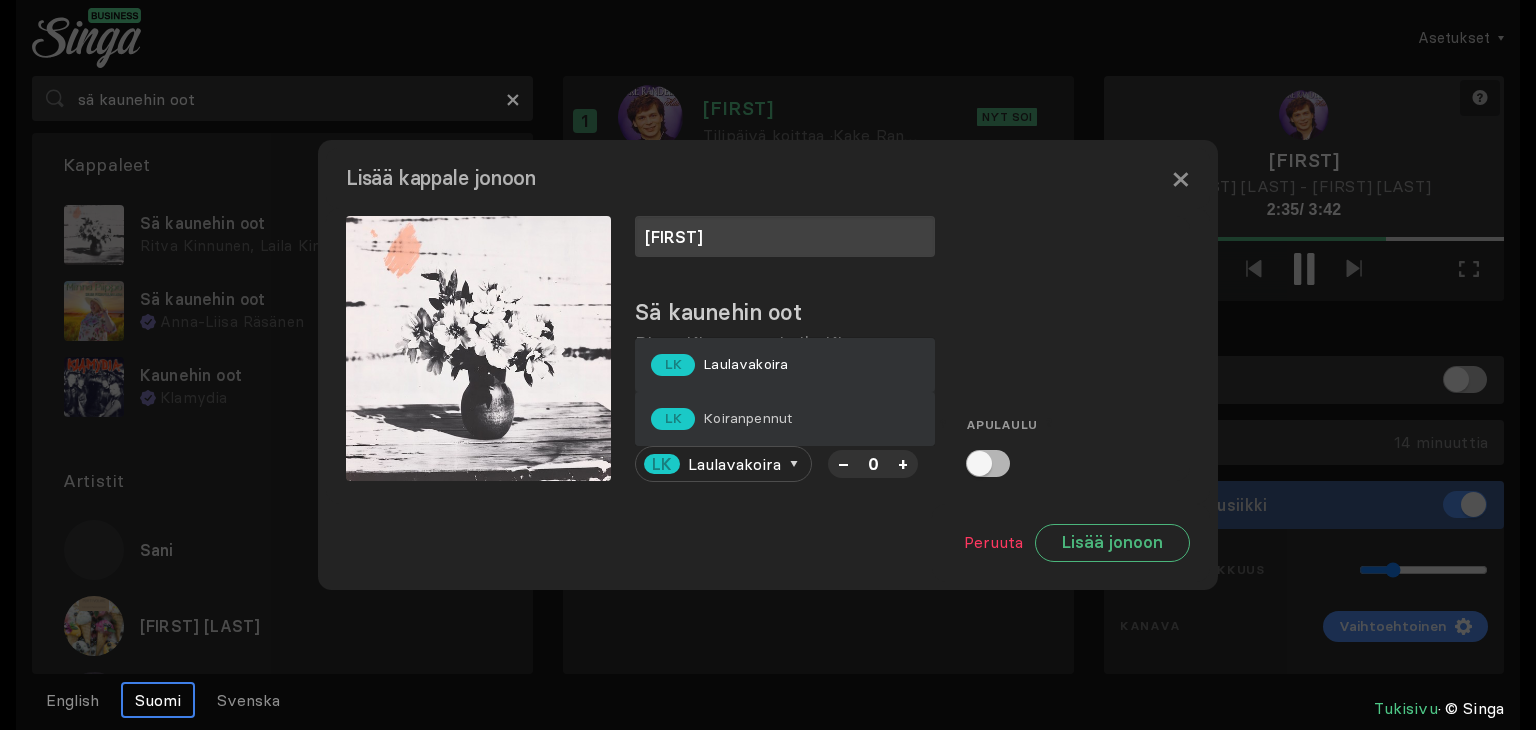click on "Koiranpennut" at bounding box center (745, 364) 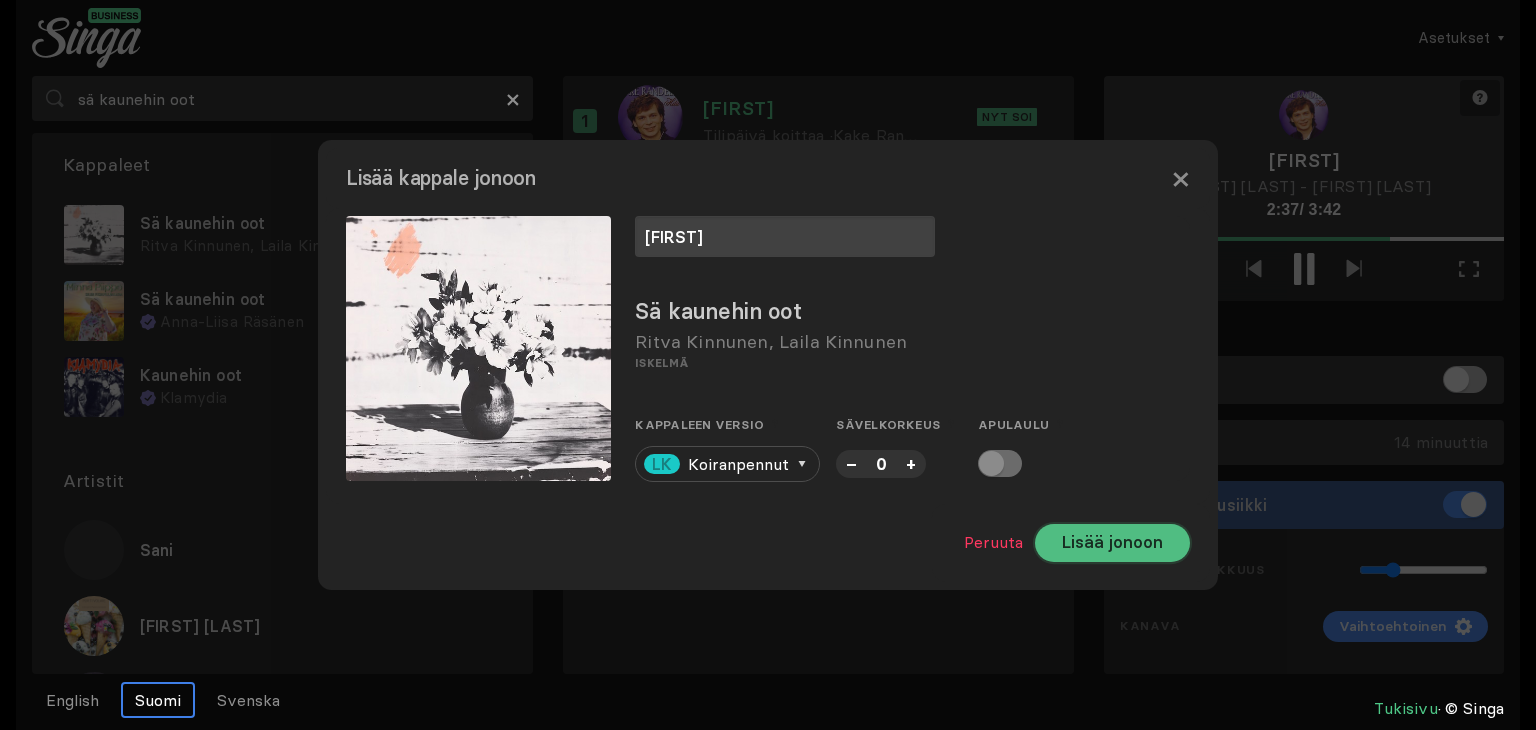 click on "Lisää jonoon" at bounding box center [1112, 543] 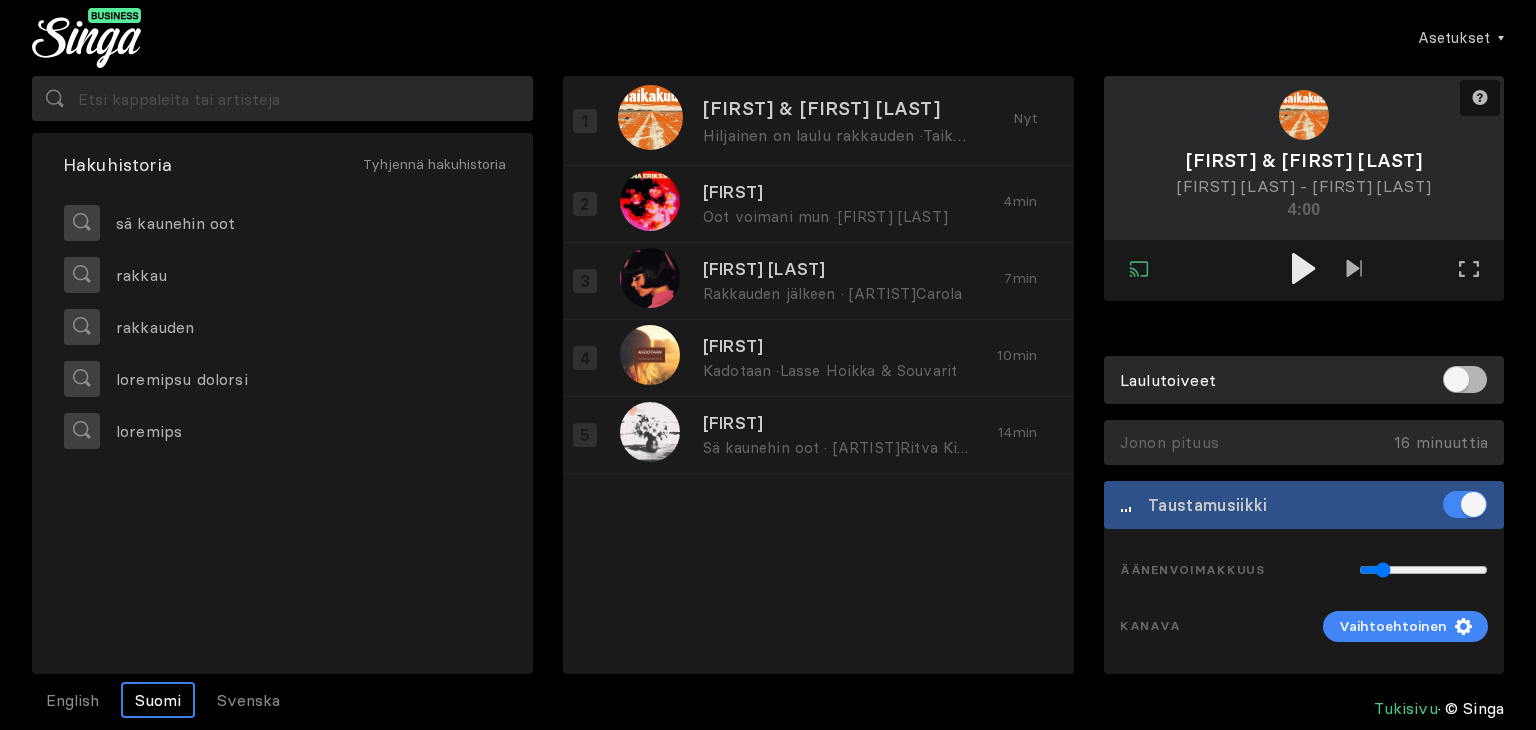 type on "0.14" 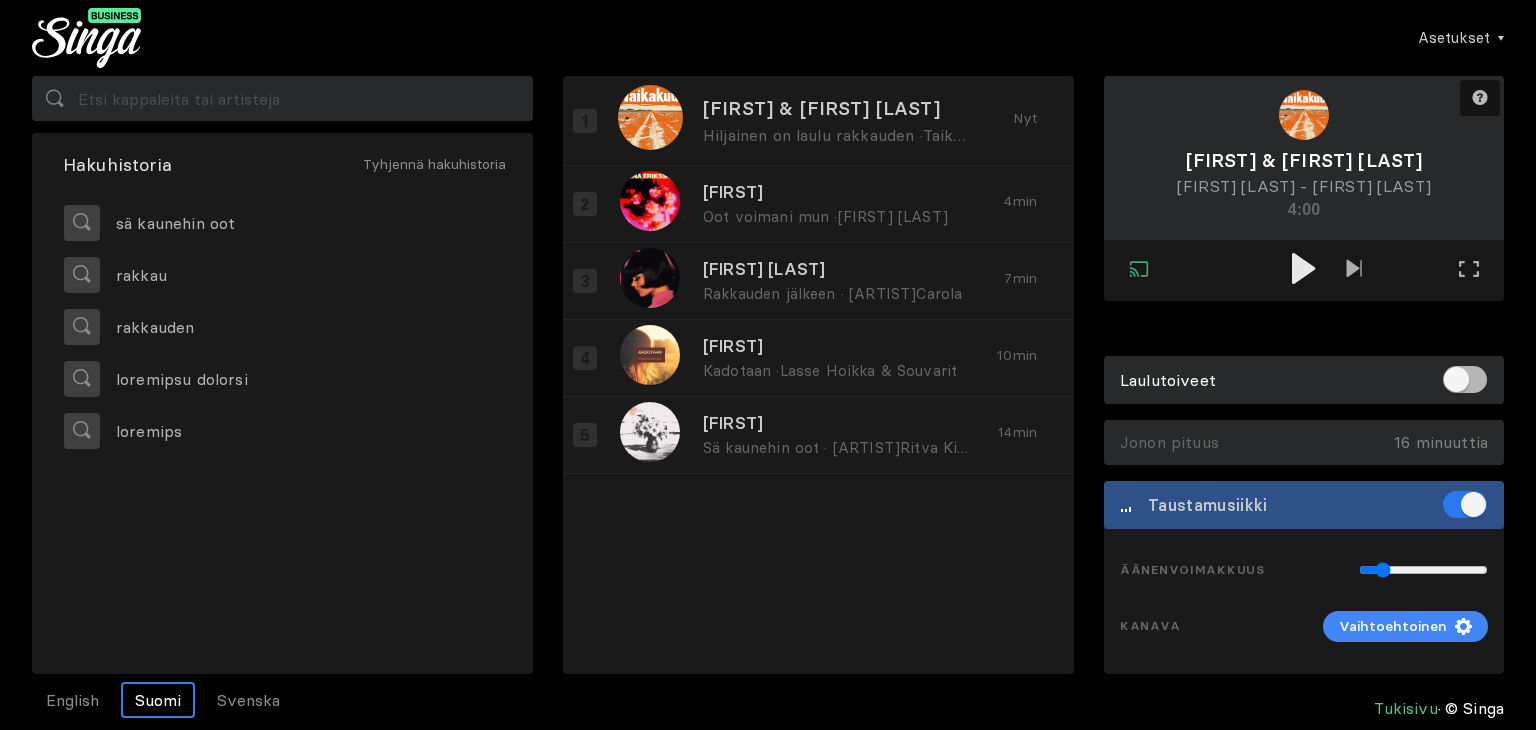 click at bounding box center (1465, 504) 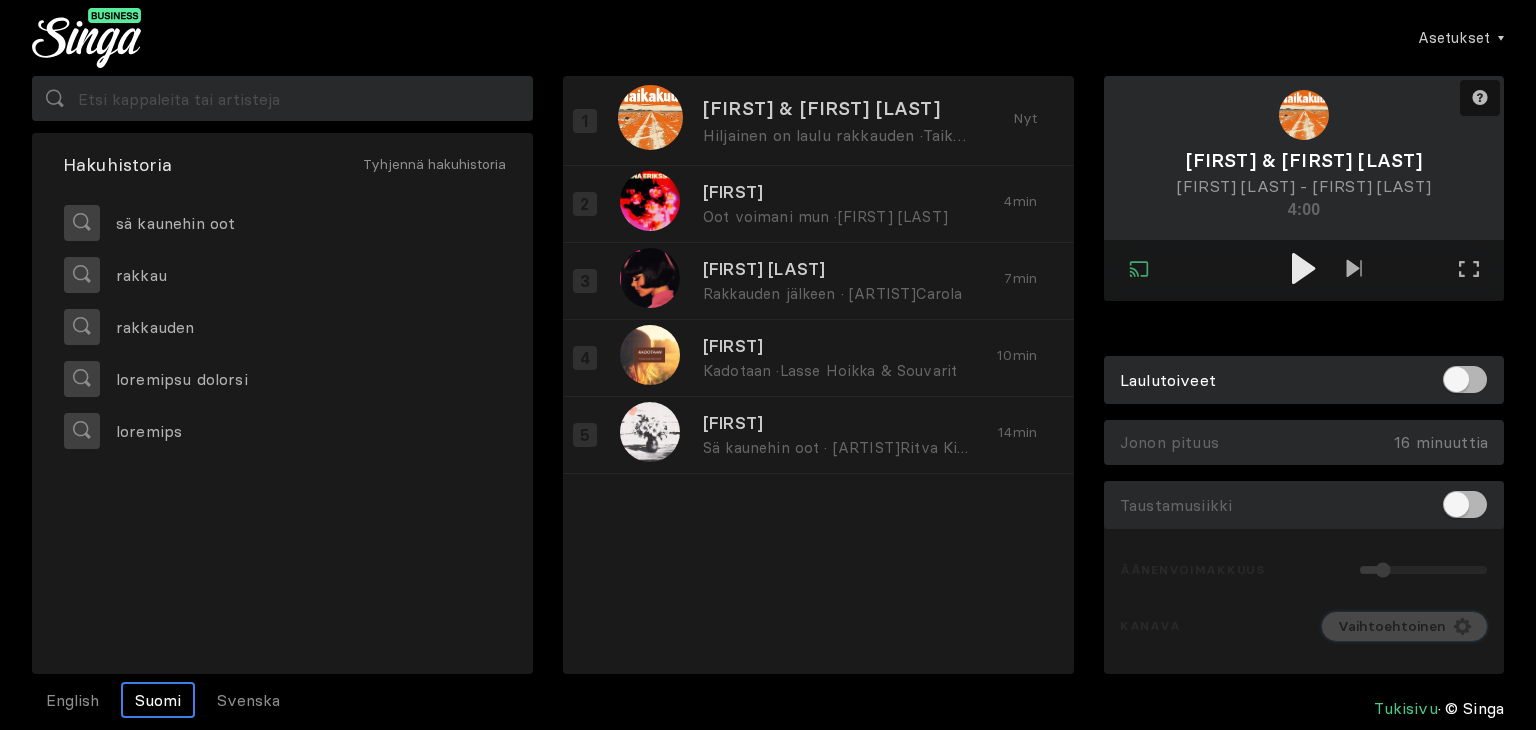 click on "Vaihtoehtoinen" at bounding box center (1392, 626) 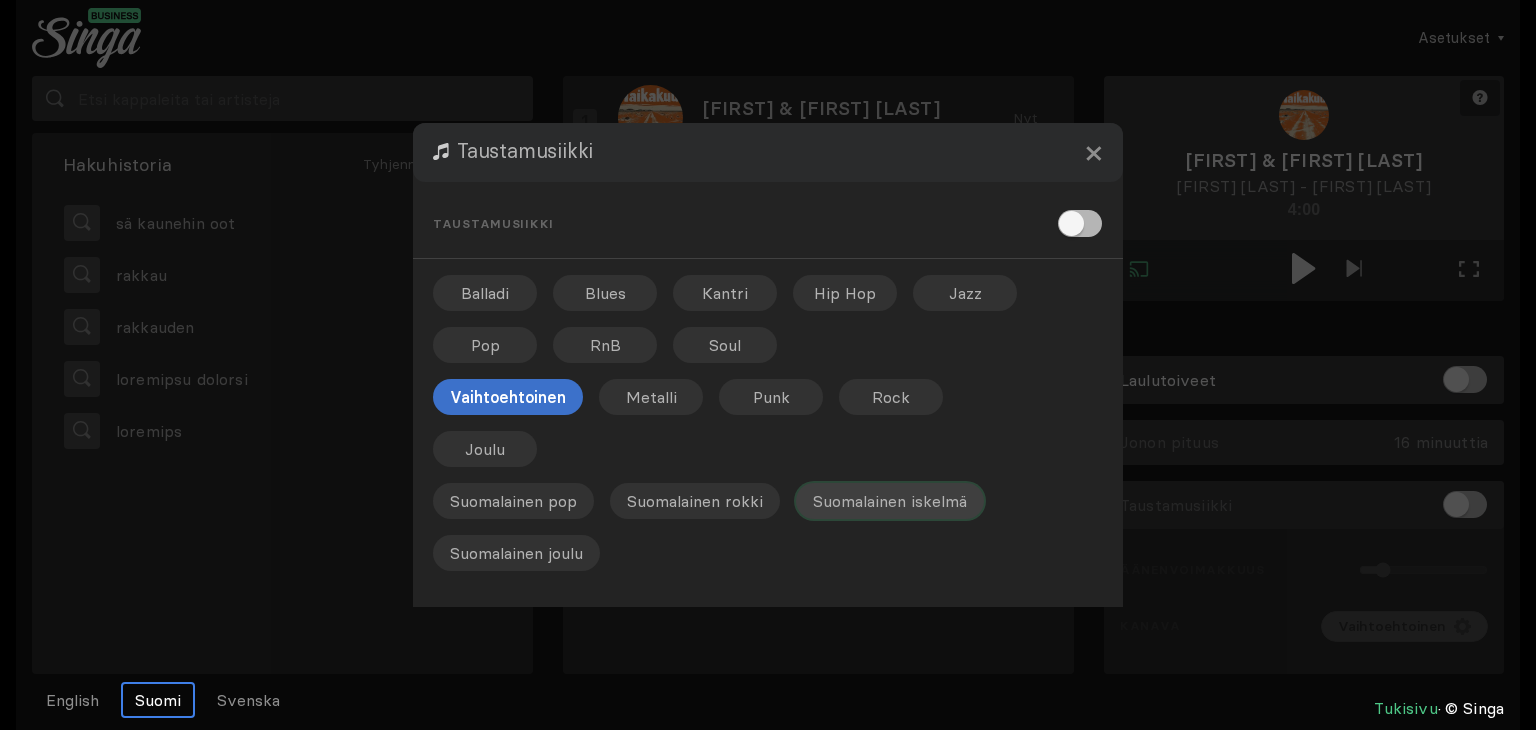click on "Suomalainen iskelmä" at bounding box center [725, 293] 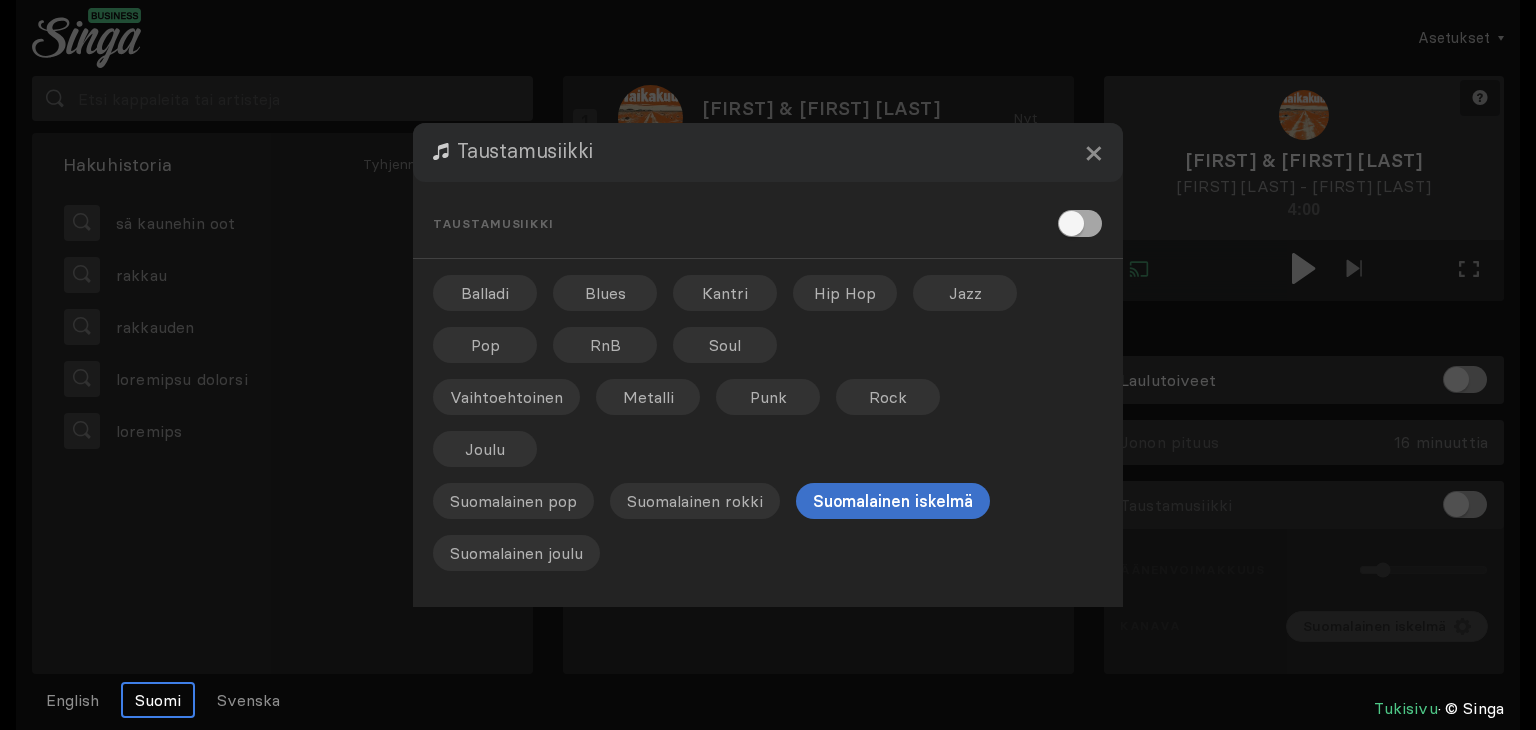 click at bounding box center (1080, 223) 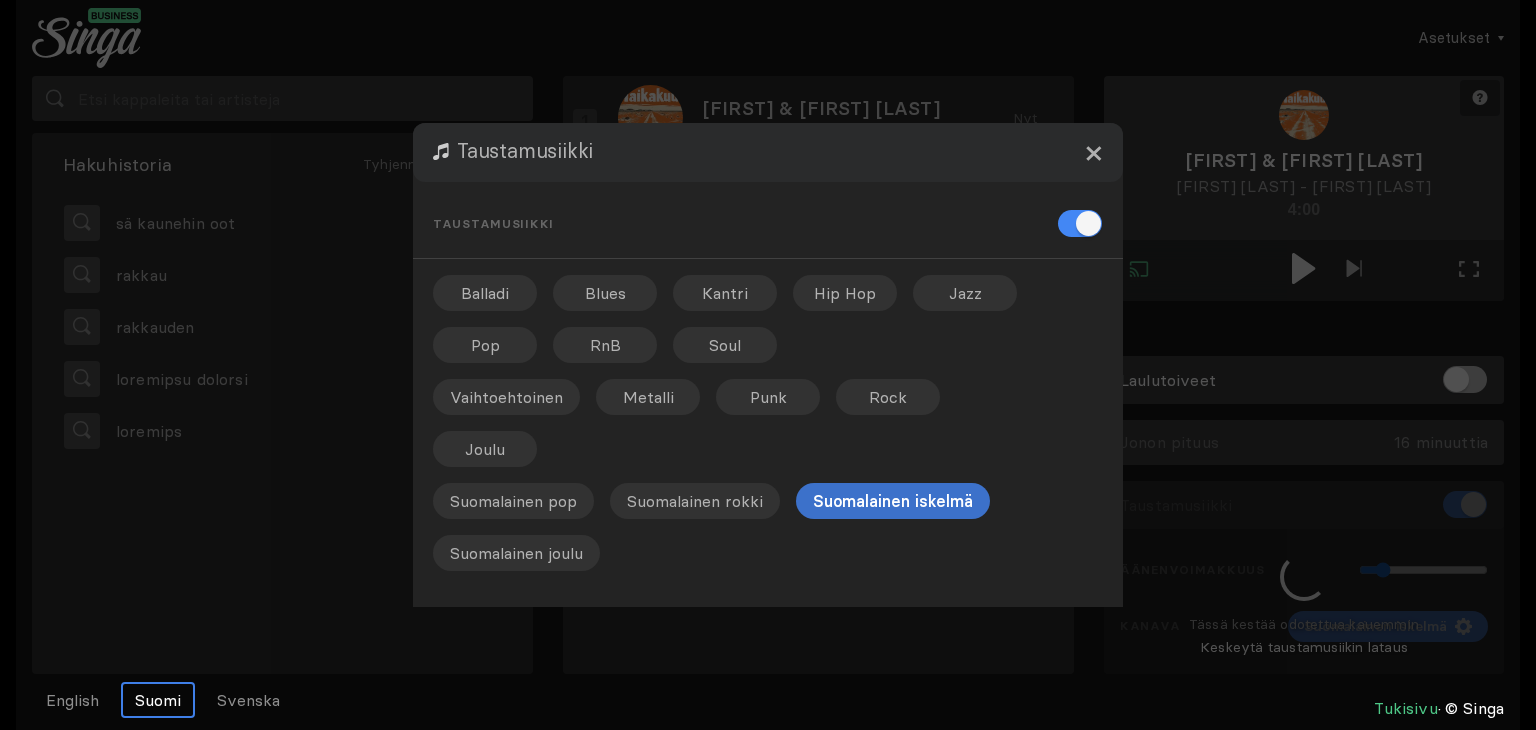 click on "×" at bounding box center (1093, 152) 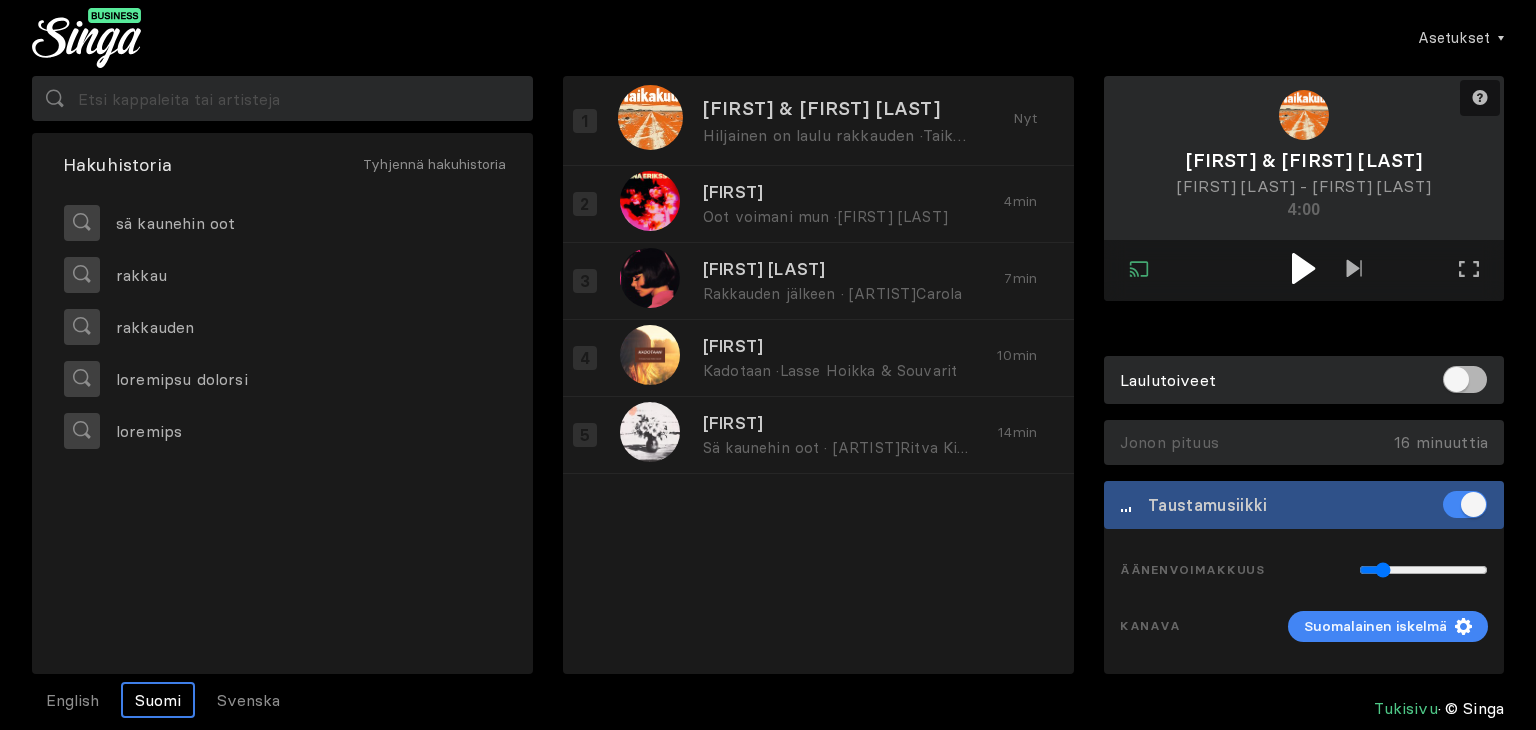 click at bounding box center [1303, 268] 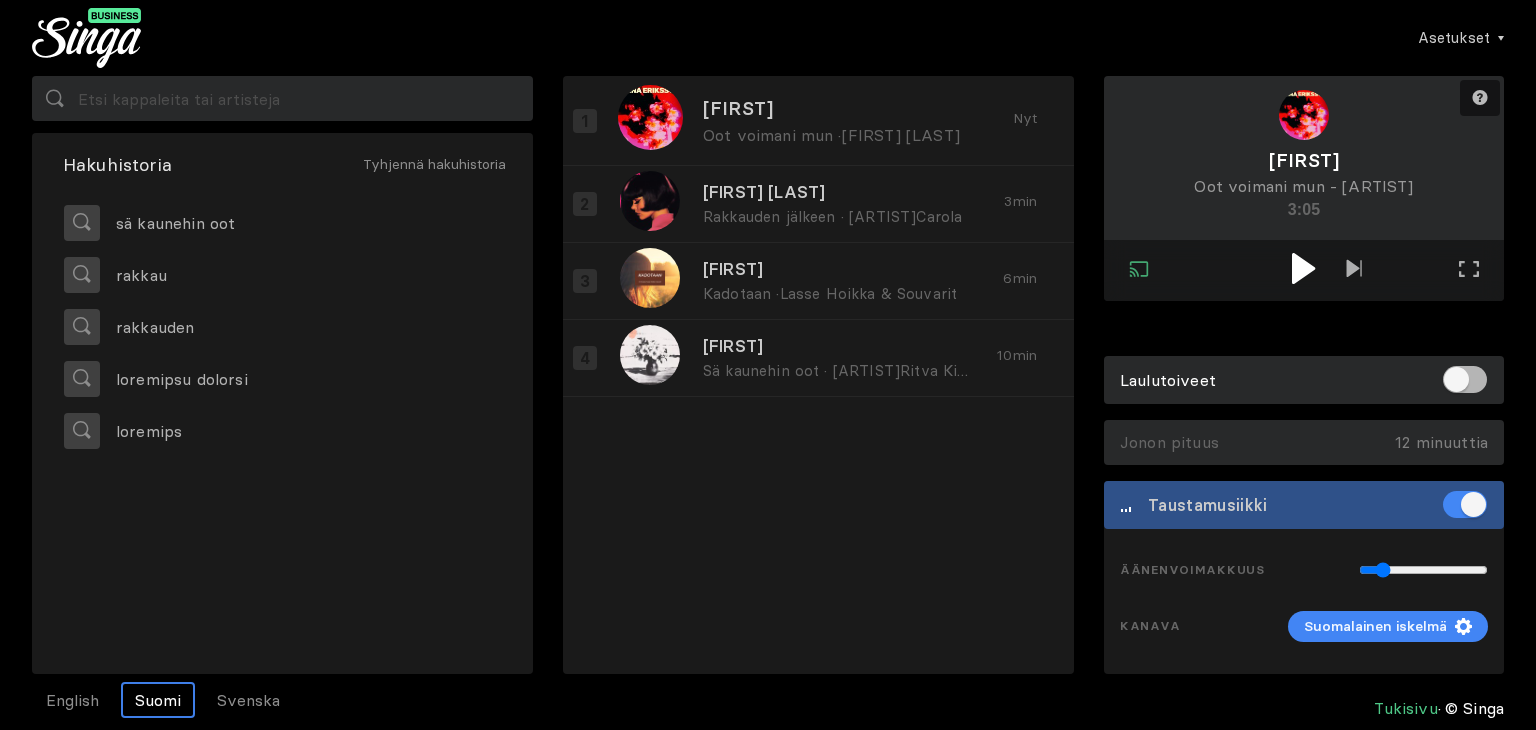 click at bounding box center [1303, 268] 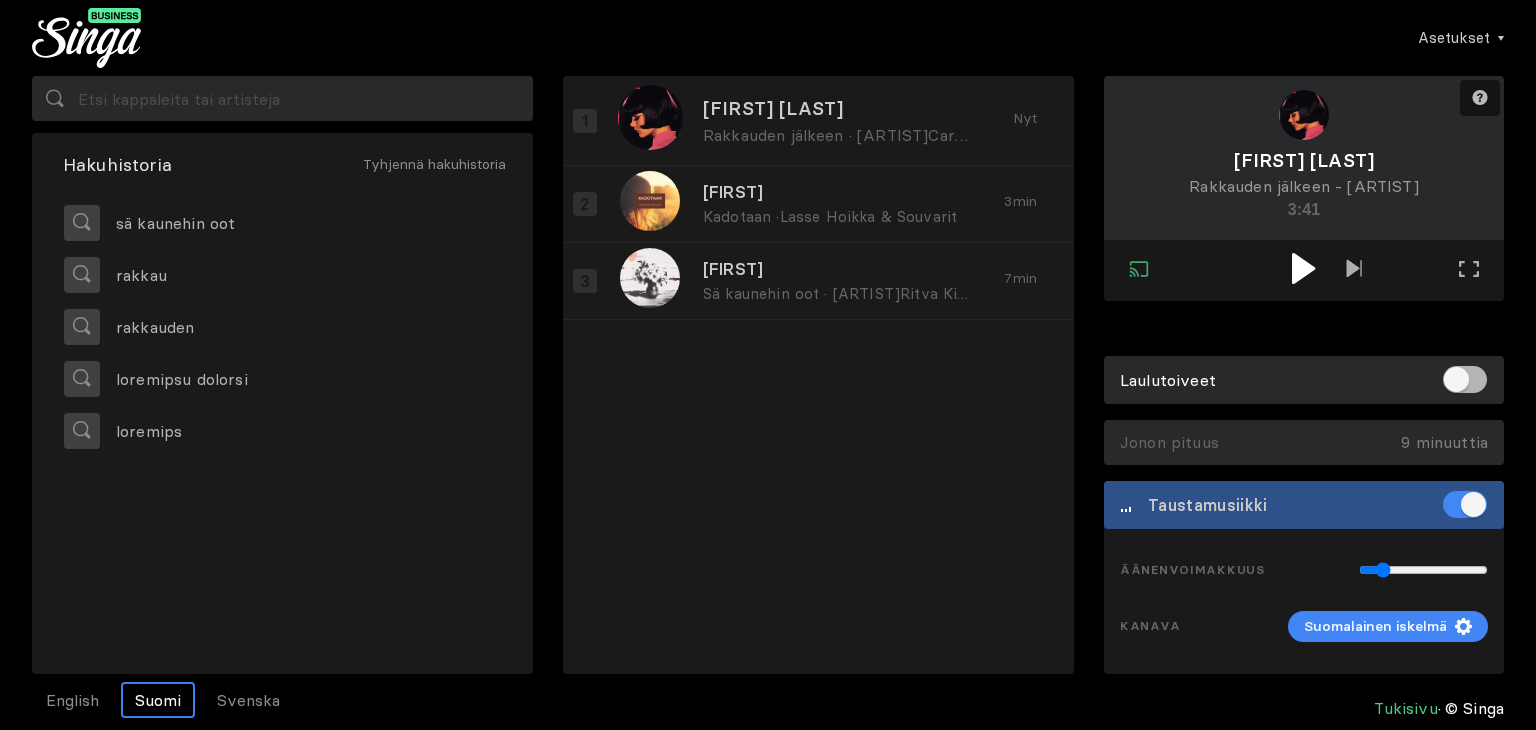 click at bounding box center [1304, 268] 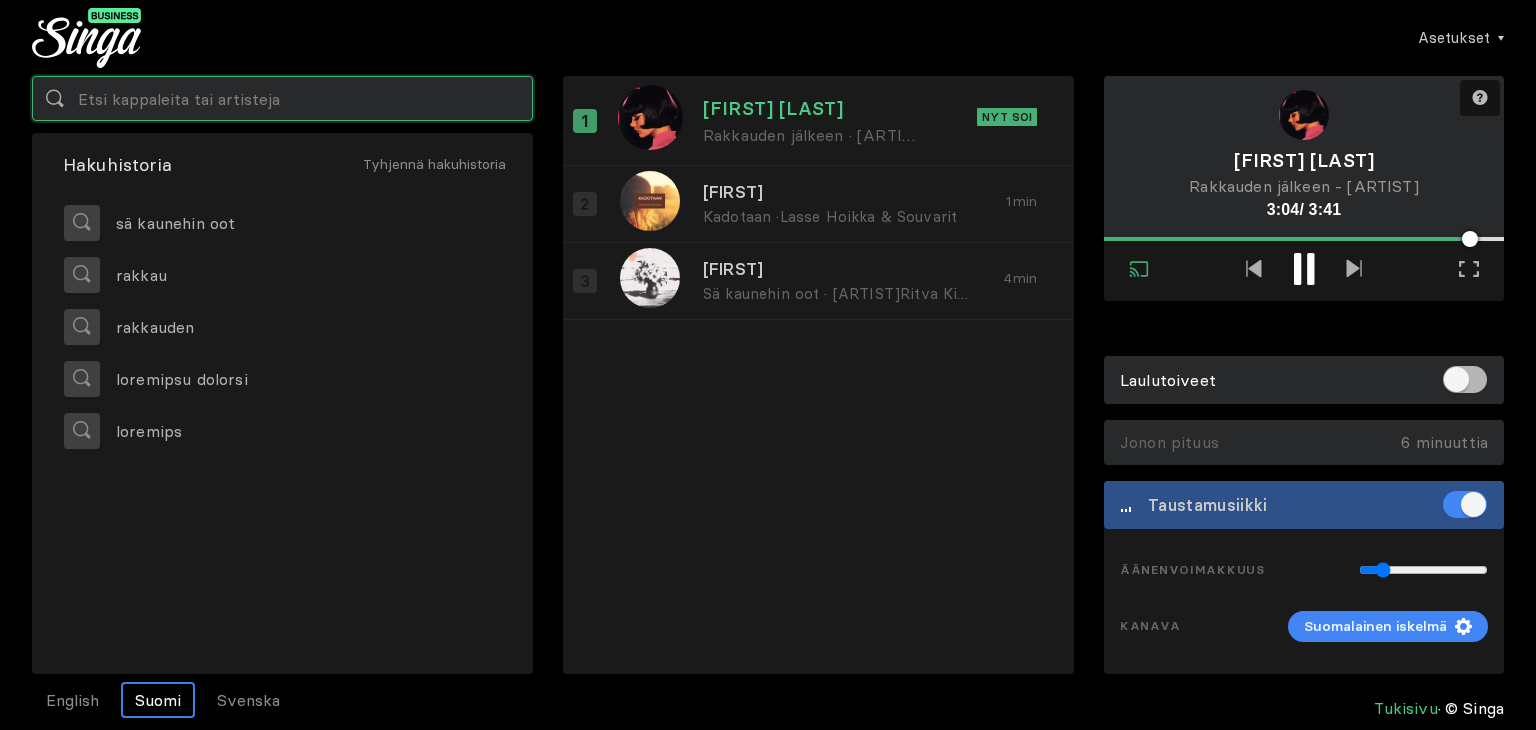 click at bounding box center (282, 98) 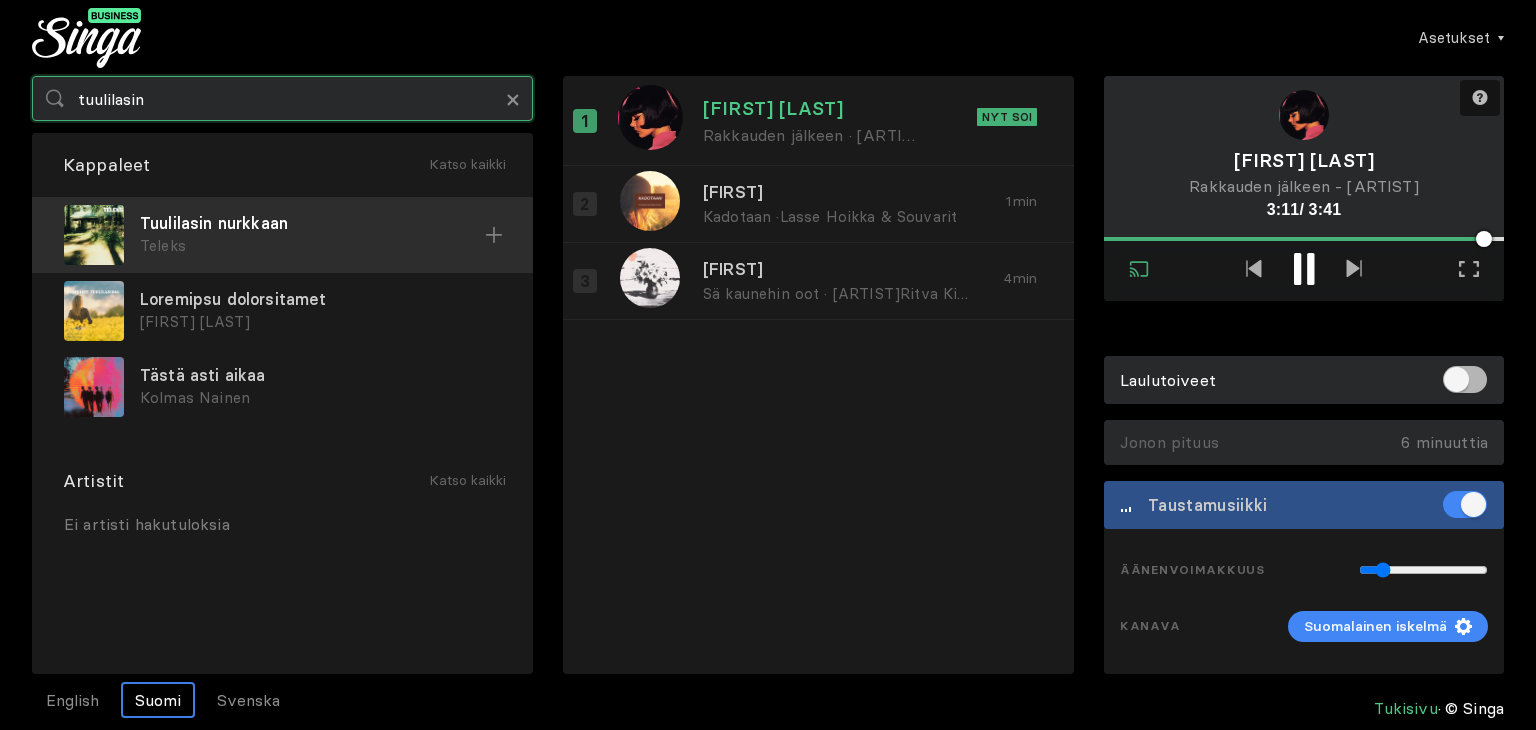 type on "tuulilasin" 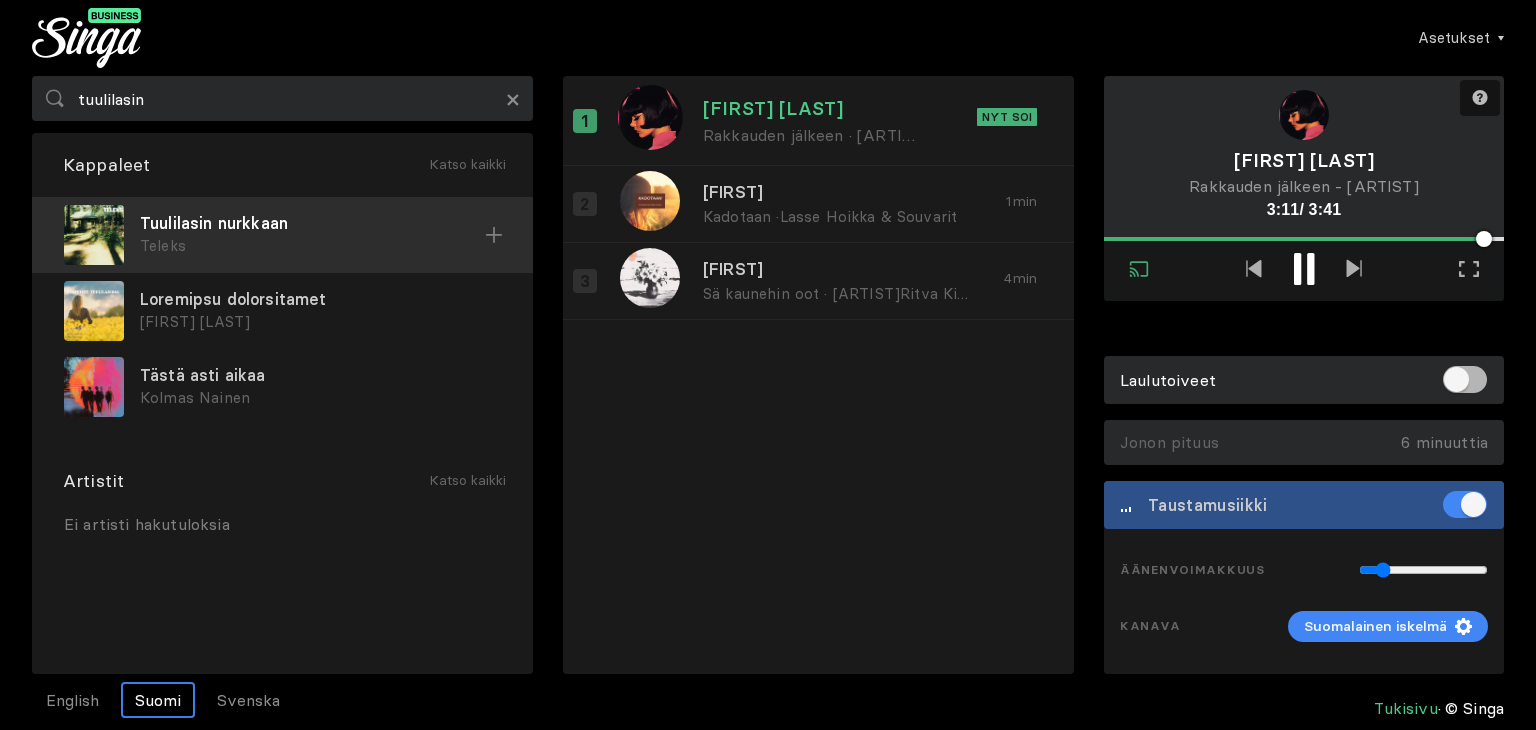 click on "Tuulilasin nurkkaan" at bounding box center (312, 223) 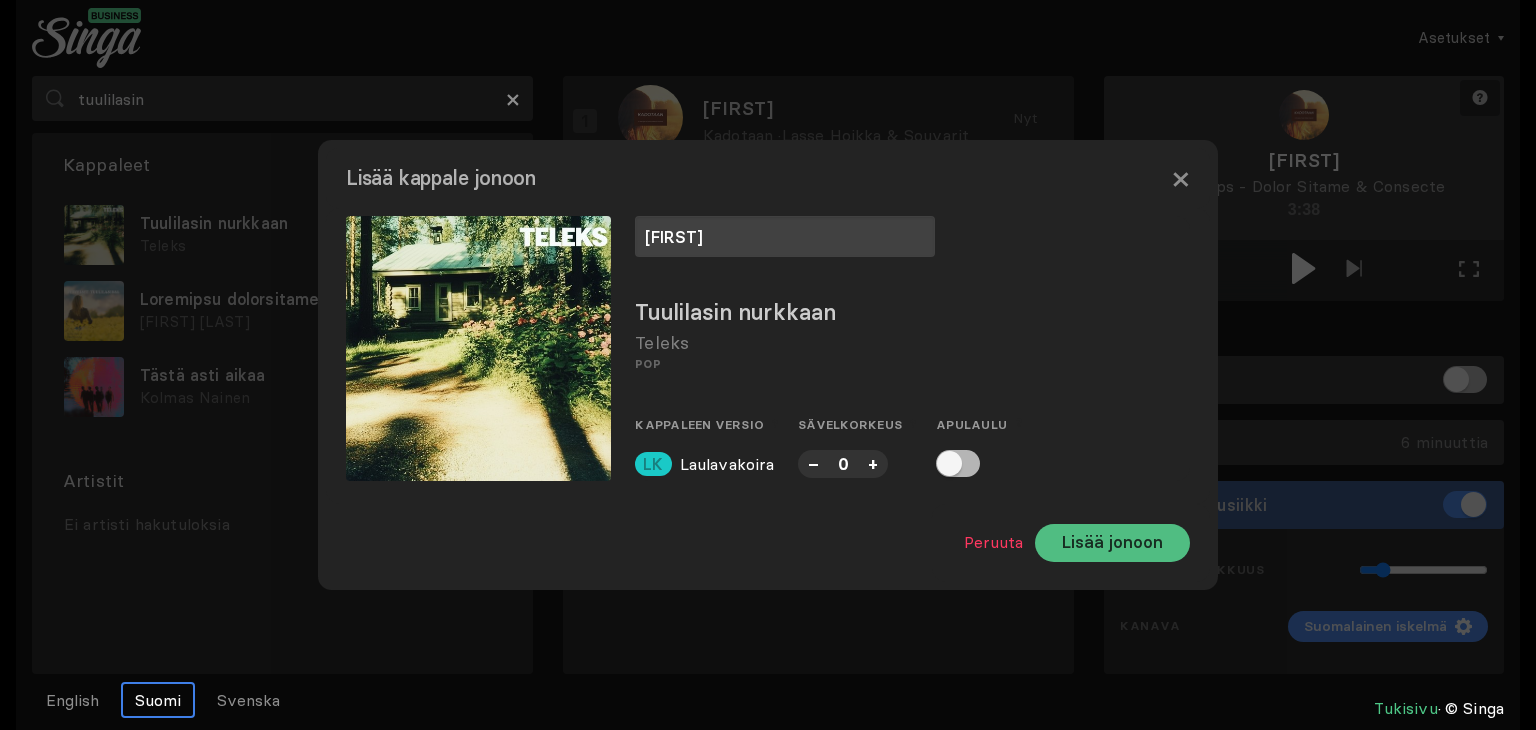 type on "[FIRST]" 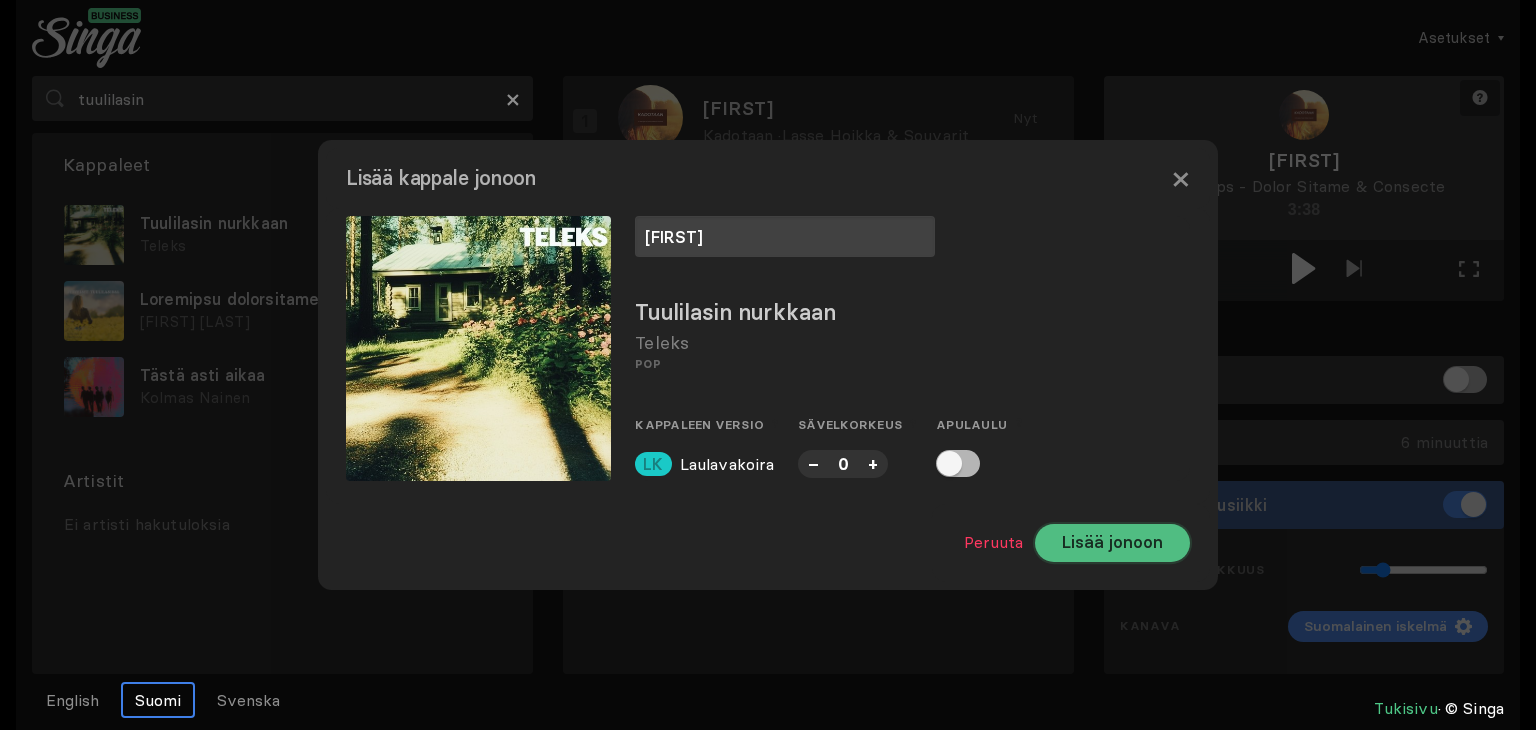 click on "Lisää jonoon" at bounding box center [1112, 543] 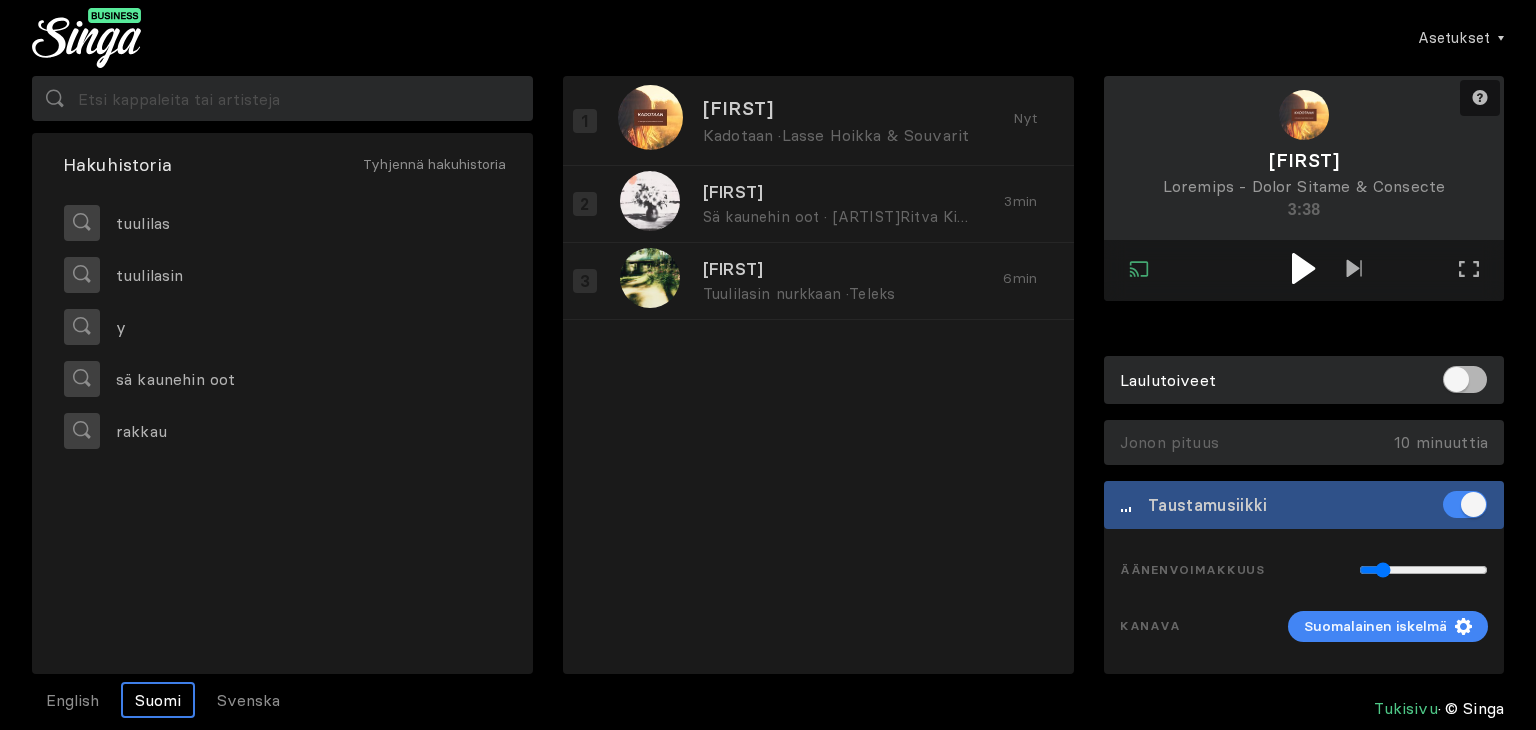 click at bounding box center [1303, 268] 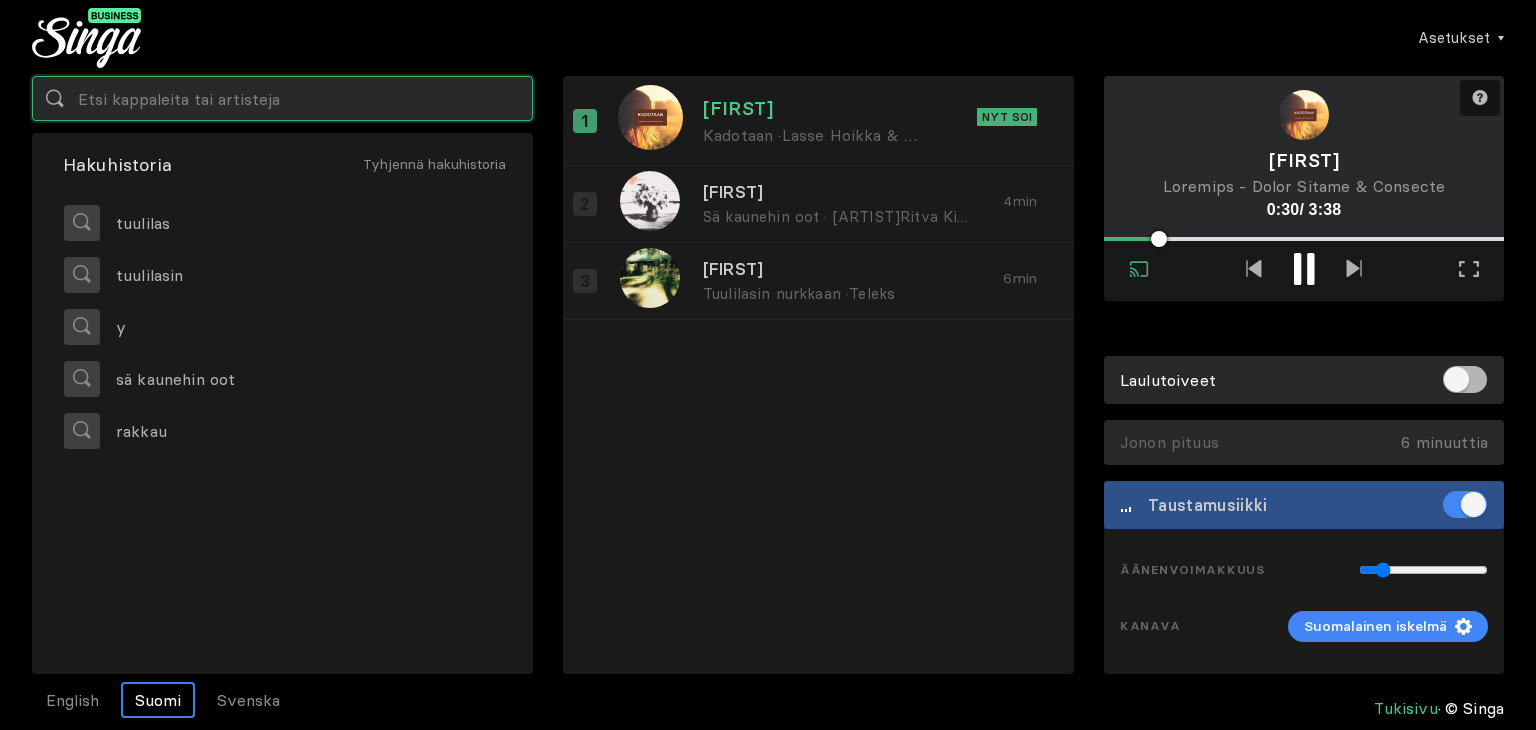 click at bounding box center (282, 98) 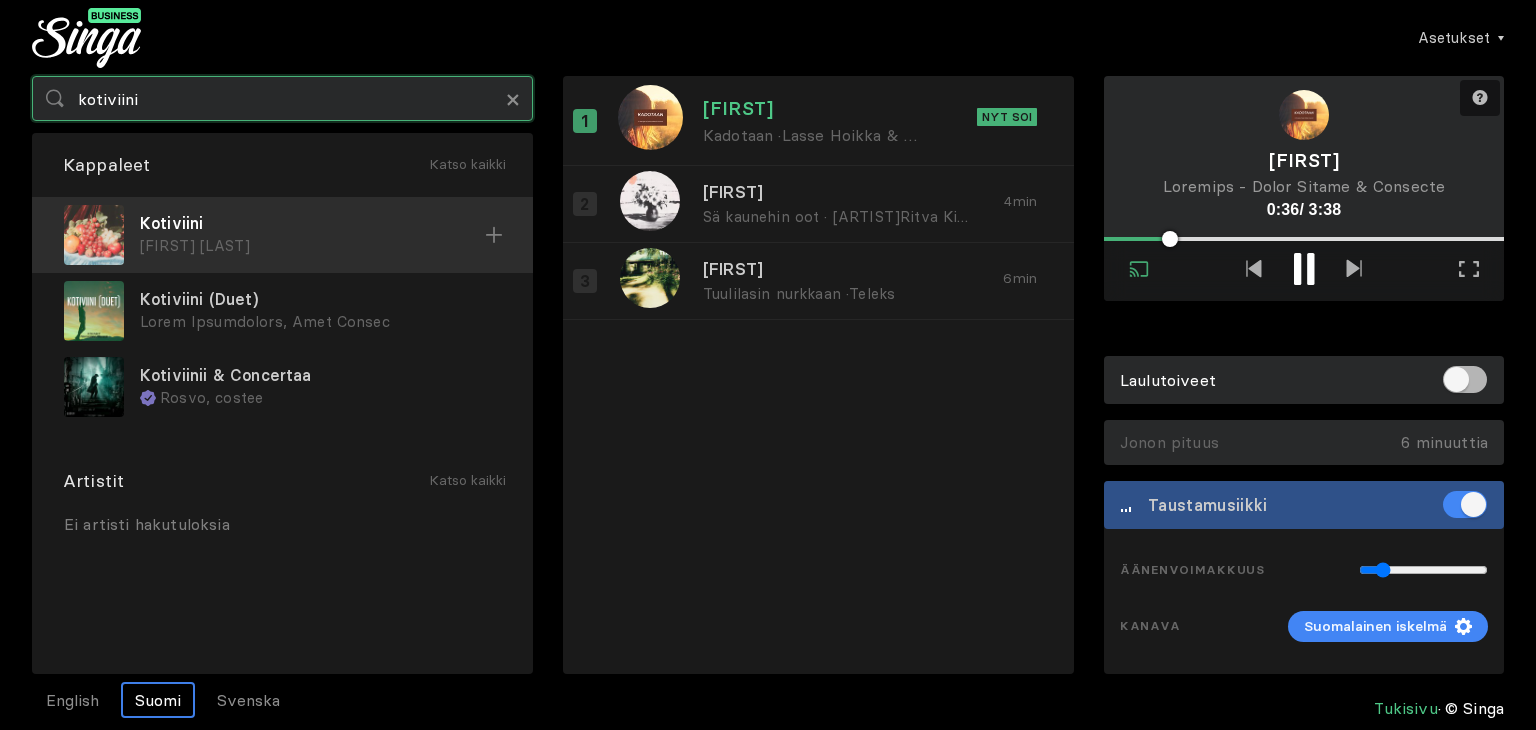 type on "kotiviini" 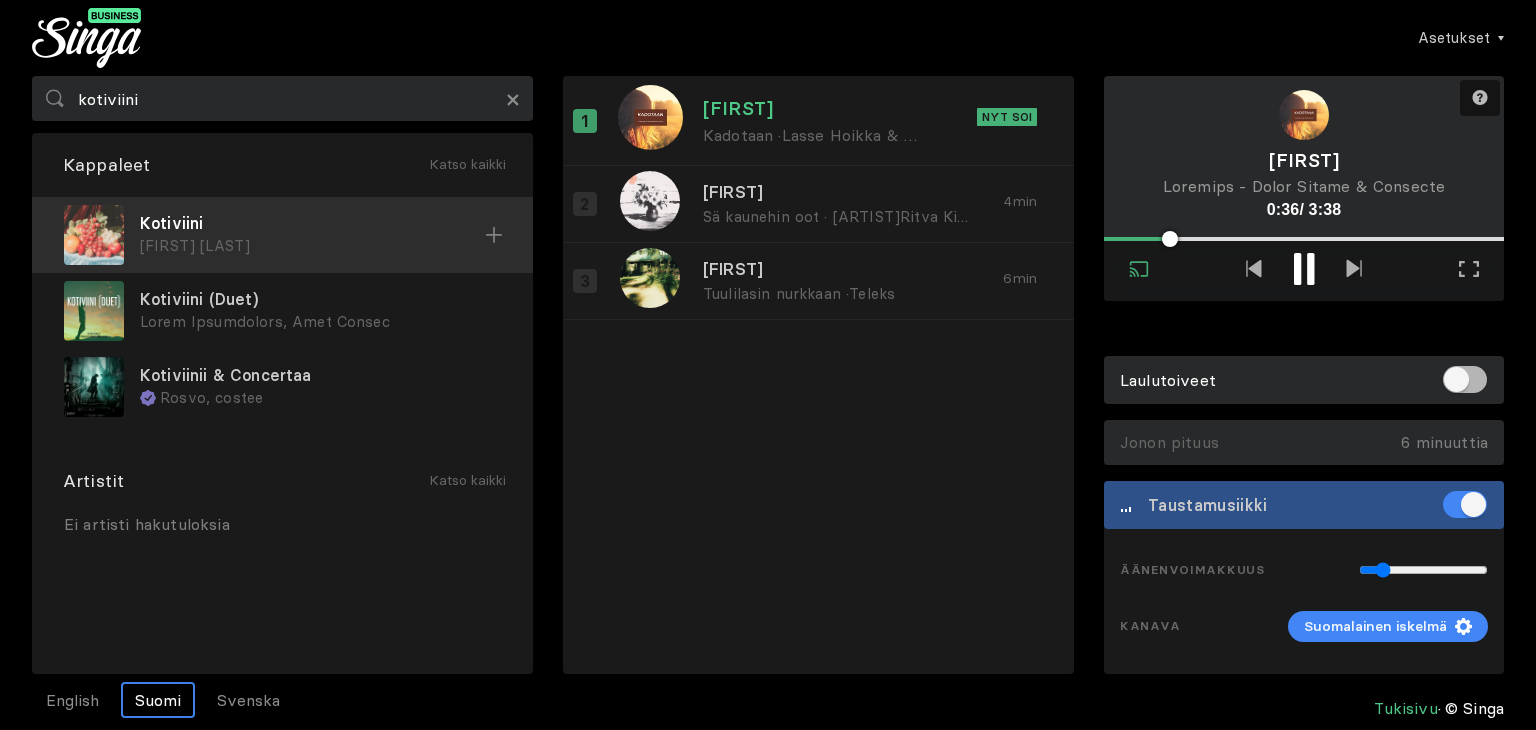 click on "[FIRST] [LAST]" at bounding box center (312, 246) 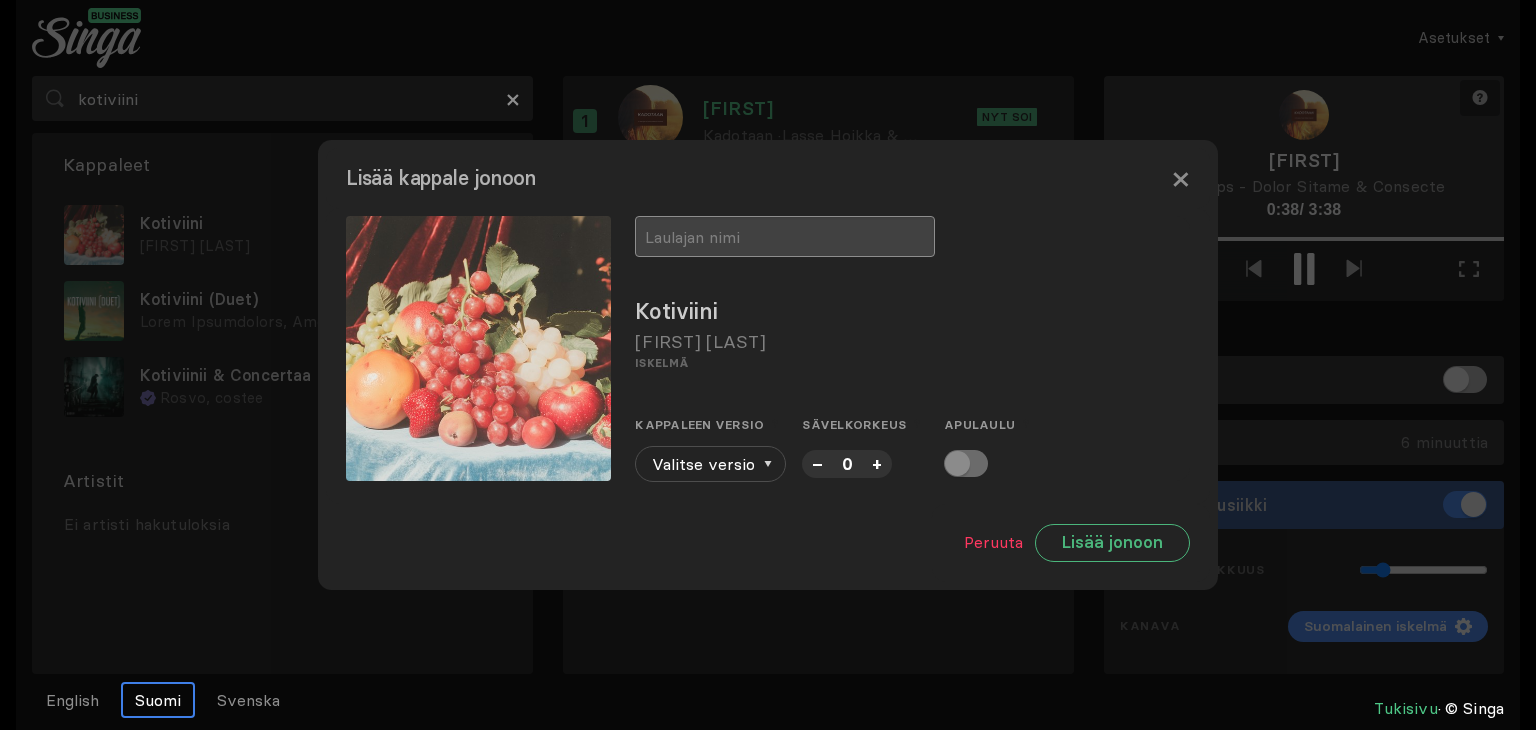 click at bounding box center (785, 236) 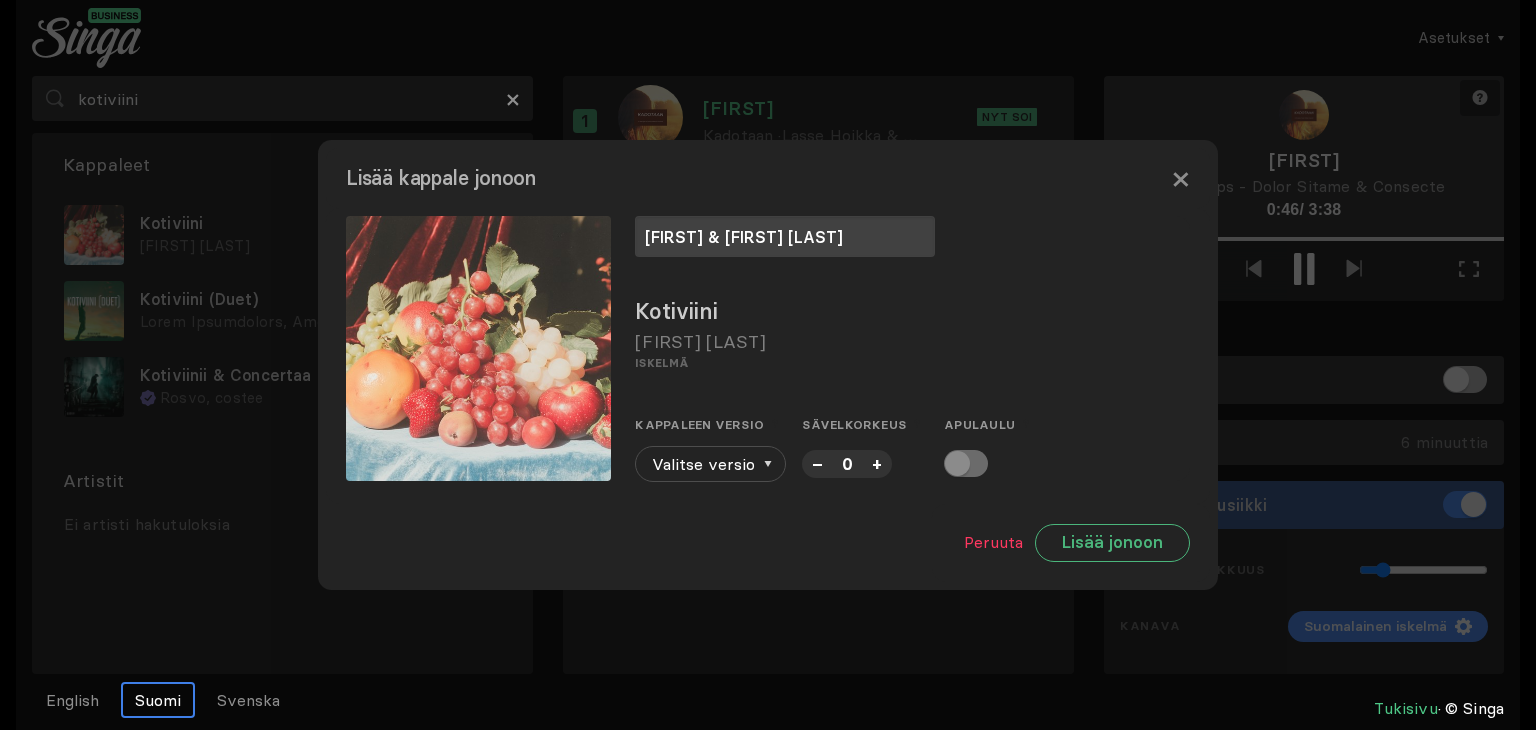 type on "[FIRST] & [FIRST] [LAST]" 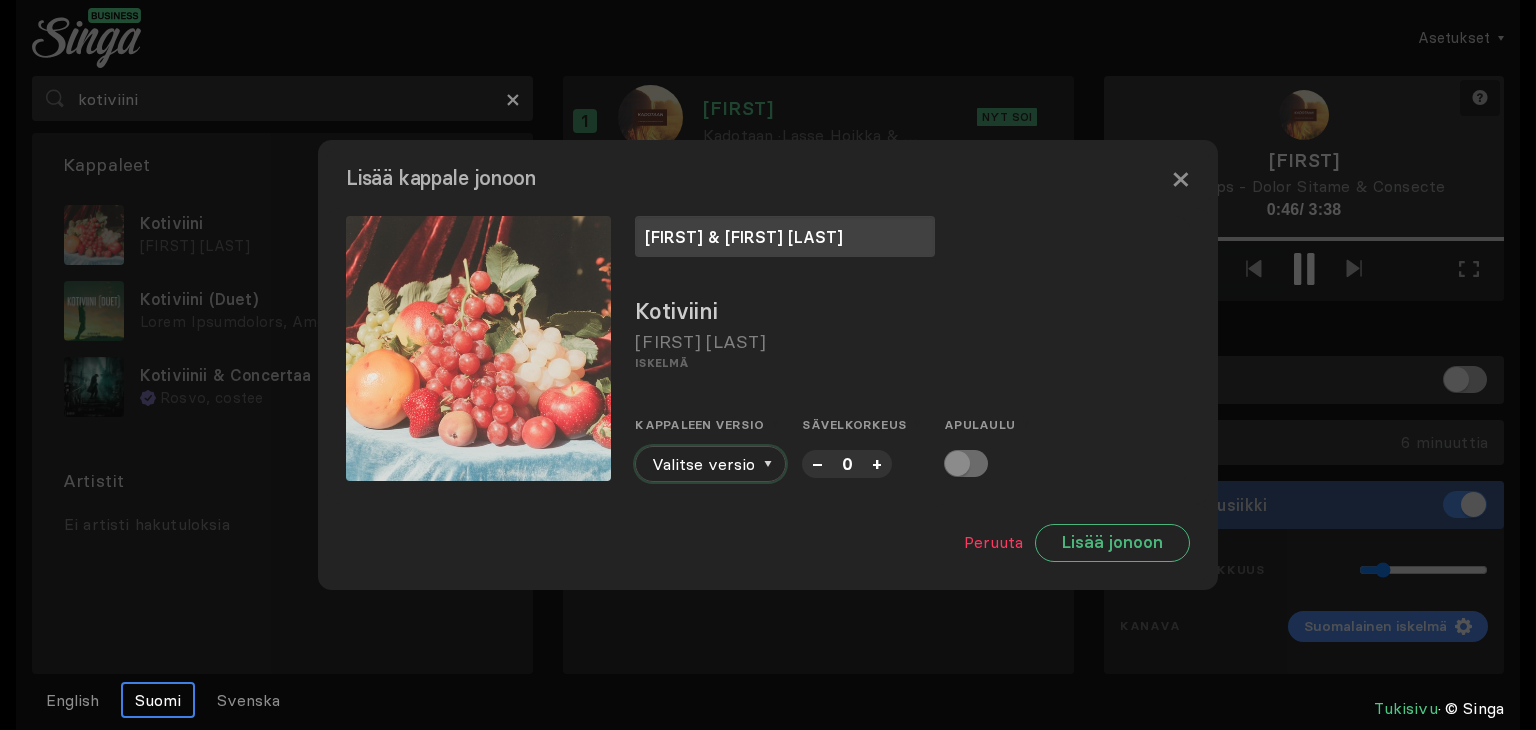 click on "Valitse versio" at bounding box center [710, 464] 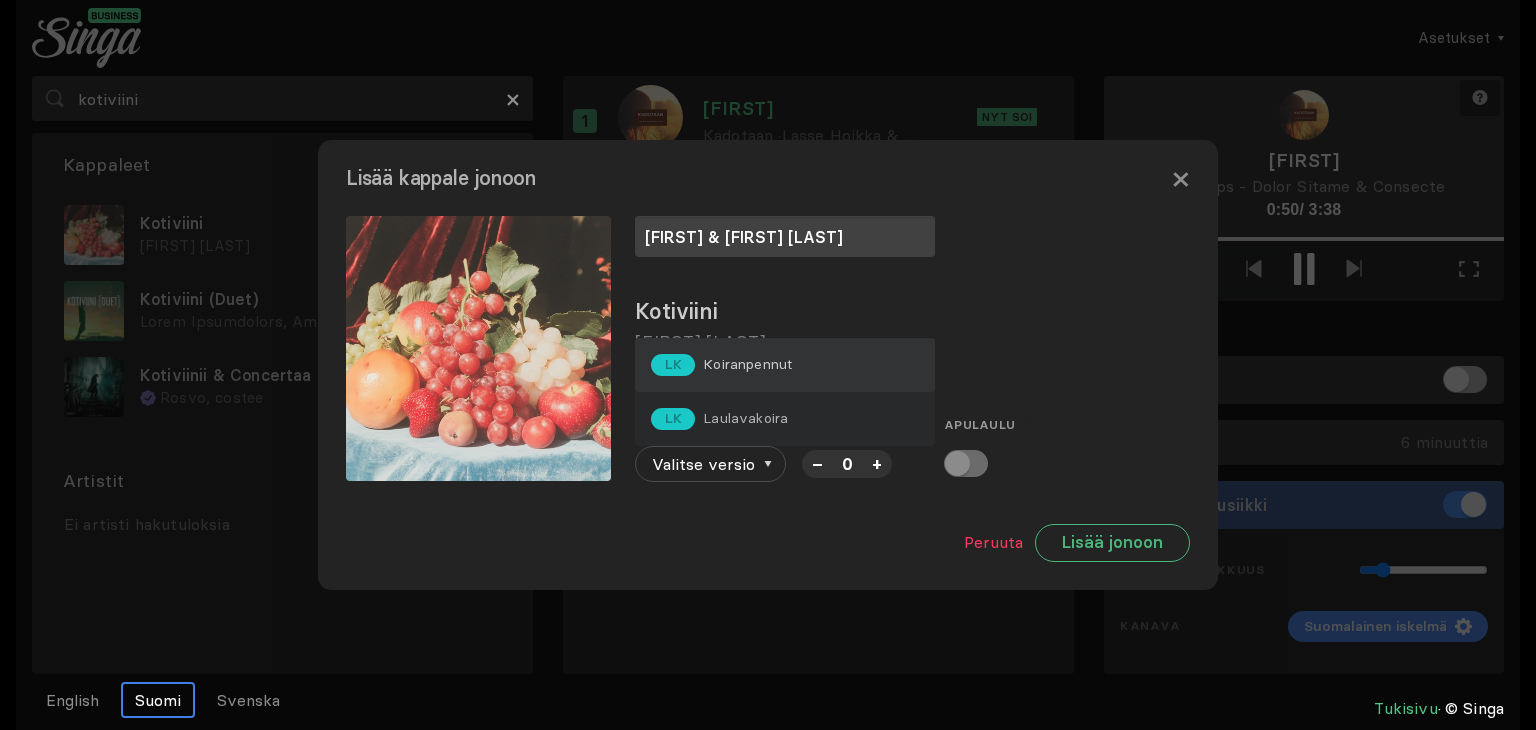 click on "Koiranpennut" at bounding box center [747, 364] 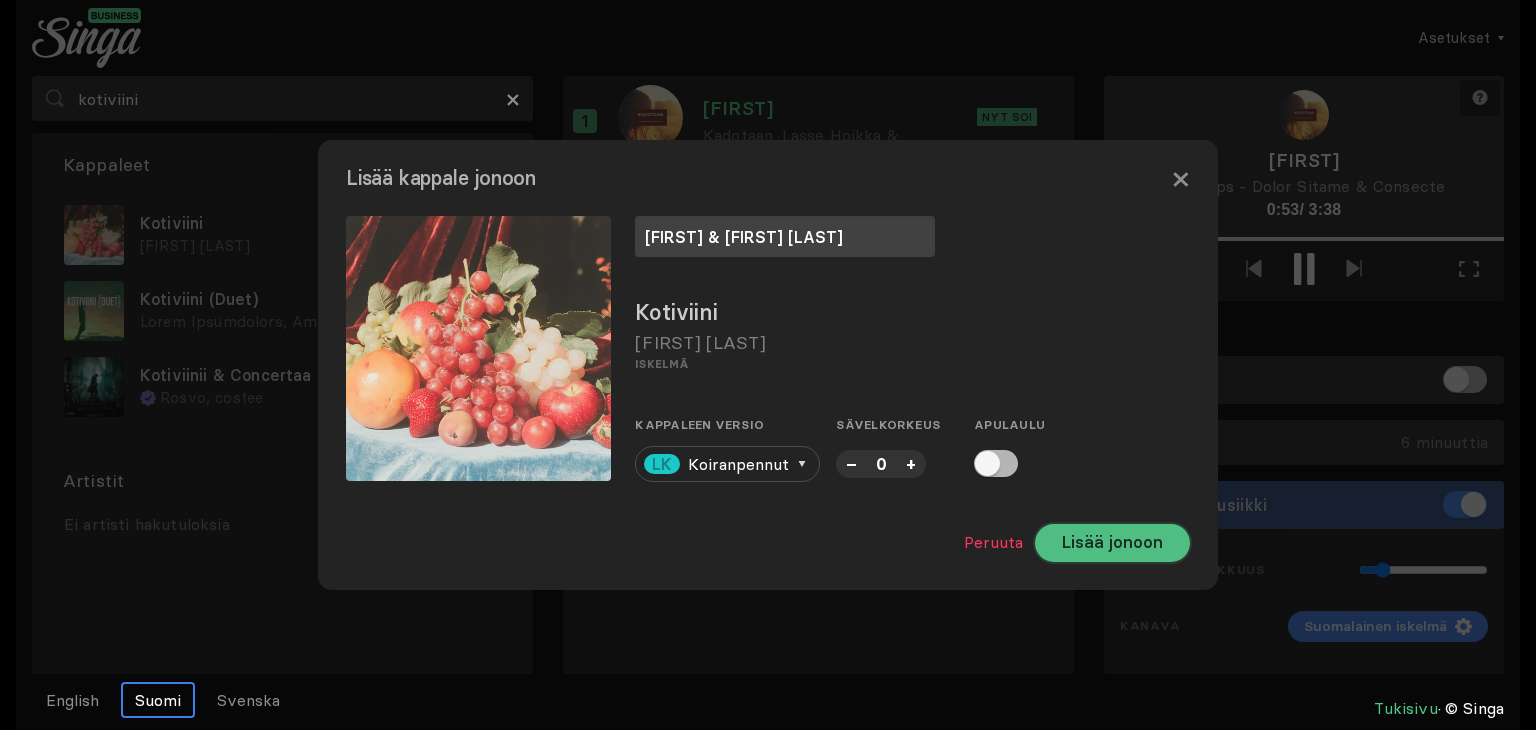 click on "Lisää jonoon" at bounding box center (1112, 543) 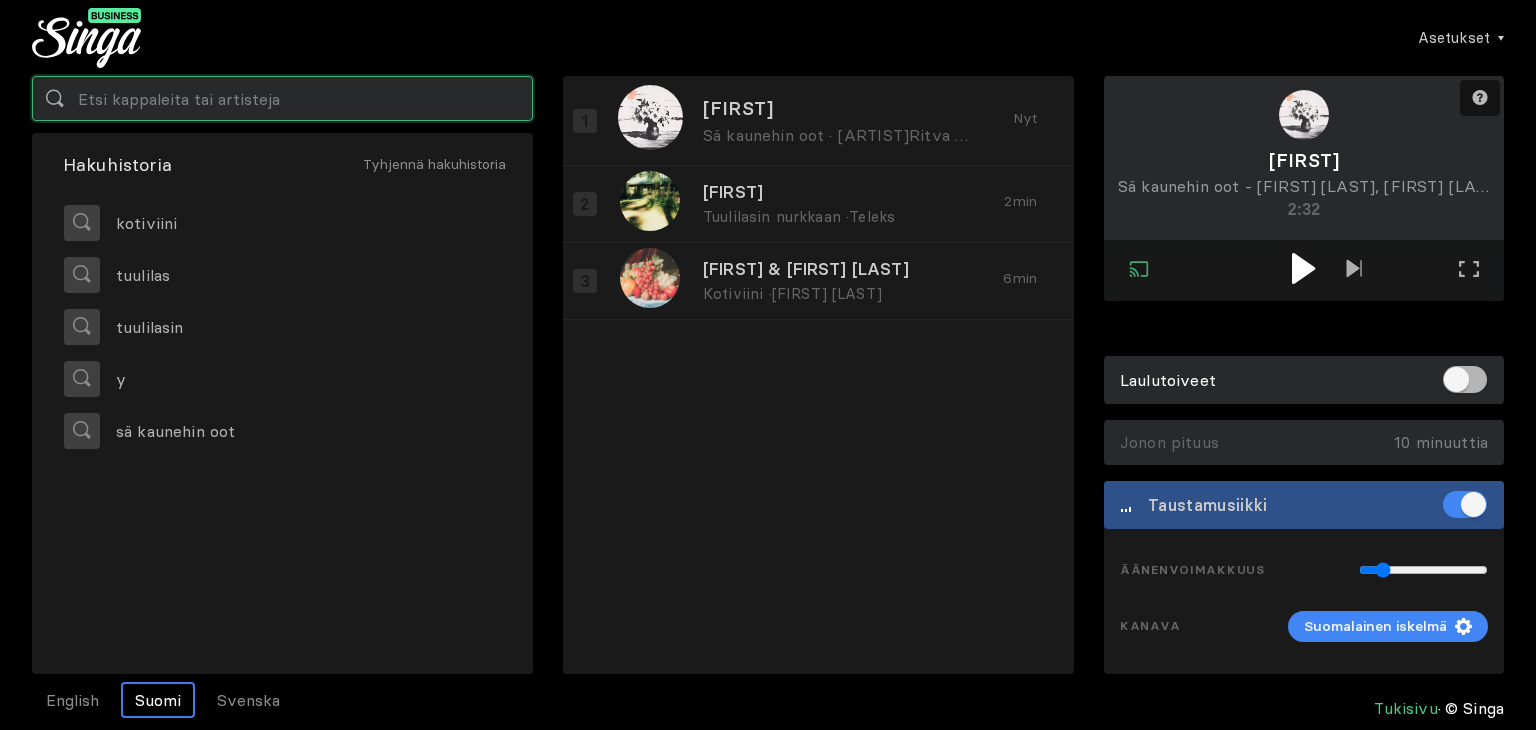 click at bounding box center [282, 98] 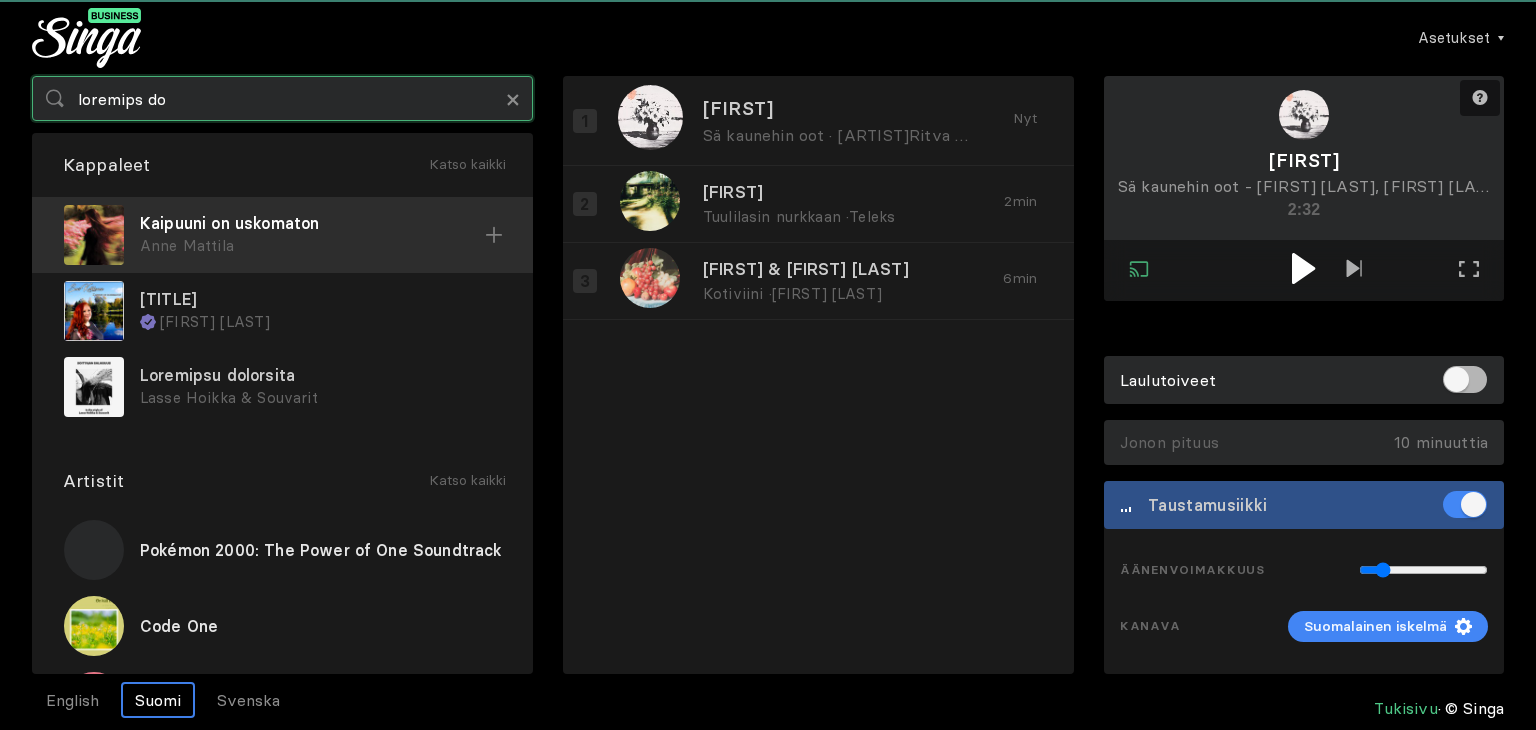 type on "loremips do" 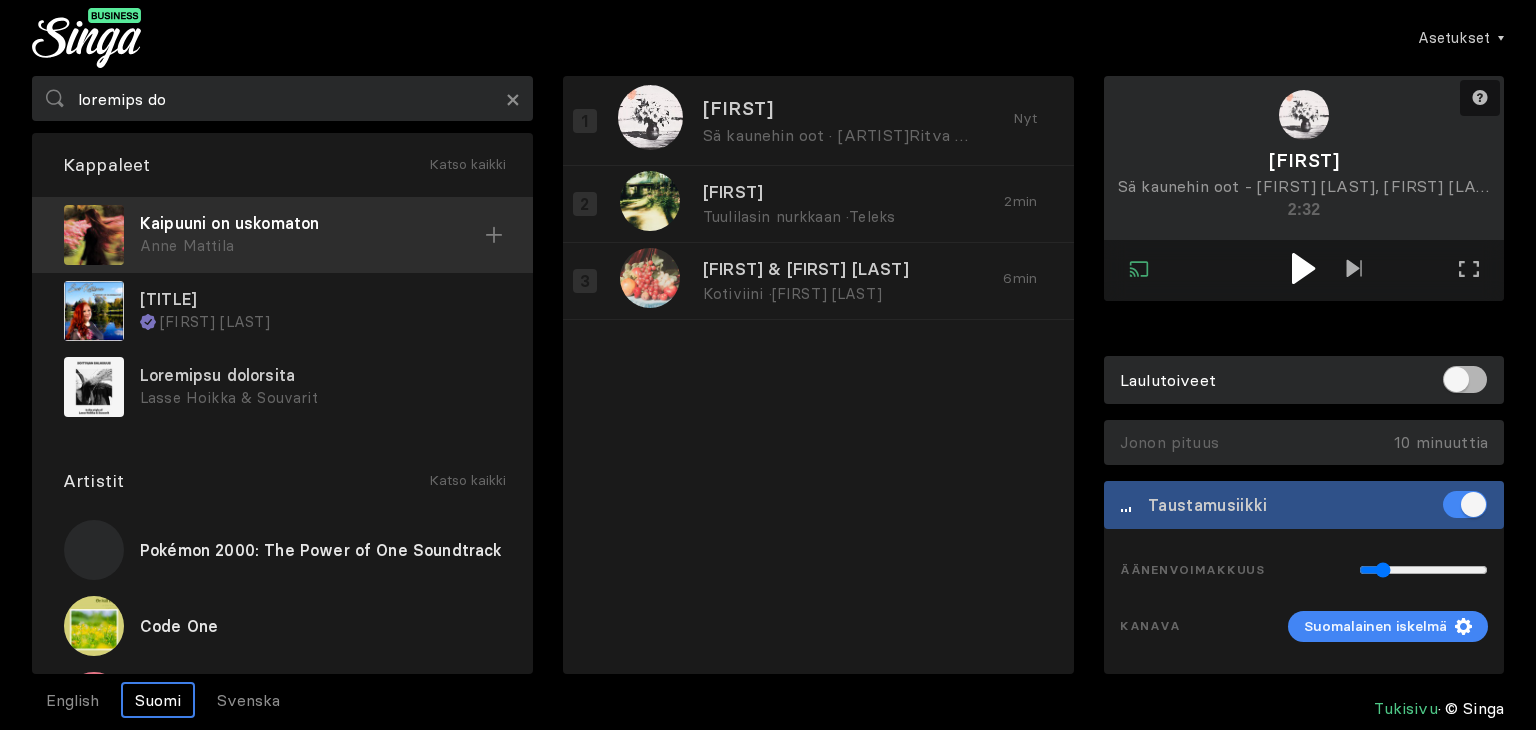 click on "Kaipuuni on uskomaton" at bounding box center (312, 223) 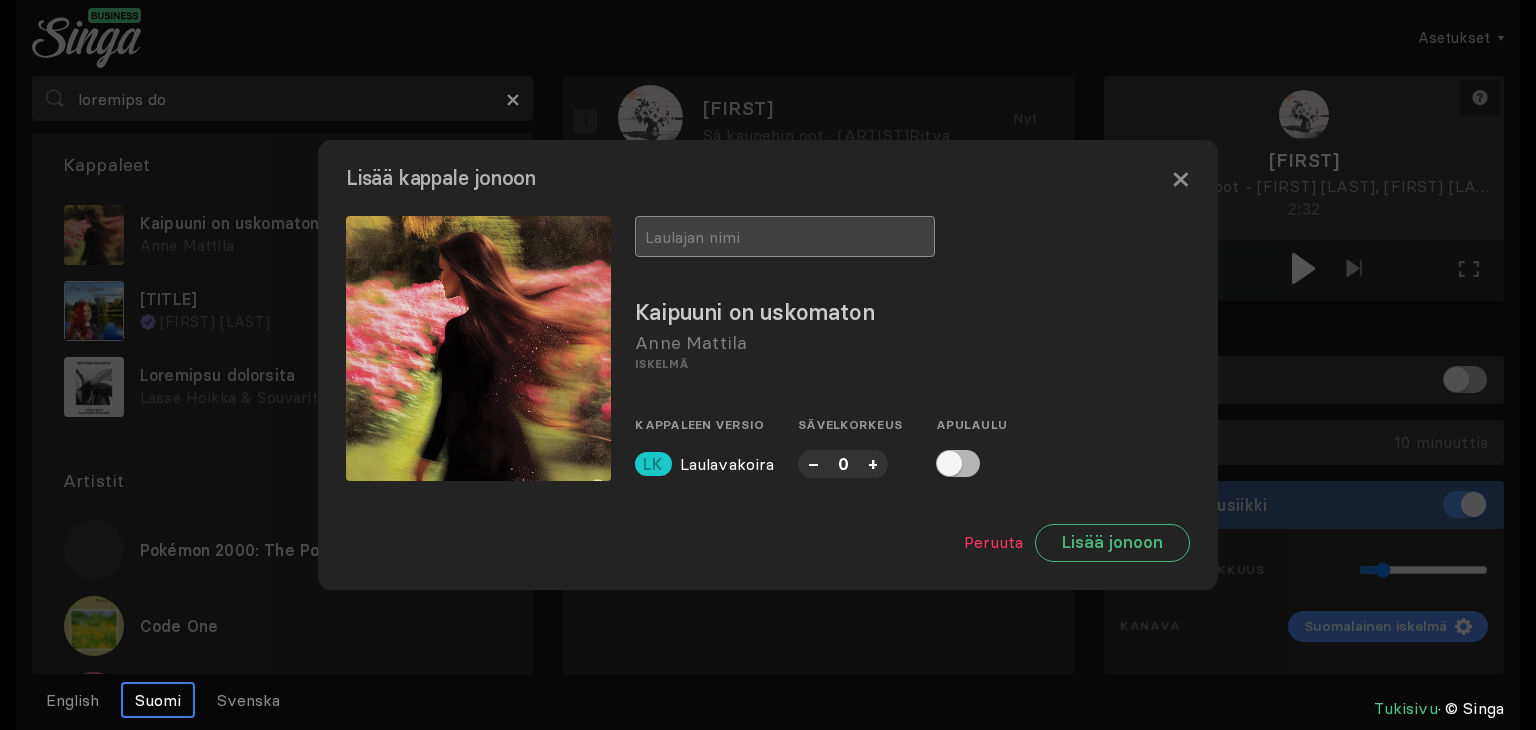 click at bounding box center (785, 236) 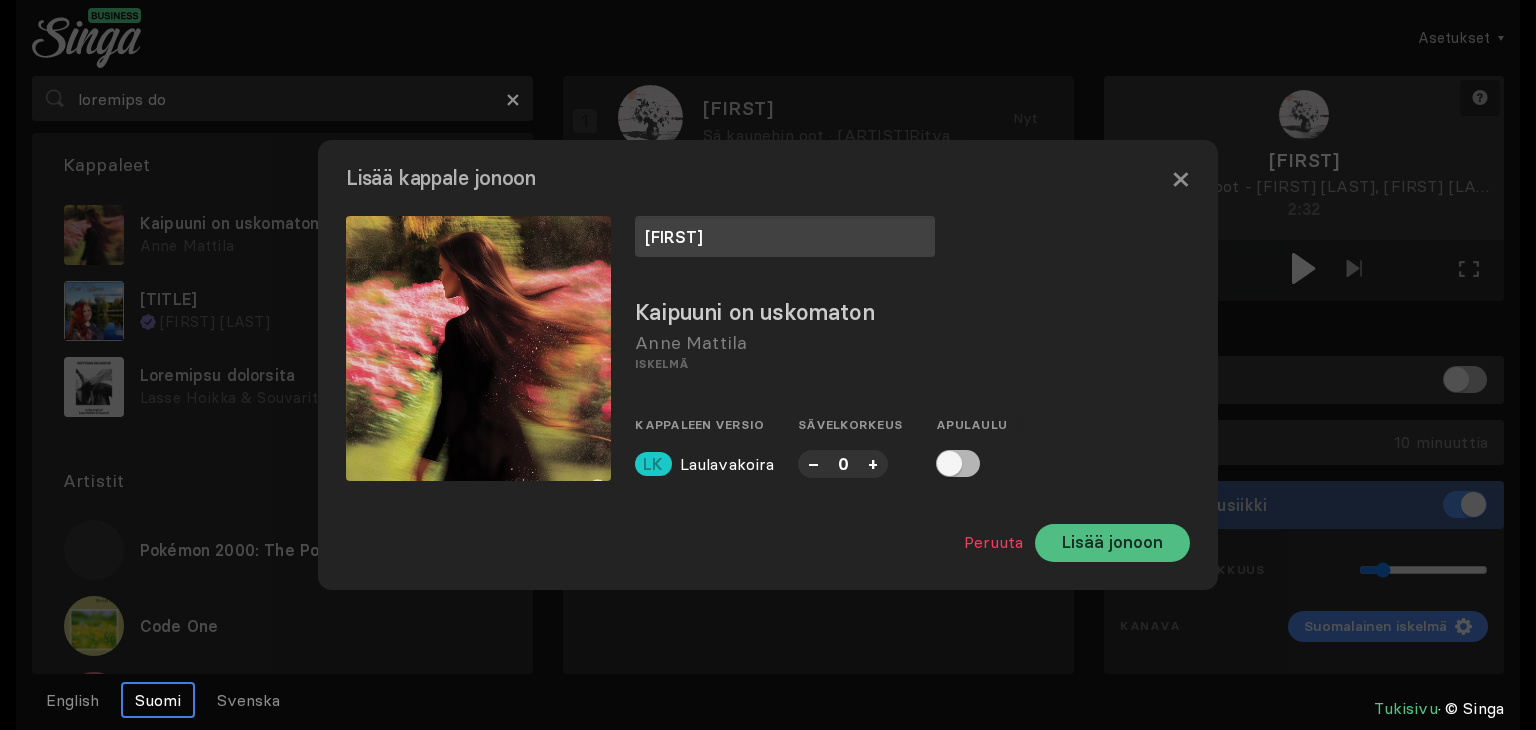 type on "[FIRST]" 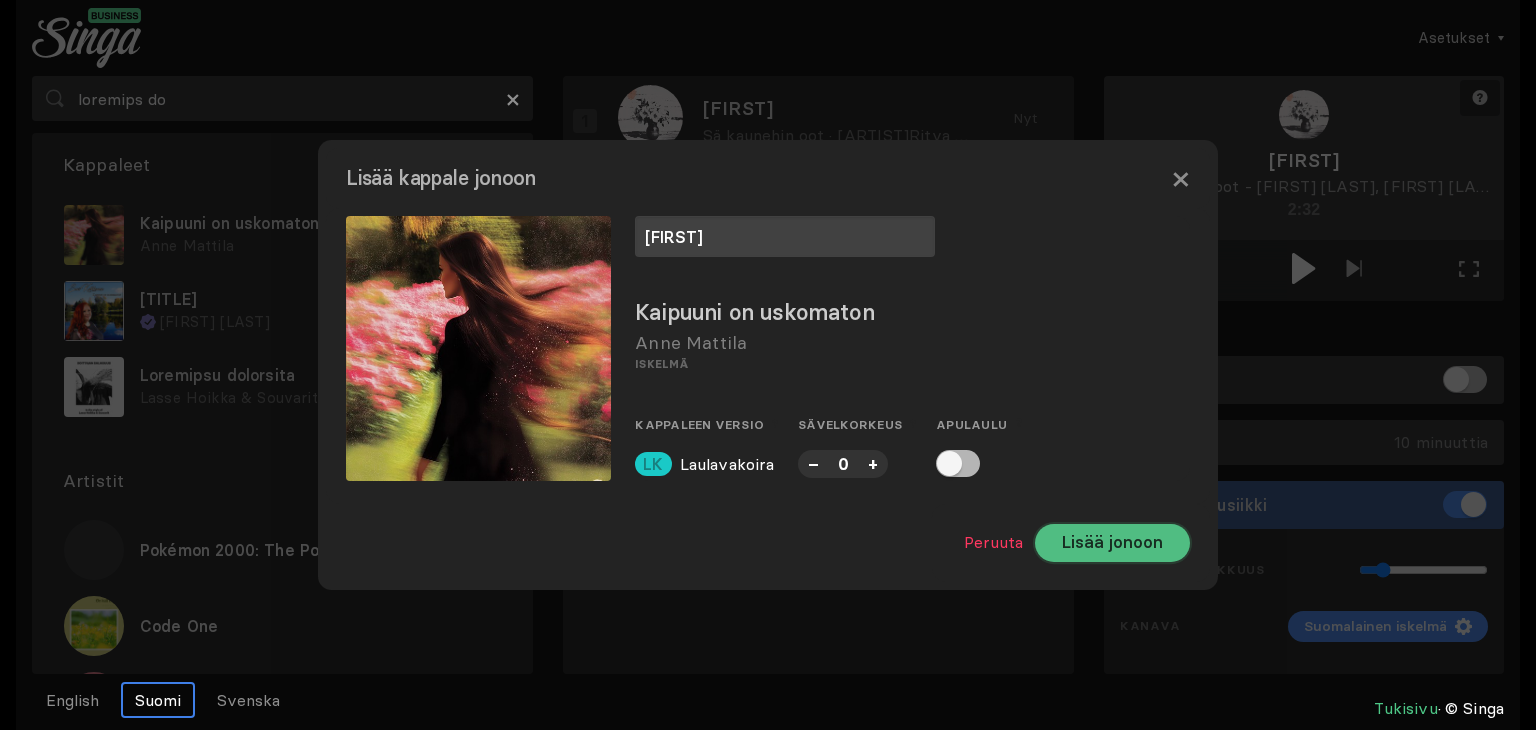 click on "Lisää jonoon" at bounding box center (1112, 543) 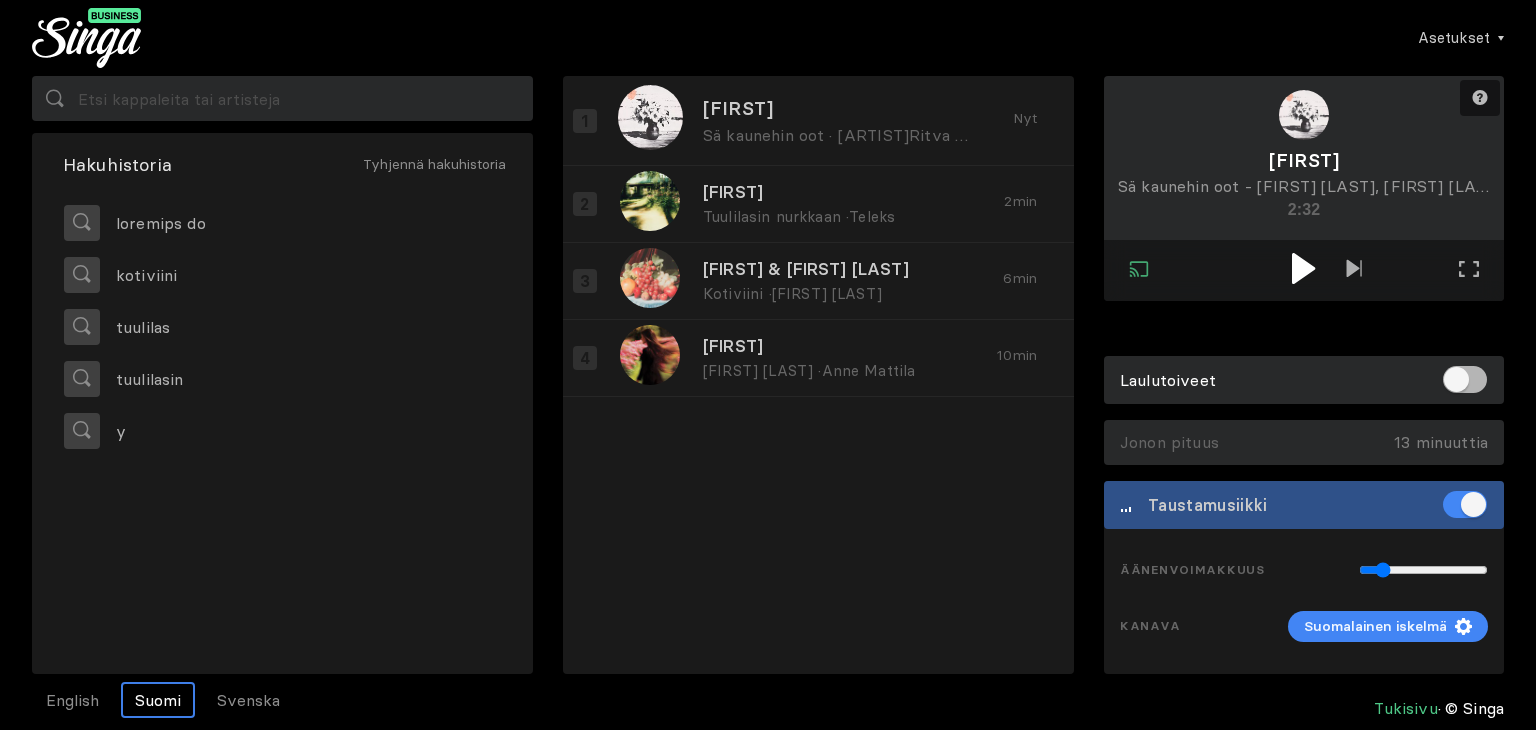 click on "[FIRST] [LAST] [LAST] · [FIRST] [LAST], [FIRST] [LAST] [LAST] · [FIRST] [LAST] [LAST] [LAST] · [FIRST] [LAST] [LAST] [LAST] · [FIRST] [LAST] [LAST] [LAST]" at bounding box center (818, 367) 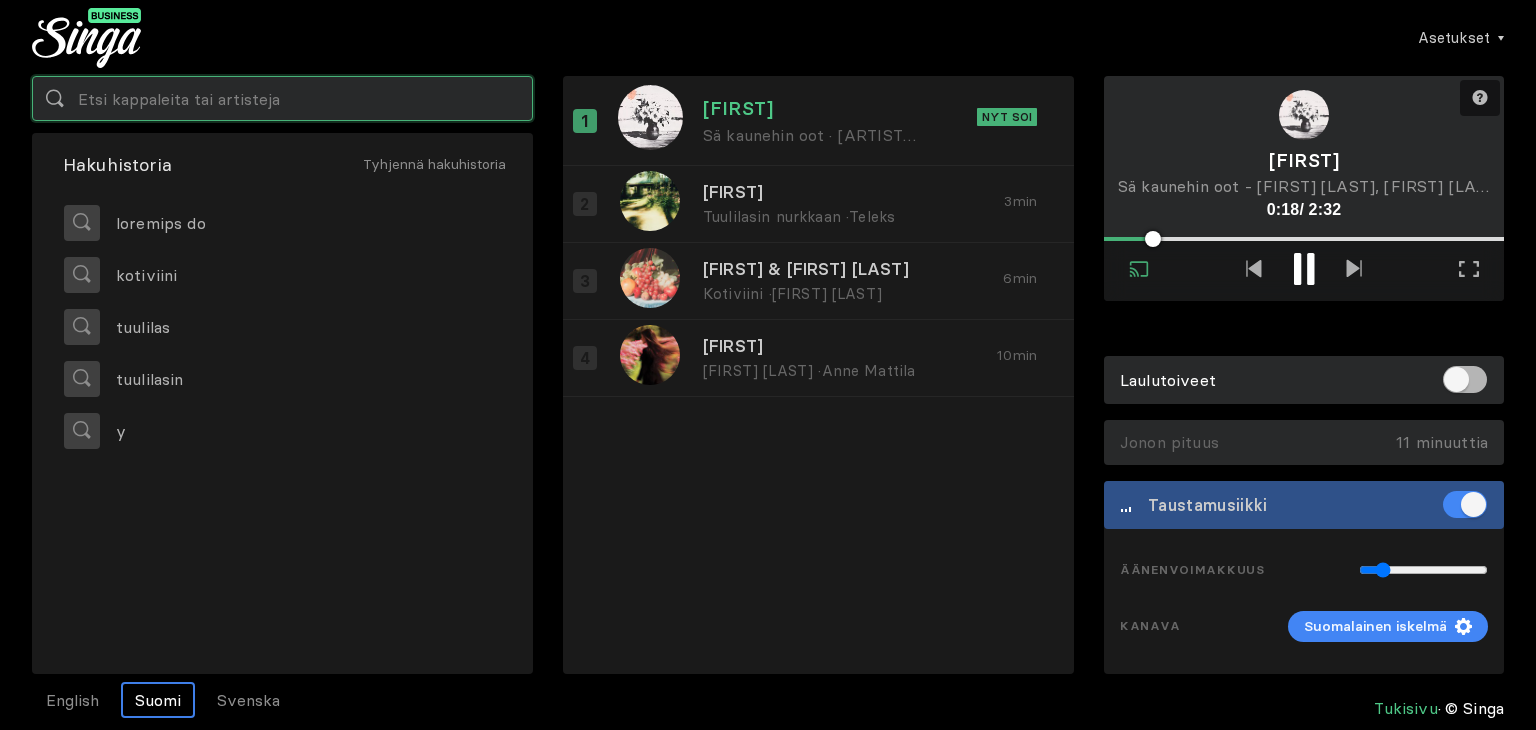 click at bounding box center [282, 98] 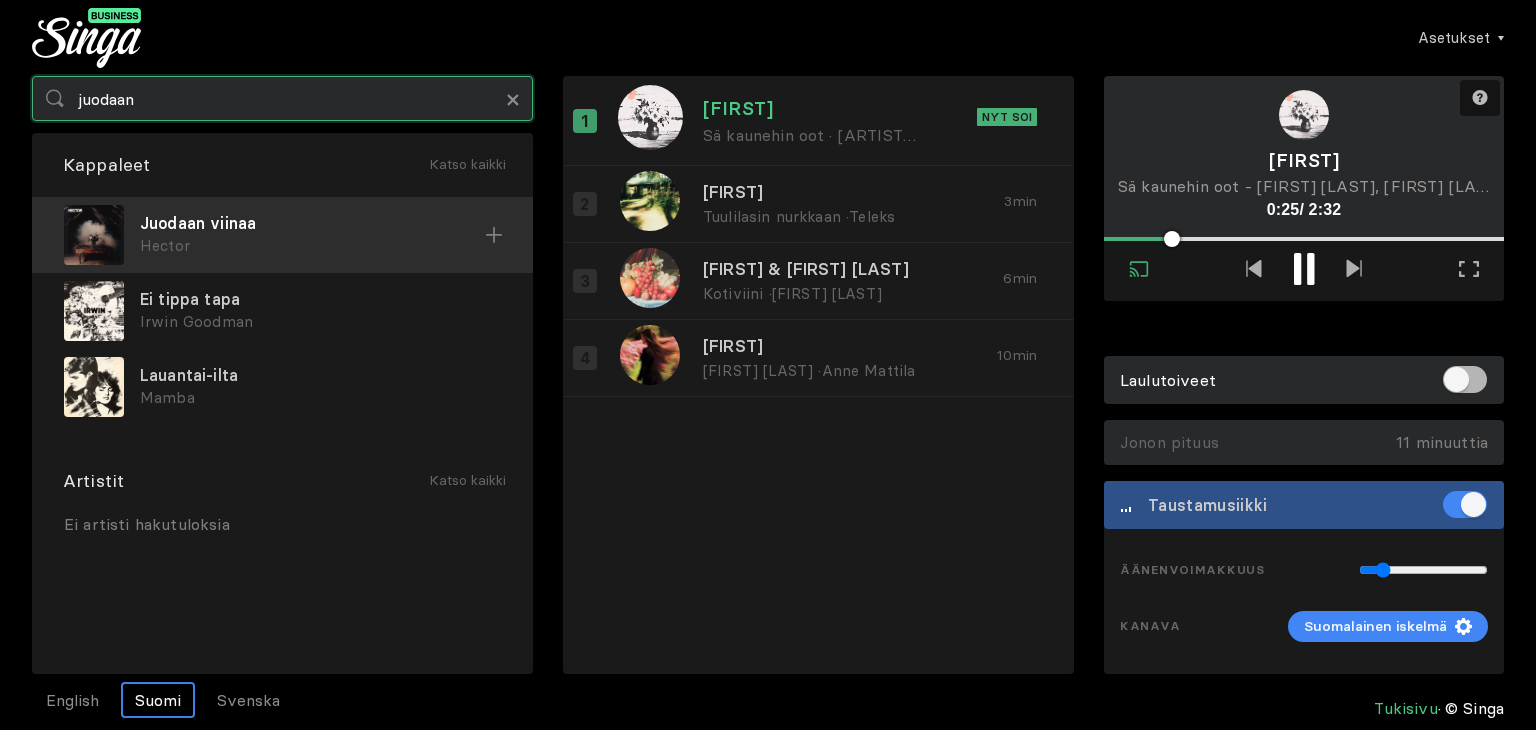 type on "juodaan" 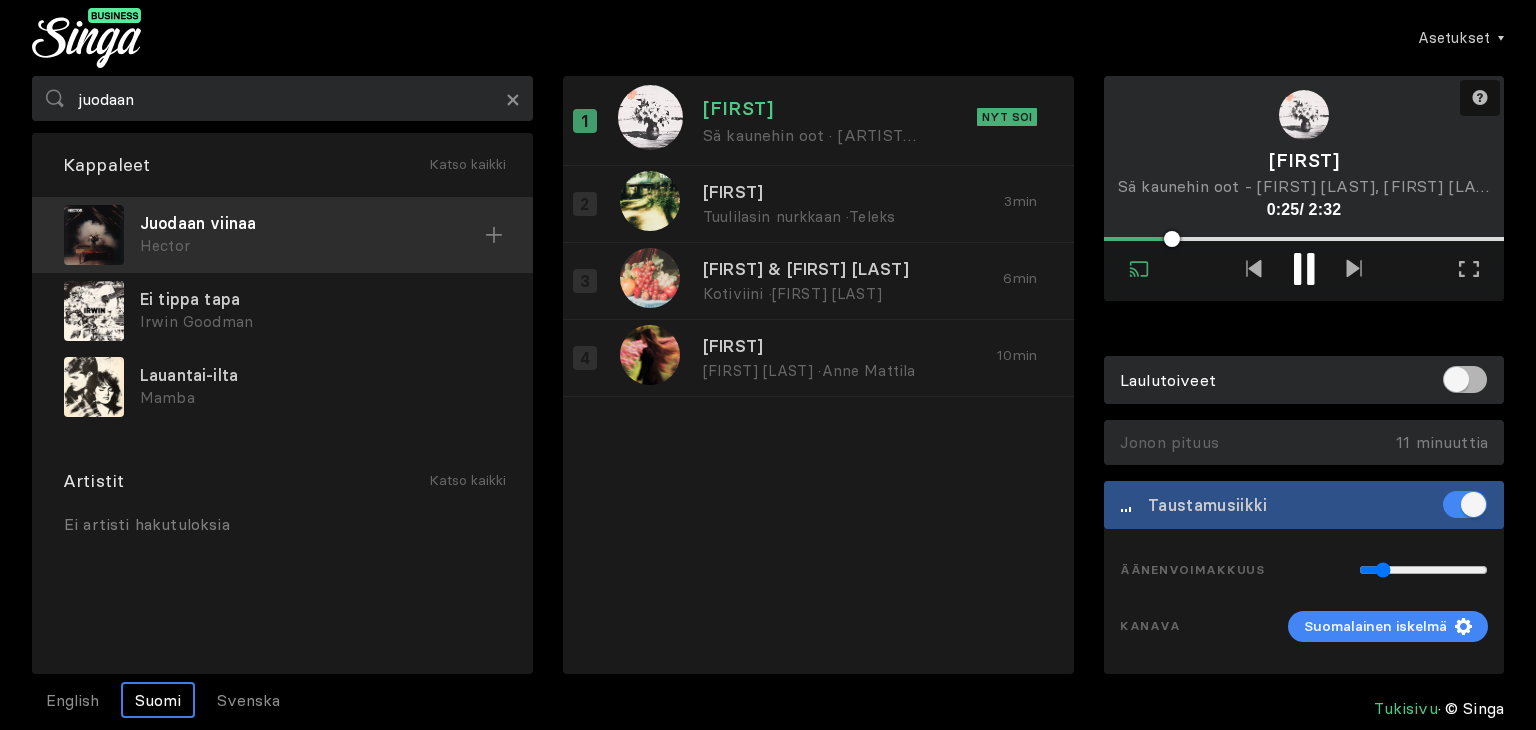 click on "Hector" at bounding box center [312, 246] 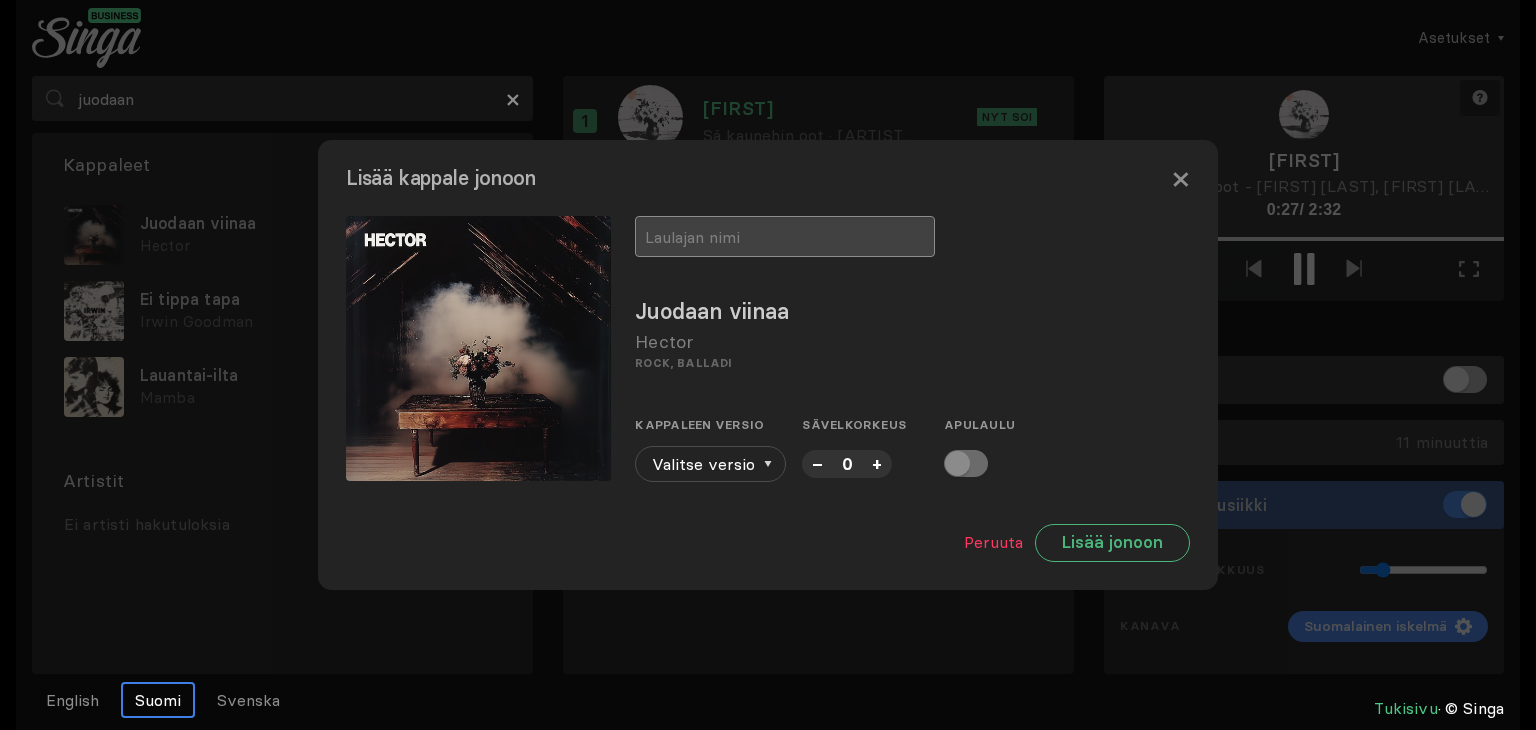 click at bounding box center [785, 236] 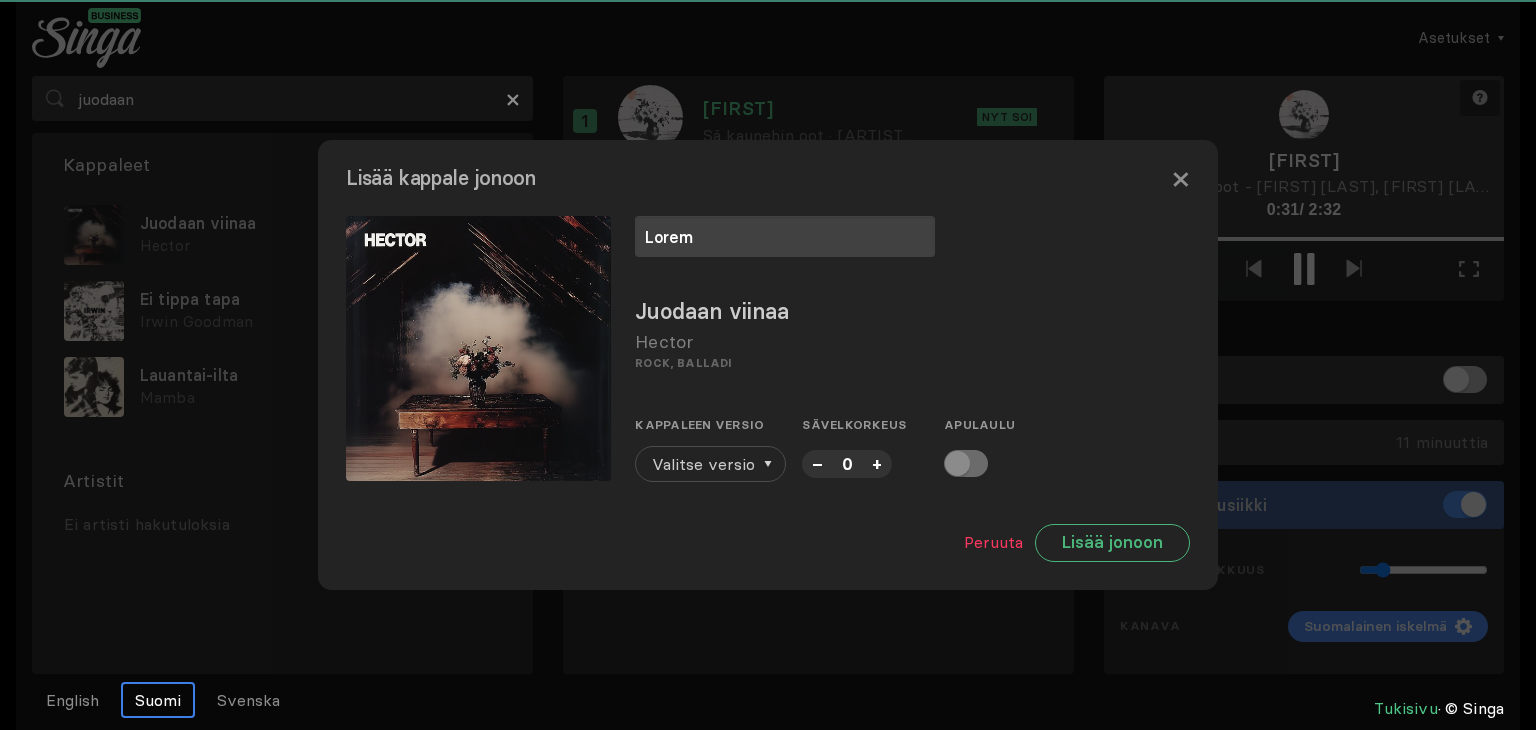 type on "Lorem" 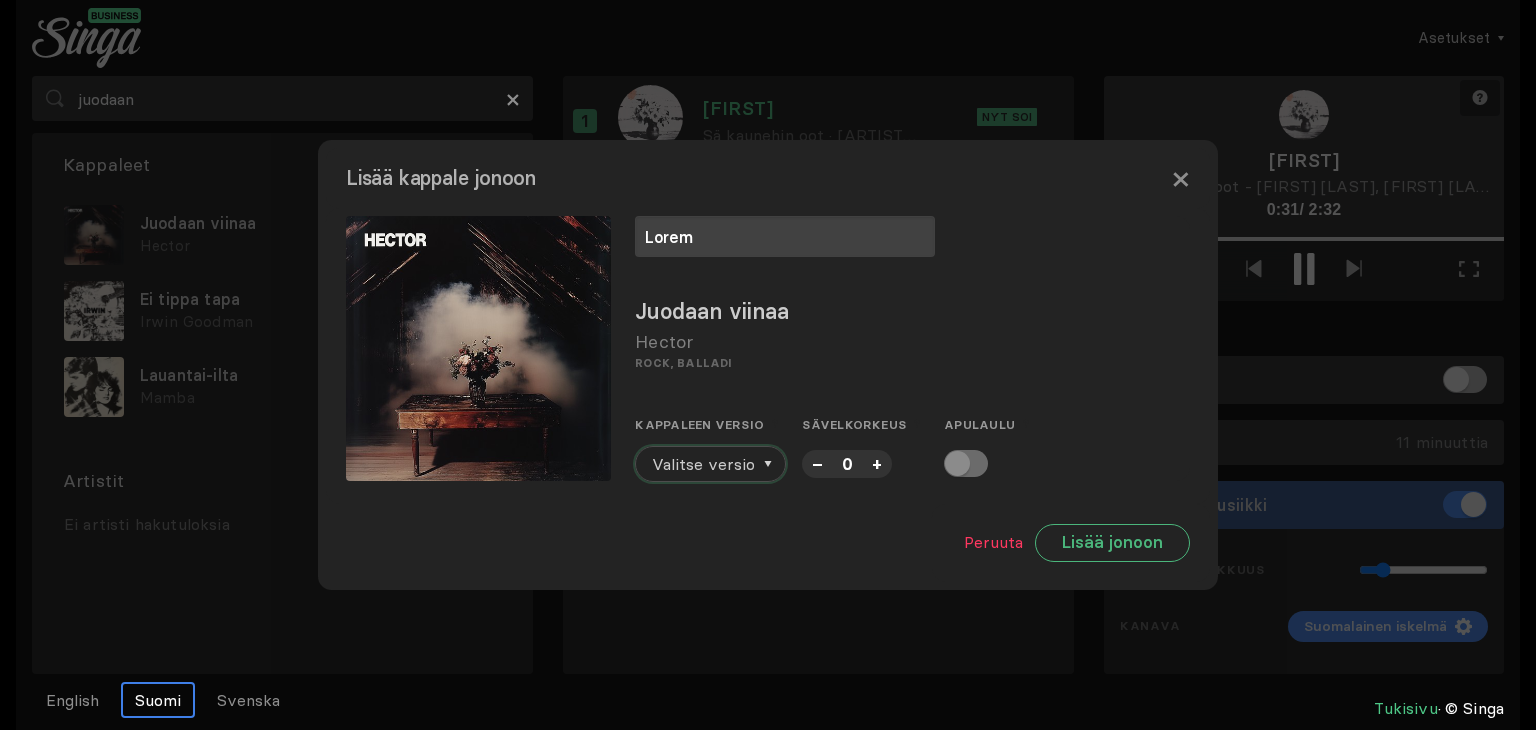 click on "Valitse versio" at bounding box center [703, 464] 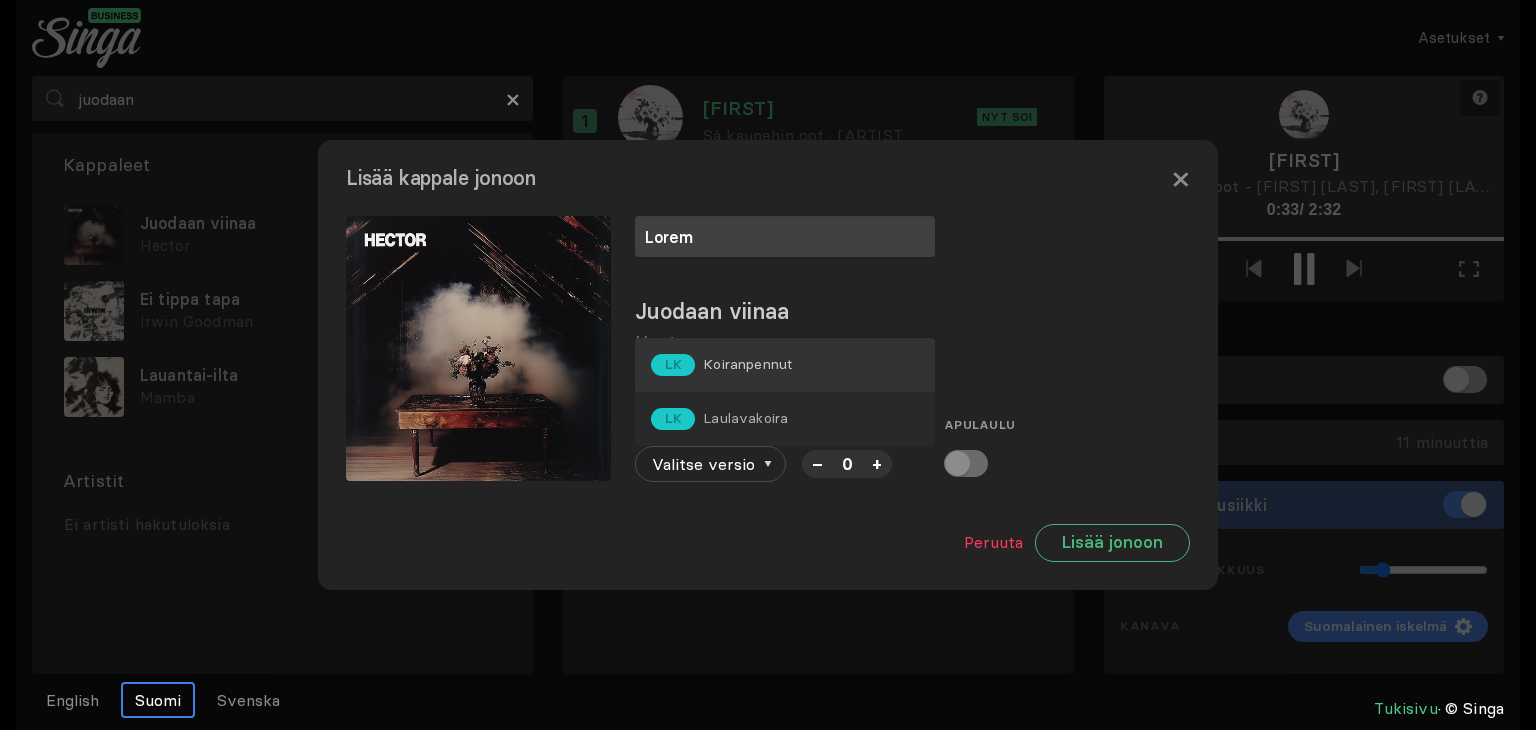 click on "Koiranpennut" at bounding box center [747, 364] 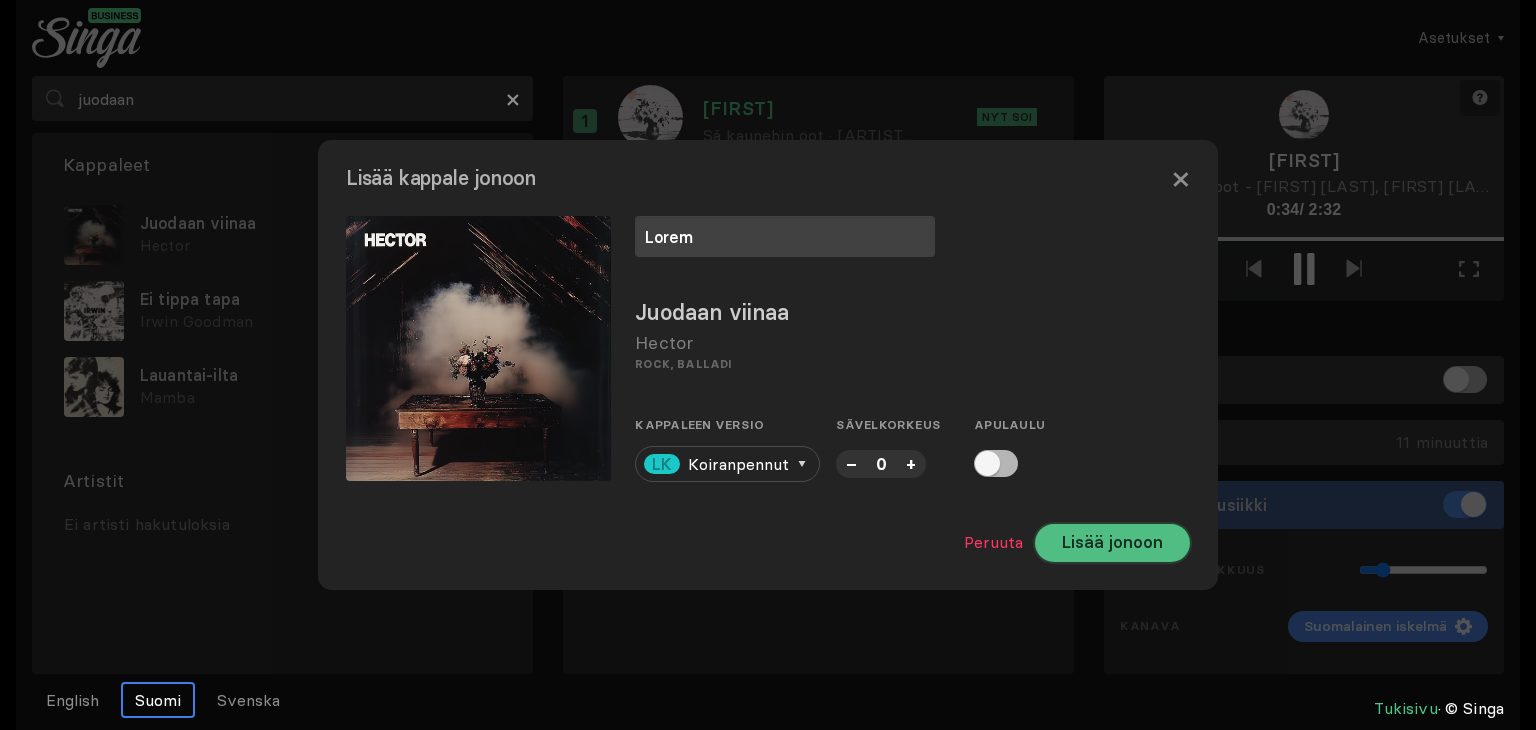 click on "Lisää jonoon" at bounding box center [1112, 543] 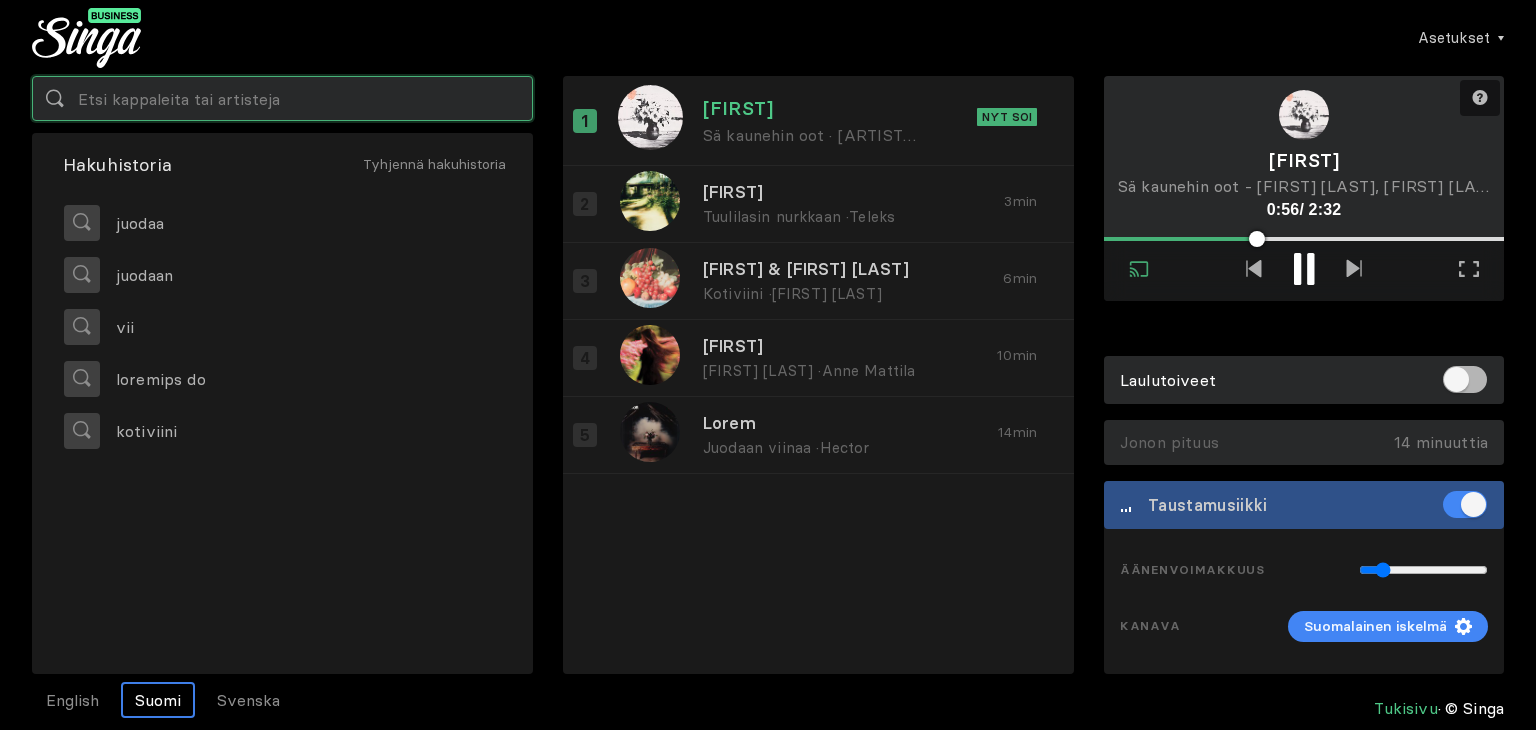click at bounding box center (282, 98) 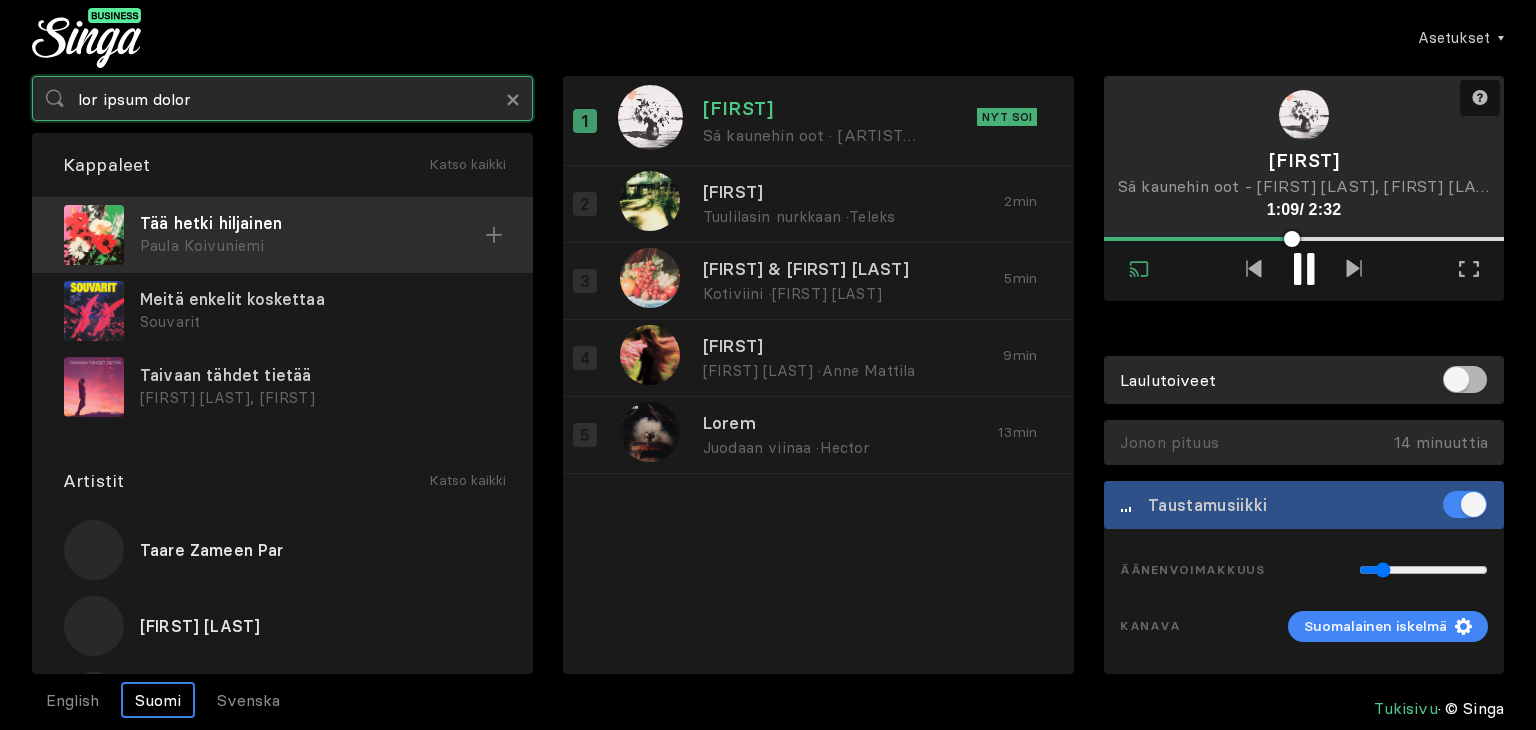 type on "lor ipsum dolor" 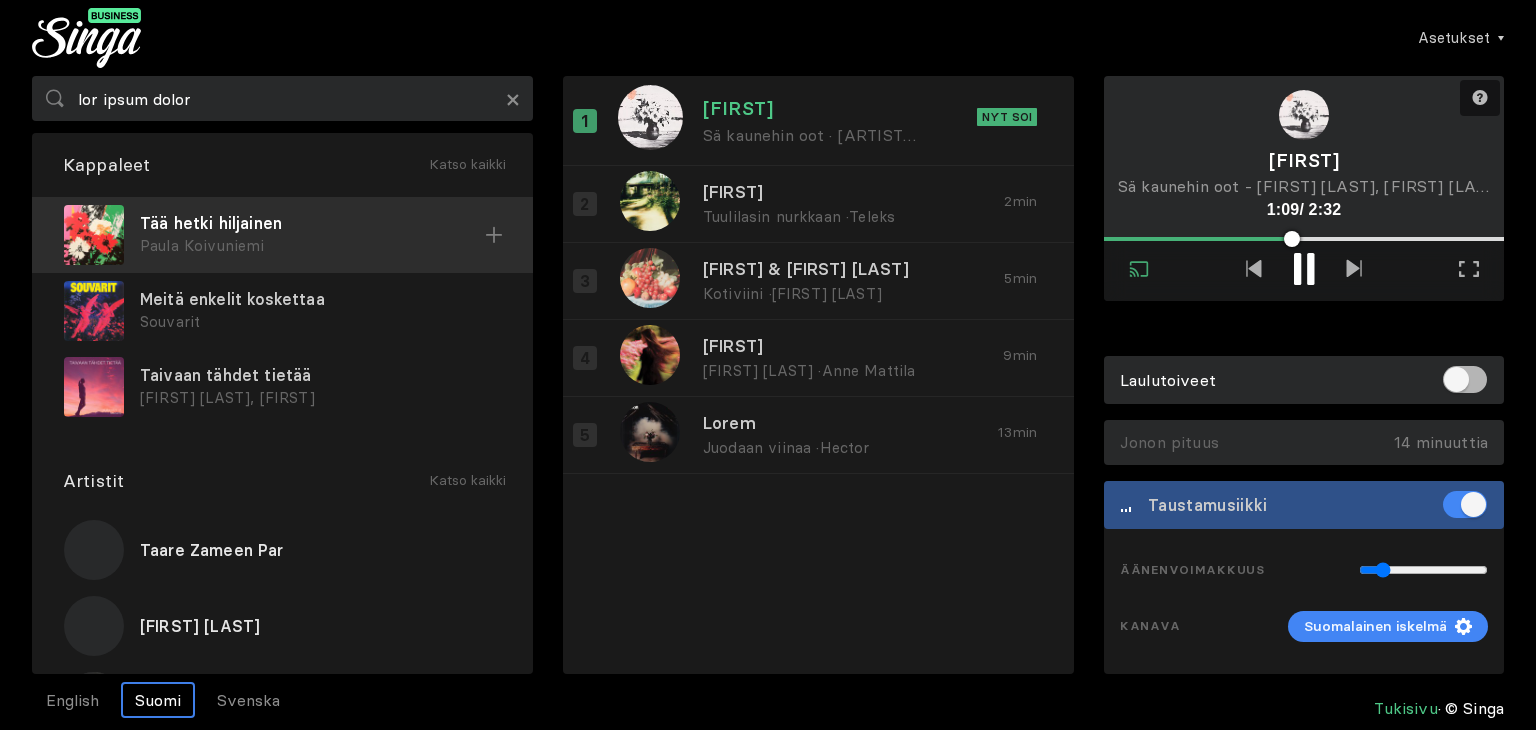 click on "Paula Koivuniemi" at bounding box center [312, 246] 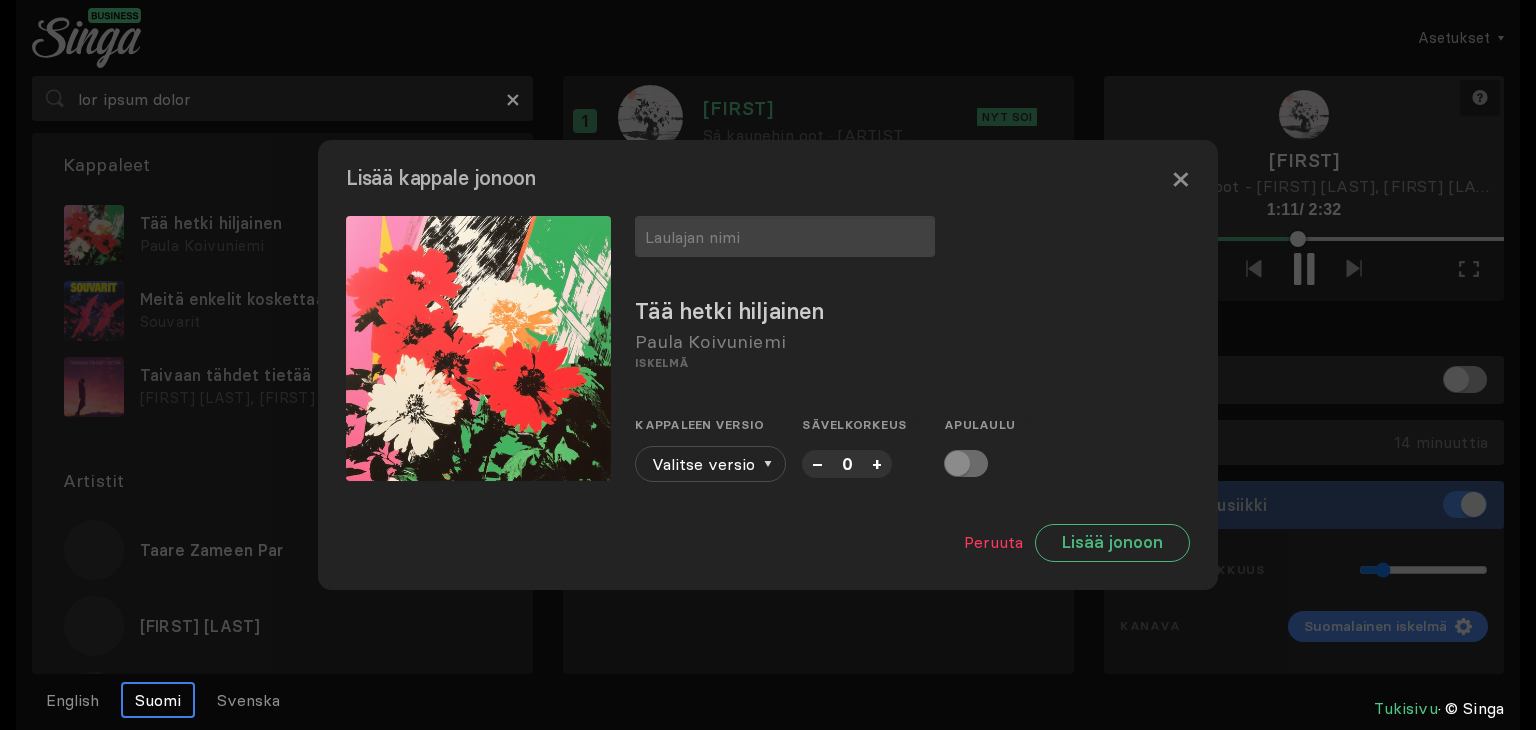 click on "–" at bounding box center (817, 463) 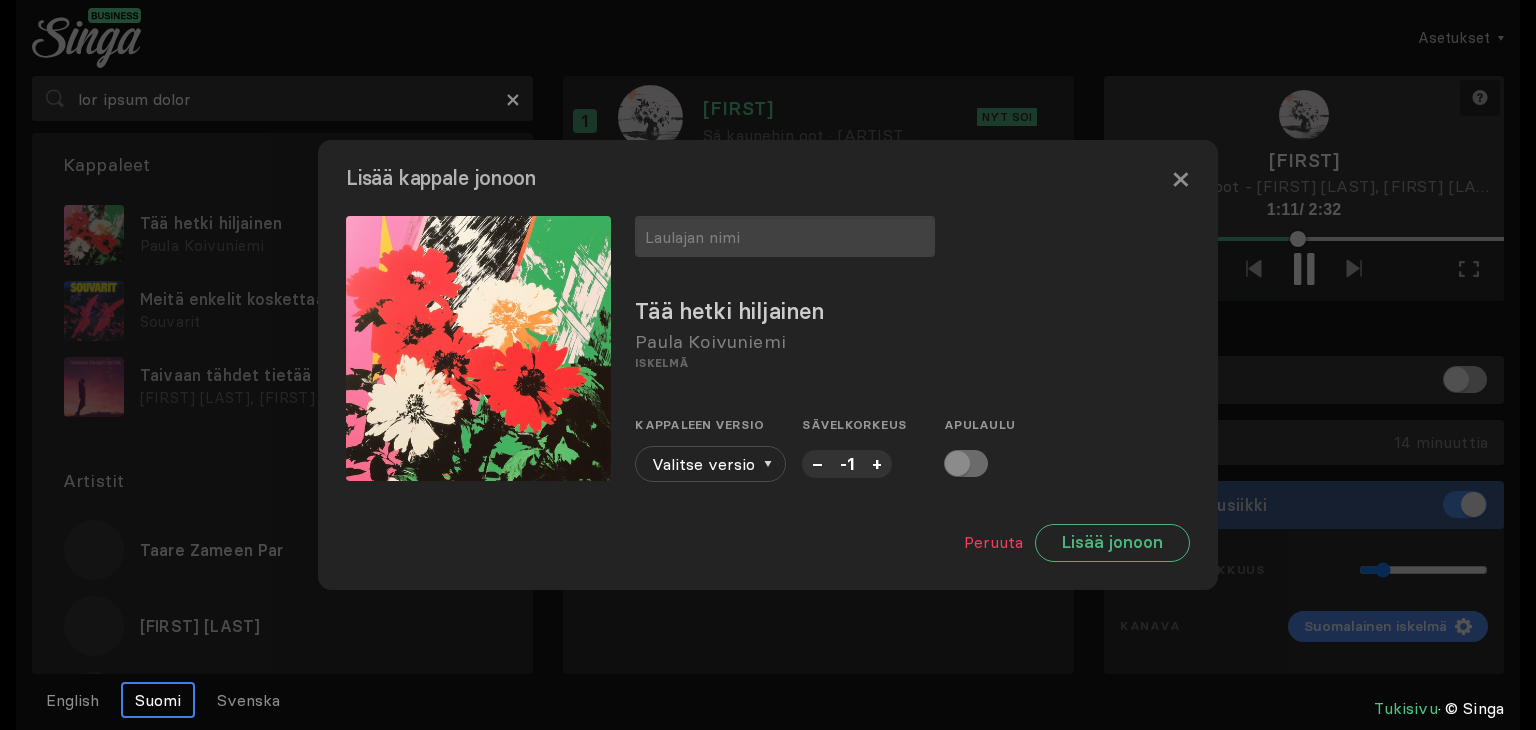 click on "–" at bounding box center (817, 463) 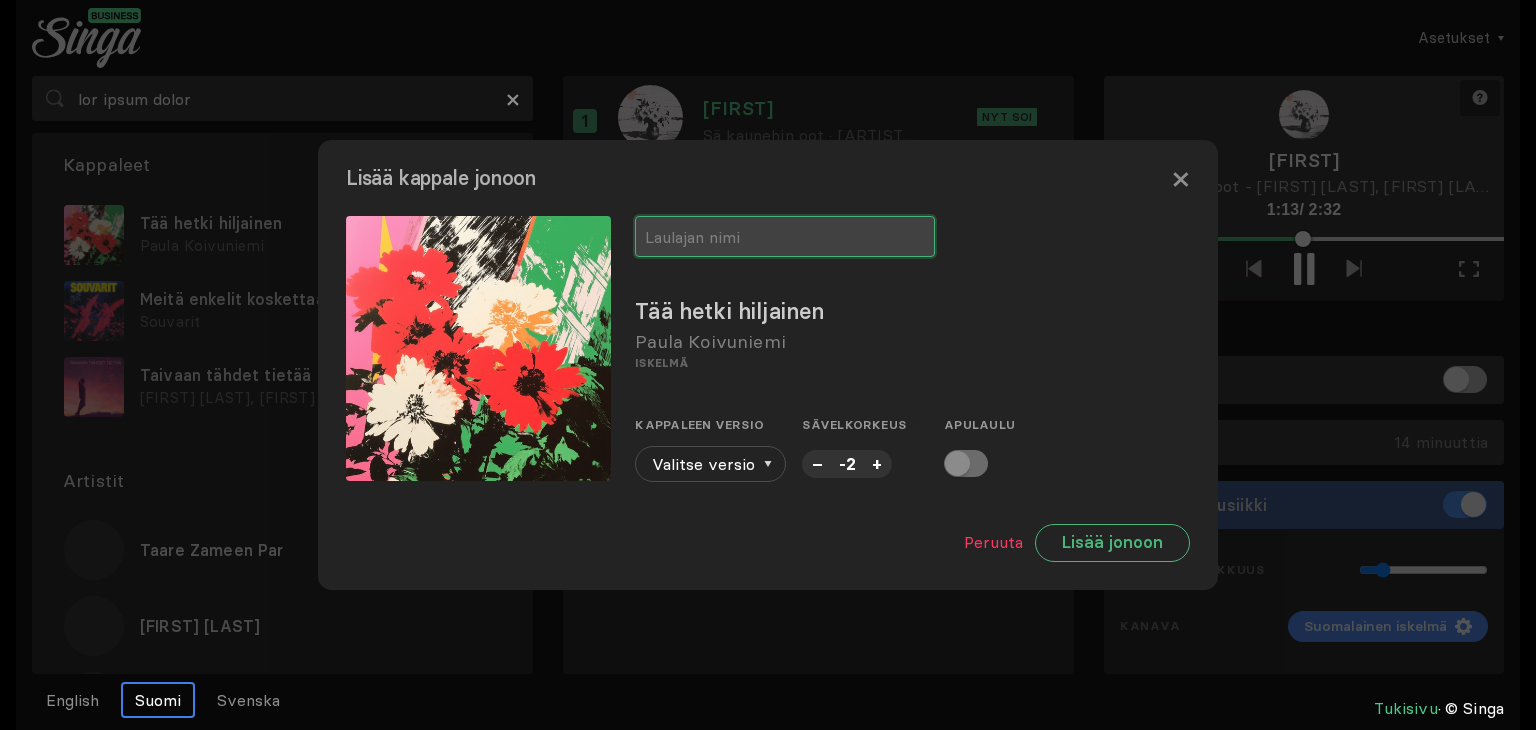 click at bounding box center [785, 236] 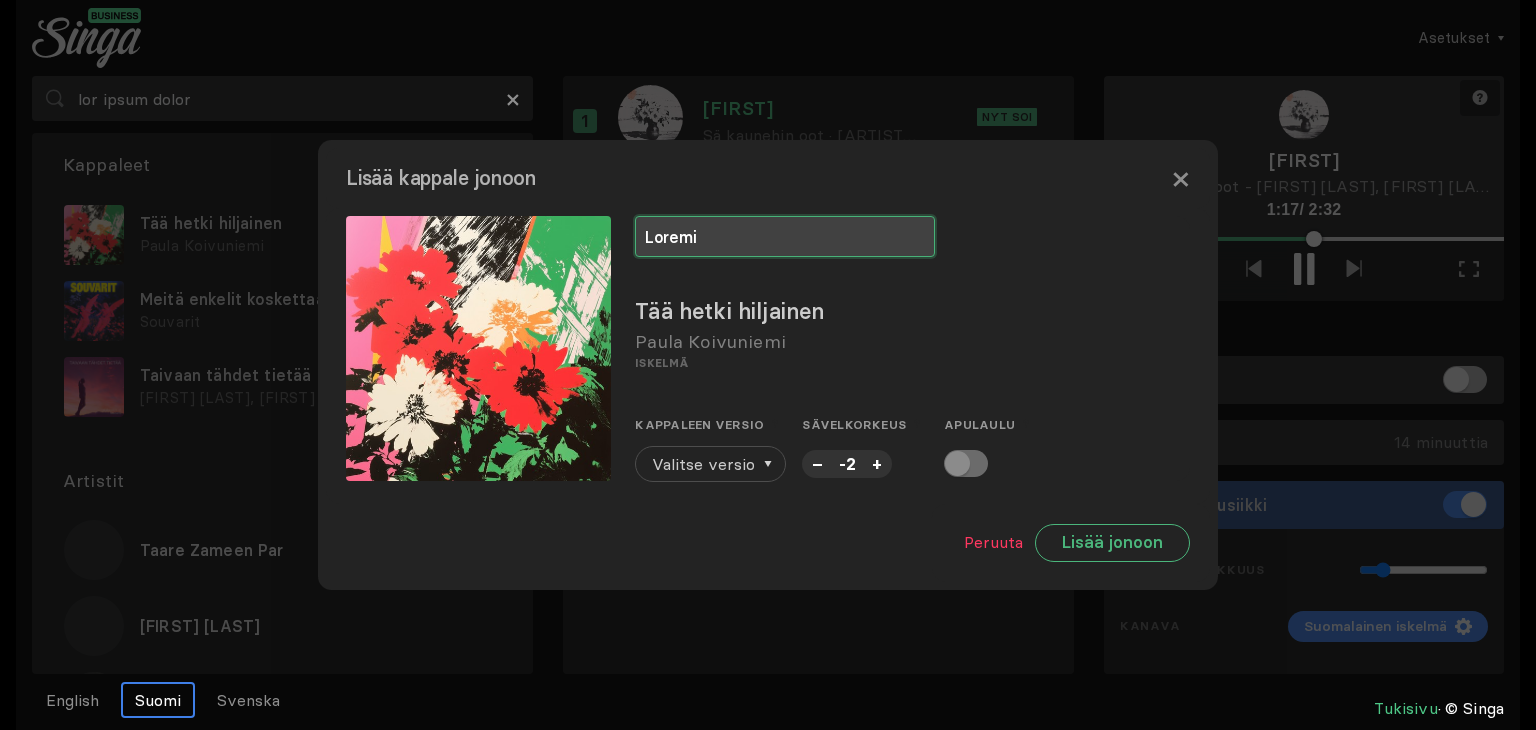 type on "Loremi" 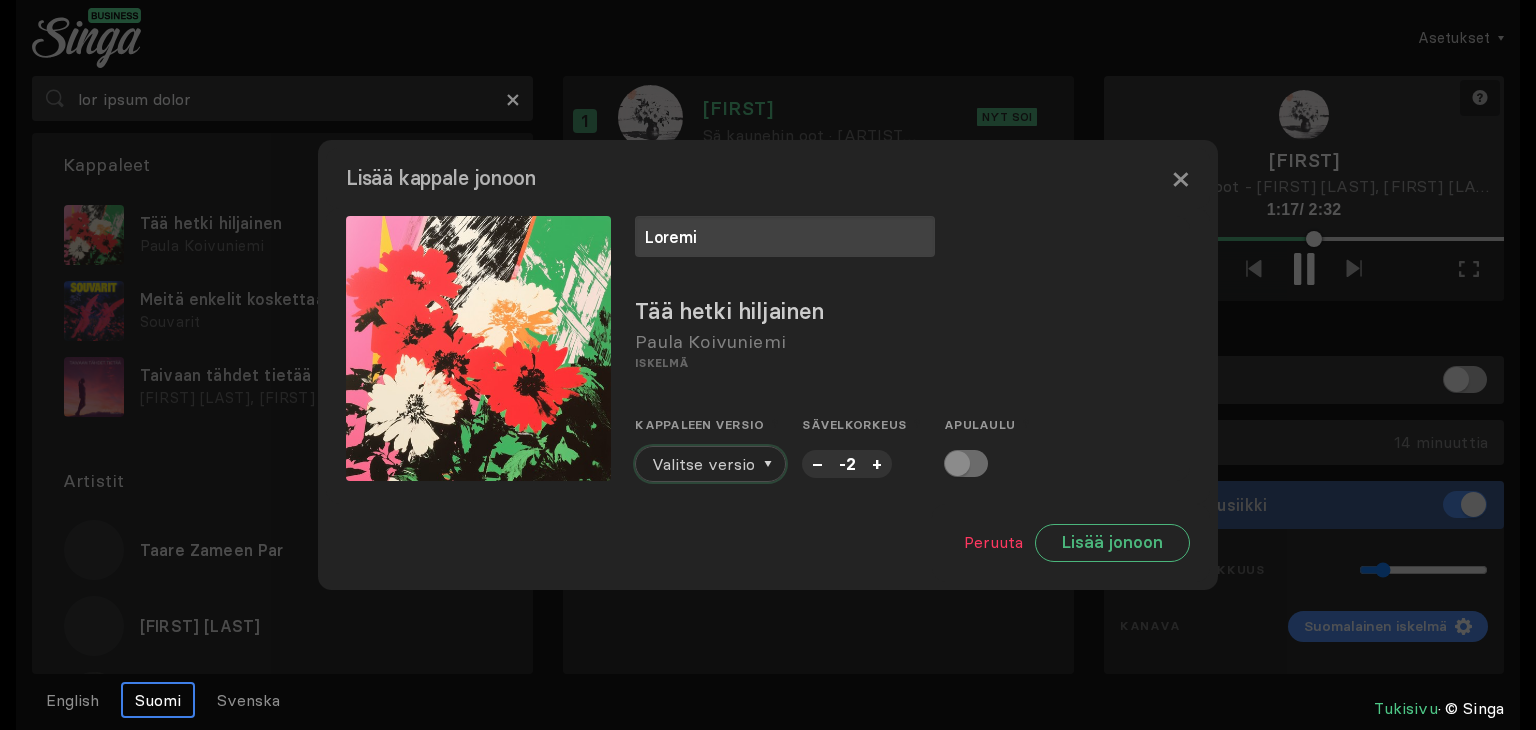 click on "Valitse versio" at bounding box center [703, 464] 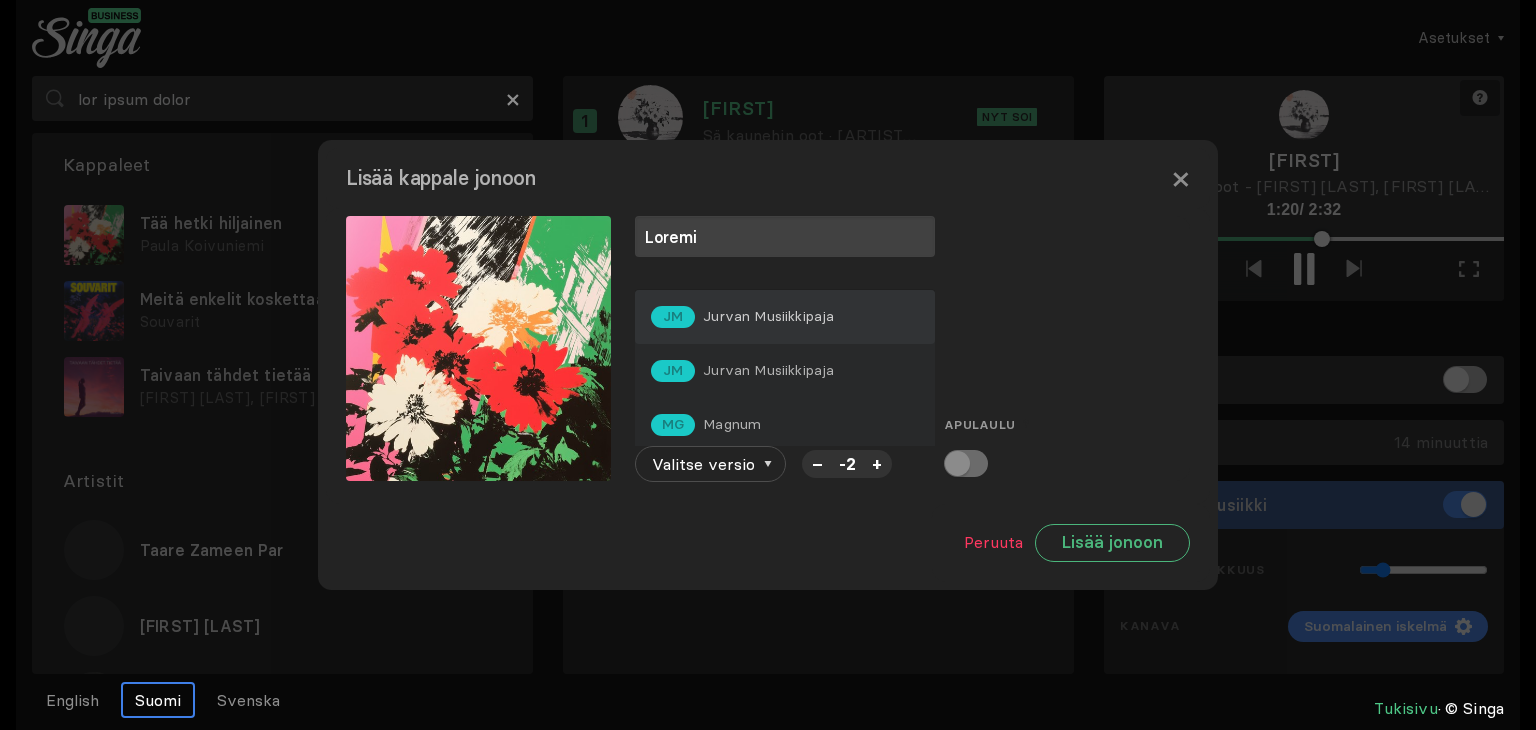 click on "Jurvan Musiikkipaja" at bounding box center [768, 316] 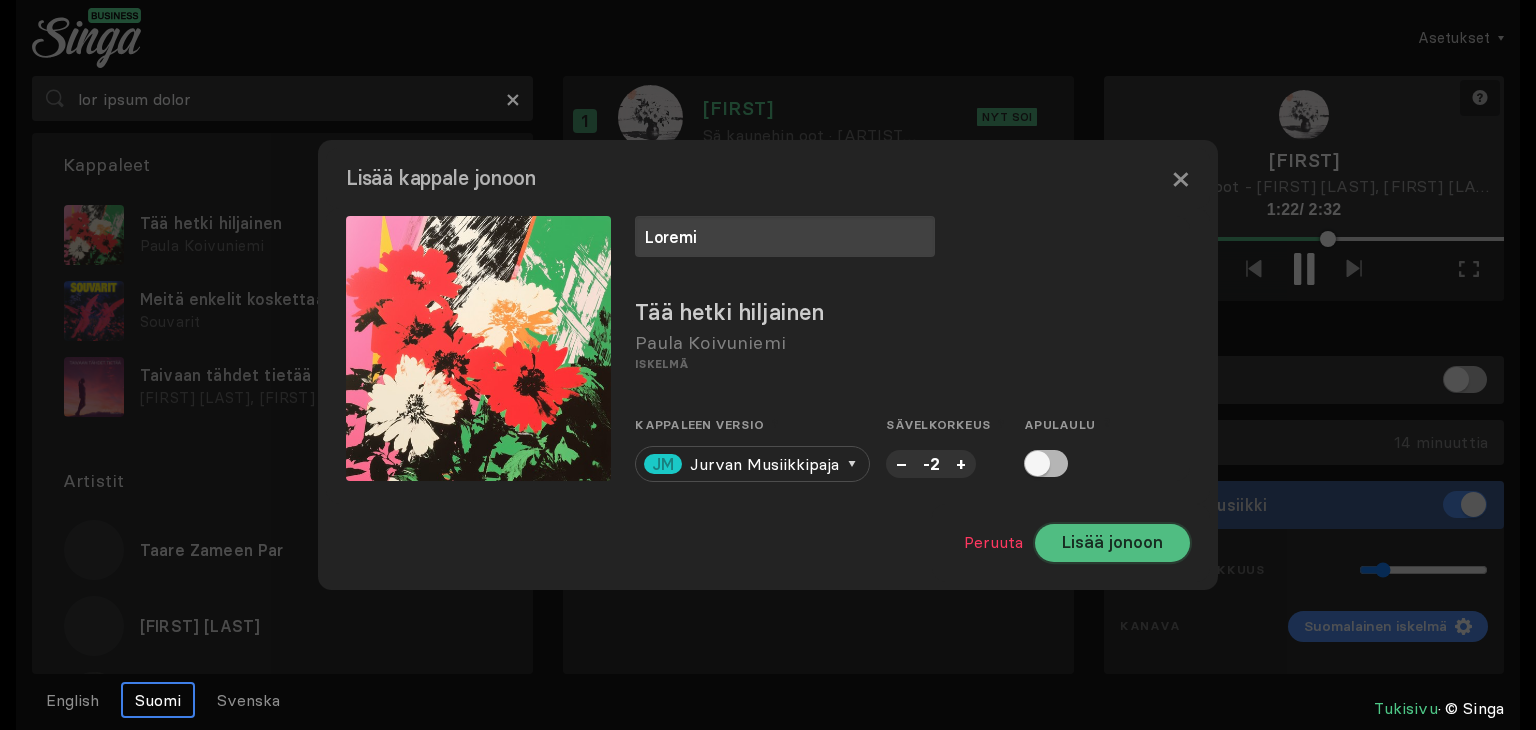 click on "Lisää jonoon" at bounding box center [1112, 543] 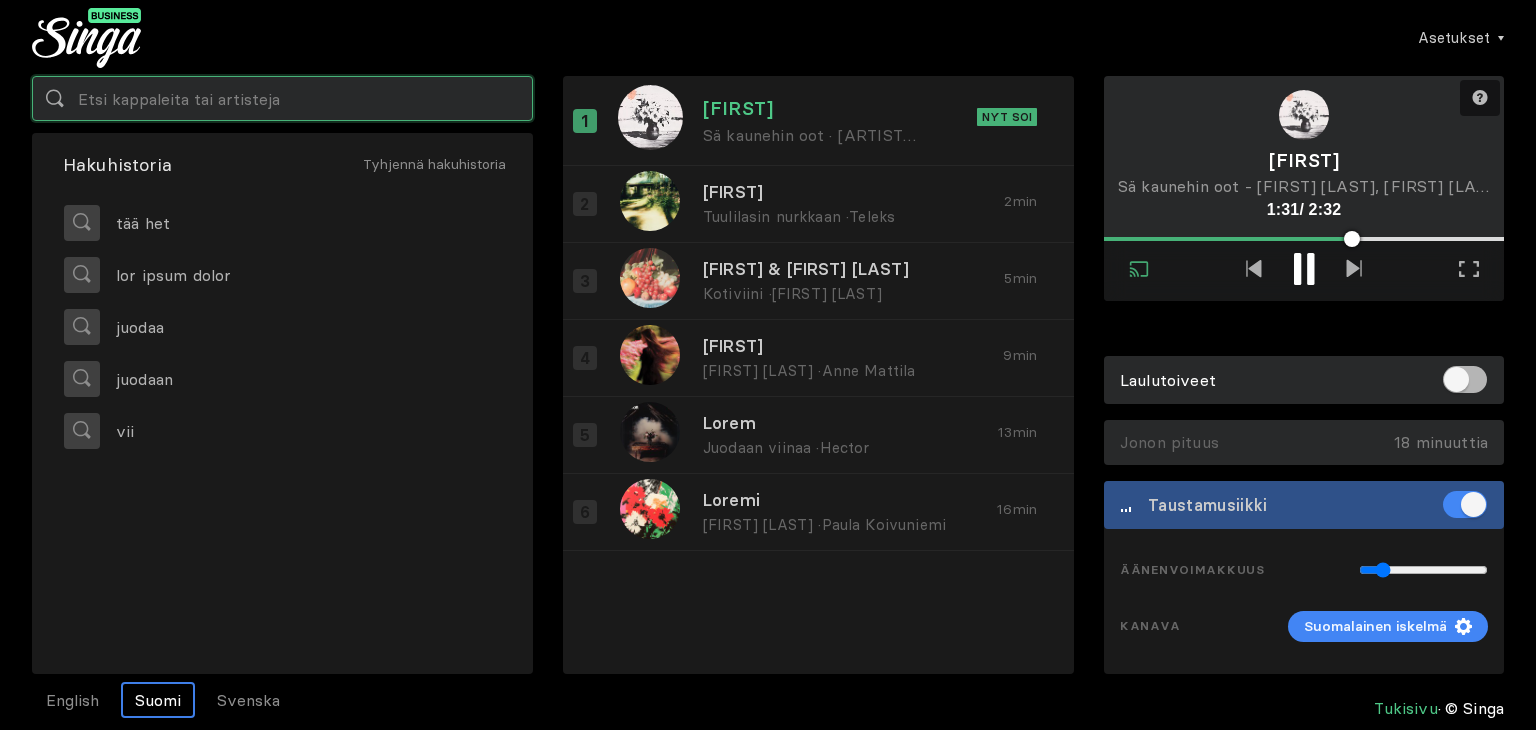 click at bounding box center (282, 98) 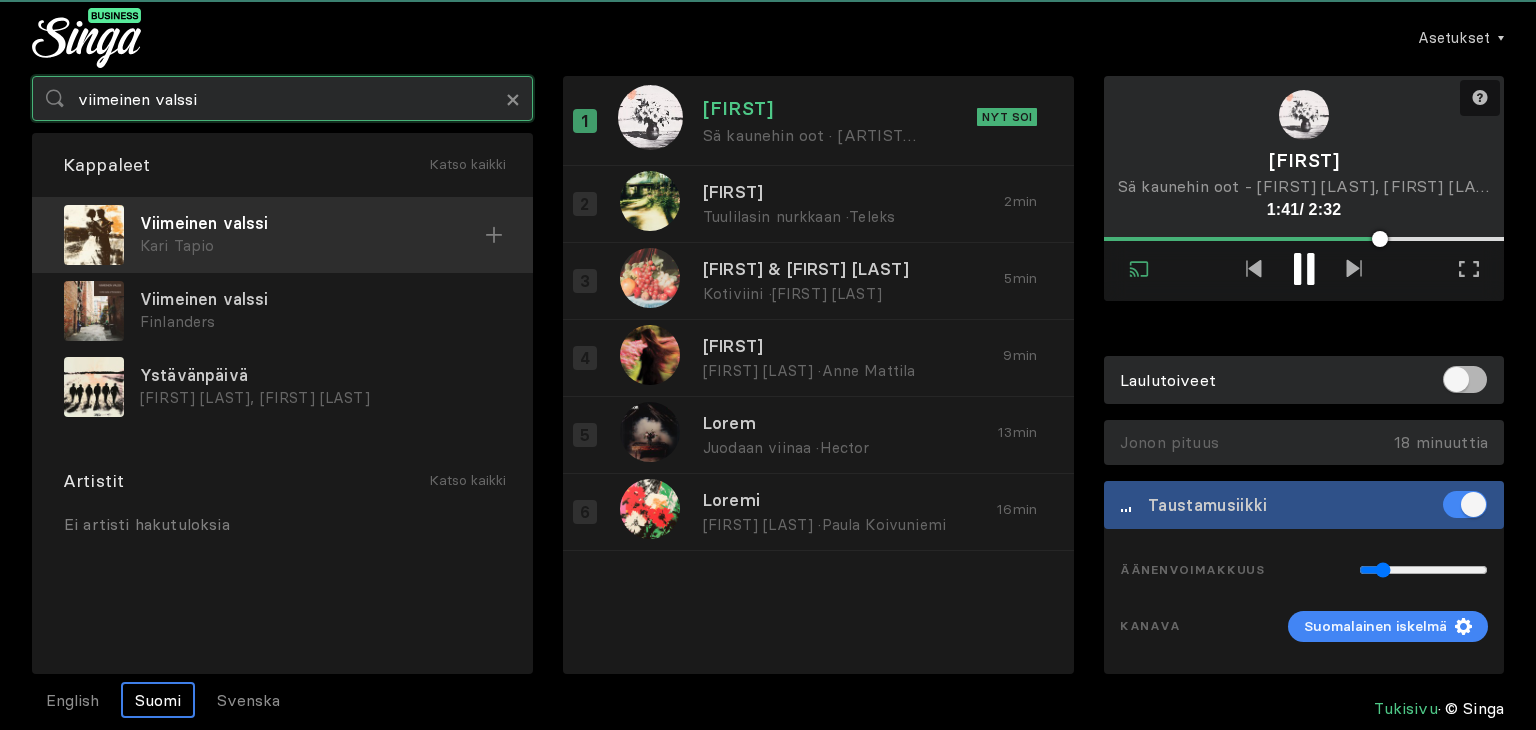 type on "viimeinen valssi" 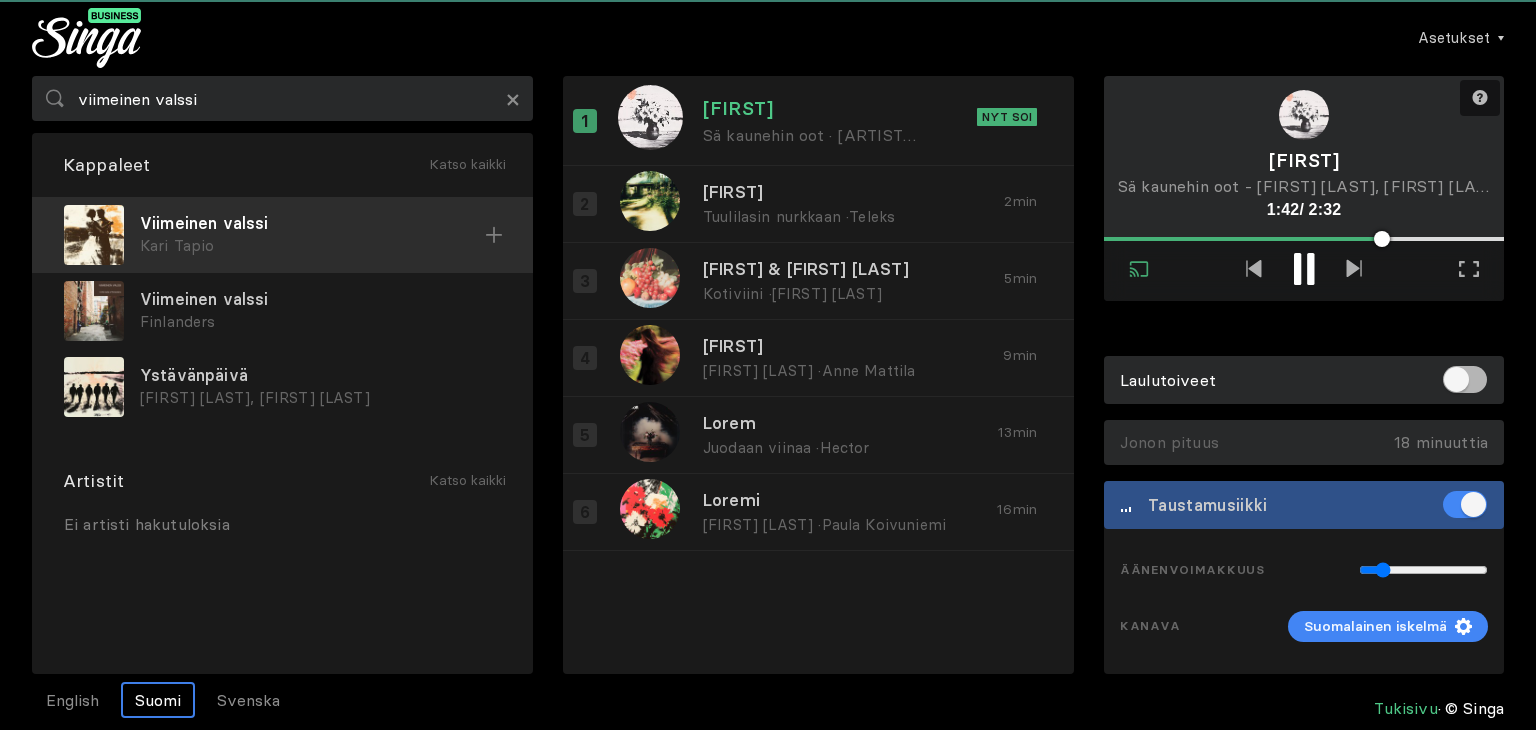 click on "Viimeinen valssi" at bounding box center [312, 223] 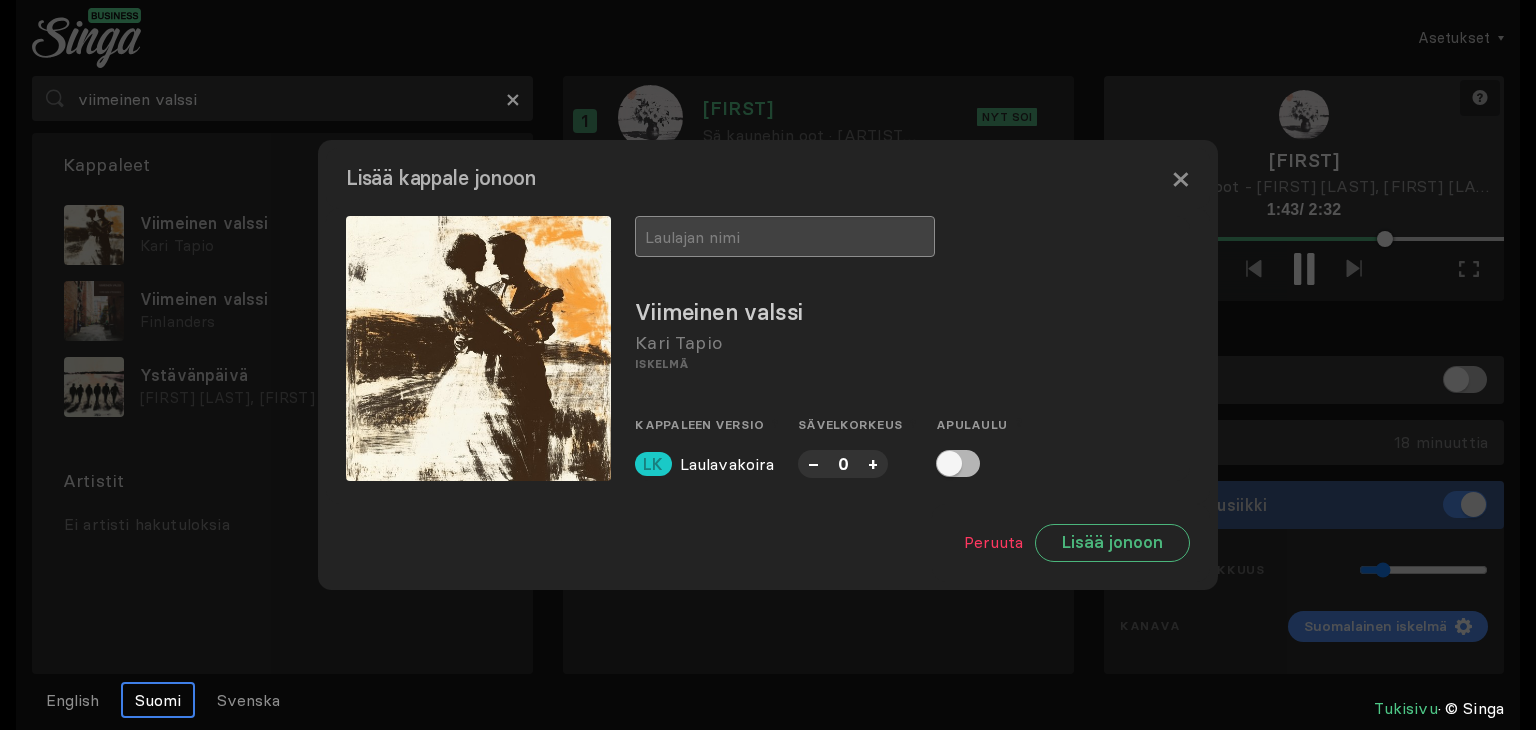 click at bounding box center [785, 236] 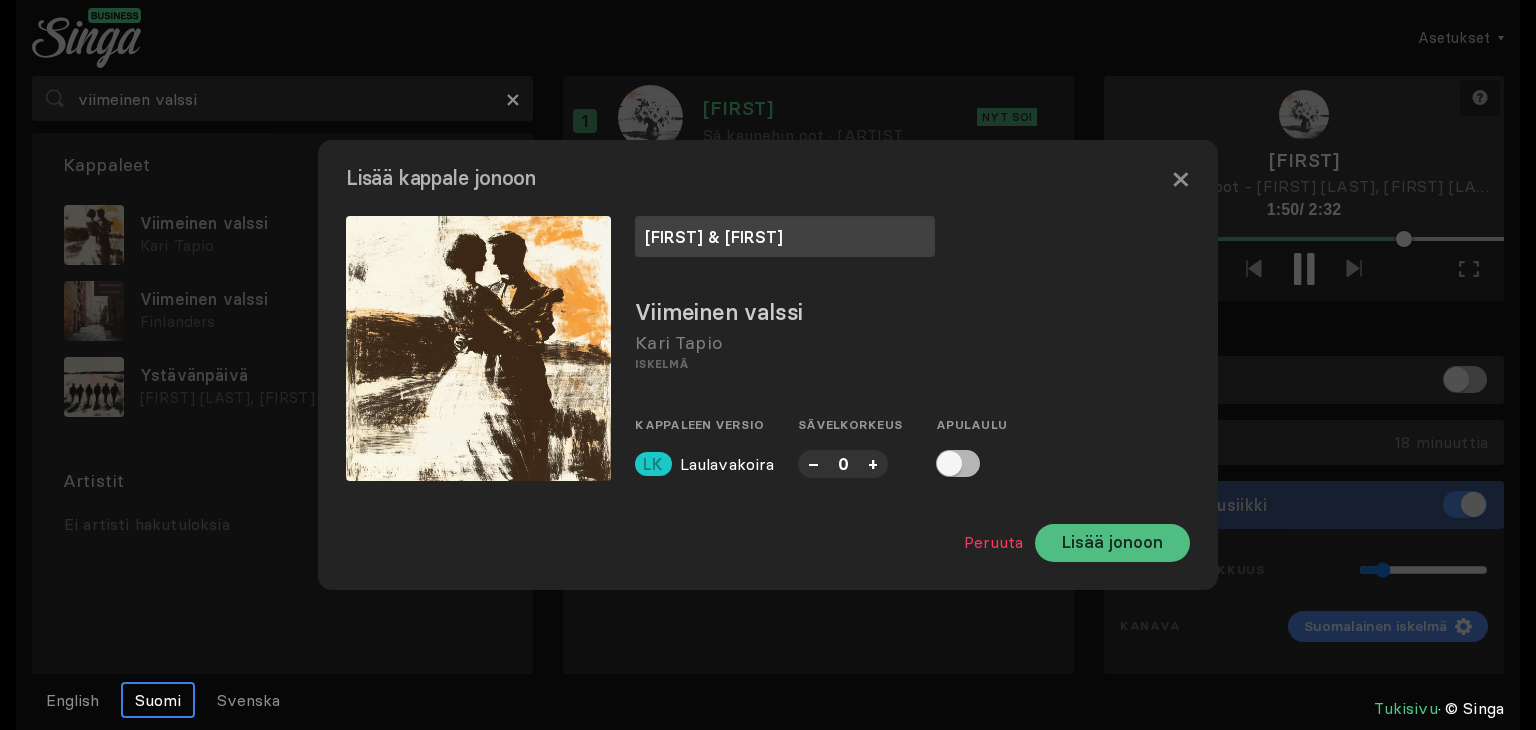 type on "[FIRST] & [FIRST]" 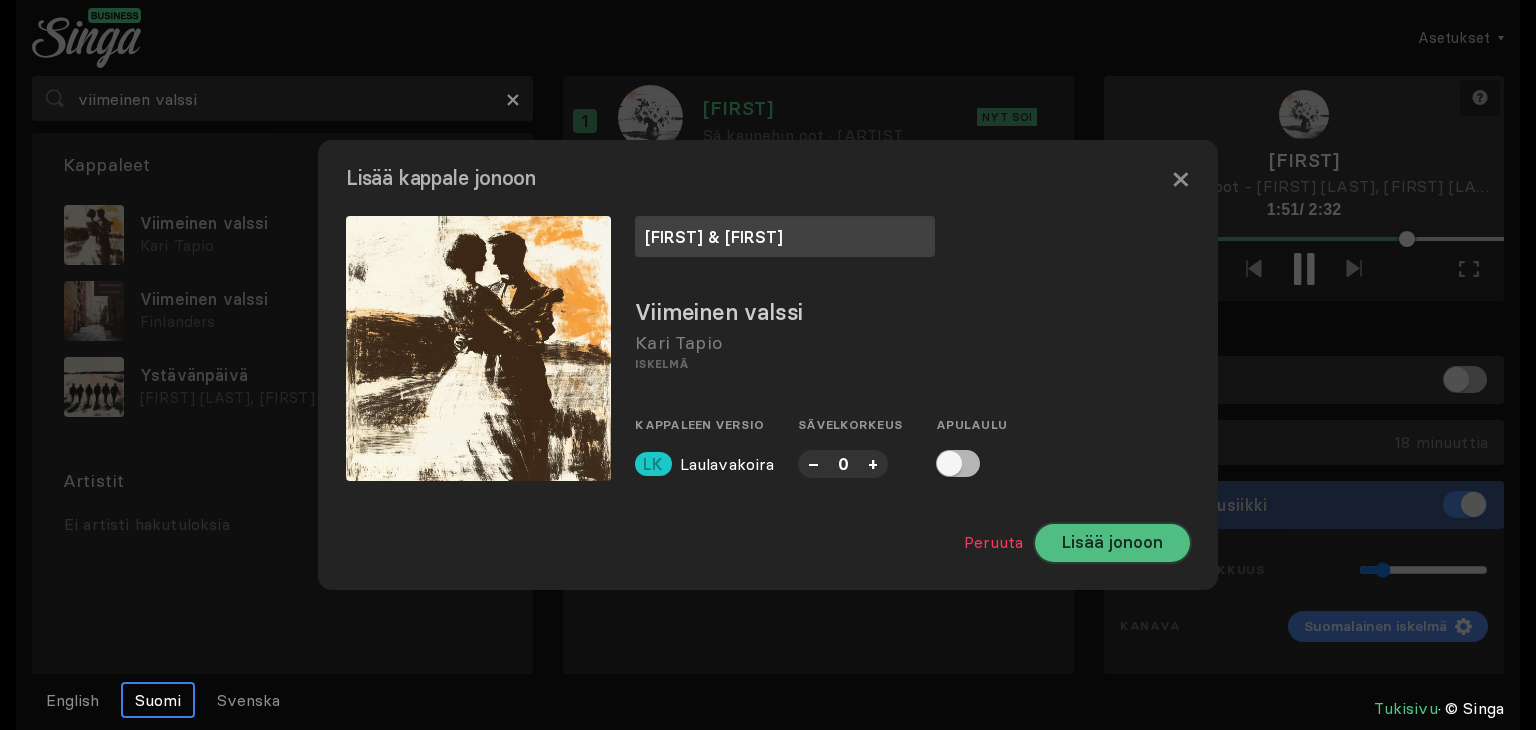 click on "Lisää jonoon" at bounding box center (1112, 543) 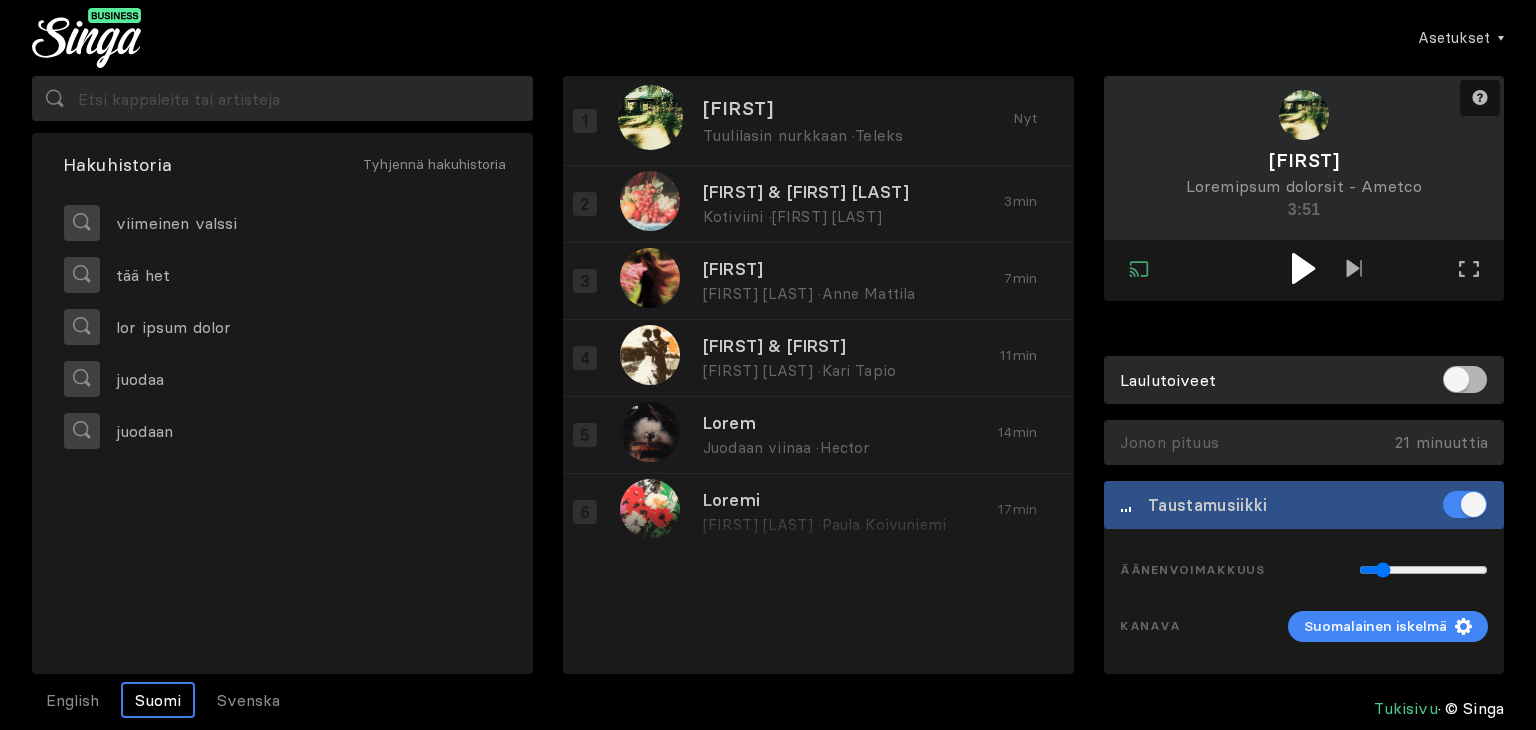 click at bounding box center (1304, 270) 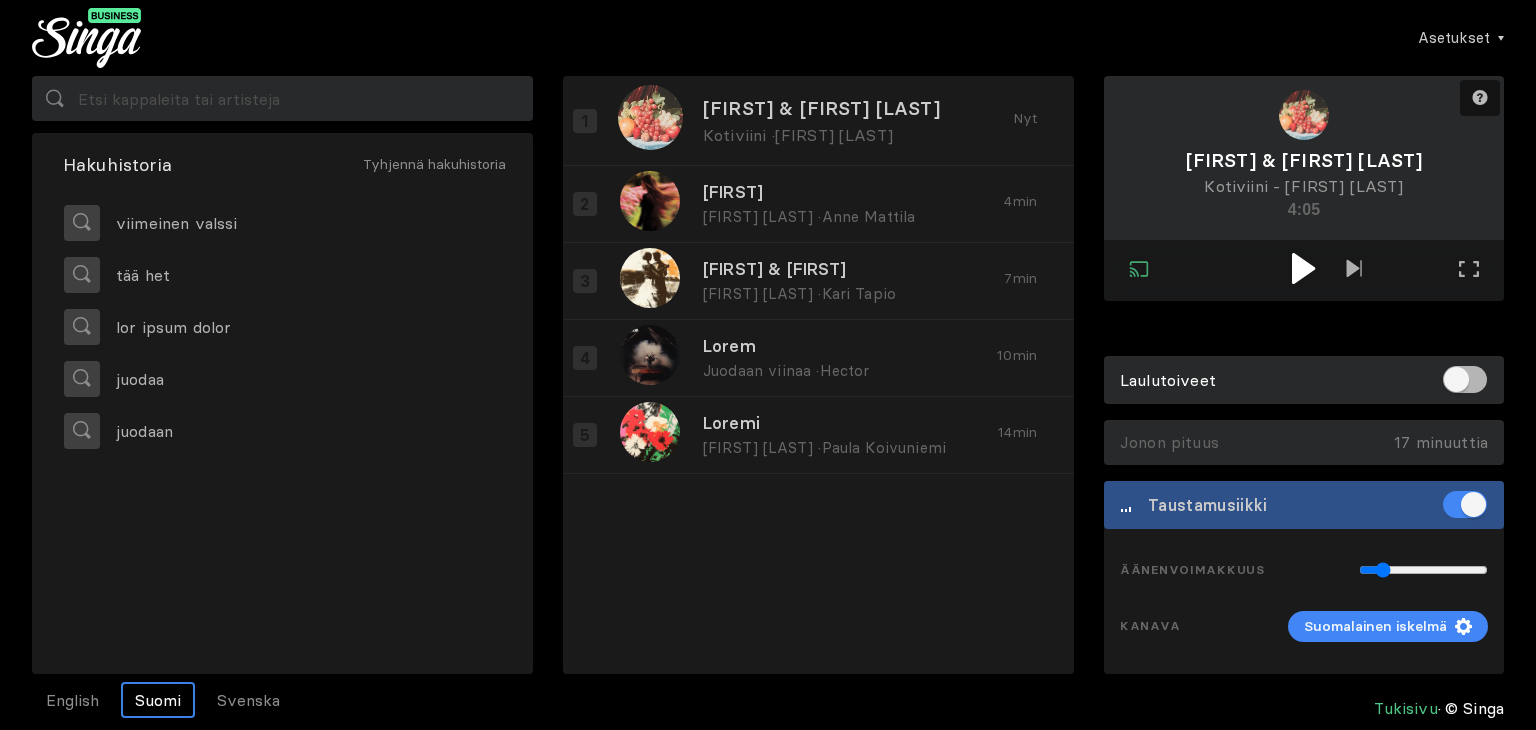 click at bounding box center [1303, 268] 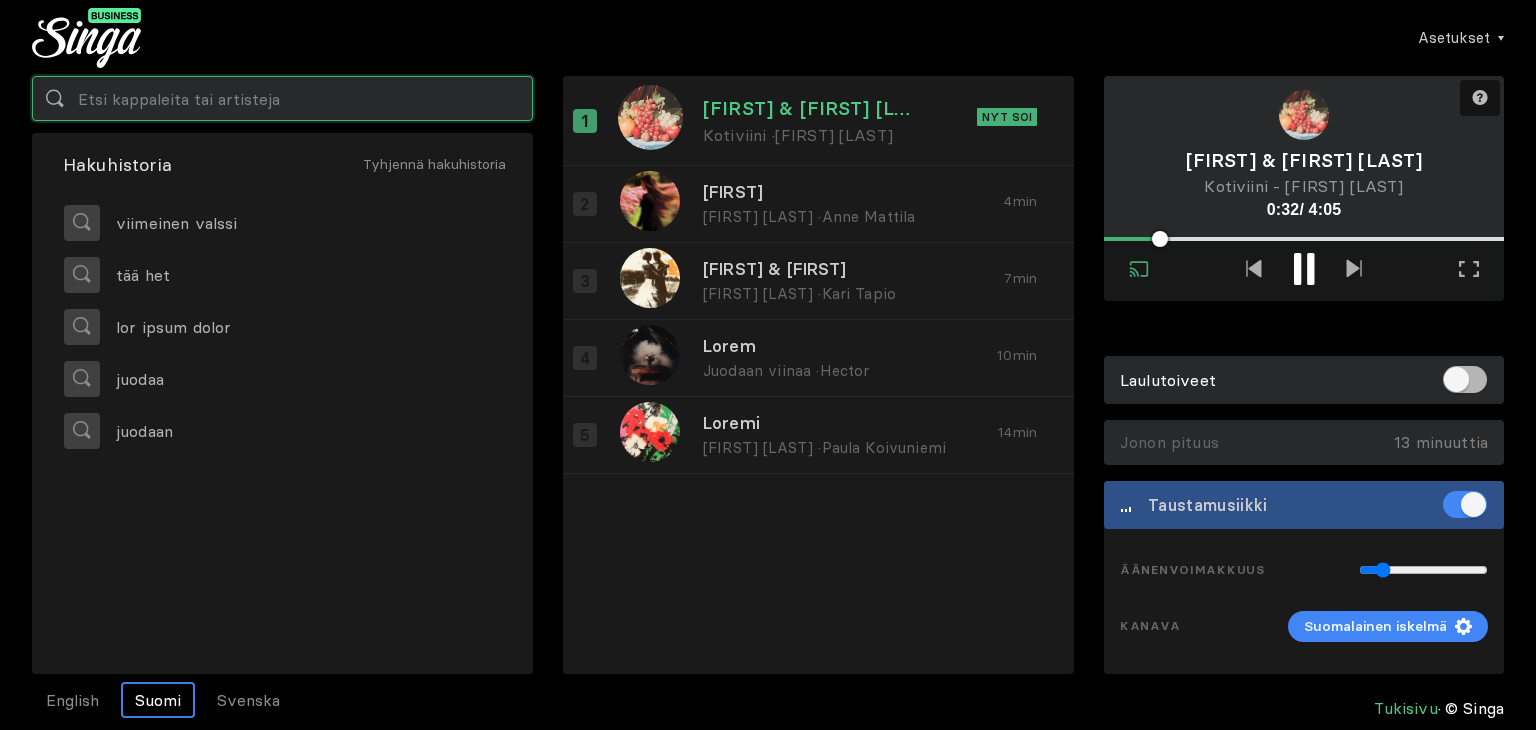 click at bounding box center [282, 98] 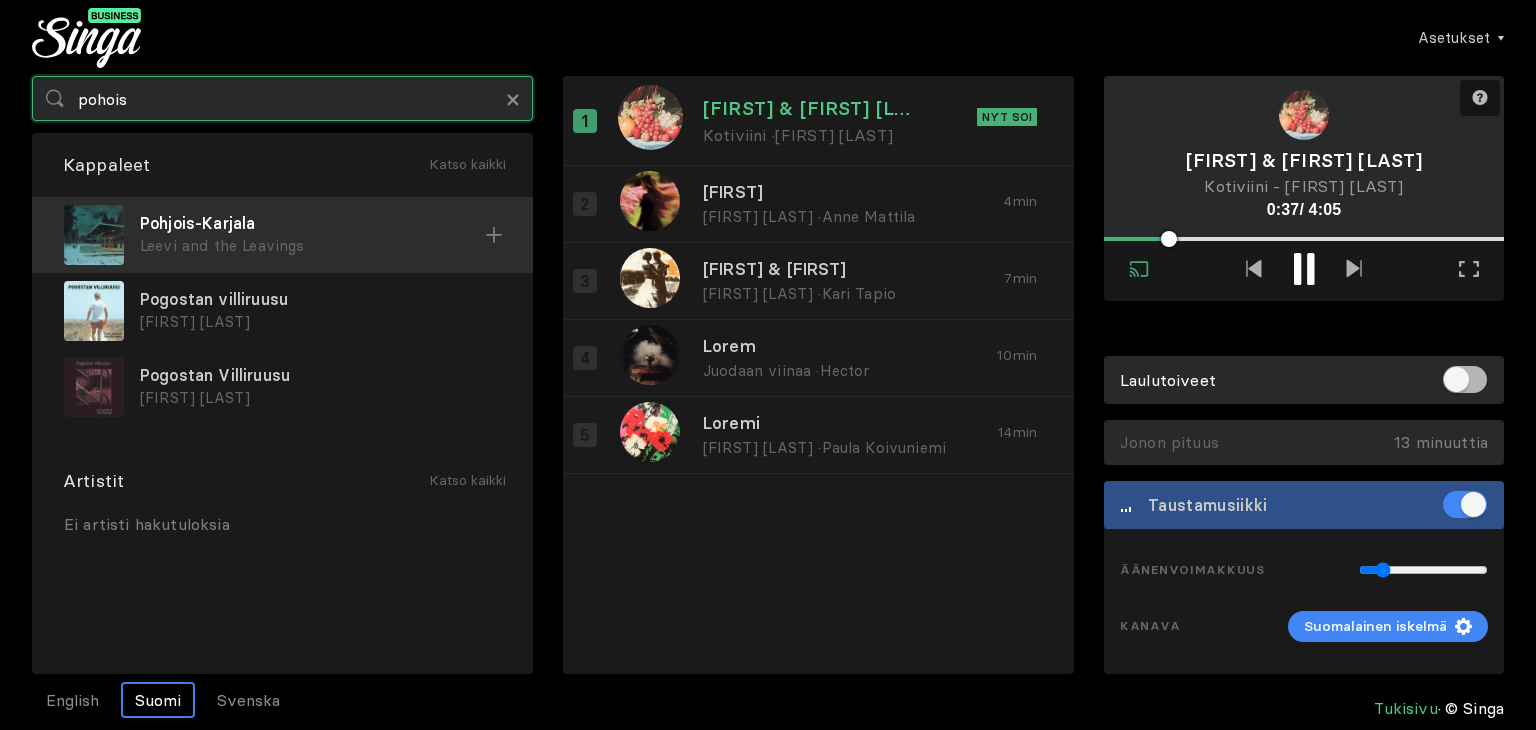 type on "pohois" 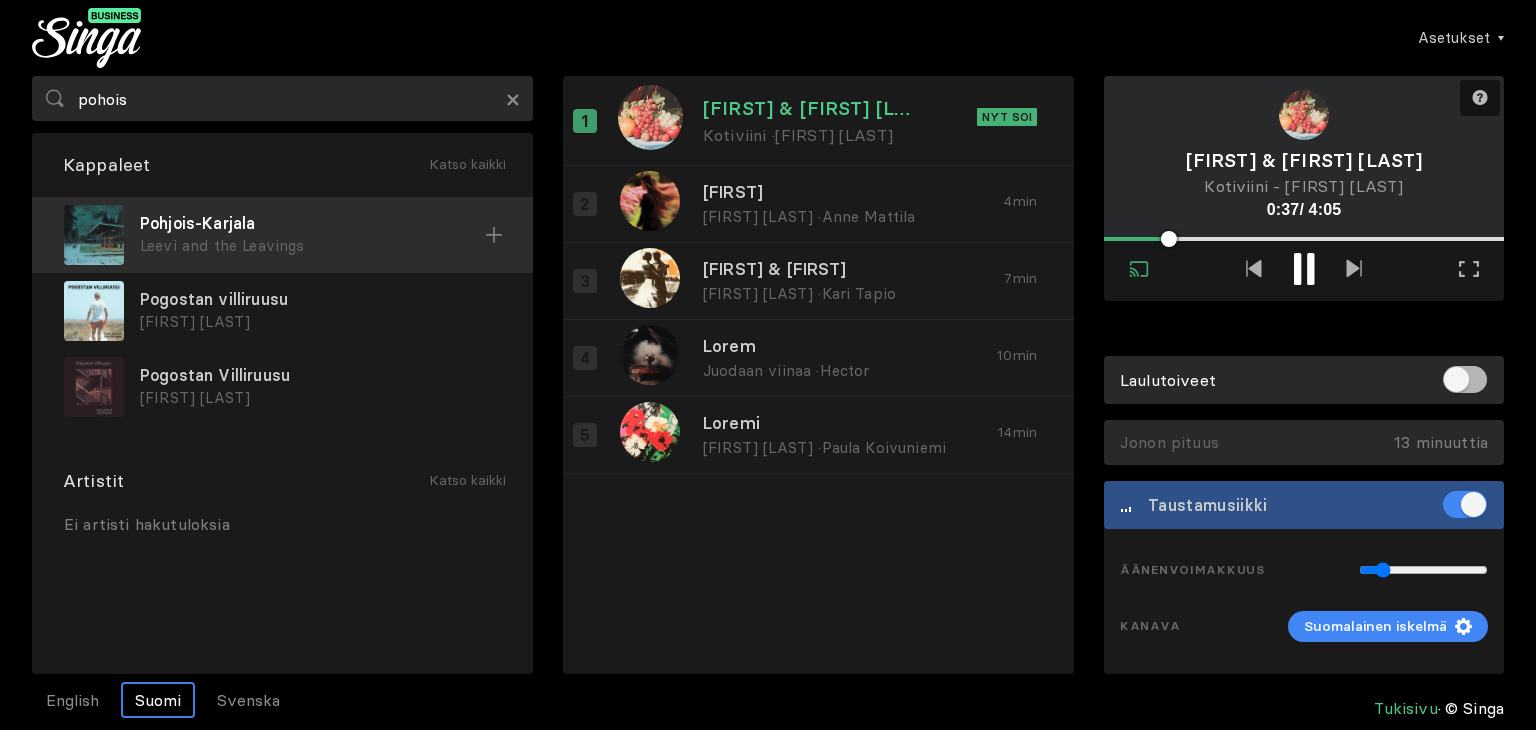 click on "Leevi and the Leavings" at bounding box center (312, 246) 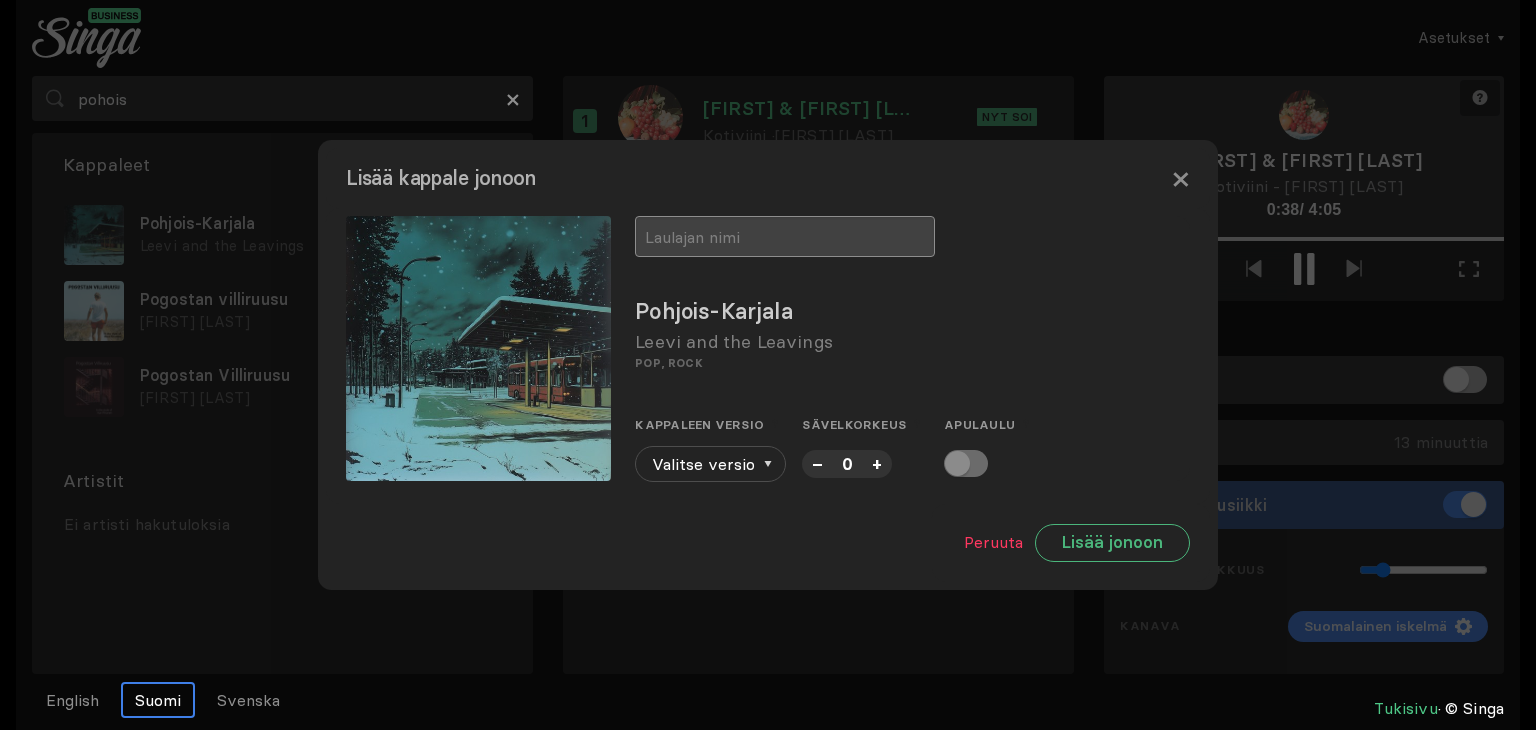 click at bounding box center (785, 236) 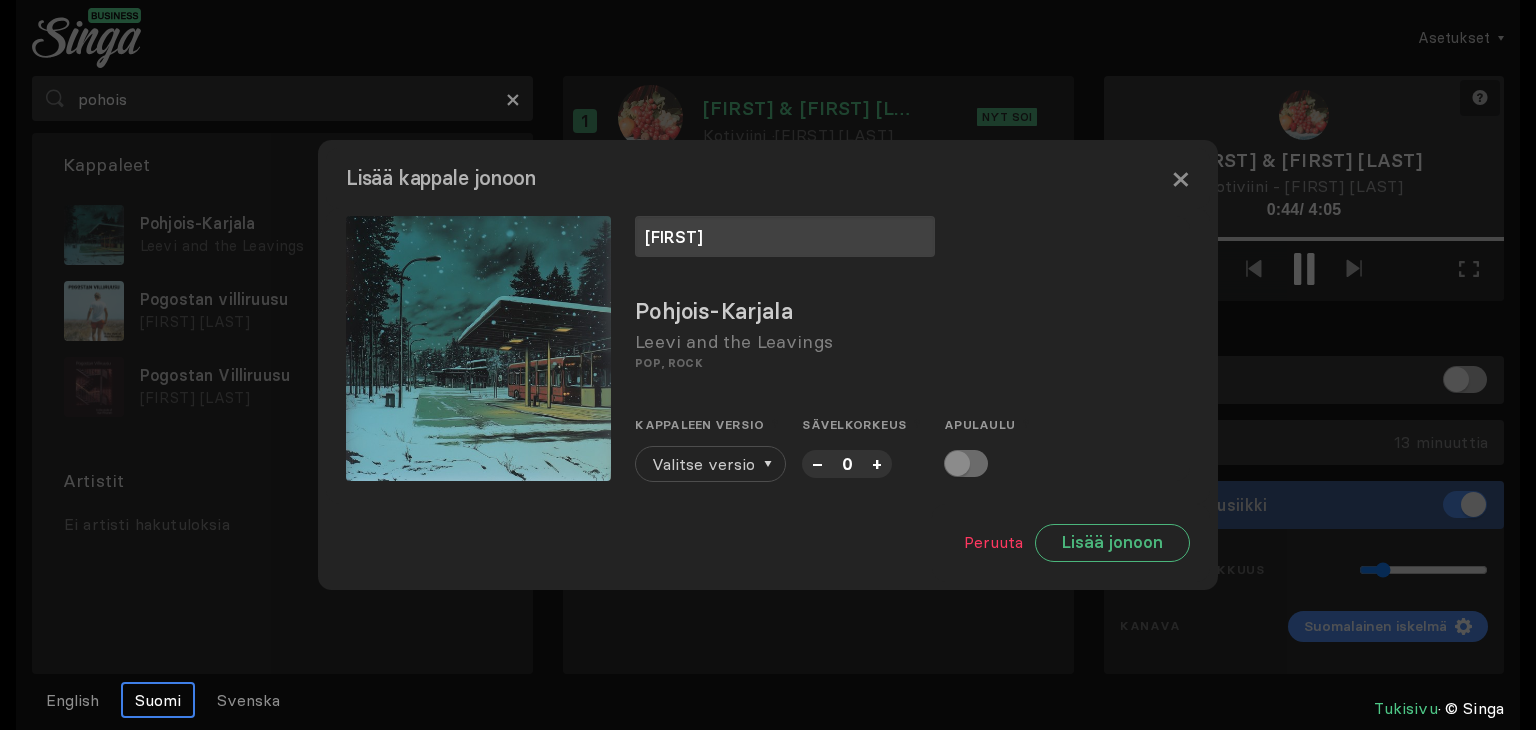type on "[FIRST]" 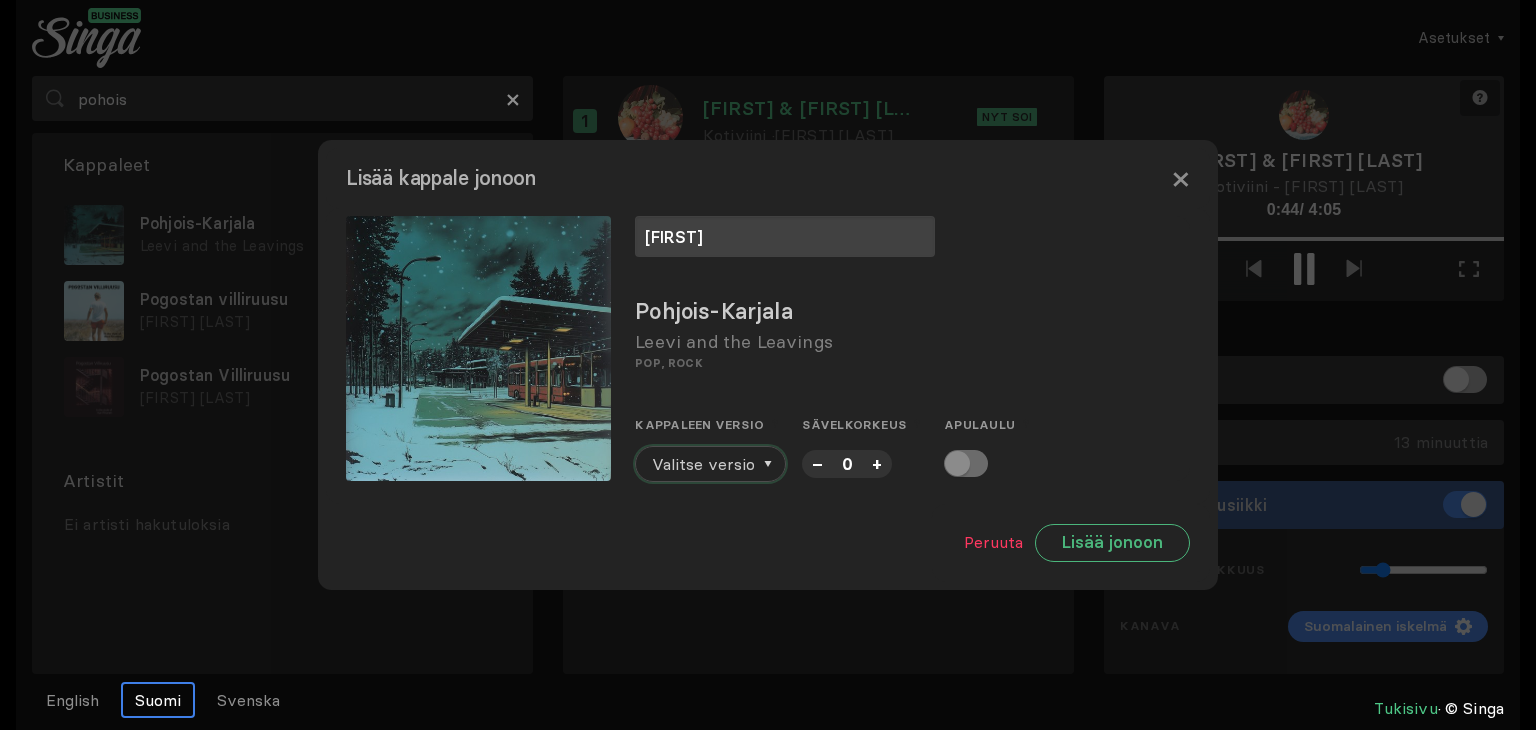click on "Valitse versio" at bounding box center (703, 464) 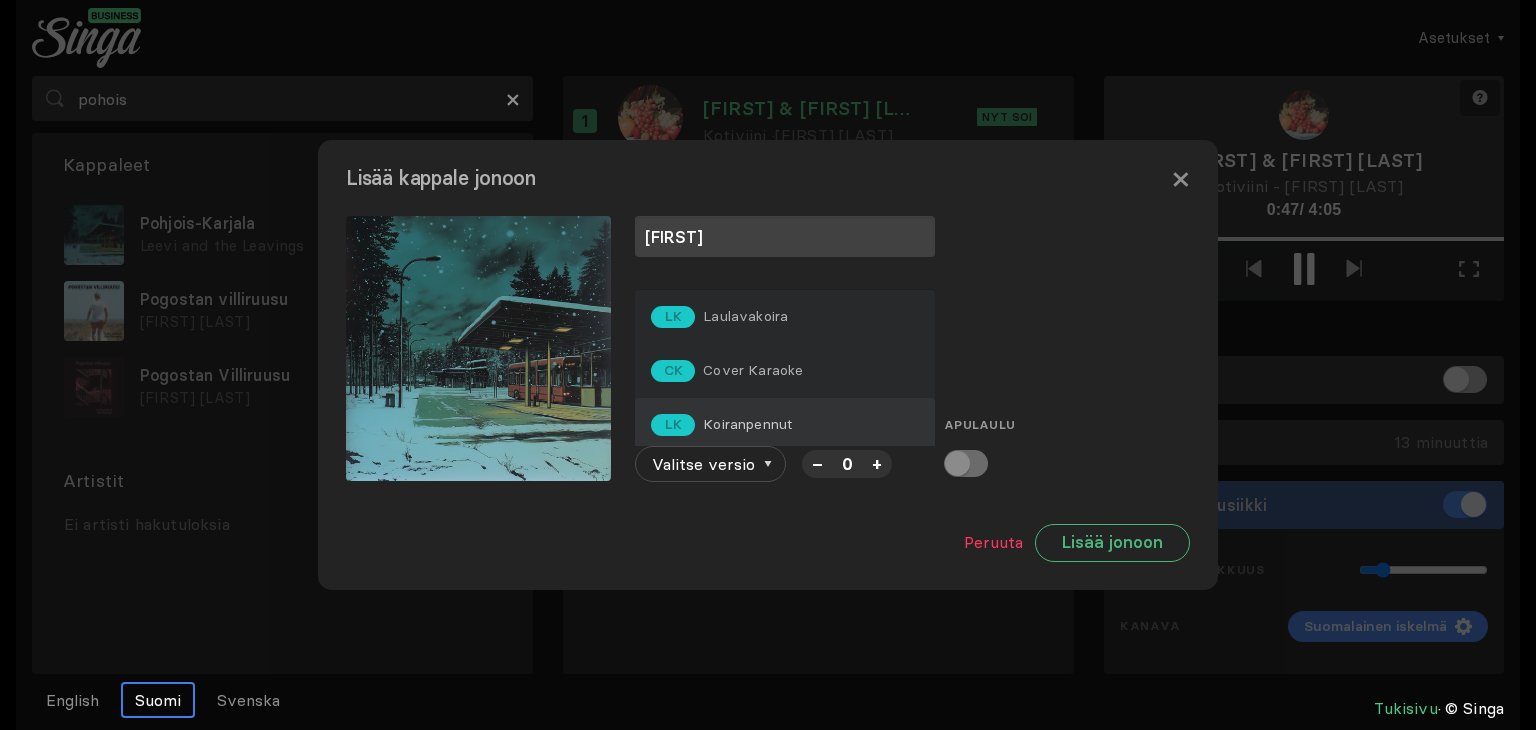 click on "Koiranpennut" at bounding box center (745, 316) 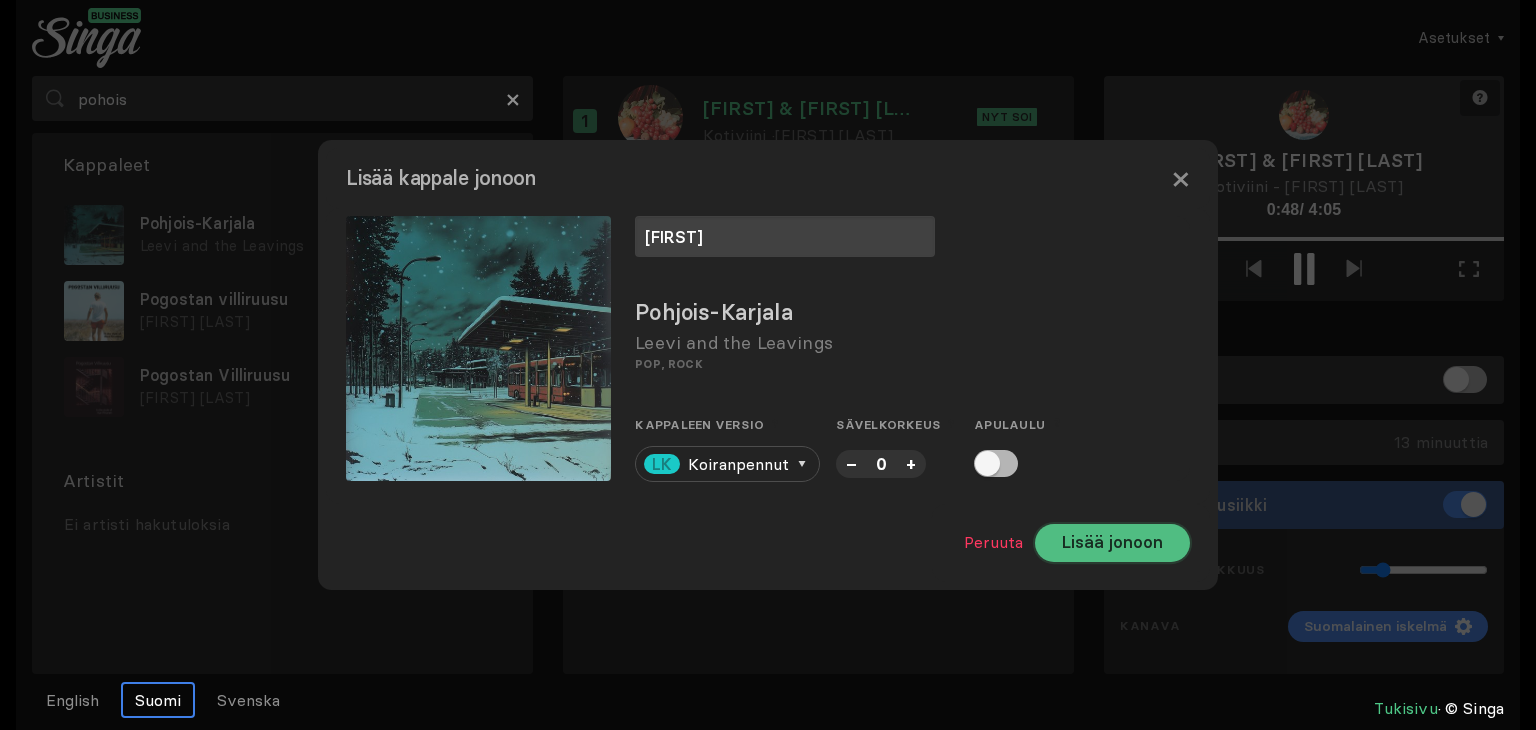 click on "Lisää jonoon" at bounding box center [1112, 543] 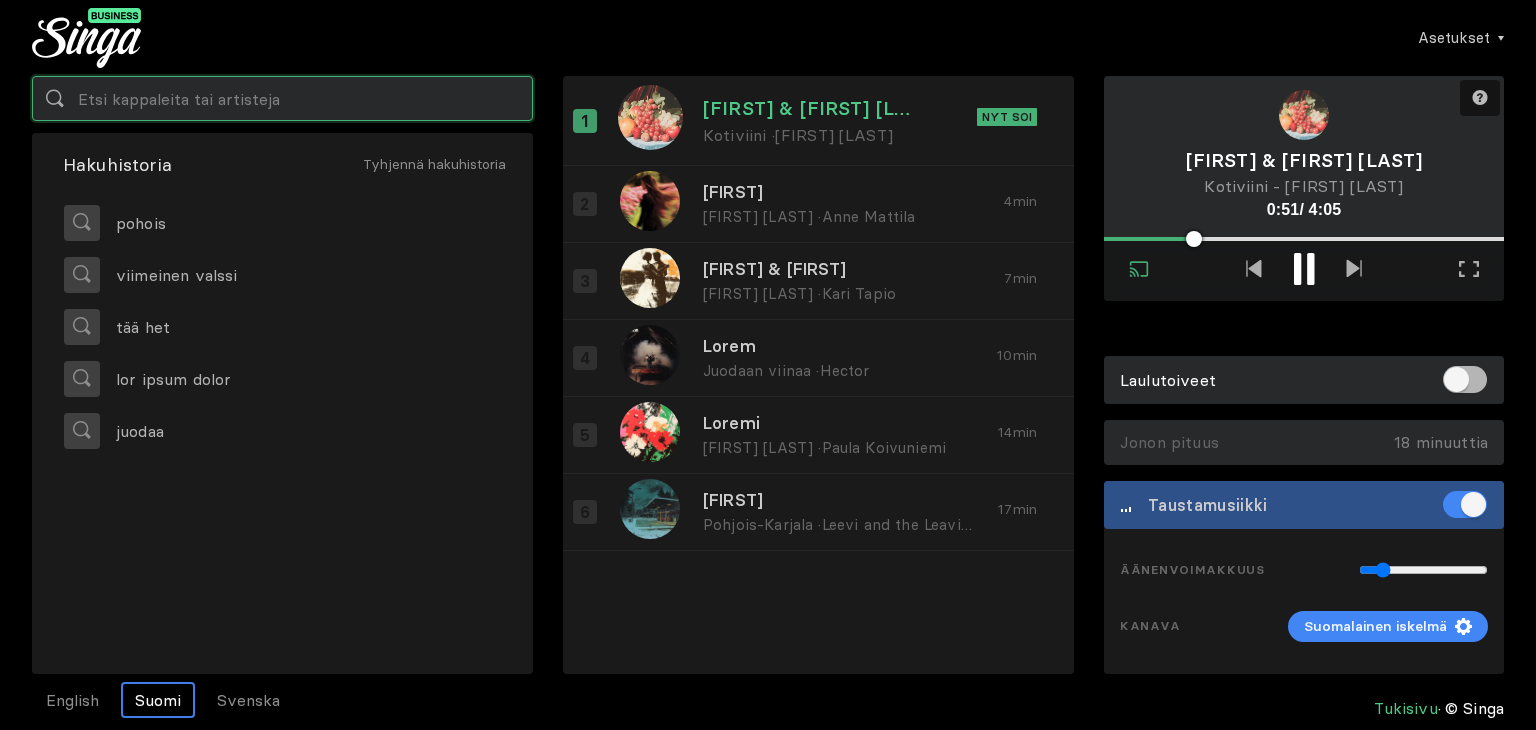 click at bounding box center (282, 98) 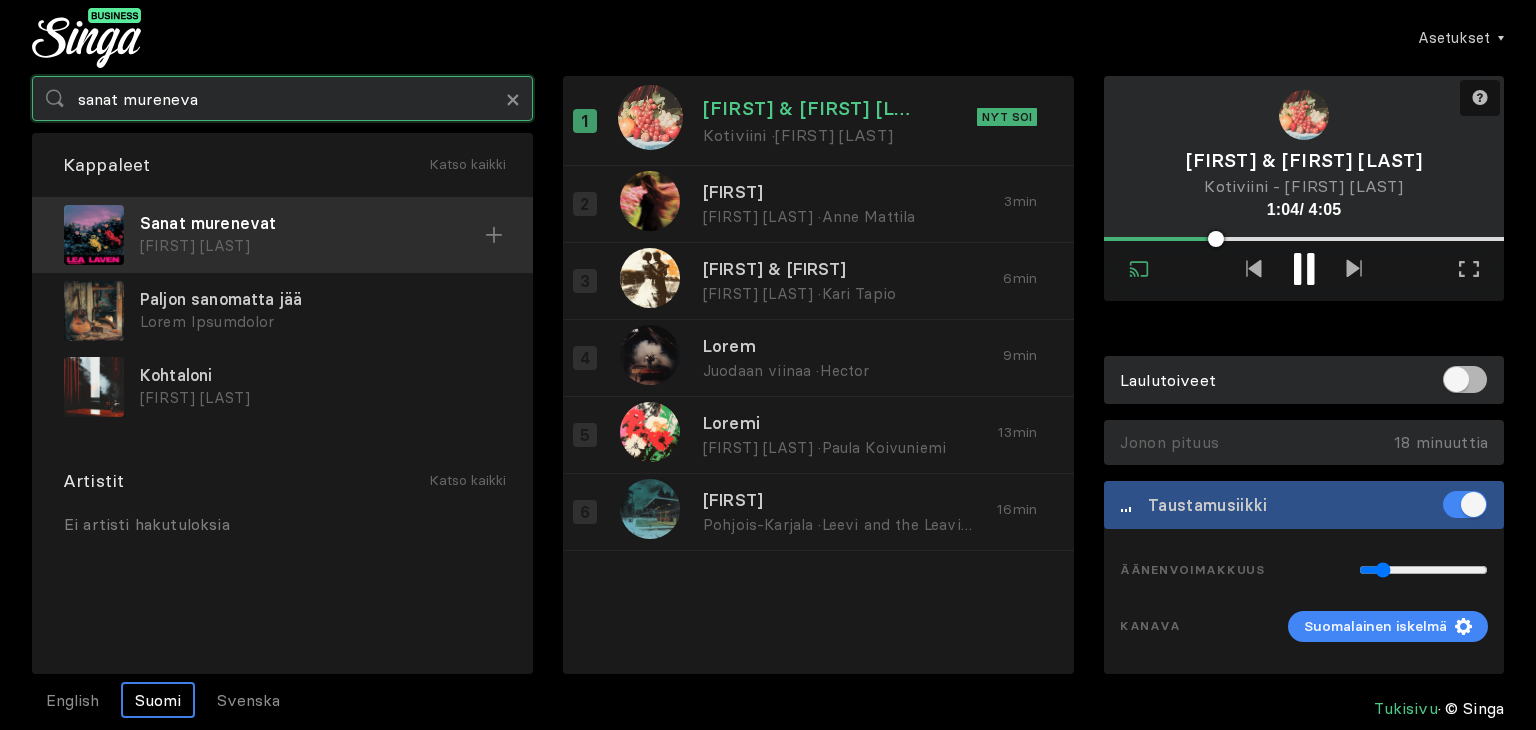 type on "sanat mureneva" 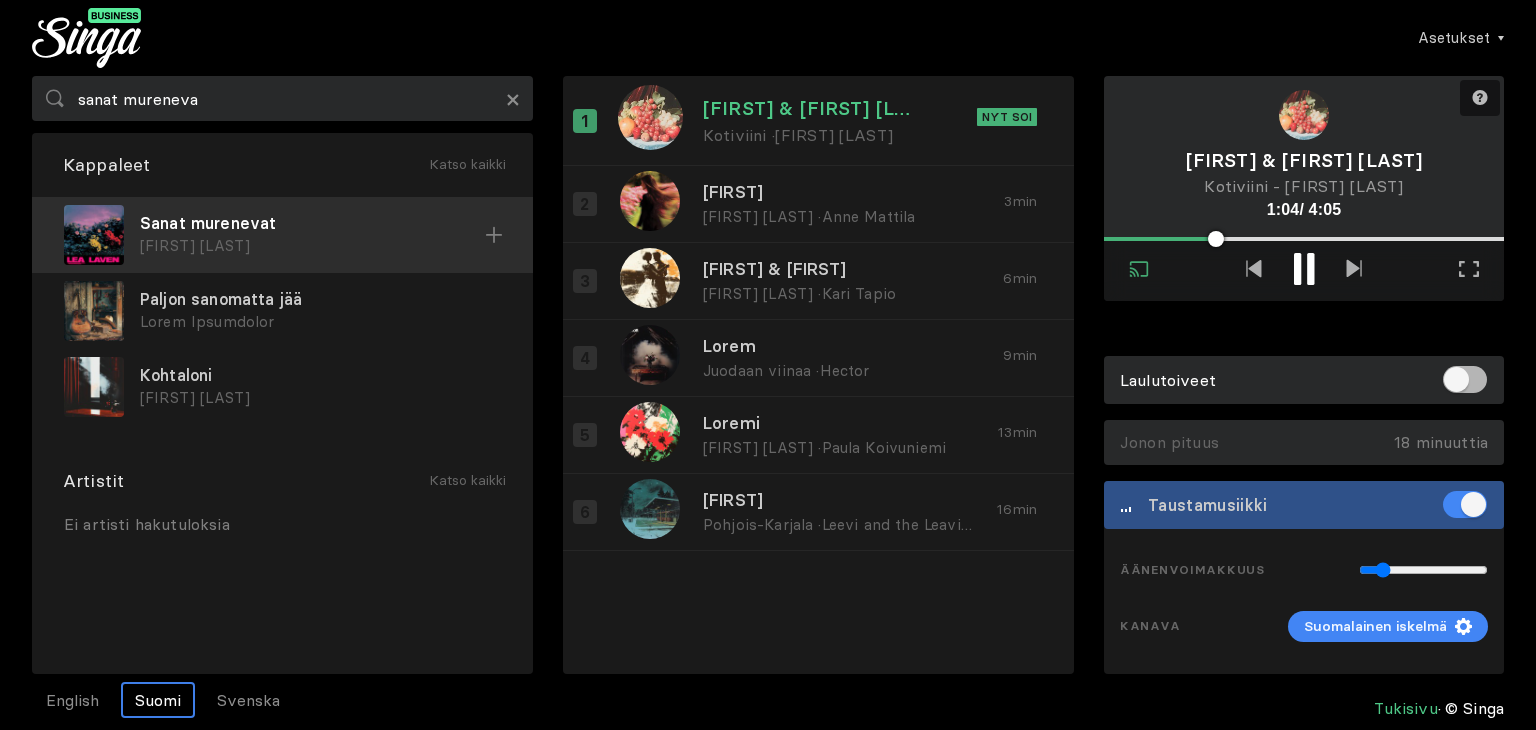 click on "Sanat murenevat" at bounding box center (312, 223) 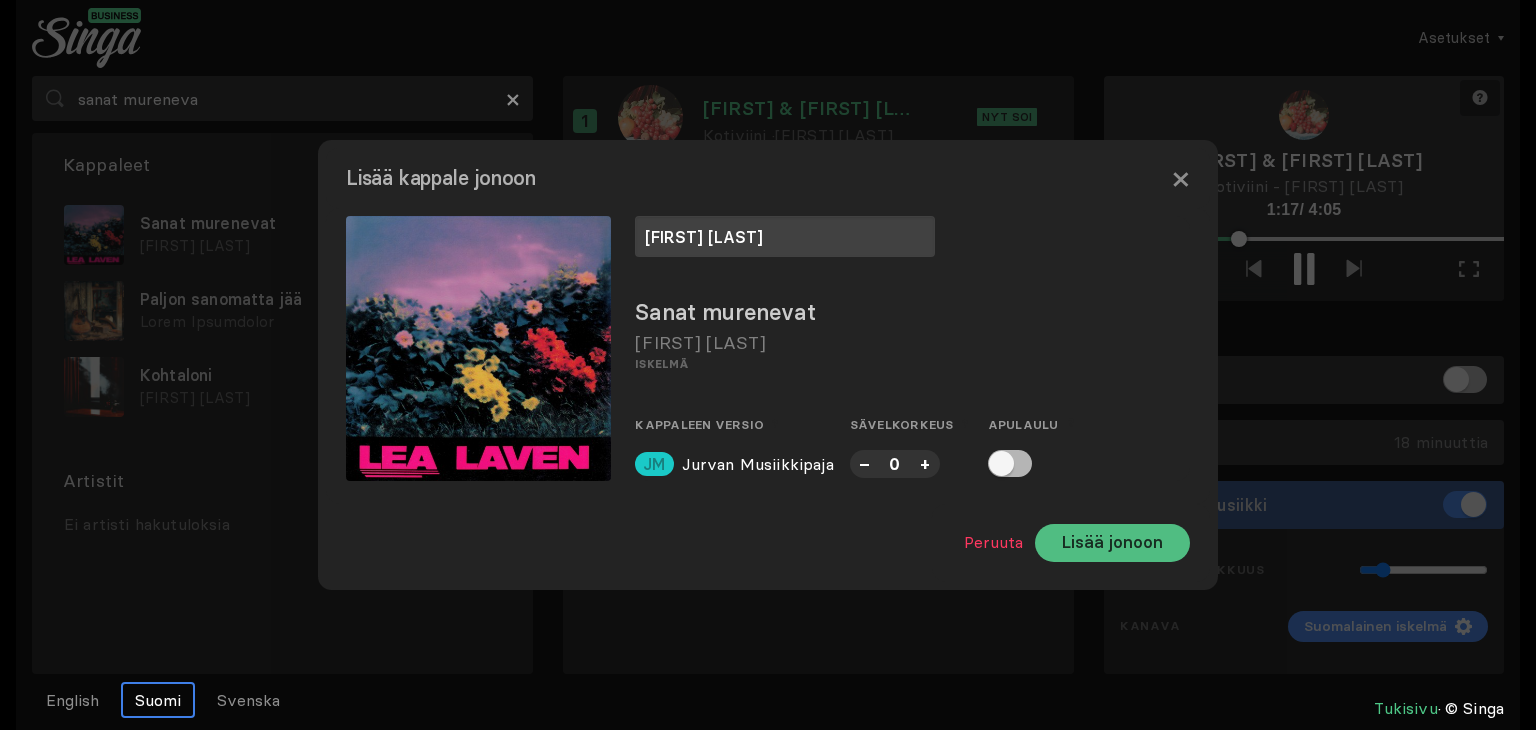 type on "[FIRST] [LAST]" 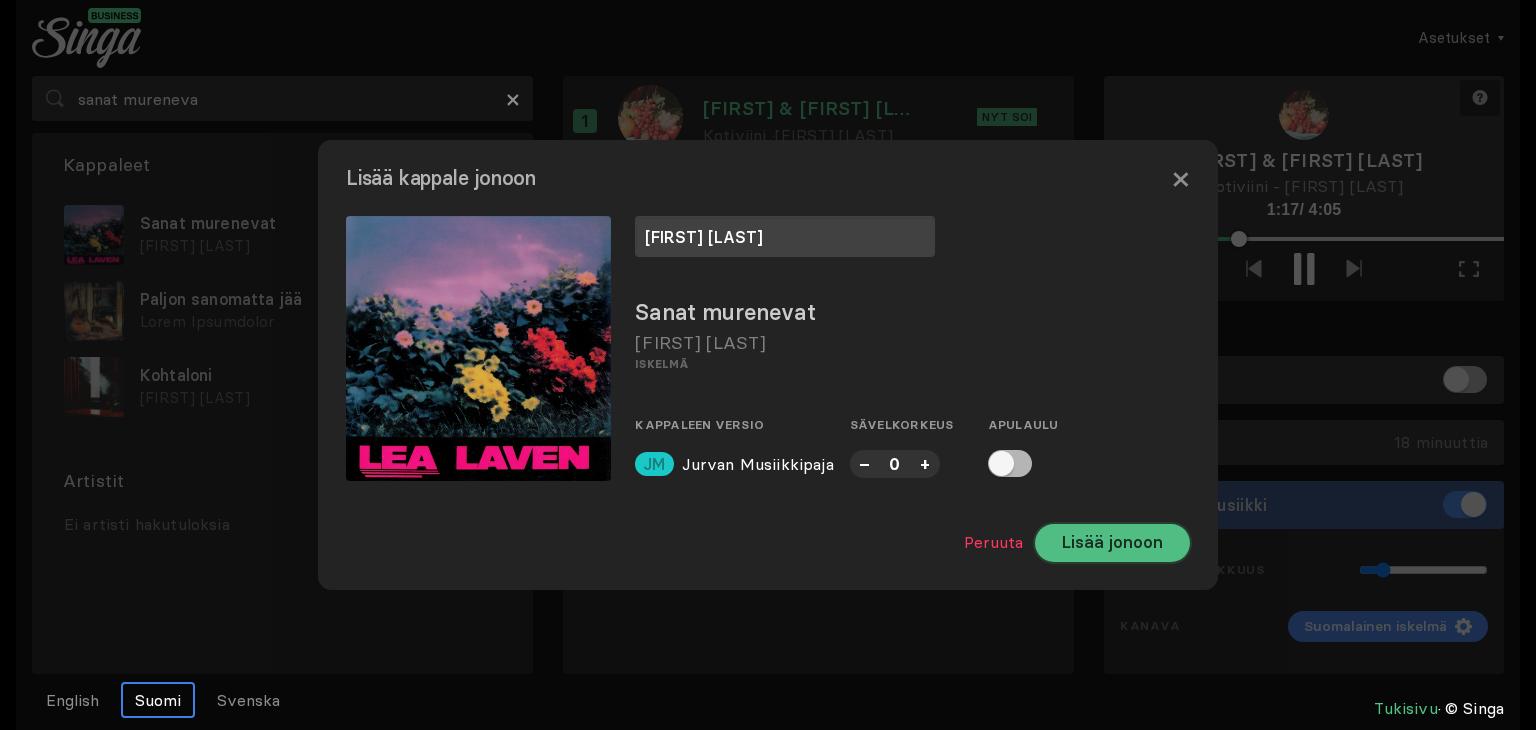 click on "Lisää jonoon" at bounding box center [1112, 543] 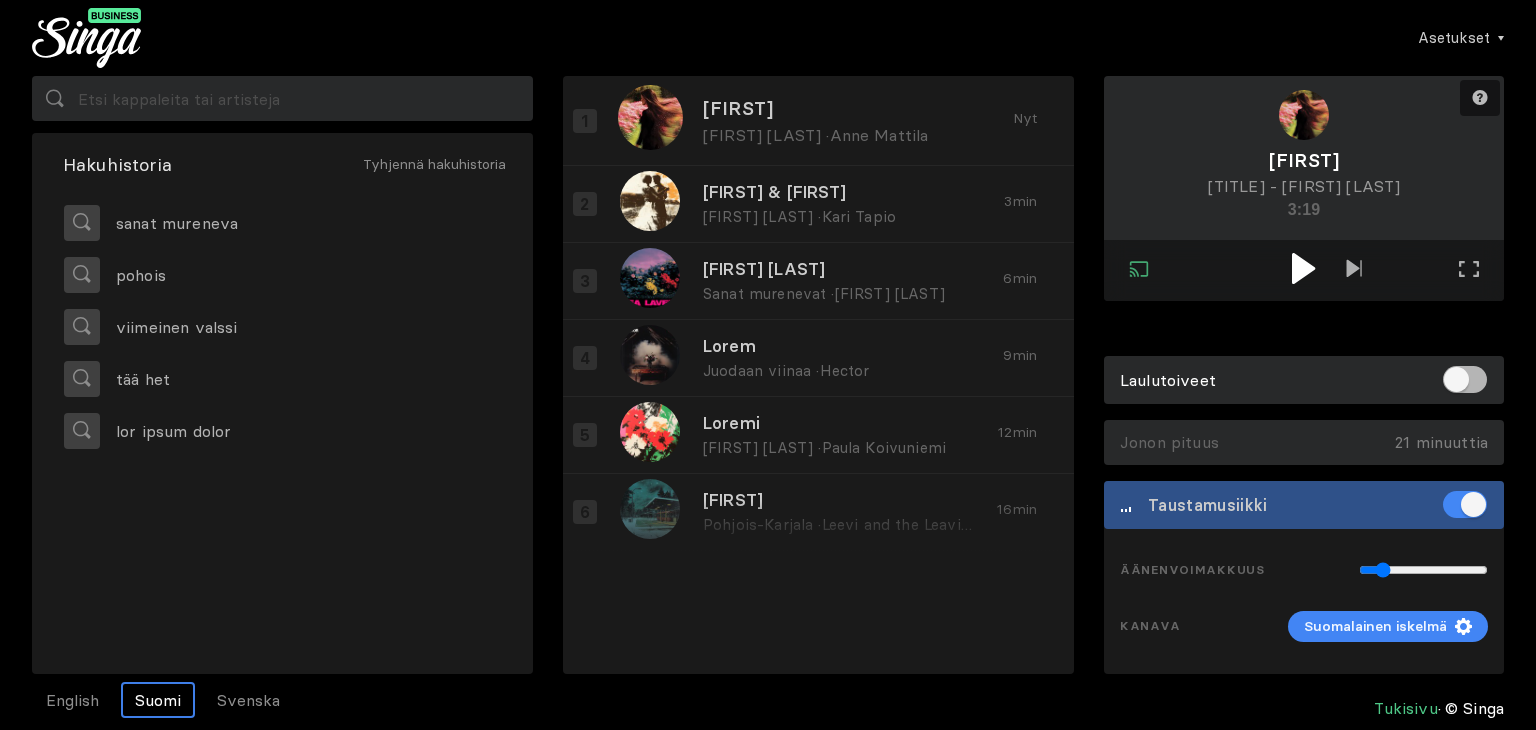 click at bounding box center (1304, 268) 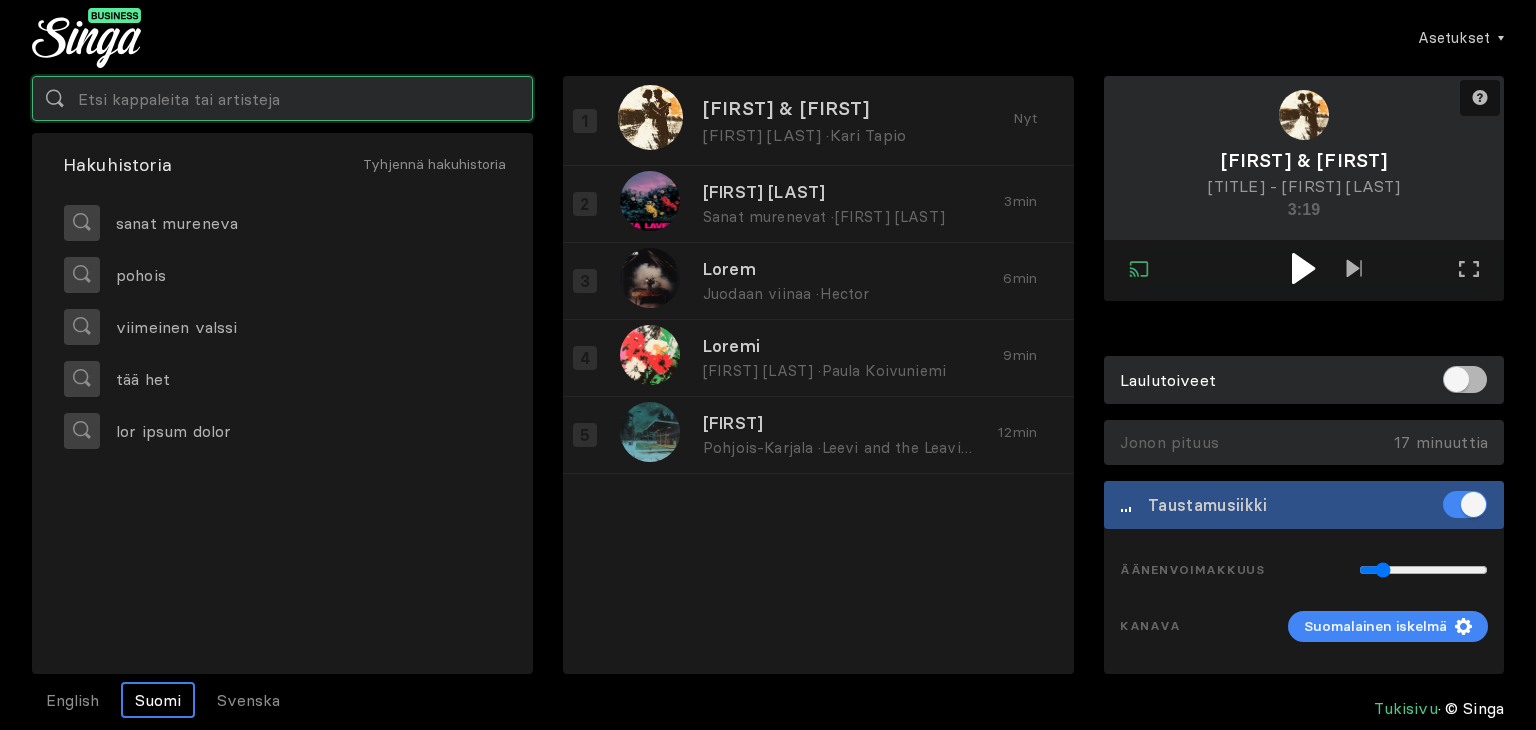 click at bounding box center [282, 98] 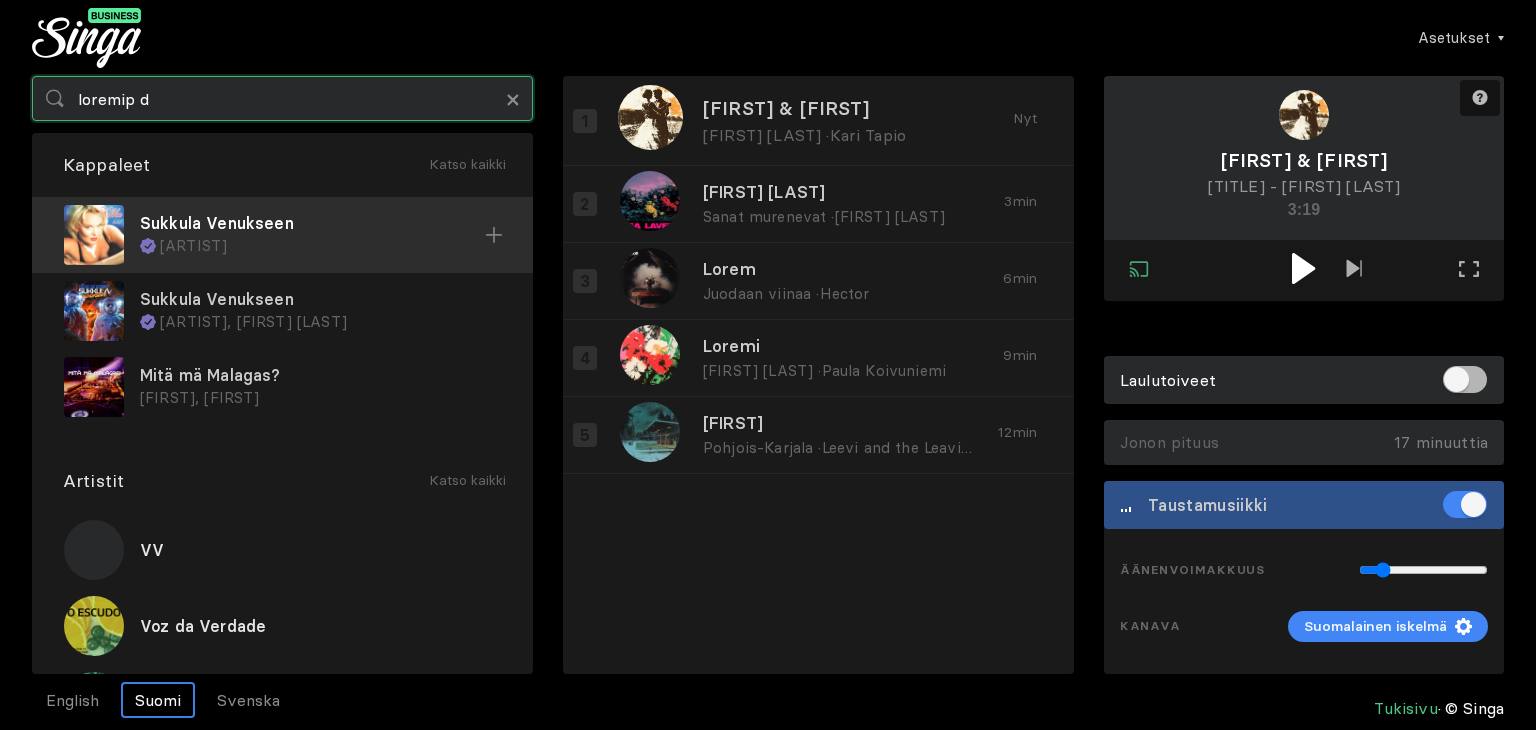 type on "loremip d" 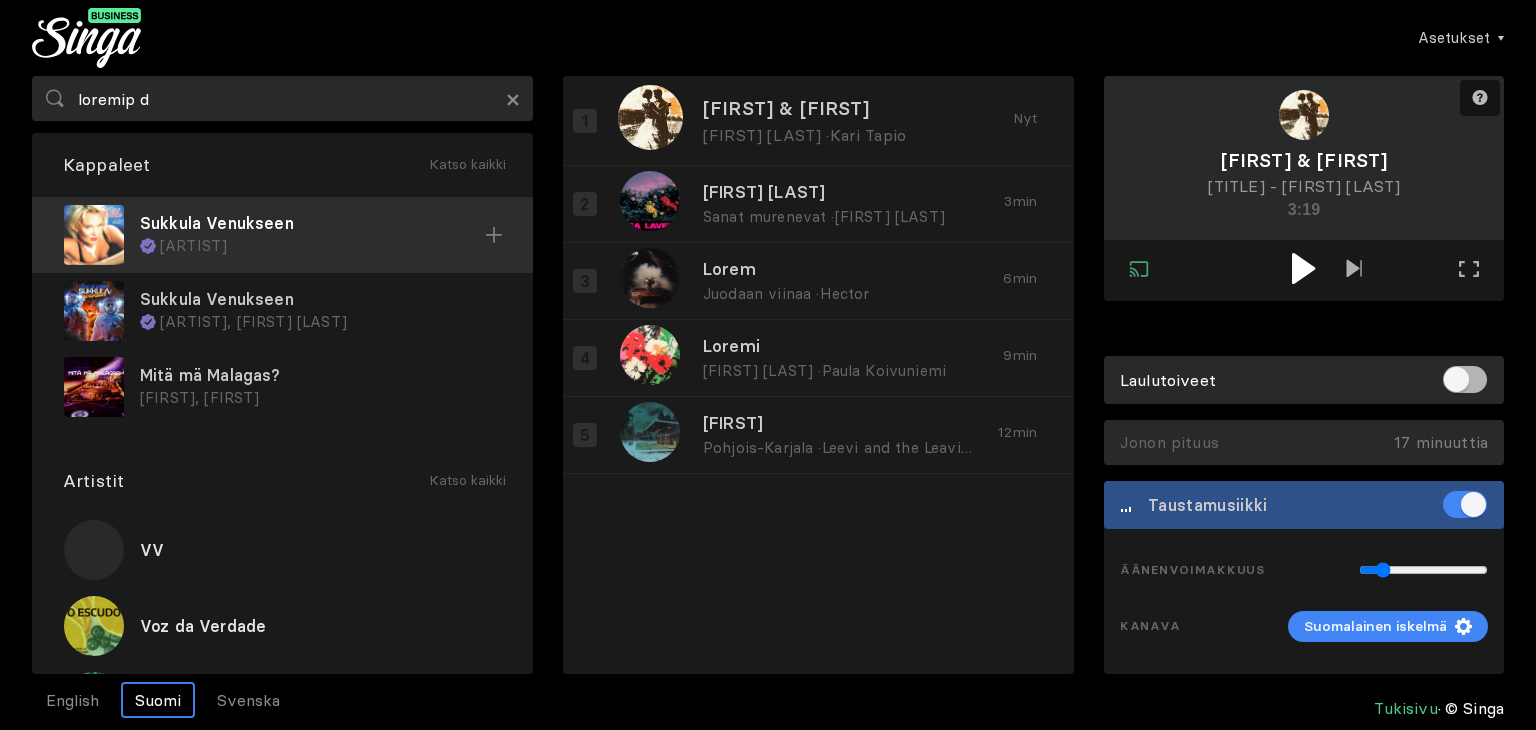 click on "Sukkula Venukseen" at bounding box center [312, 223] 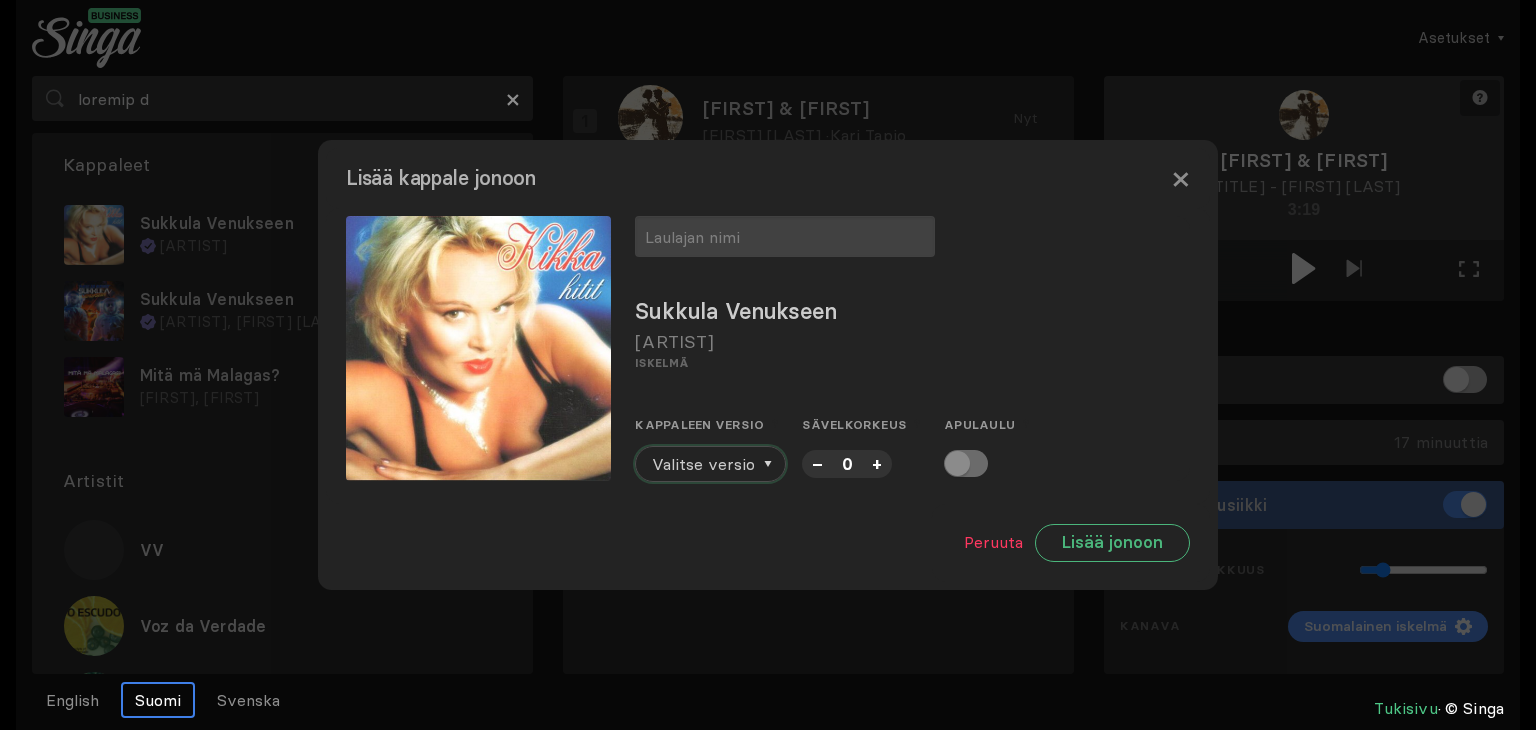 click on "Valitse versio" at bounding box center (703, 464) 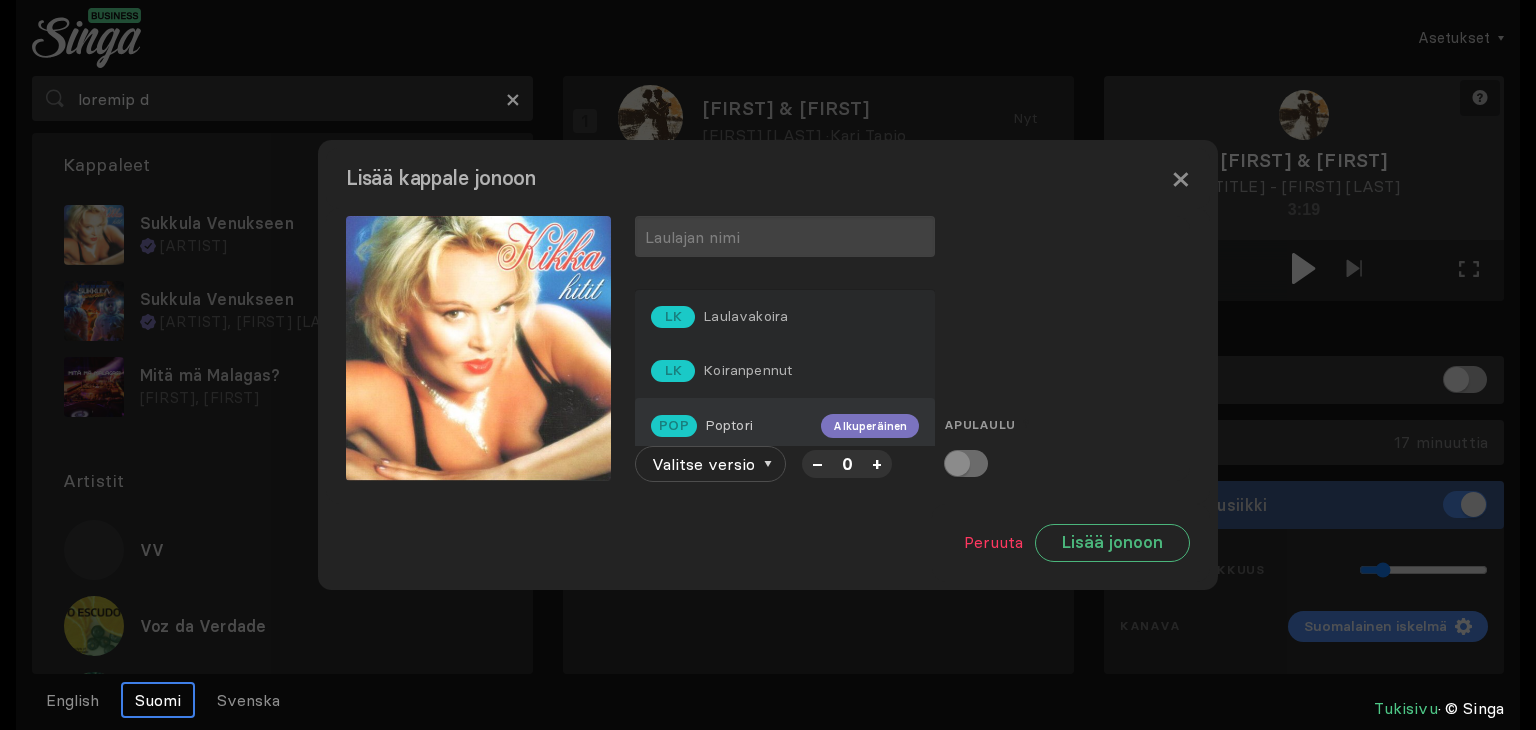 click on "Poptori" at bounding box center [745, 316] 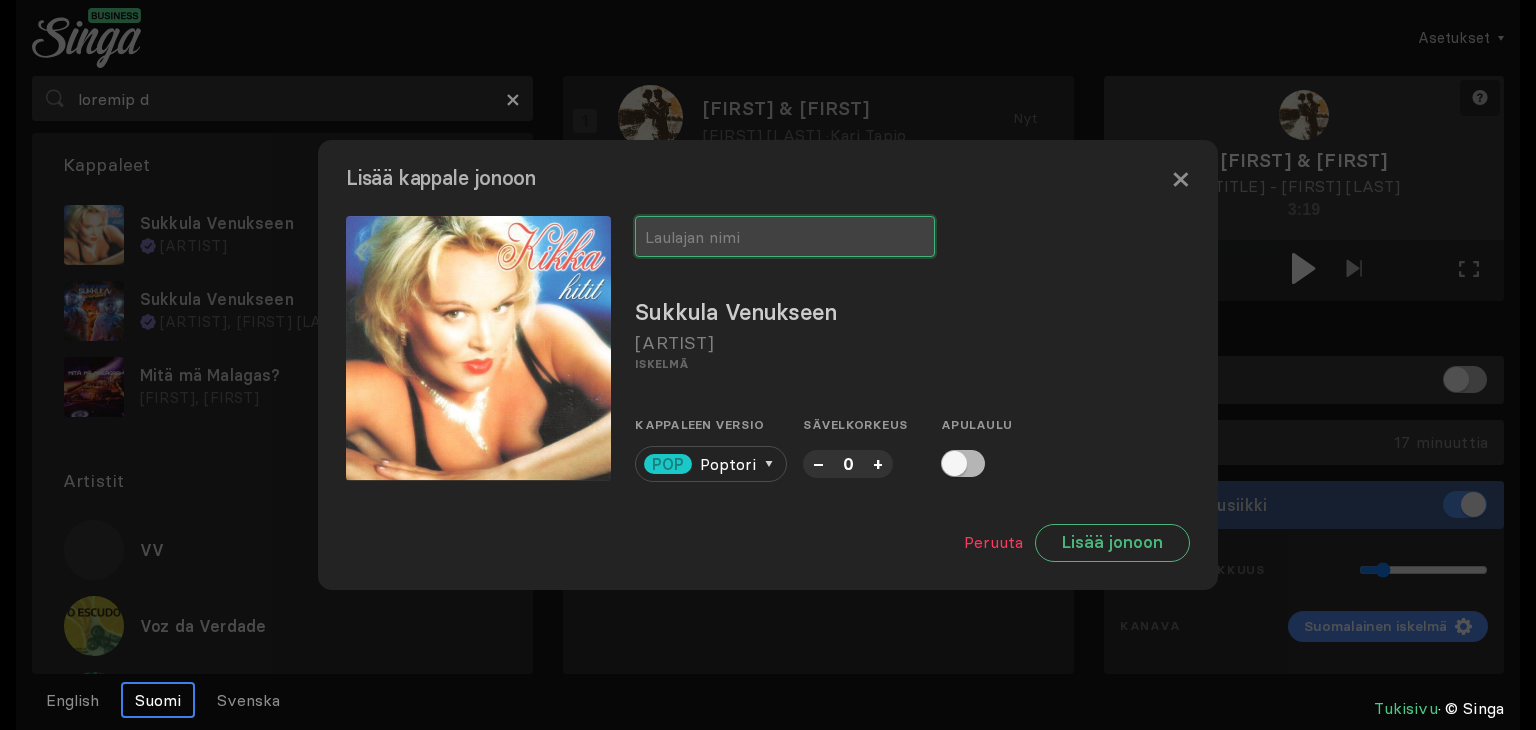 click at bounding box center [785, 236] 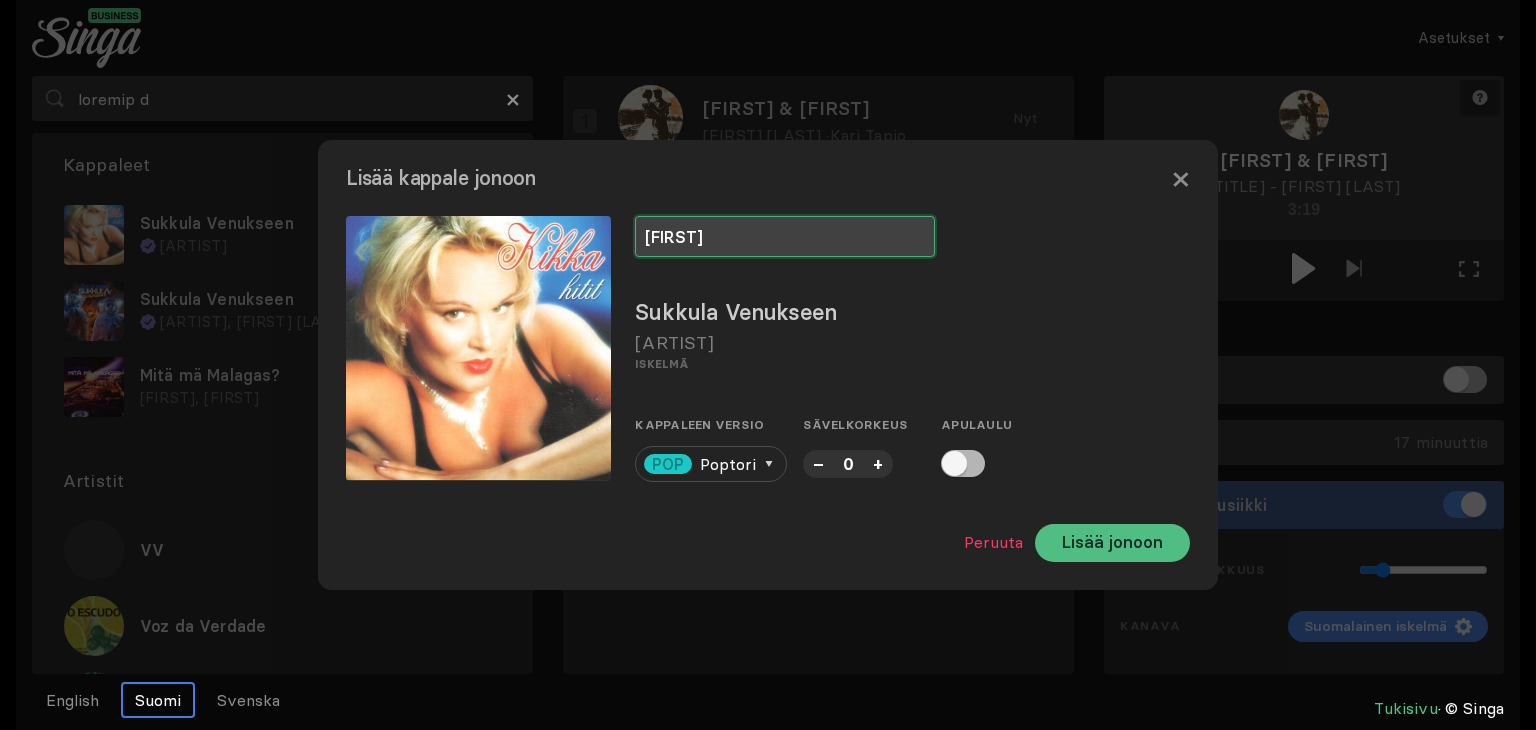 type on "[FIRST]" 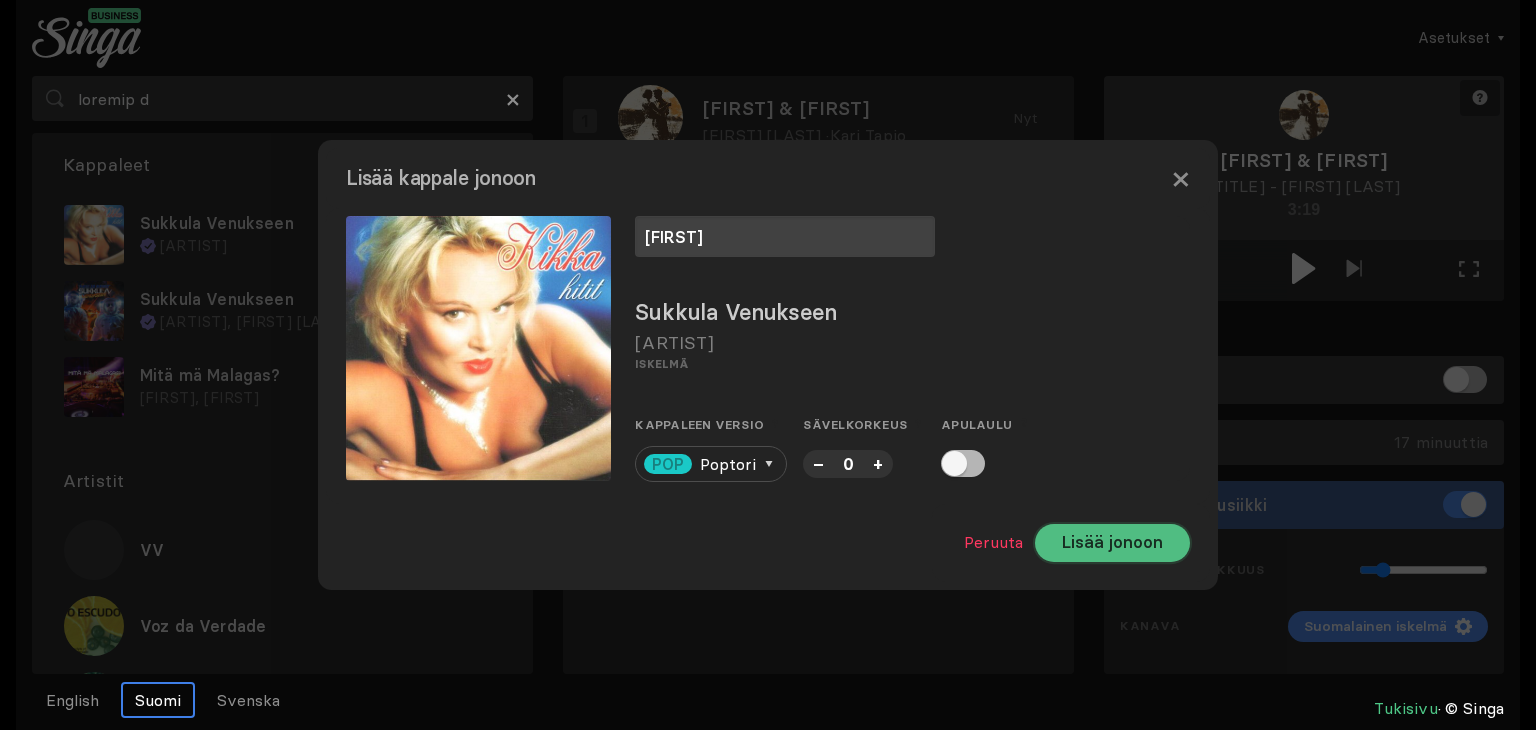 click on "Lisää jonoon" at bounding box center [1112, 543] 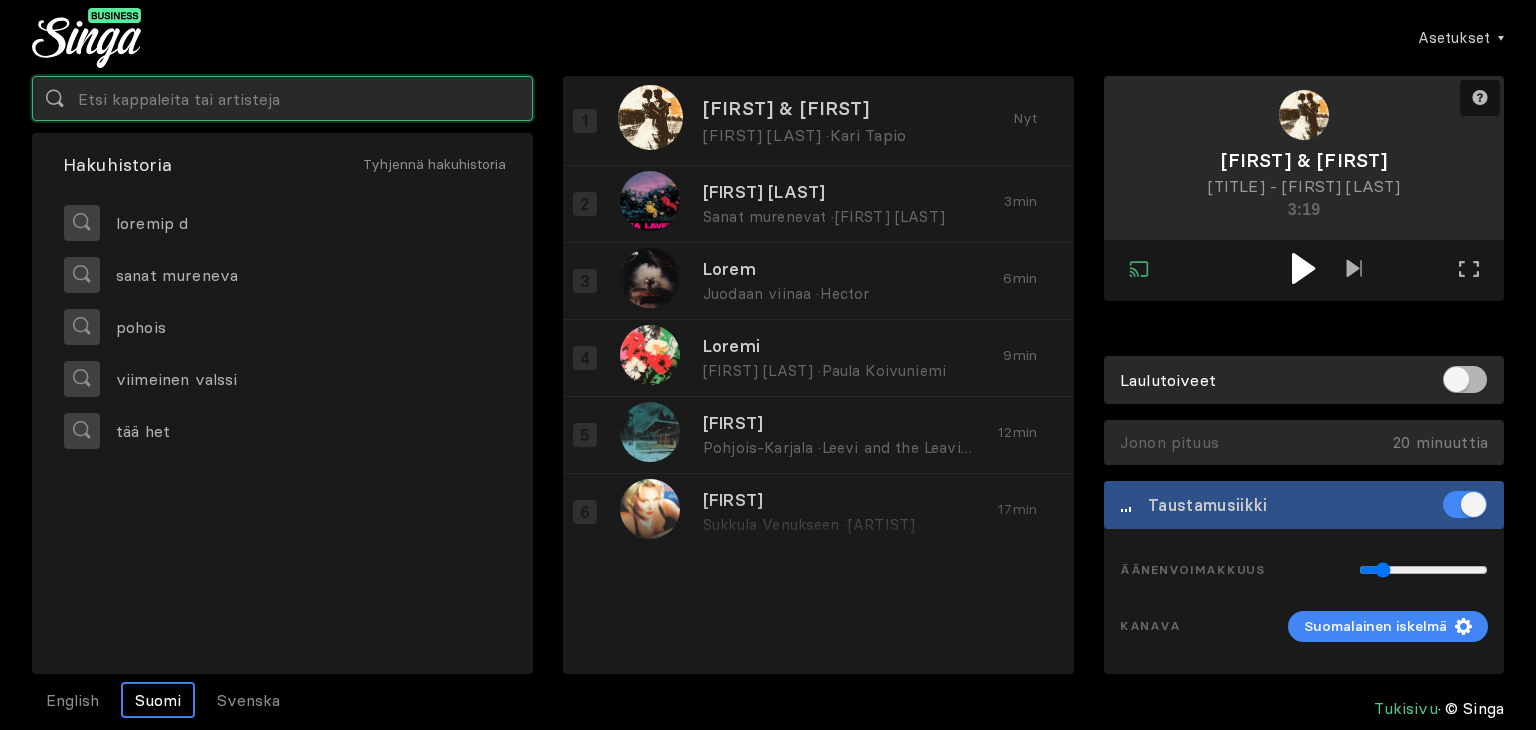 click at bounding box center [282, 98] 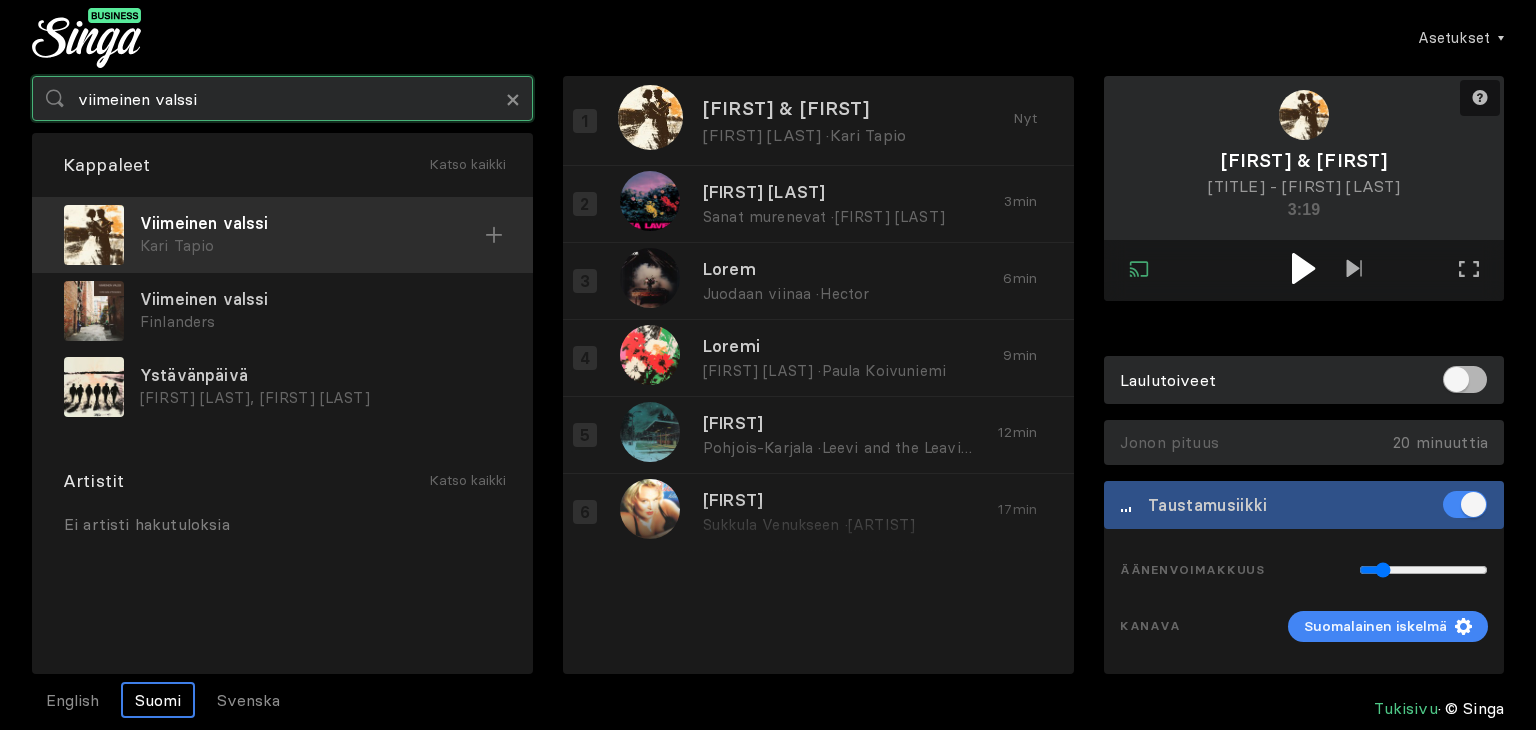 type on "viimeinen valssi" 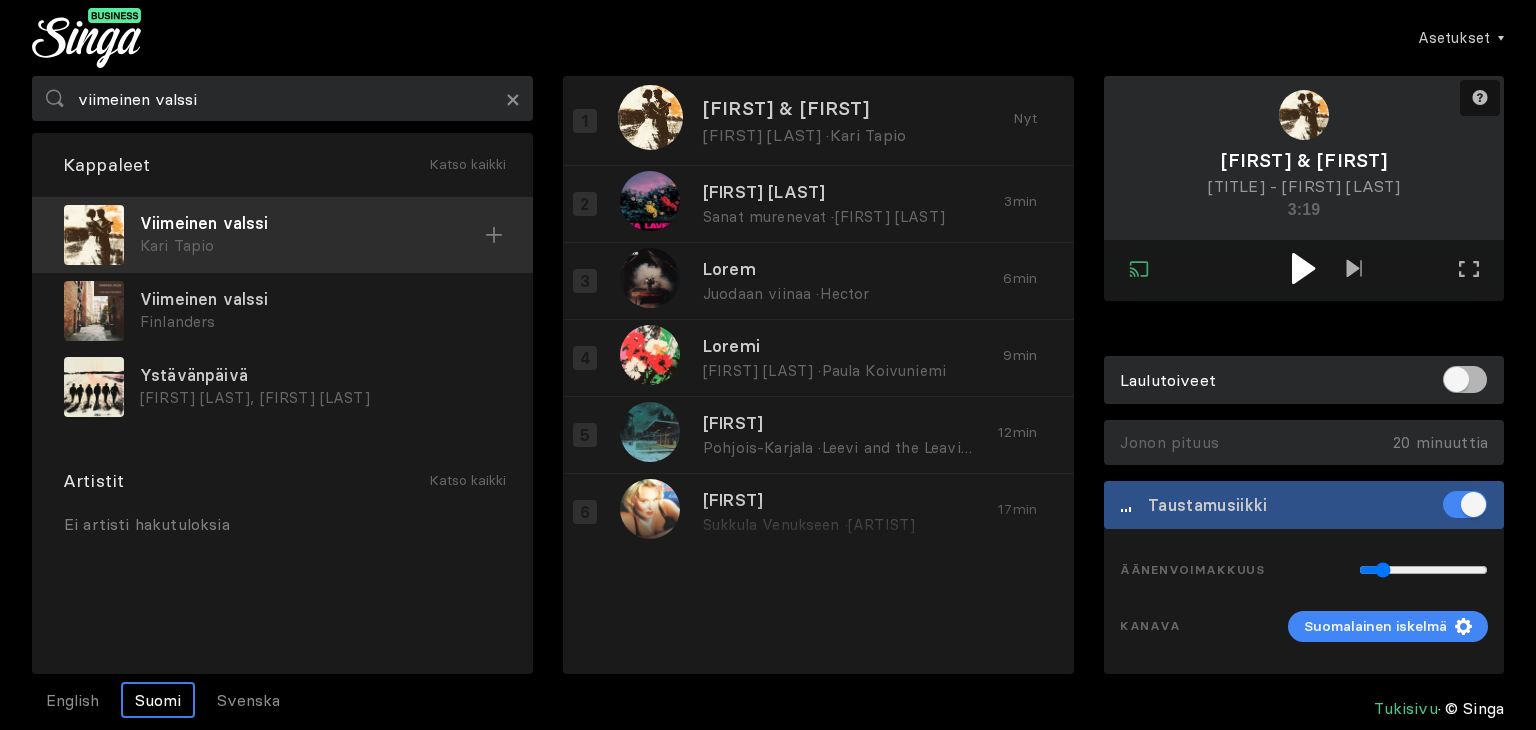 click on "Kari Tapio" at bounding box center (312, 246) 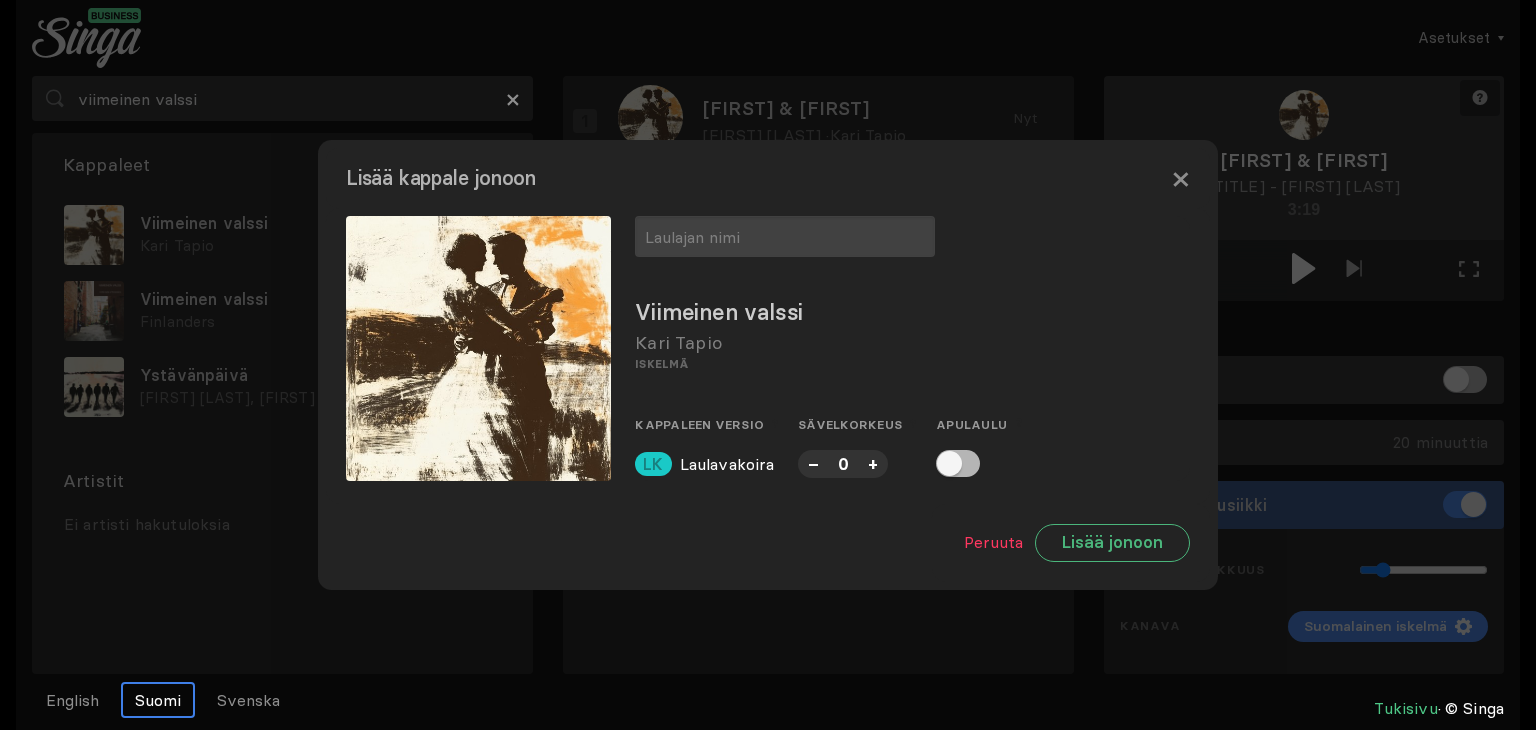 click on "–" at bounding box center [813, 463] 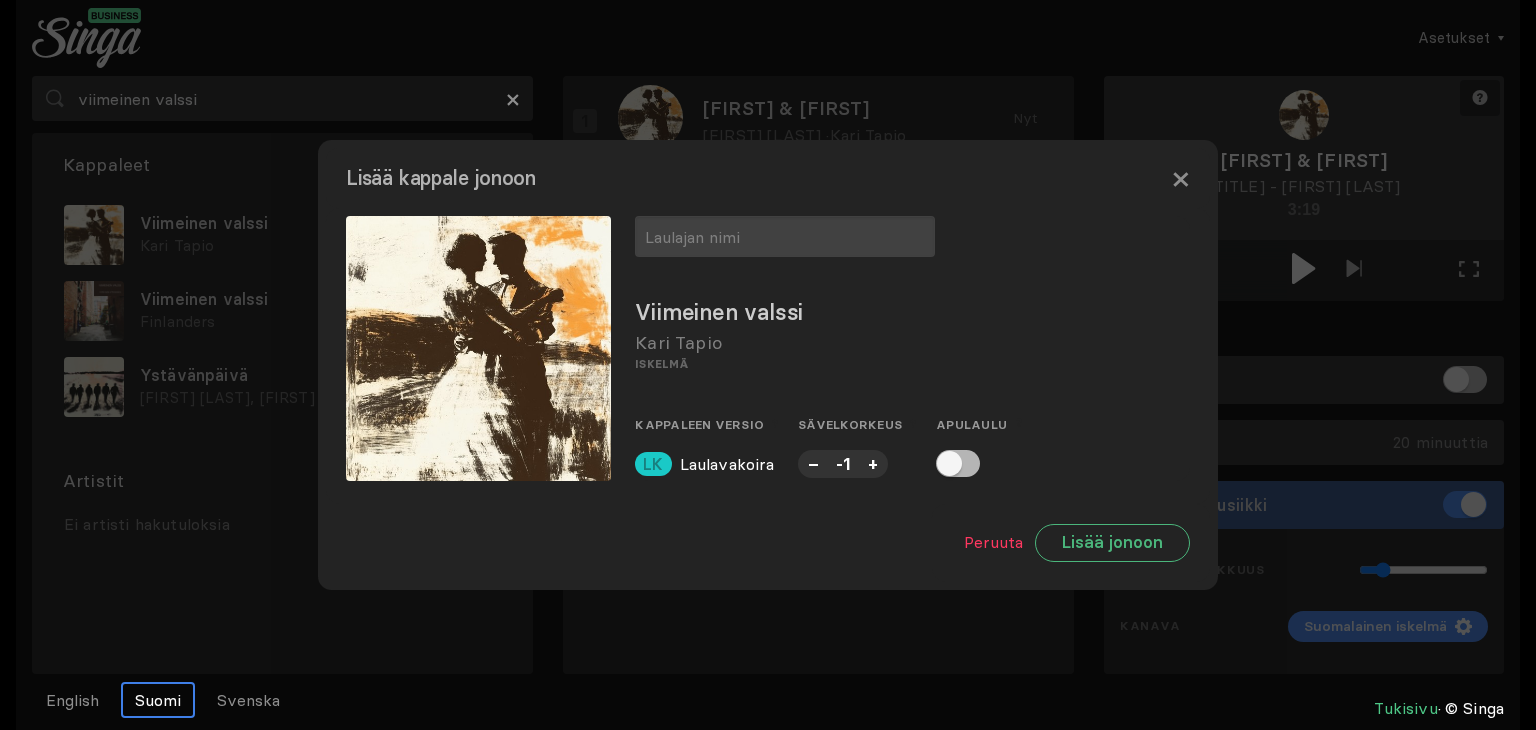 click on "–" at bounding box center (813, 463) 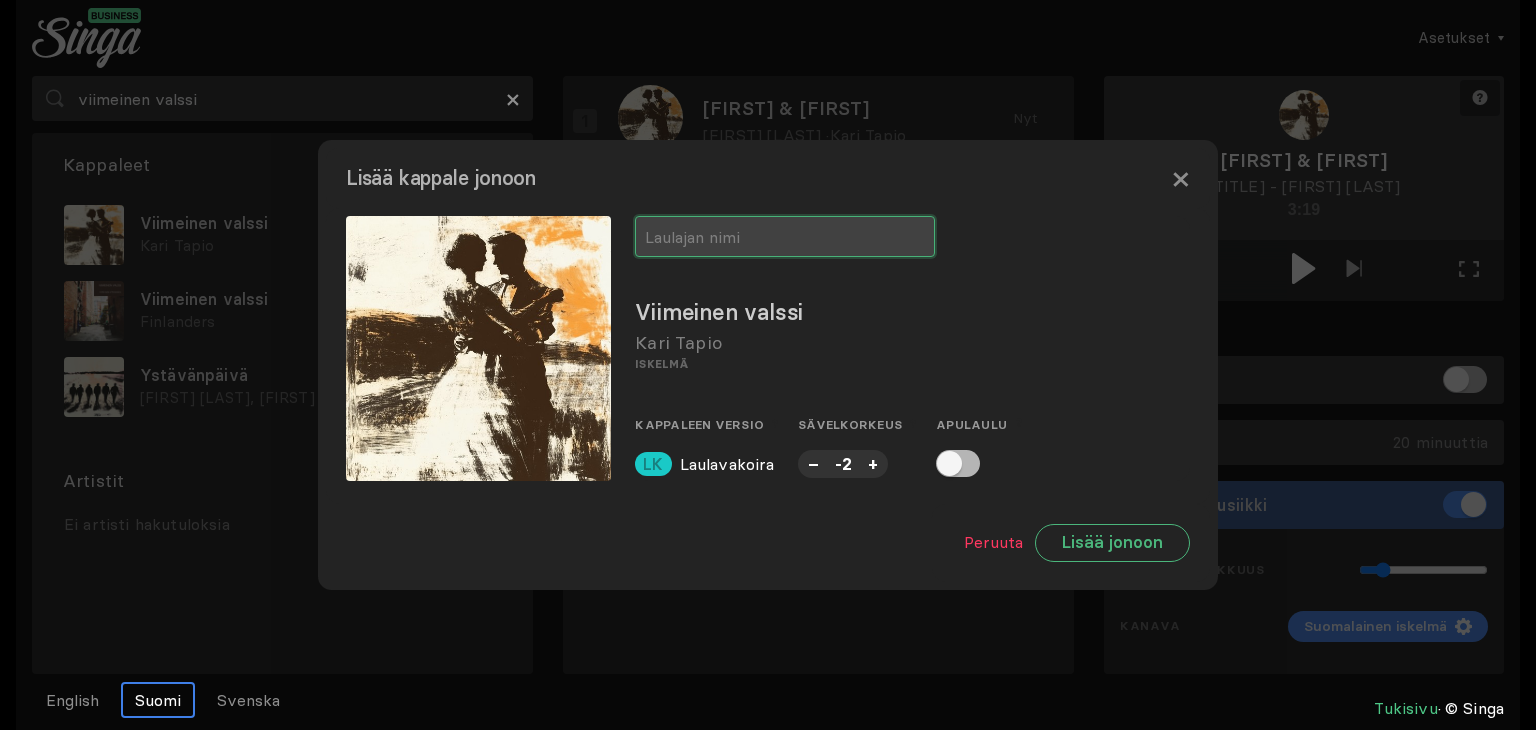 click at bounding box center (785, 236) 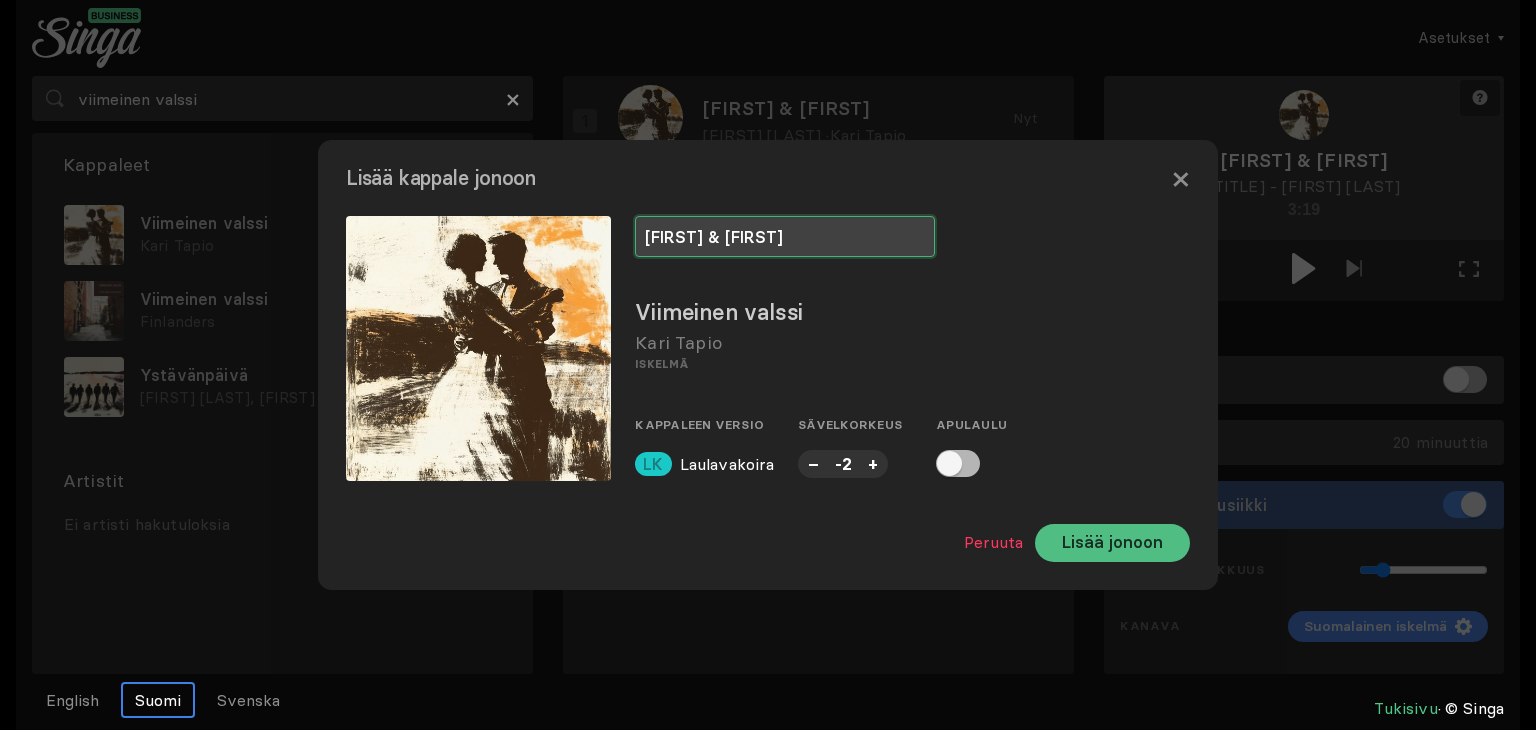 type on "[FIRST] & [FIRST]" 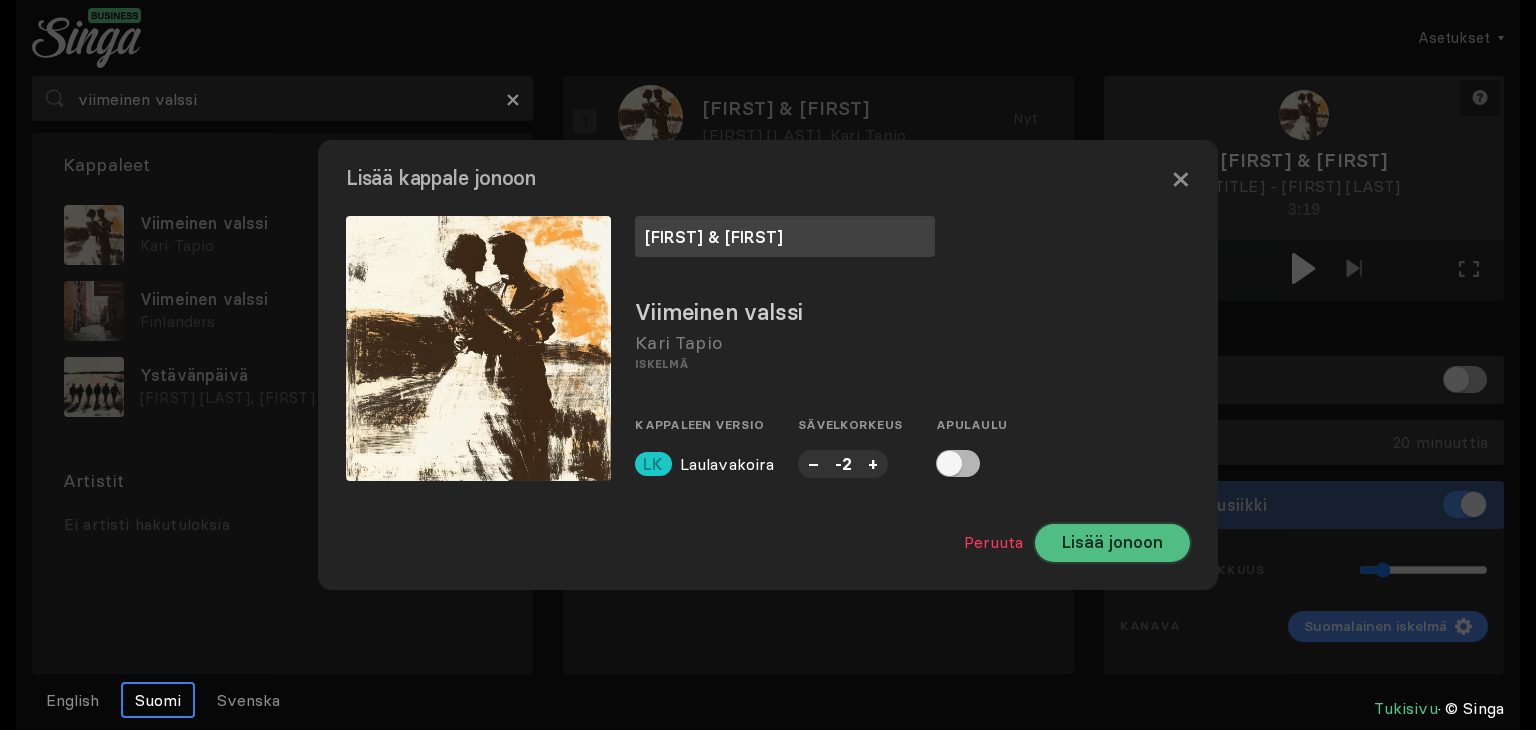 click on "Lisää jonoon" at bounding box center [1112, 543] 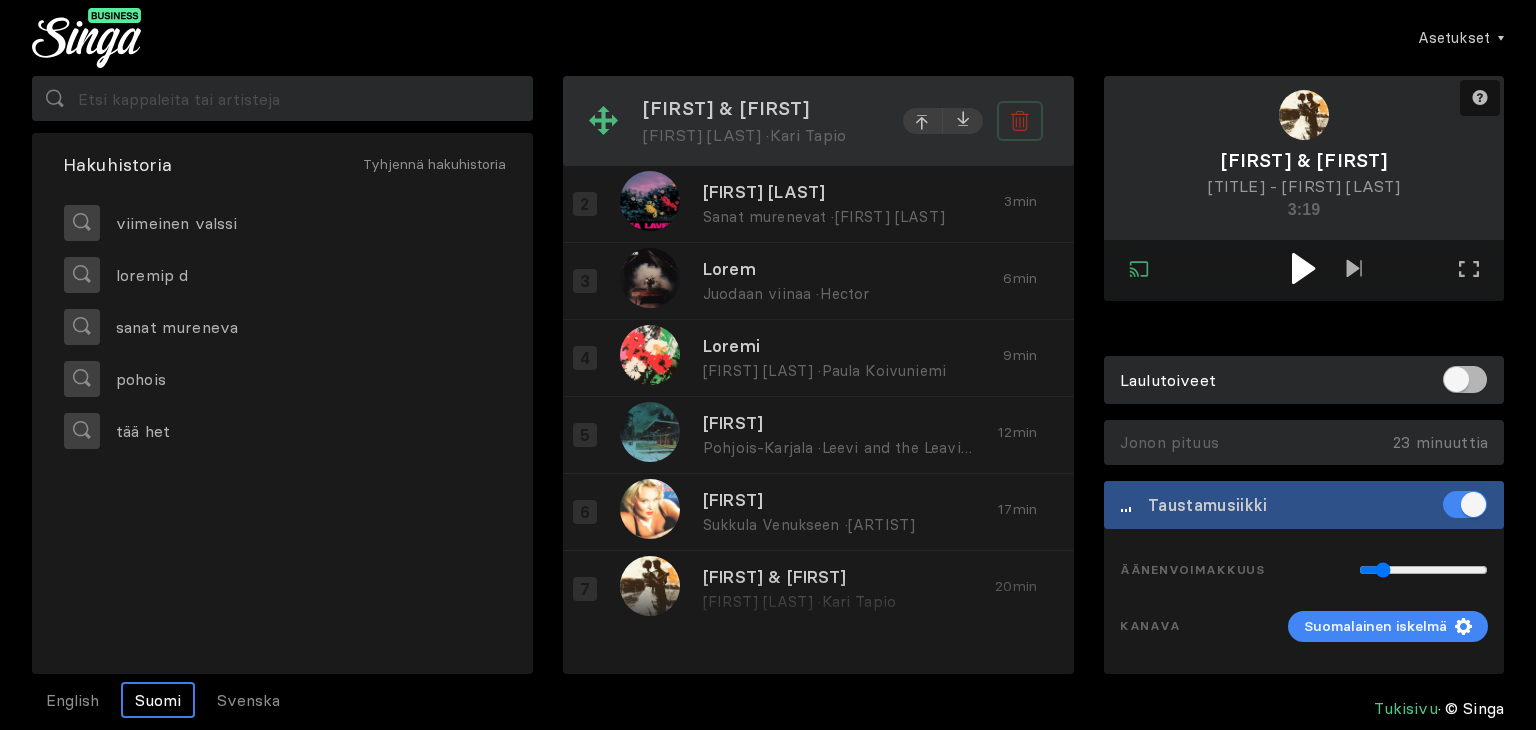 click at bounding box center (1020, 121) 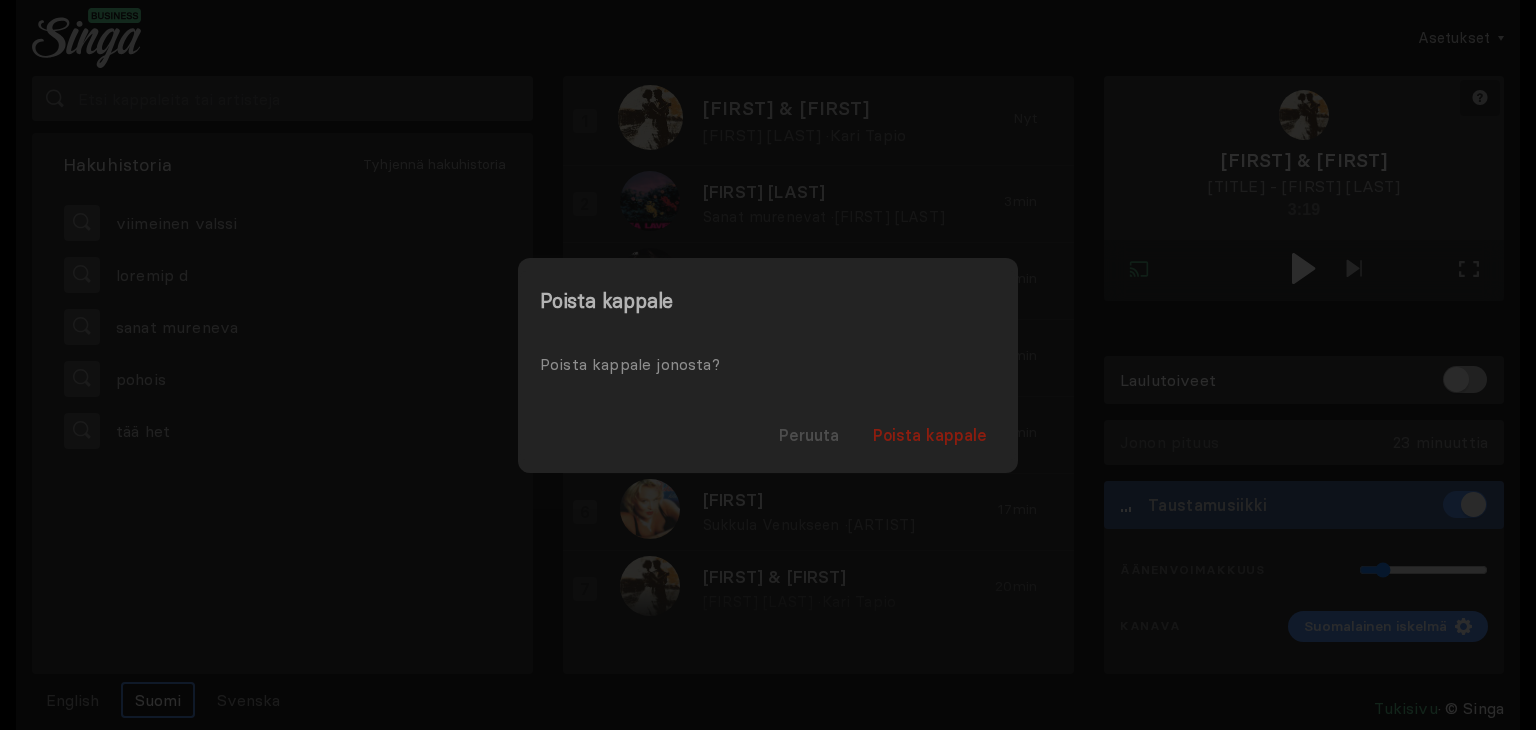click on "Poista kappale" at bounding box center (930, 435) 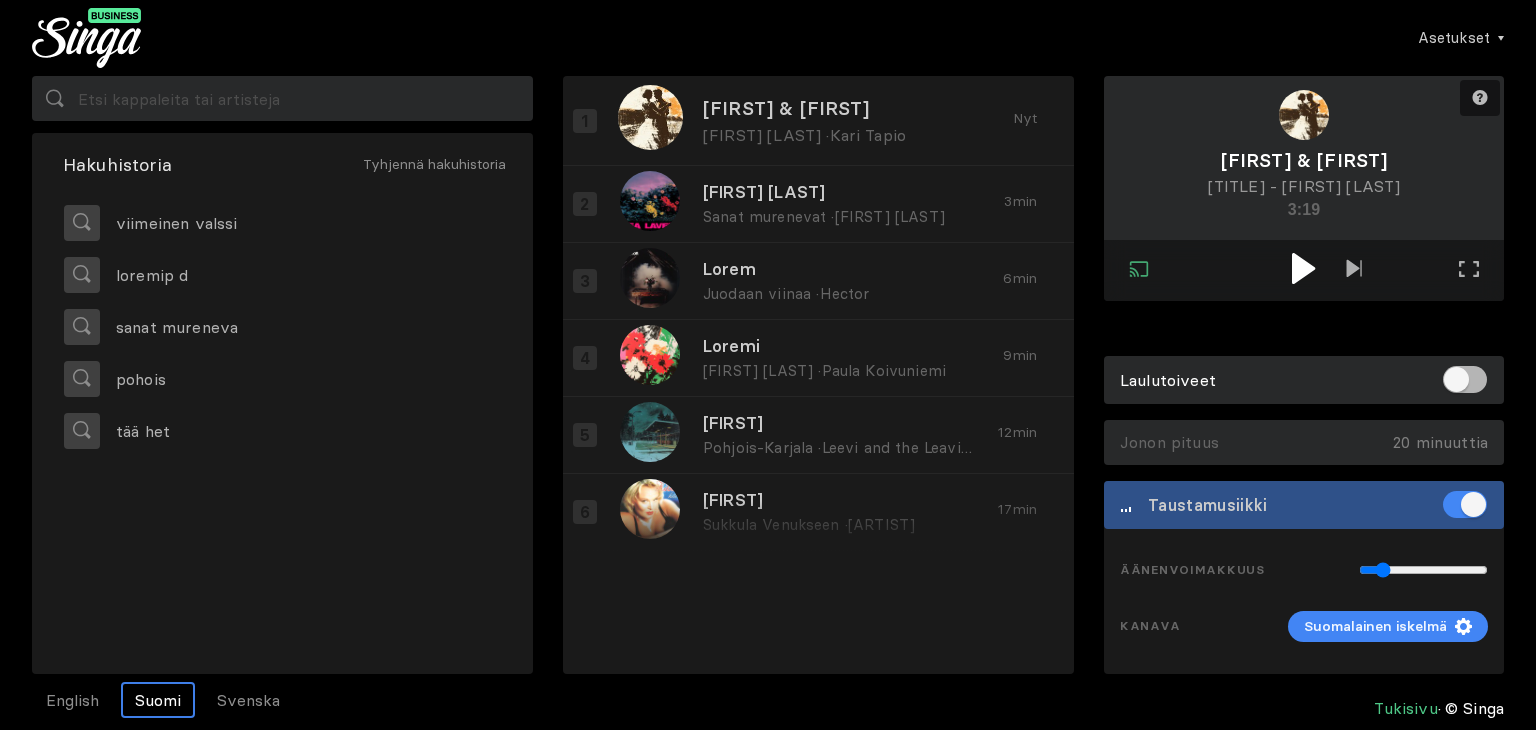 click at bounding box center (1303, 268) 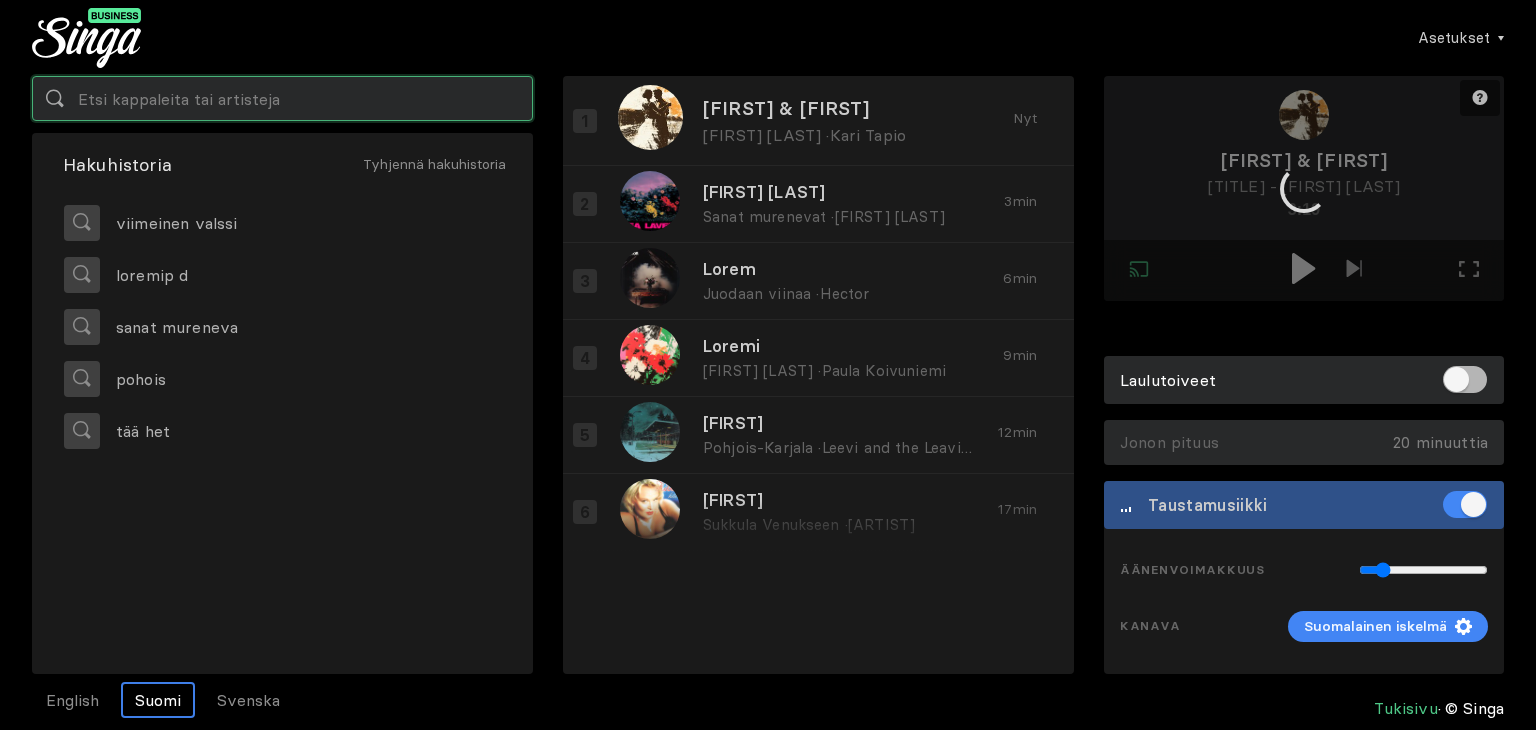 click at bounding box center [282, 98] 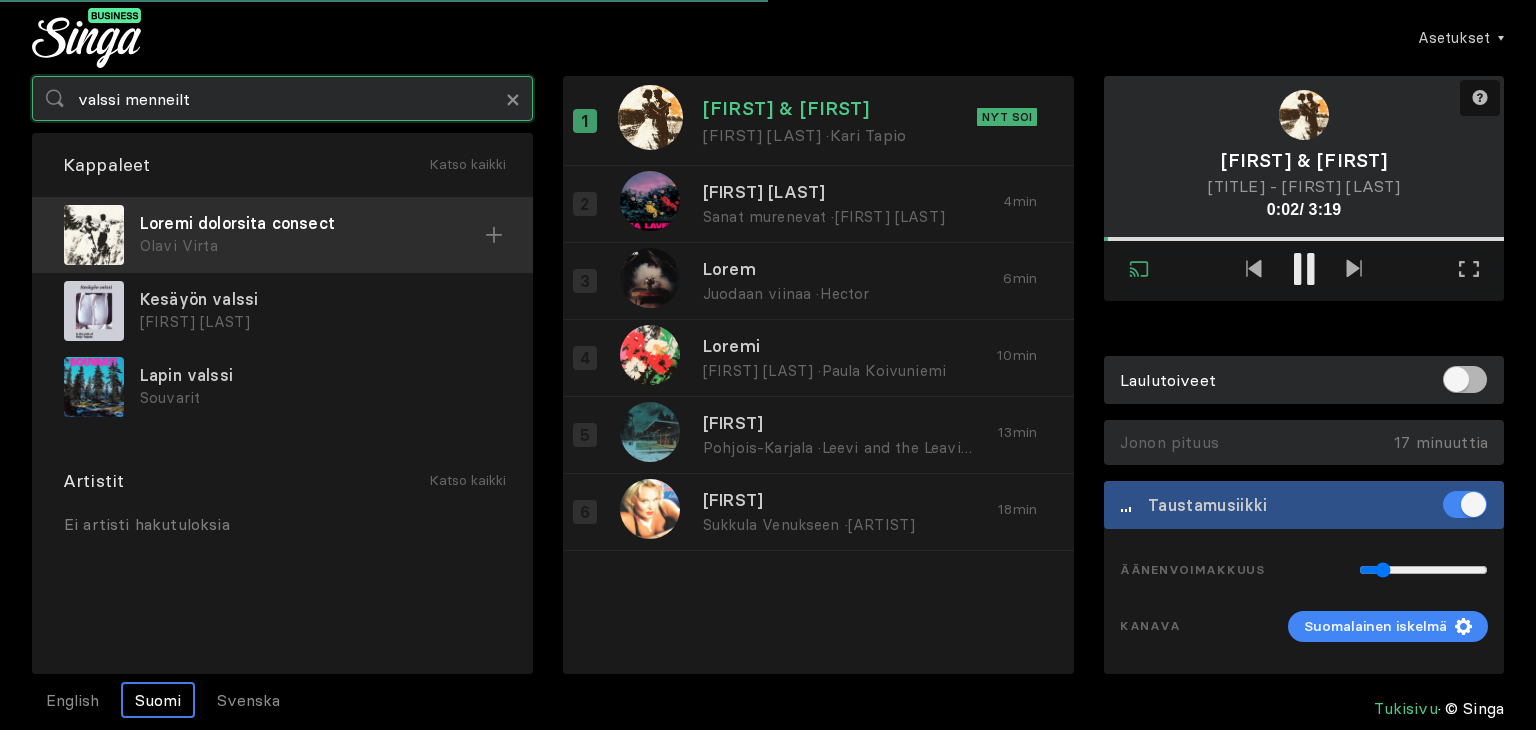 type on "valssi menneilt" 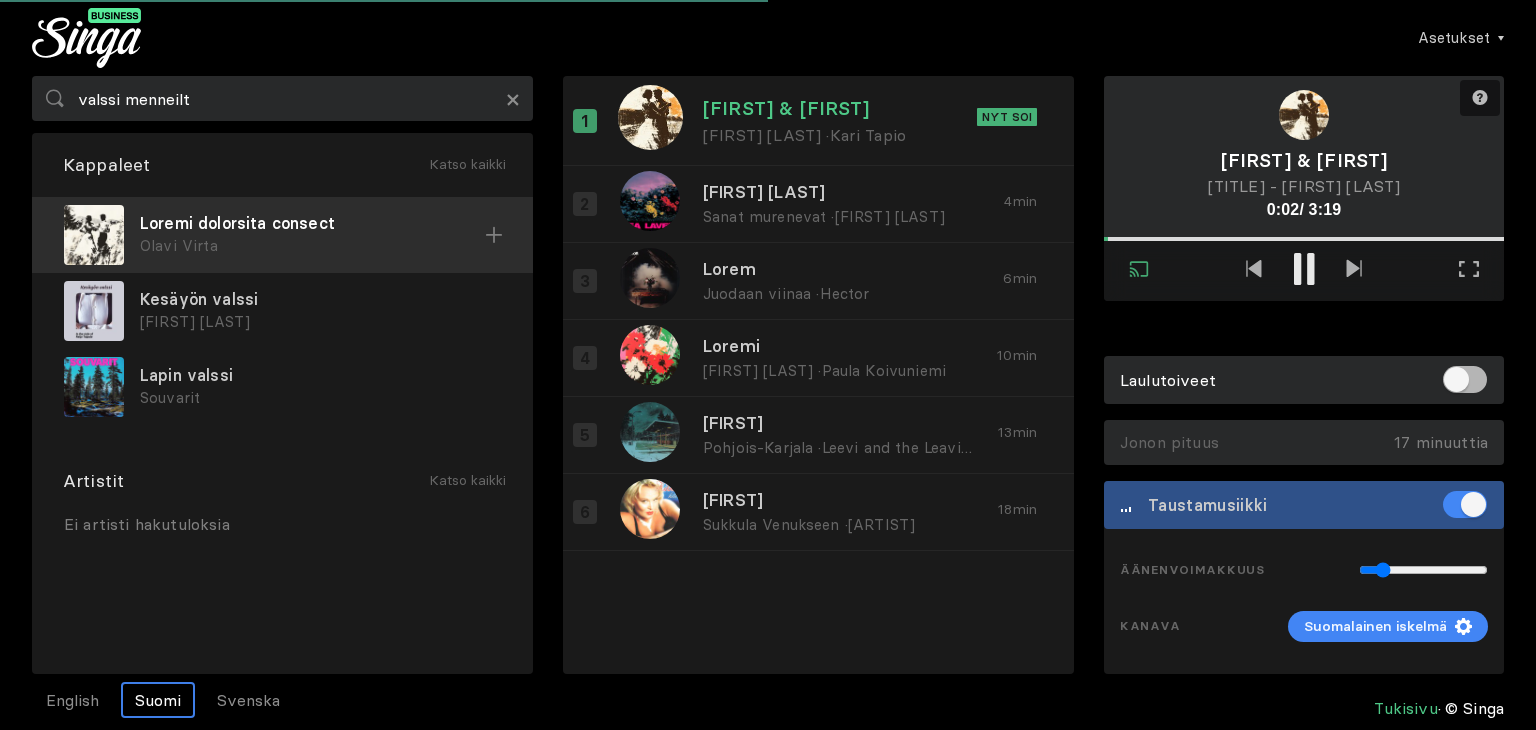 click on "Olavi Virta" at bounding box center [312, 246] 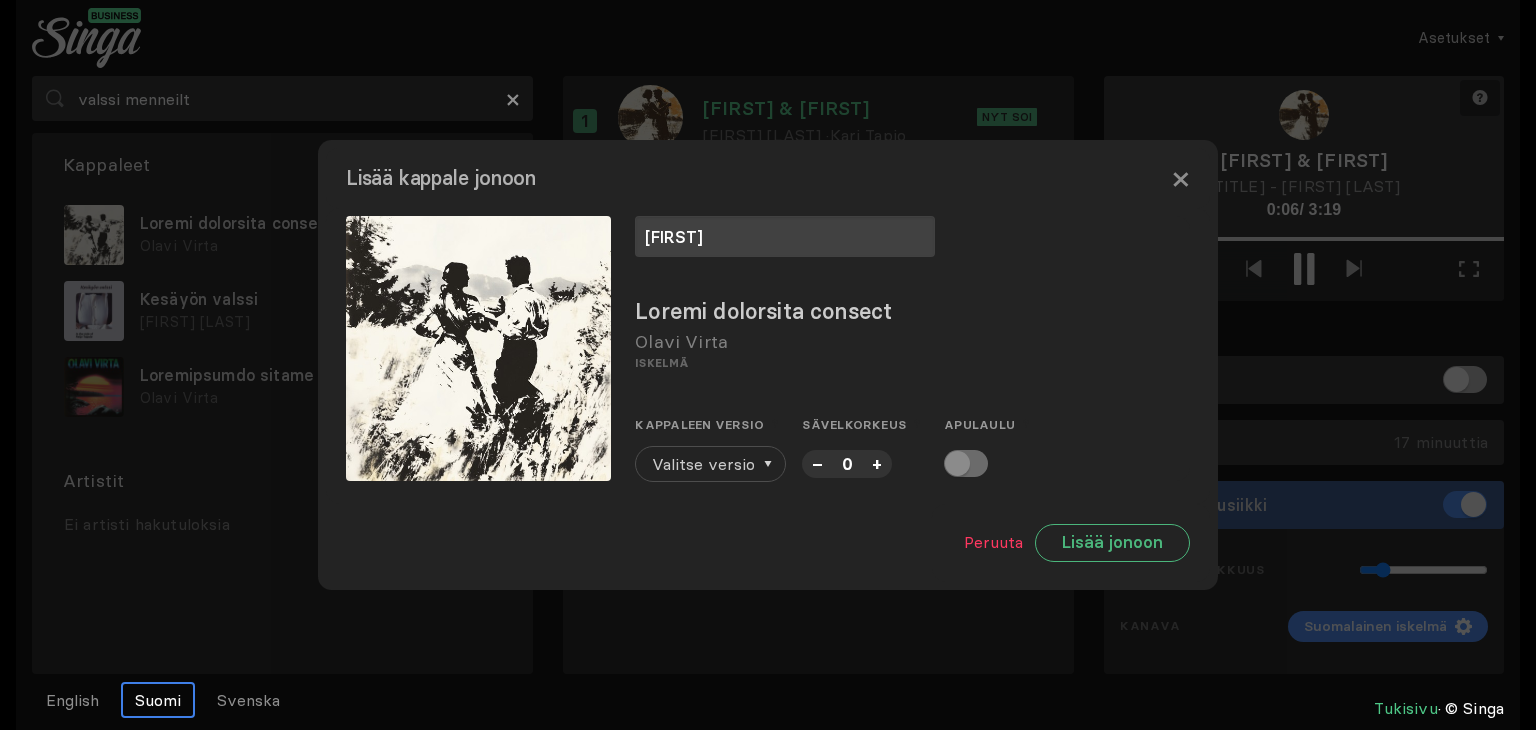 type on "[FIRST]" 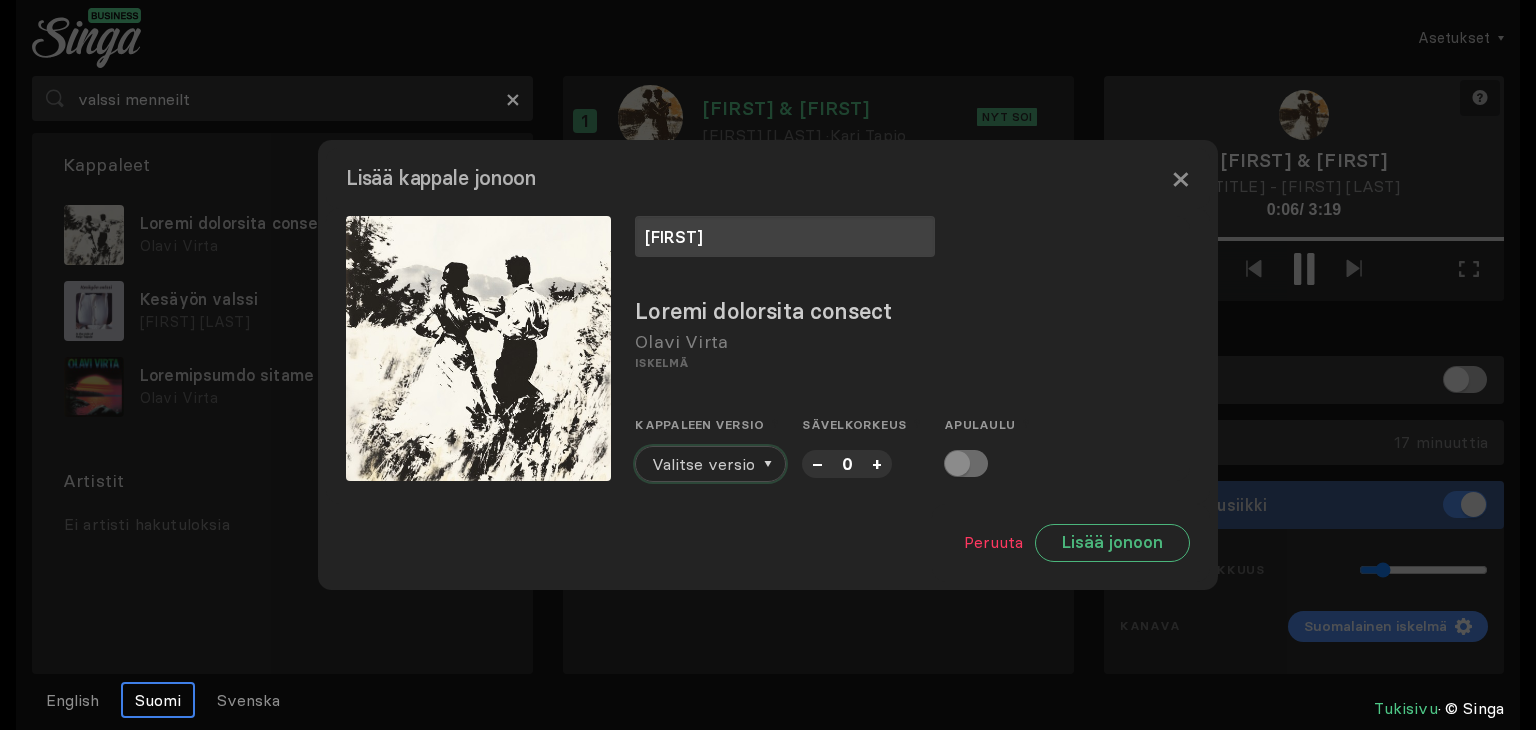 click on "Valitse versio" at bounding box center (703, 464) 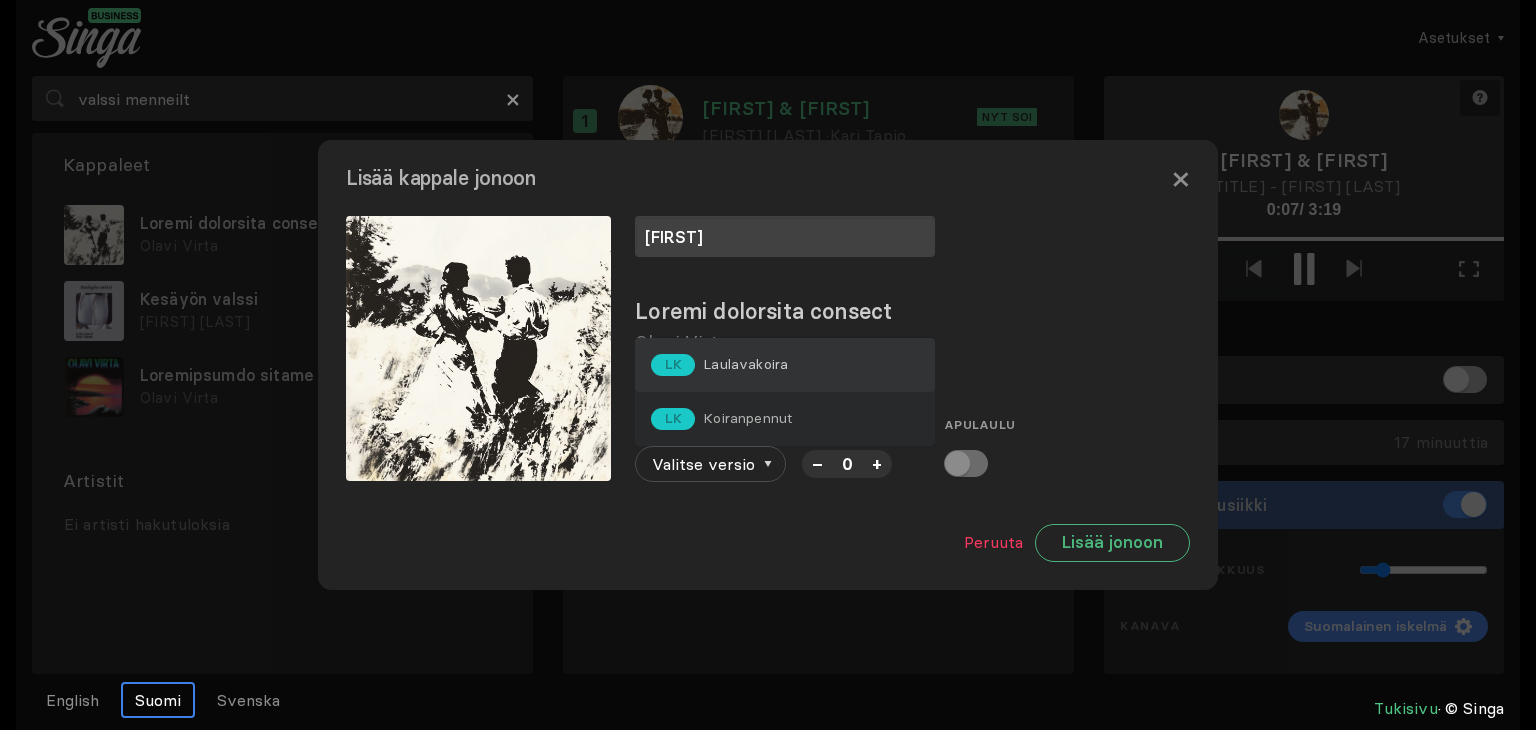 click on "Laulavakoira" at bounding box center (745, 364) 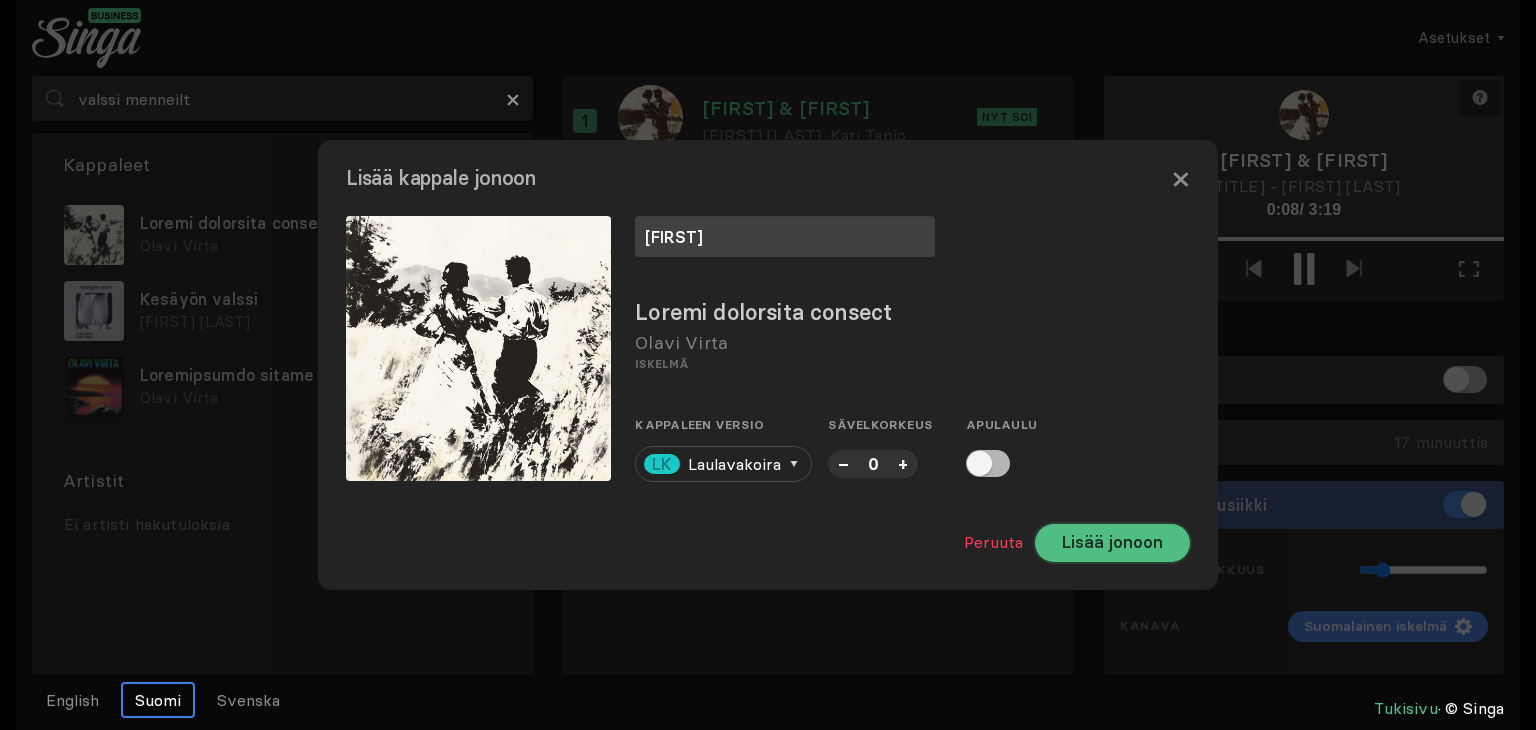 click on "Lisää jonoon" at bounding box center (1112, 543) 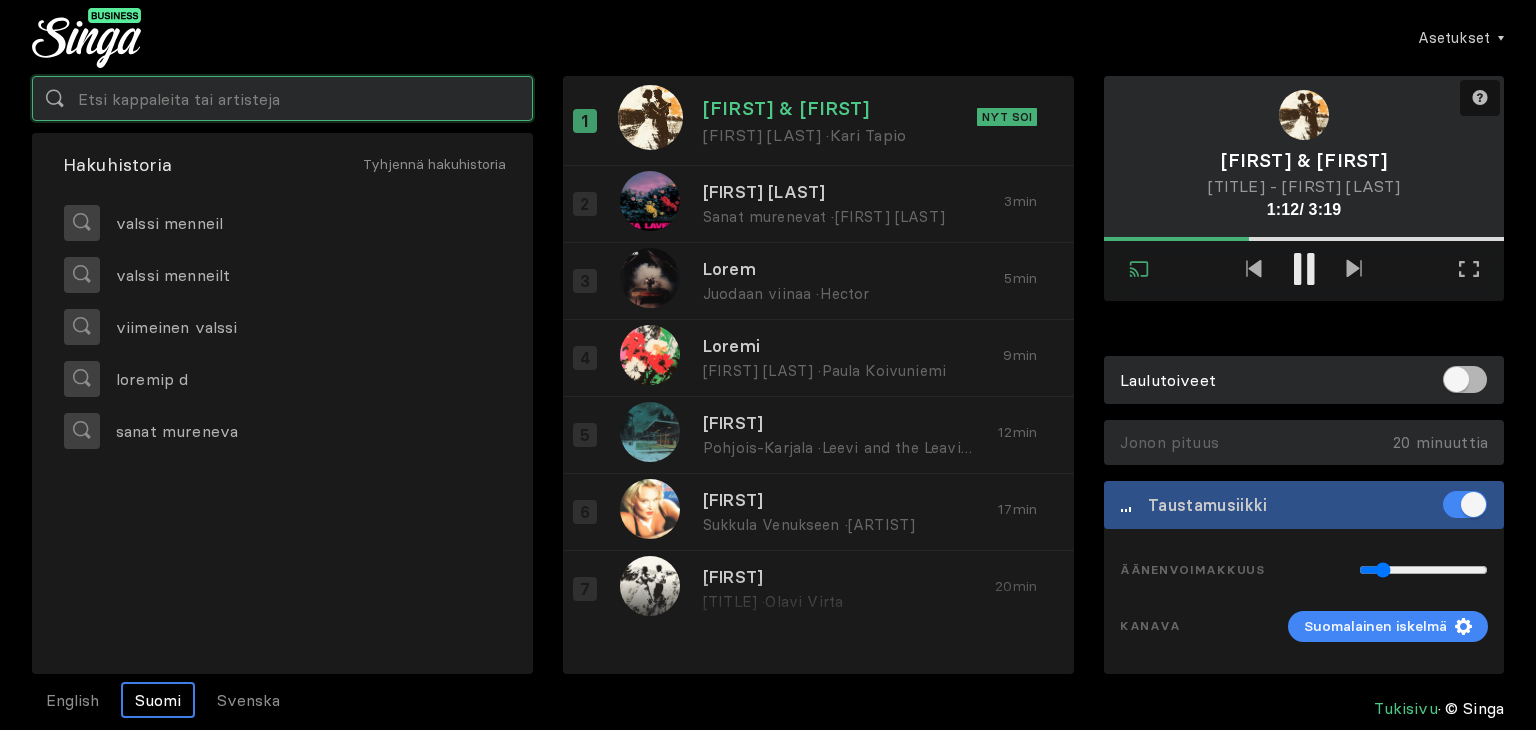 click at bounding box center [282, 98] 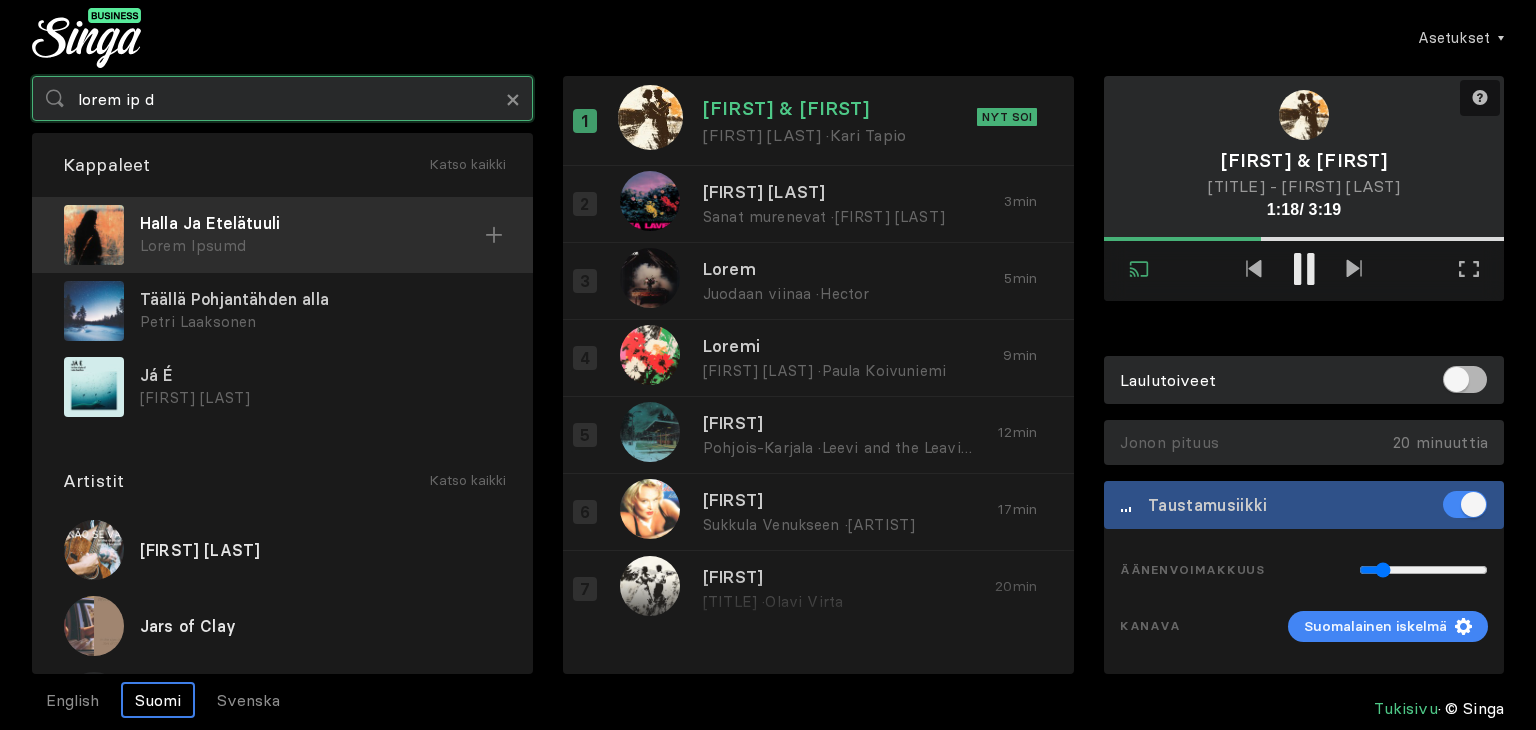 type on "lorem ip d" 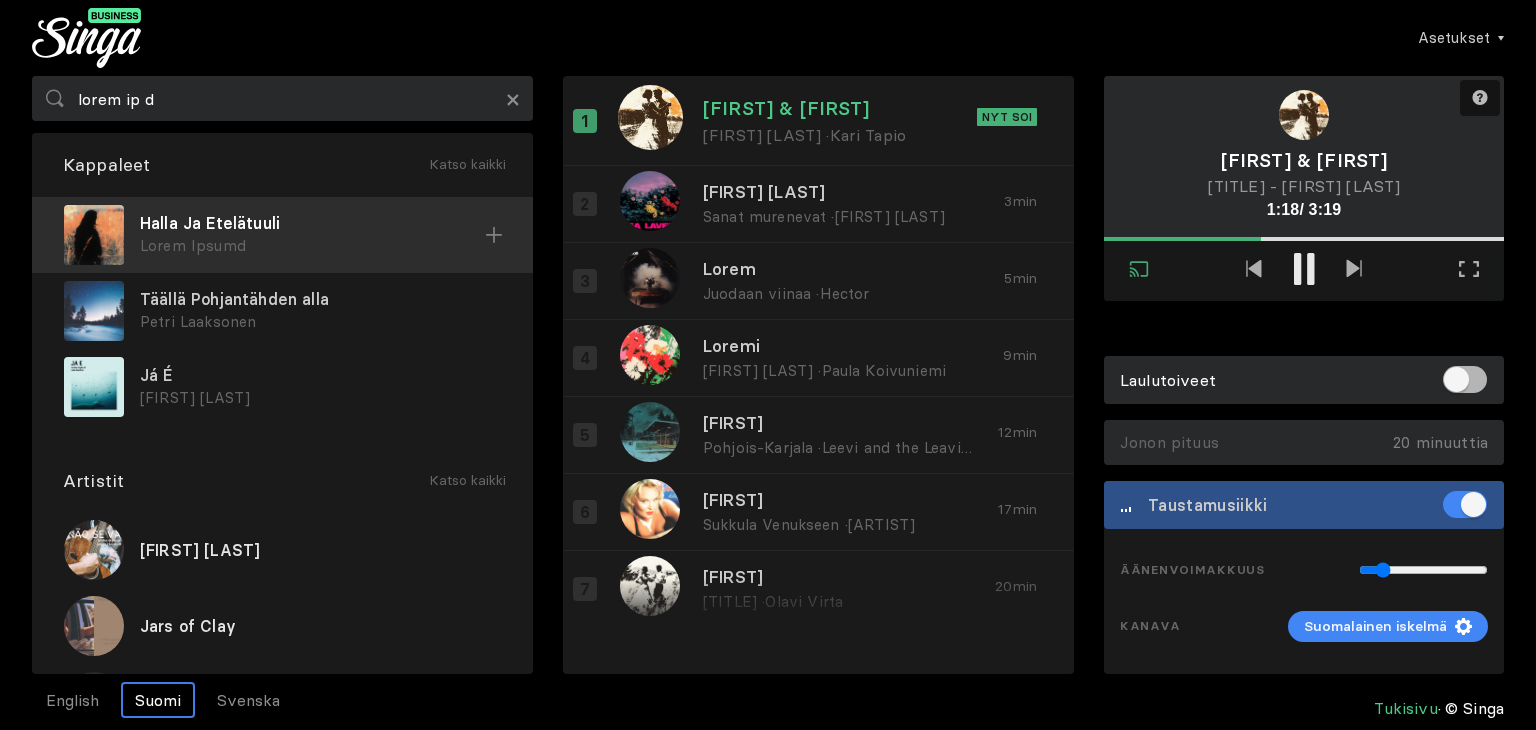 click on "Halla Ja Etelätuuli" at bounding box center [312, 223] 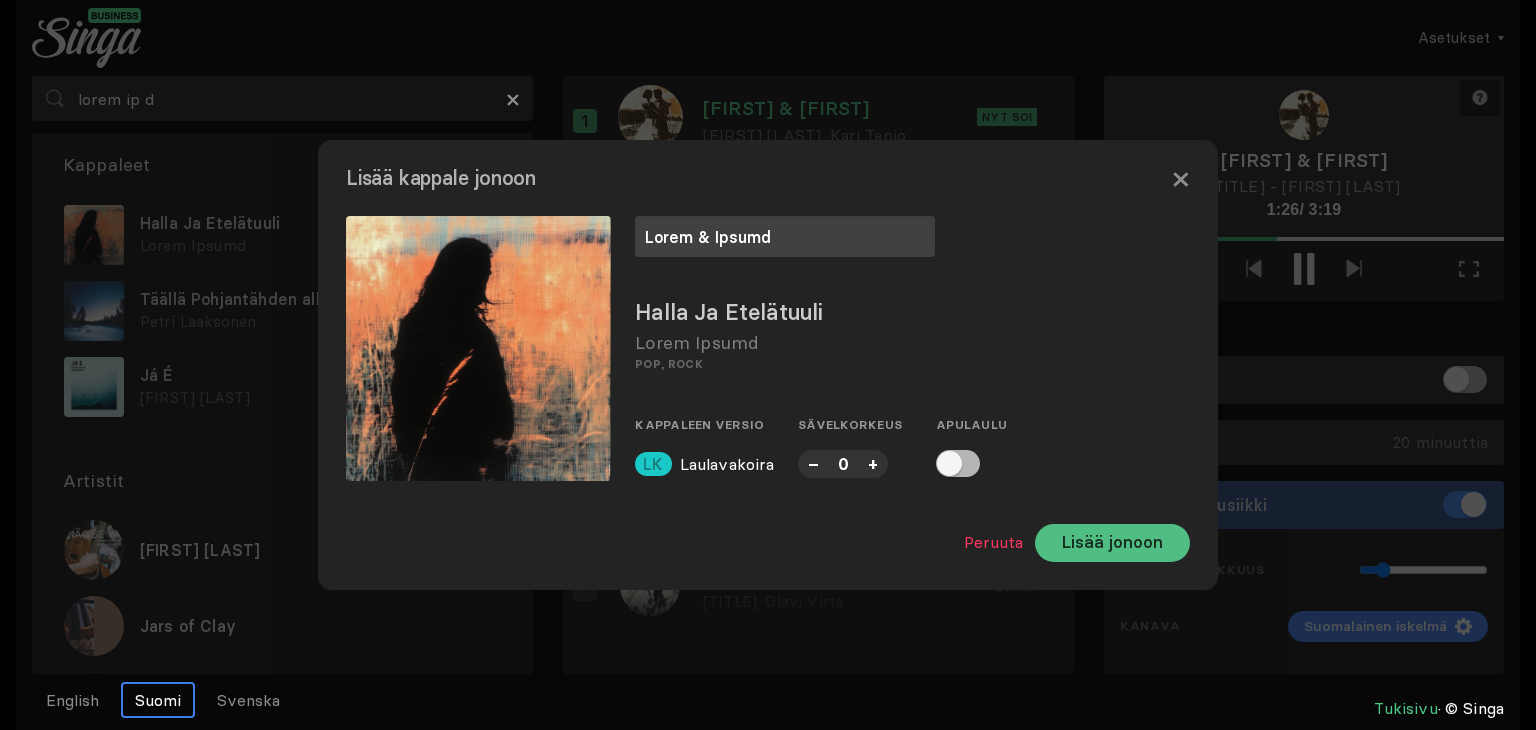 type on "Lorem & Ipsumd" 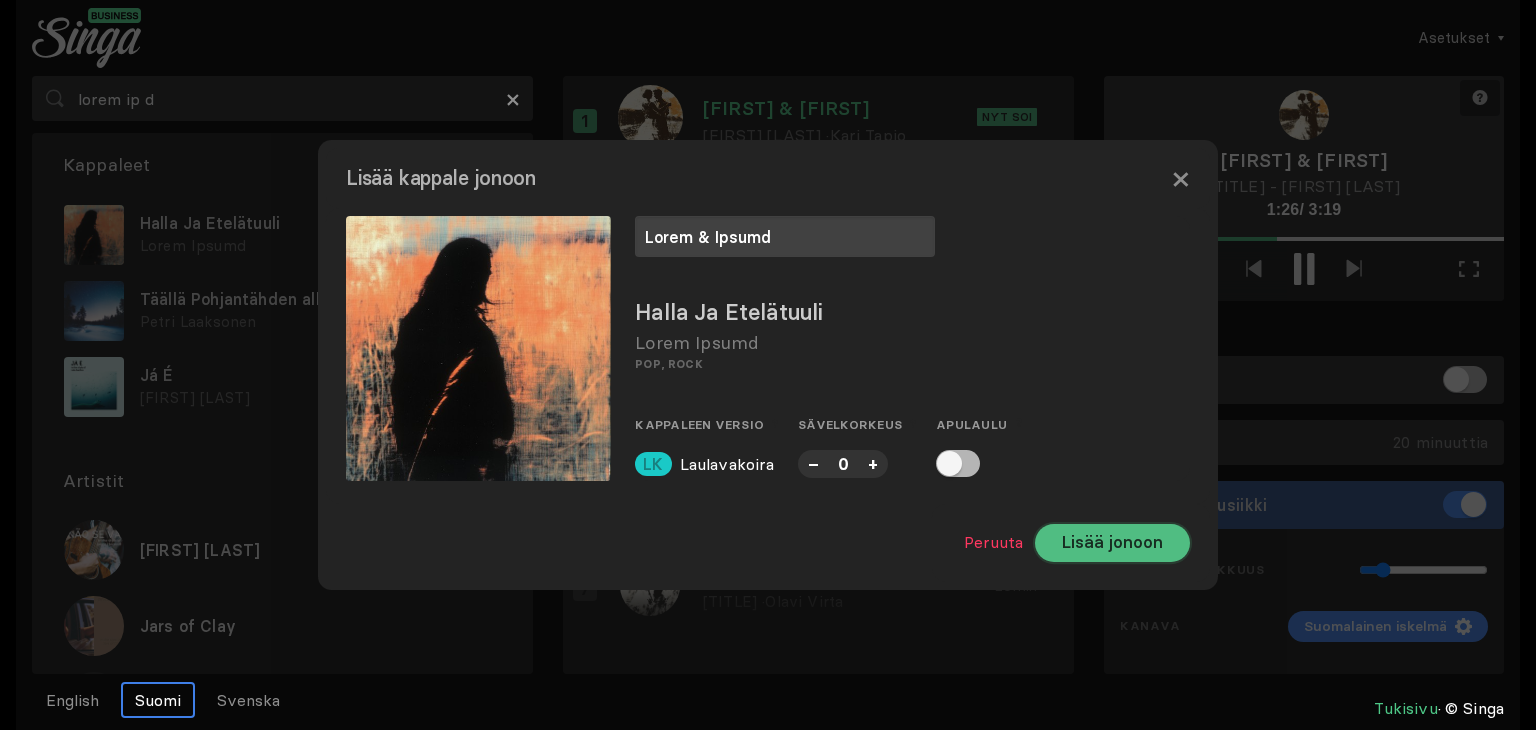 click on "Lisää jonoon" at bounding box center [1112, 543] 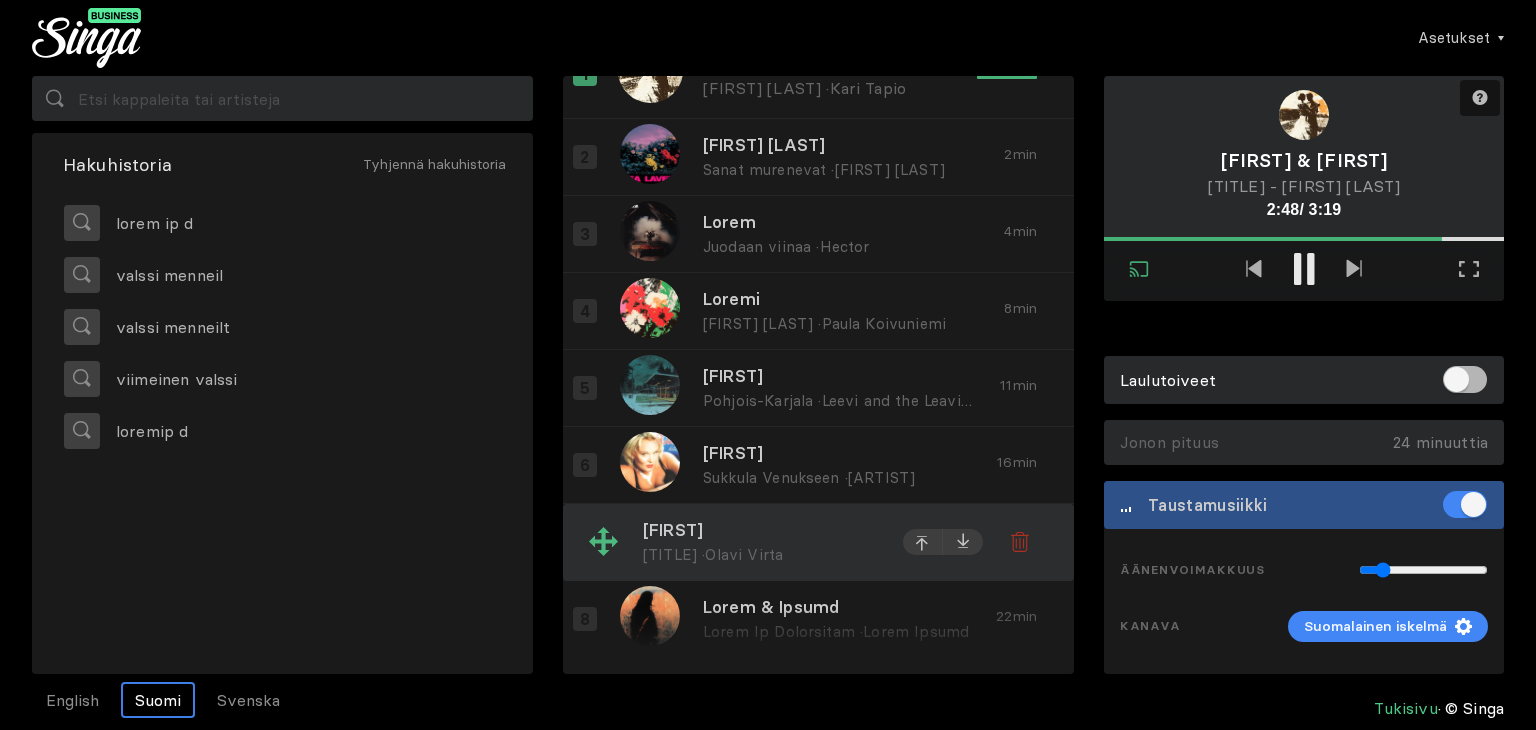 scroll, scrollTop: 0, scrollLeft: 0, axis: both 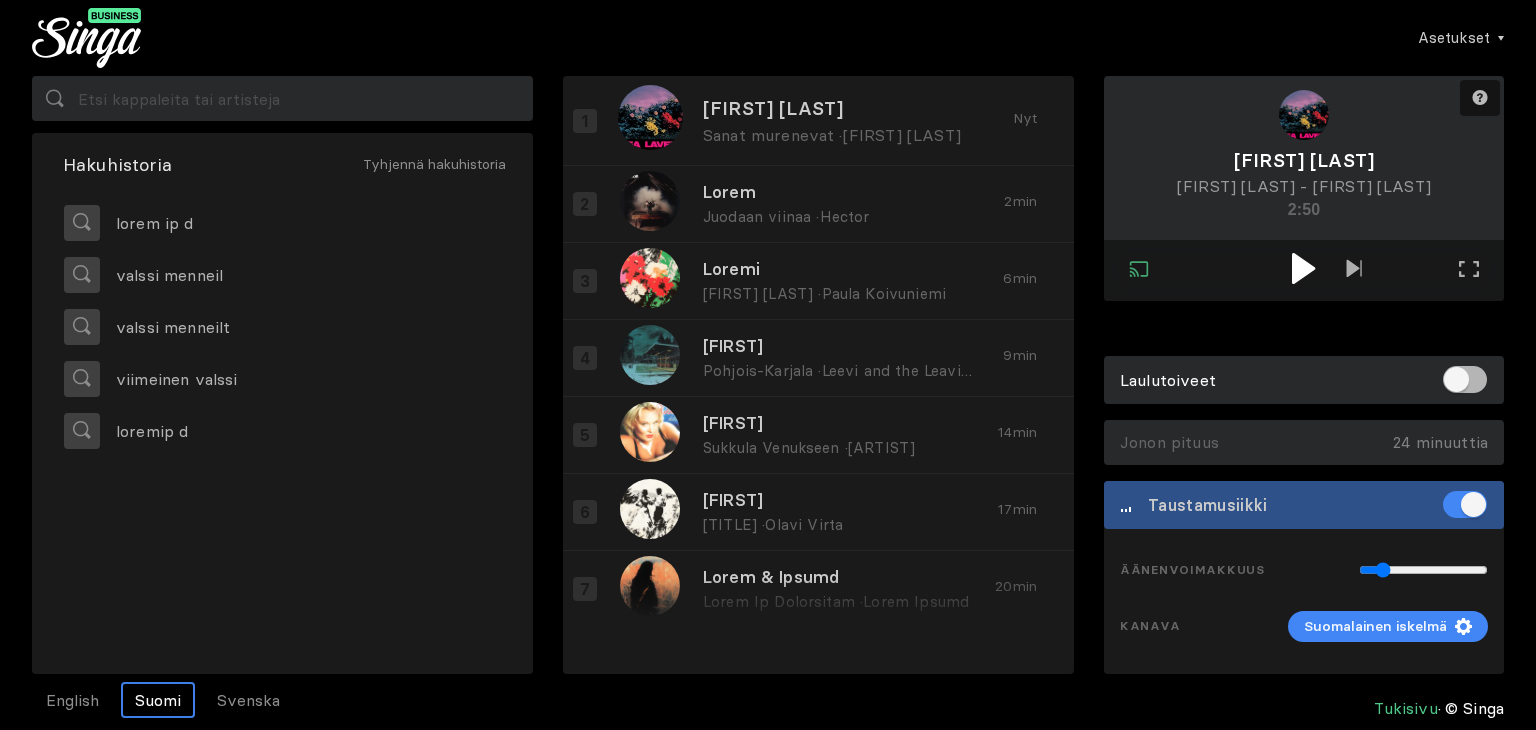 click at bounding box center [1303, 268] 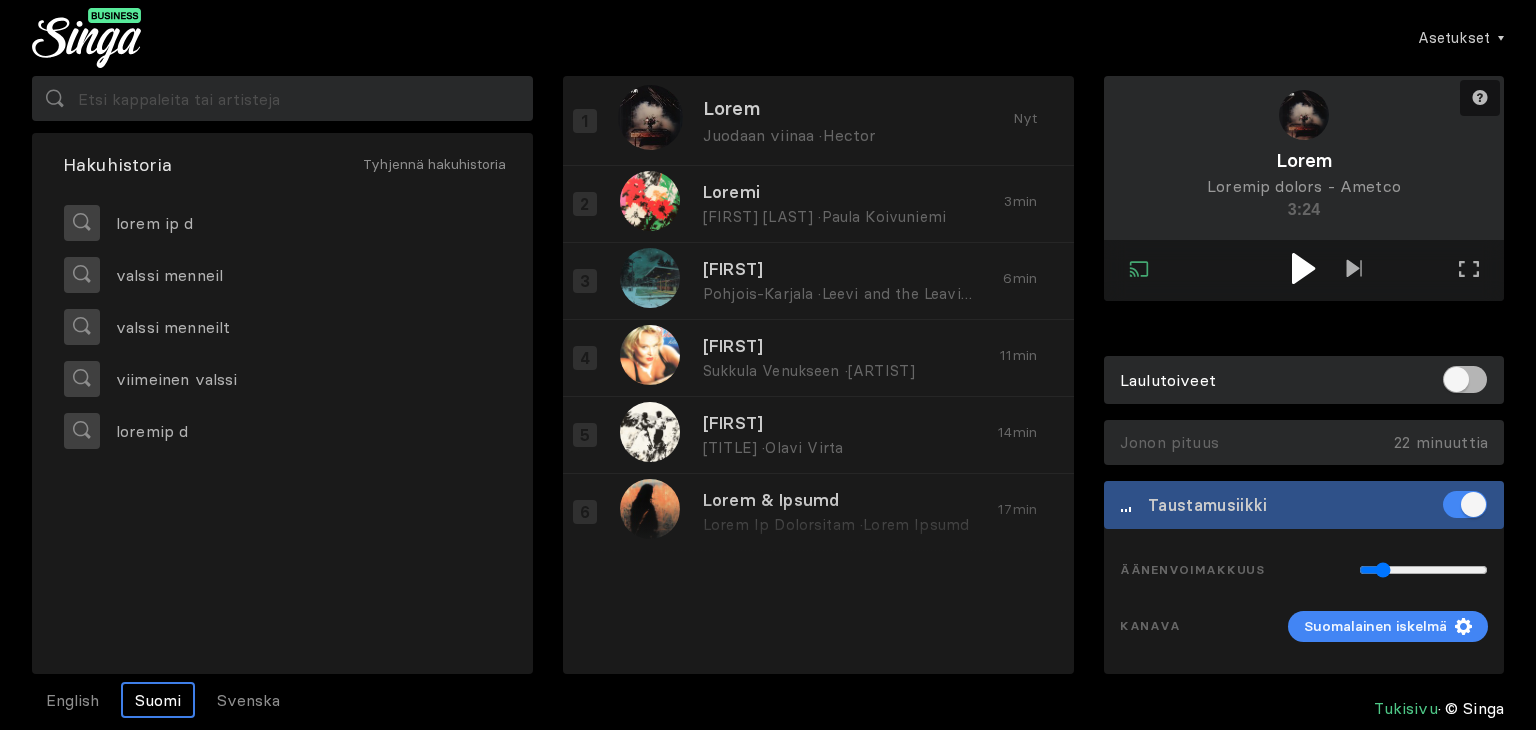 click at bounding box center [1303, 268] 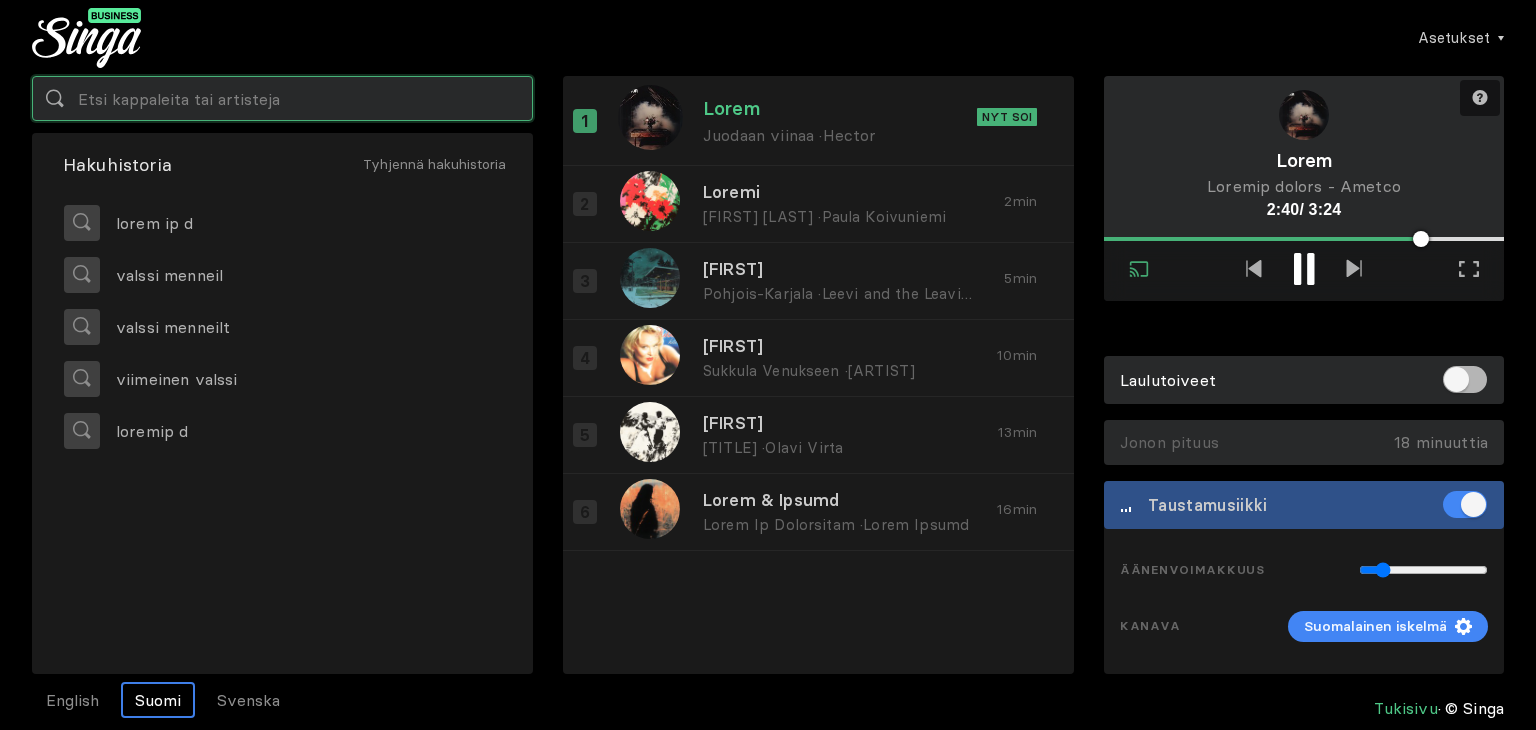 click at bounding box center (282, 98) 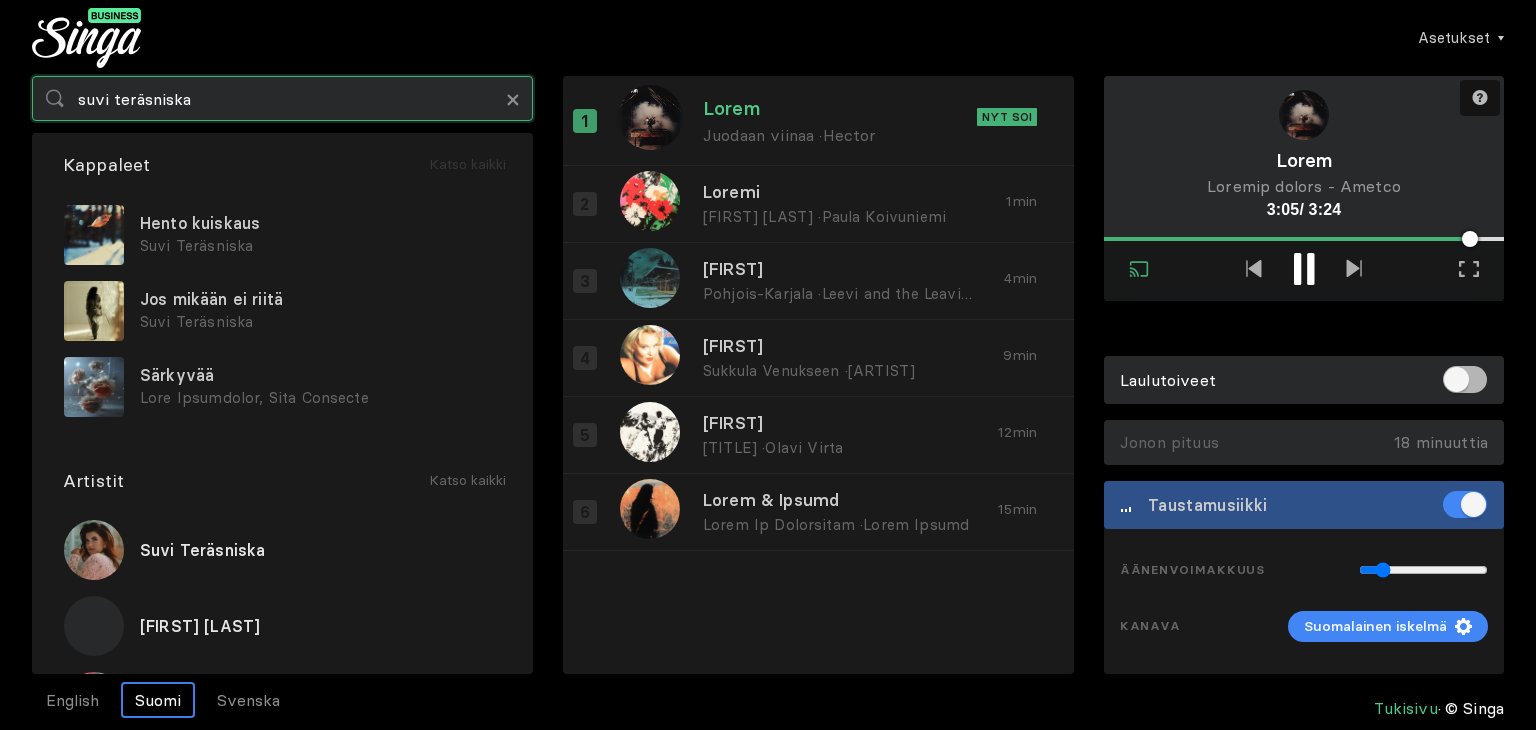 type on "suvi teräsniska" 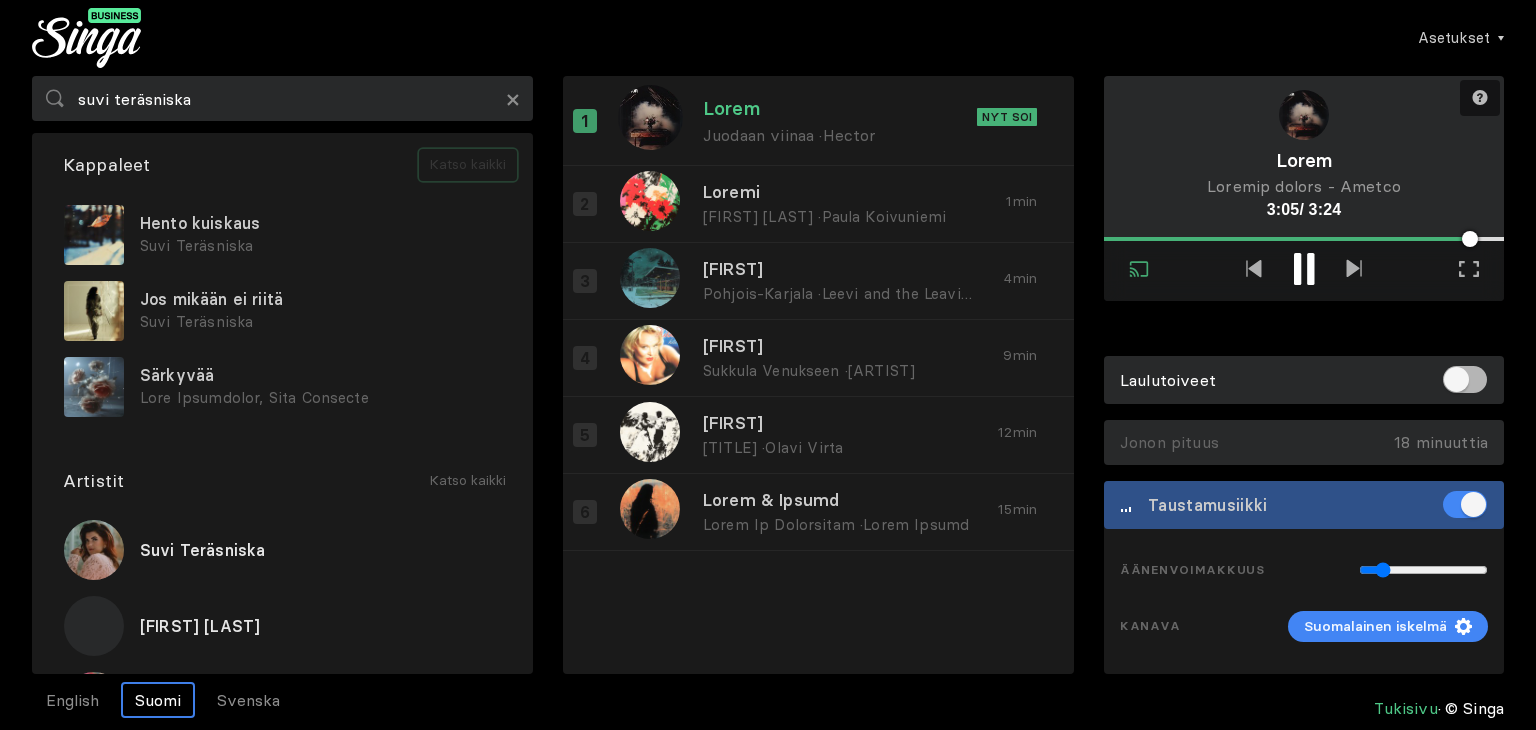 click on "Katso kaikki" at bounding box center [468, 165] 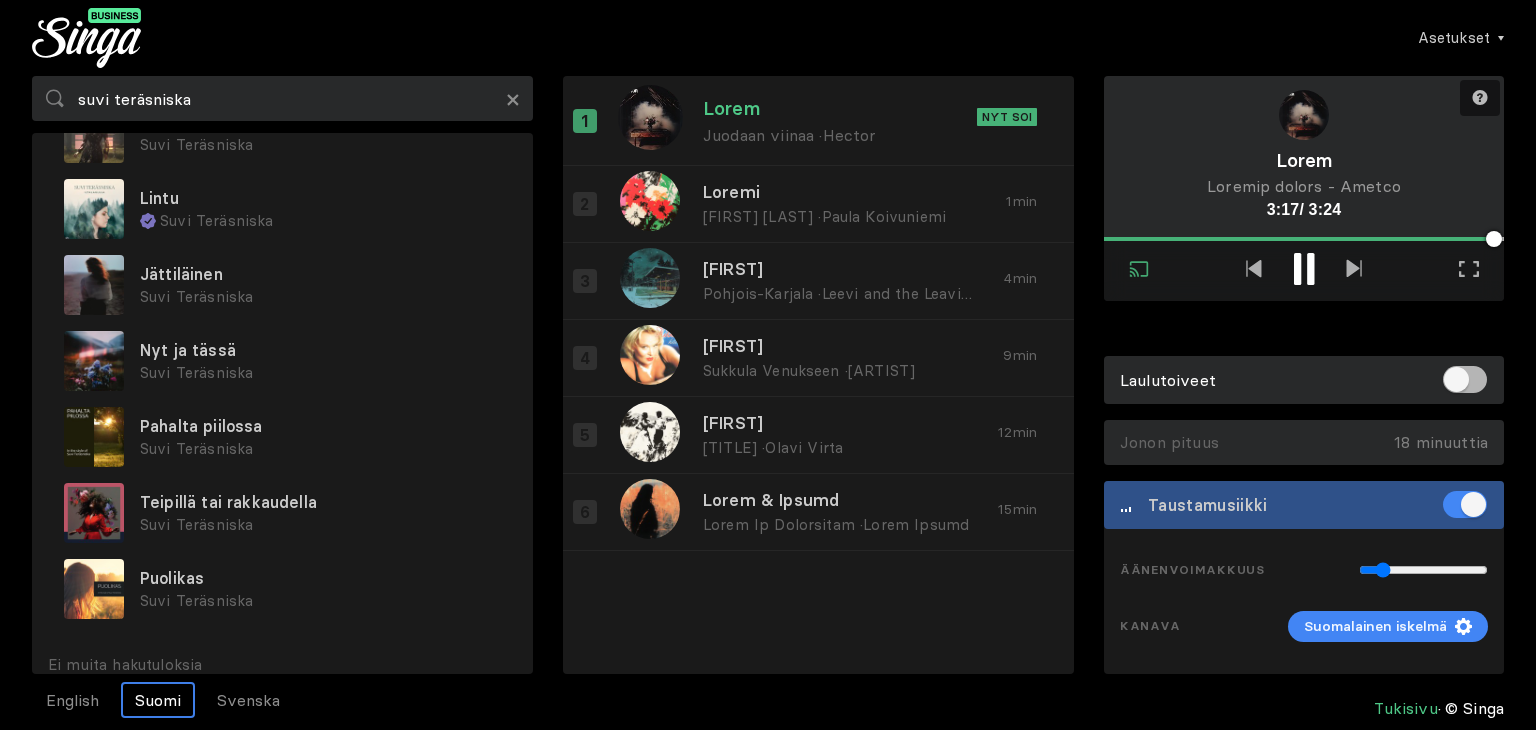scroll, scrollTop: 354, scrollLeft: 0, axis: vertical 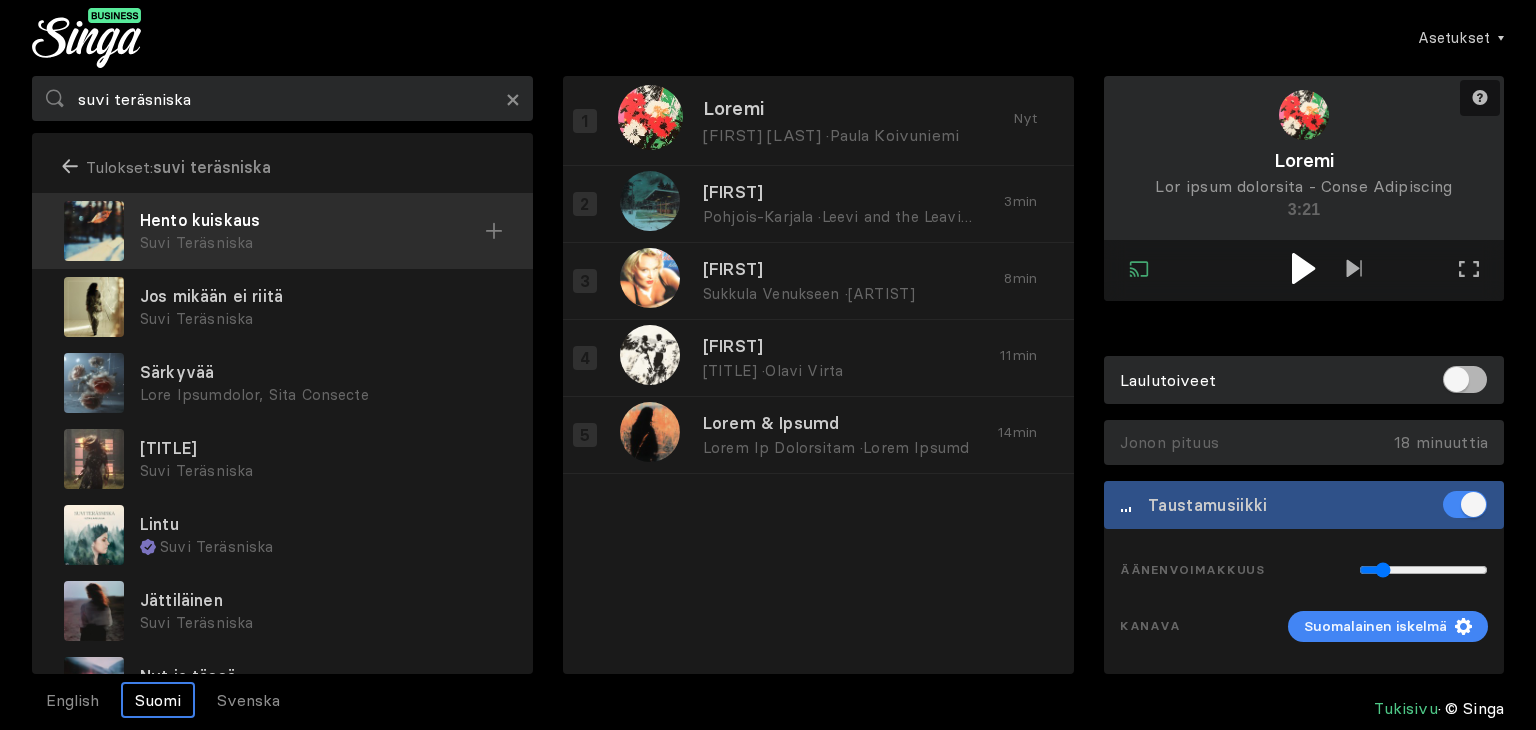click on "Hento kuiskaus" at bounding box center (312, 220) 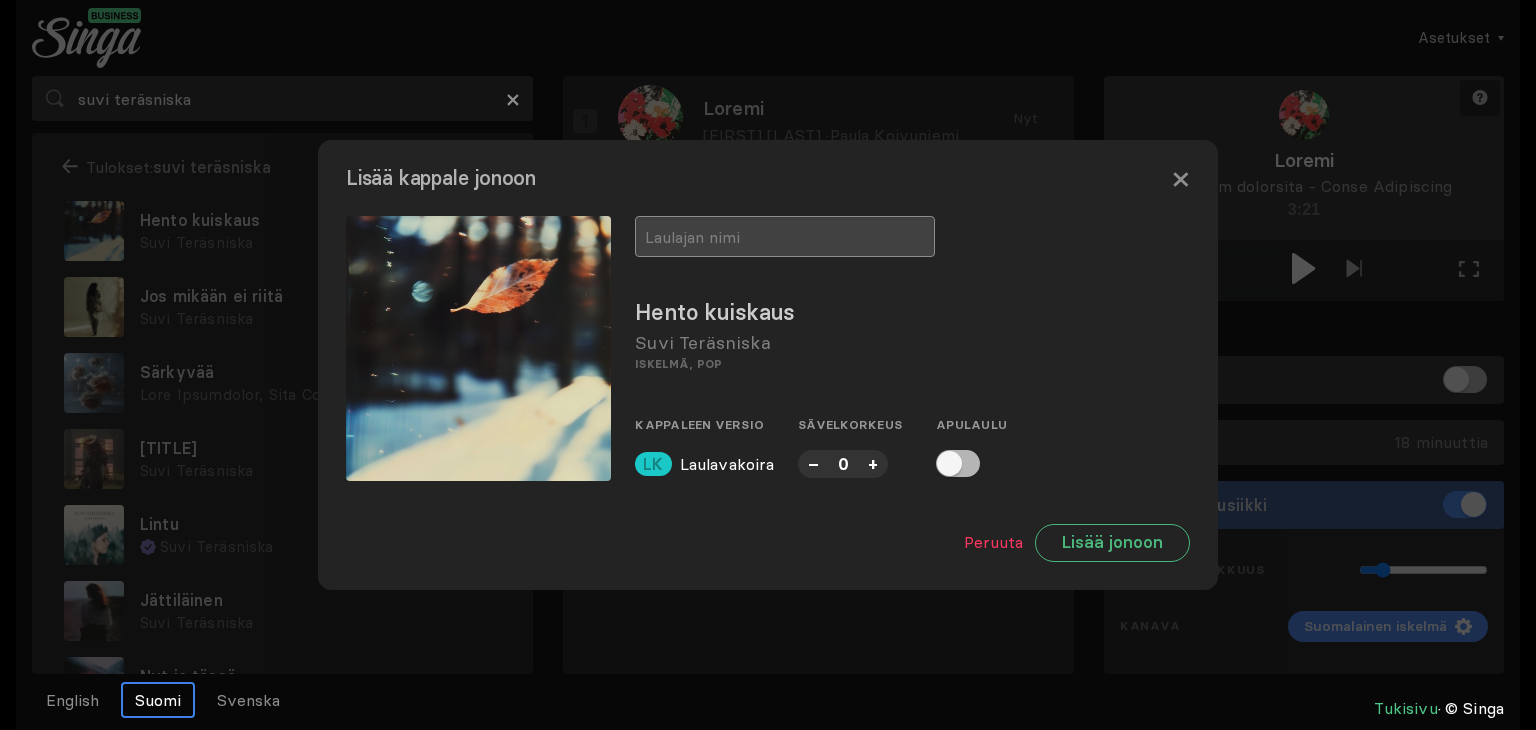 click at bounding box center (785, 236) 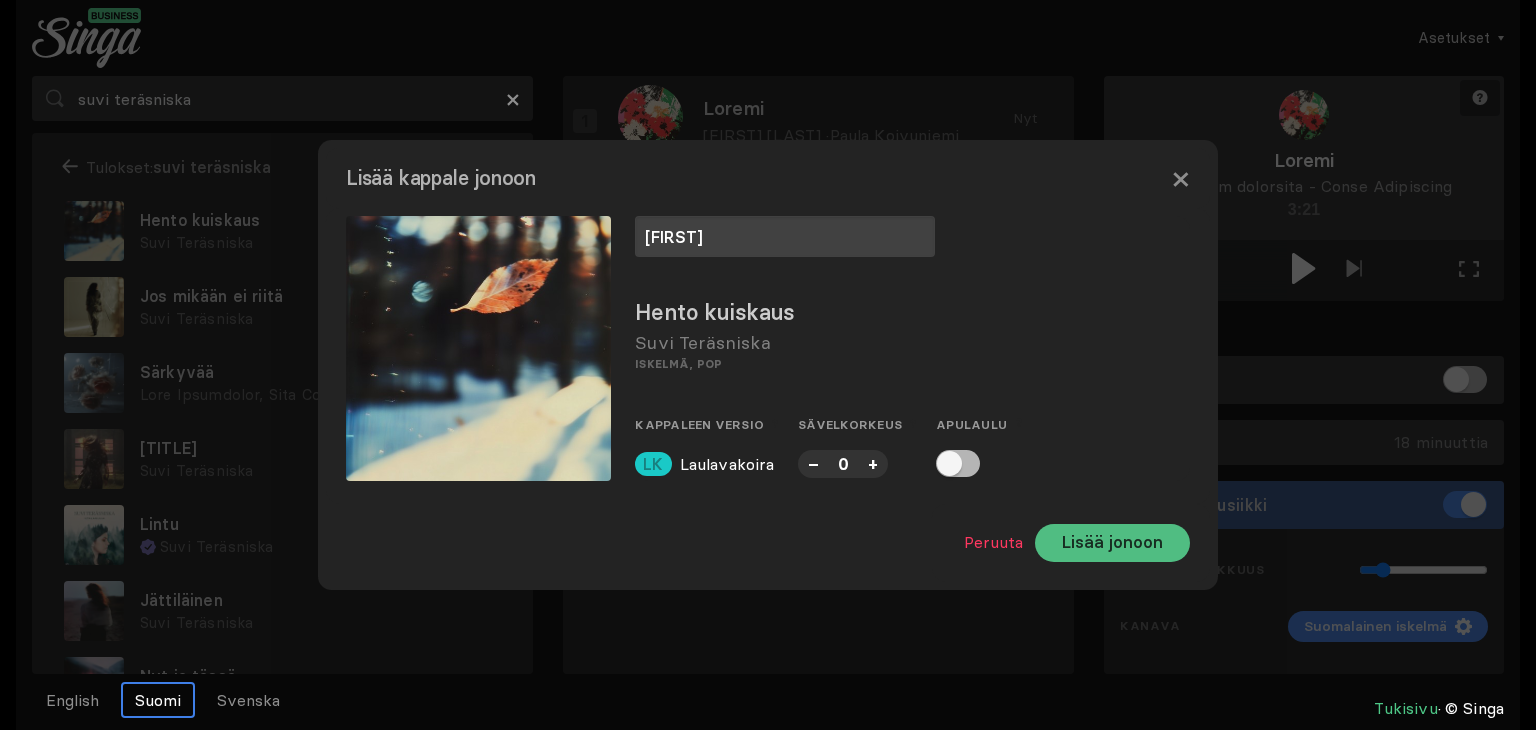type on "[FIRST]" 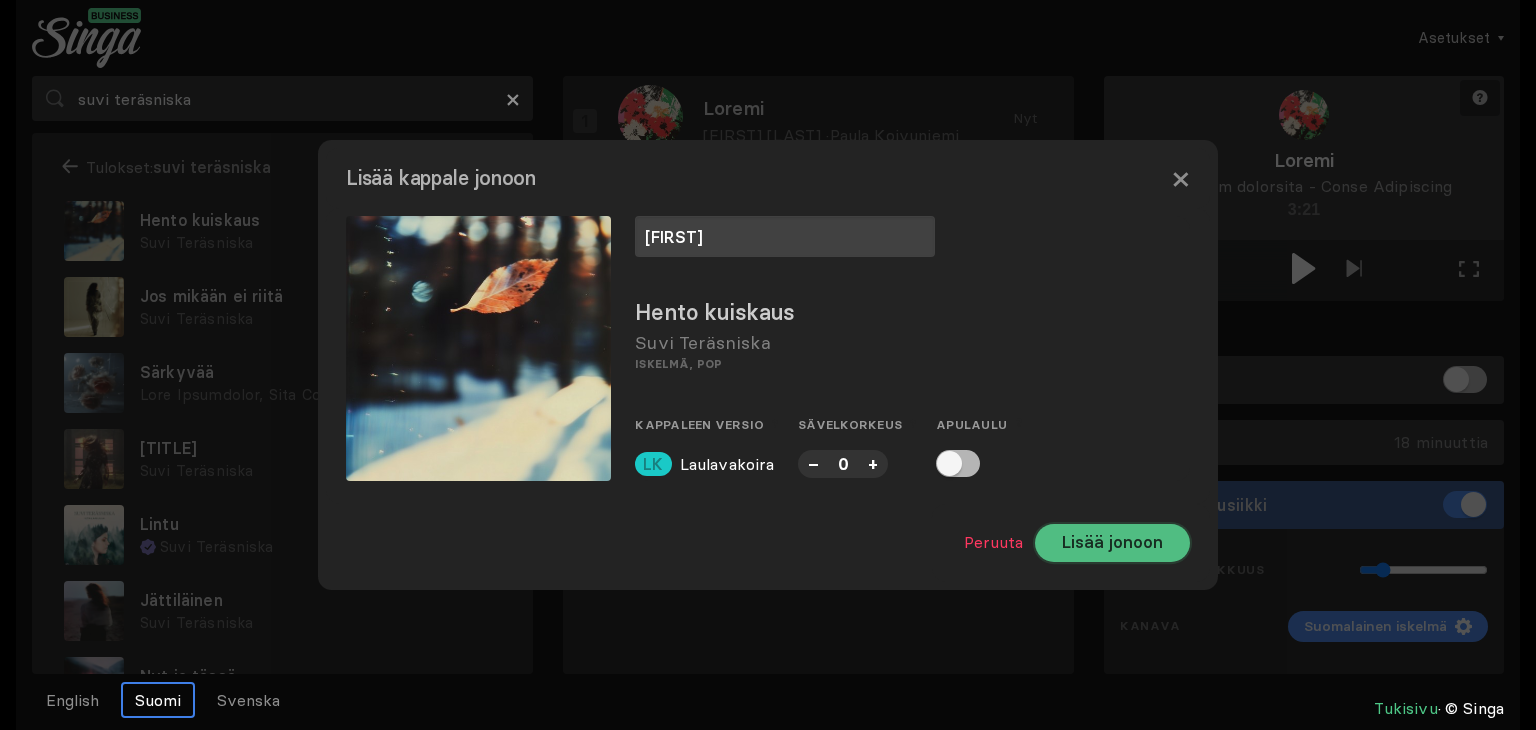 click on "Lisää jonoon" at bounding box center [1112, 543] 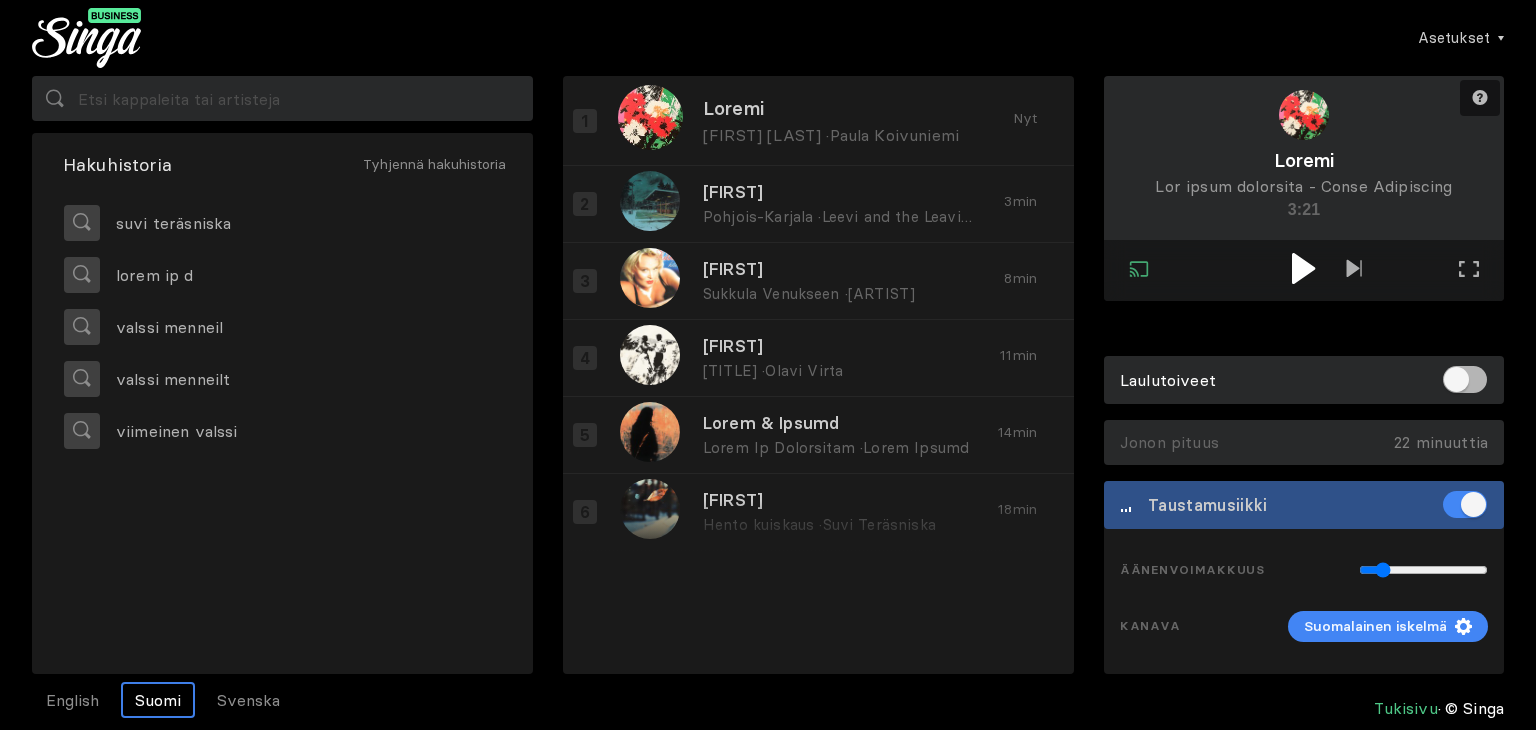 click at bounding box center (1303, 268) 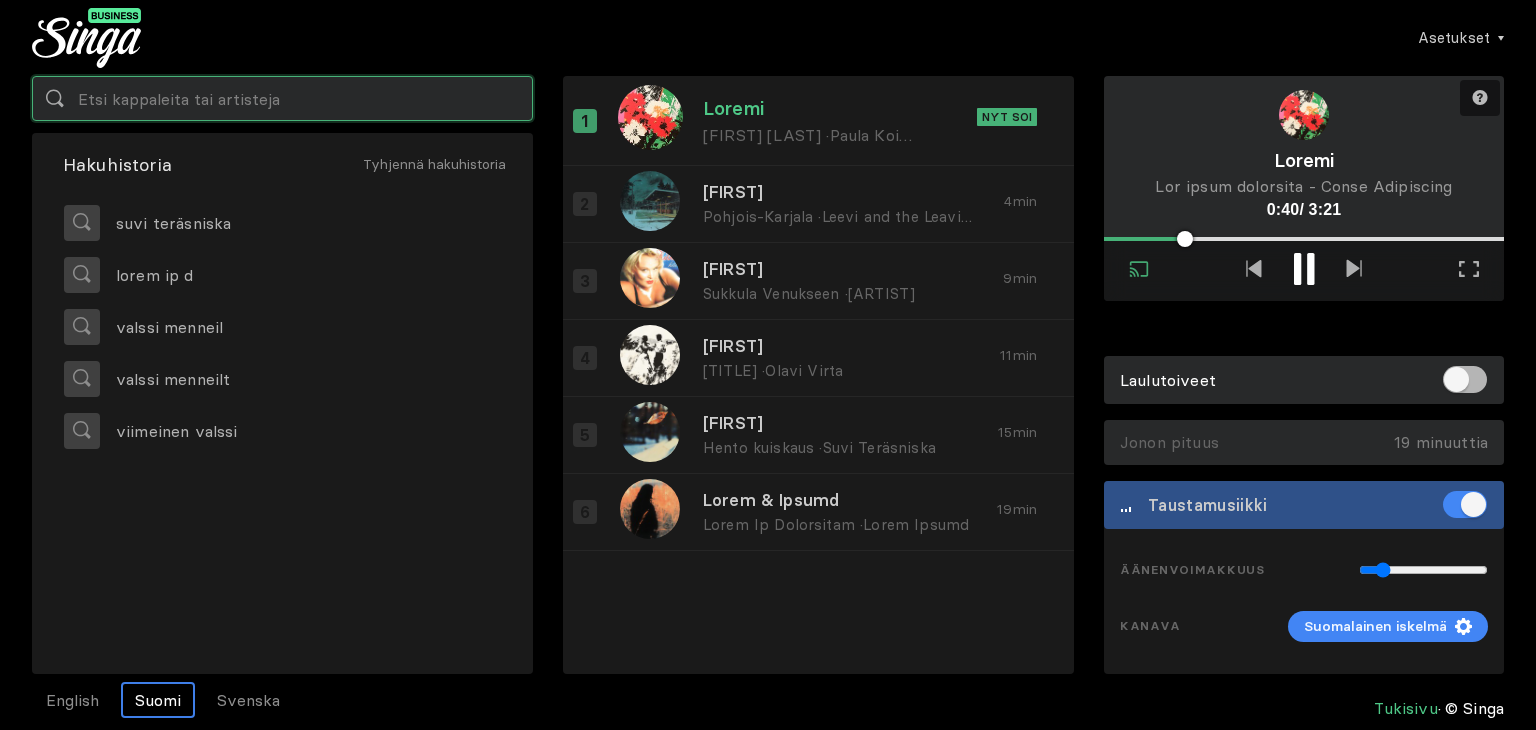 click at bounding box center (282, 98) 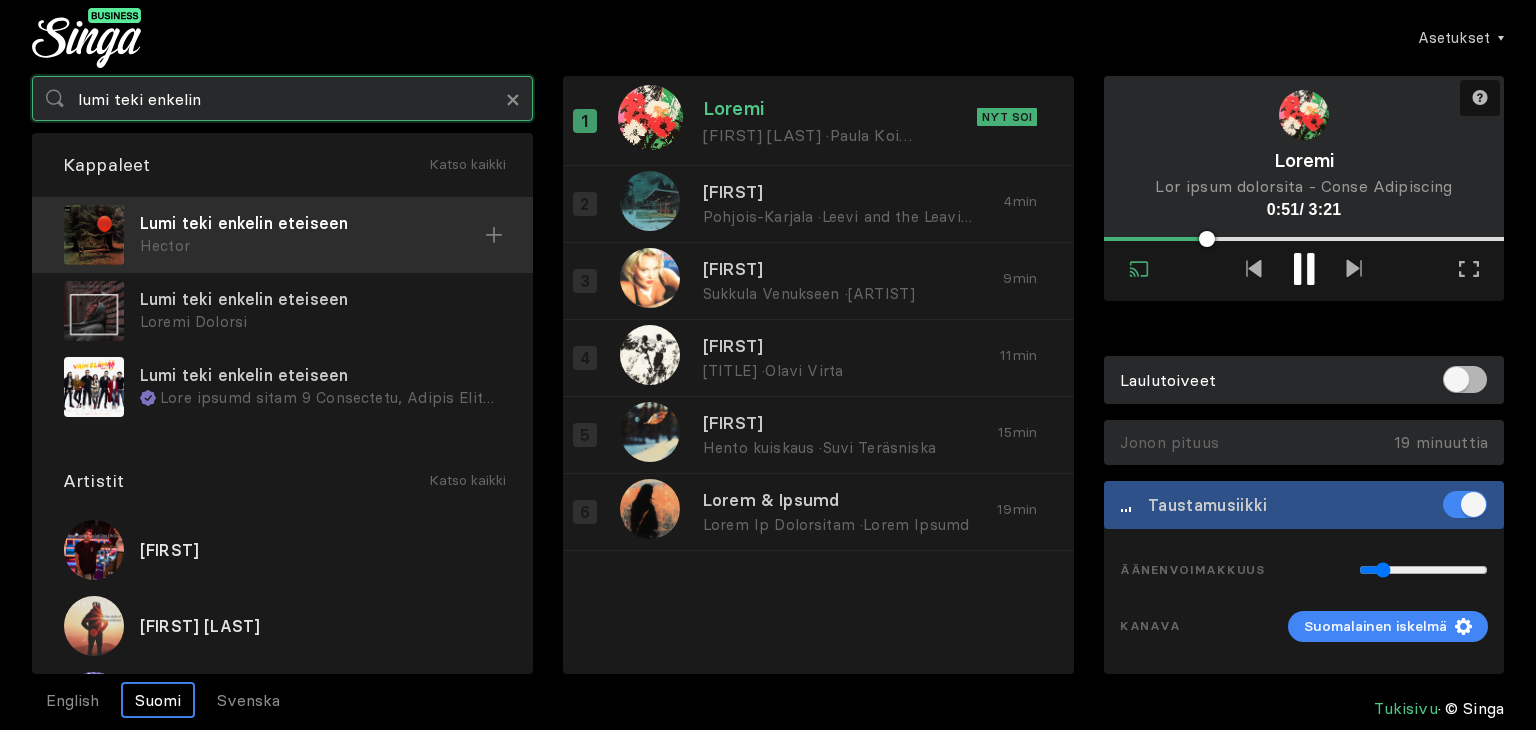 type on "lumi teki enkelin" 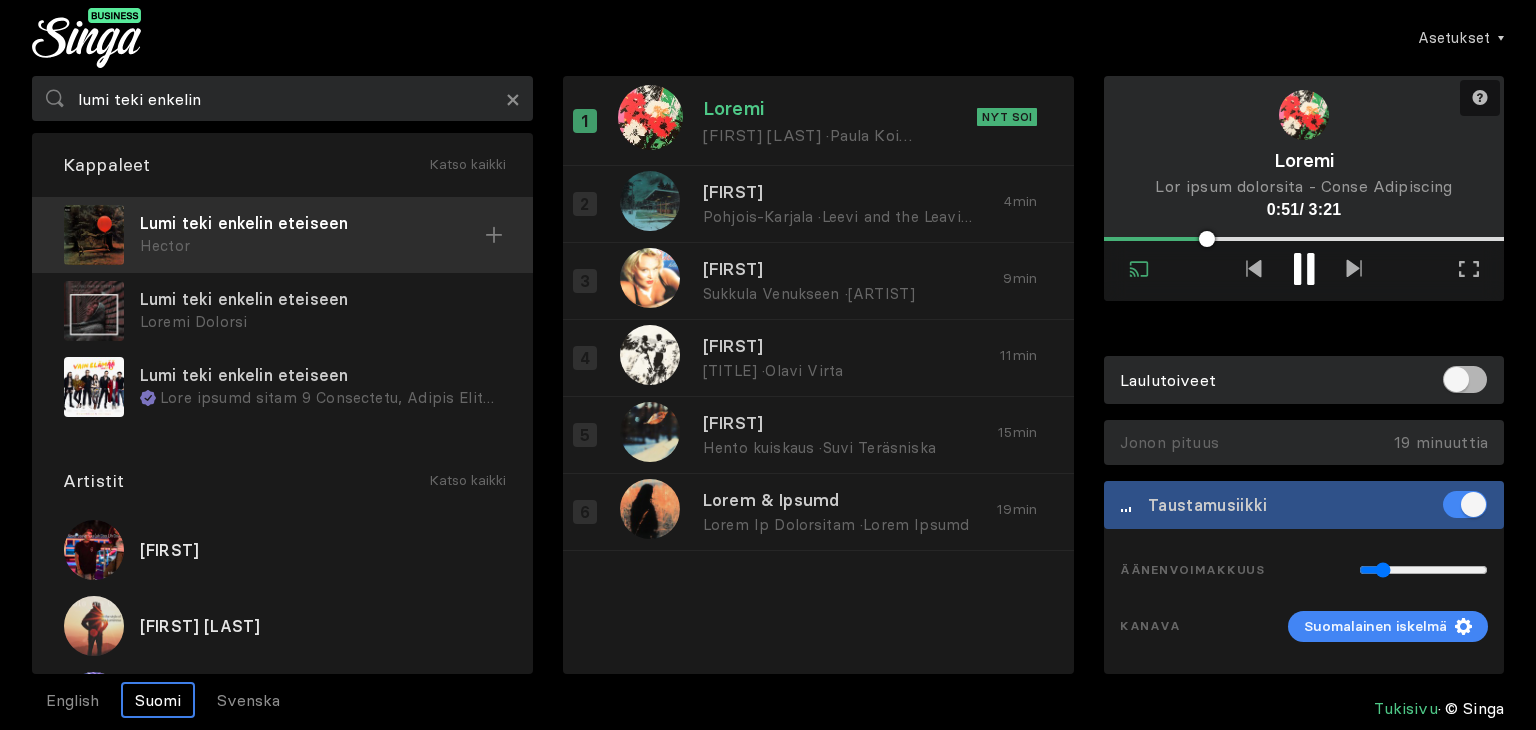 click on "Lumi teki enkelin eteiseen" at bounding box center [312, 223] 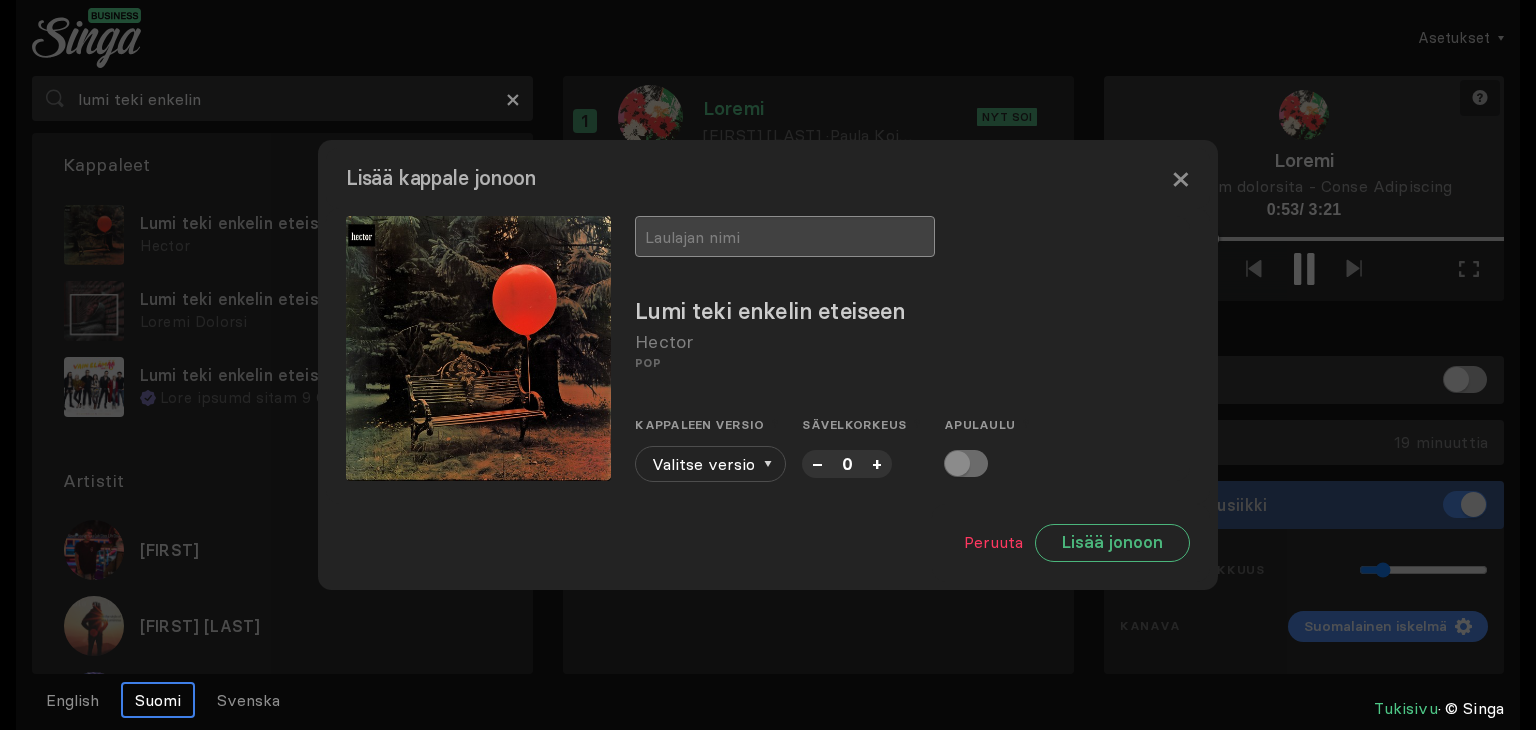 click at bounding box center [785, 236] 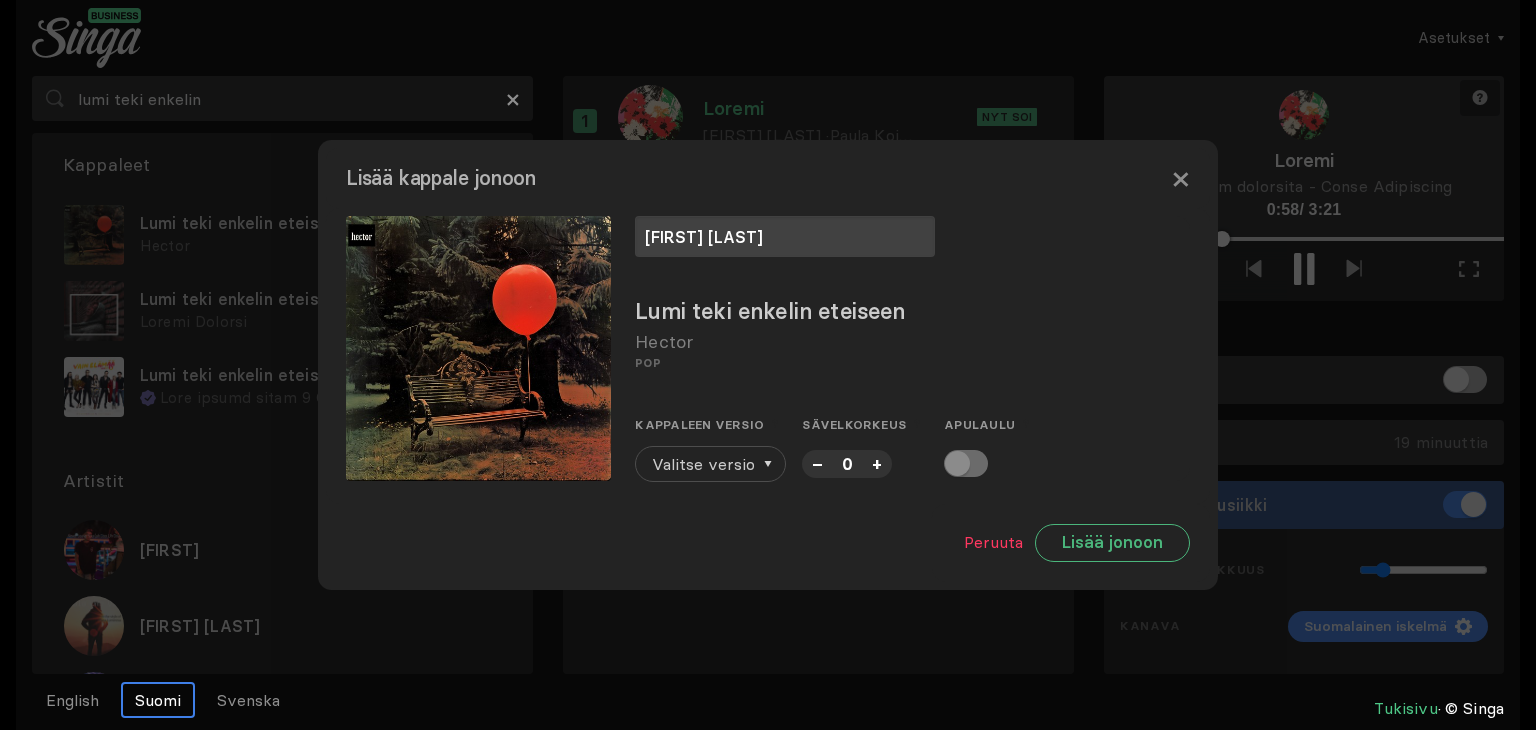 type on "[FIRST] [LAST]" 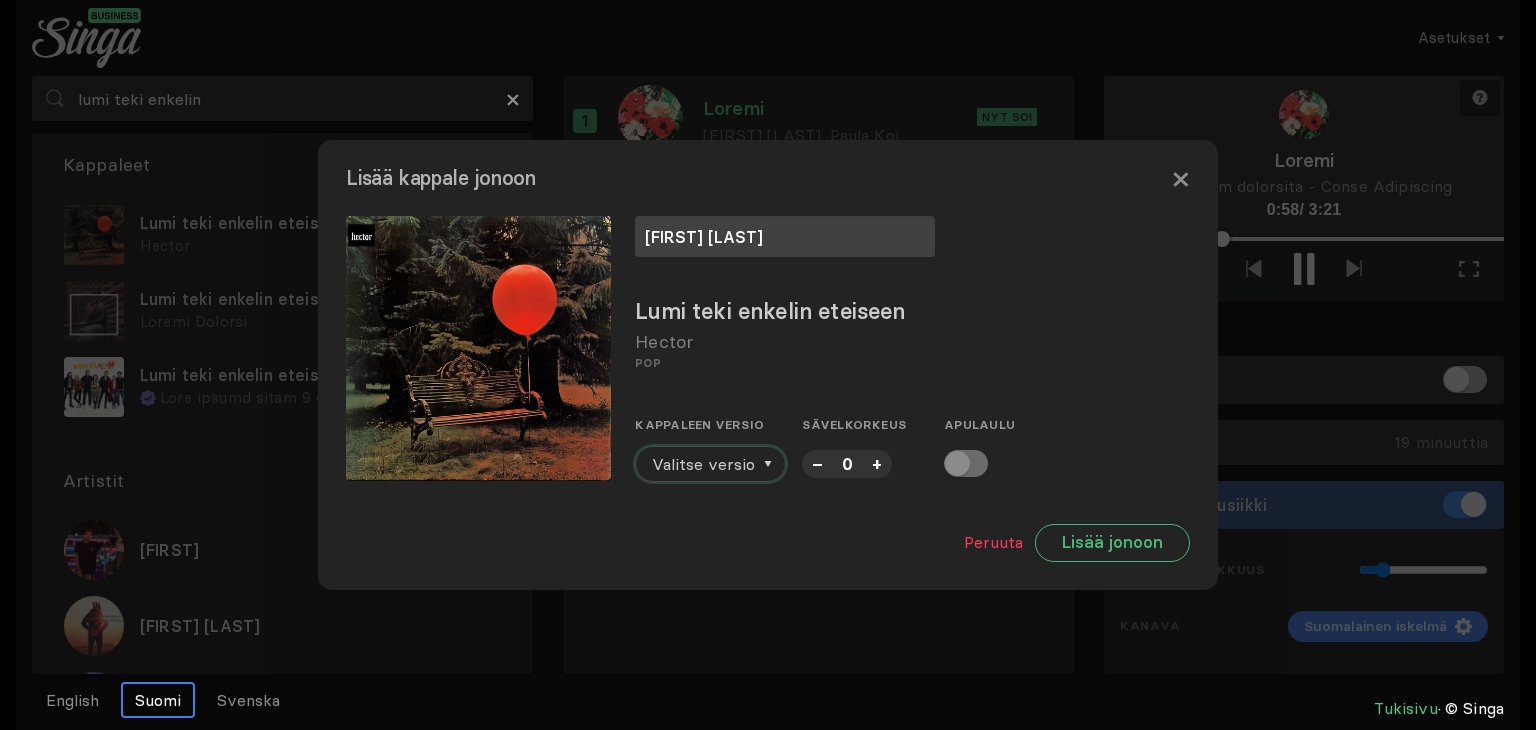click on "Valitse versio" at bounding box center (703, 464) 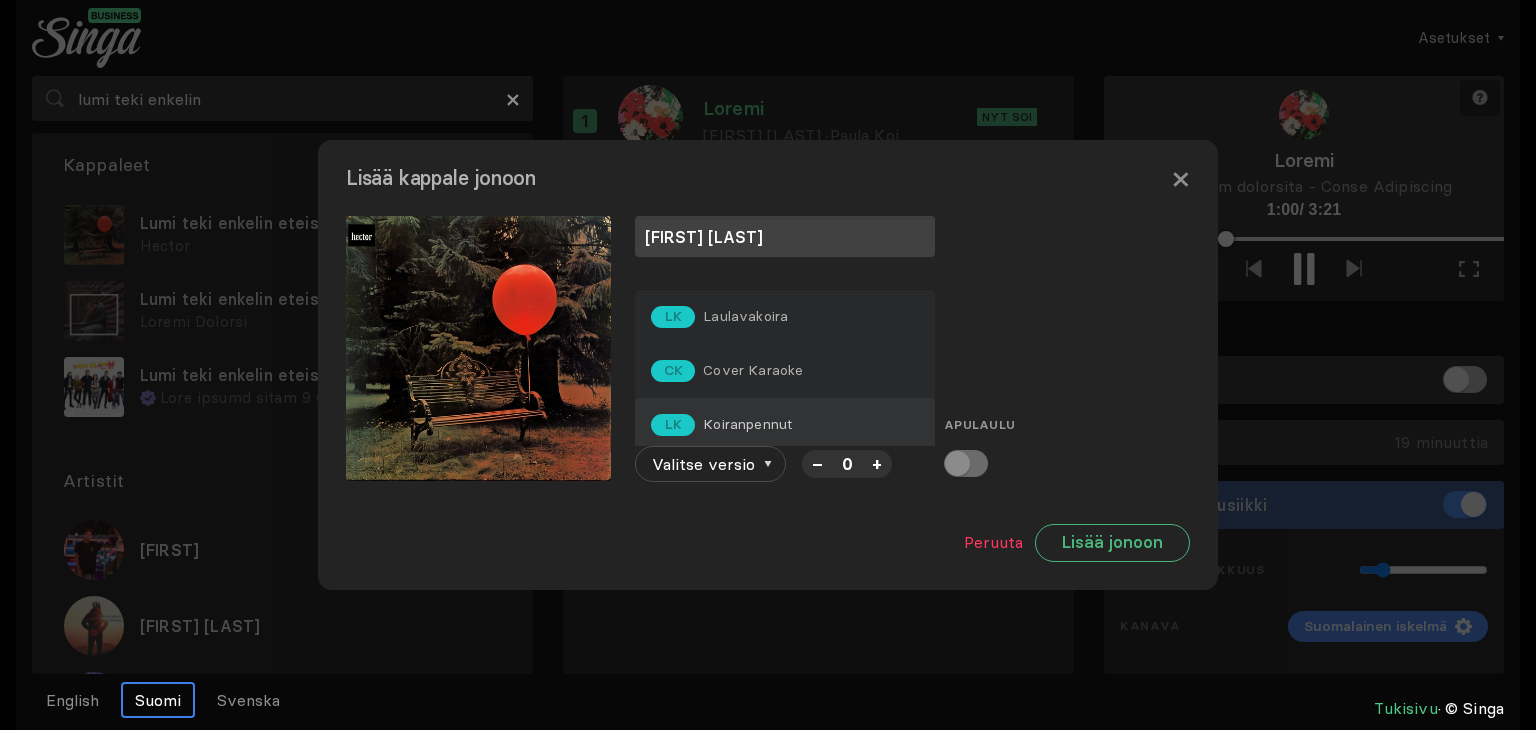 click on "Koiranpennut" at bounding box center (745, 316) 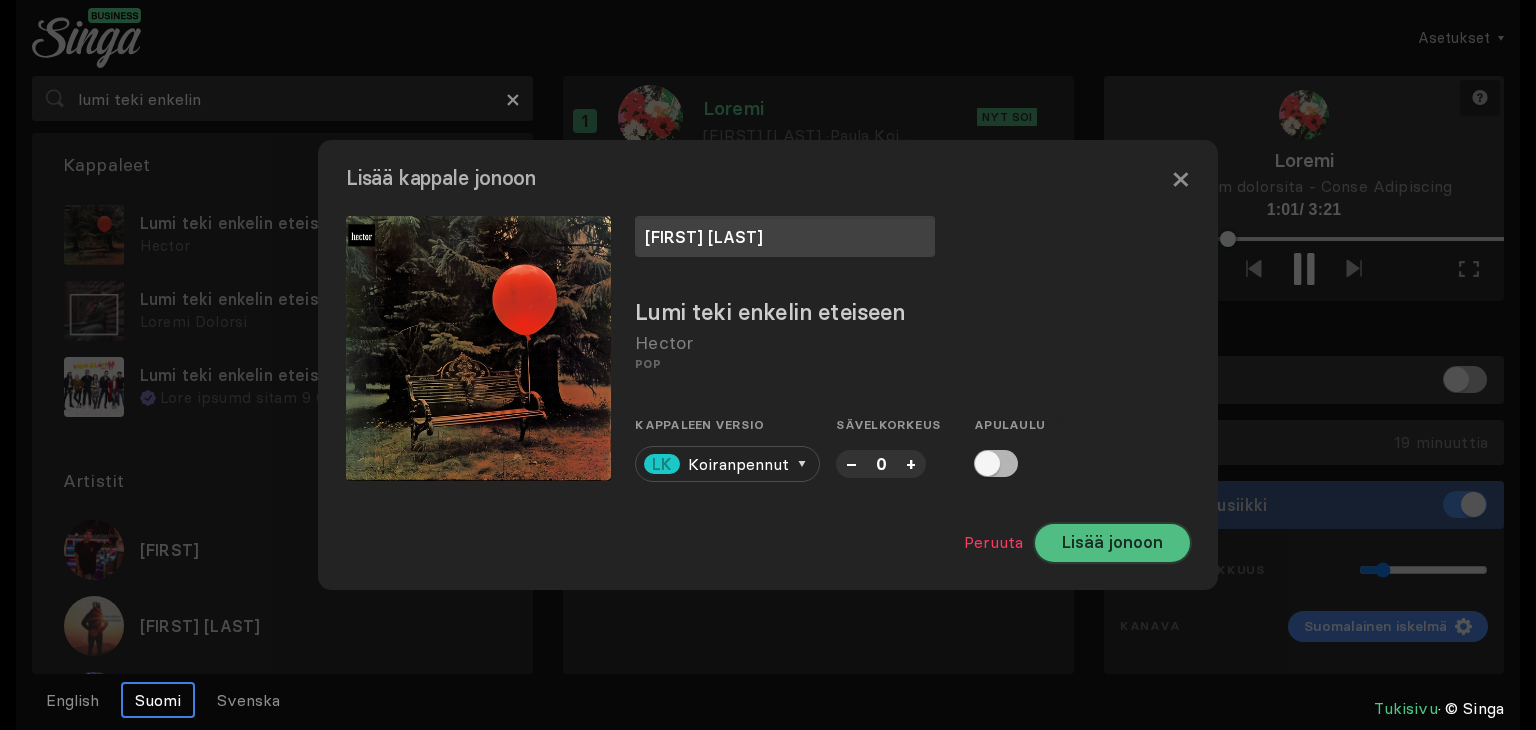 click on "Lisää jonoon" at bounding box center (1112, 543) 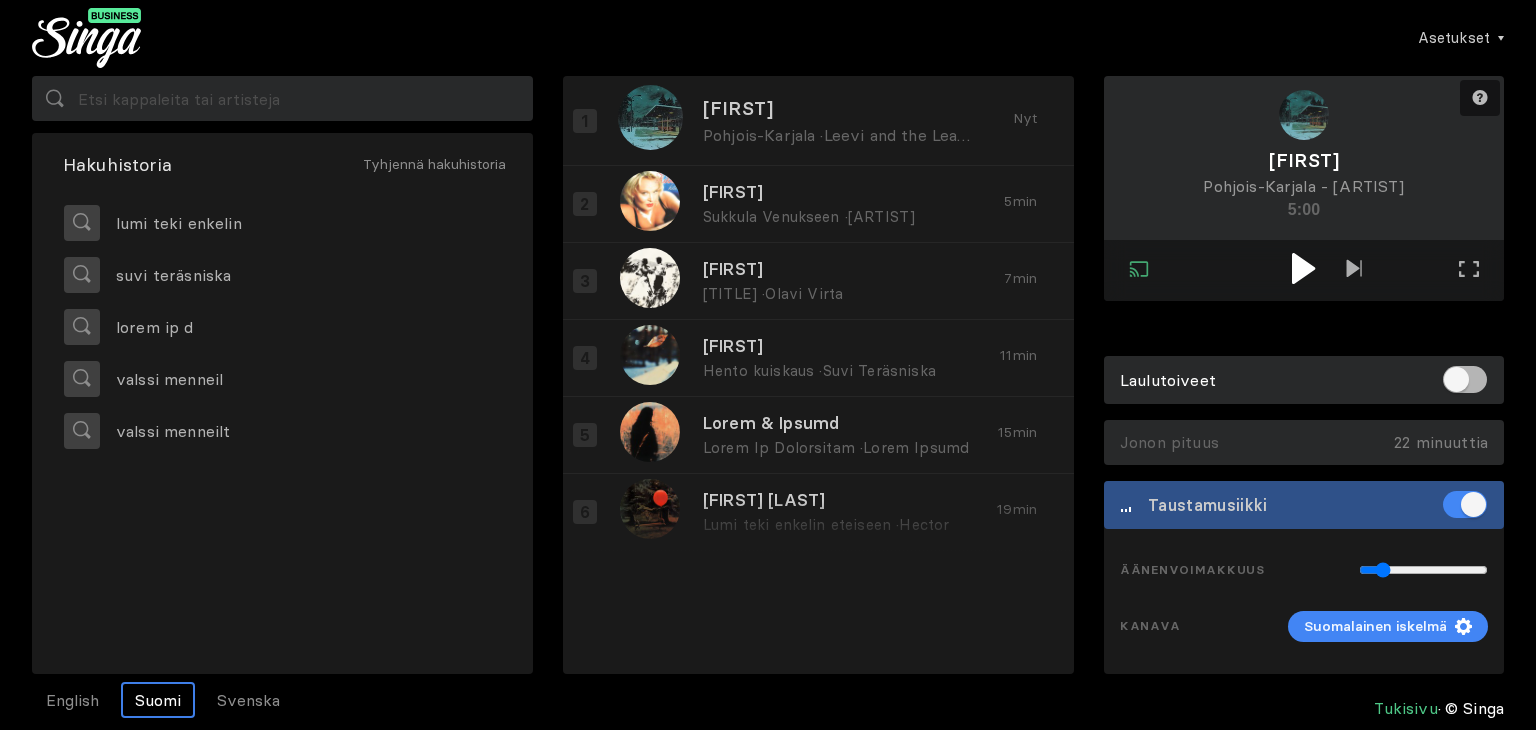 click at bounding box center [1303, 268] 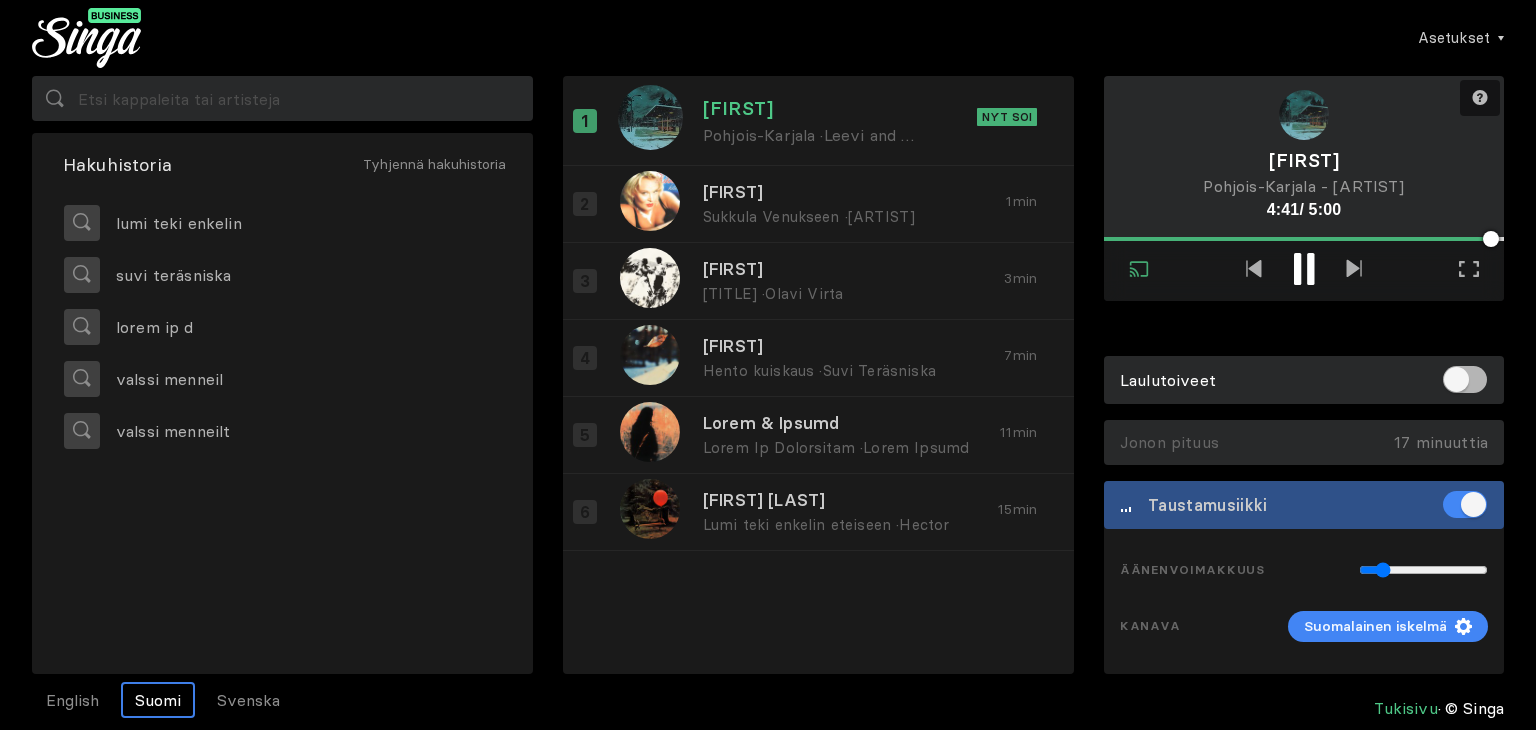 click on "Asetukset     Tili Asetukset Laulutoiveet Uusi Taustamusiikki Päivitä Singa Business Prohon Kirjaudu ulos" at bounding box center [768, 38] 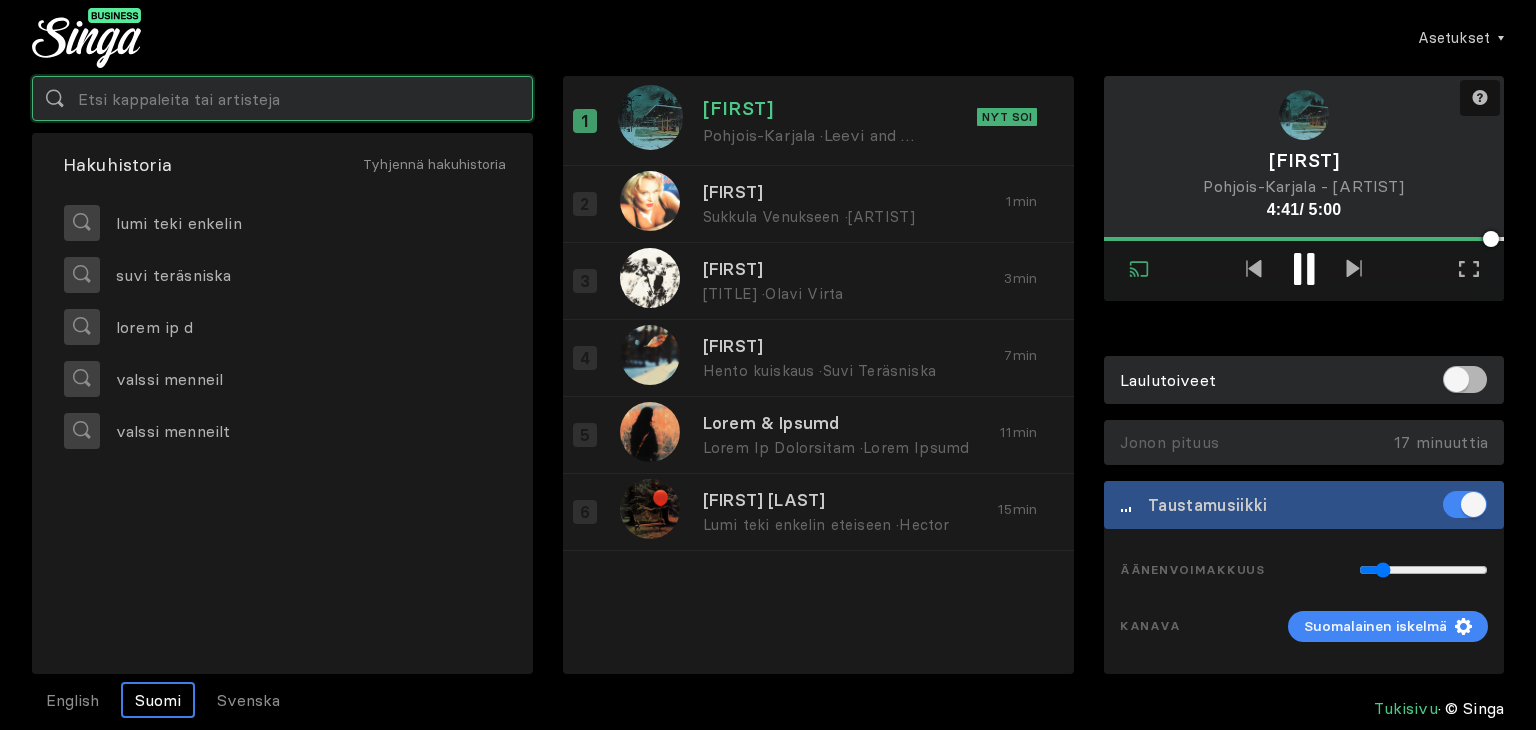 click at bounding box center (282, 98) 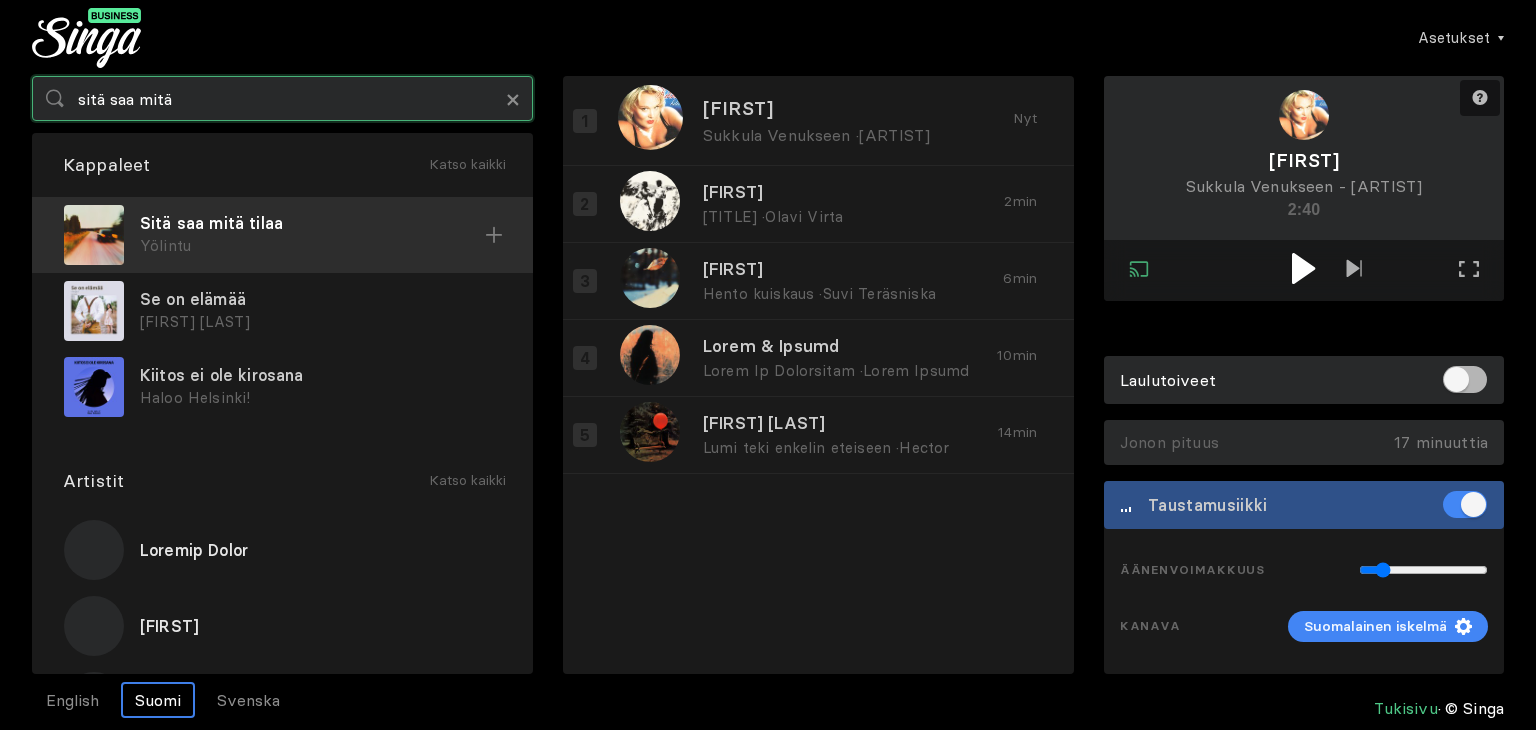 type on "sitä saa mitä" 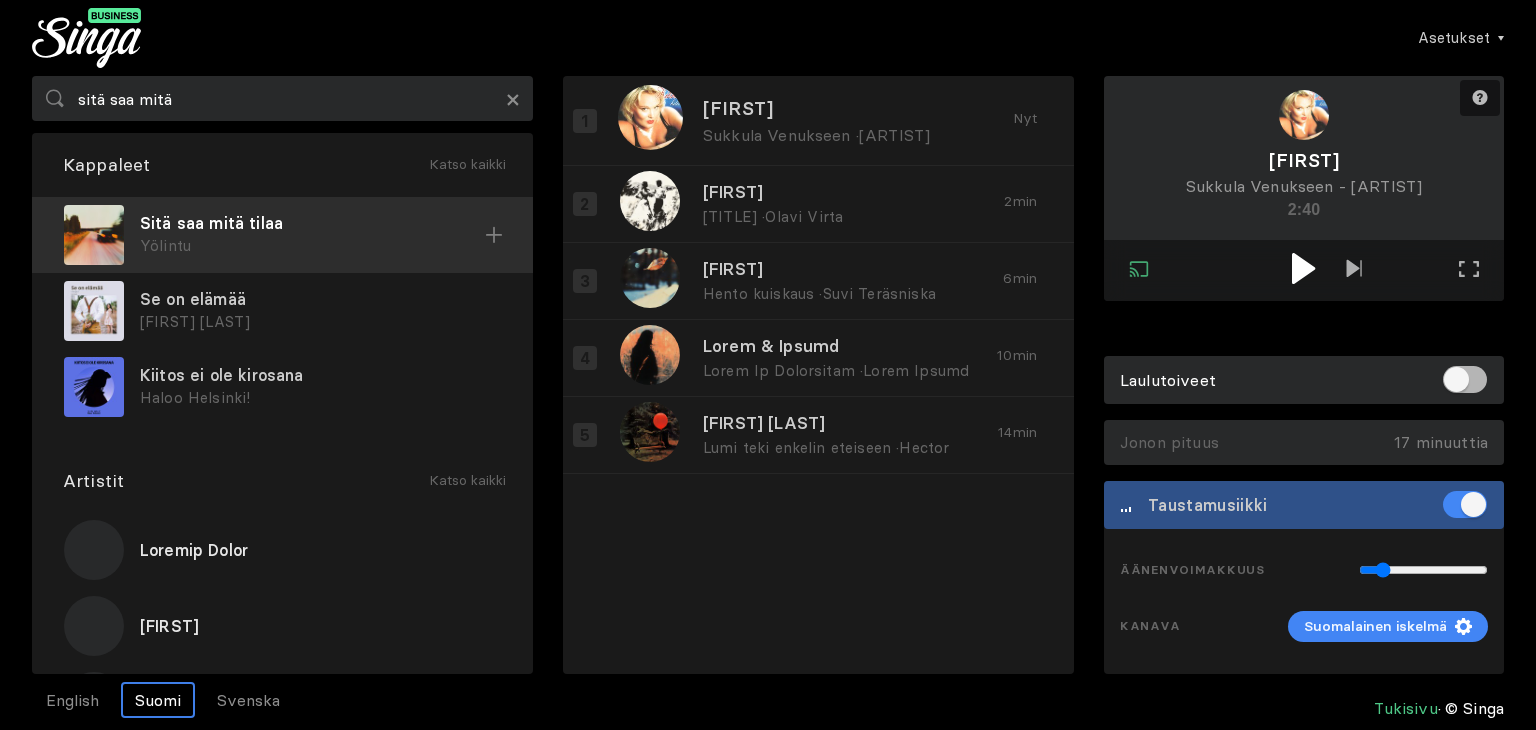 click on "Sitä saa mitä tilaa" at bounding box center [312, 223] 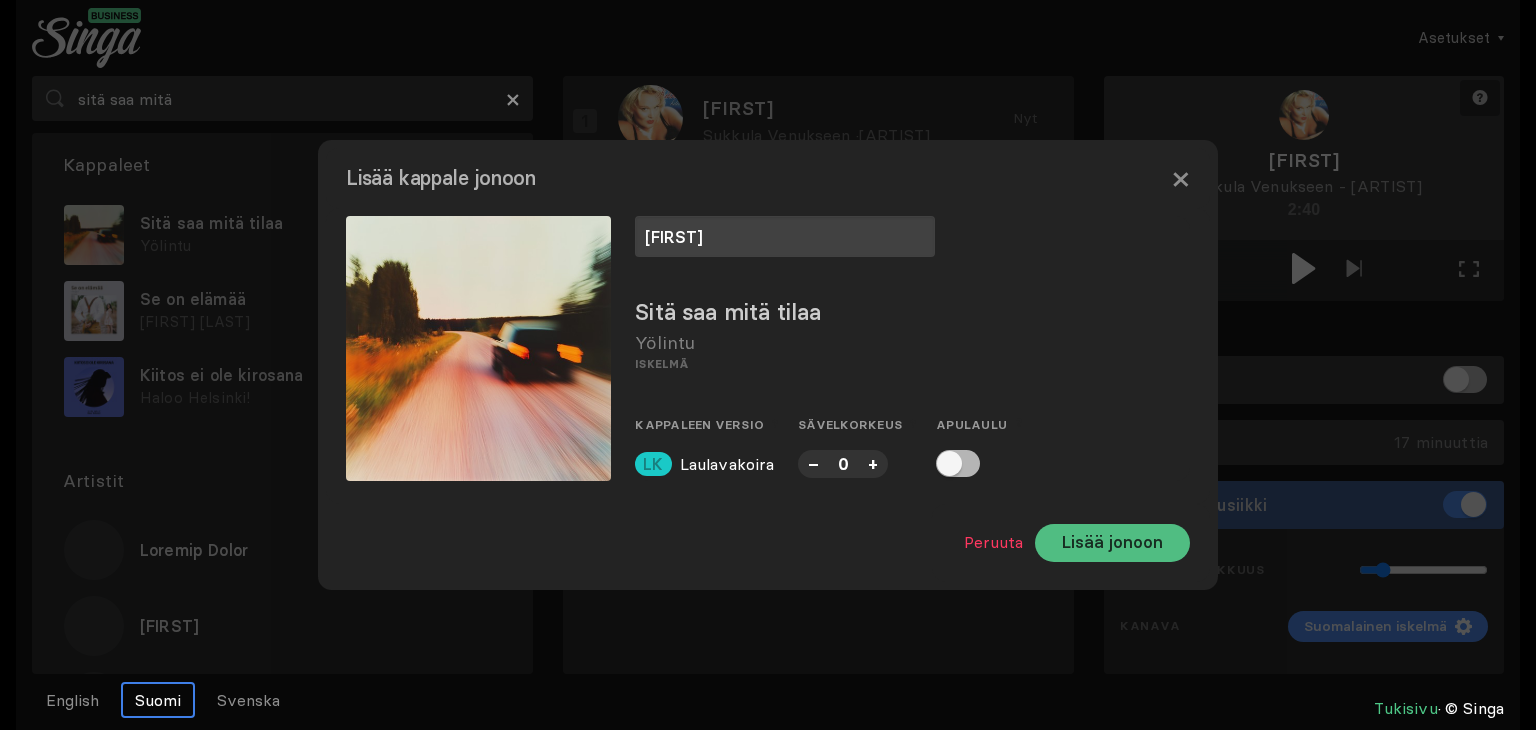 type on "[FIRST]" 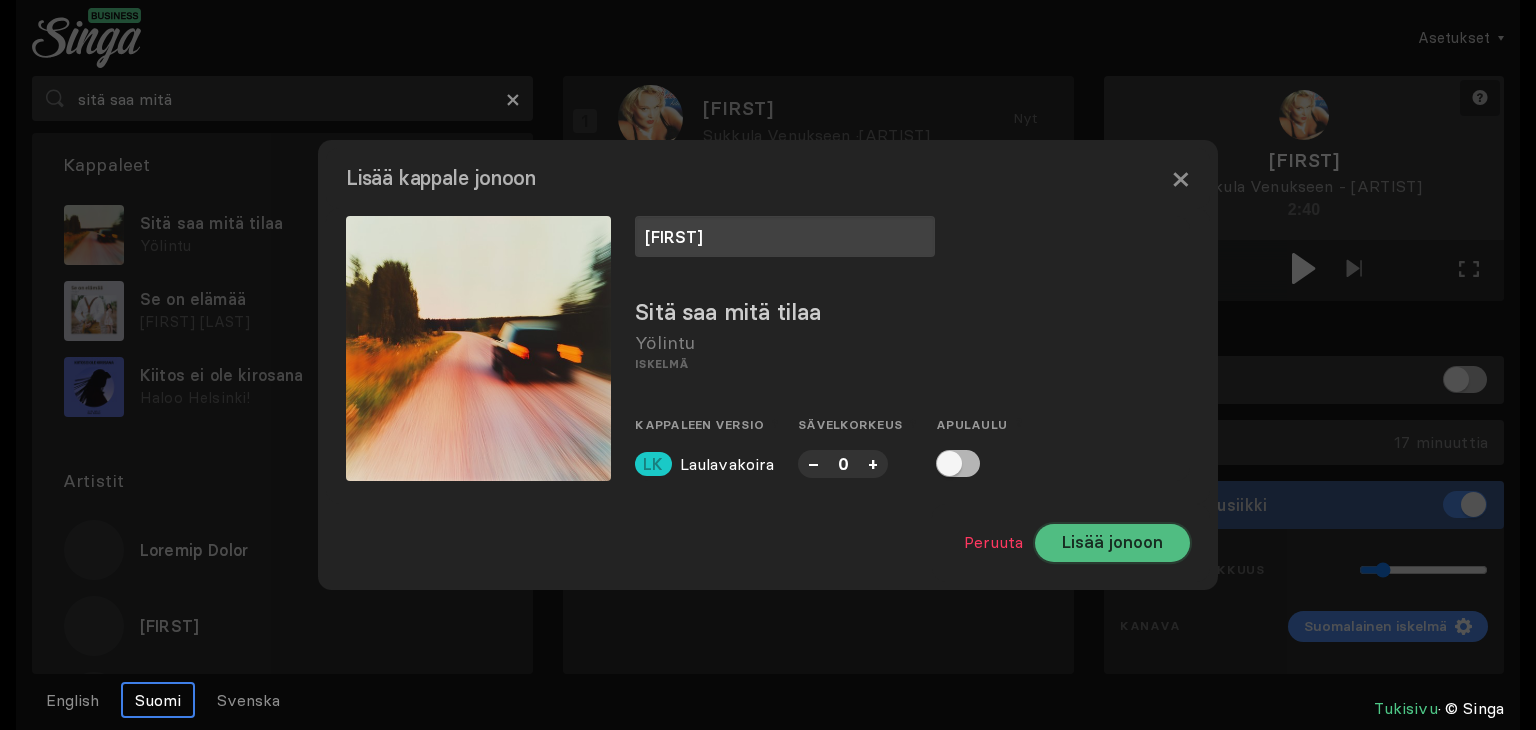 click on "Lisää jonoon" at bounding box center [1112, 543] 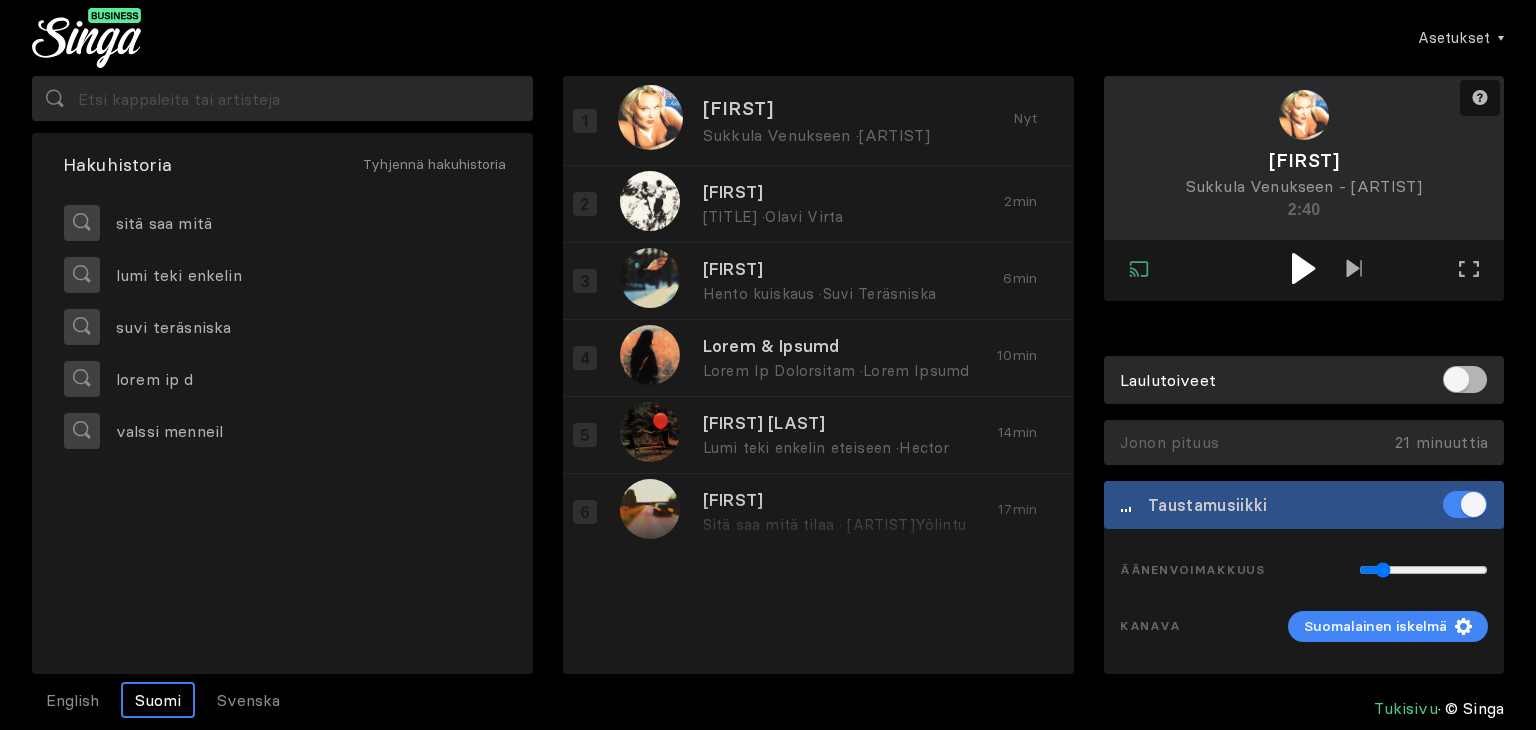 click at bounding box center (1303, 268) 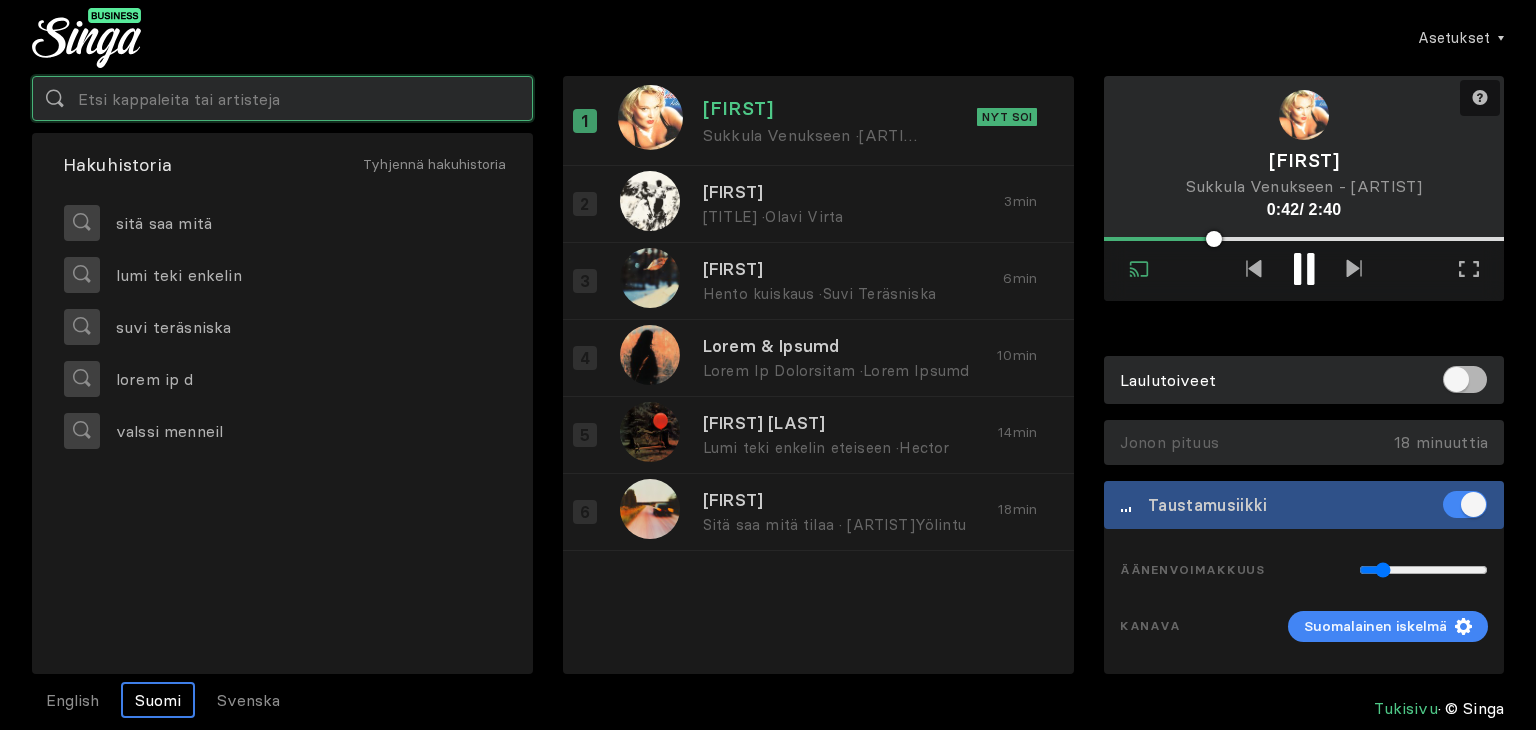 click at bounding box center [282, 98] 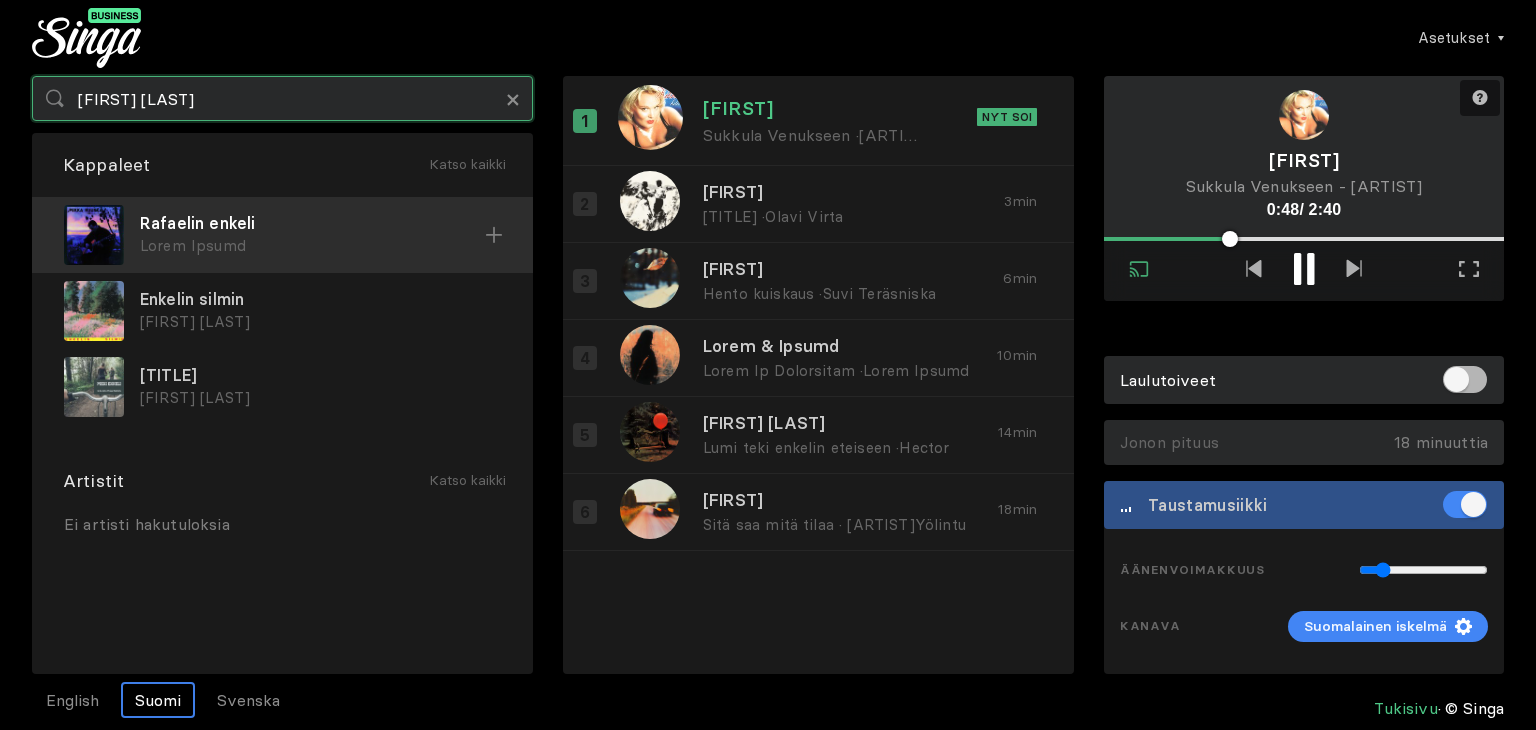 type on "[FIRST] [LAST]" 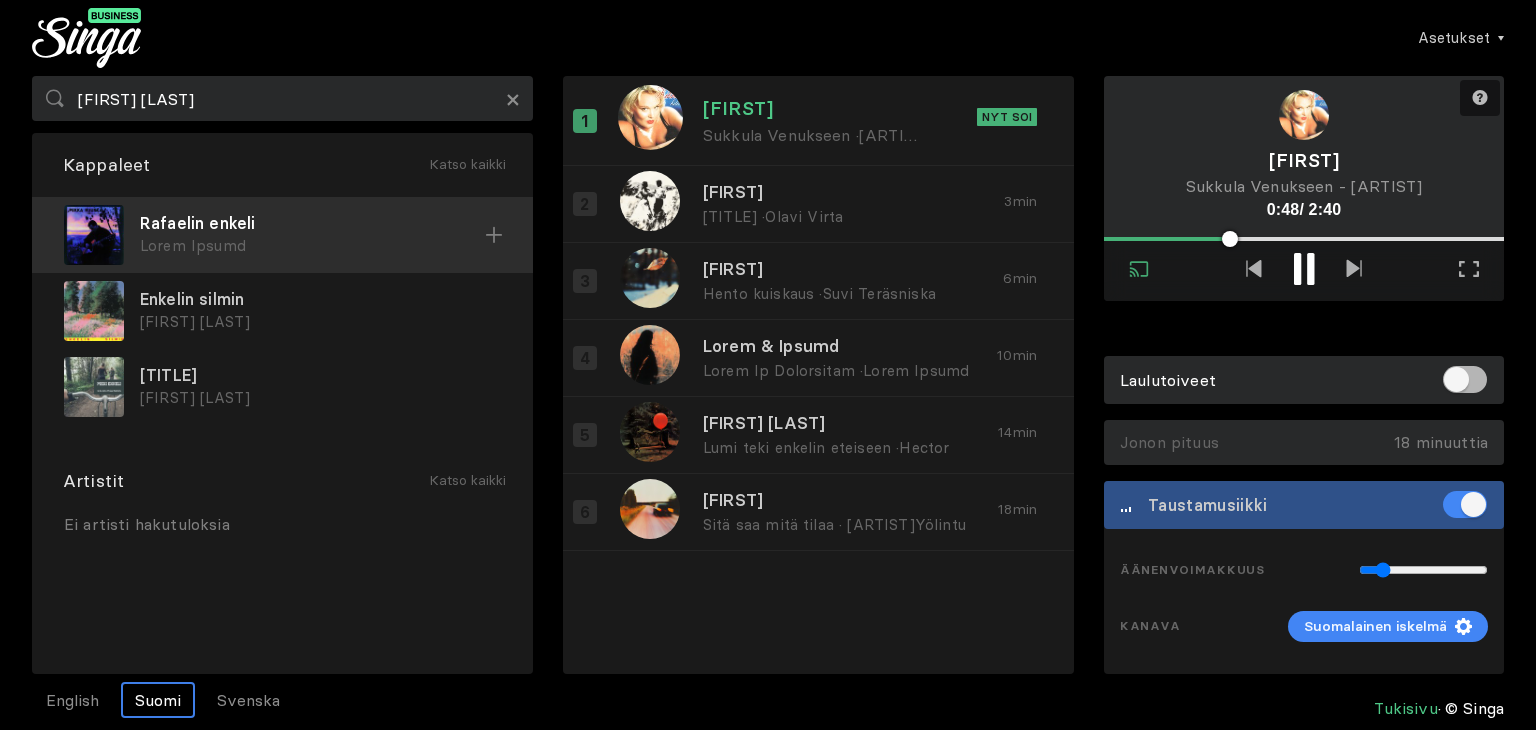 click on "Rafaelin enkeli" at bounding box center (312, 223) 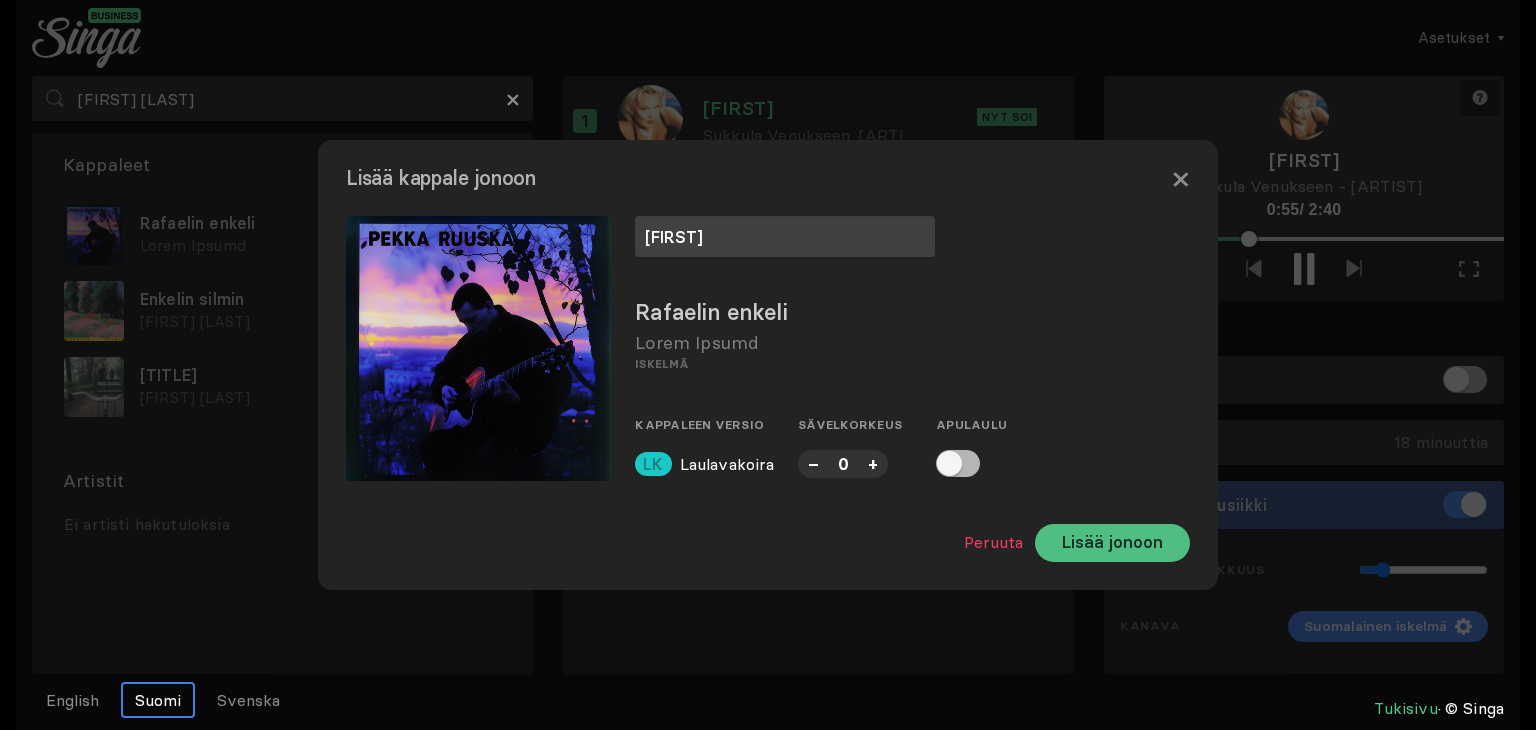type on "[FIRST]" 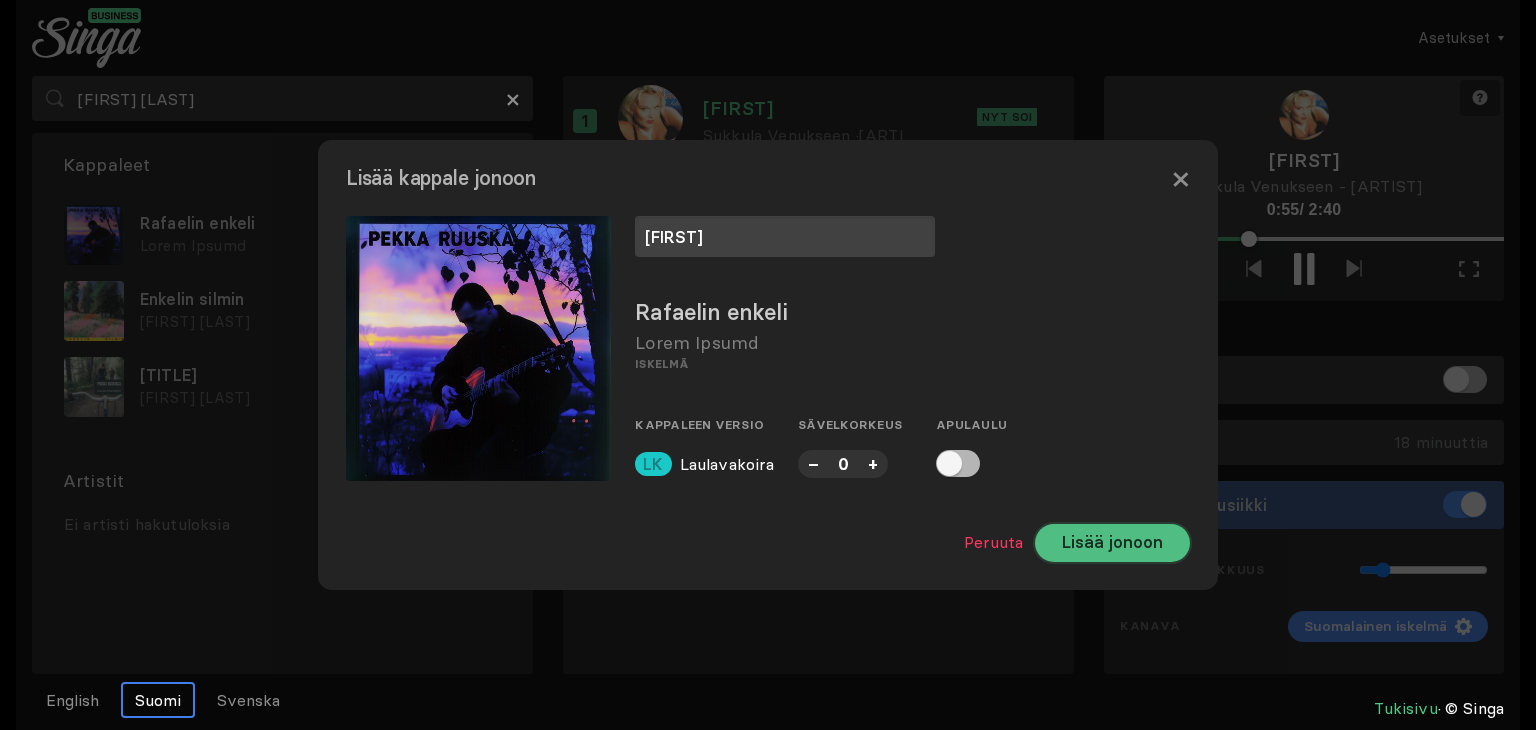 click on "Lisää jonoon" at bounding box center (1112, 543) 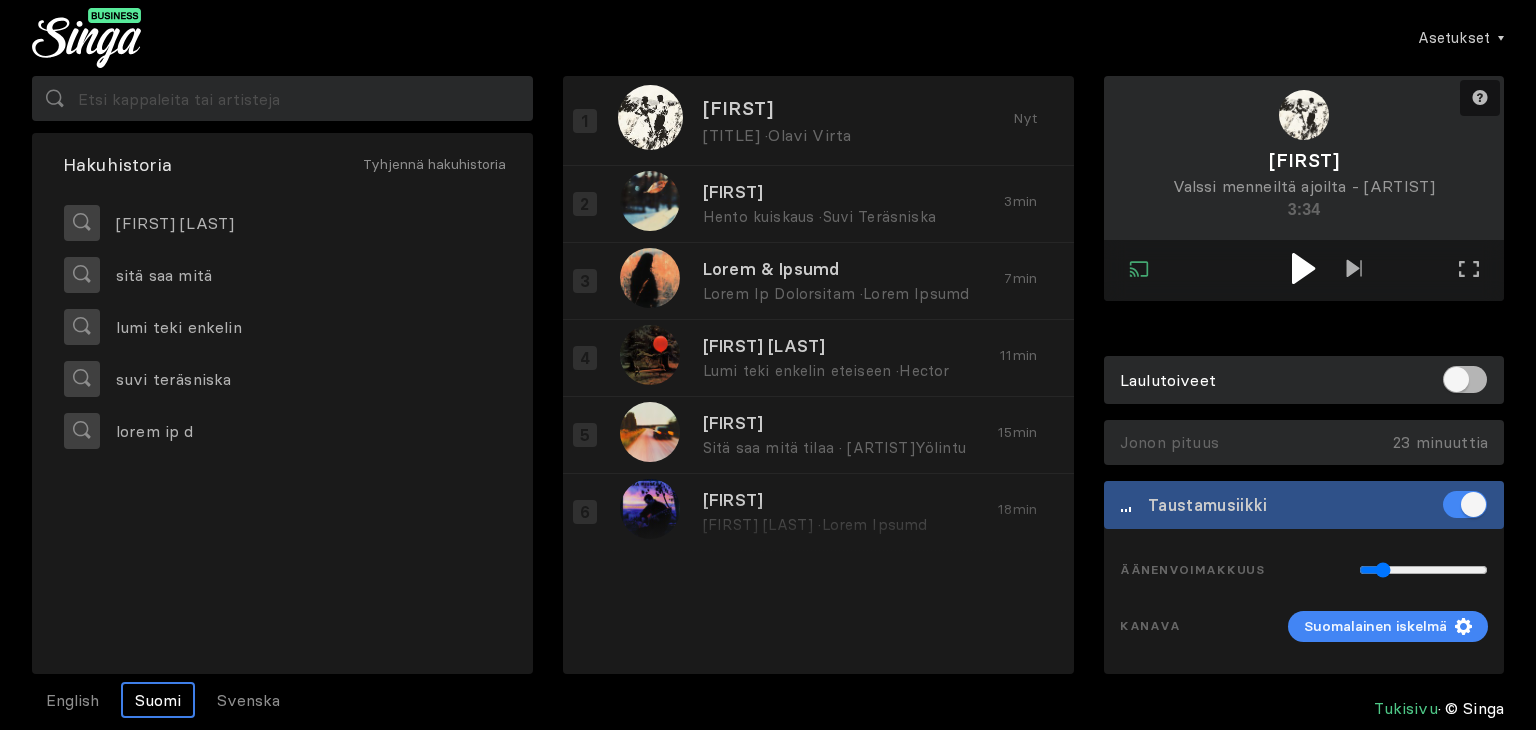 click at bounding box center [1303, 268] 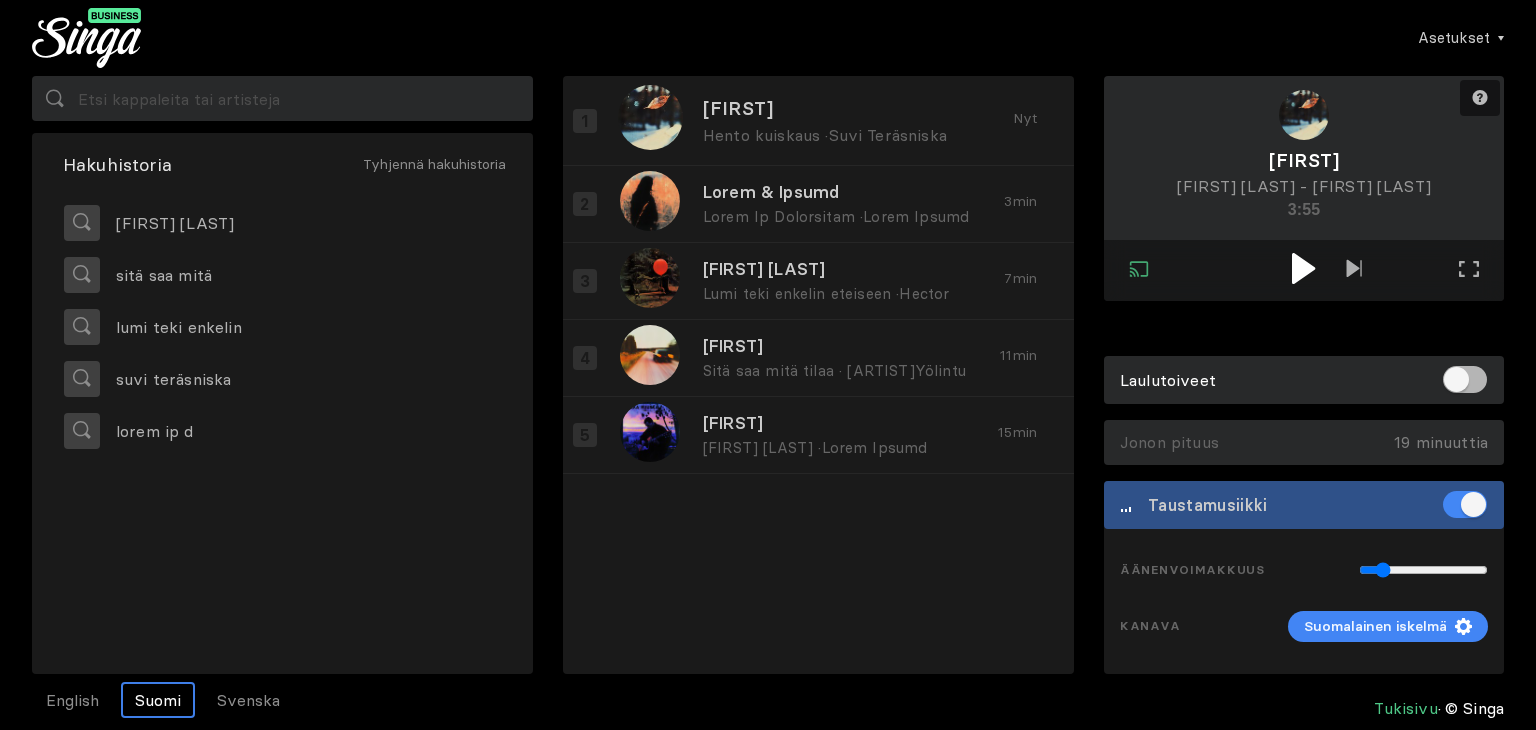 click at bounding box center (1303, 268) 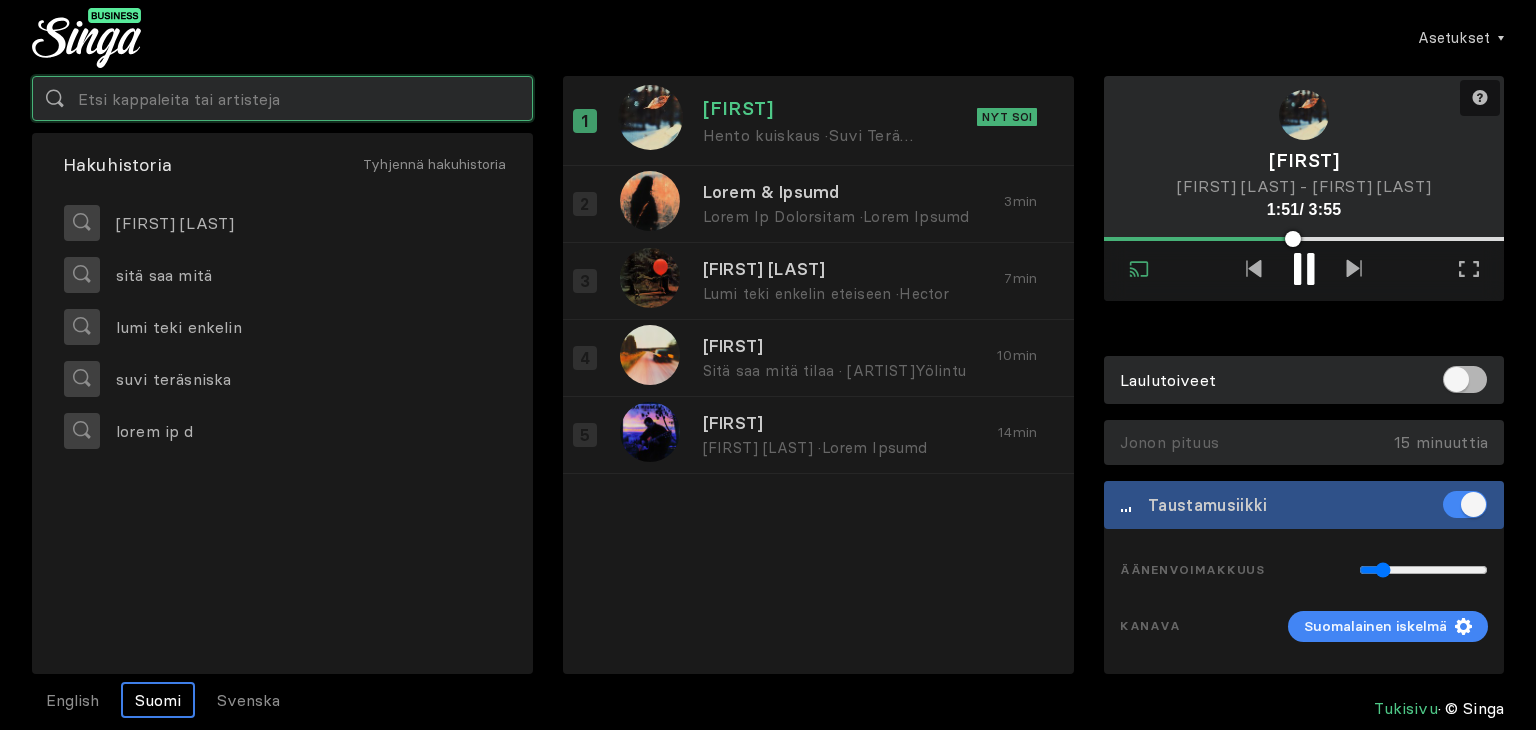 click at bounding box center (282, 98) 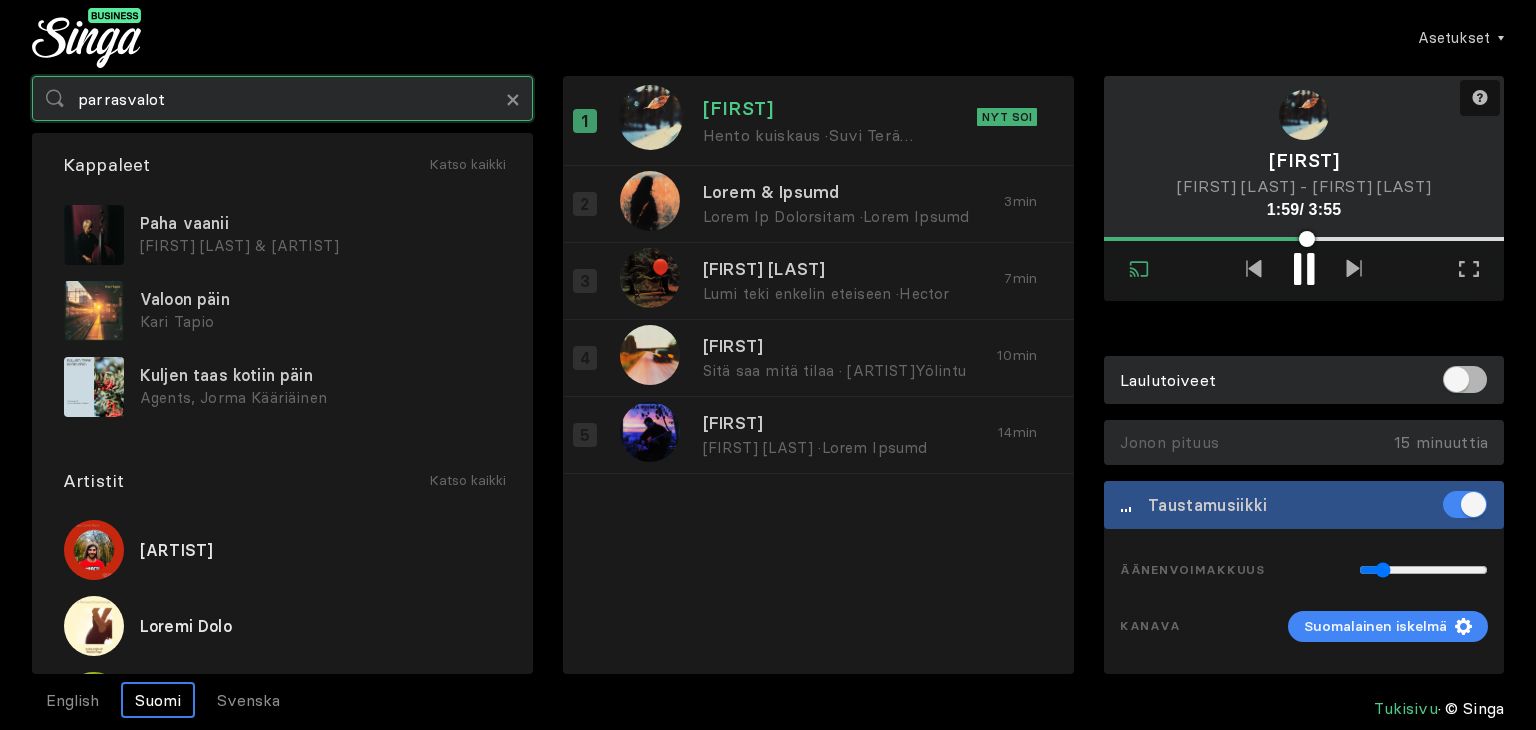 type on "parrasvalot" 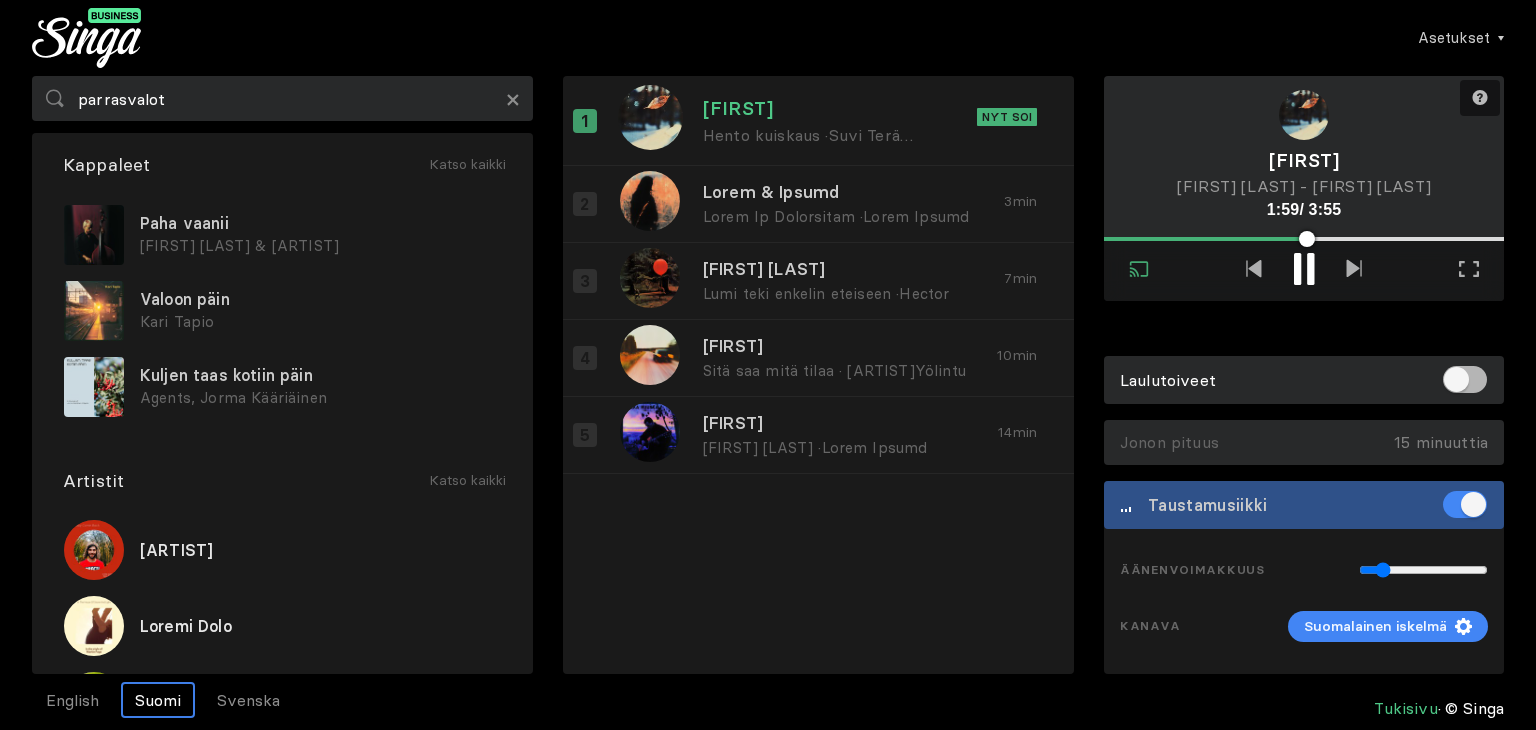 click on "Paha vaanii" at bounding box center (320, 223) 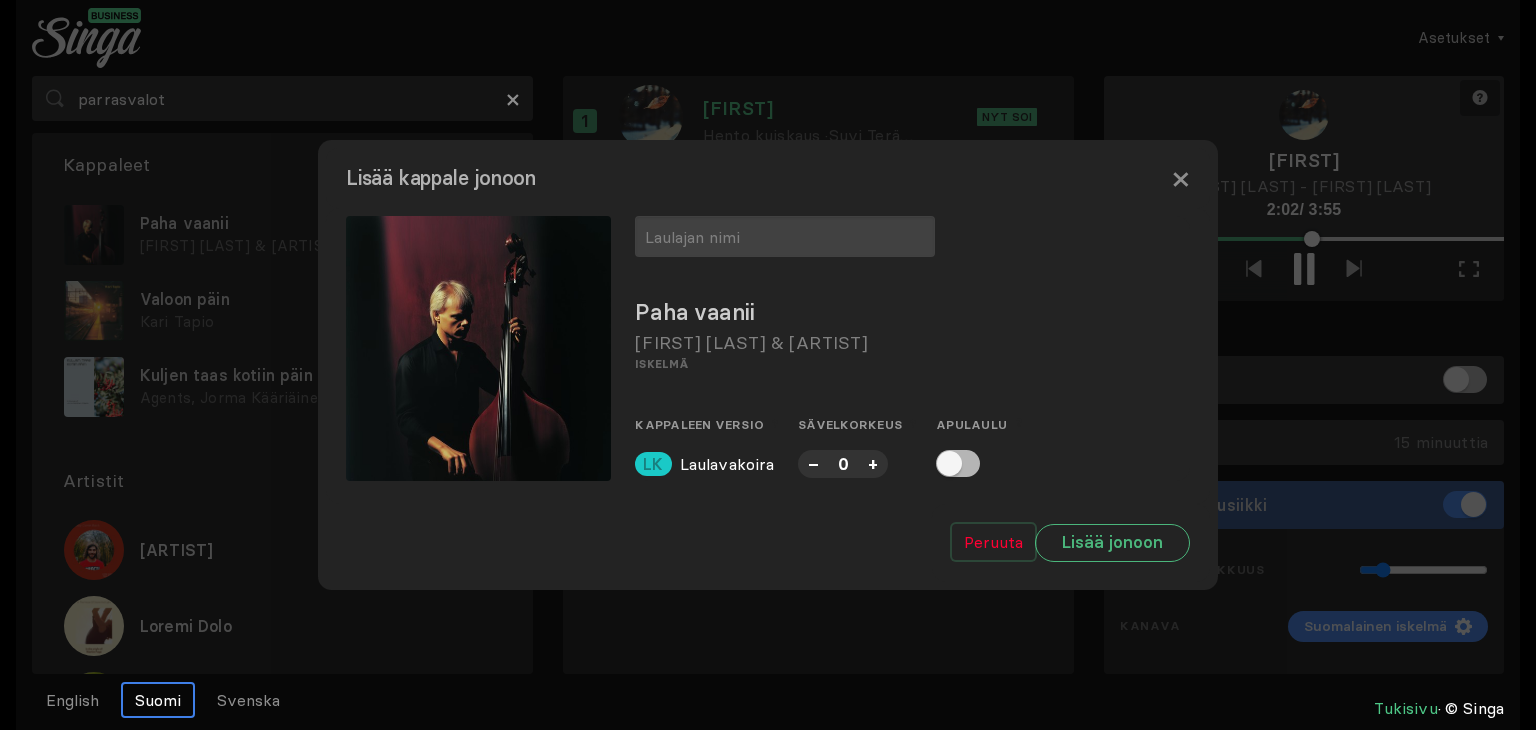click on "Peruuta" at bounding box center [993, 542] 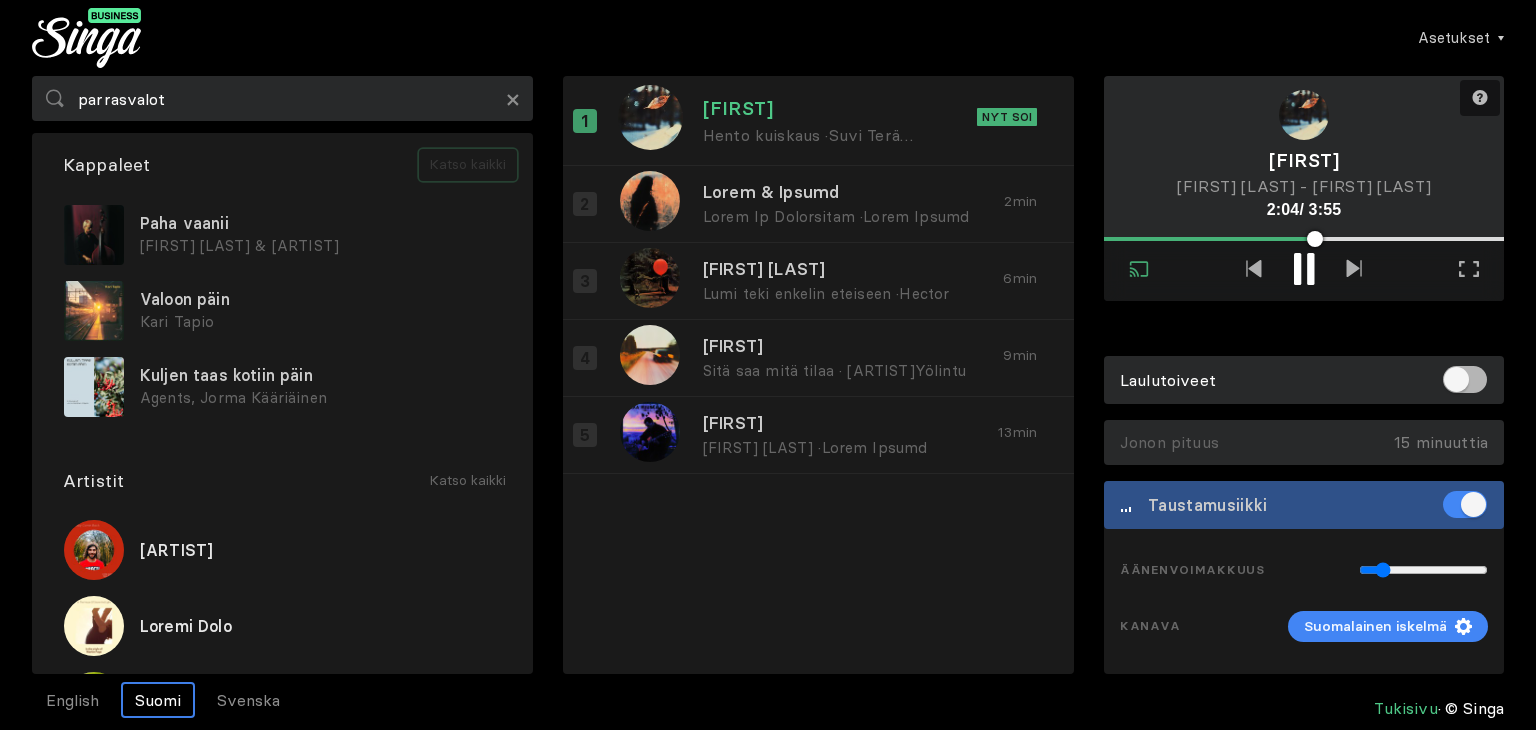 click on "Katso kaikki" at bounding box center (468, 165) 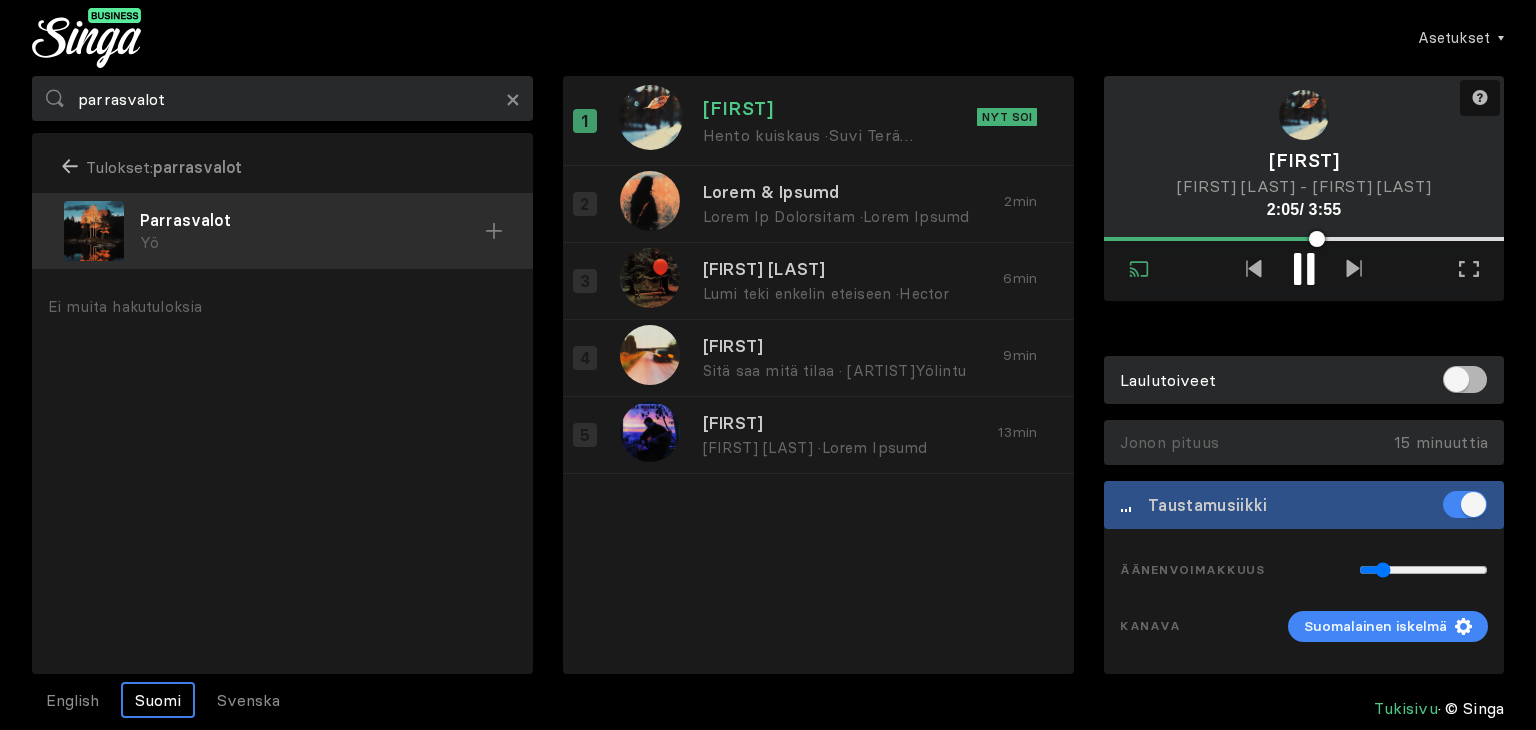 click on "Yö" at bounding box center (312, 243) 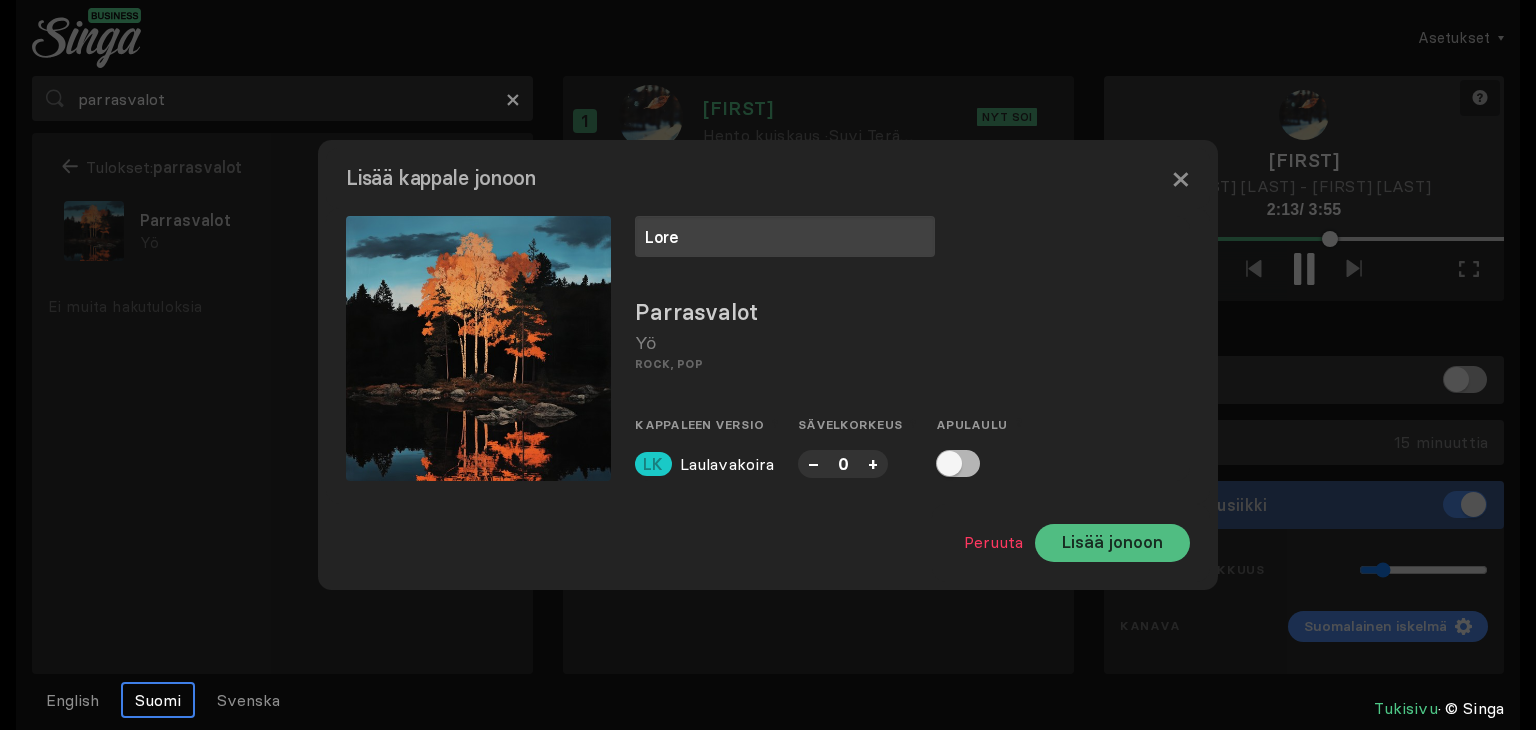 type on "Lore" 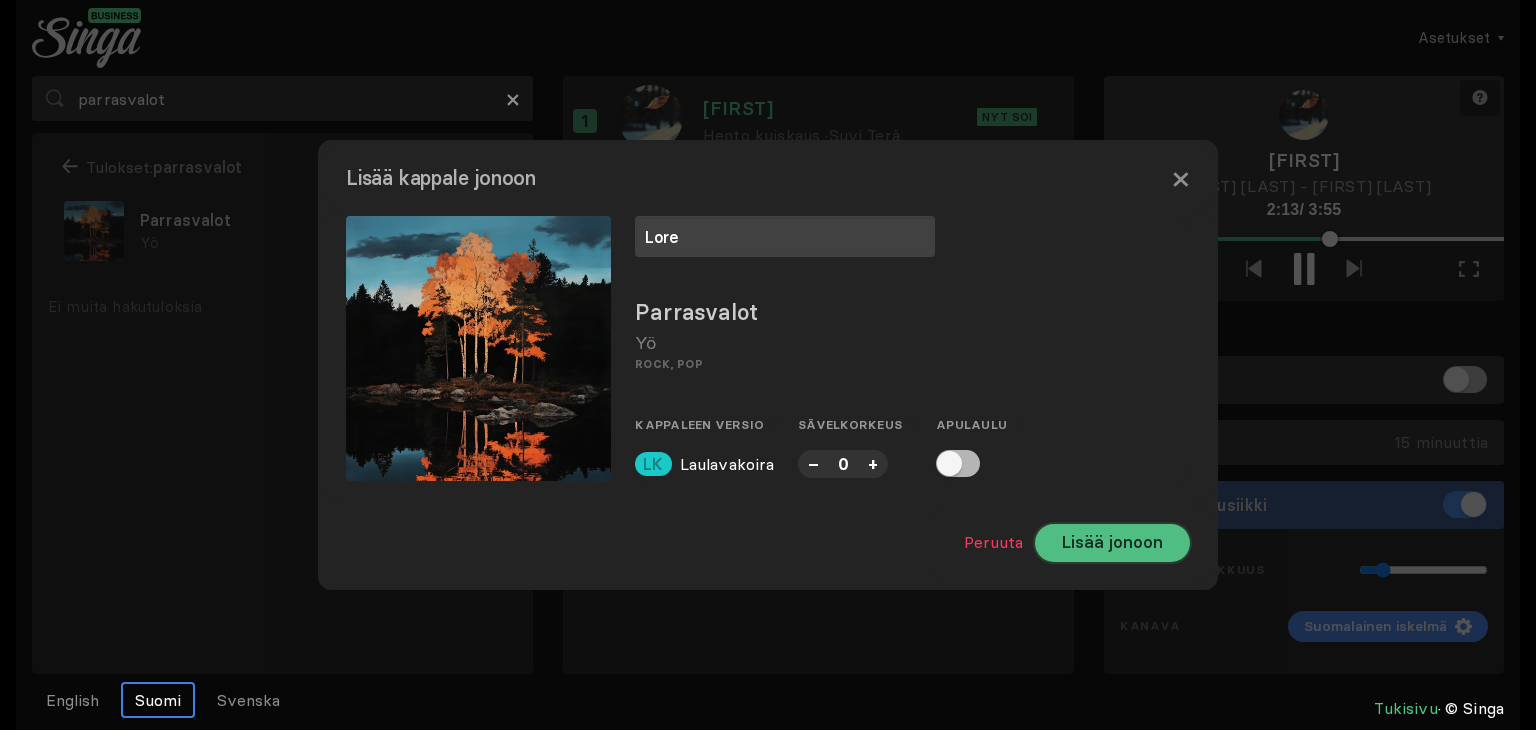 click on "Lisää jonoon" at bounding box center [1112, 543] 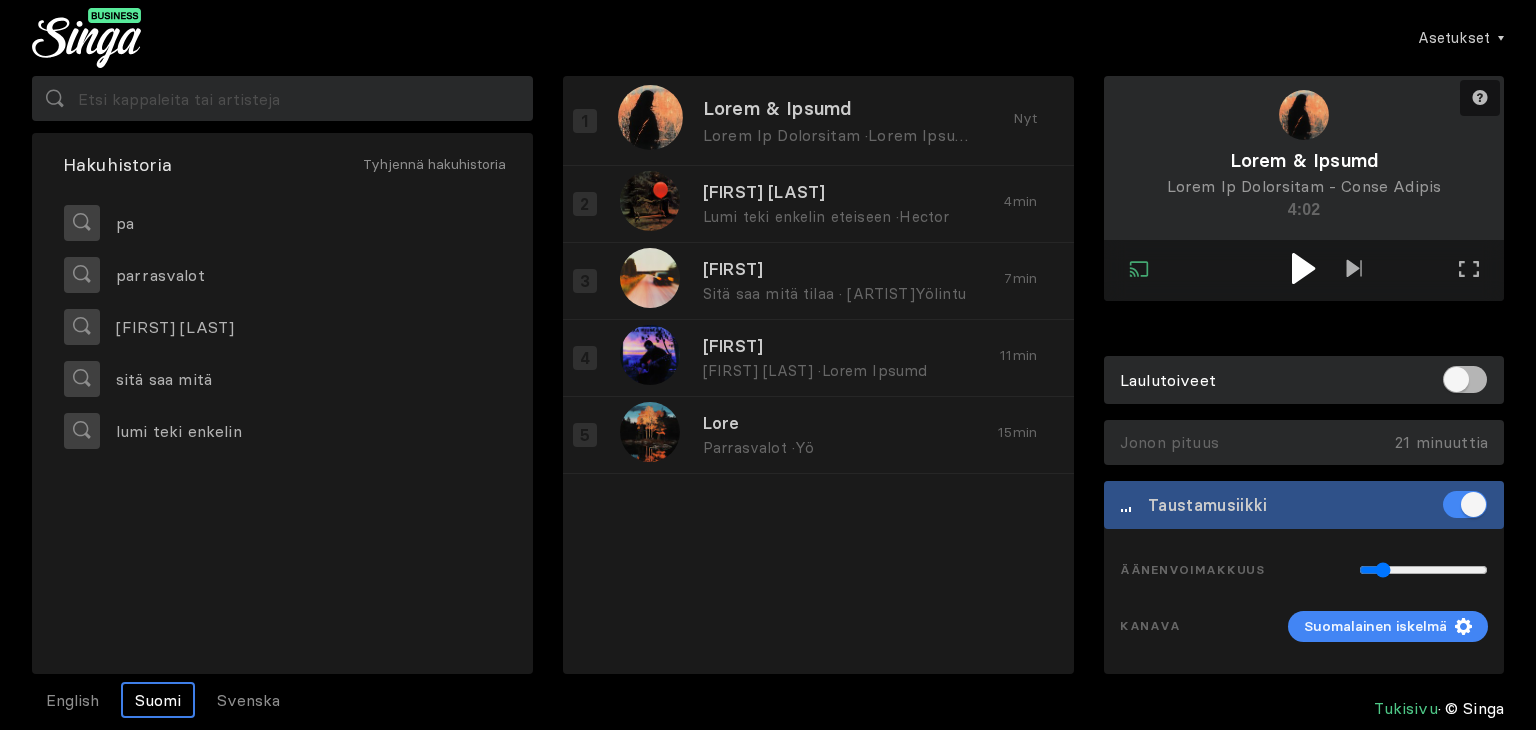 click at bounding box center (1303, 268) 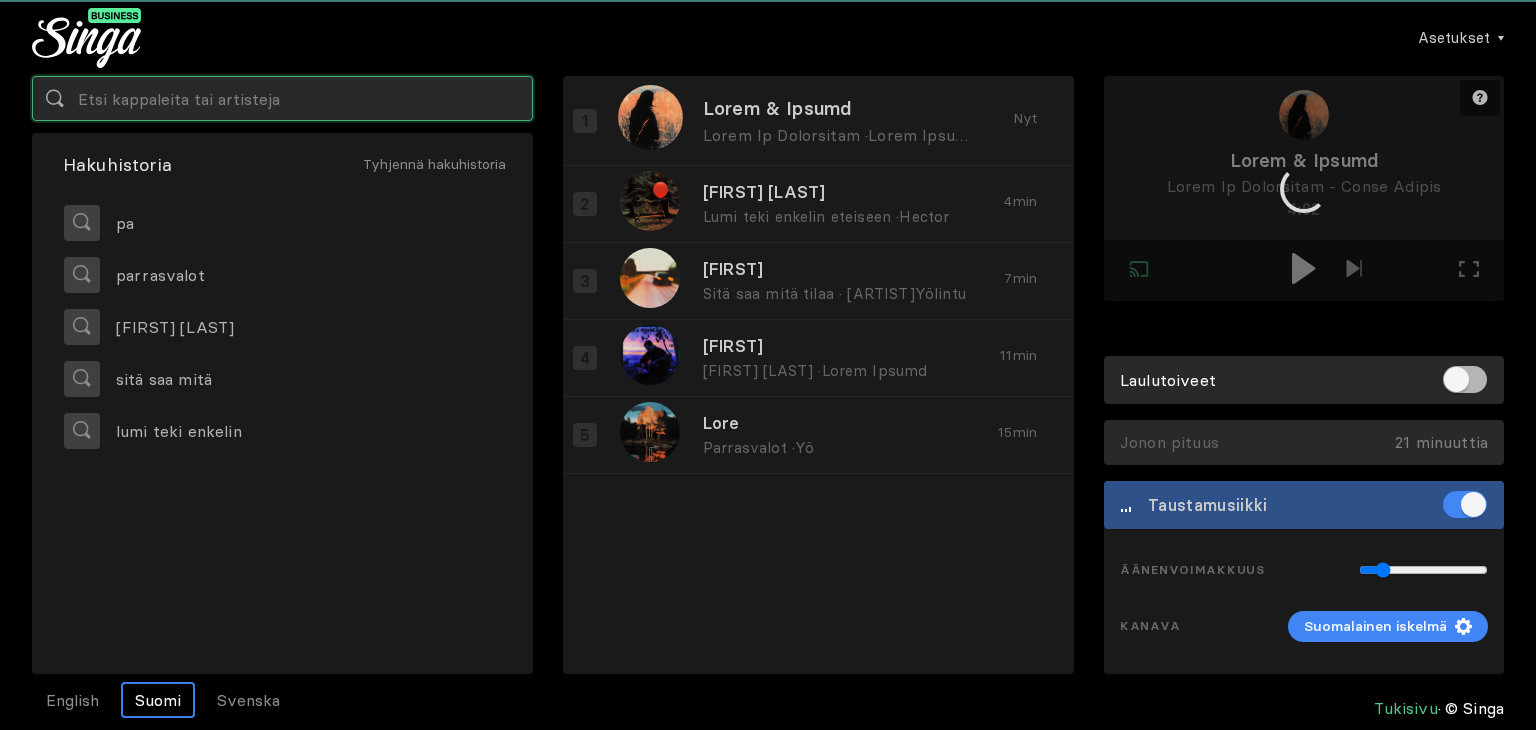 click at bounding box center [282, 98] 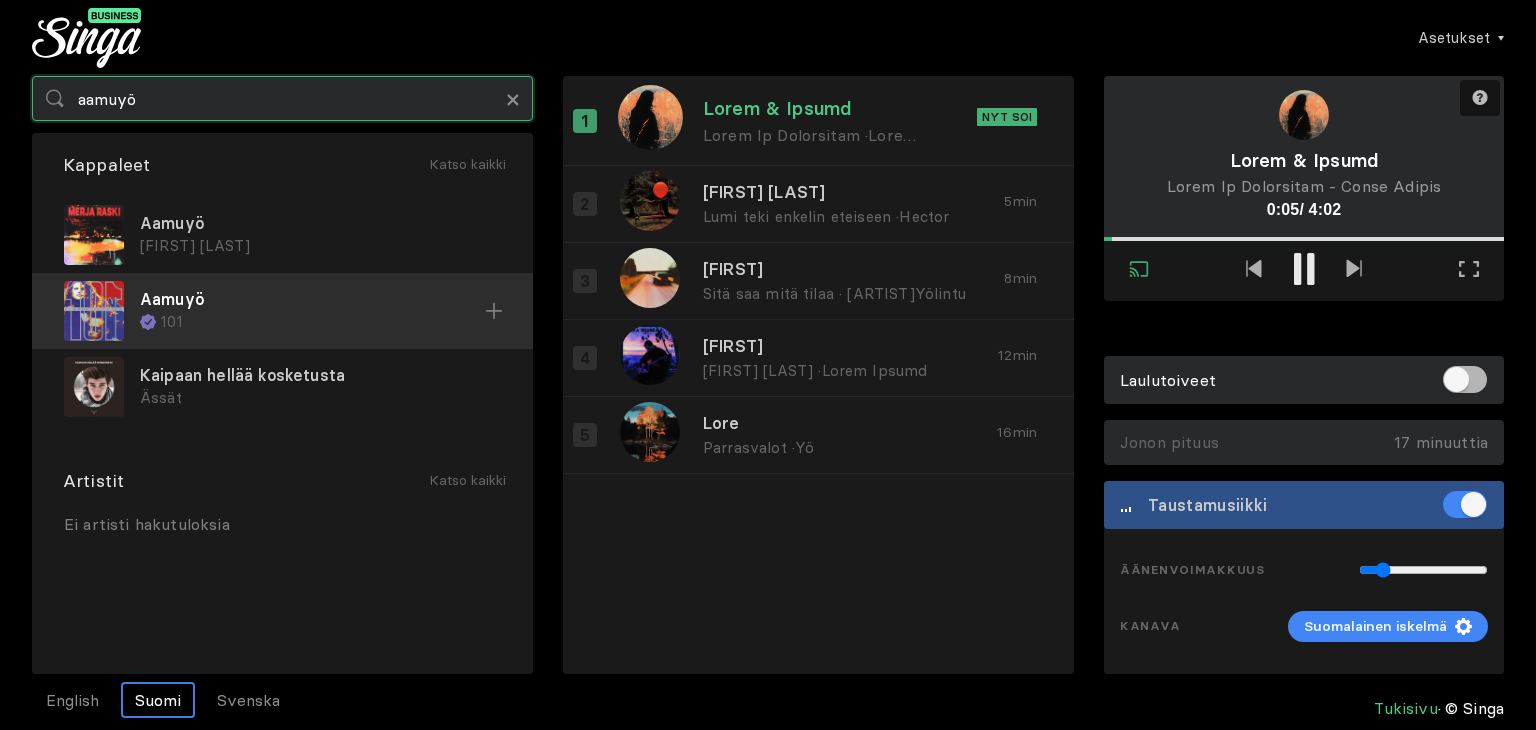 type on "aamuyö" 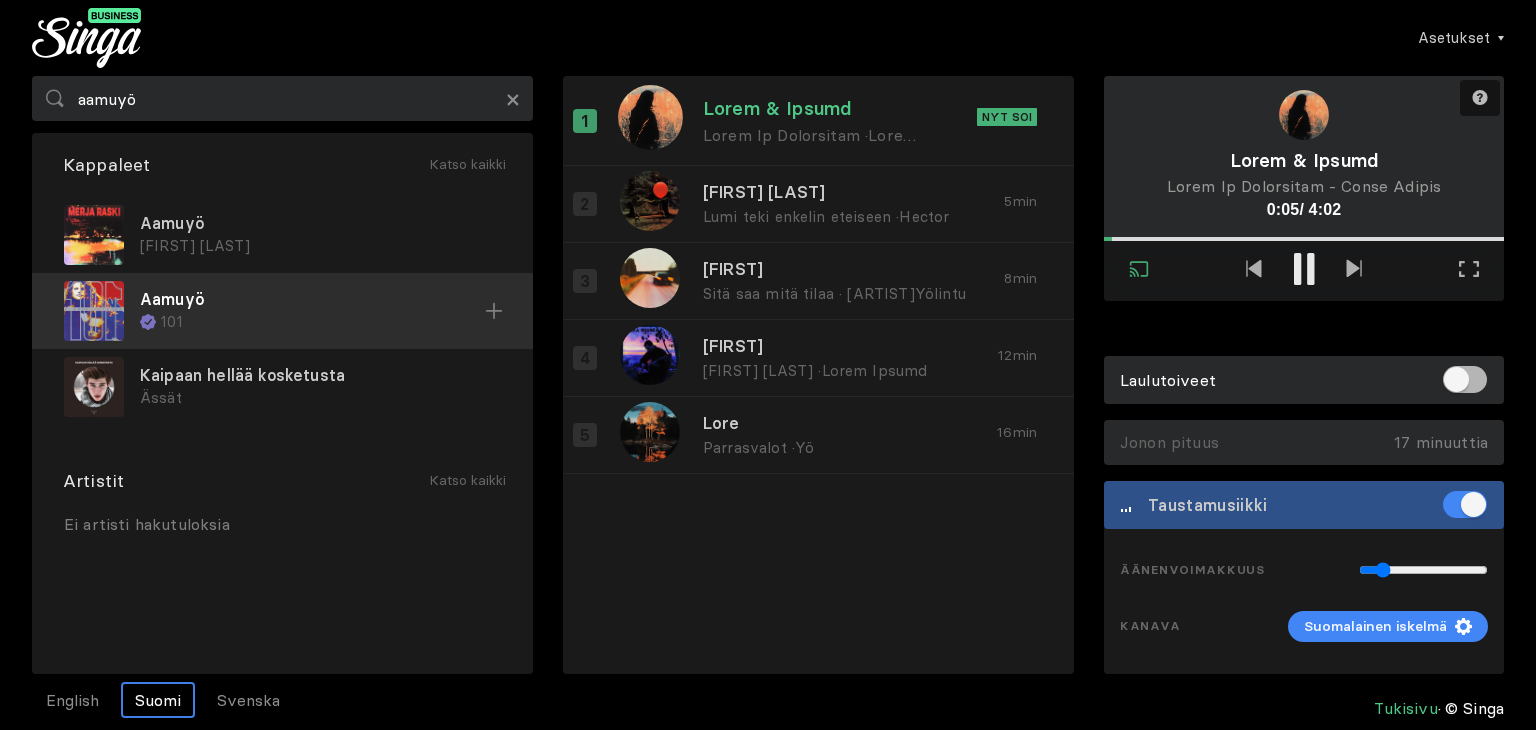 click on "Aamuyö" at bounding box center [320, 223] 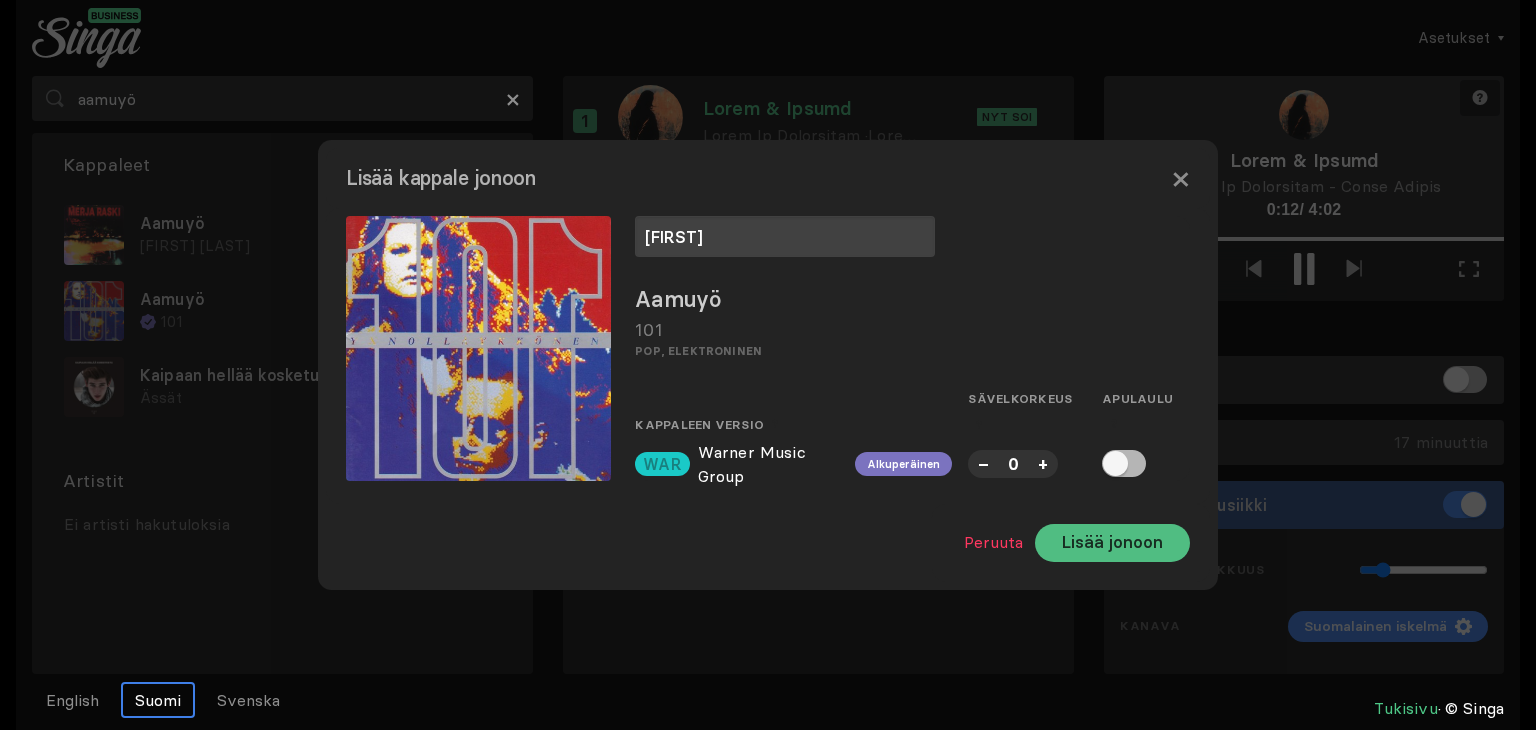 type on "[FIRST]" 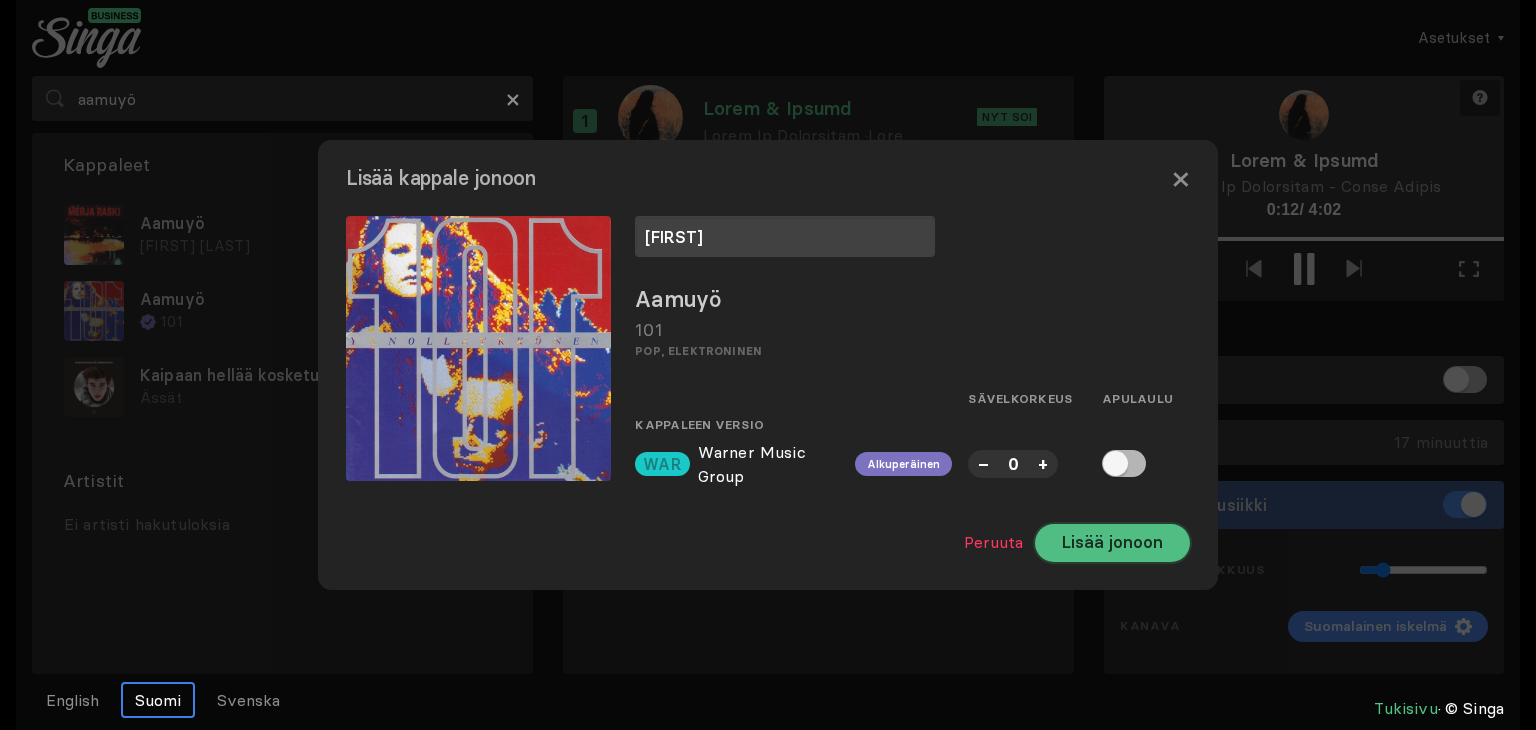 click on "Lisää jonoon" at bounding box center (1112, 543) 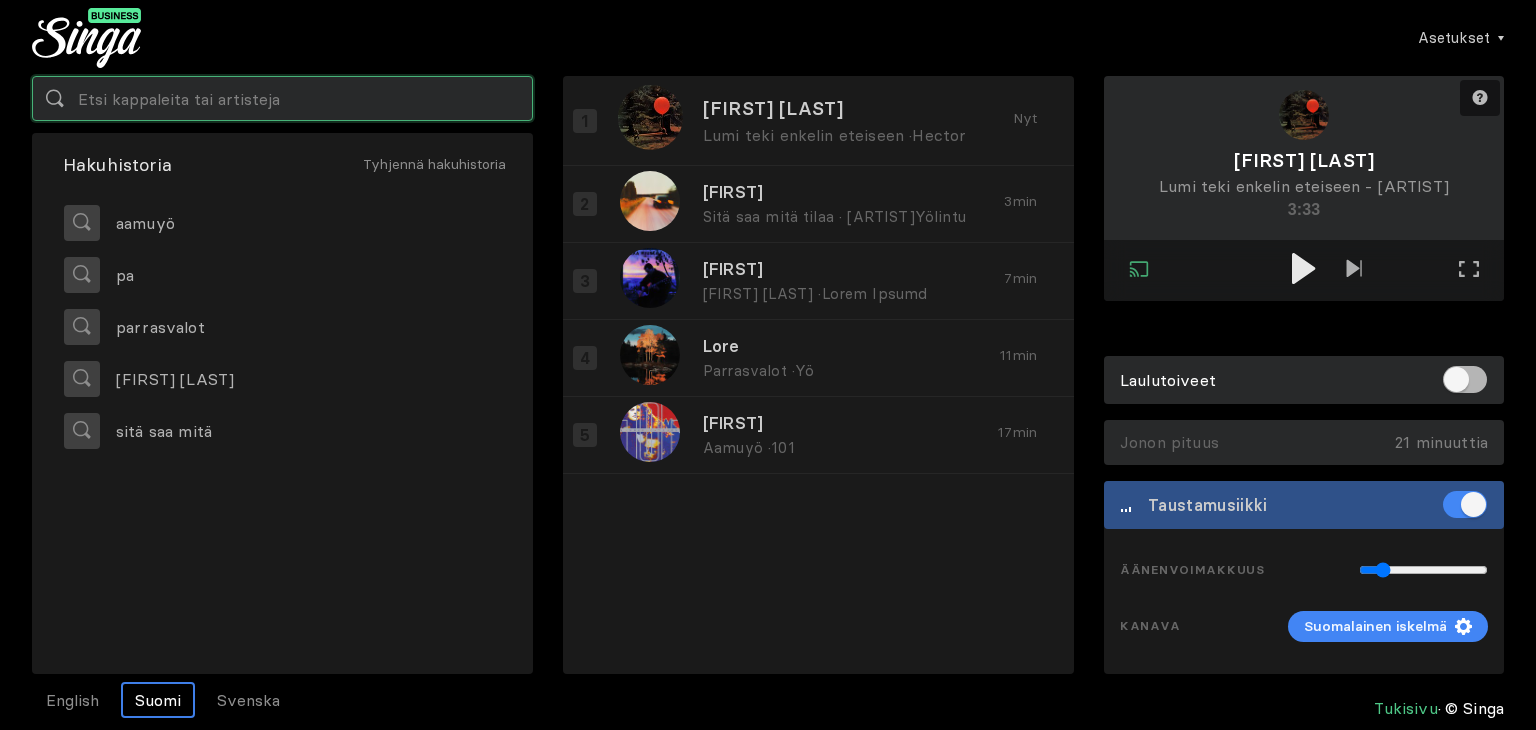 click at bounding box center [282, 98] 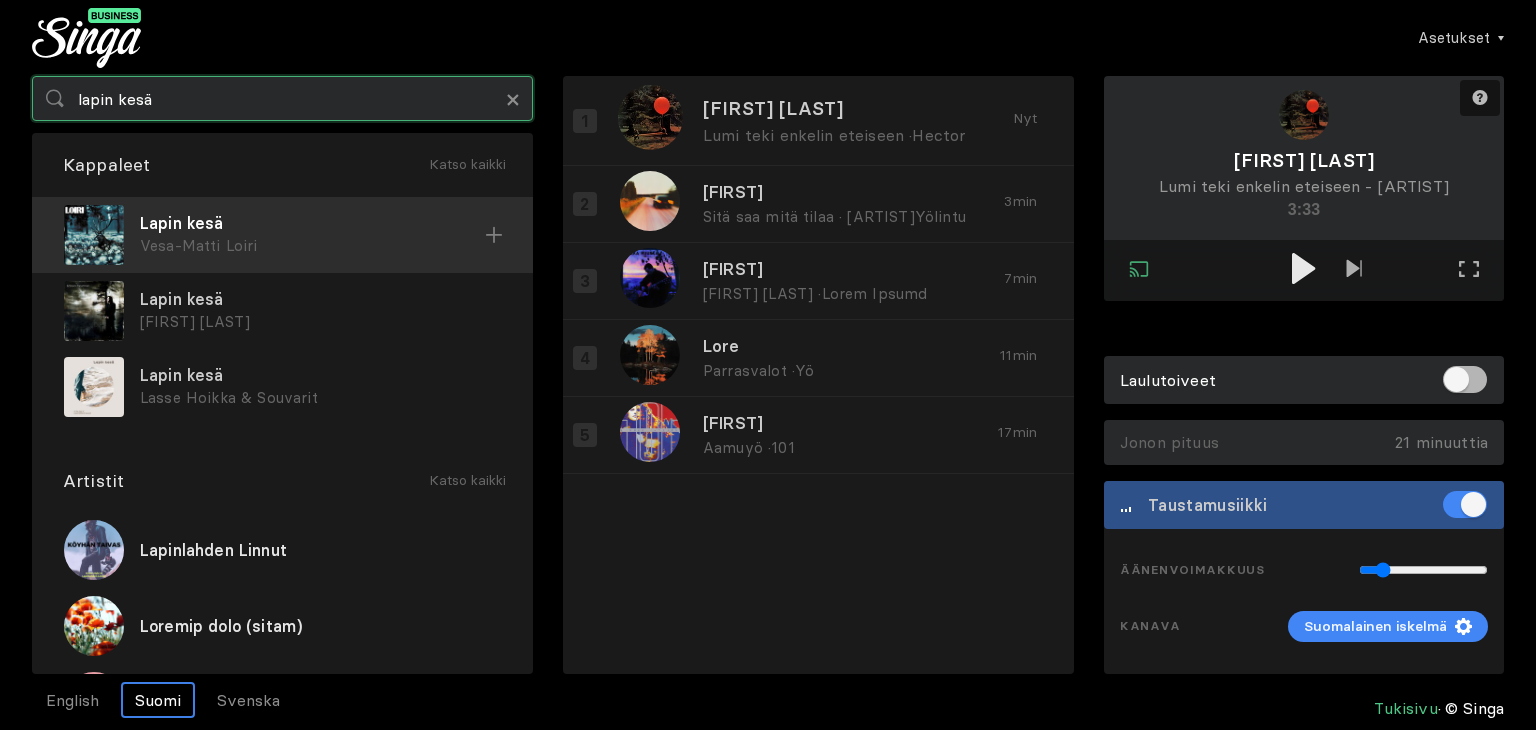type on "lapin kesä" 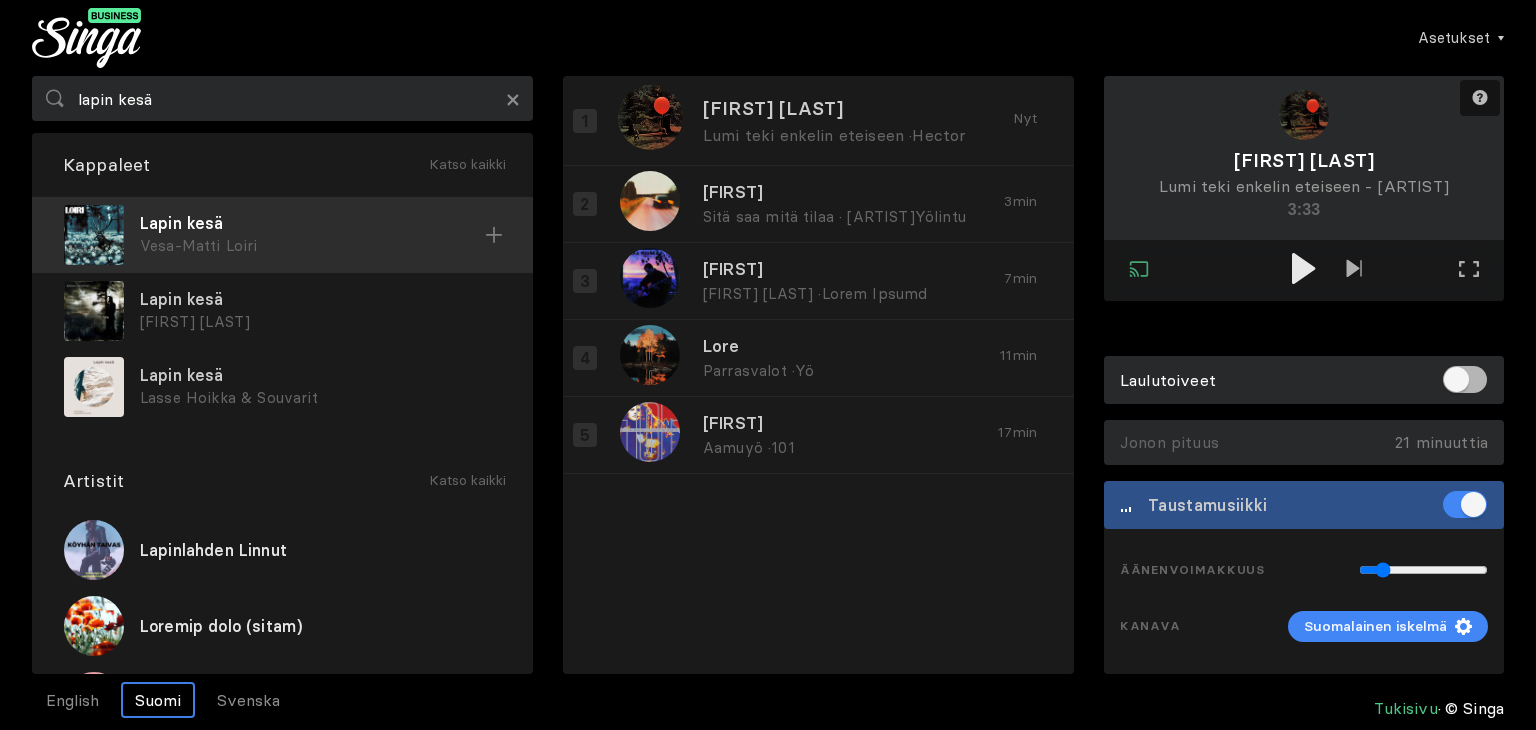 click on "Vesa-Matti Loiri" at bounding box center (312, 246) 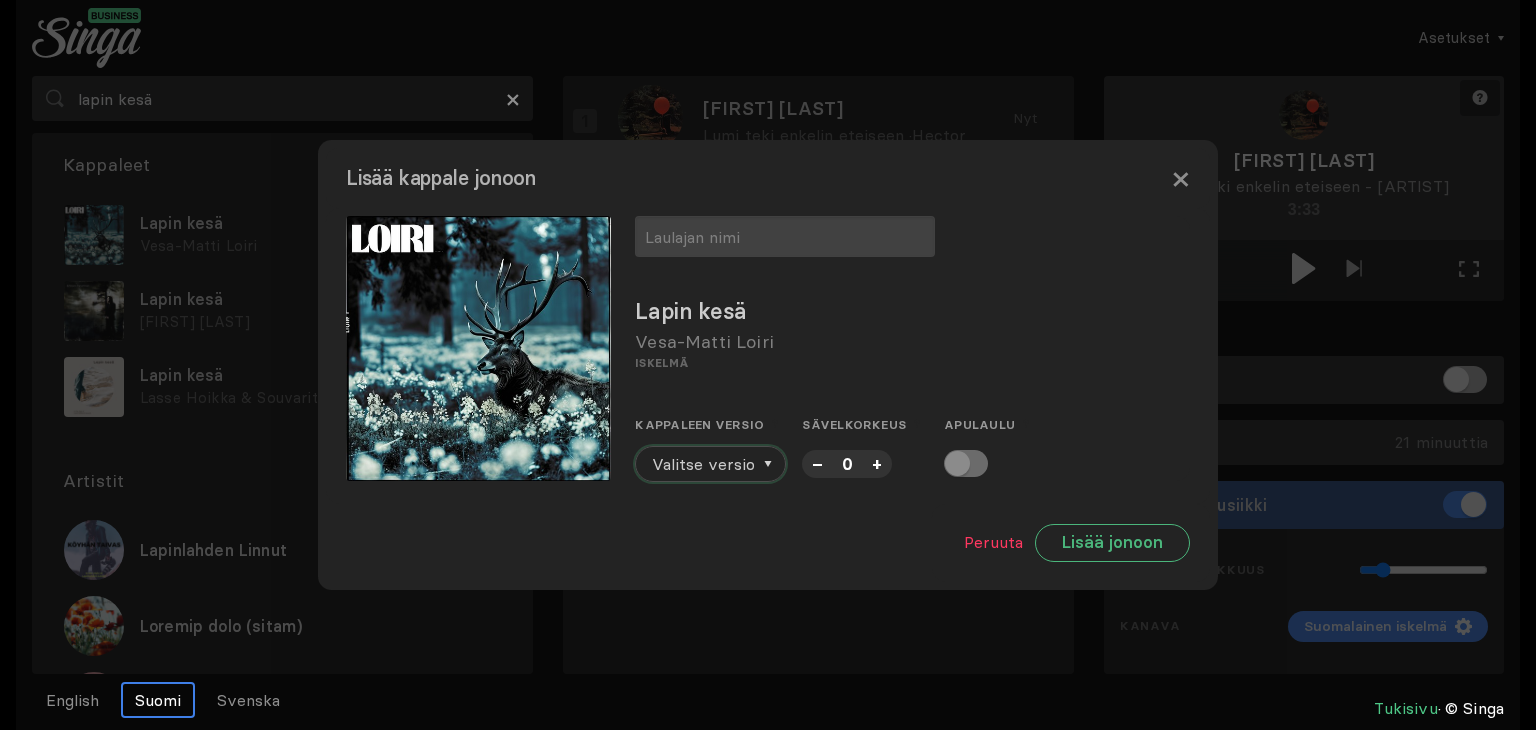 click on "Valitse versio" at bounding box center [703, 464] 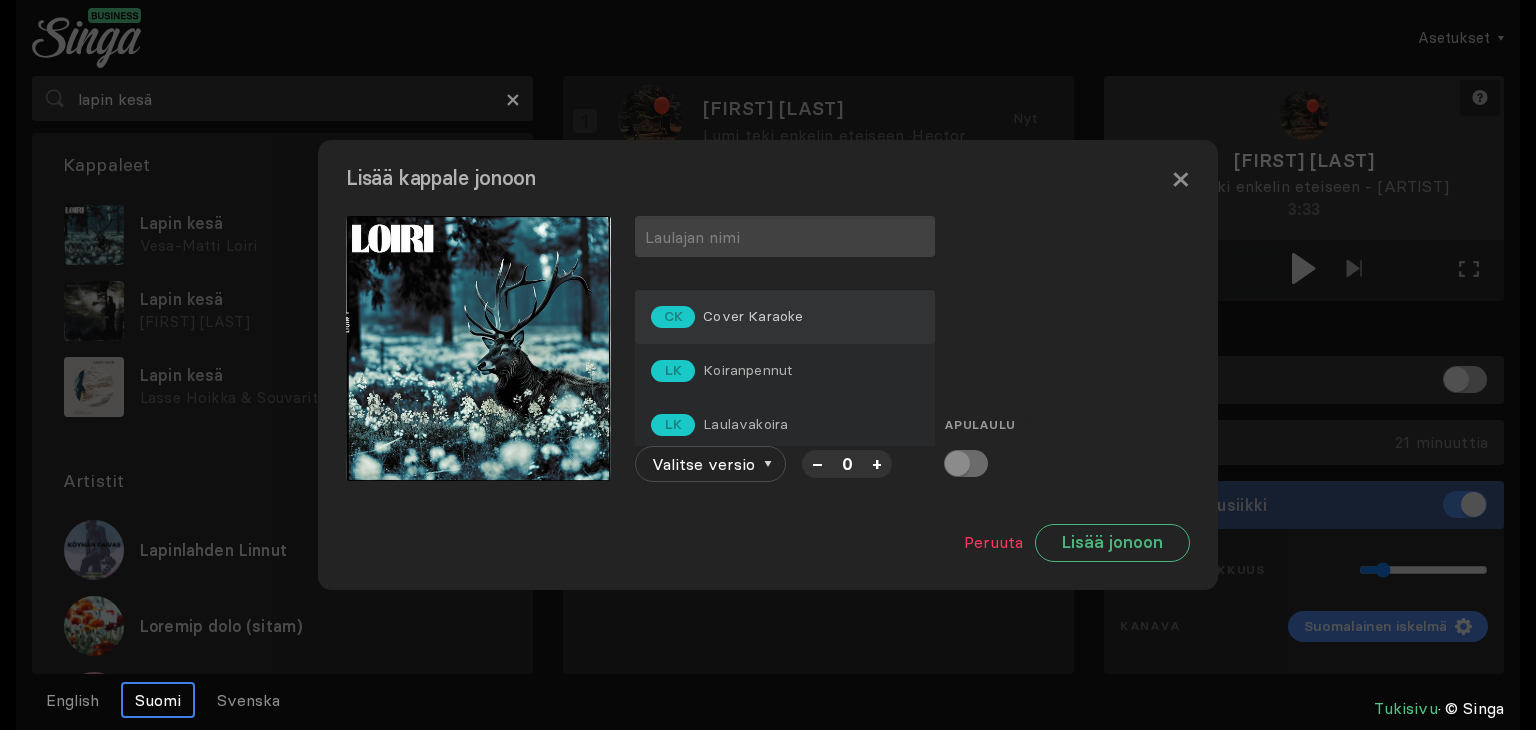 click on "Cover Karaoke" at bounding box center [753, 316] 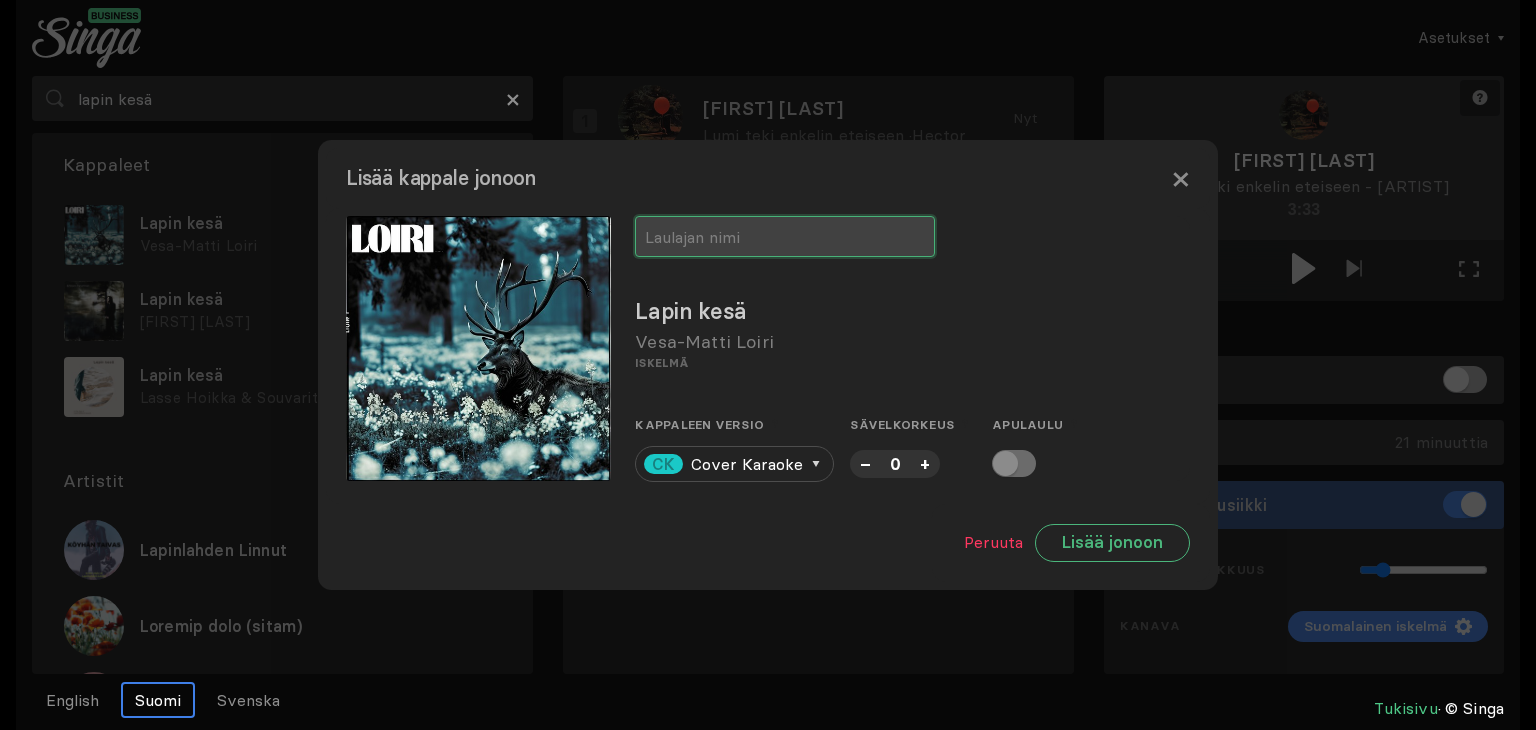 click at bounding box center (785, 236) 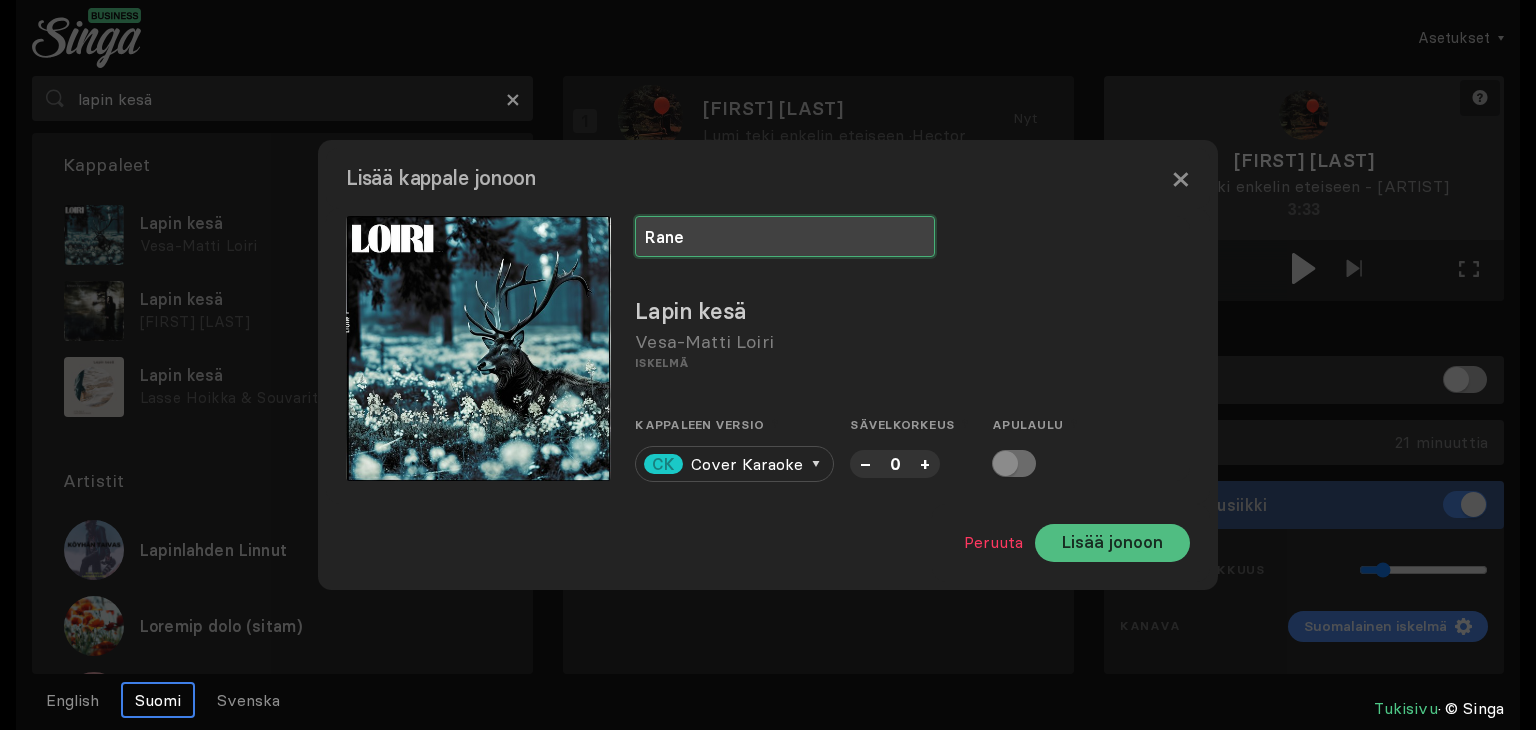 type on "Rane" 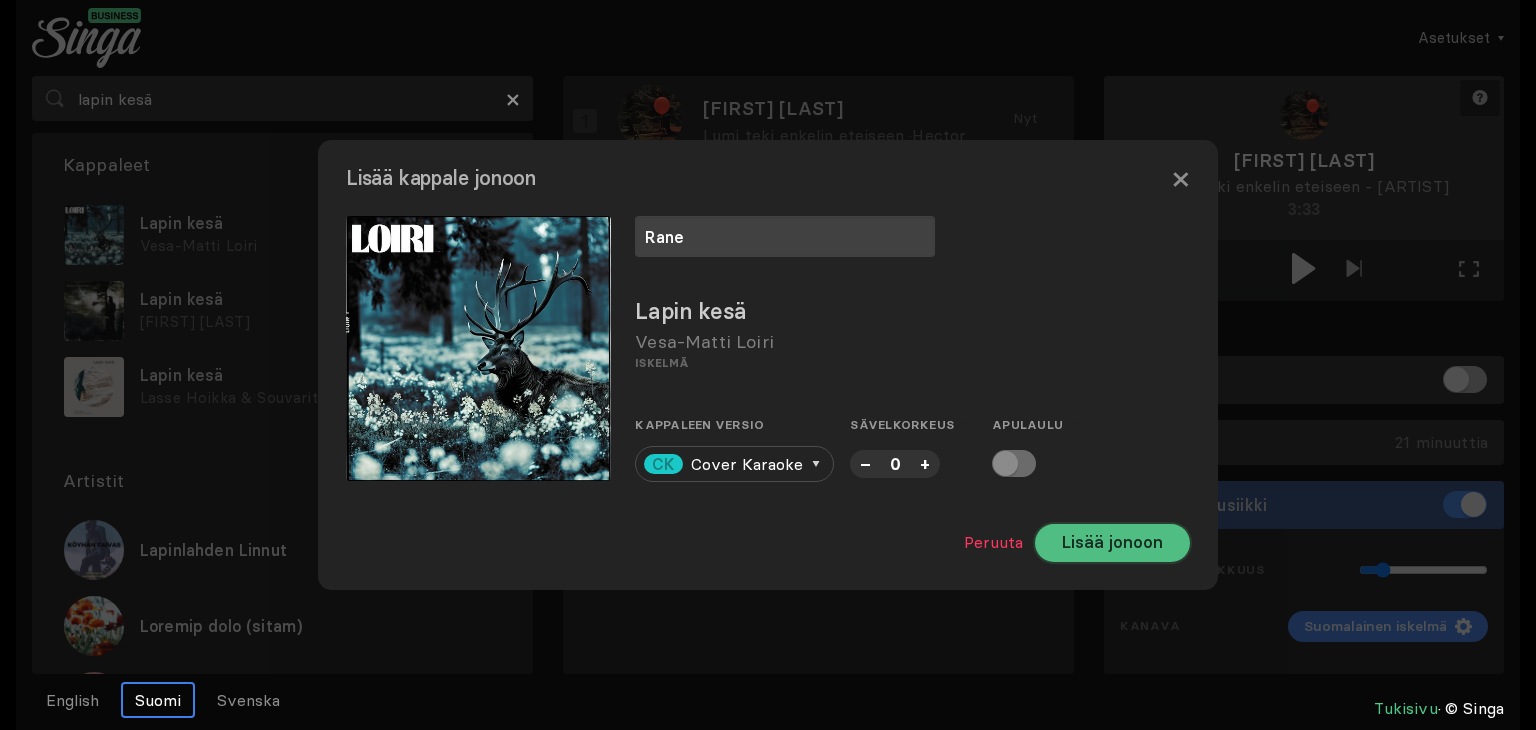 click on "Lisää jonoon" at bounding box center (1112, 543) 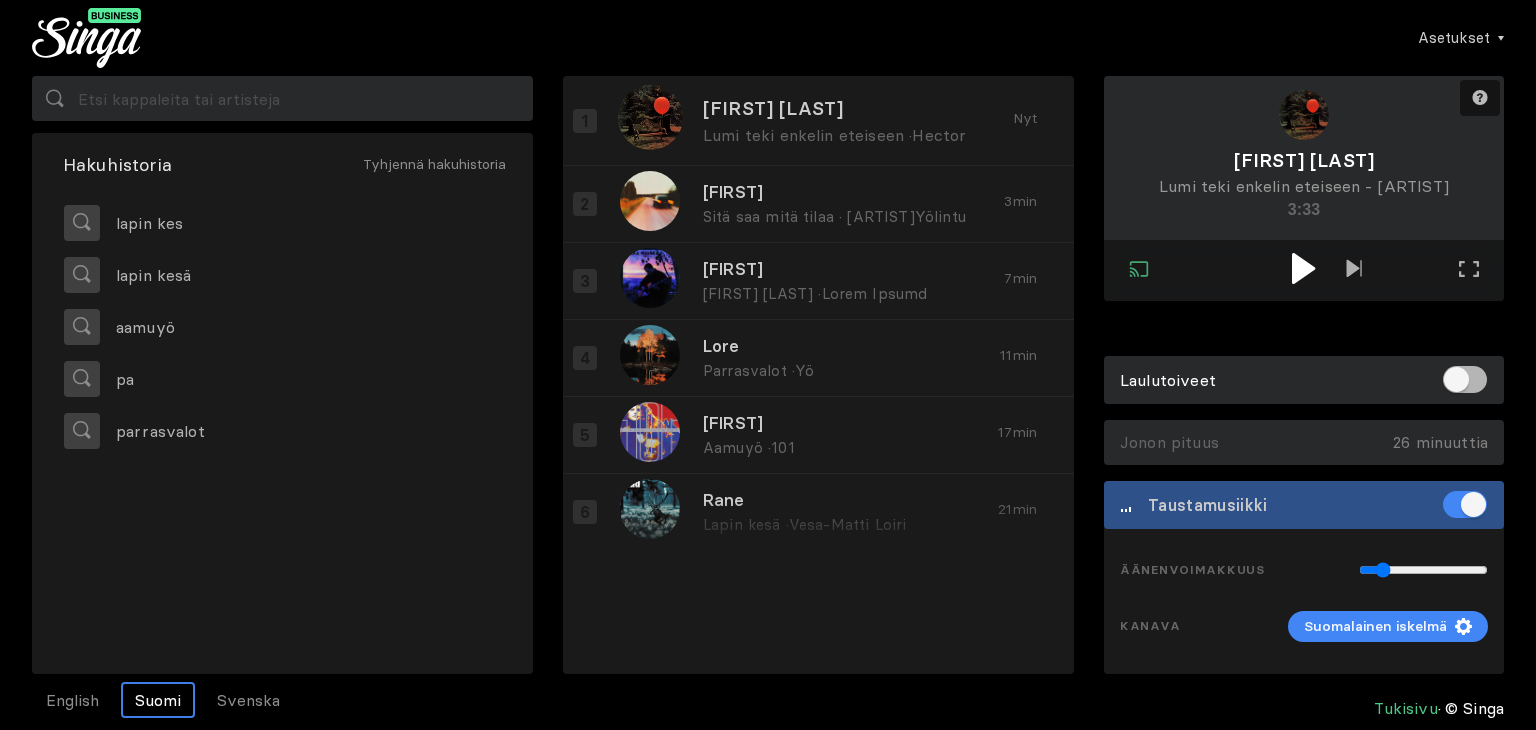 click at bounding box center [1303, 268] 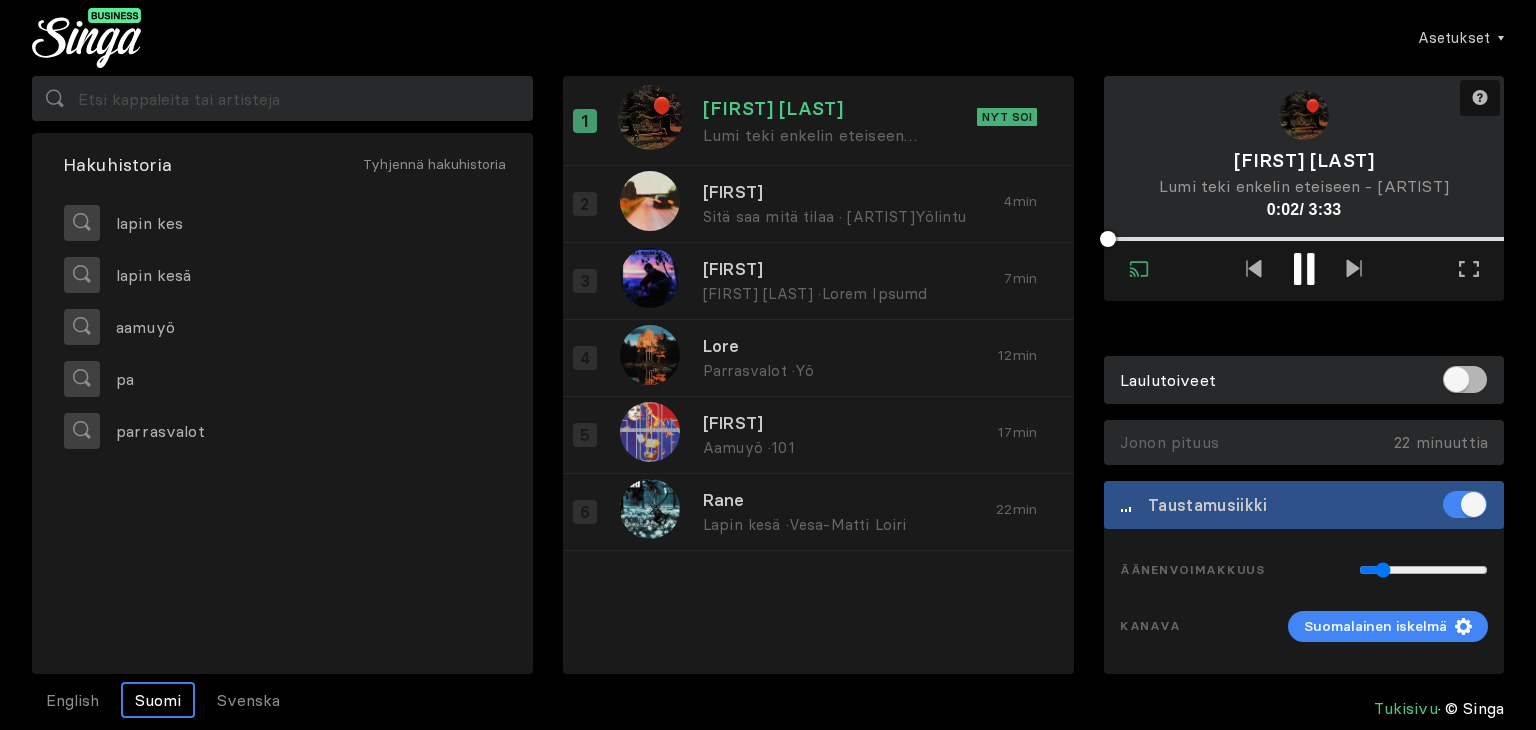 click at bounding box center [1304, 269] 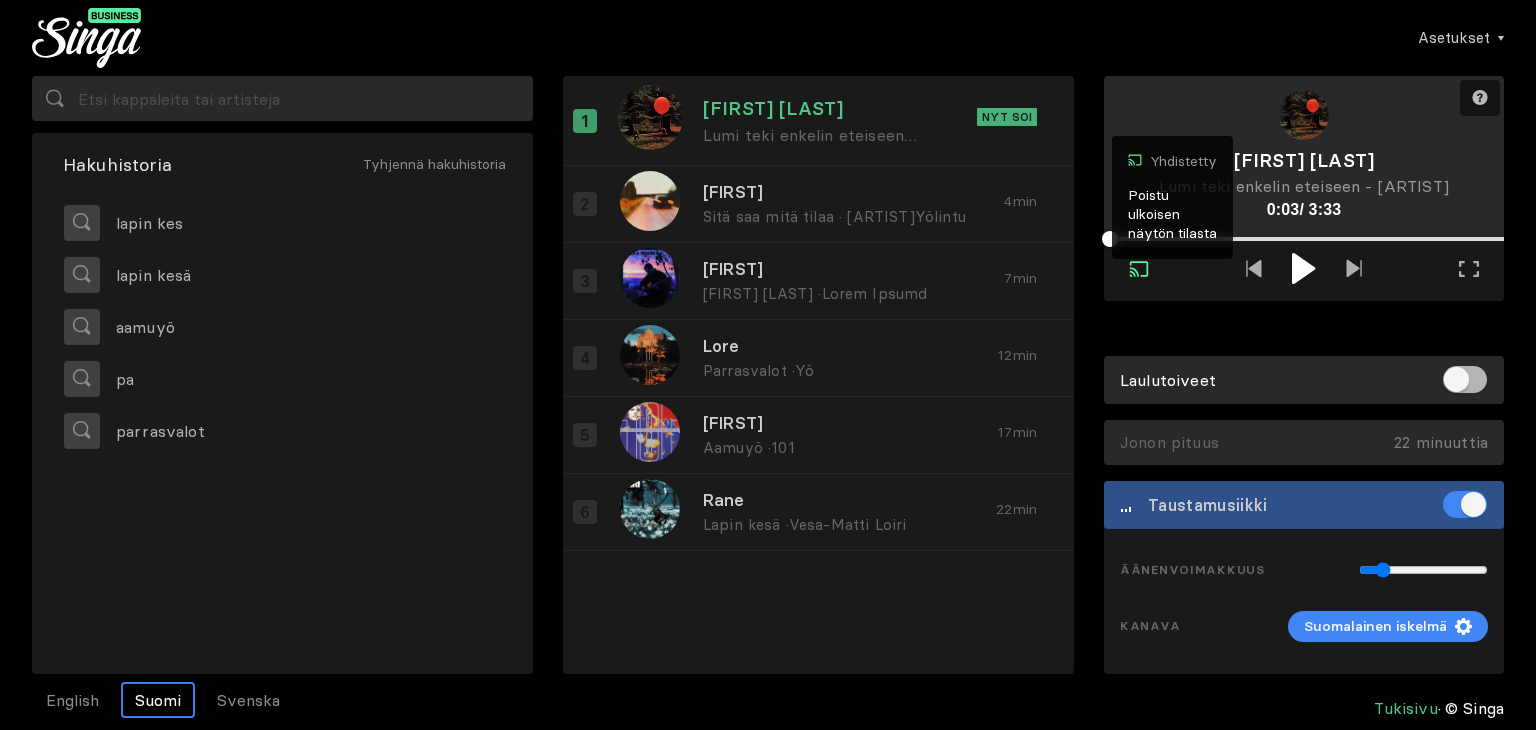 click at bounding box center (1139, 269) 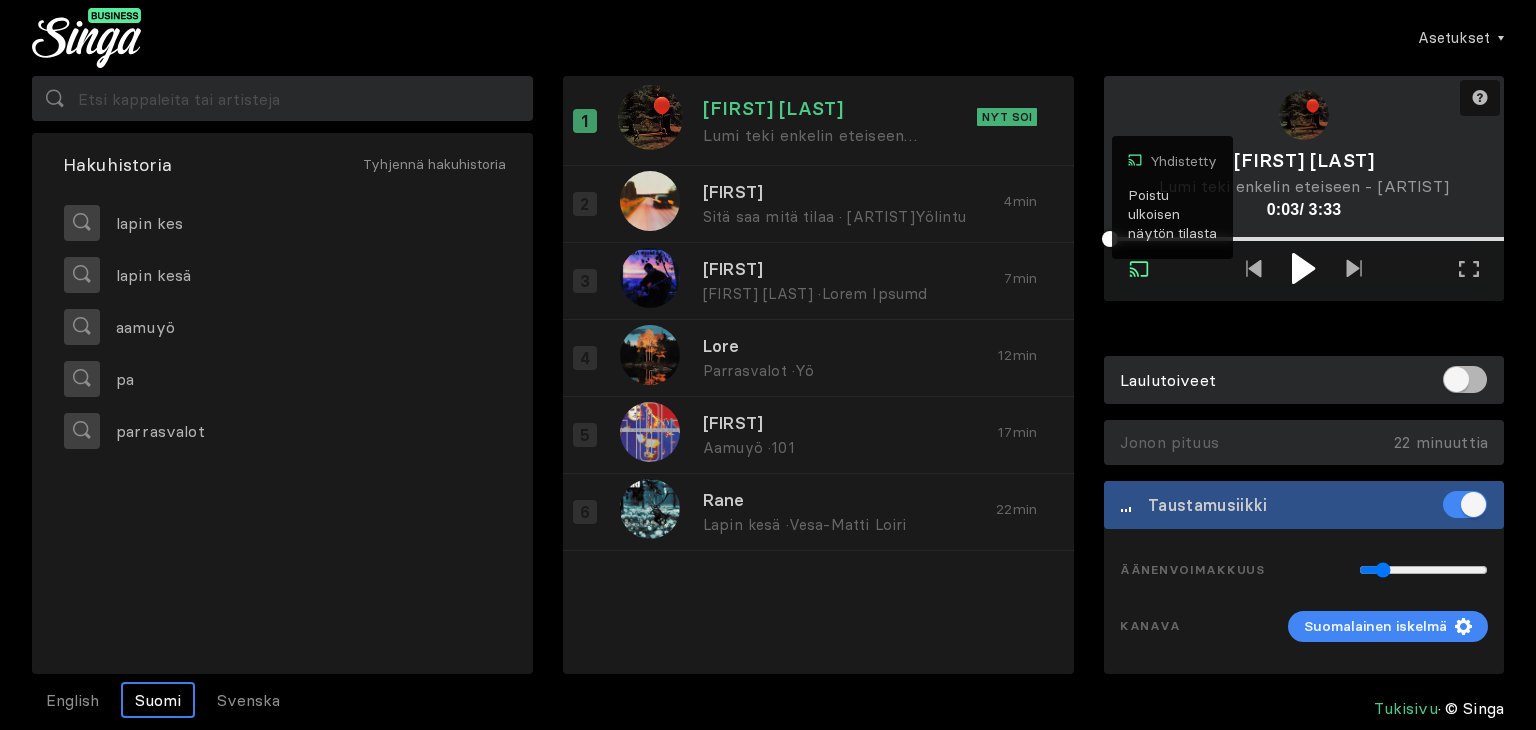 click on "Poistu ulkoisen näytön tilasta" at bounding box center (1172, 214) 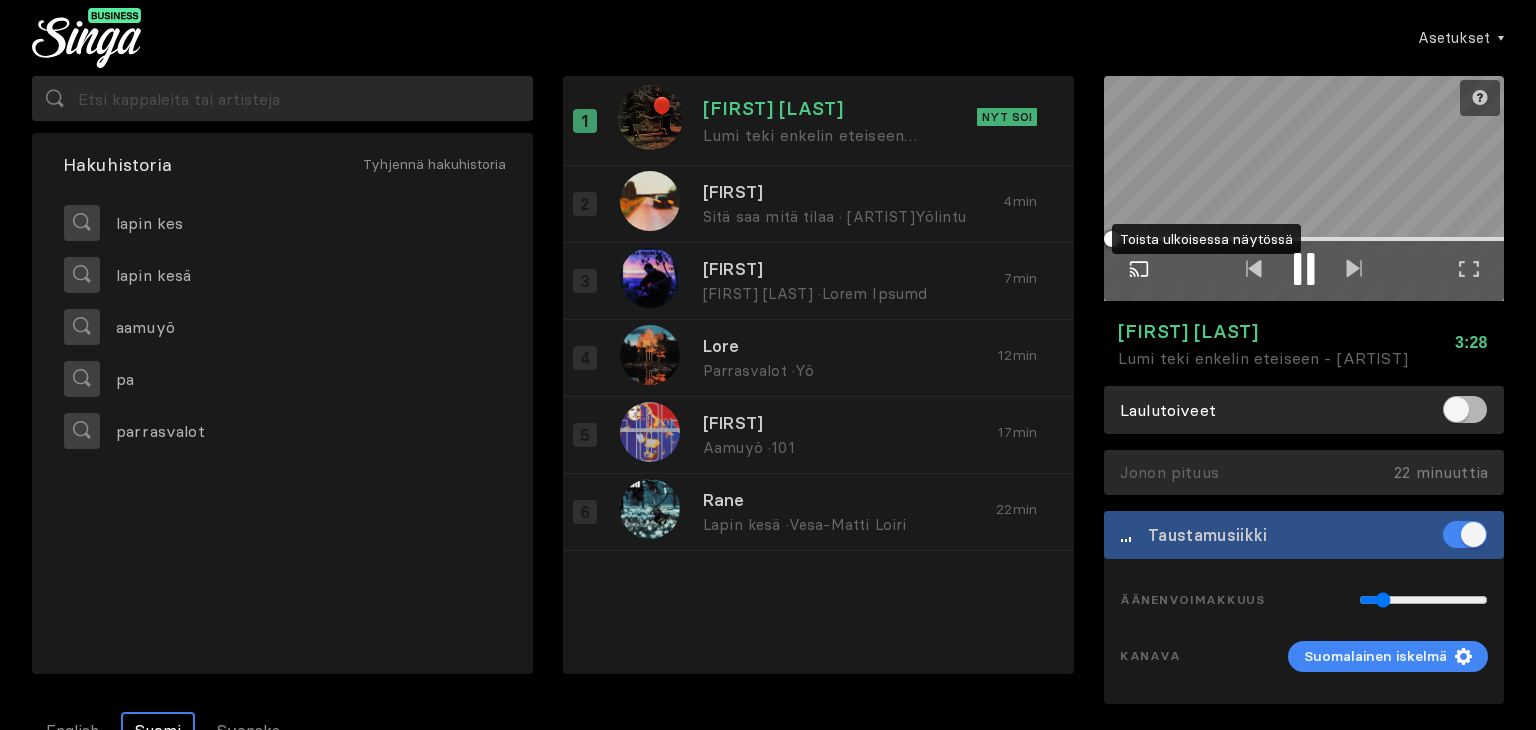 click at bounding box center (1297, 269) 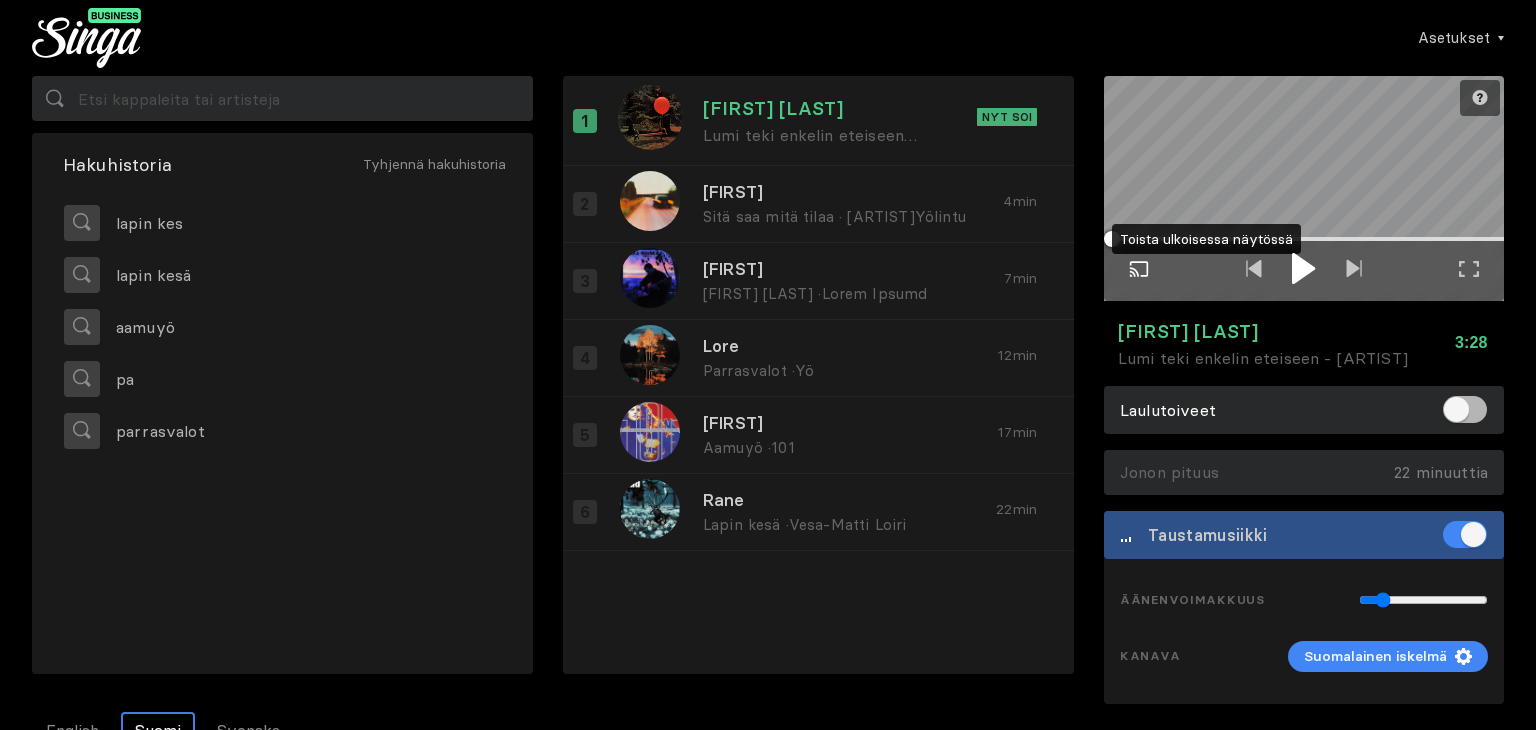 click at bounding box center [1139, 269] 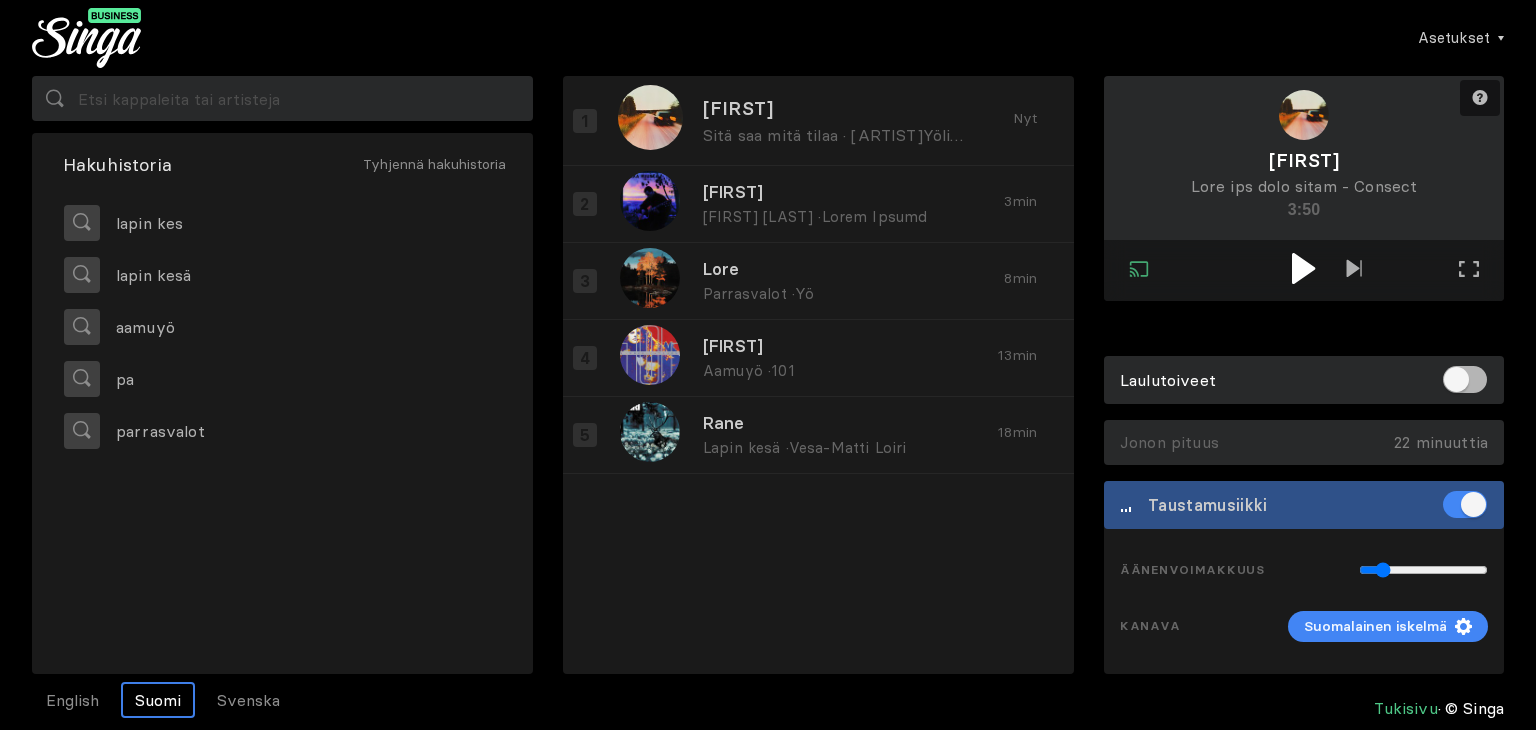 click at bounding box center (1303, 268) 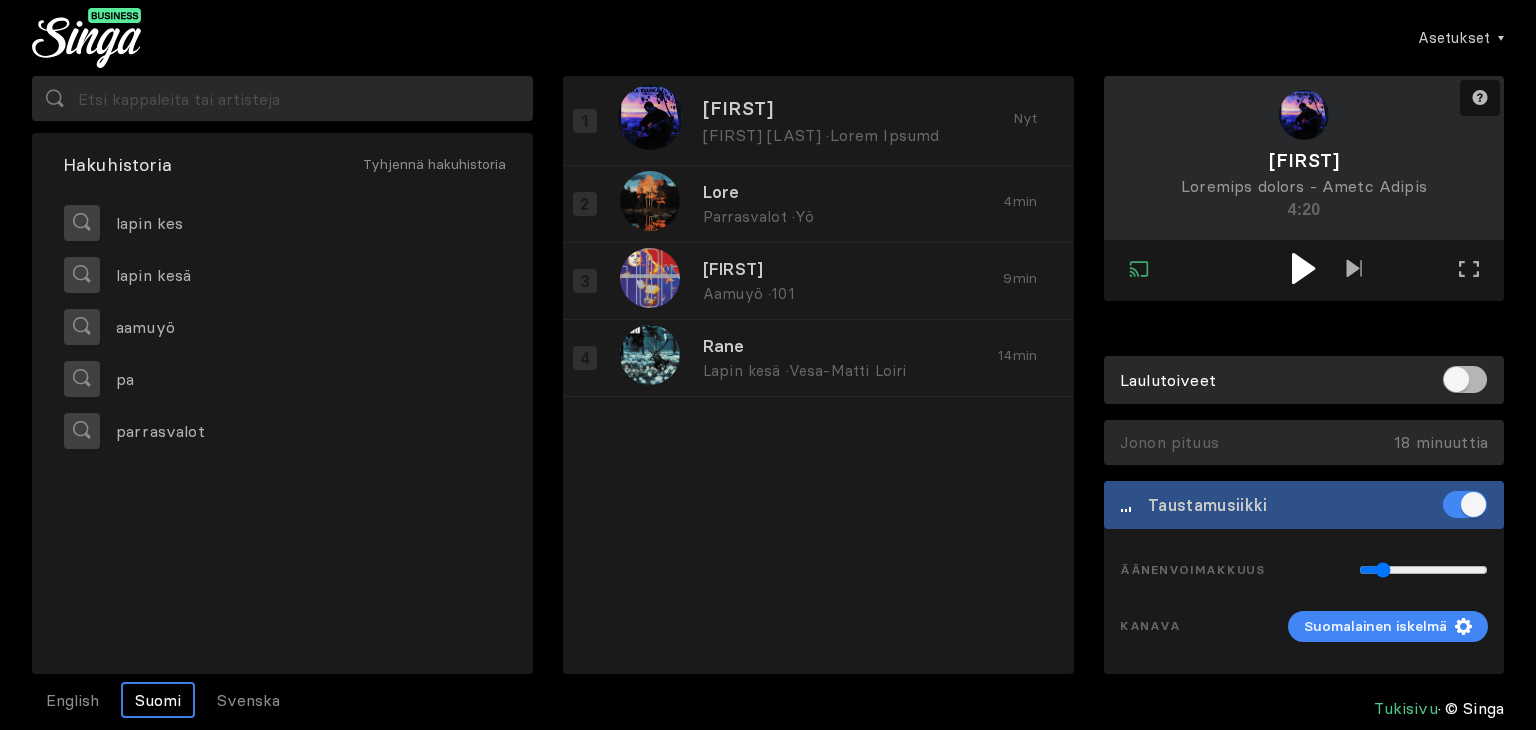 click at bounding box center [1303, 268] 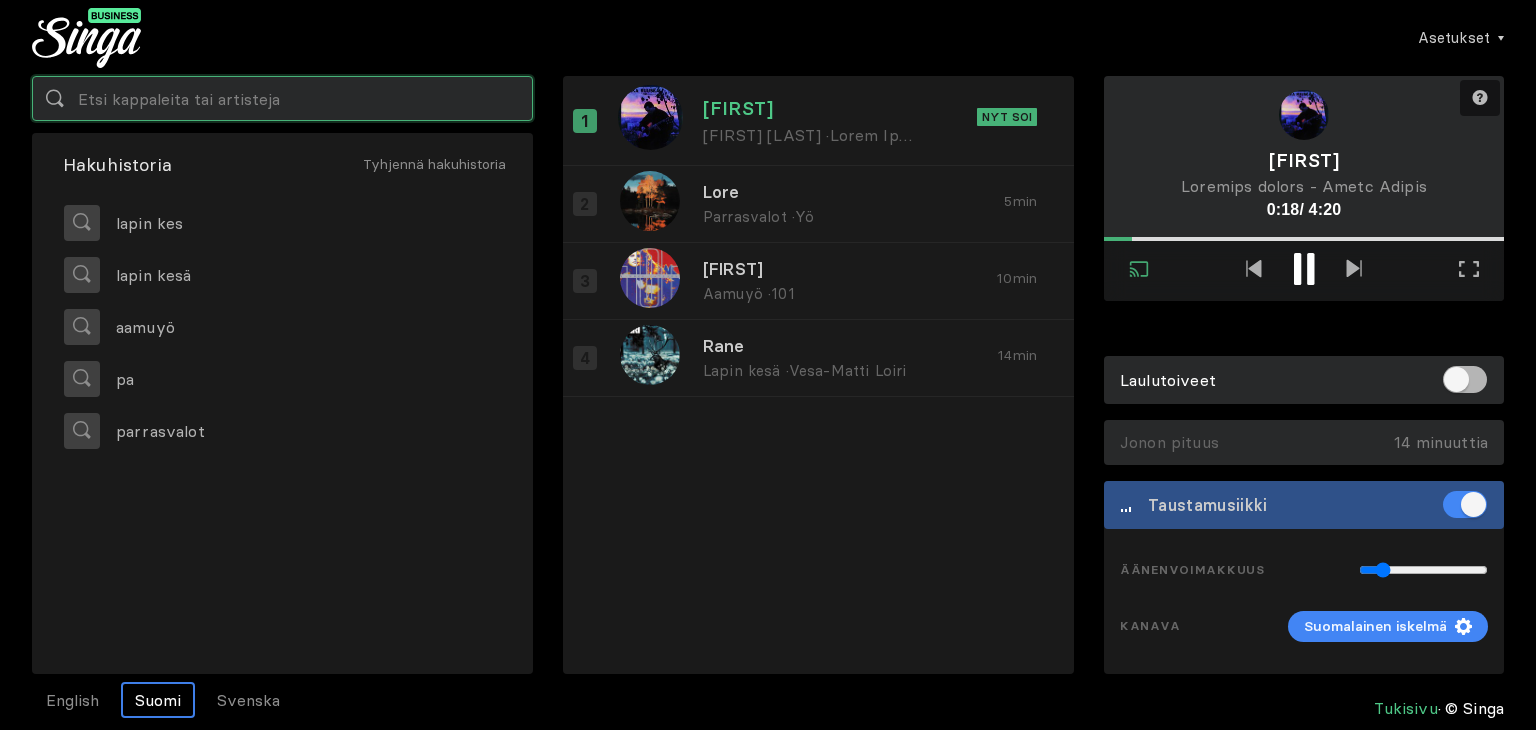 click at bounding box center (282, 98) 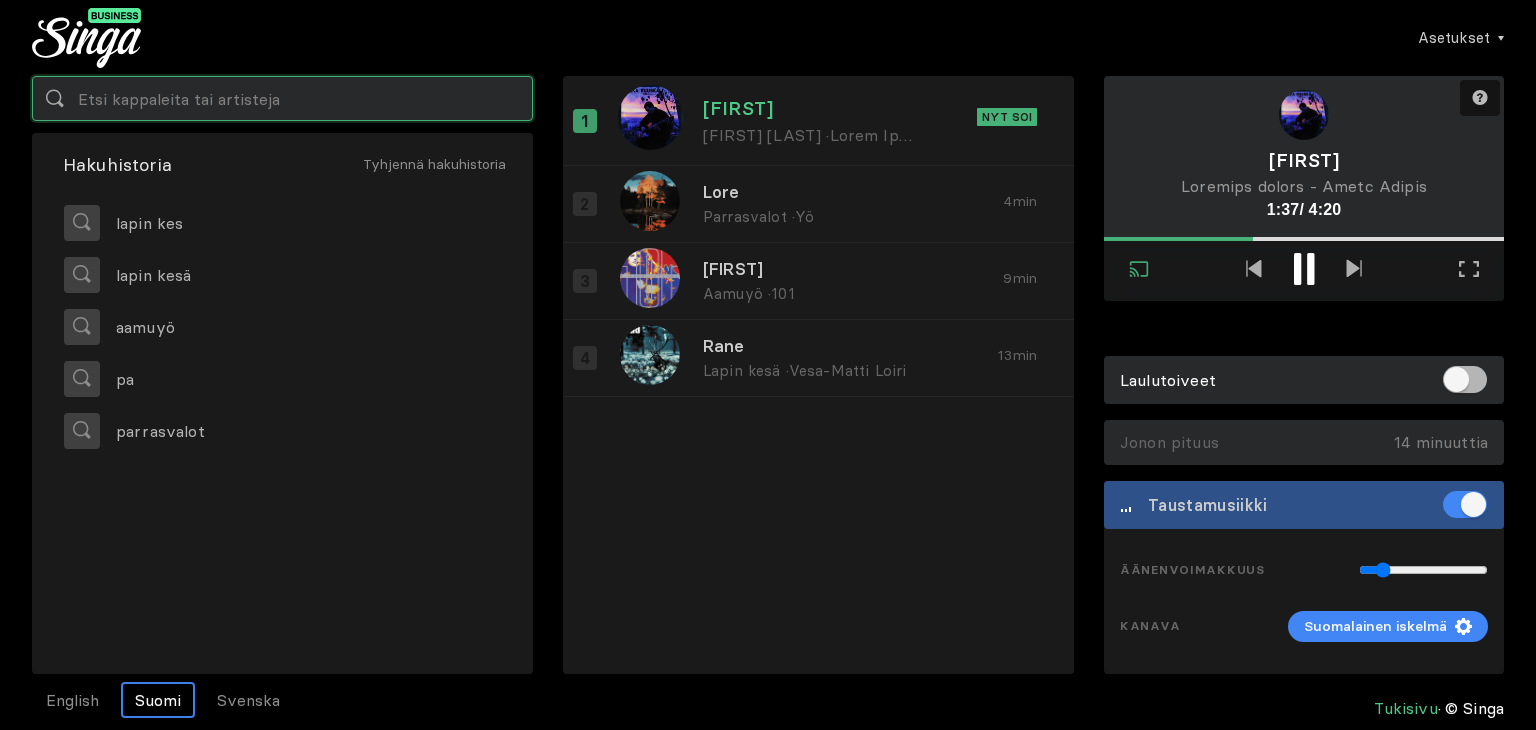 click at bounding box center (282, 98) 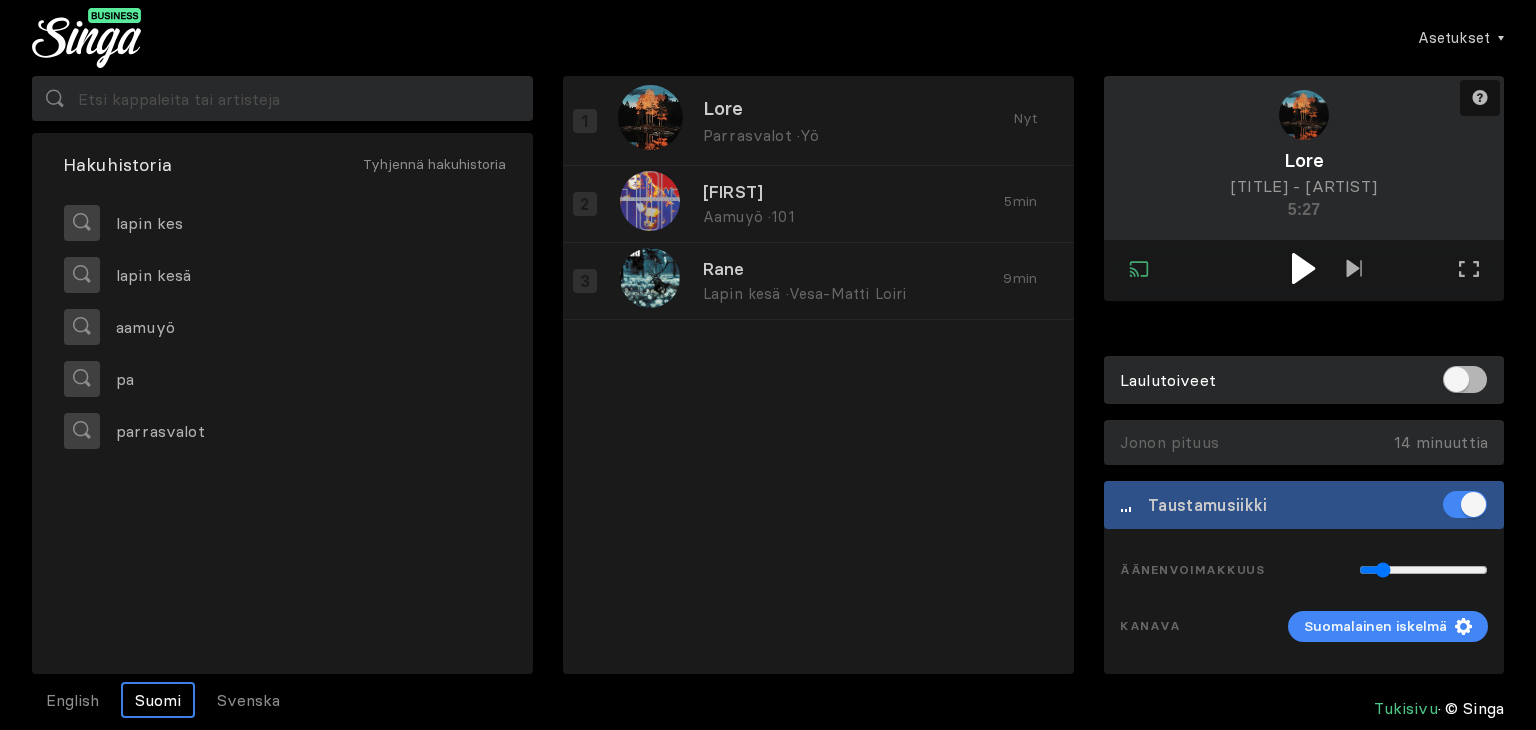 click at bounding box center (1303, 268) 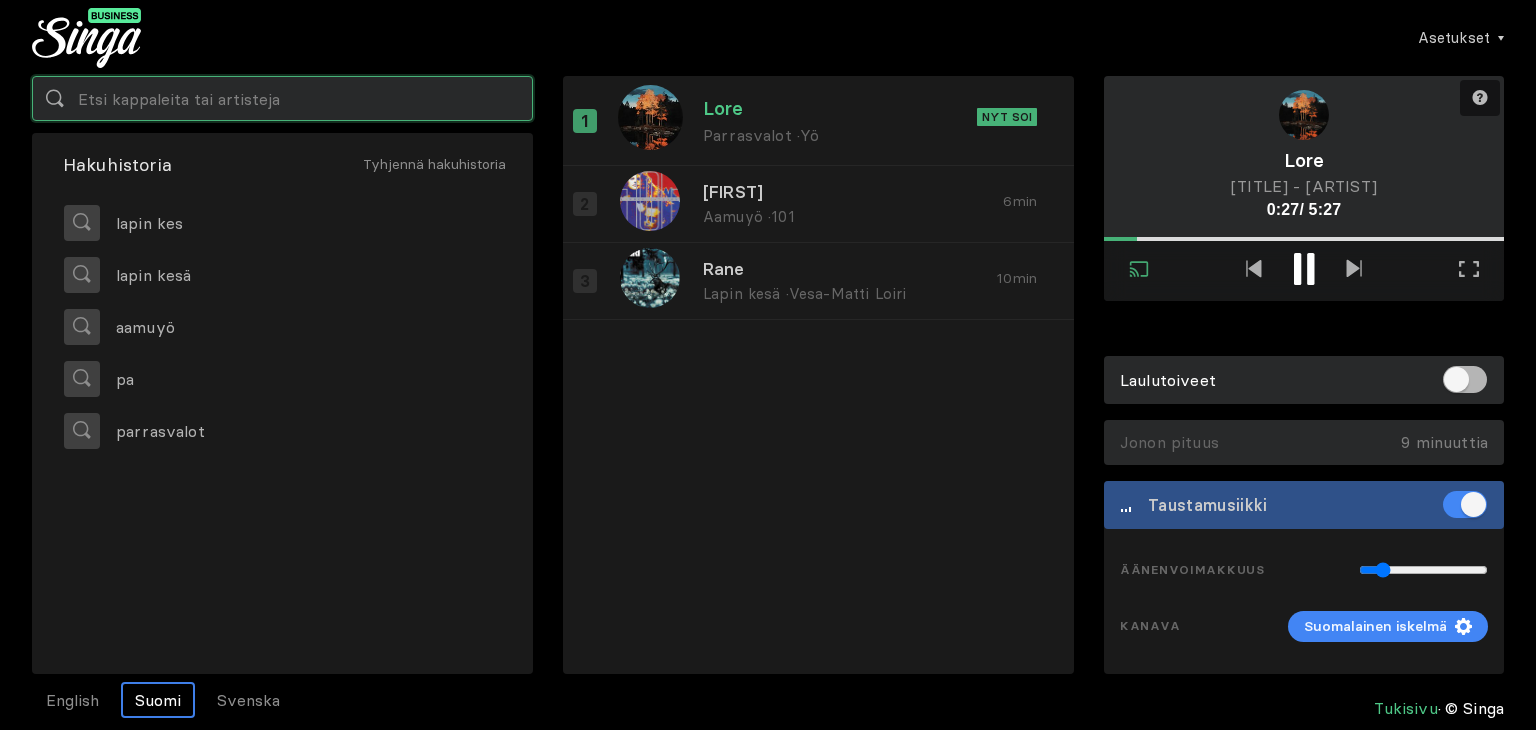 click at bounding box center [282, 98] 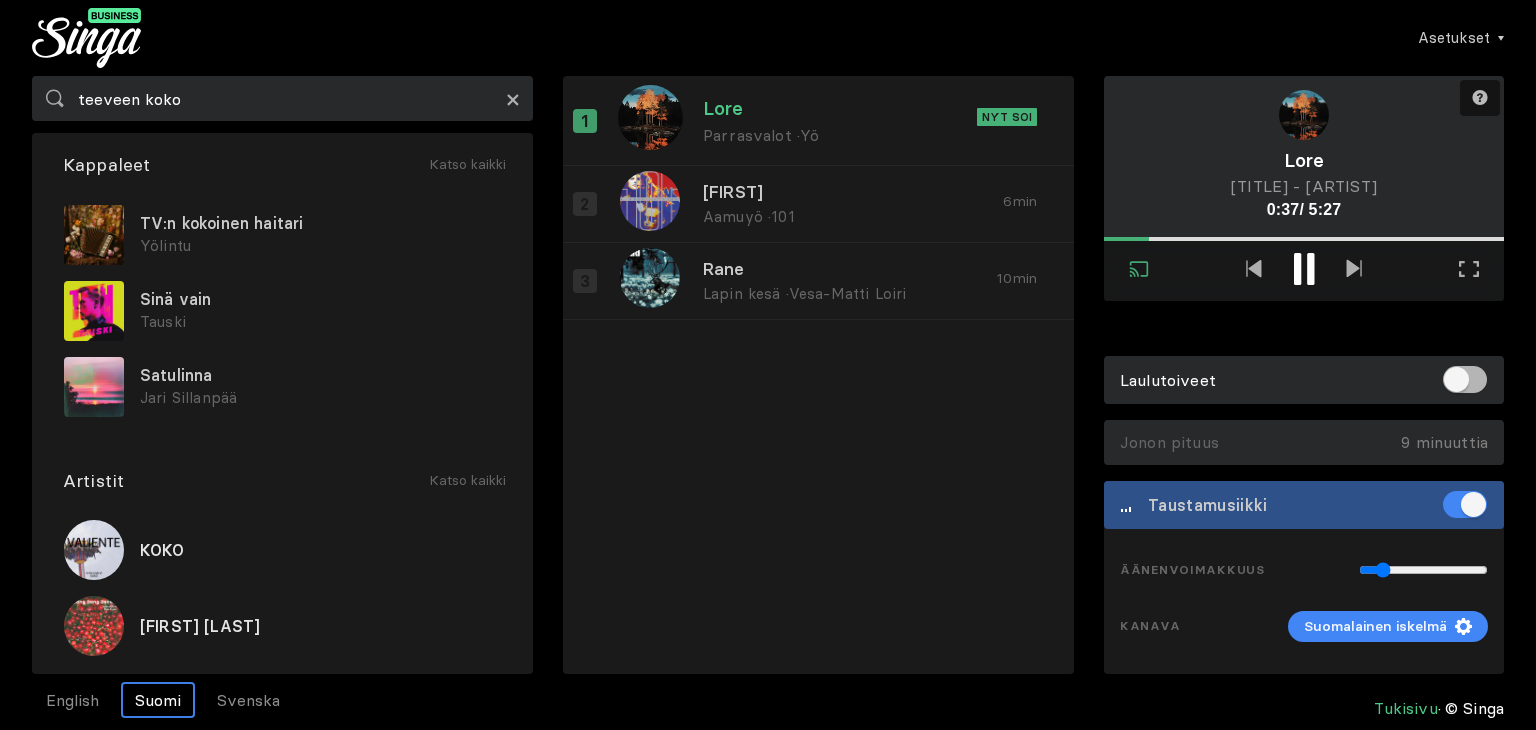 click on "×" at bounding box center [513, 99] 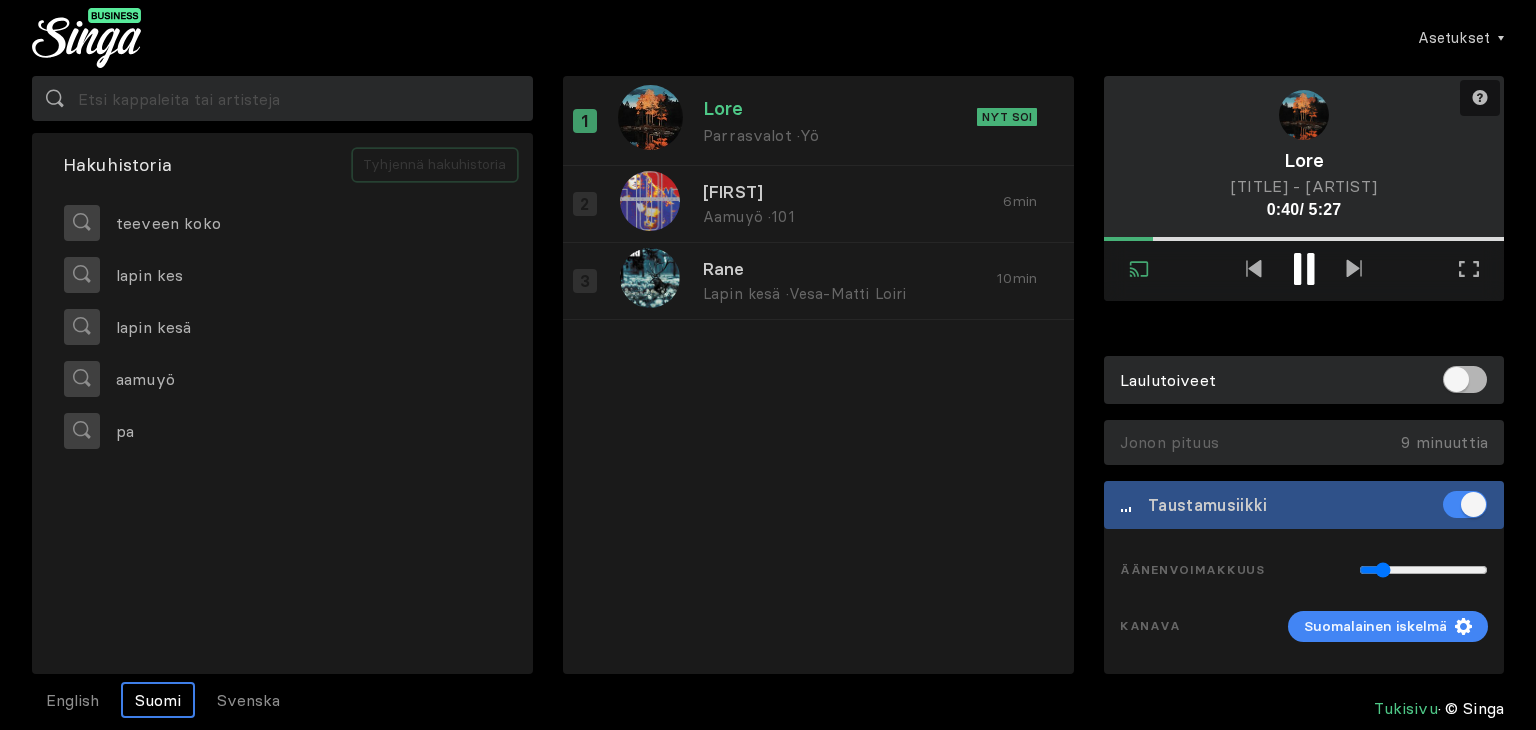 click on "Tyhjennä hakuhistoria" at bounding box center [435, 165] 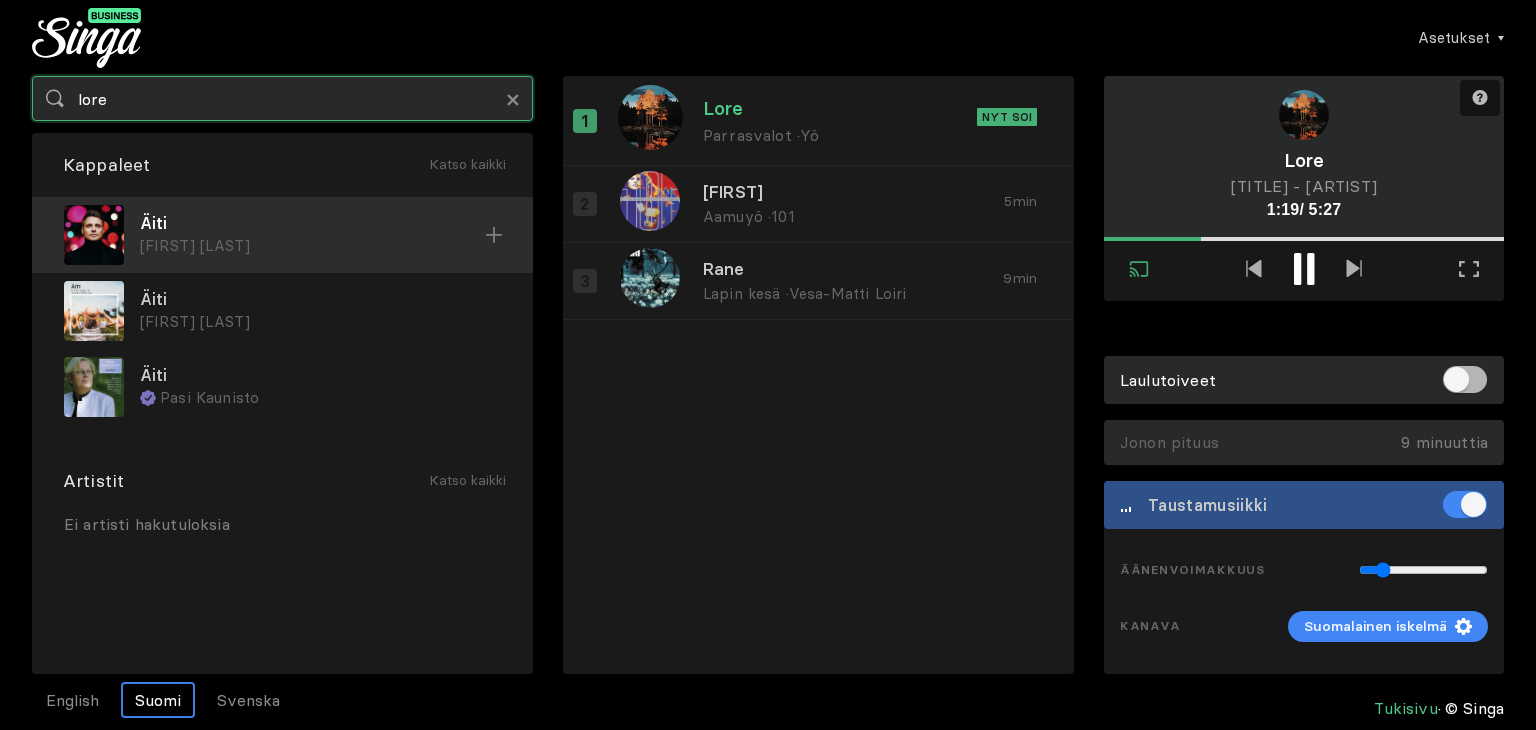type on "lore" 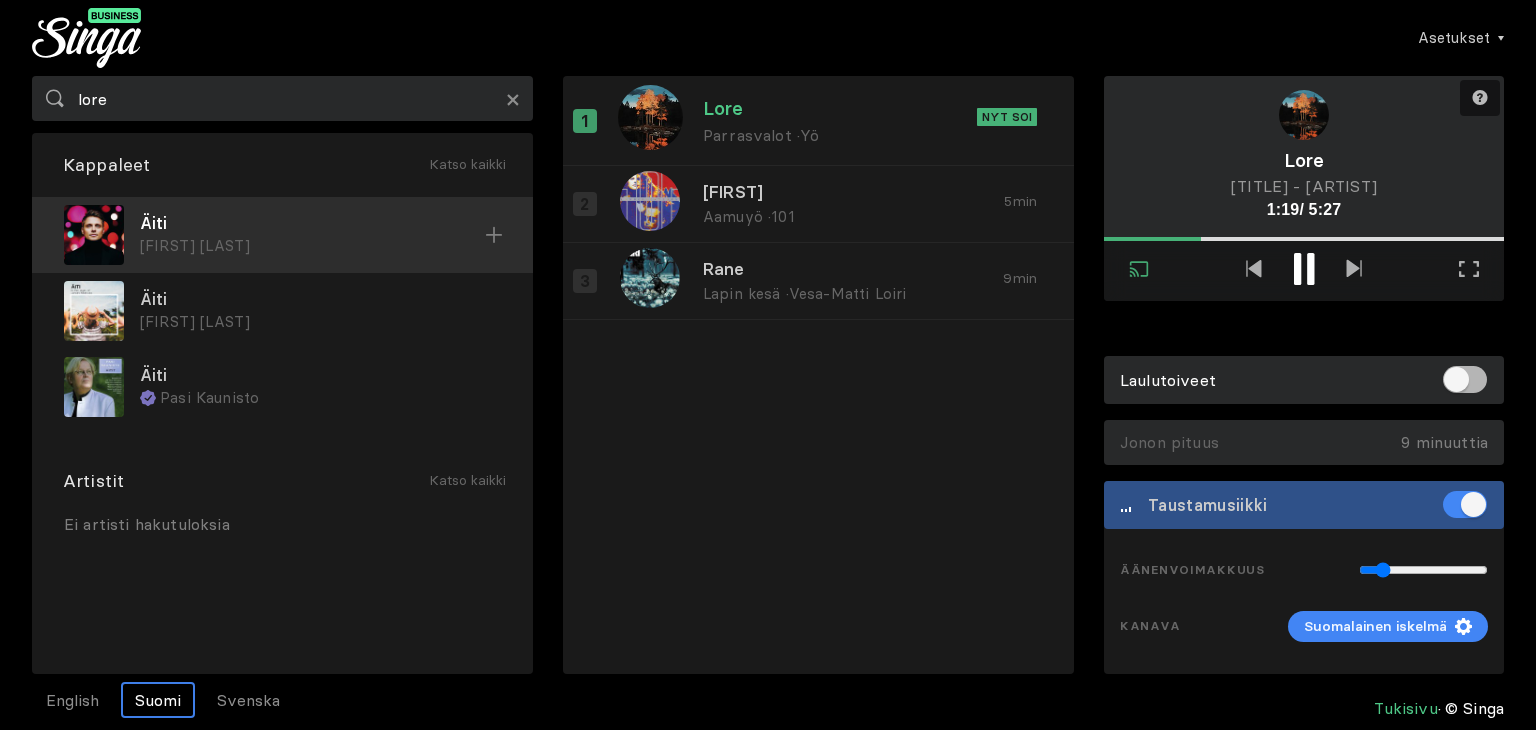 click on "Äiti" at bounding box center (312, 223) 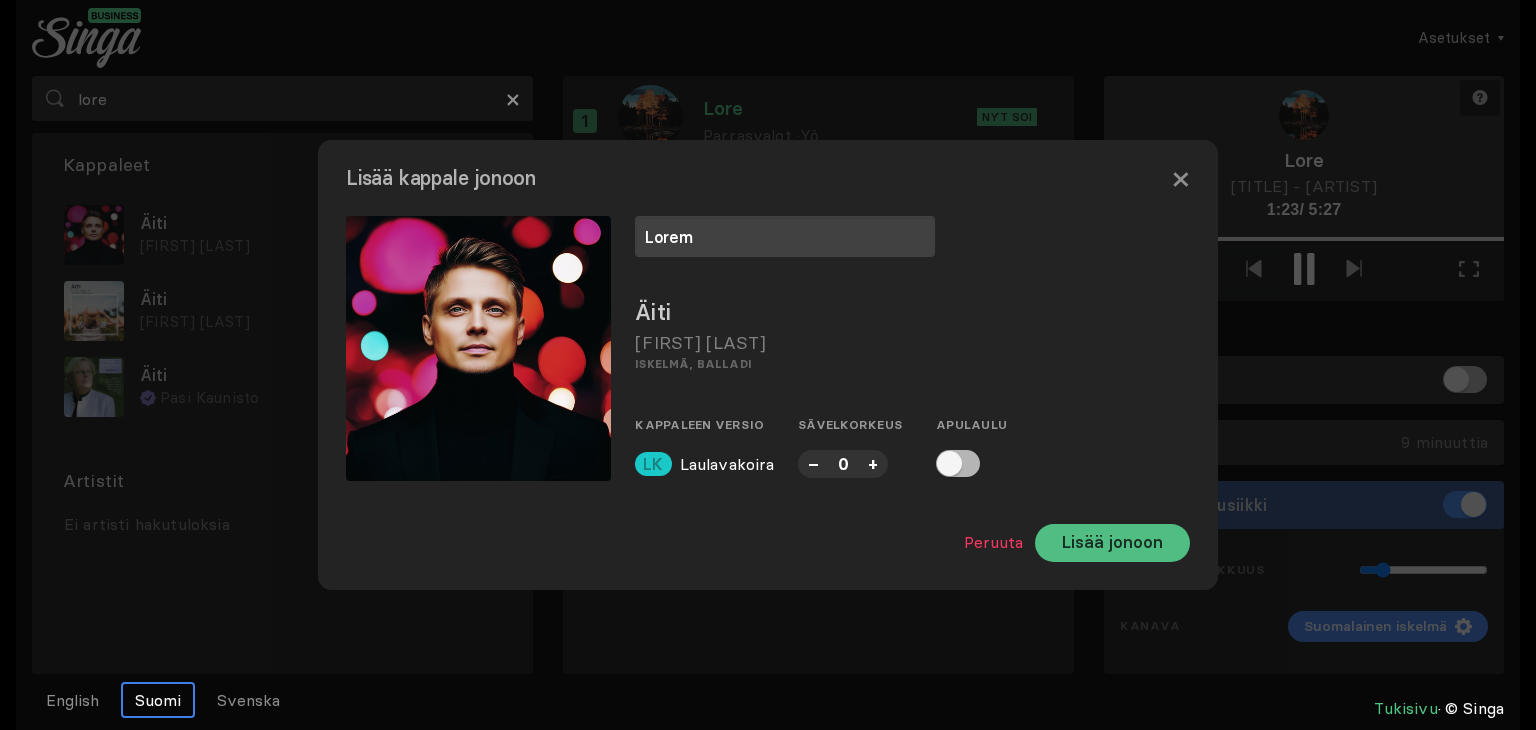 type on "Lorem" 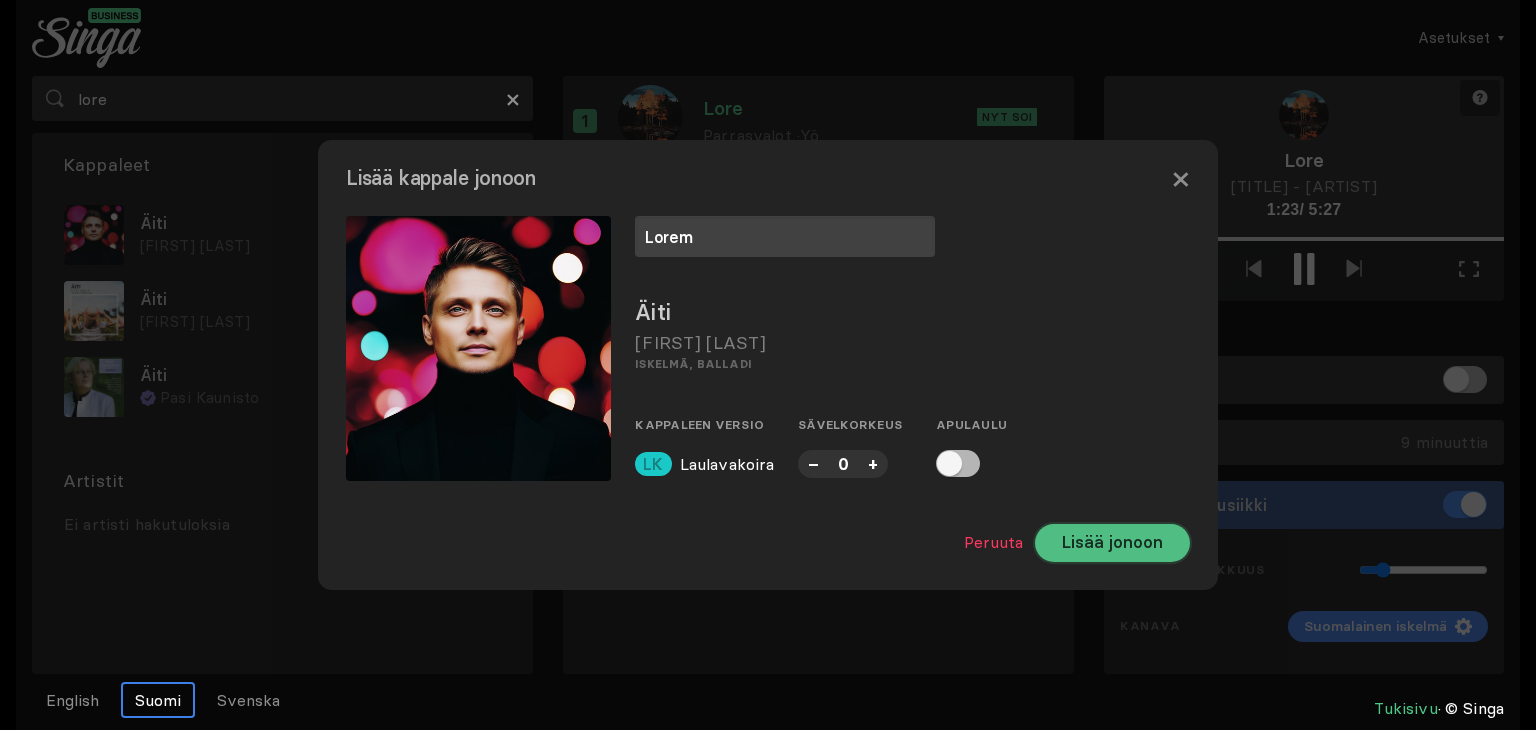 click on "Lisää jonoon" at bounding box center (1112, 543) 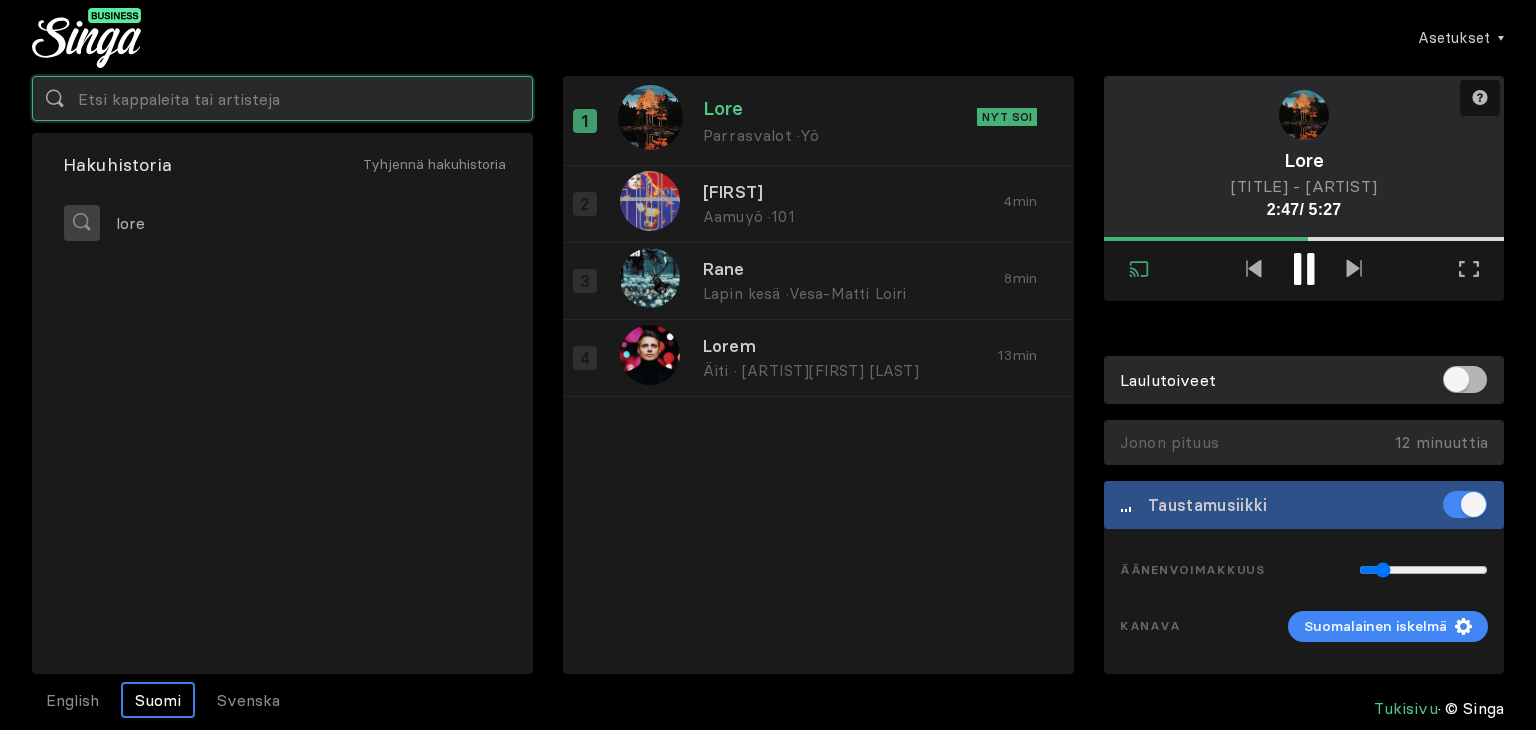 click at bounding box center (282, 98) 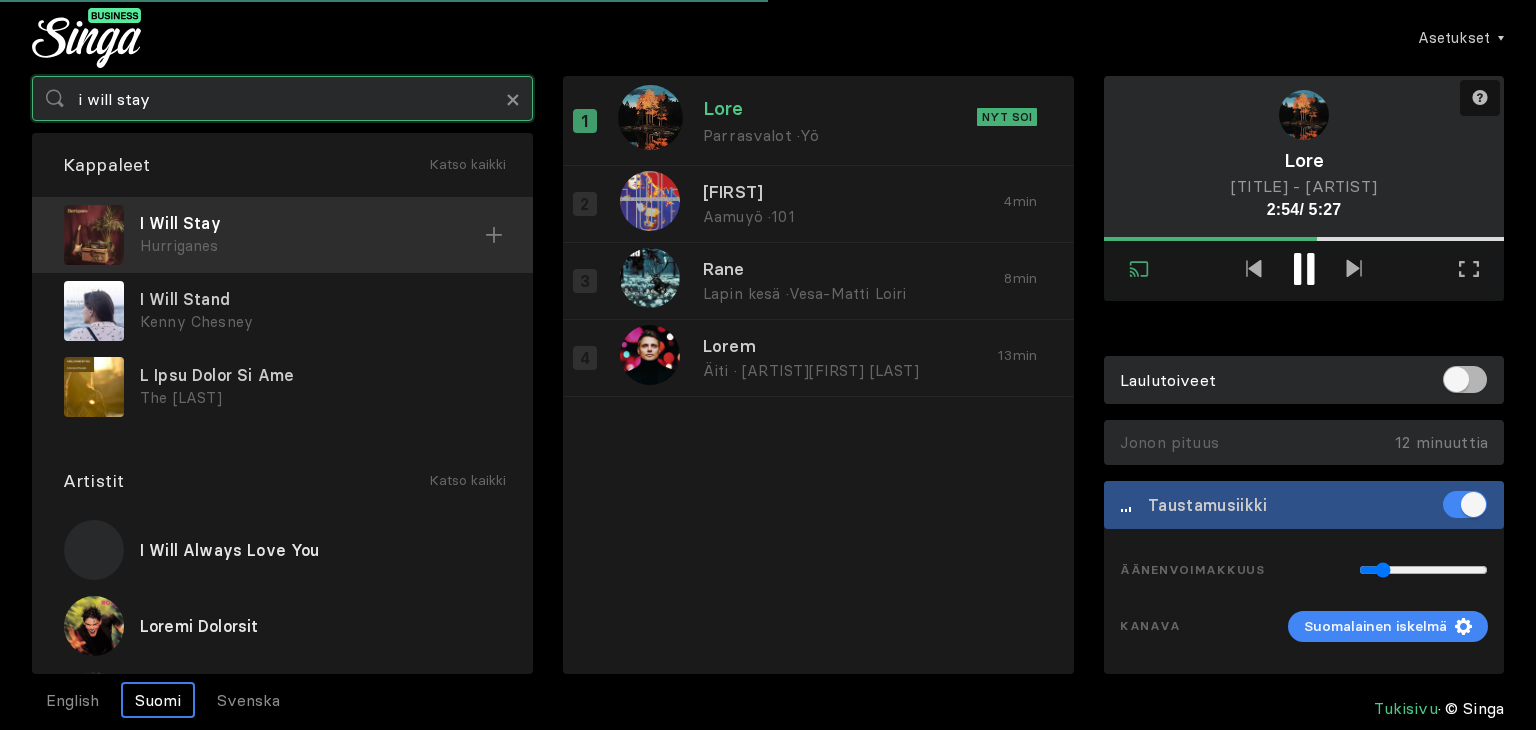 type on "i will stay" 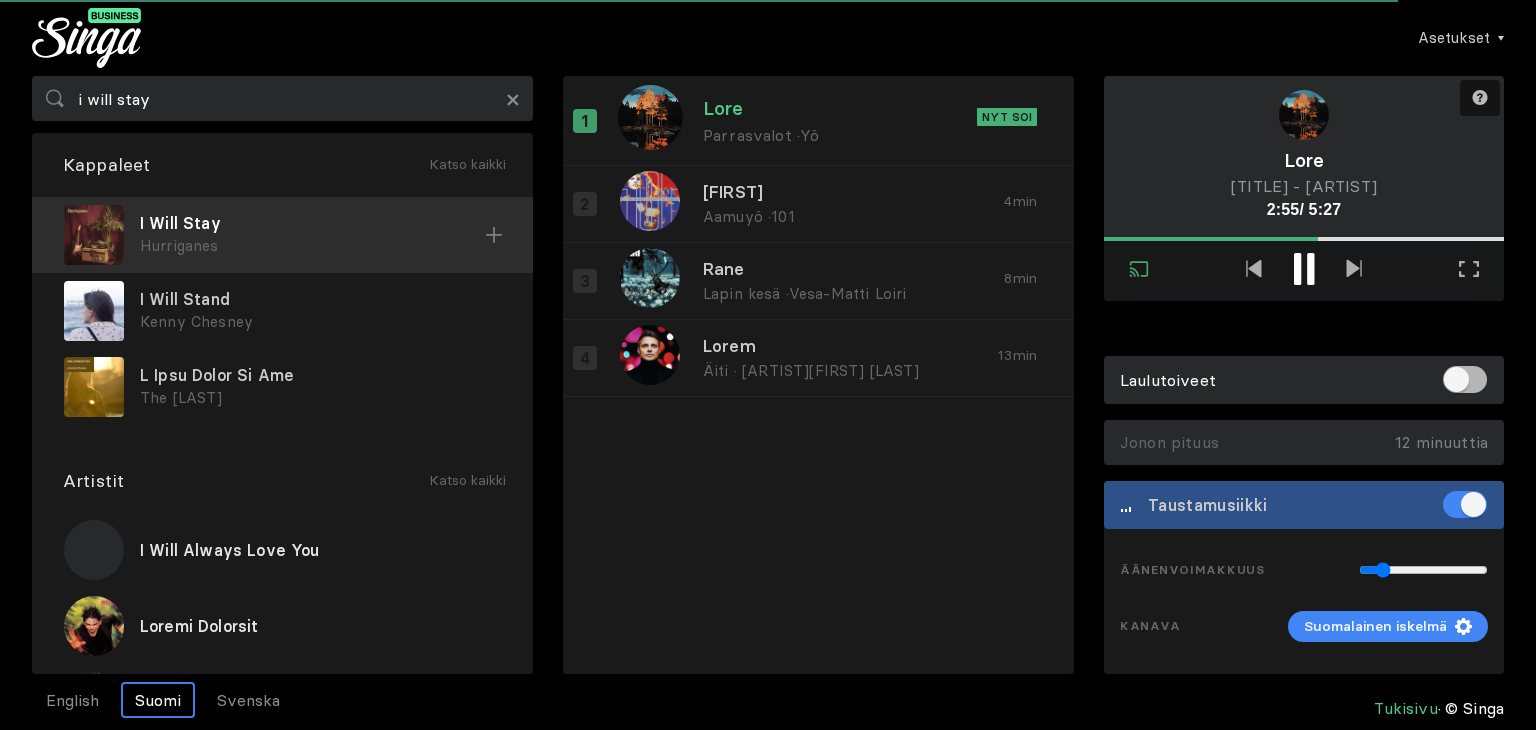 click on "I Will Stay" at bounding box center [312, 223] 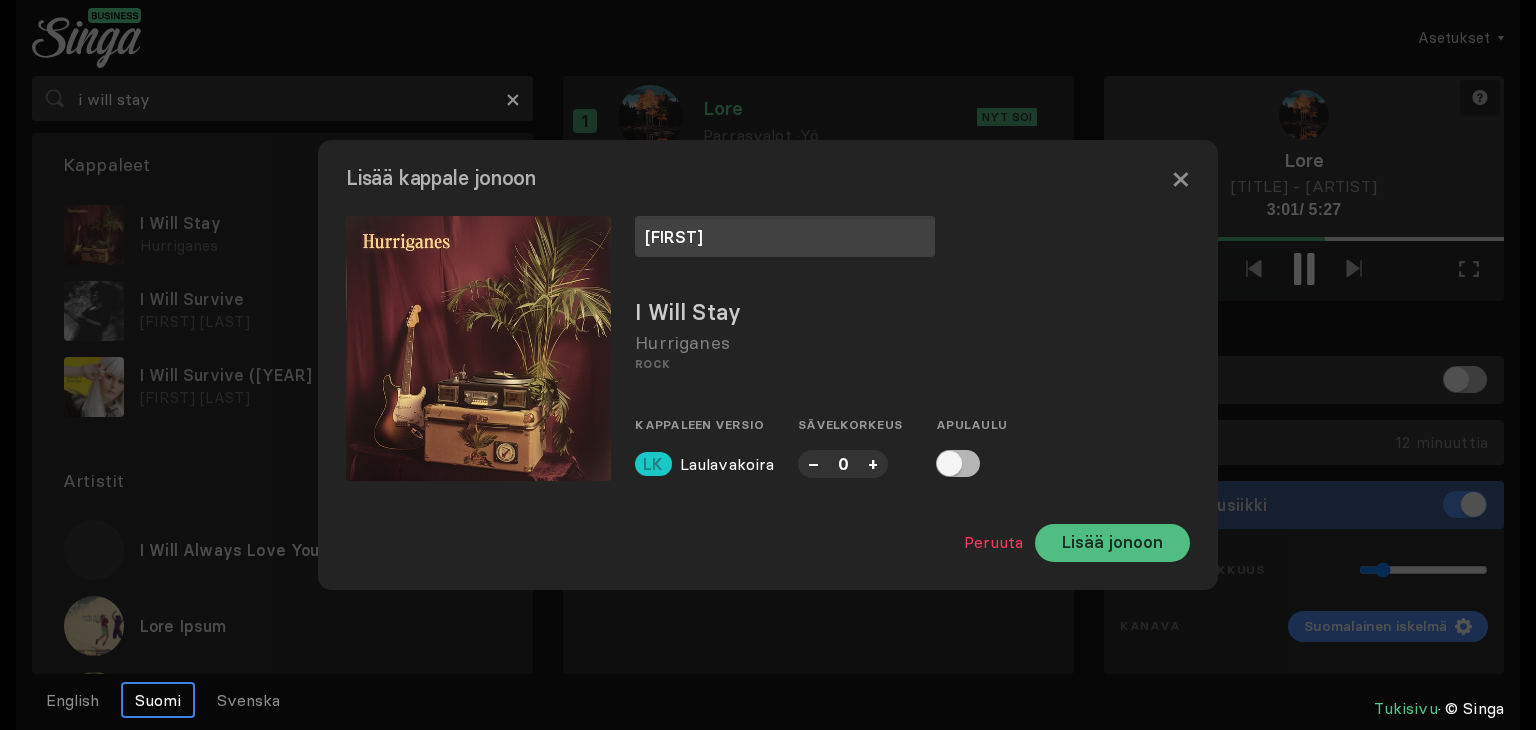 type on "[FIRST]" 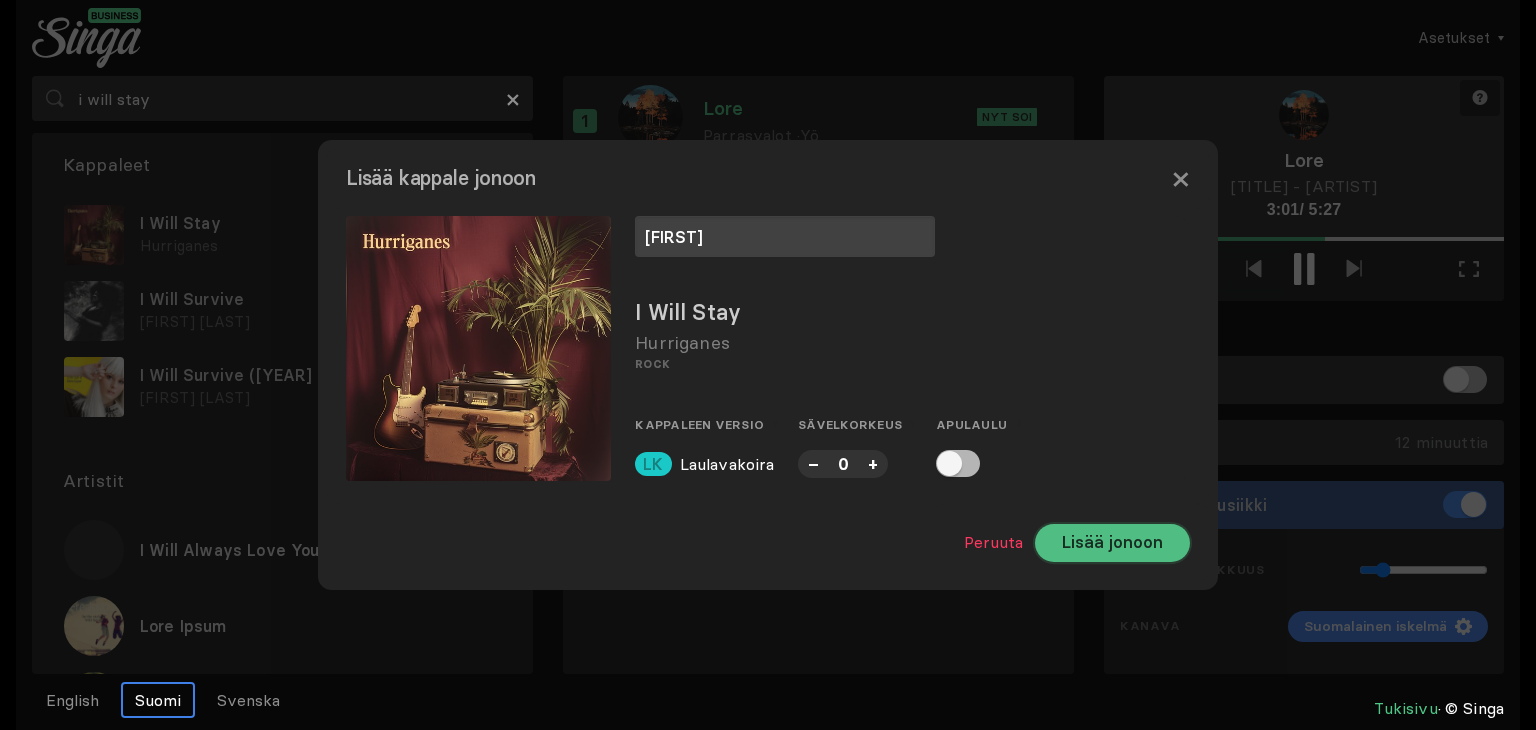 click on "Lisää jonoon" at bounding box center (1112, 543) 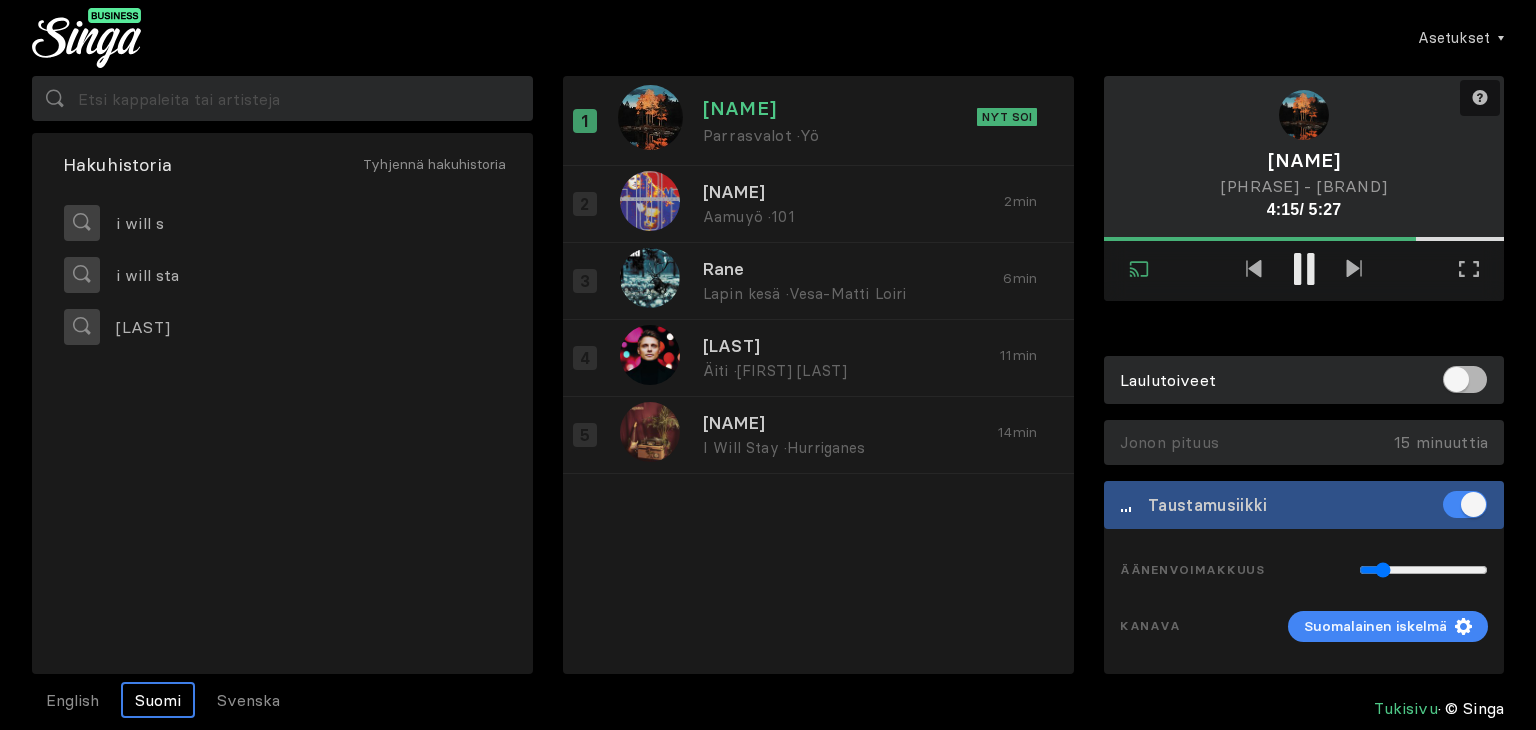 scroll, scrollTop: 0, scrollLeft: 0, axis: both 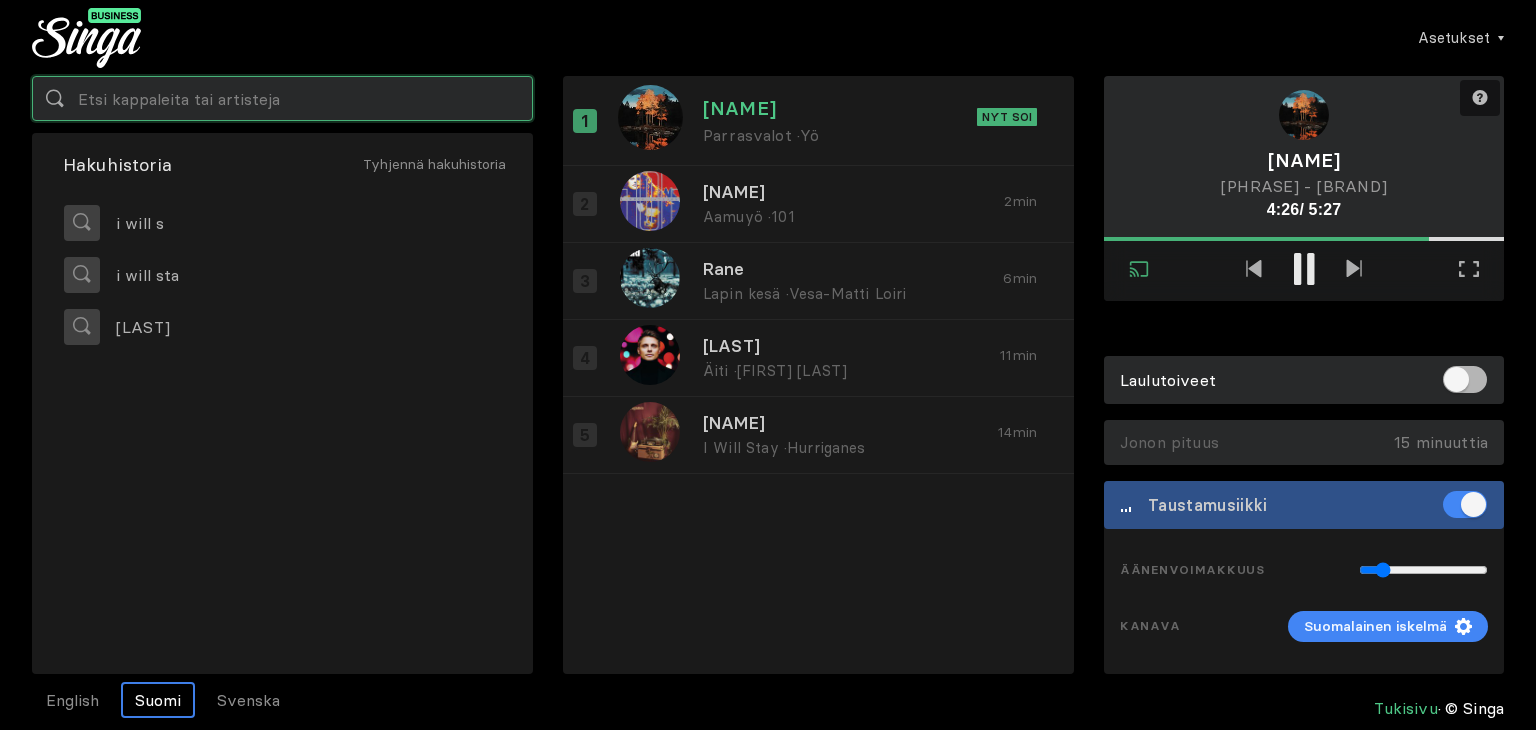 click at bounding box center [282, 98] 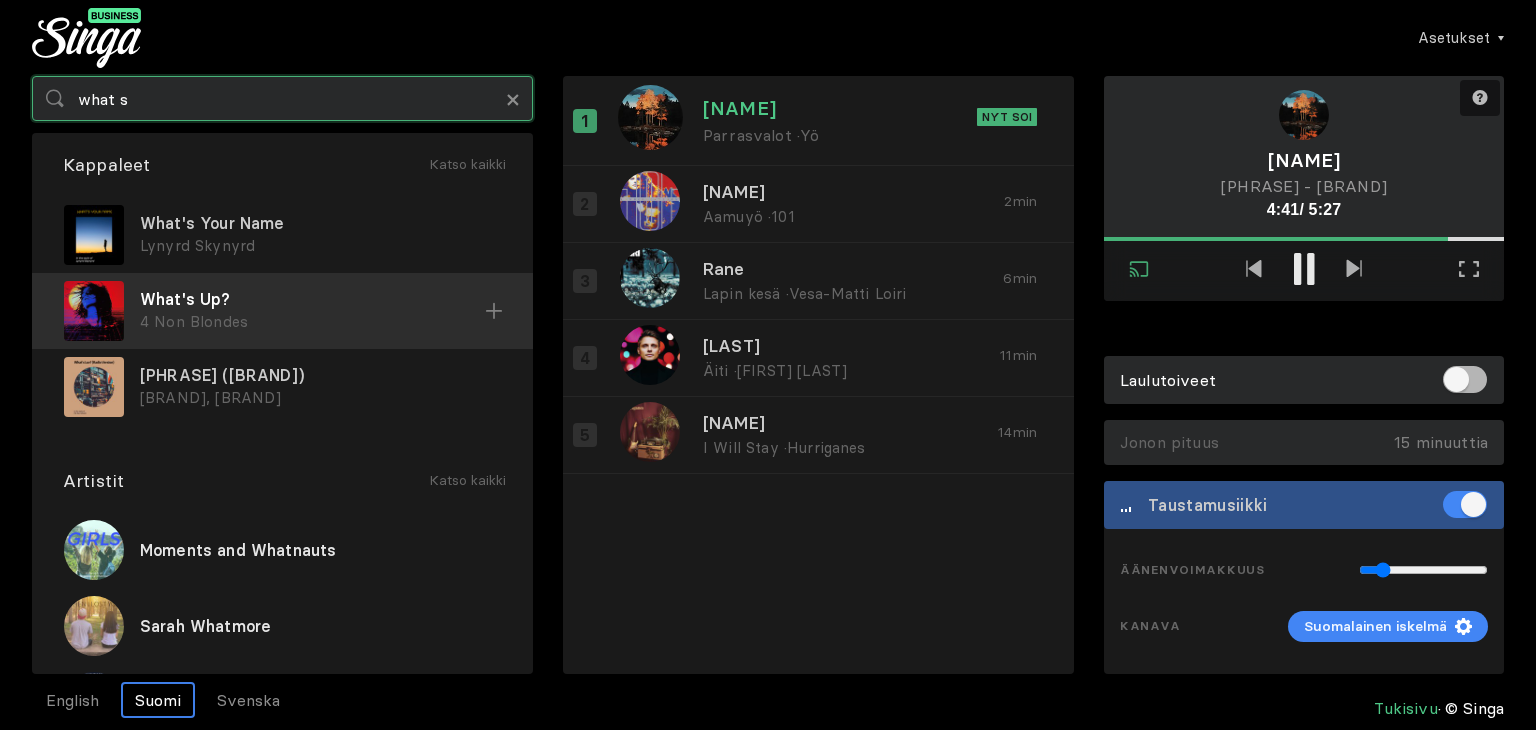 type on "what s" 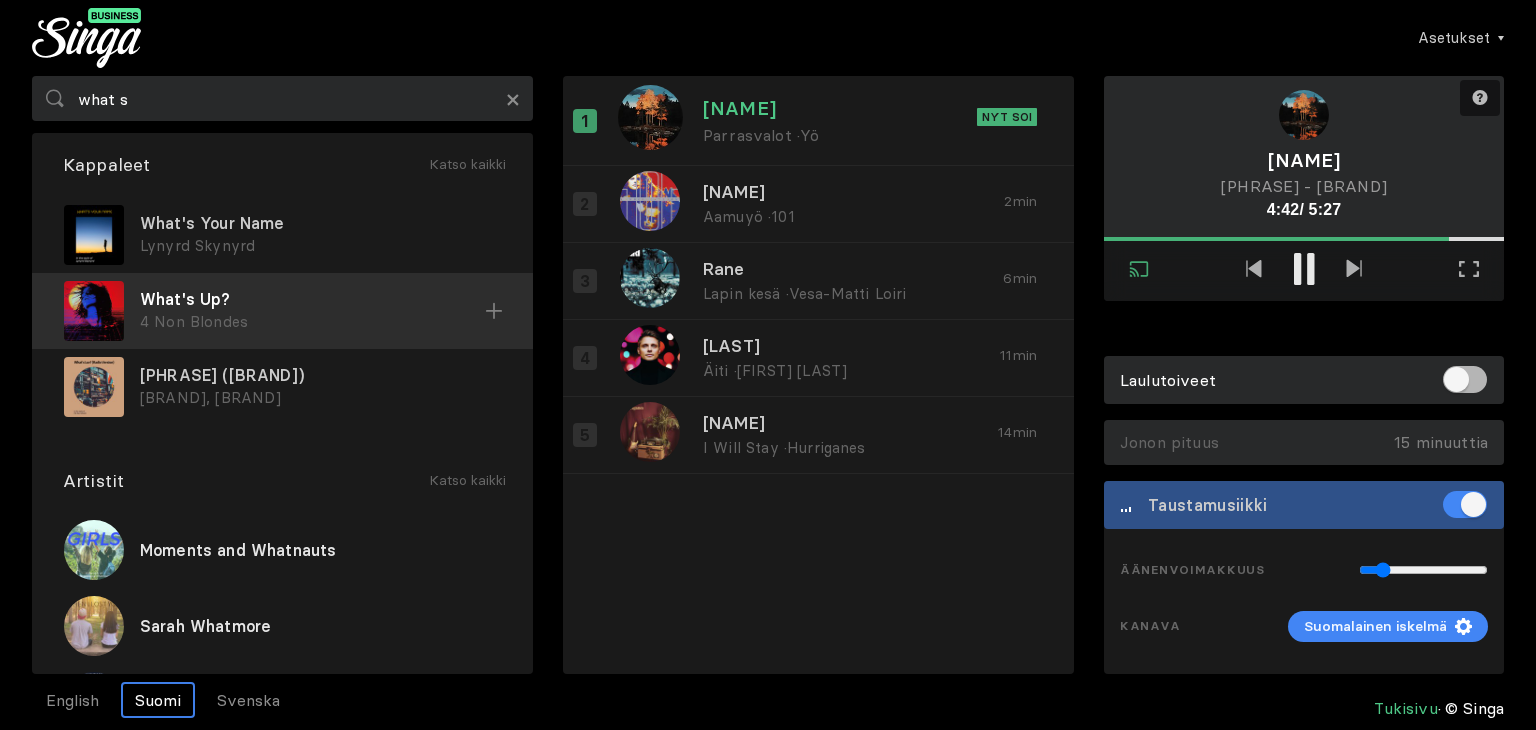 click on "What's Up?" at bounding box center (320, 223) 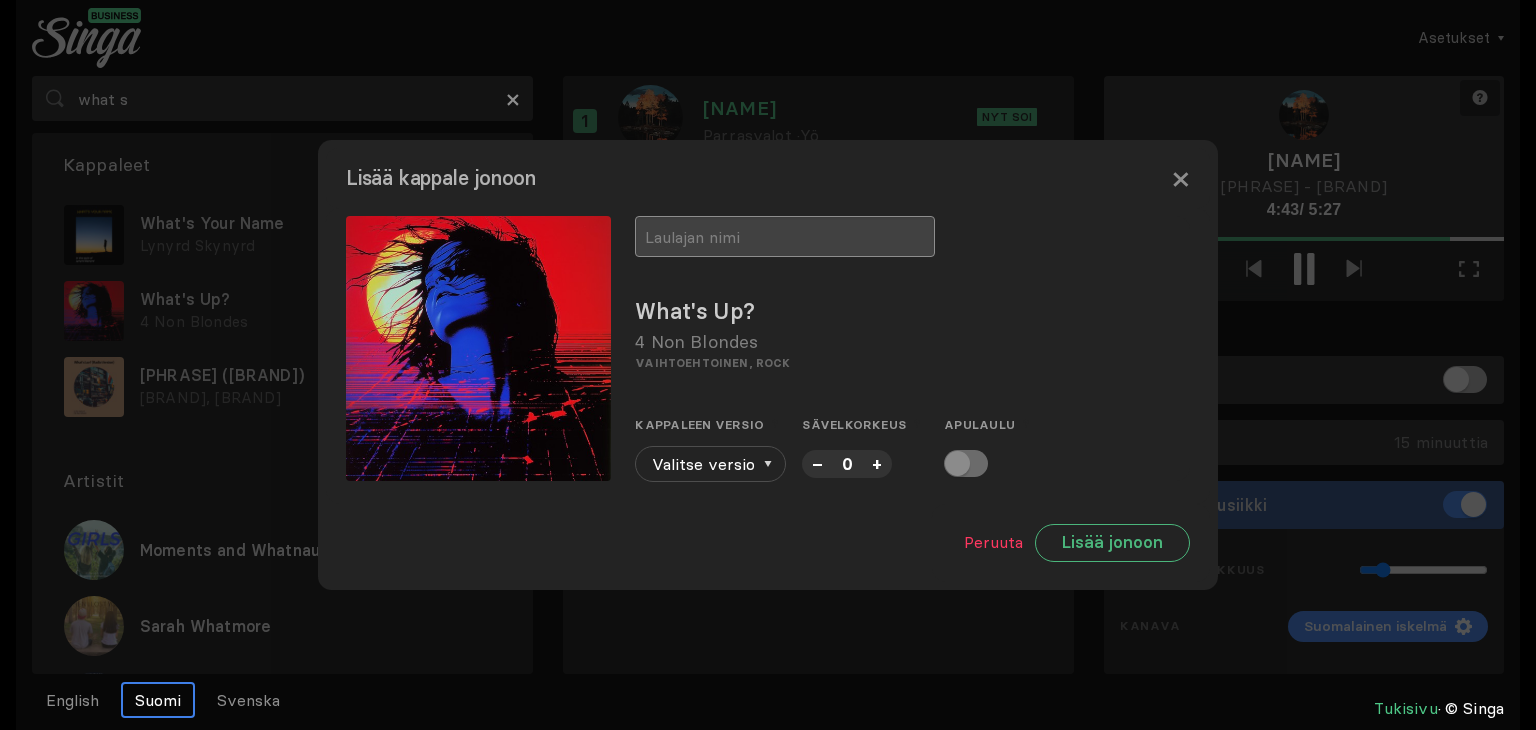 click at bounding box center [785, 236] 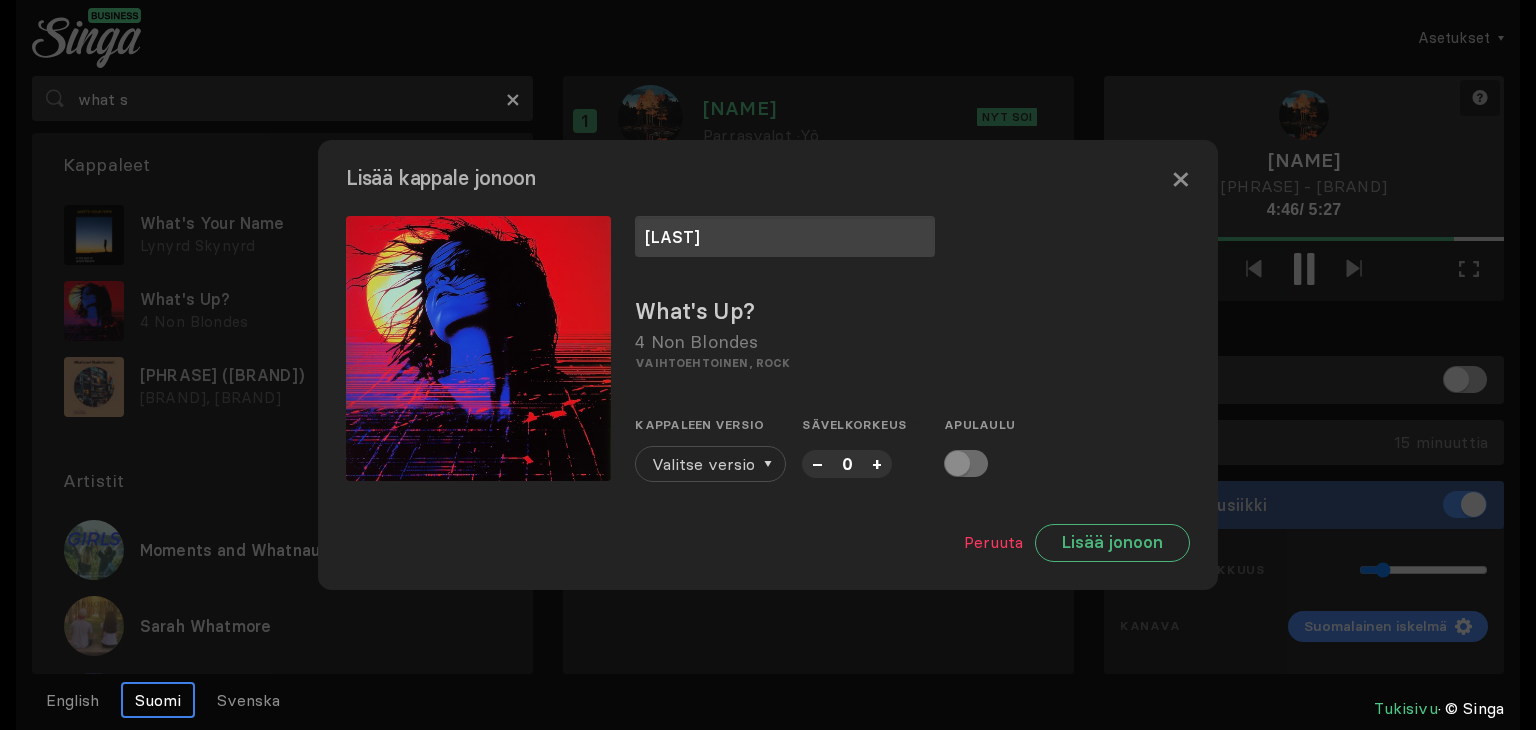 type on "[LAST]" 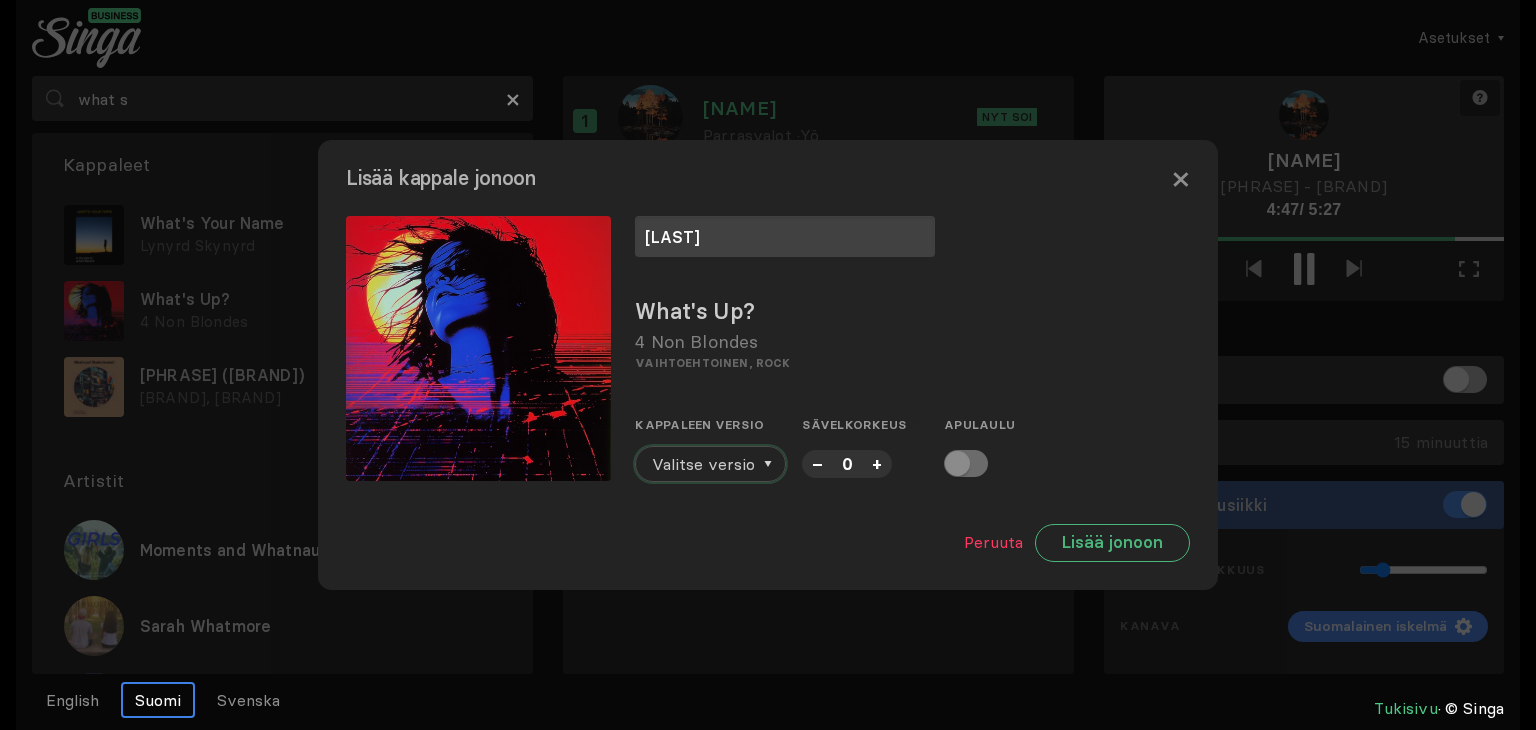 click on "Valitse versio" at bounding box center [703, 464] 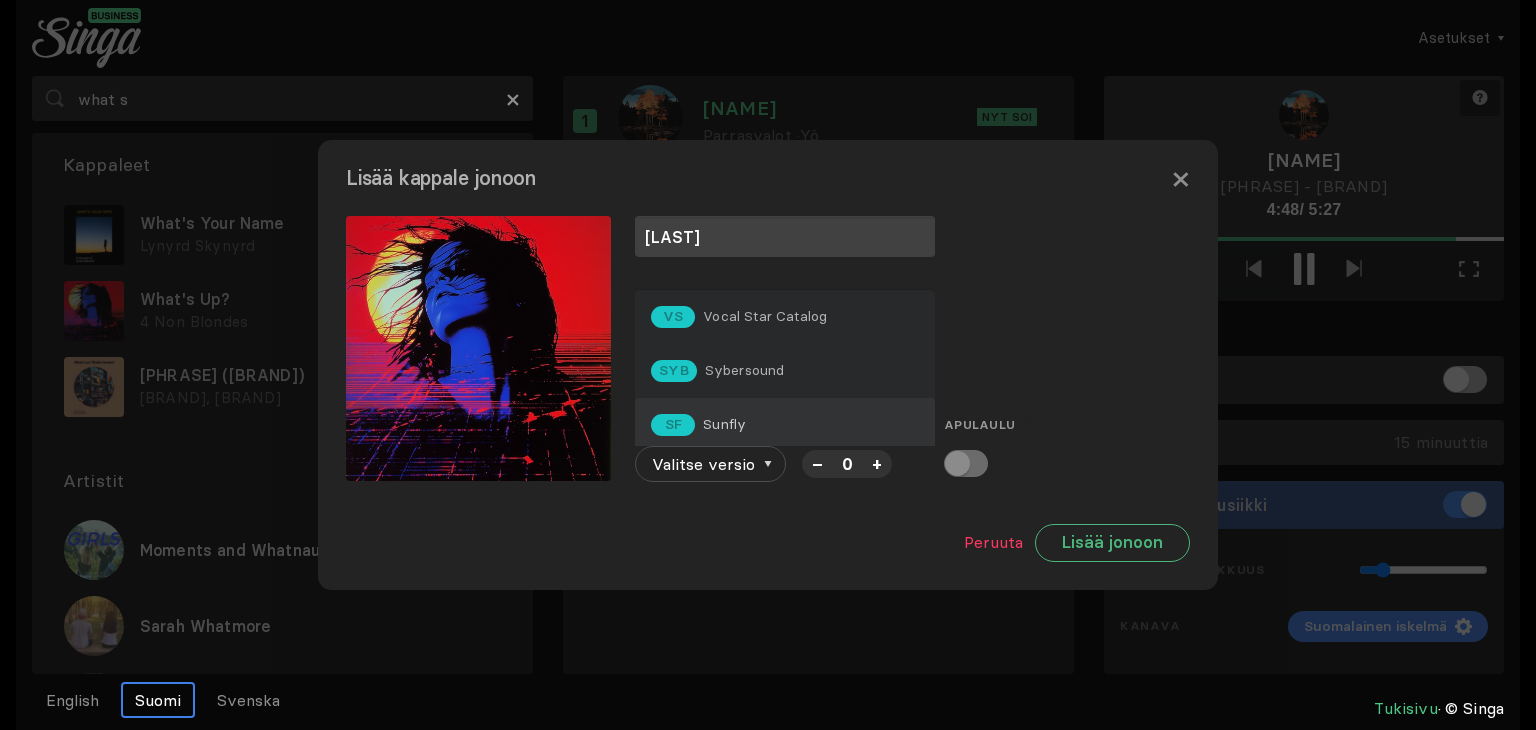 click on "SF Sunfly" at bounding box center [785, 317] 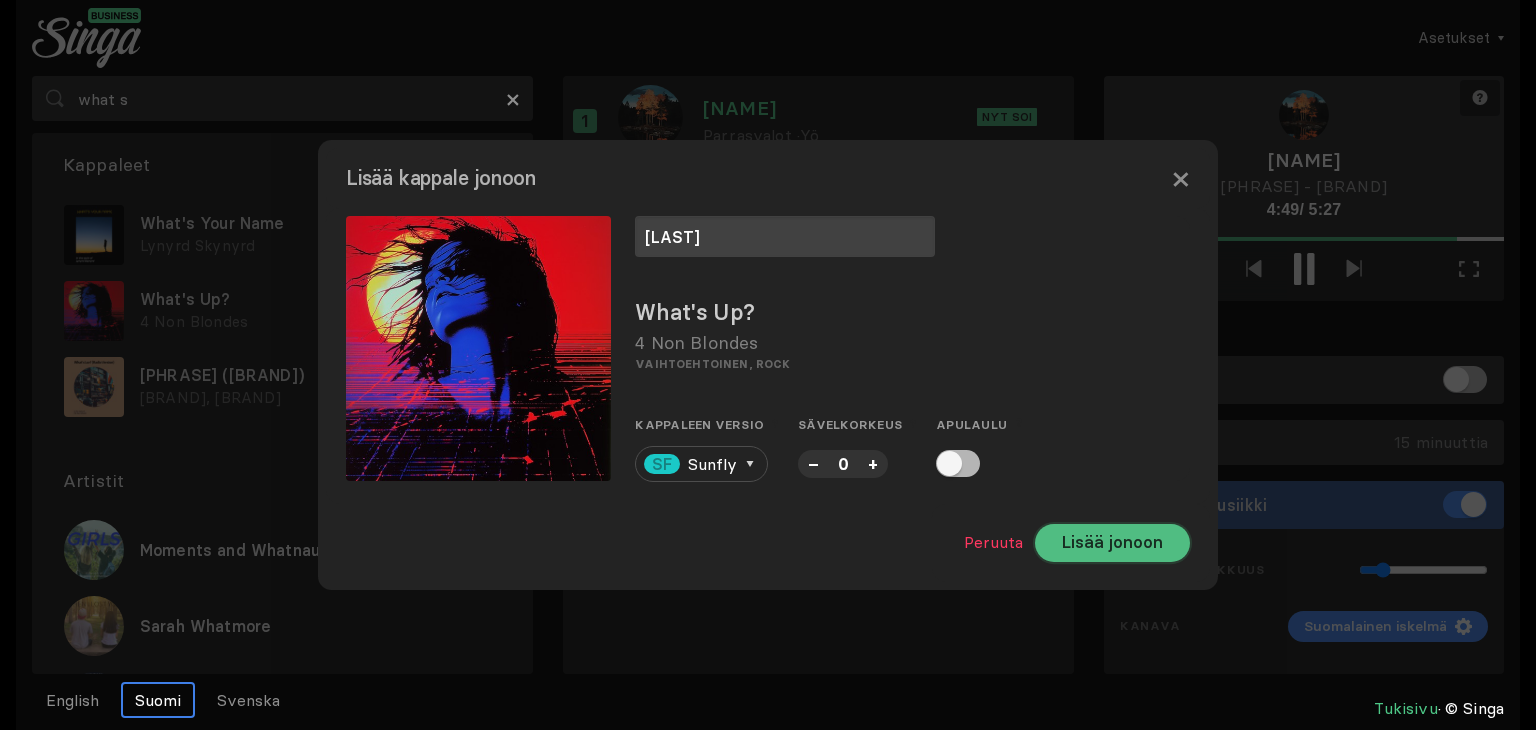 click on "Lisää jonoon" at bounding box center (1112, 543) 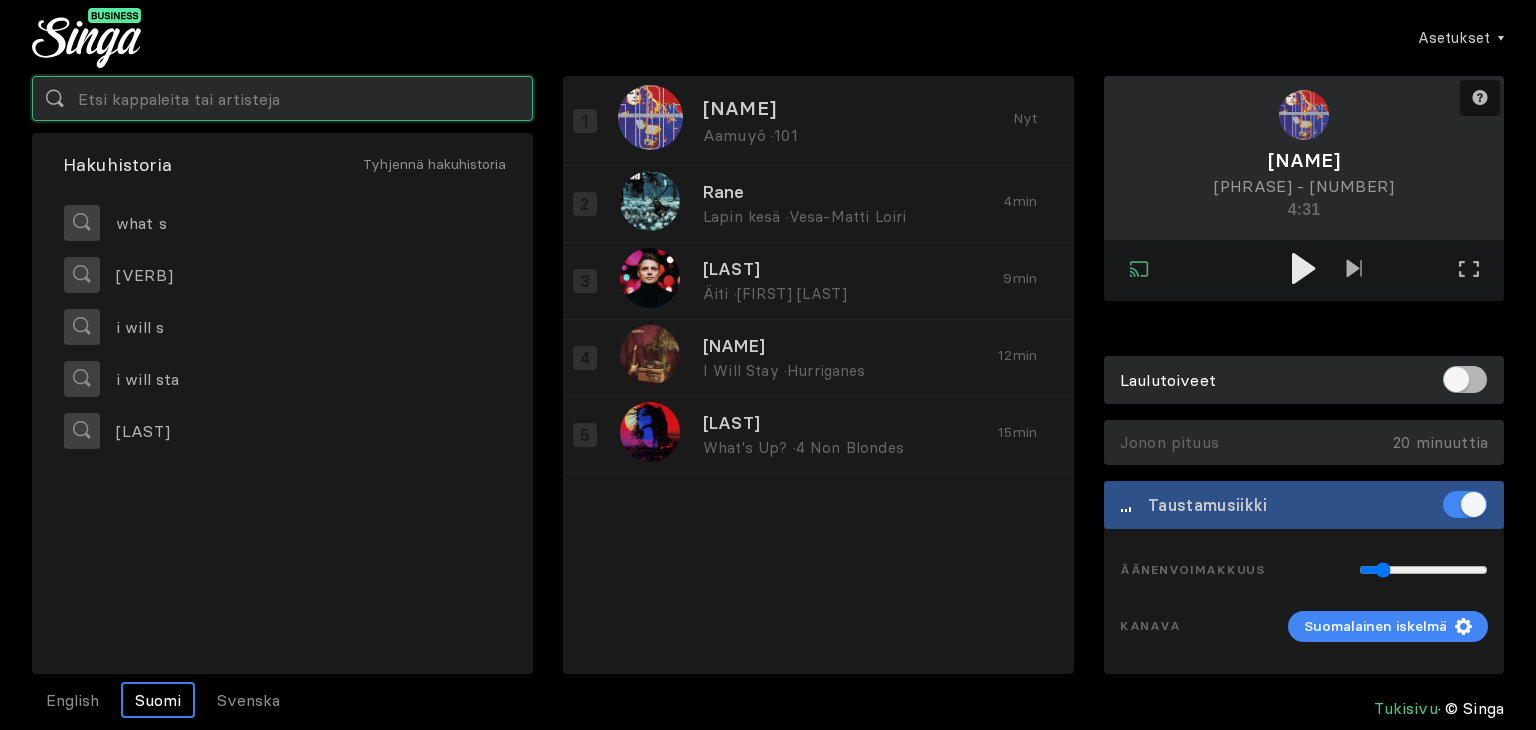 click at bounding box center [282, 98] 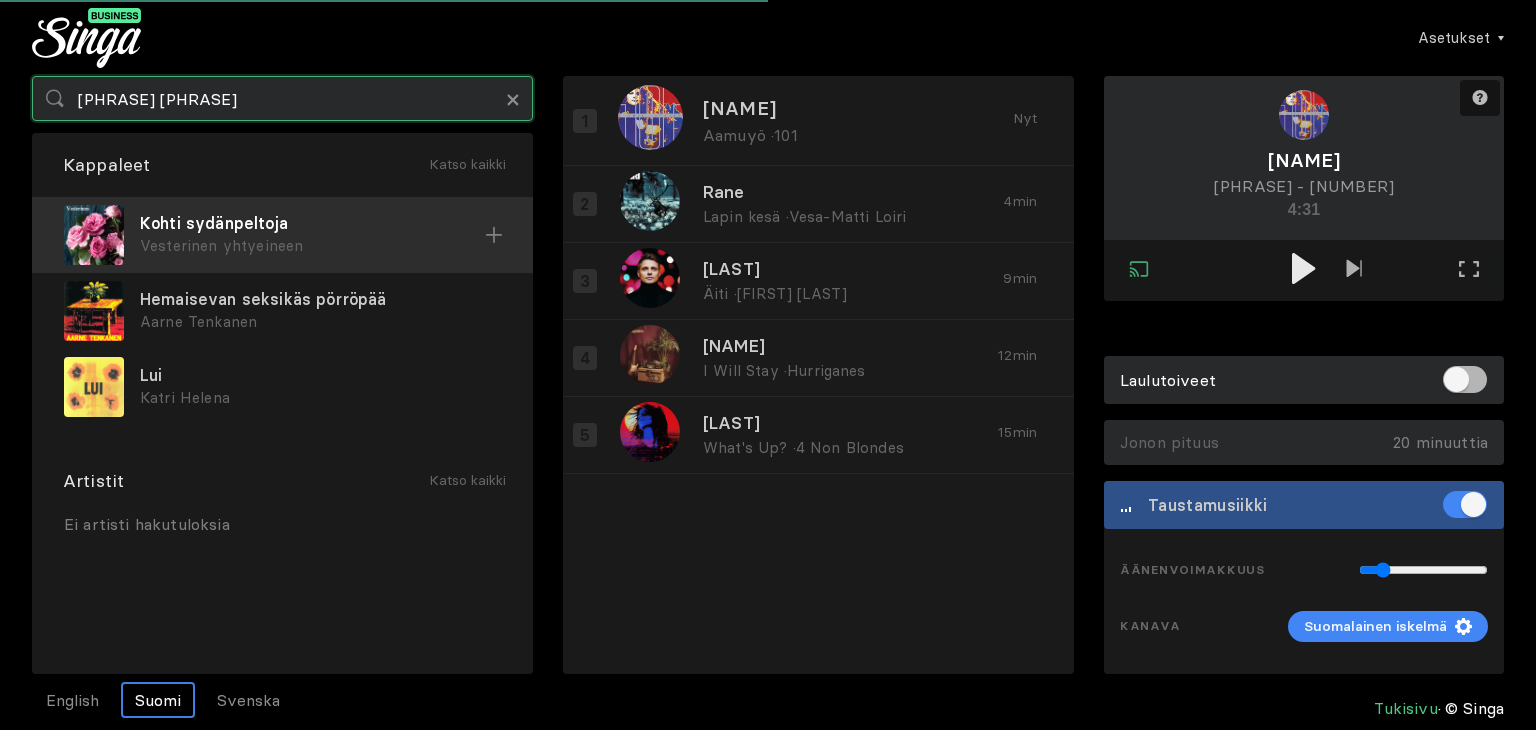 type on "[PHRASE] [PHRASE]" 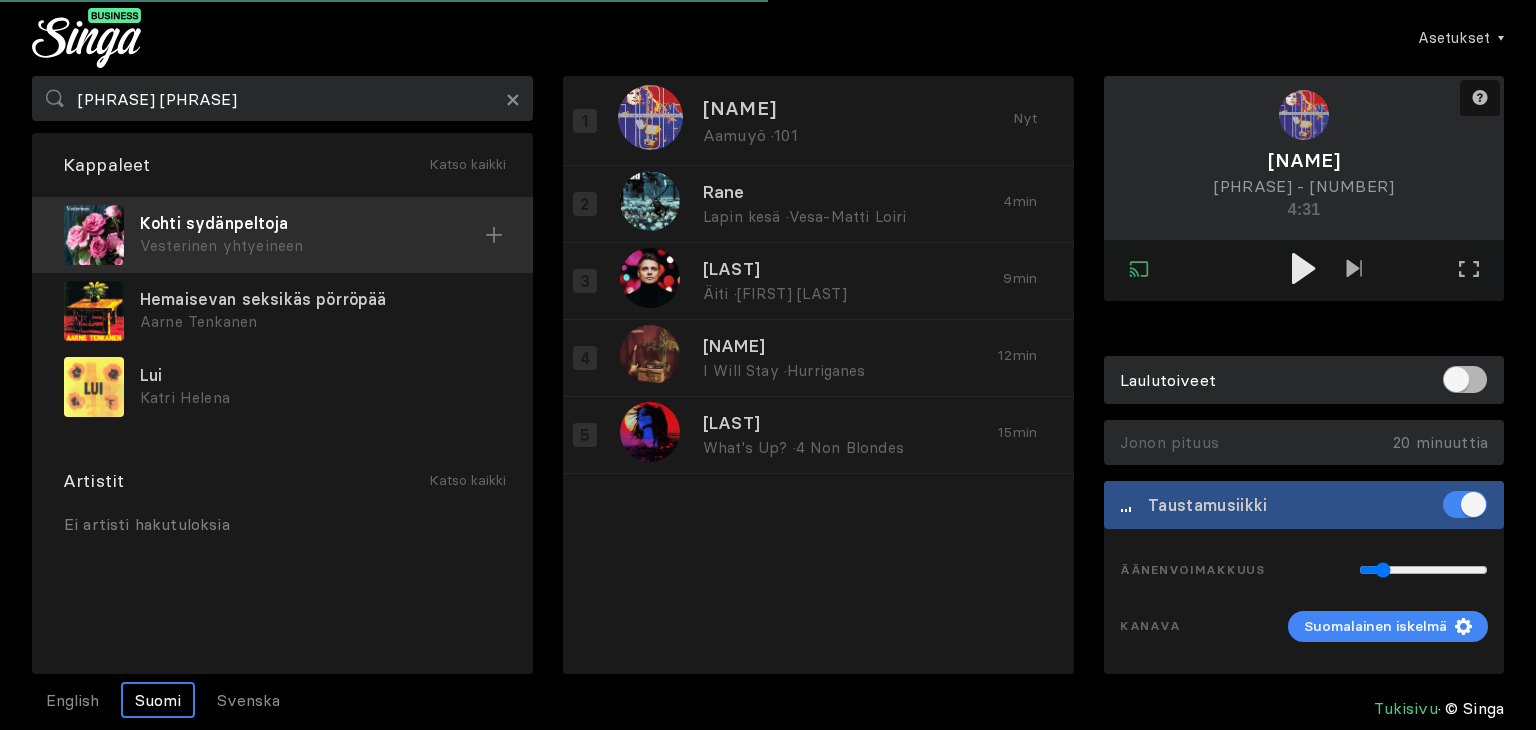 click on "Vesterinen yhtyeineen" at bounding box center (312, 246) 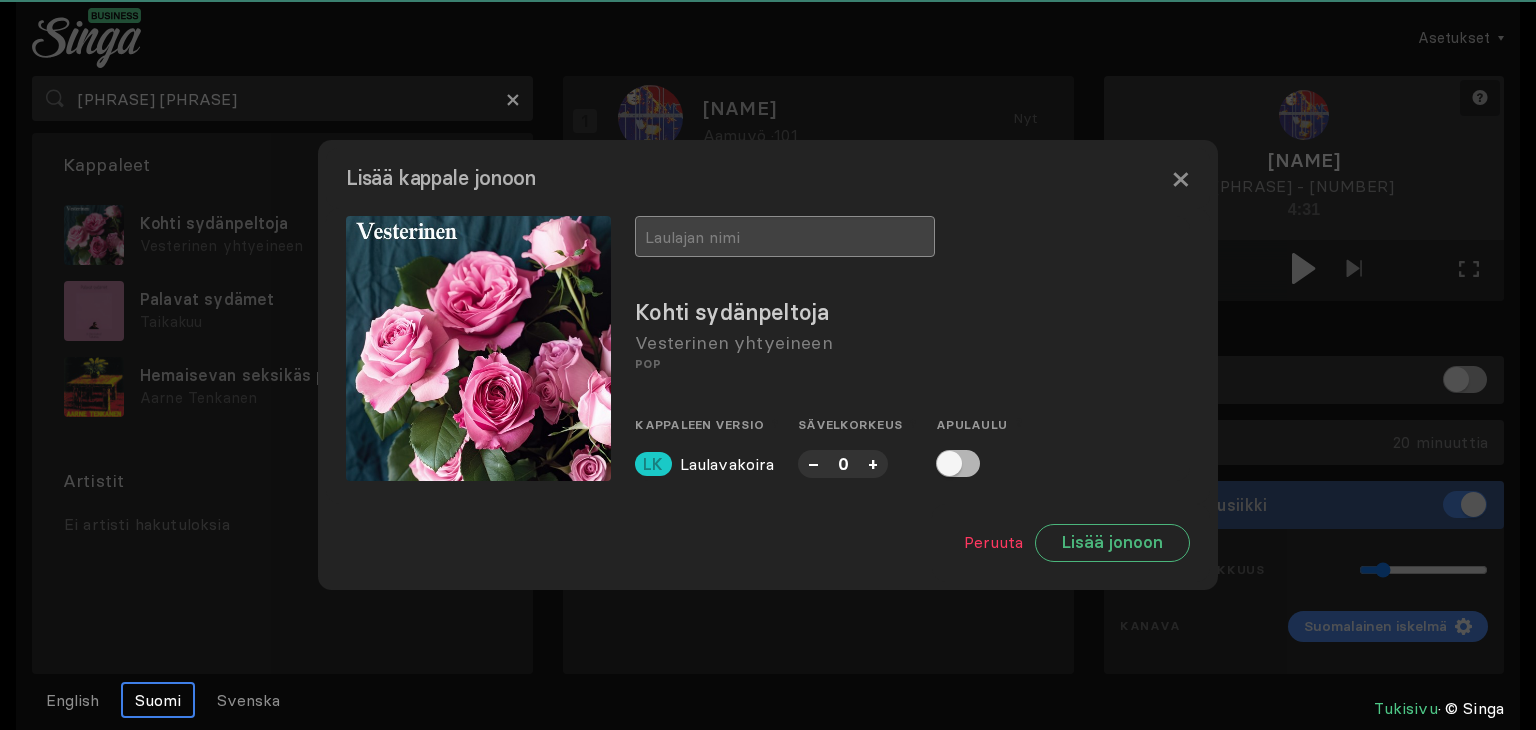 click at bounding box center (785, 236) 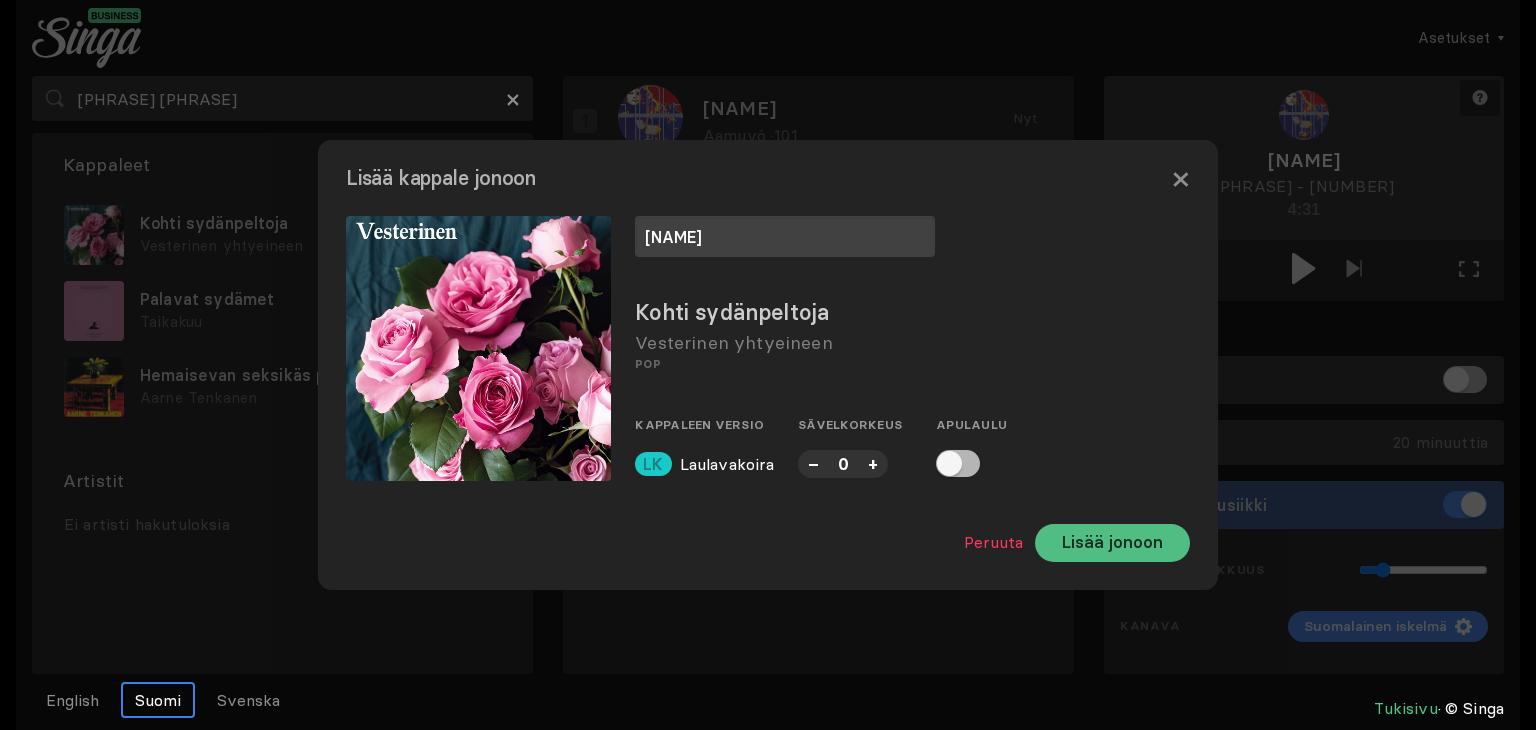 type on "[NAME]" 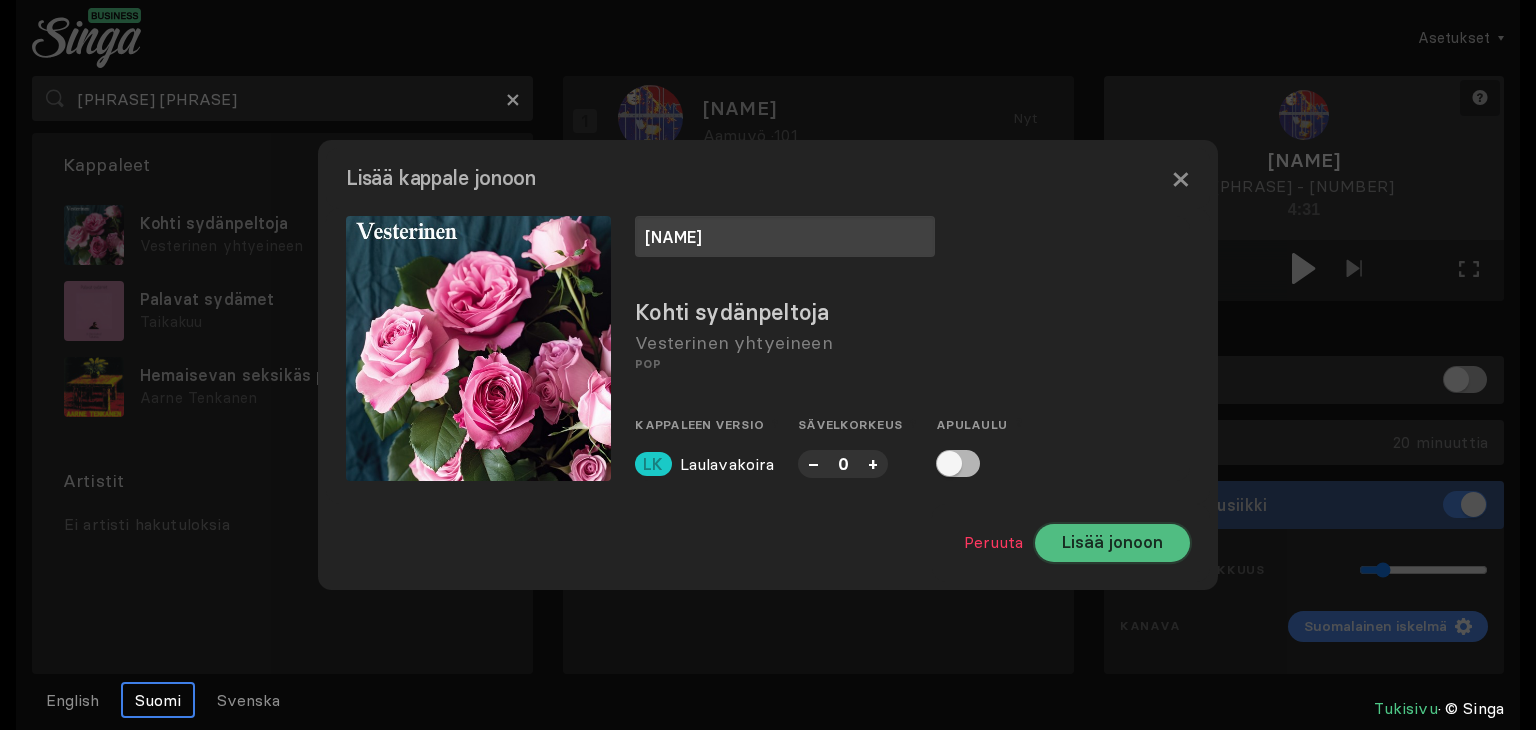 click on "Lisää jonoon" at bounding box center (1112, 543) 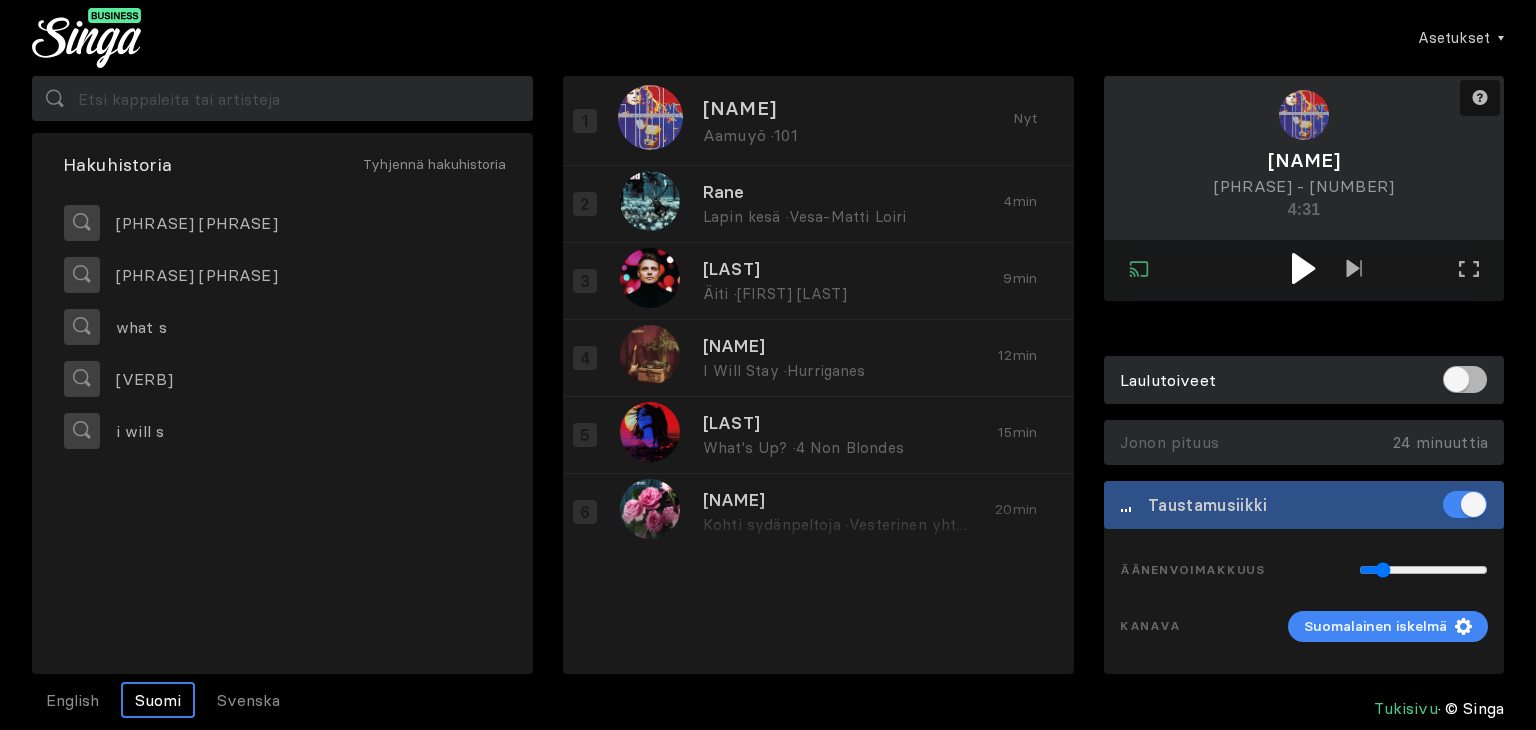 click at bounding box center (1303, 268) 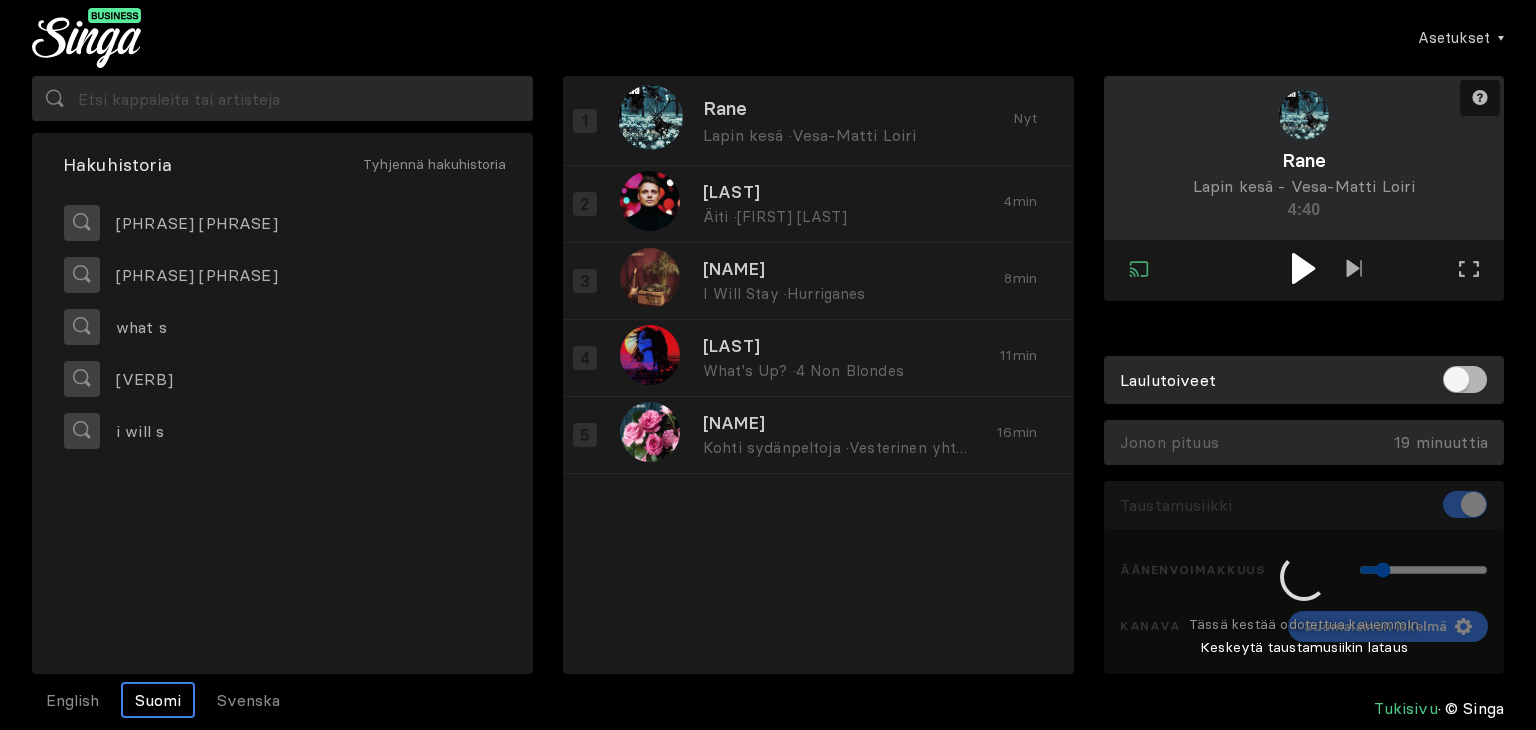 click at bounding box center [1304, 578] 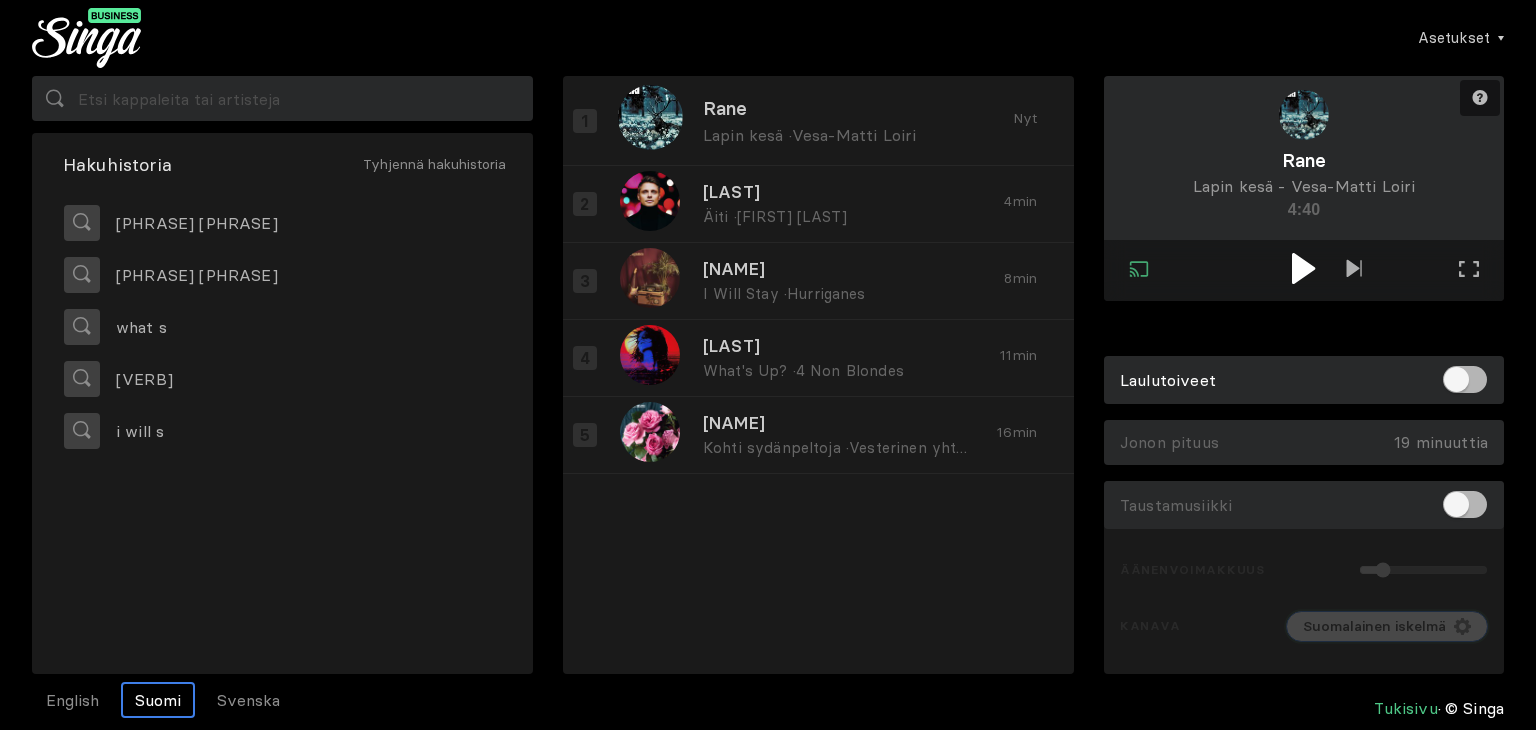 click on "Suomalainen iskelmä" at bounding box center [1374, 626] 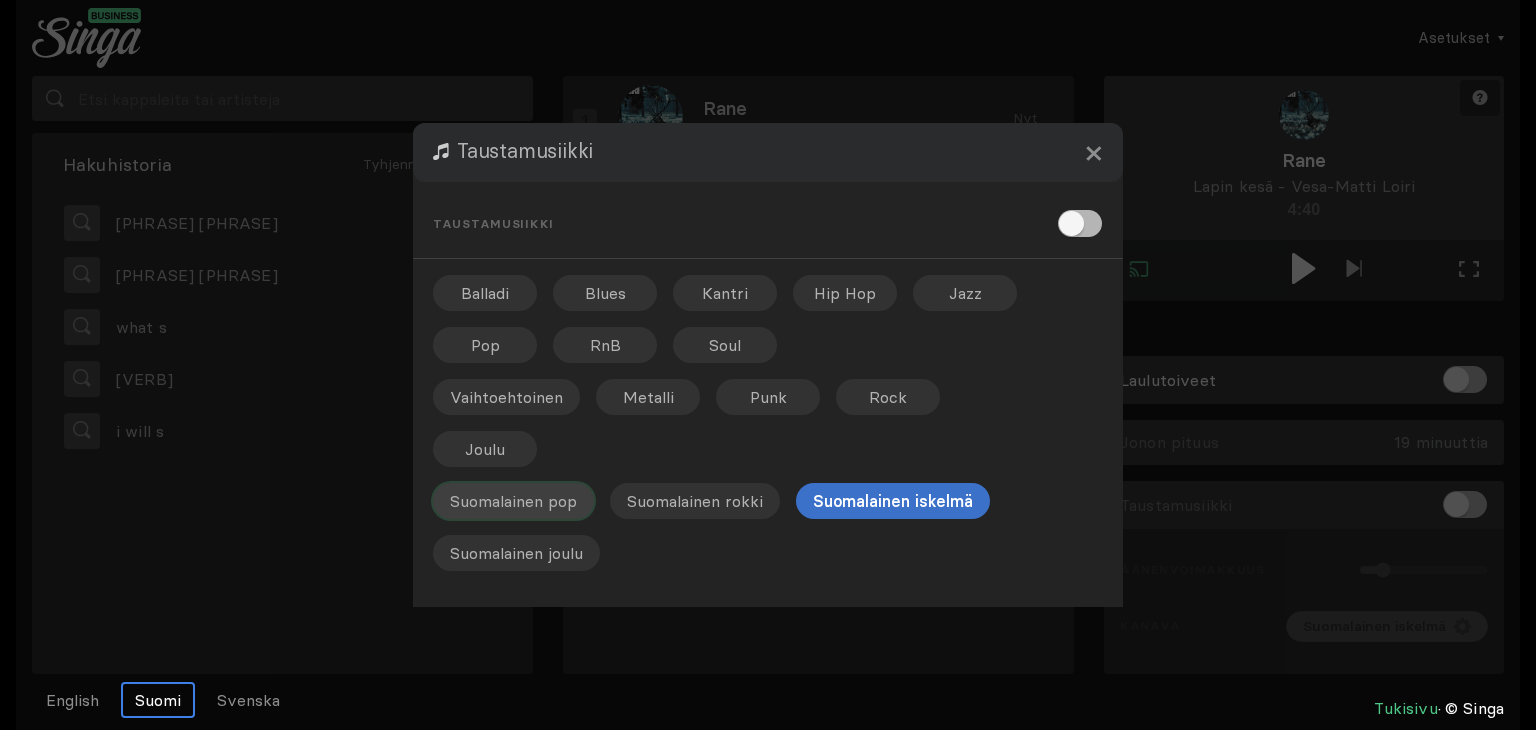 click on "Suomalainen pop" at bounding box center [485, 293] 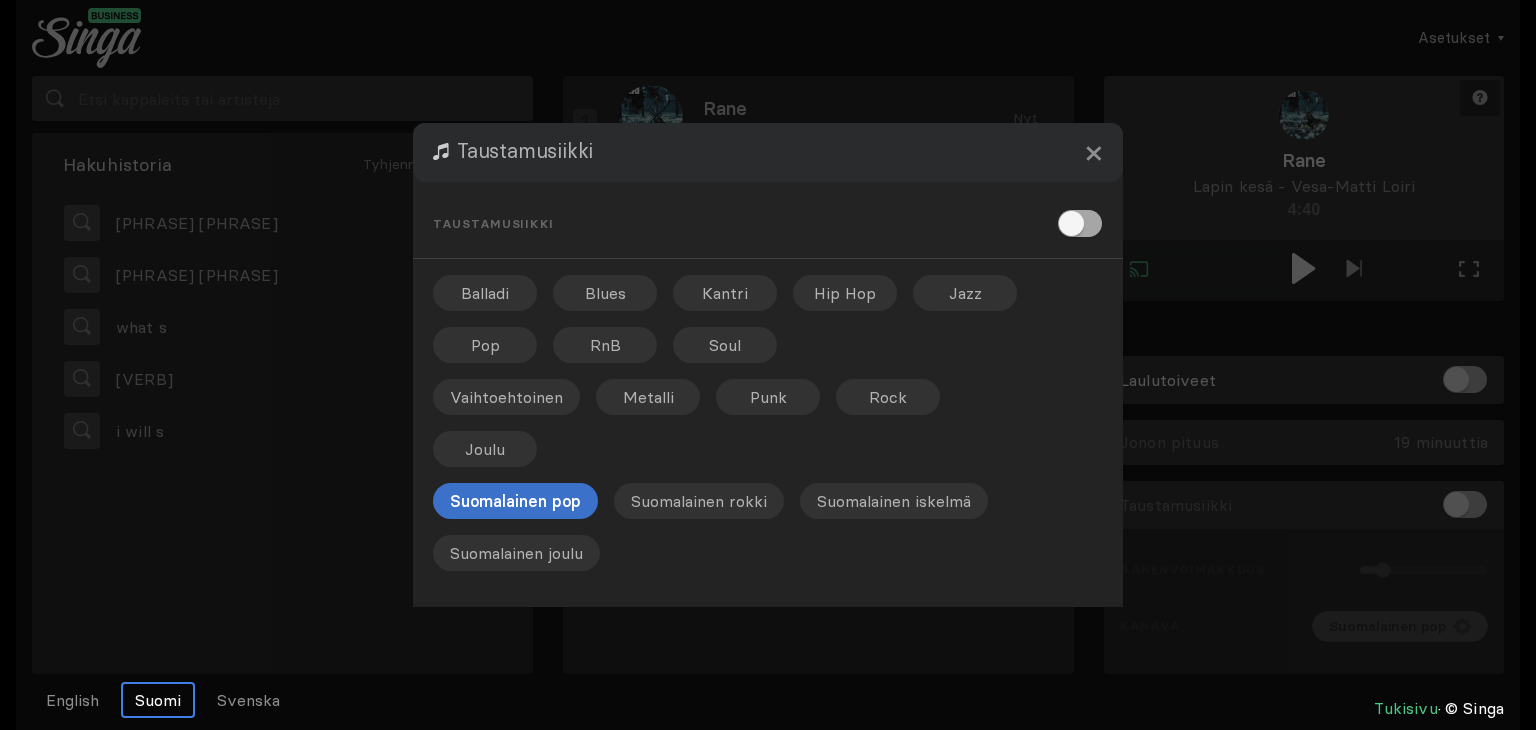 click at bounding box center [1080, 223] 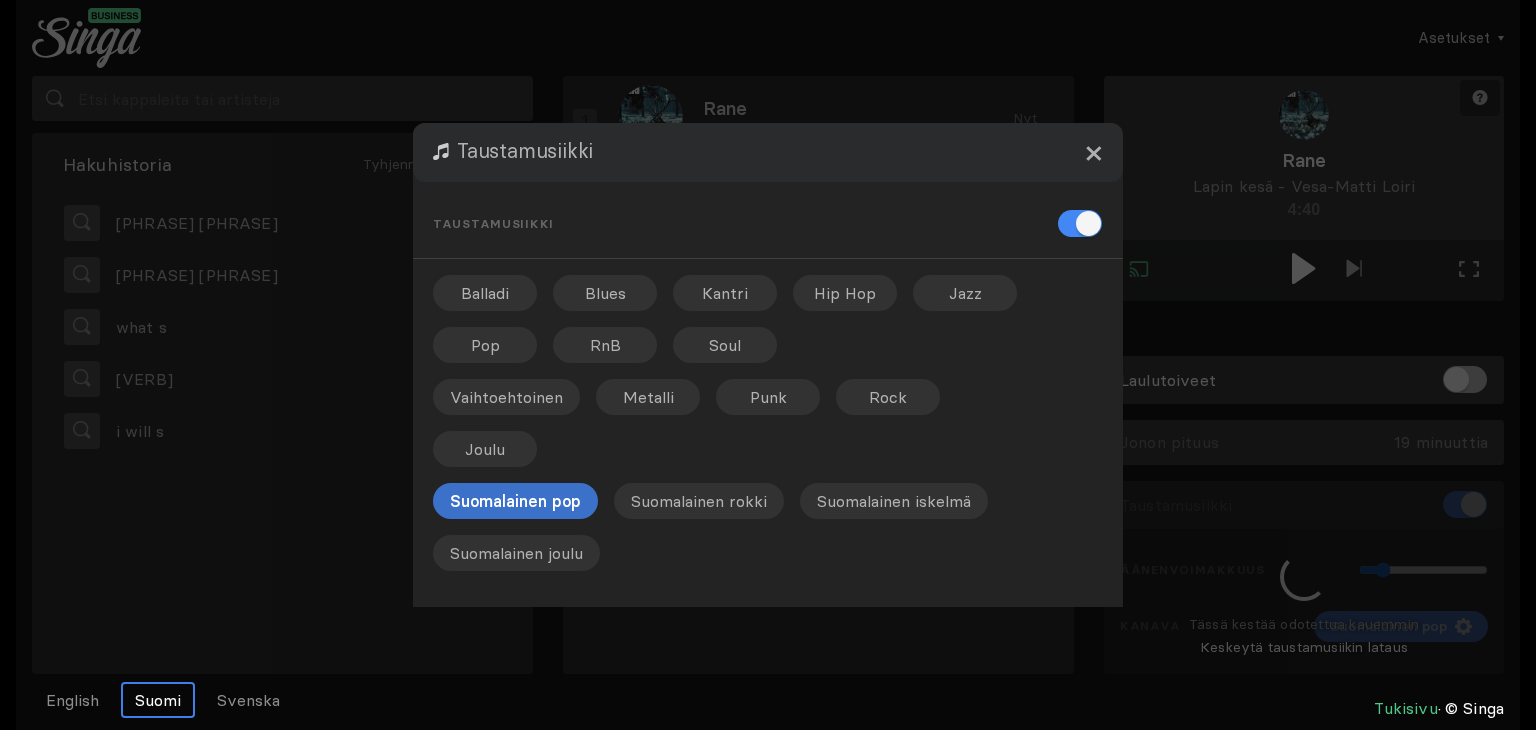 click on "×" at bounding box center [1093, 152] 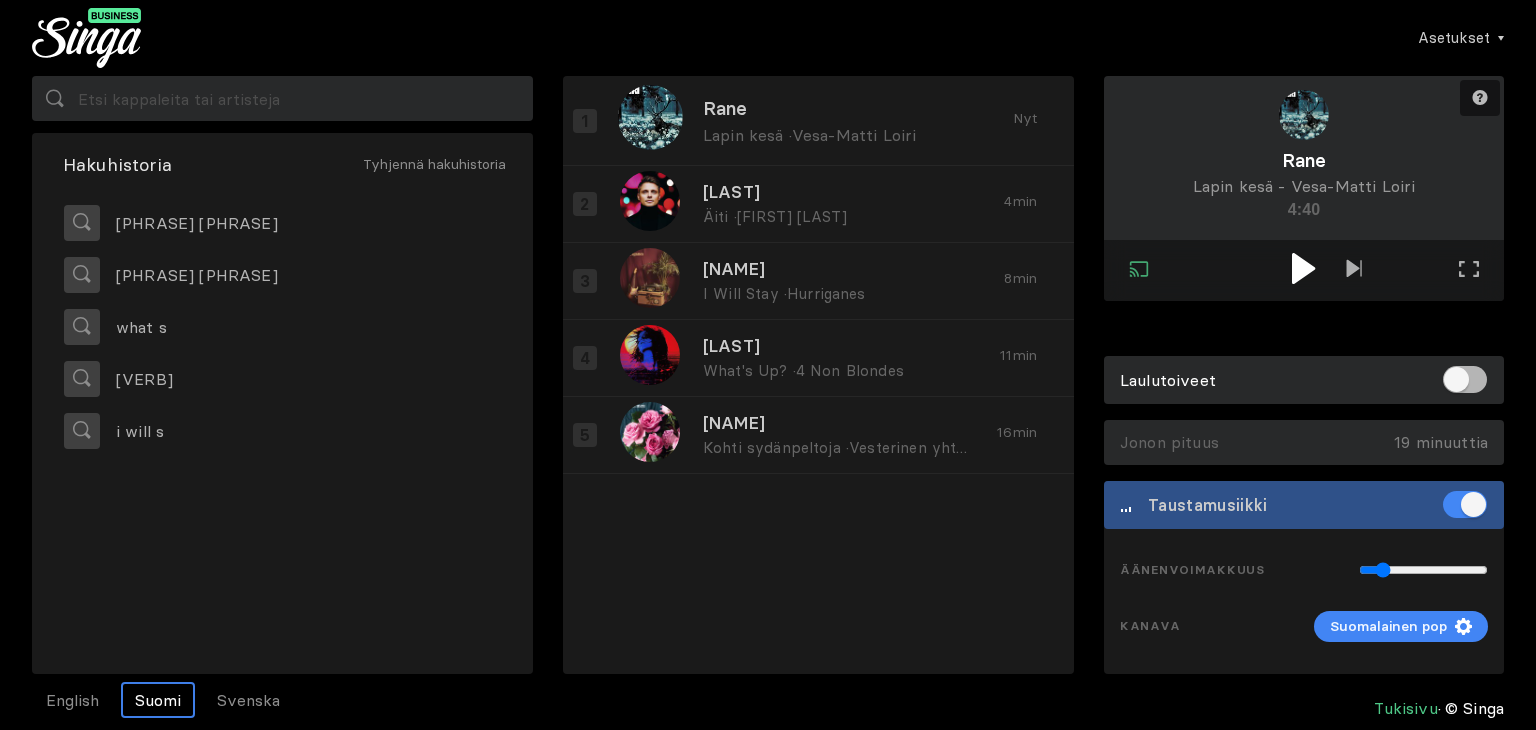 click at bounding box center (1303, 268) 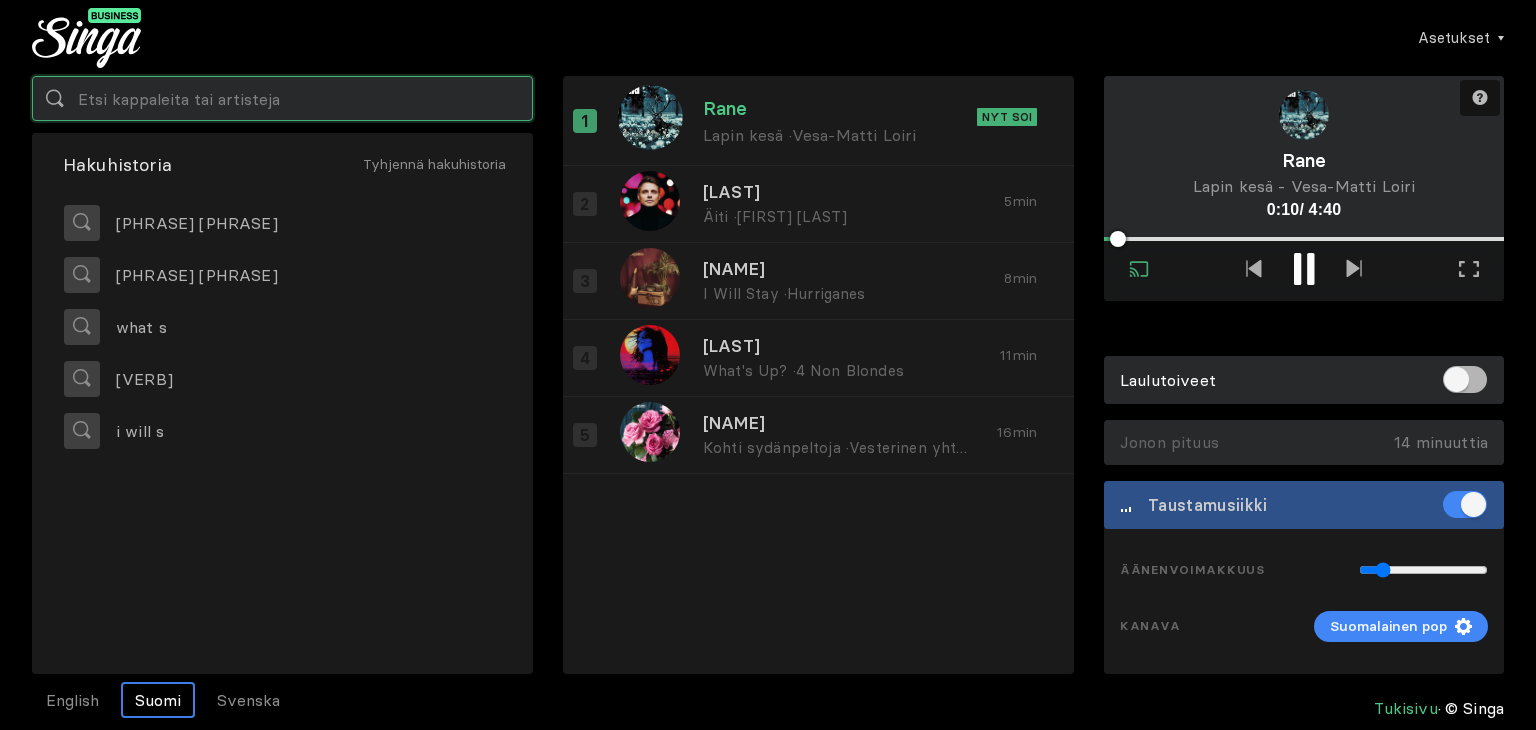 click at bounding box center [282, 98] 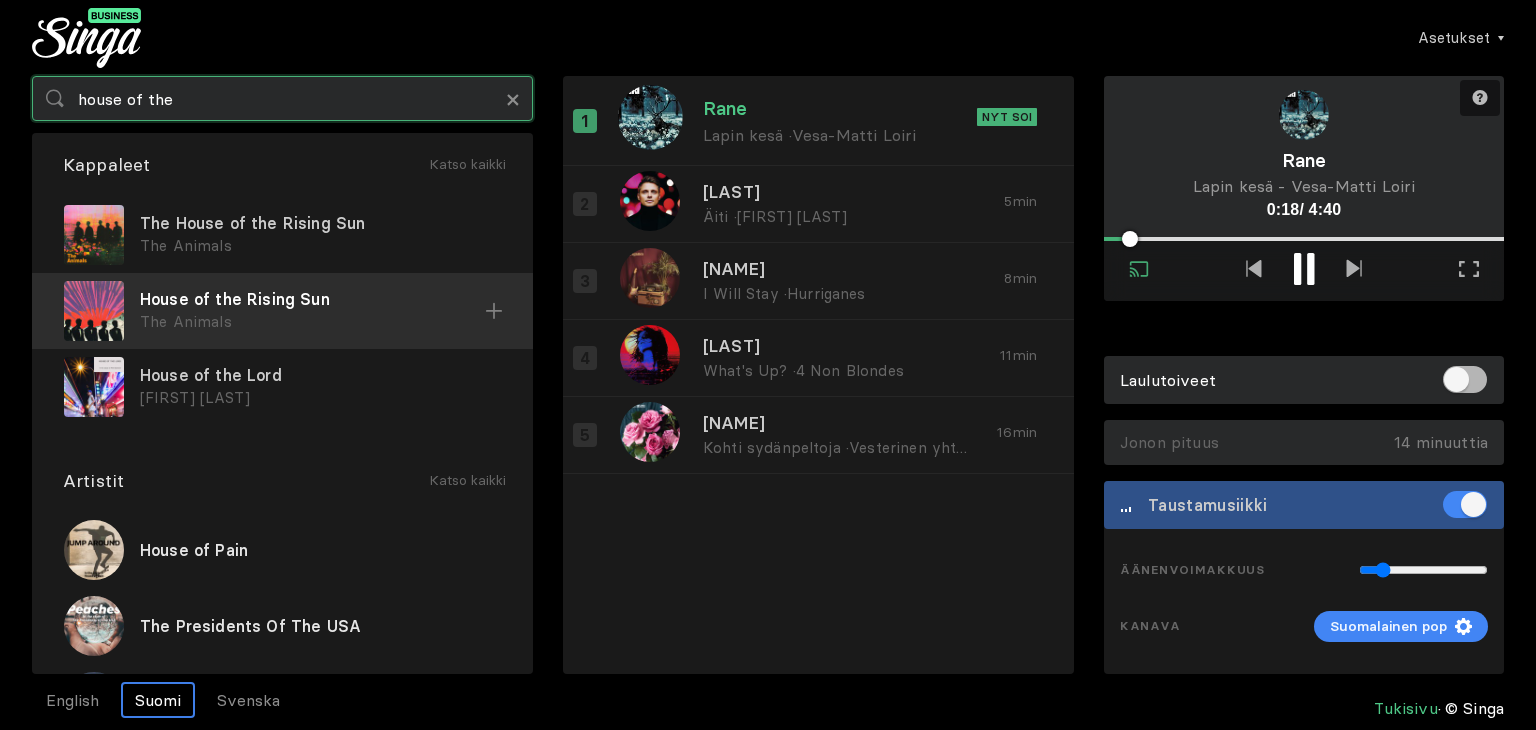 type on "house of the" 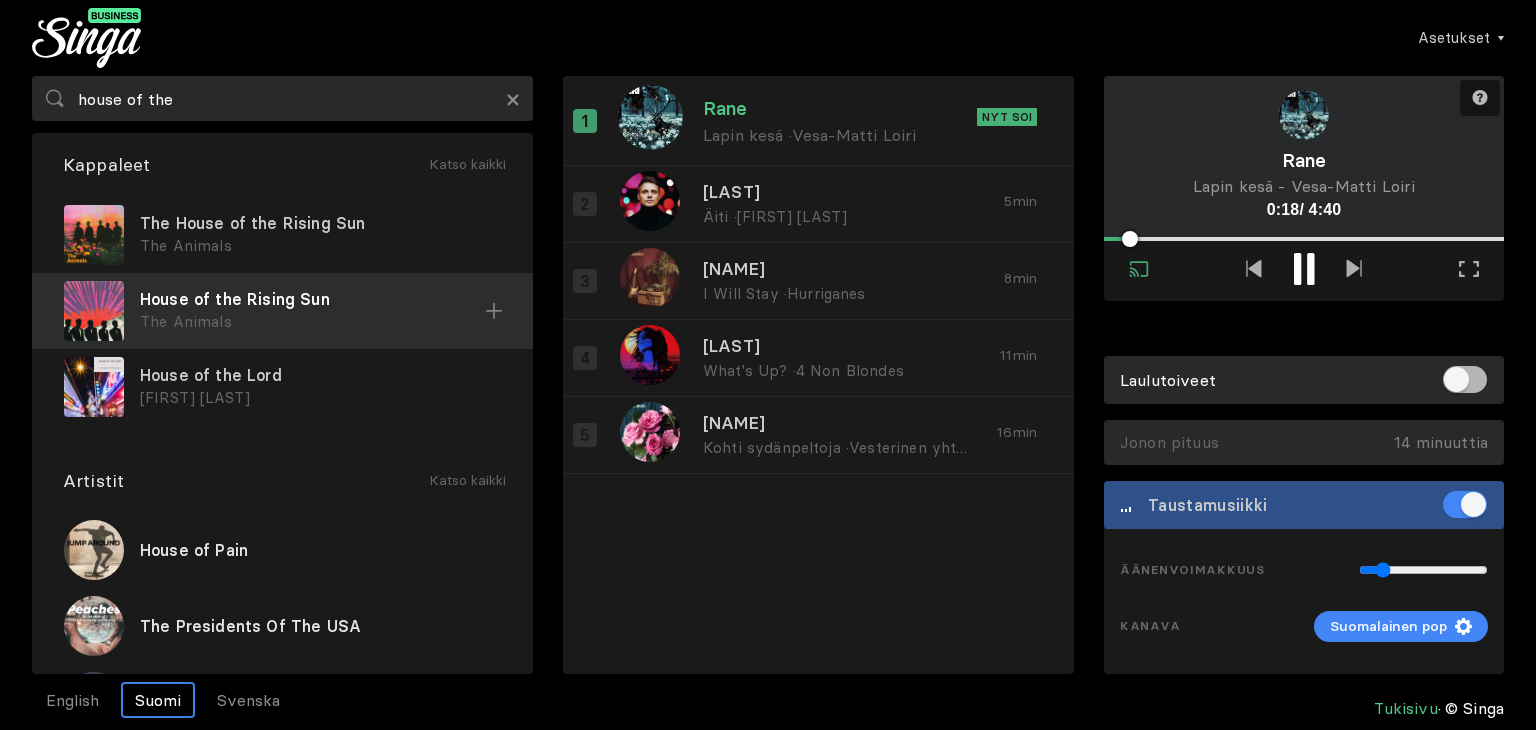 click on "House of the Rising Sun" at bounding box center [320, 223] 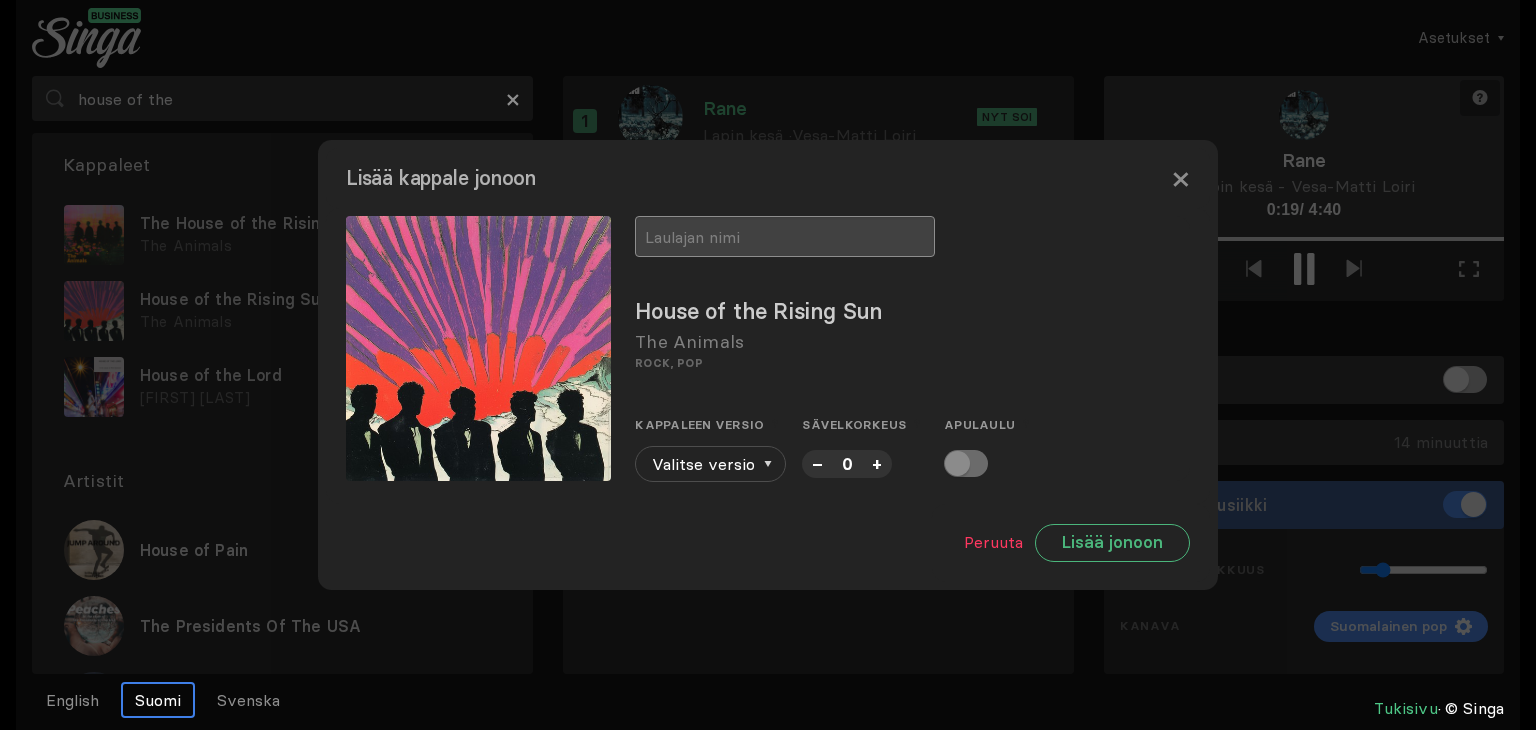 click at bounding box center [785, 236] 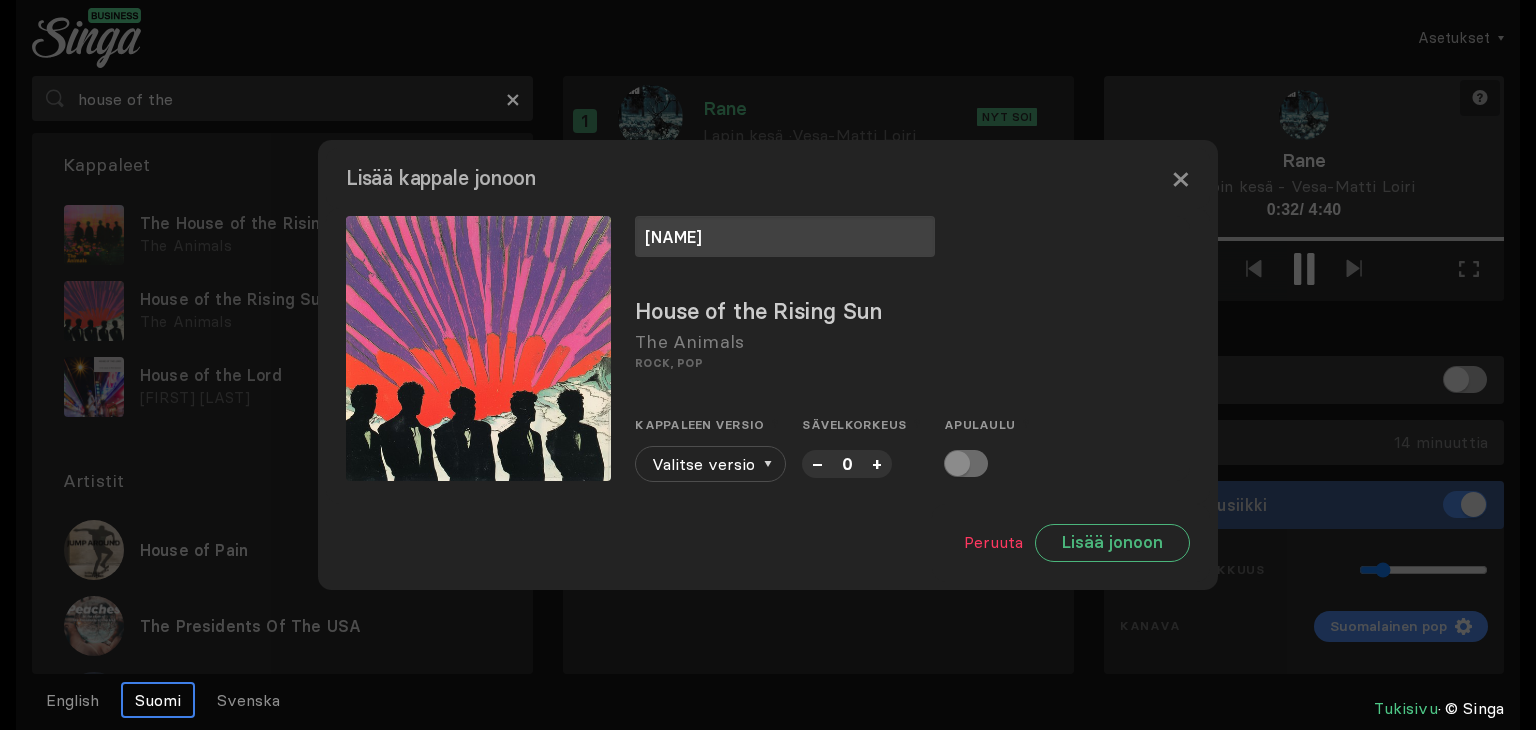 type on "[NAME]" 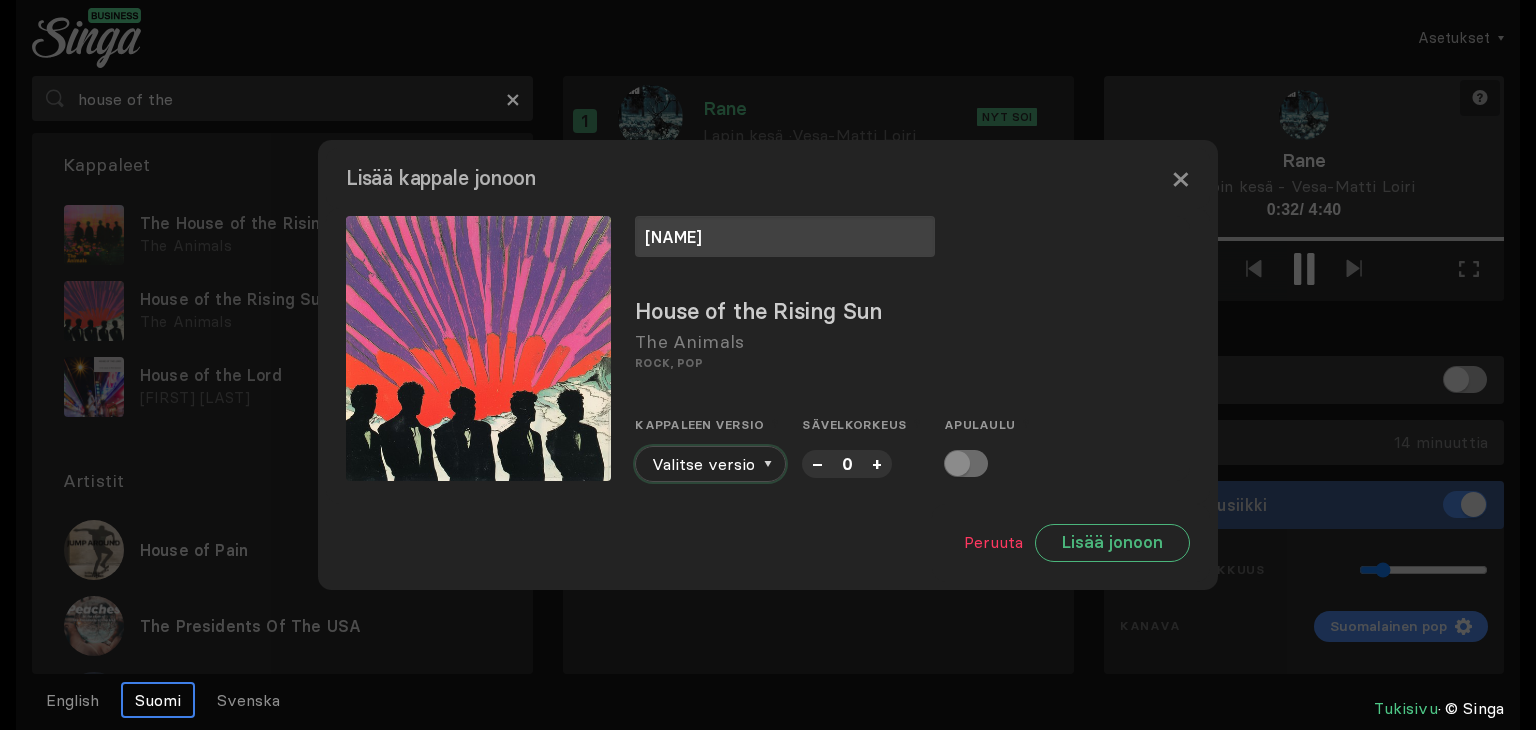 click on "Valitse versio" at bounding box center (710, 464) 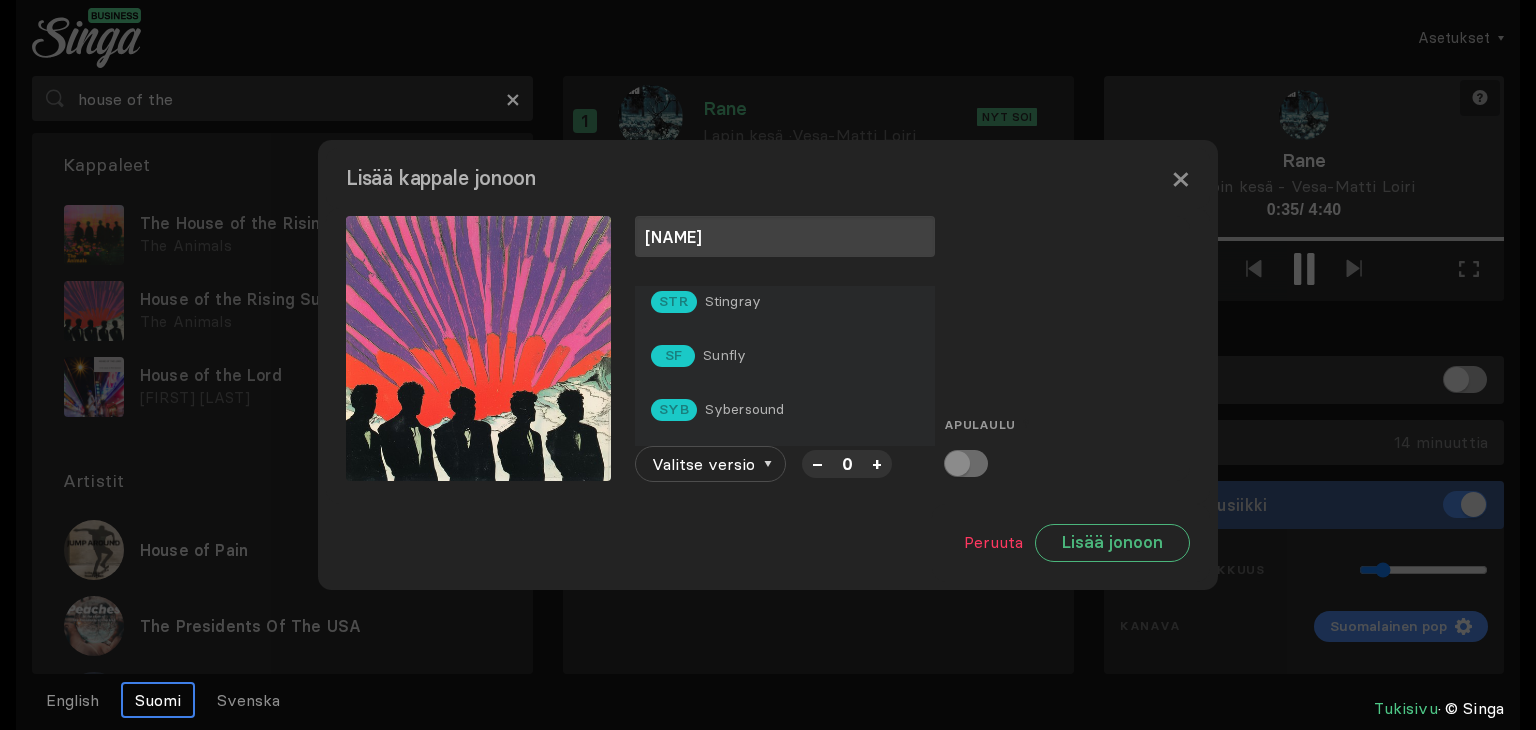 scroll, scrollTop: 128, scrollLeft: 0, axis: vertical 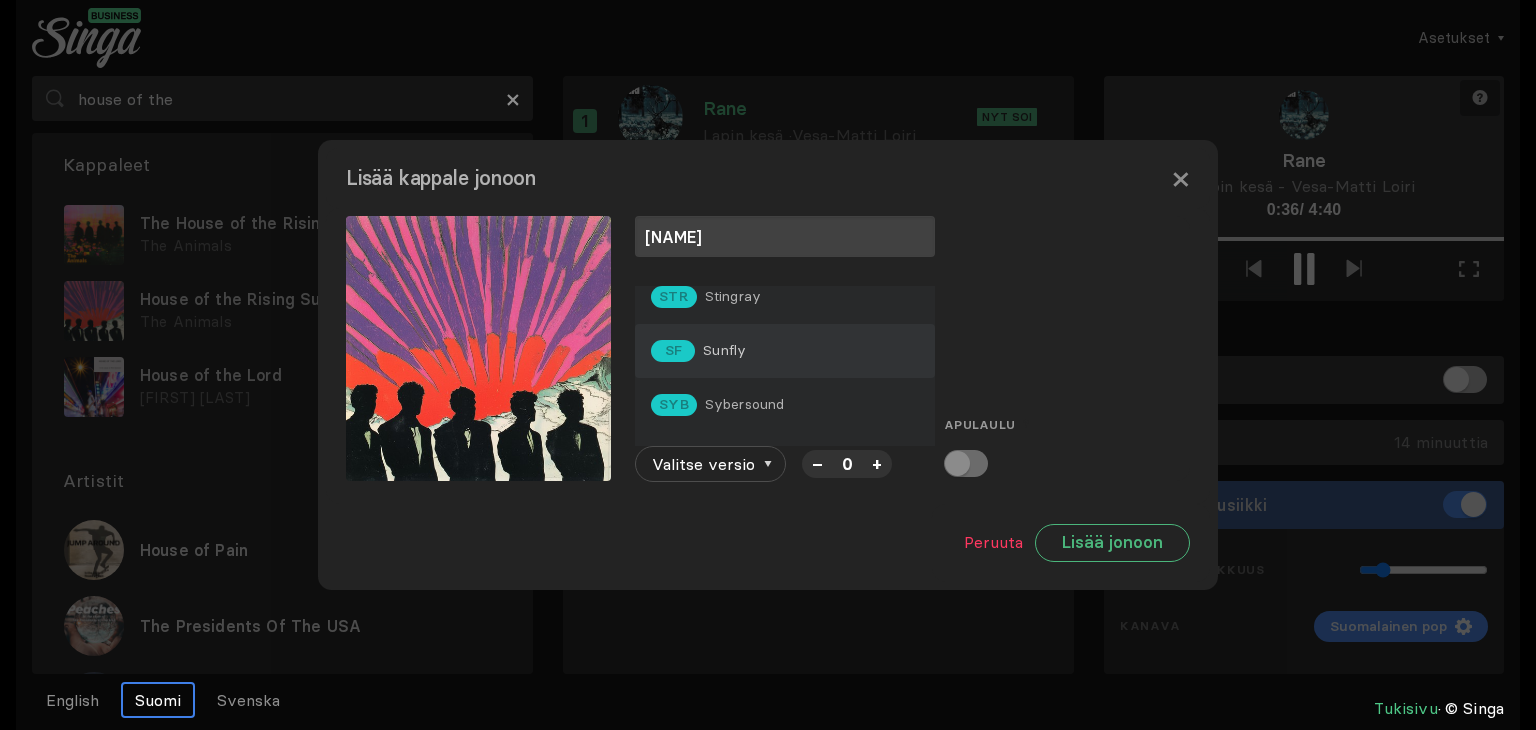 click on "Sunfly" at bounding box center (752, 188) 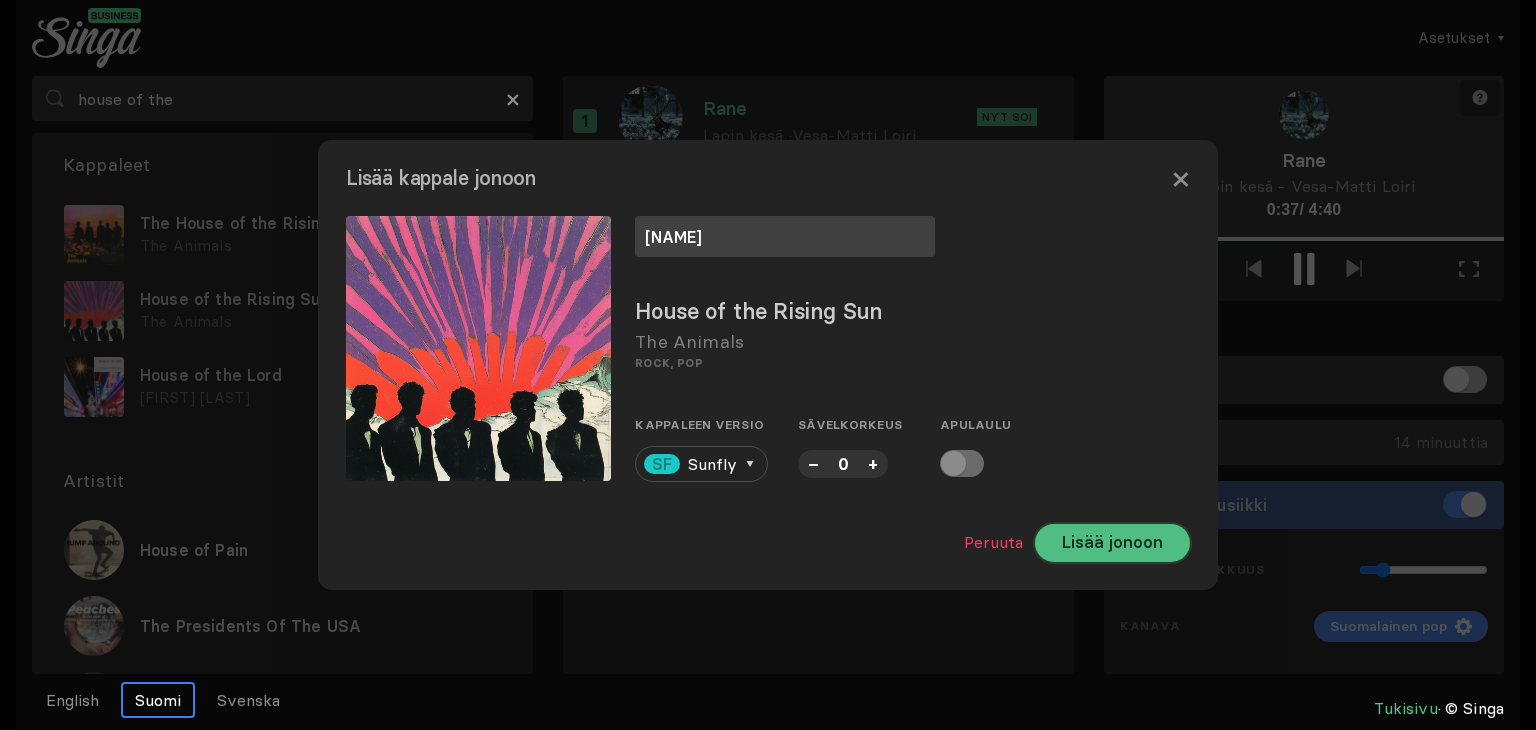 click on "Lisää jonoon" at bounding box center (1112, 543) 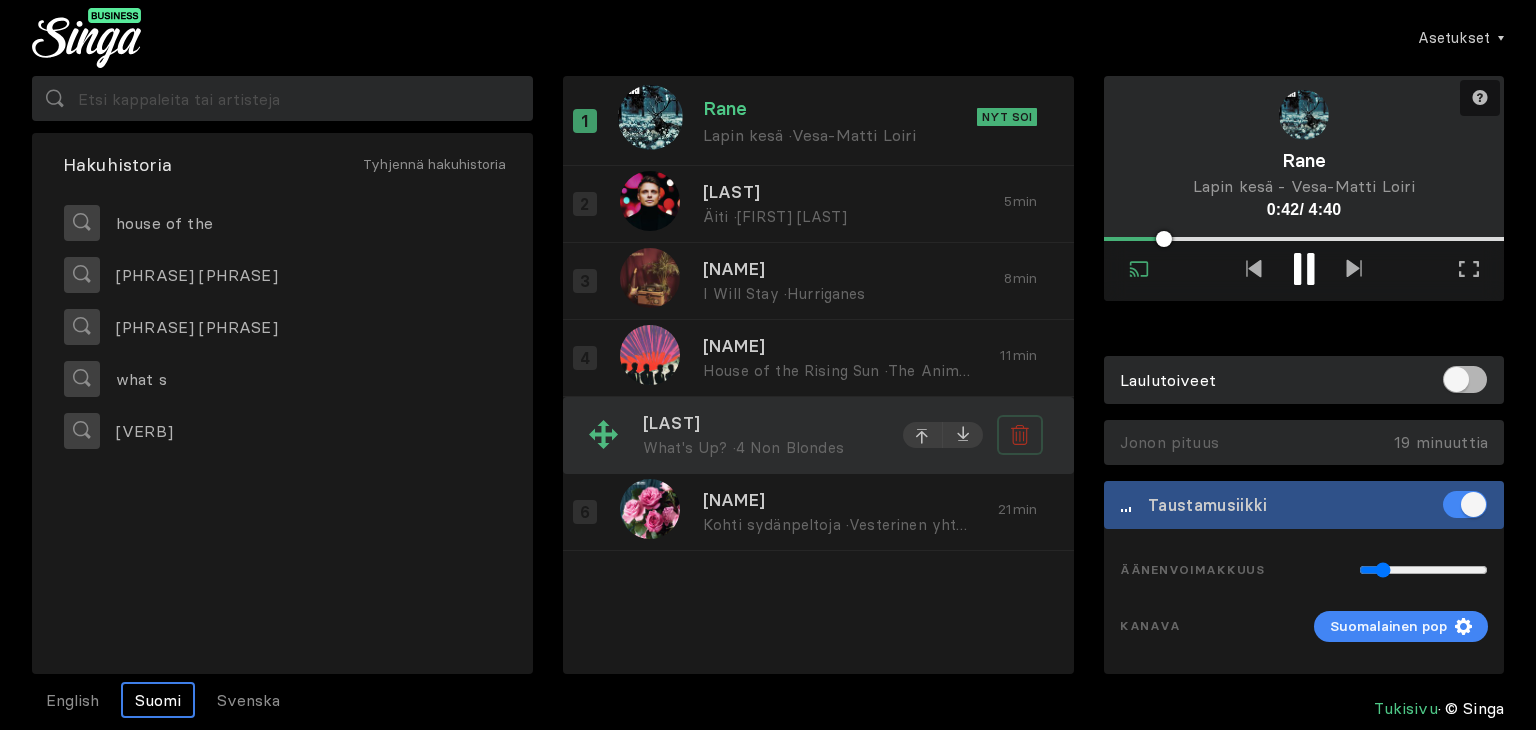 click at bounding box center [1020, 435] 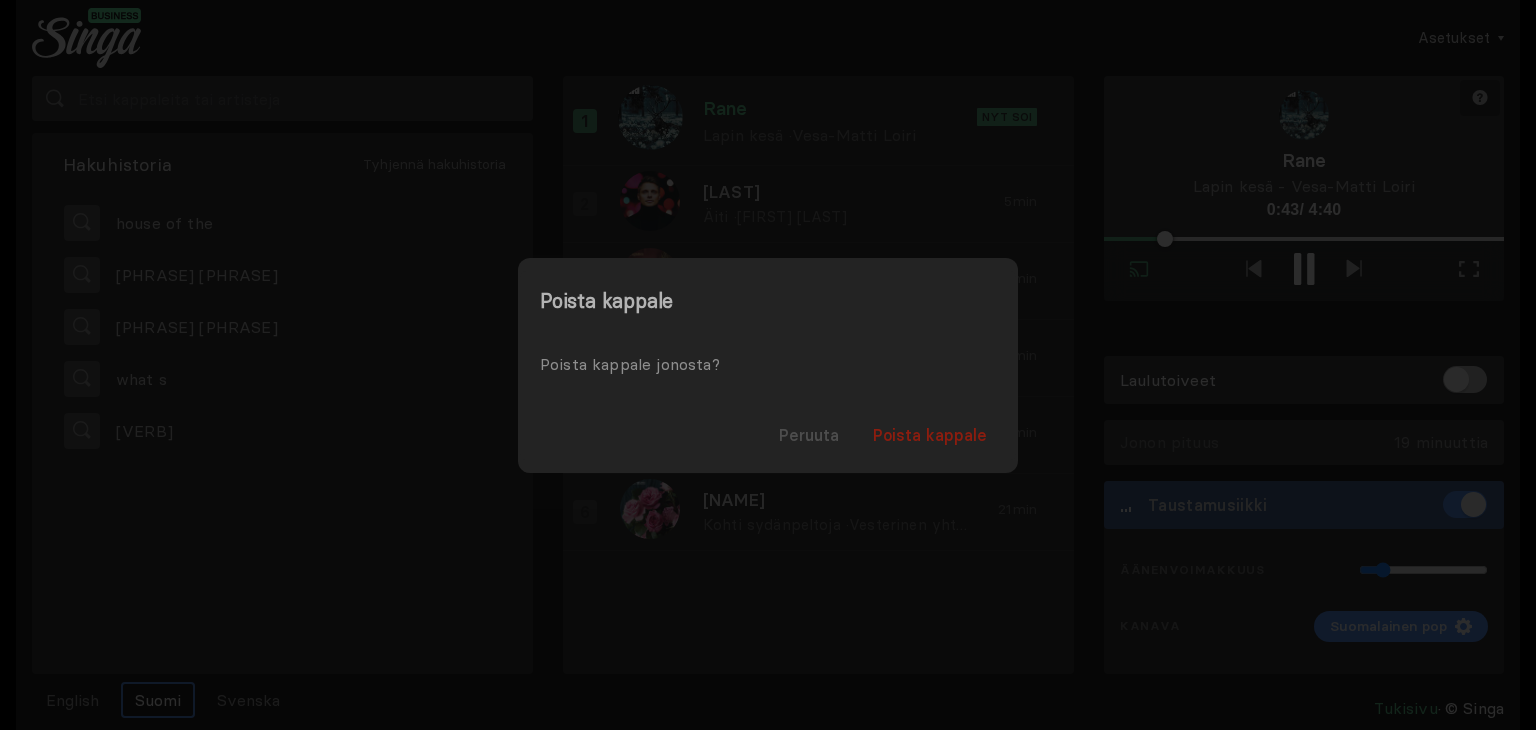 click on "Poista kappale" at bounding box center [930, 435] 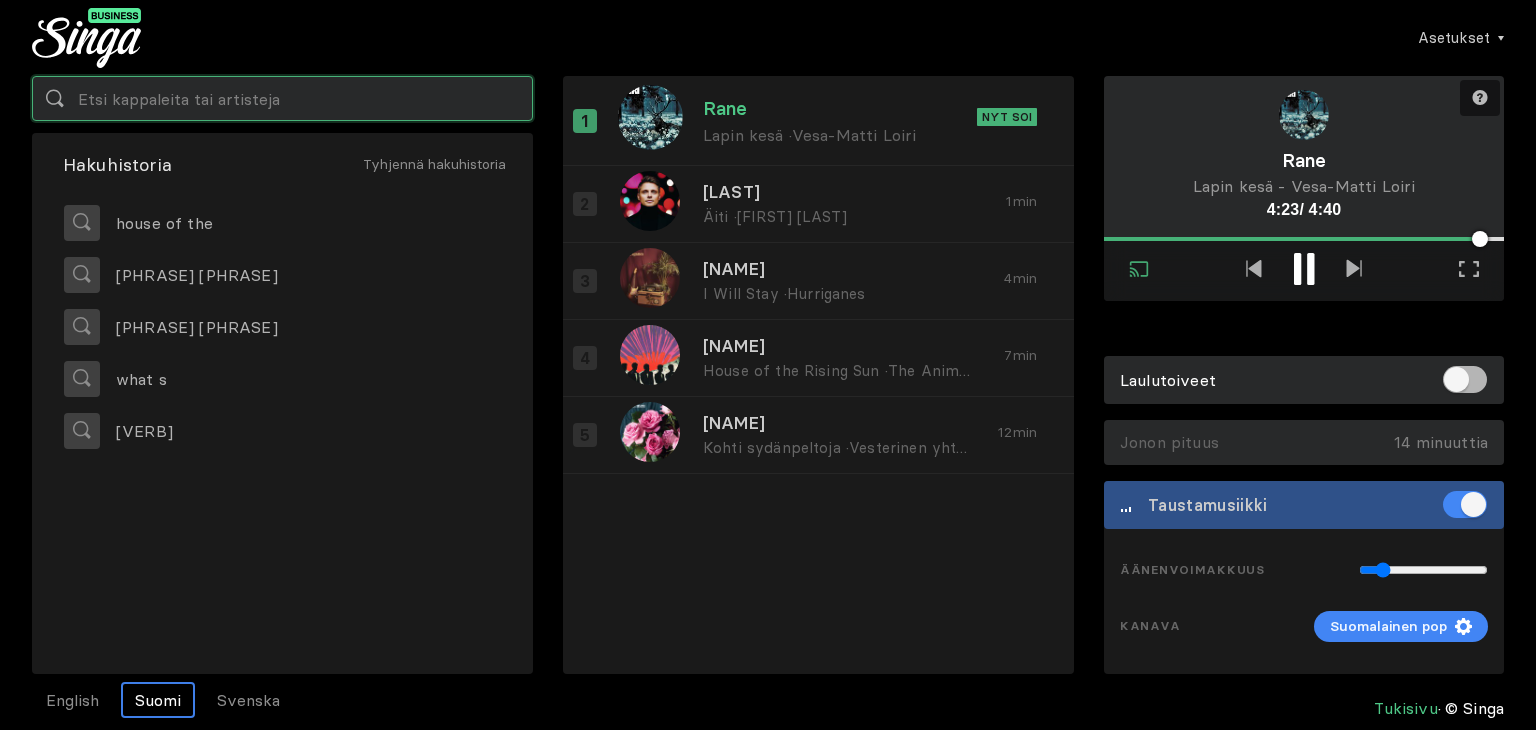click at bounding box center [282, 98] 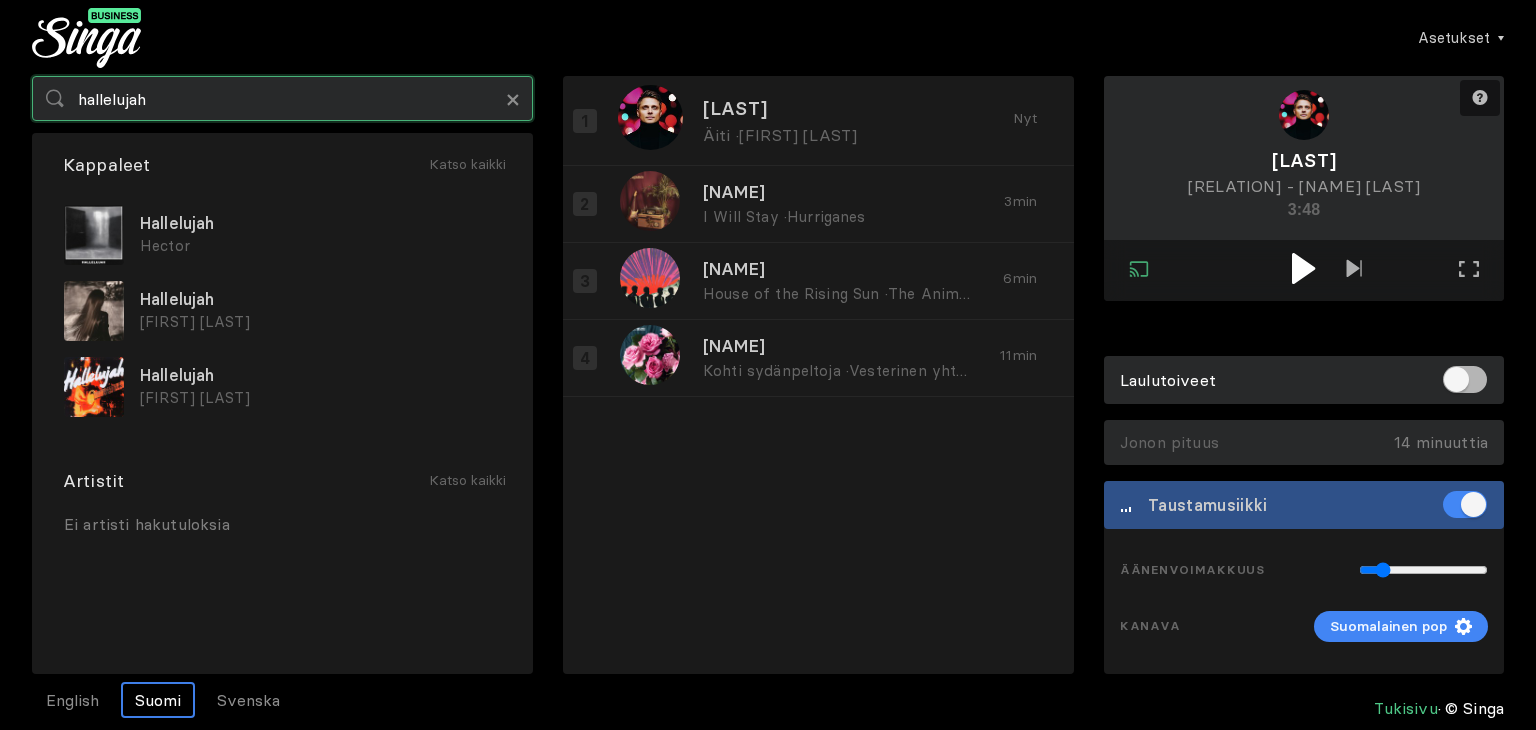 type on "hallelujah" 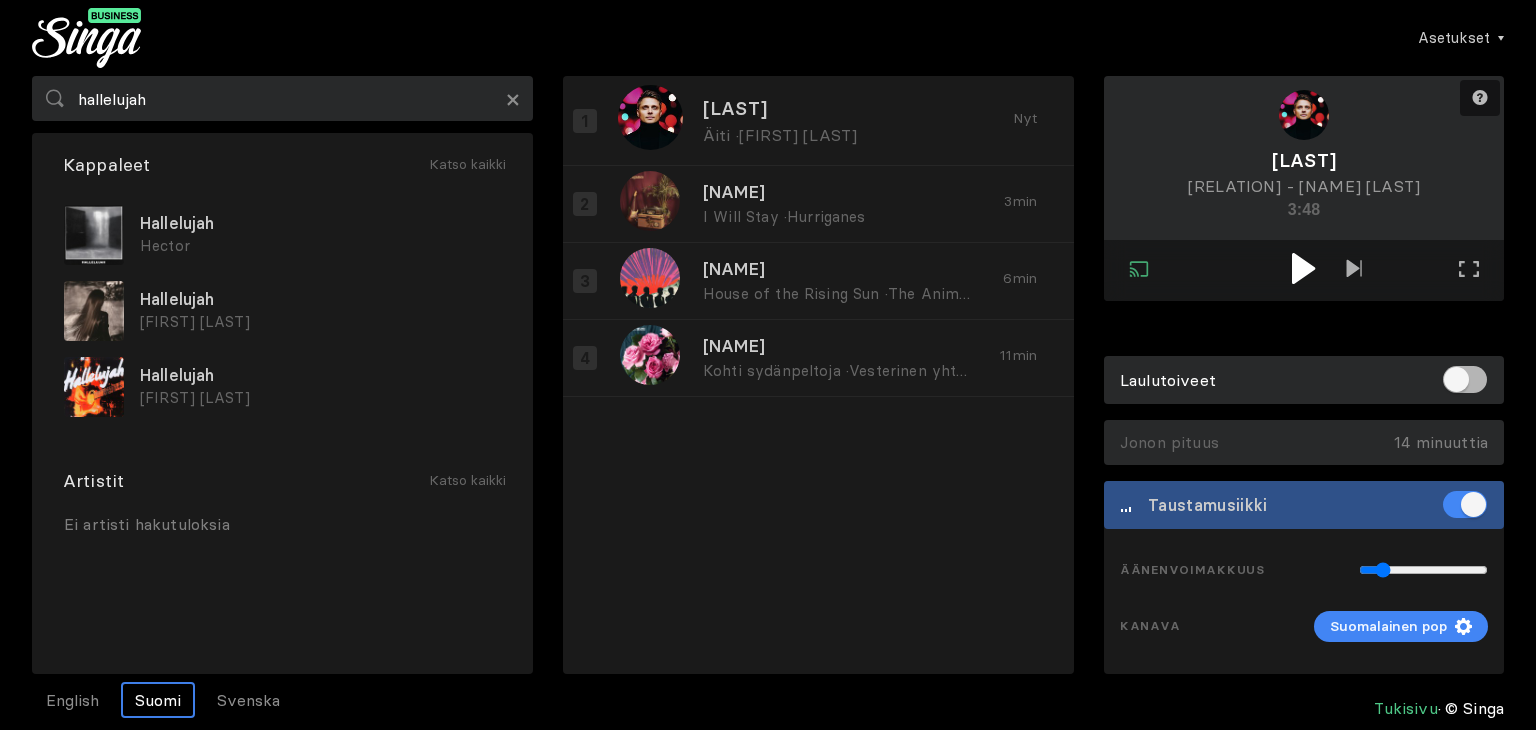 click at bounding box center [1303, 268] 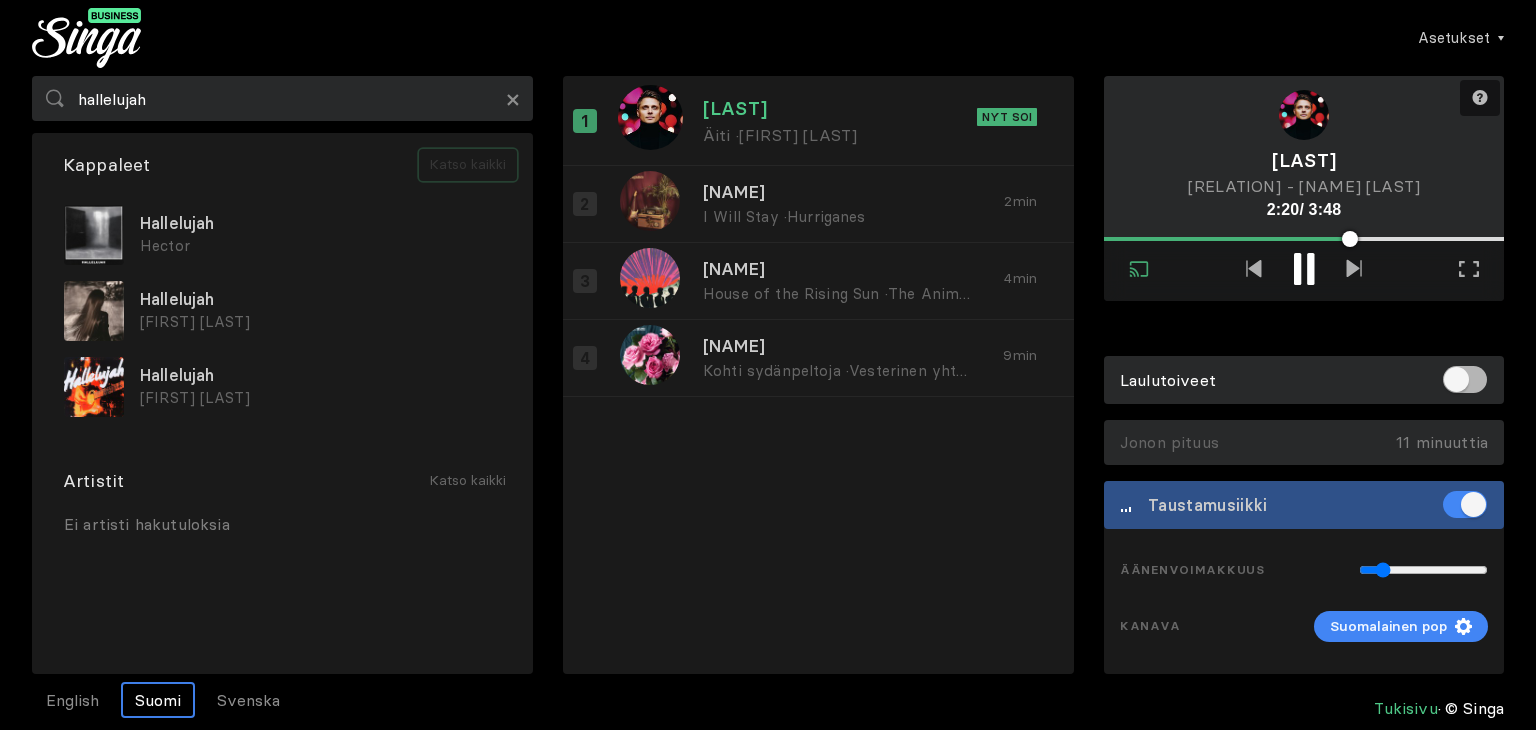 click on "Katso kaikki" at bounding box center (468, 165) 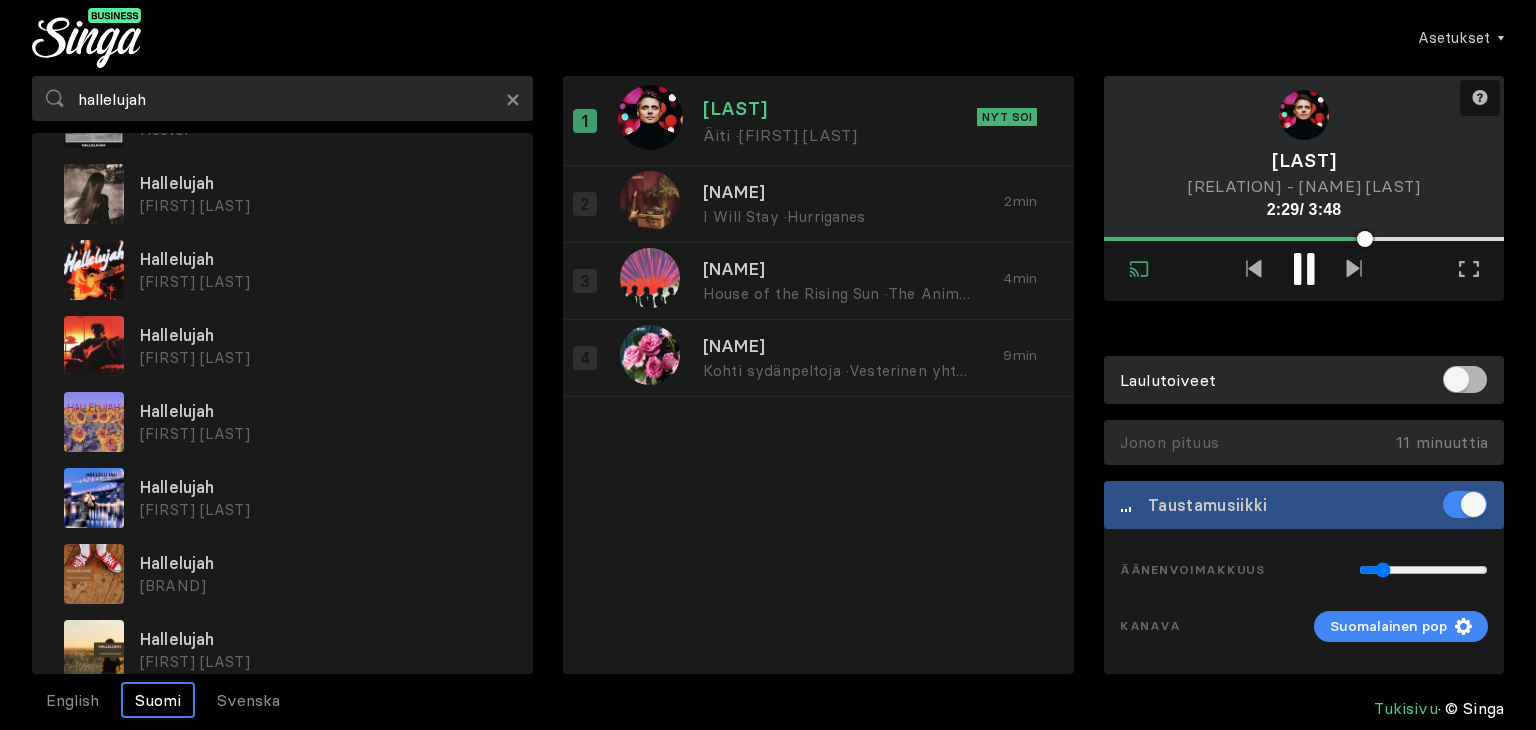 scroll, scrollTop: 116, scrollLeft: 0, axis: vertical 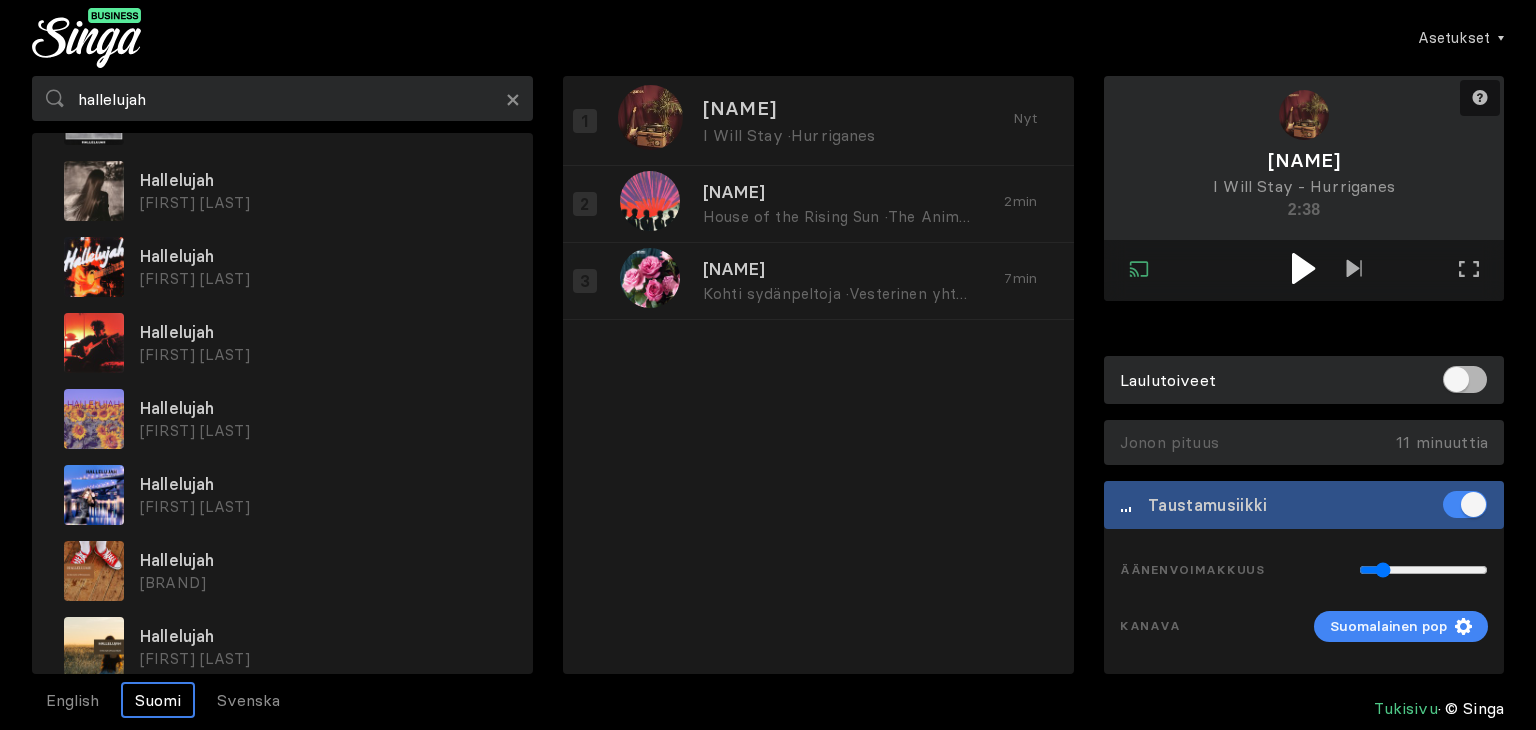 click at bounding box center (1303, 268) 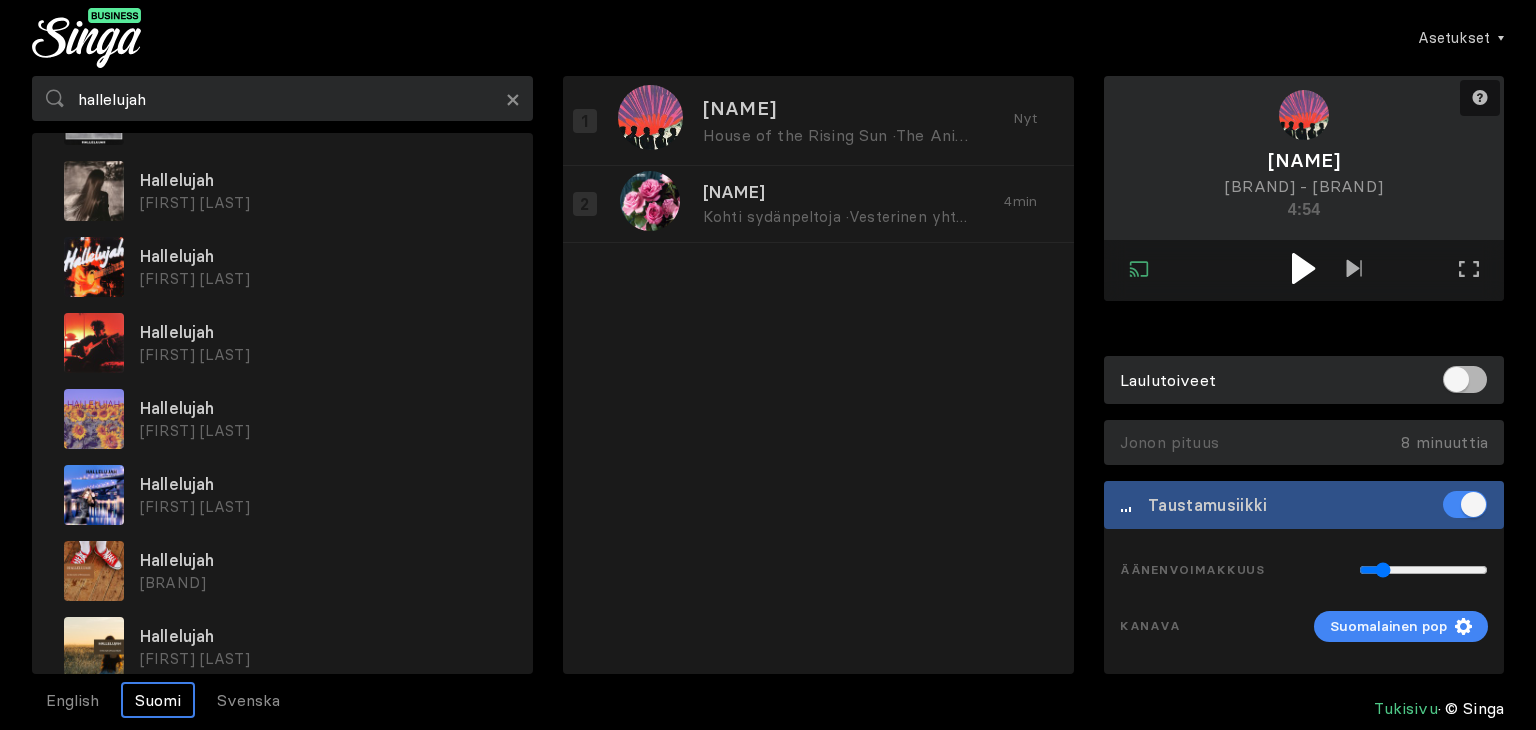 click at bounding box center (1304, 268) 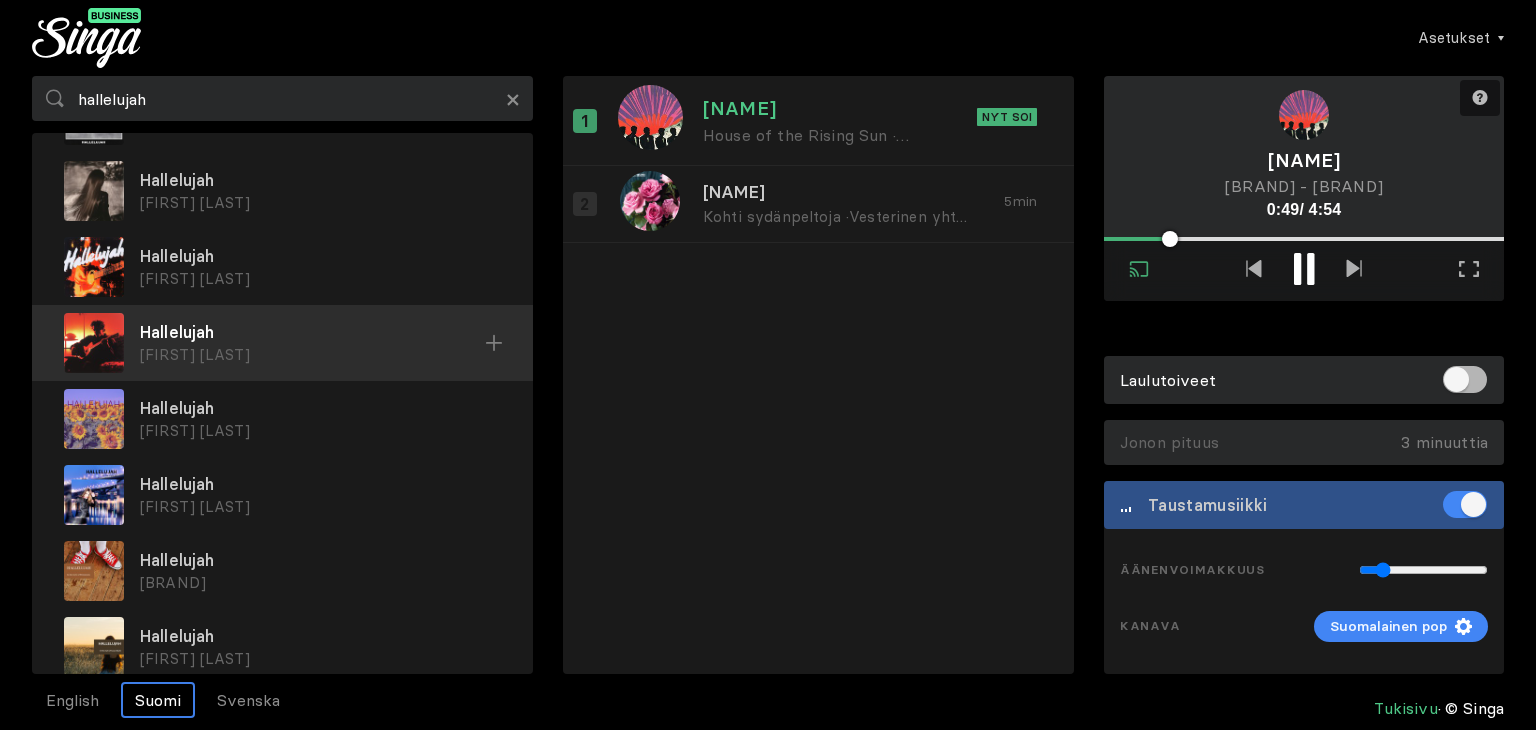 click on "[FIRST] [LAST]" at bounding box center [320, 127] 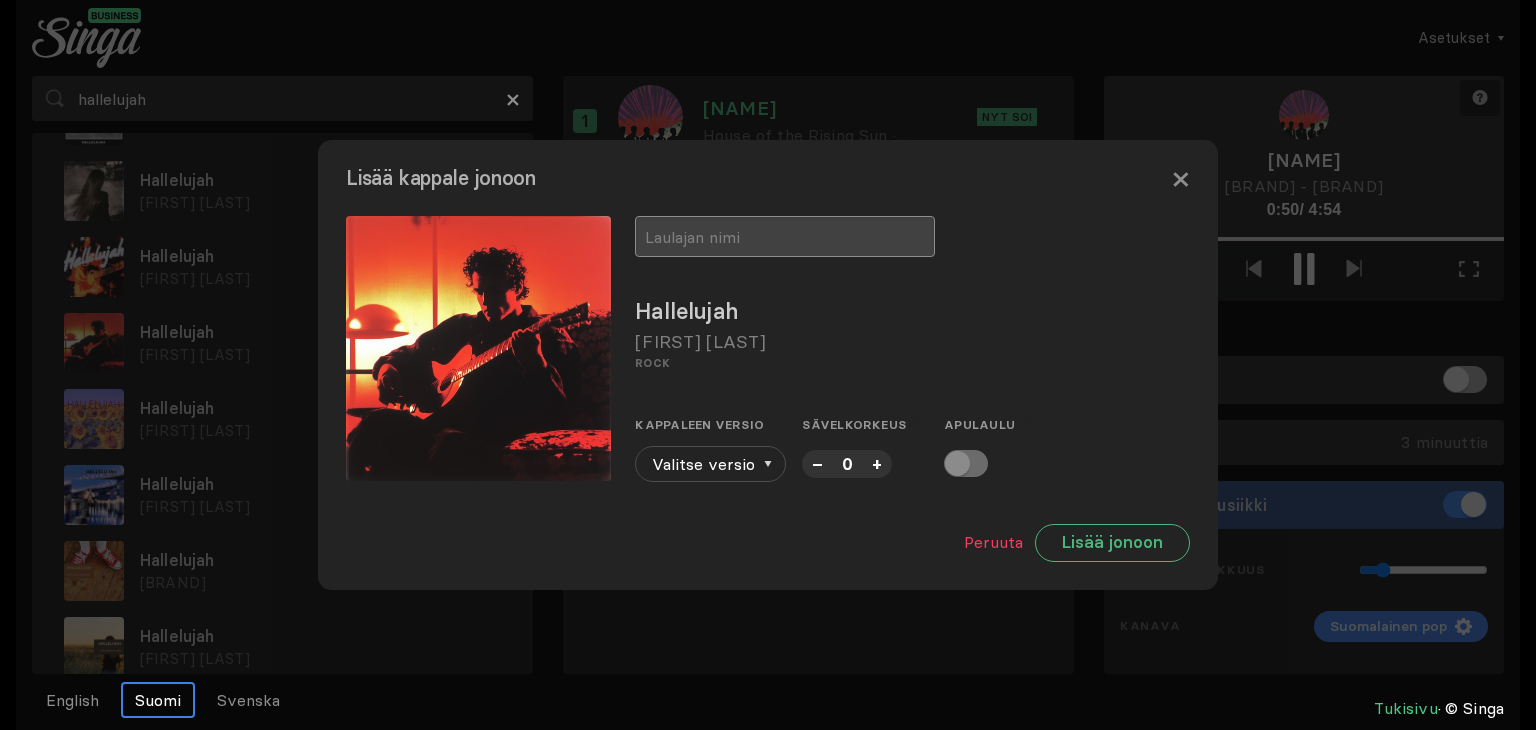 click at bounding box center [785, 236] 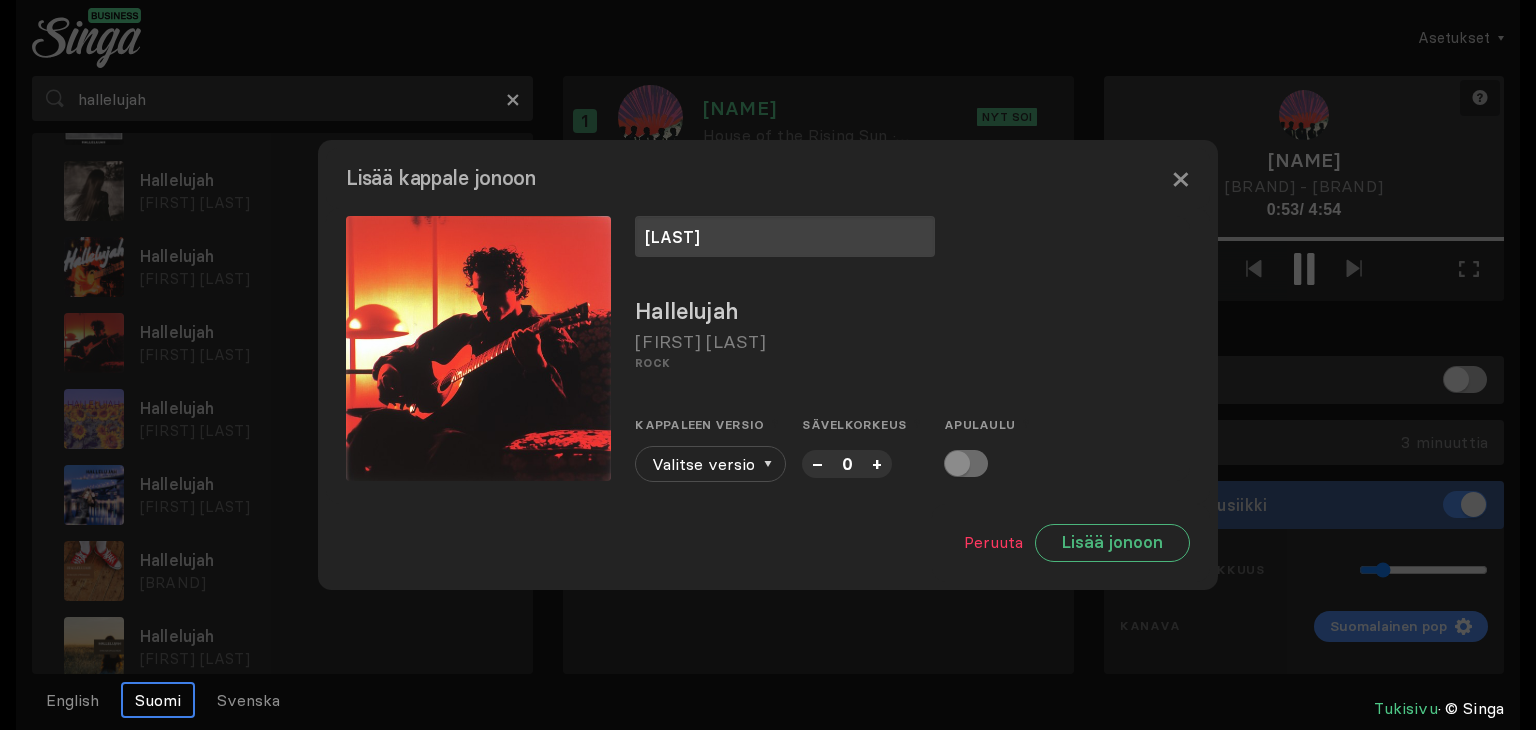 type on "[LAST]" 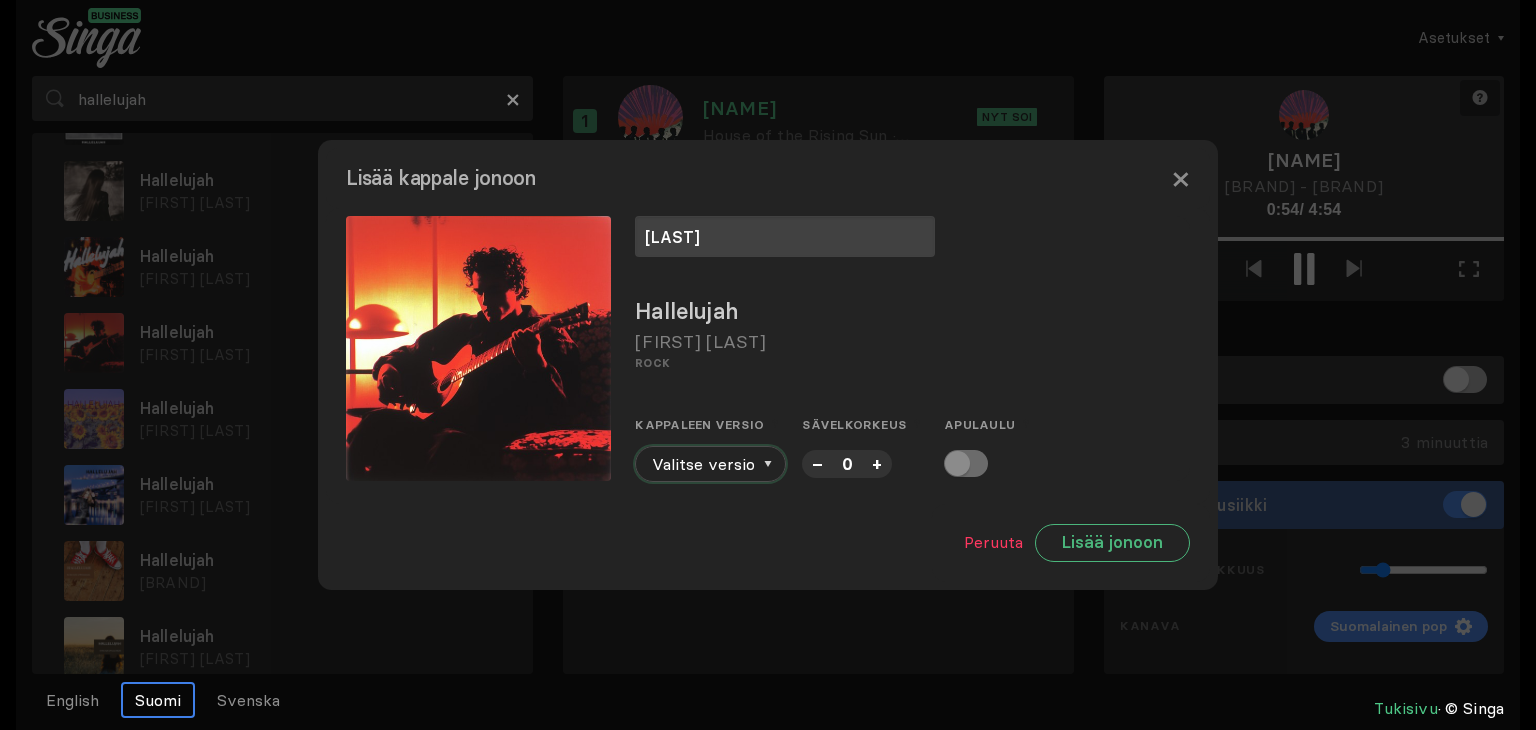 click on "Valitse versio" at bounding box center [710, 464] 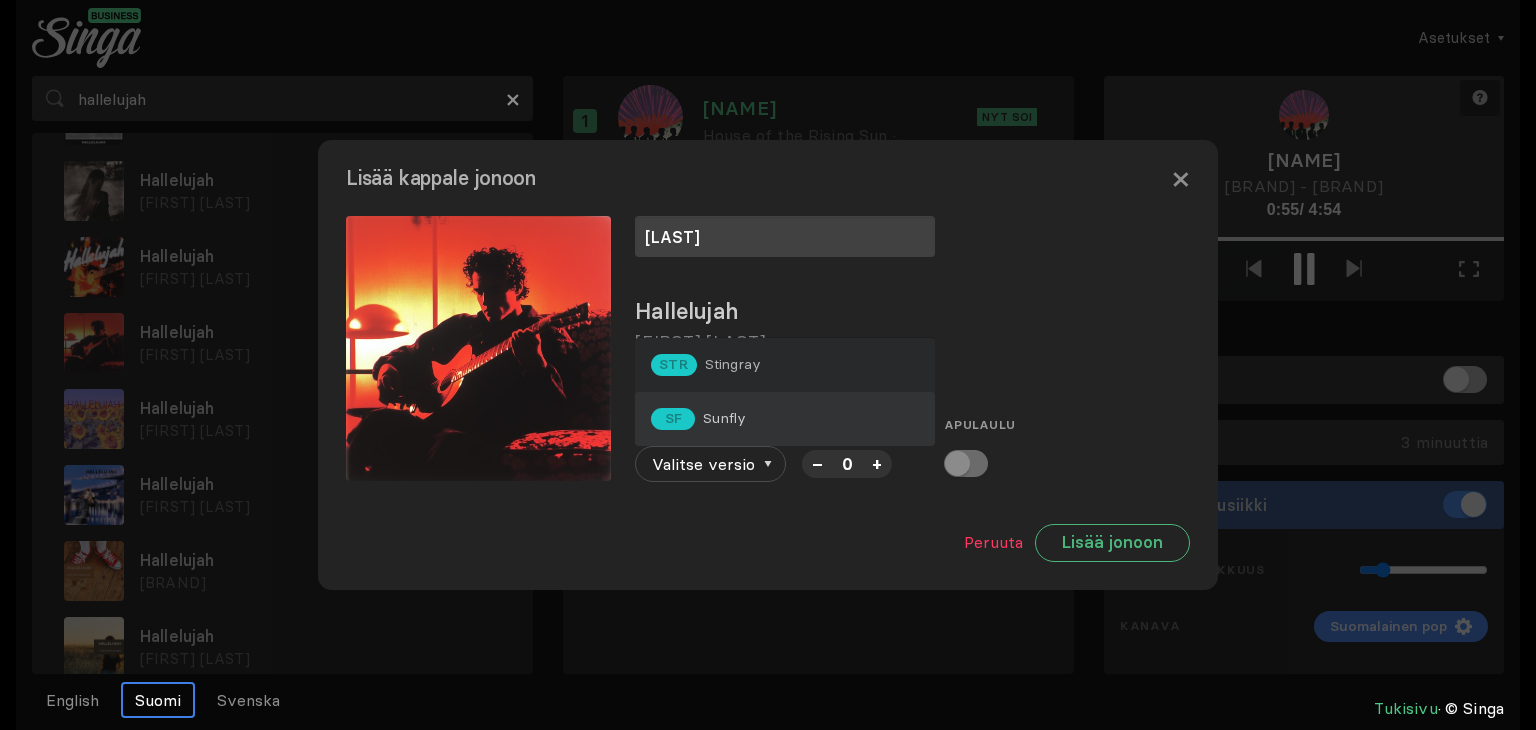 click on "SF Sunfly" at bounding box center [706, 365] 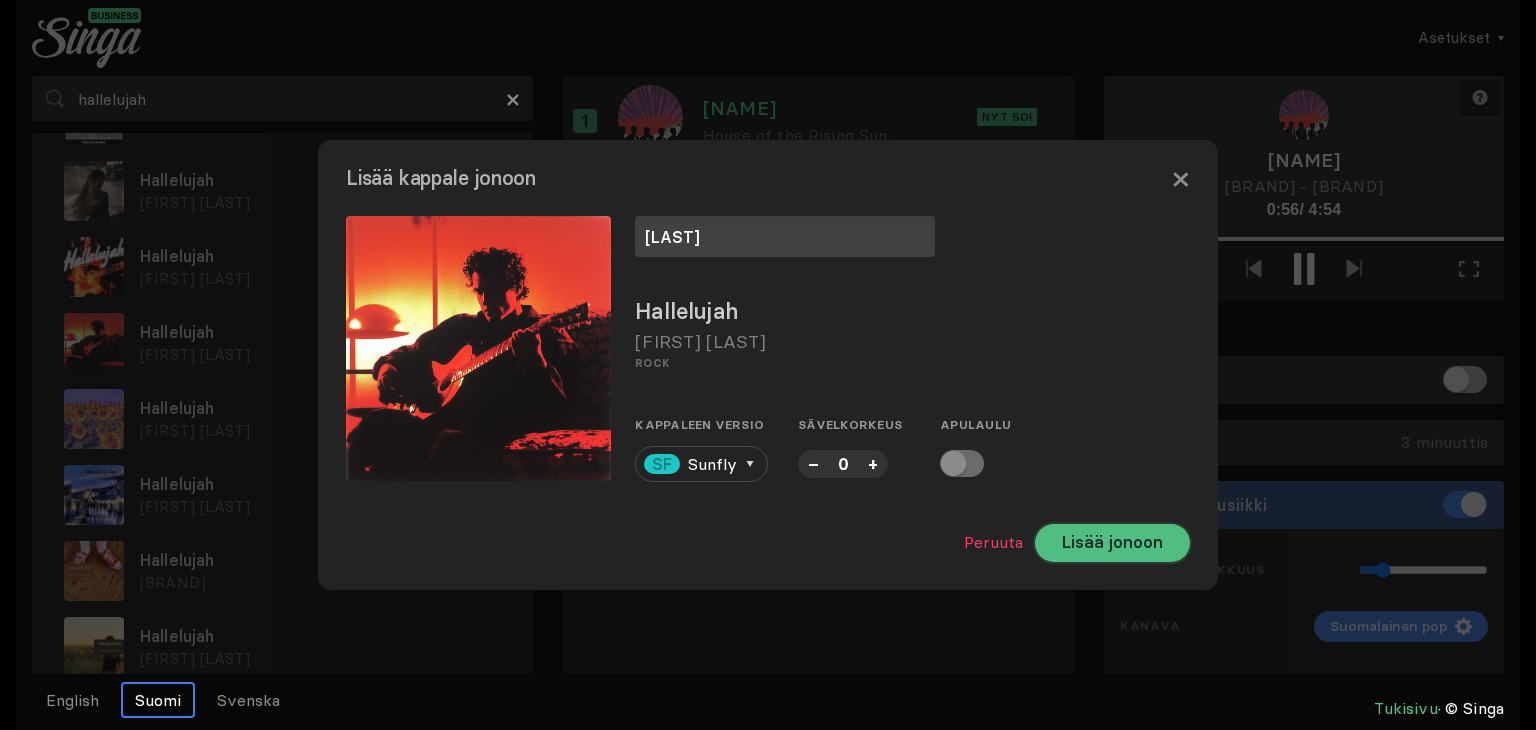 click on "Lisää jonoon" at bounding box center (1112, 543) 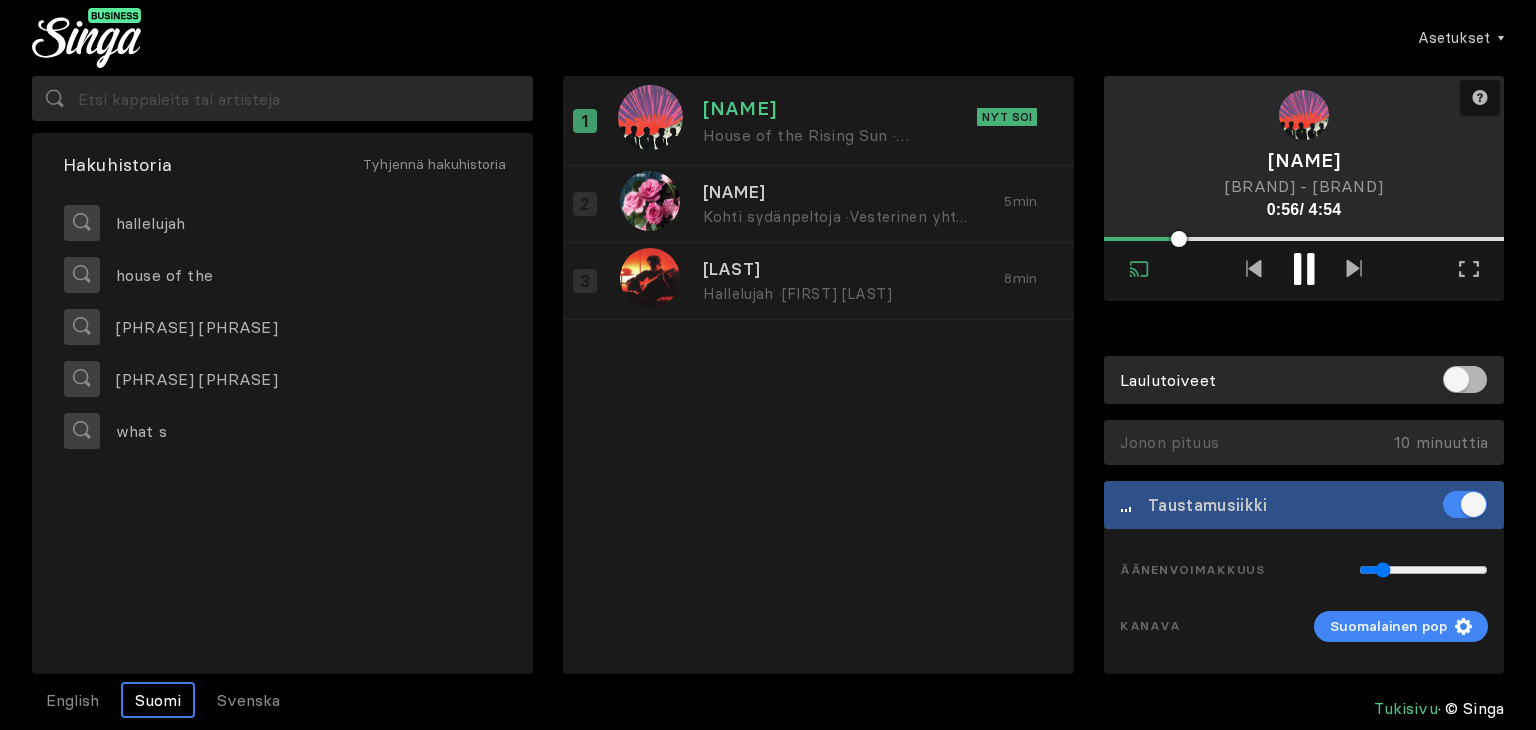 scroll, scrollTop: 0, scrollLeft: 0, axis: both 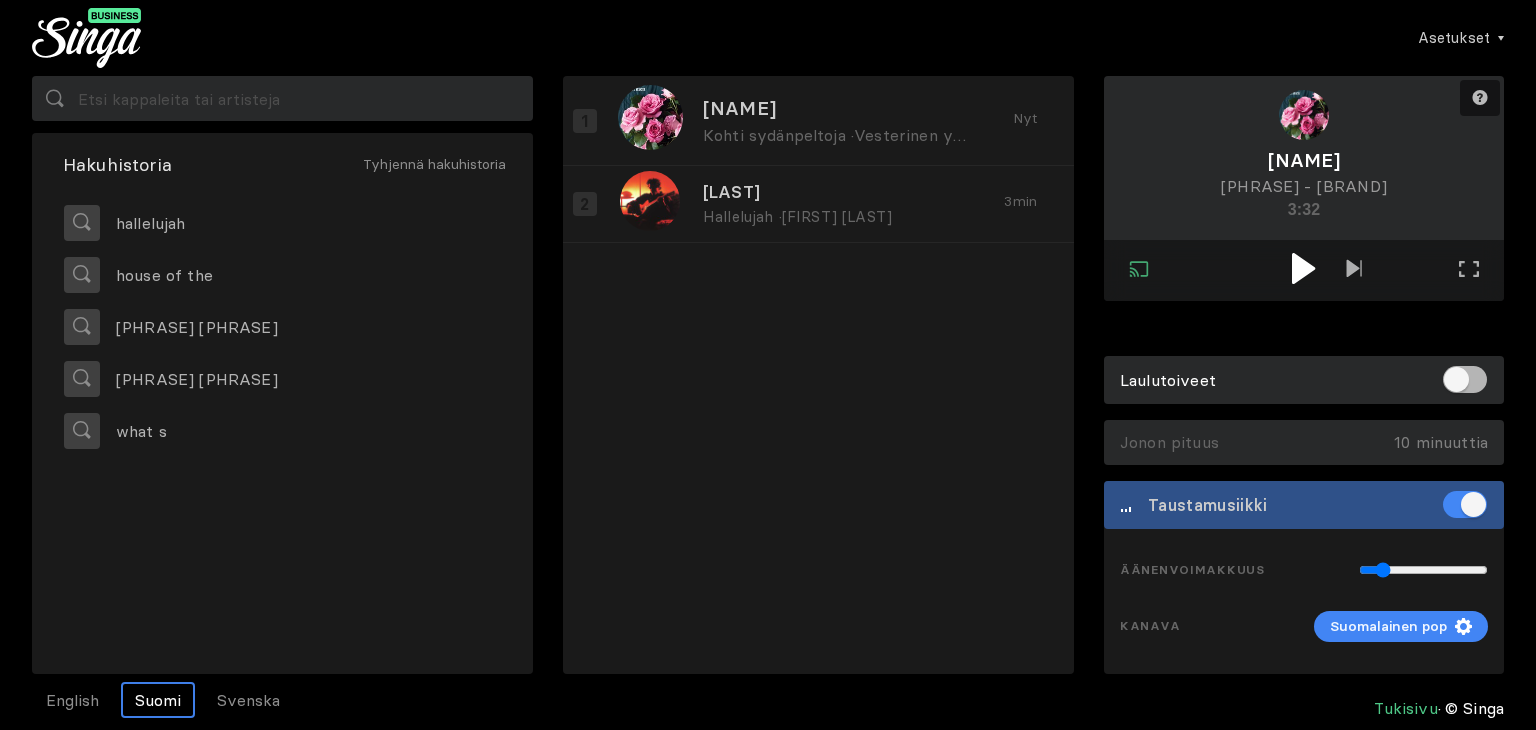 click at bounding box center [1304, 268] 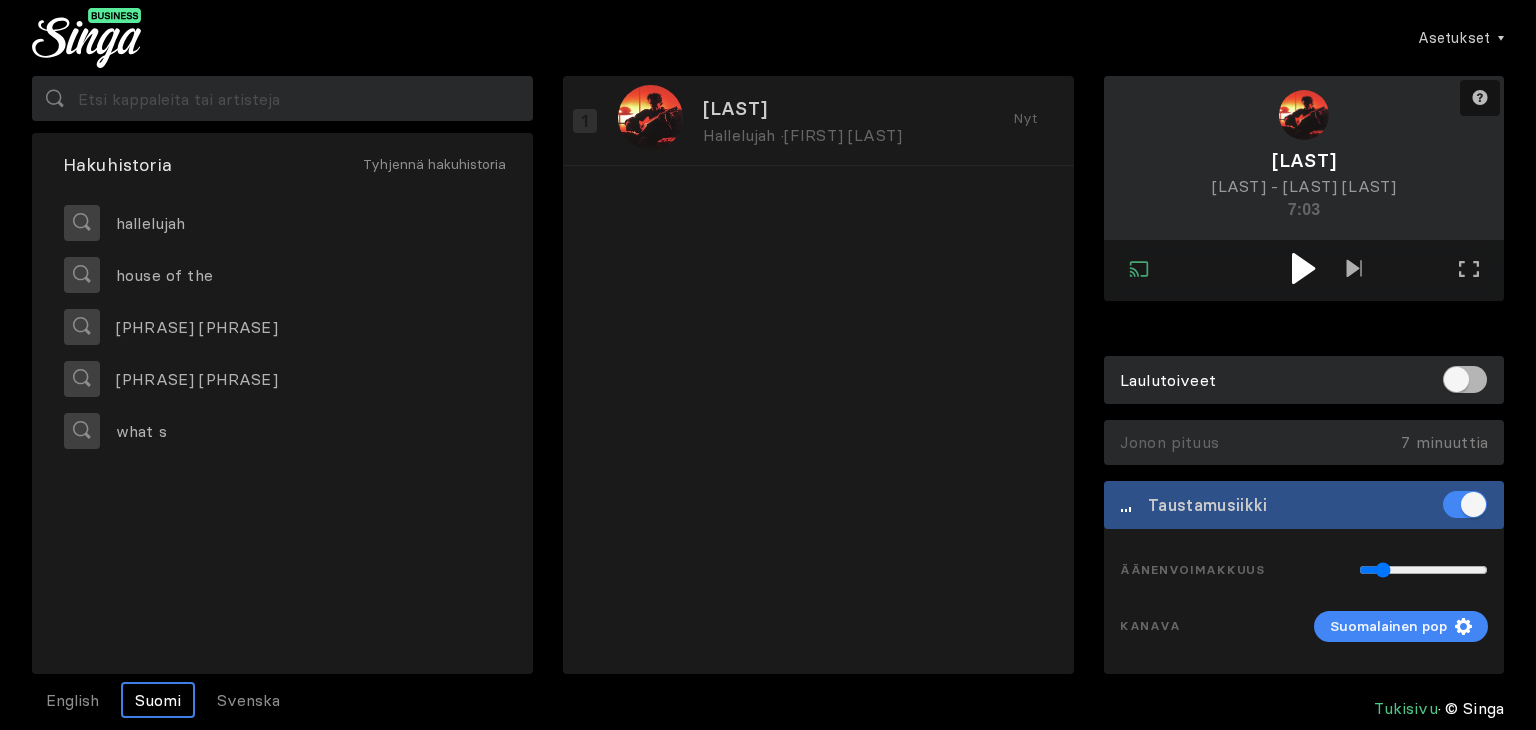 click at bounding box center [1303, 268] 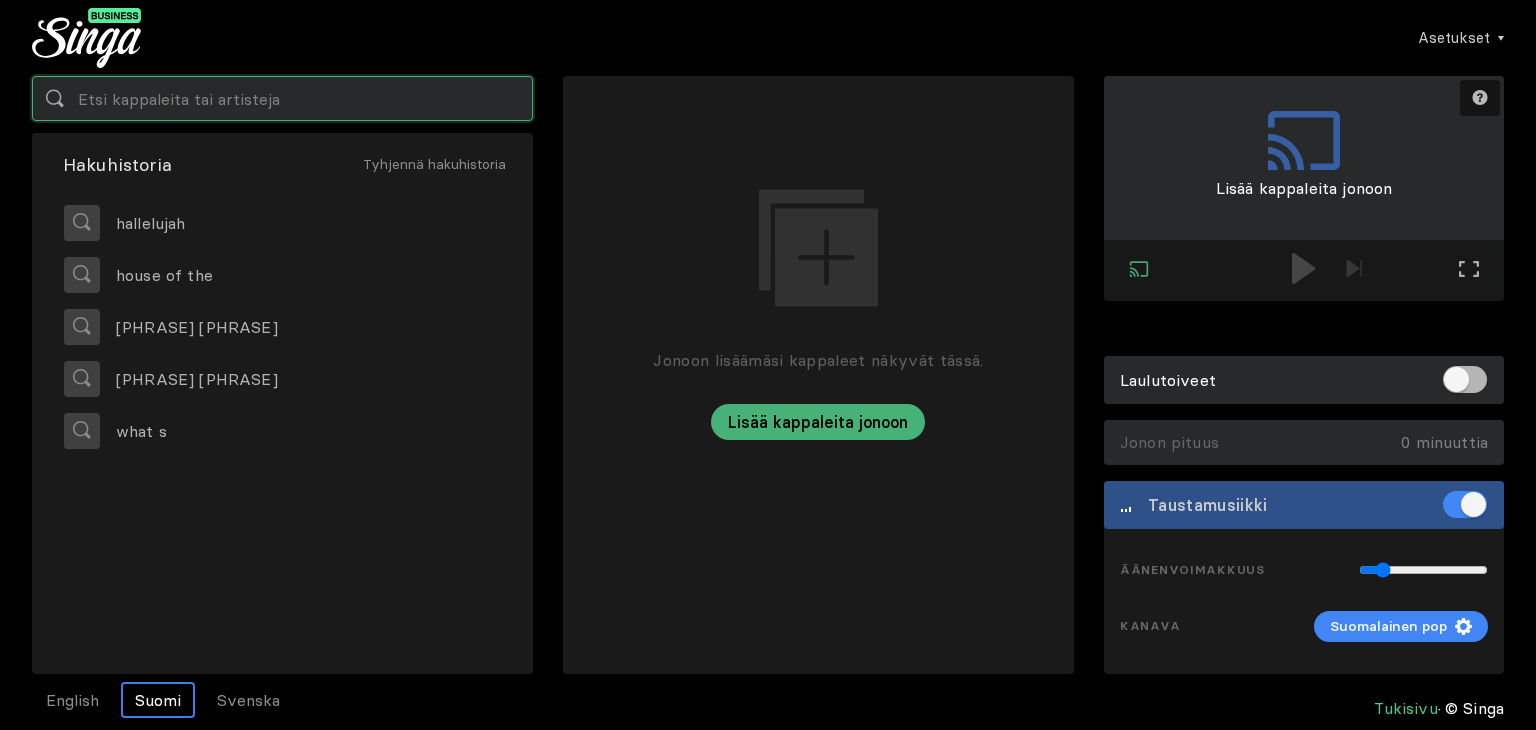 click at bounding box center [282, 98] 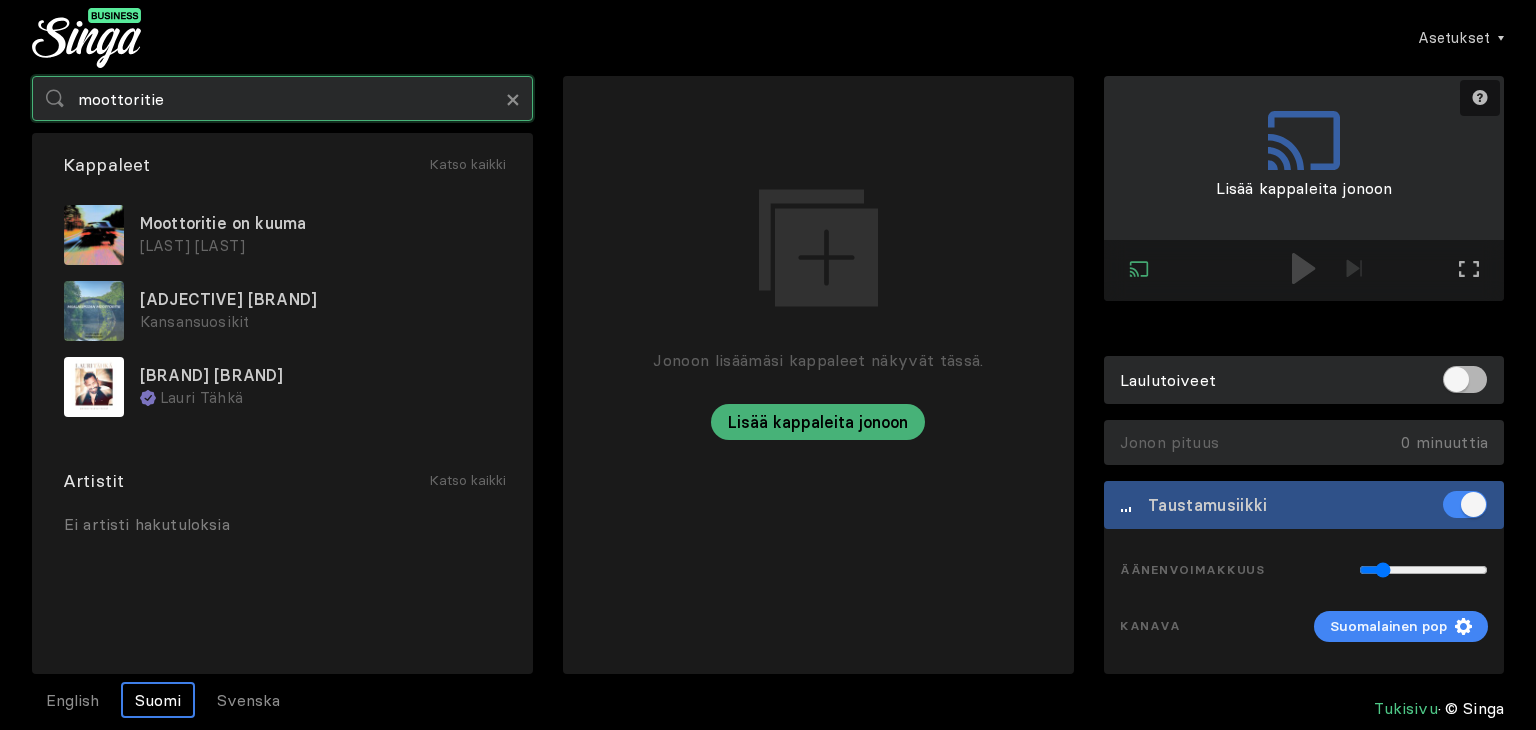 type on "moottoritie" 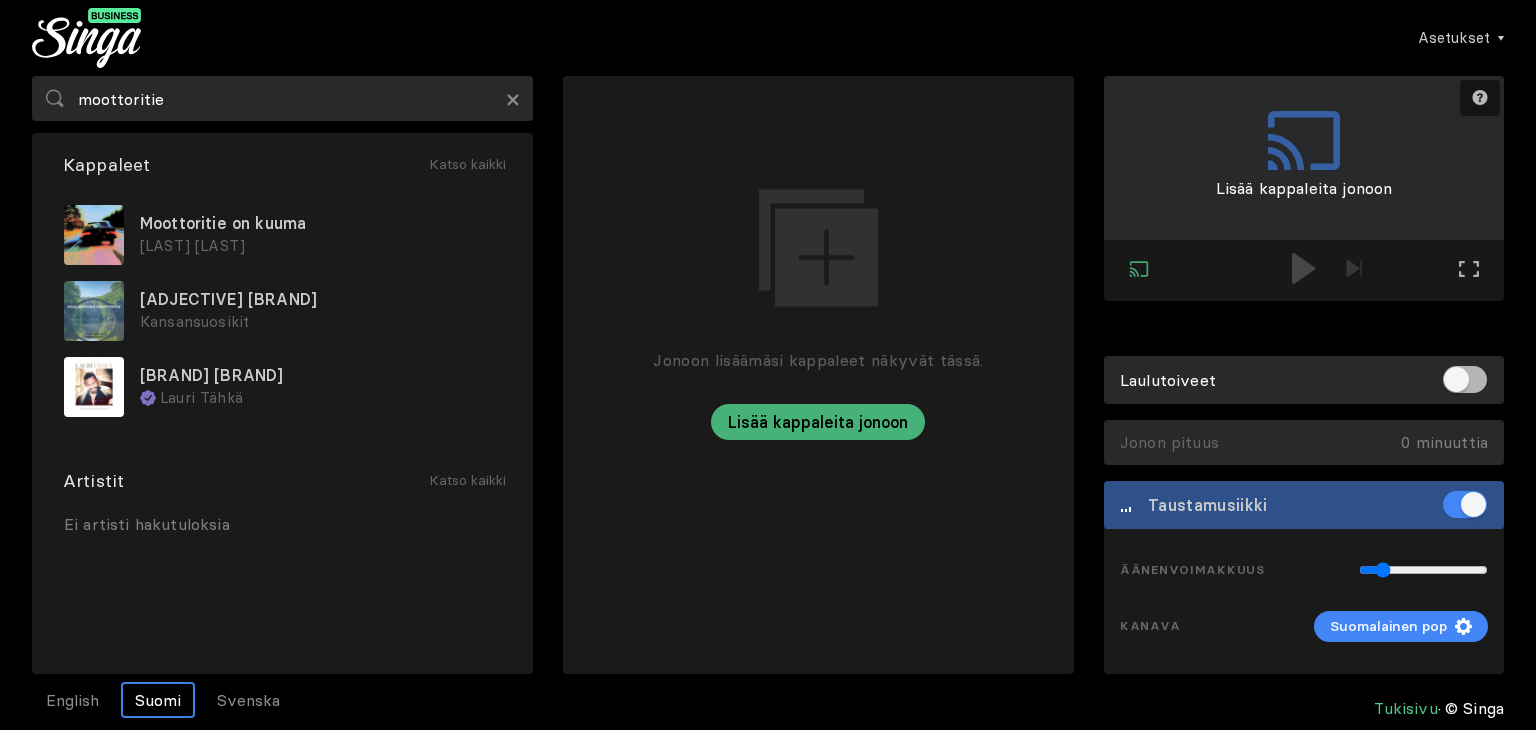 click on "Moottoritie on kuuma" at bounding box center [320, 223] 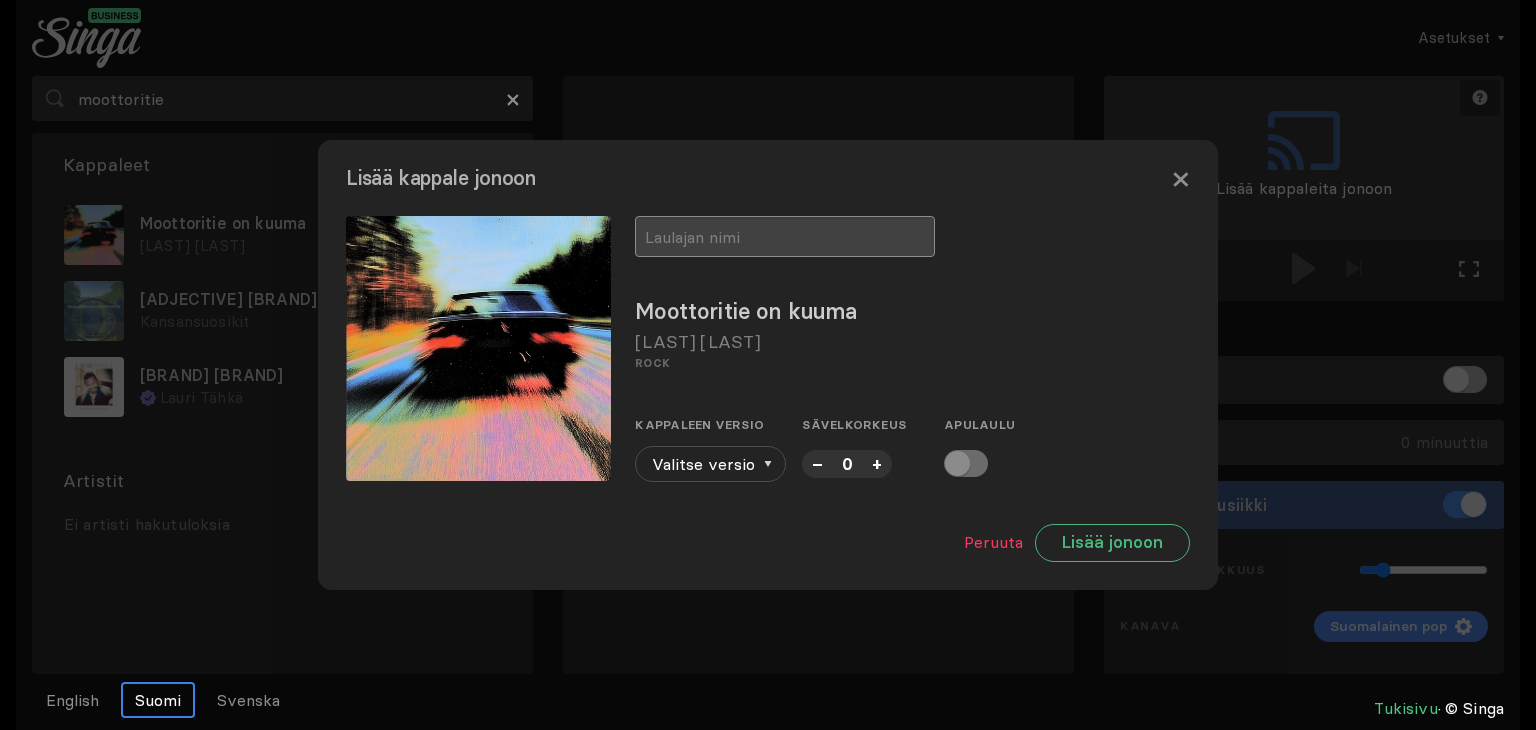 click at bounding box center (785, 236) 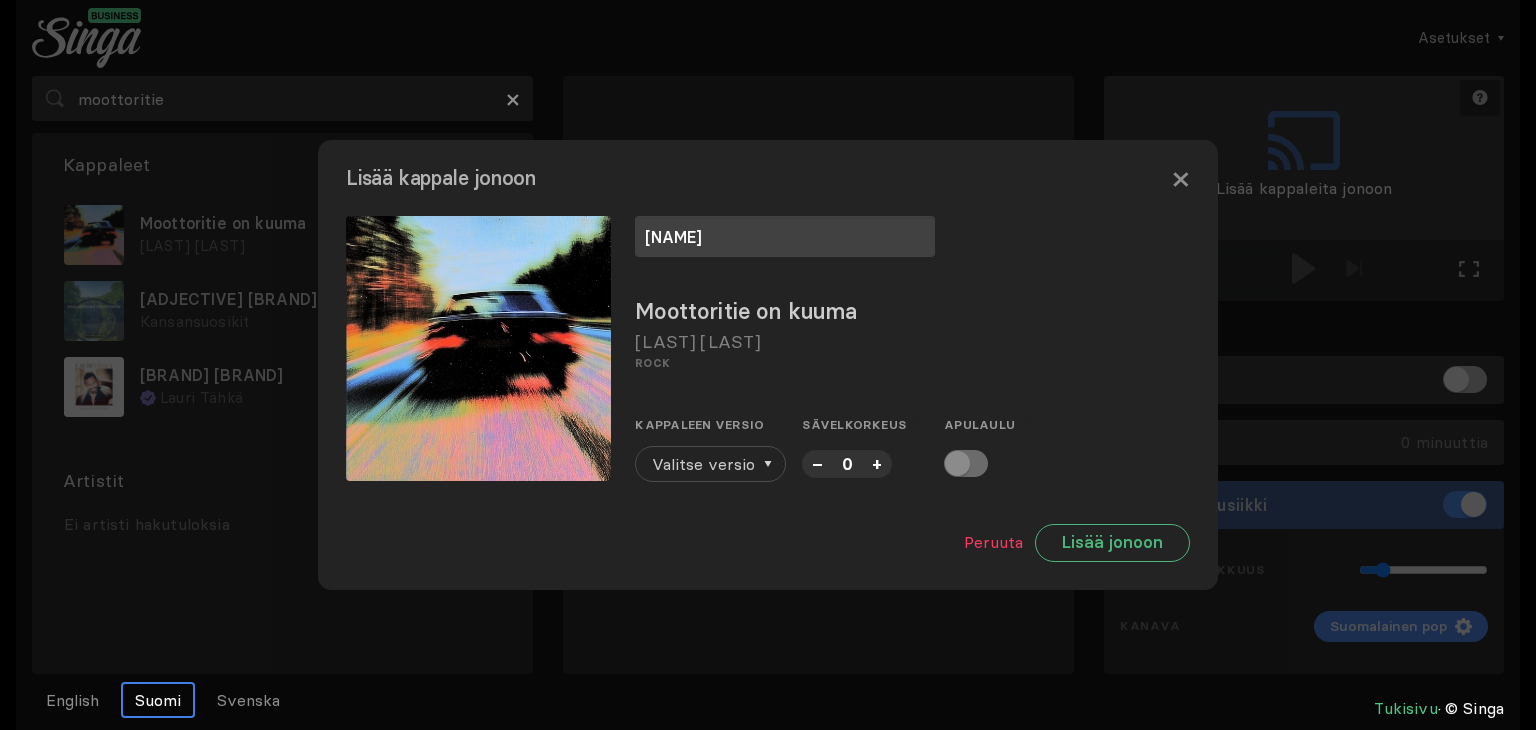type on "[NAME]" 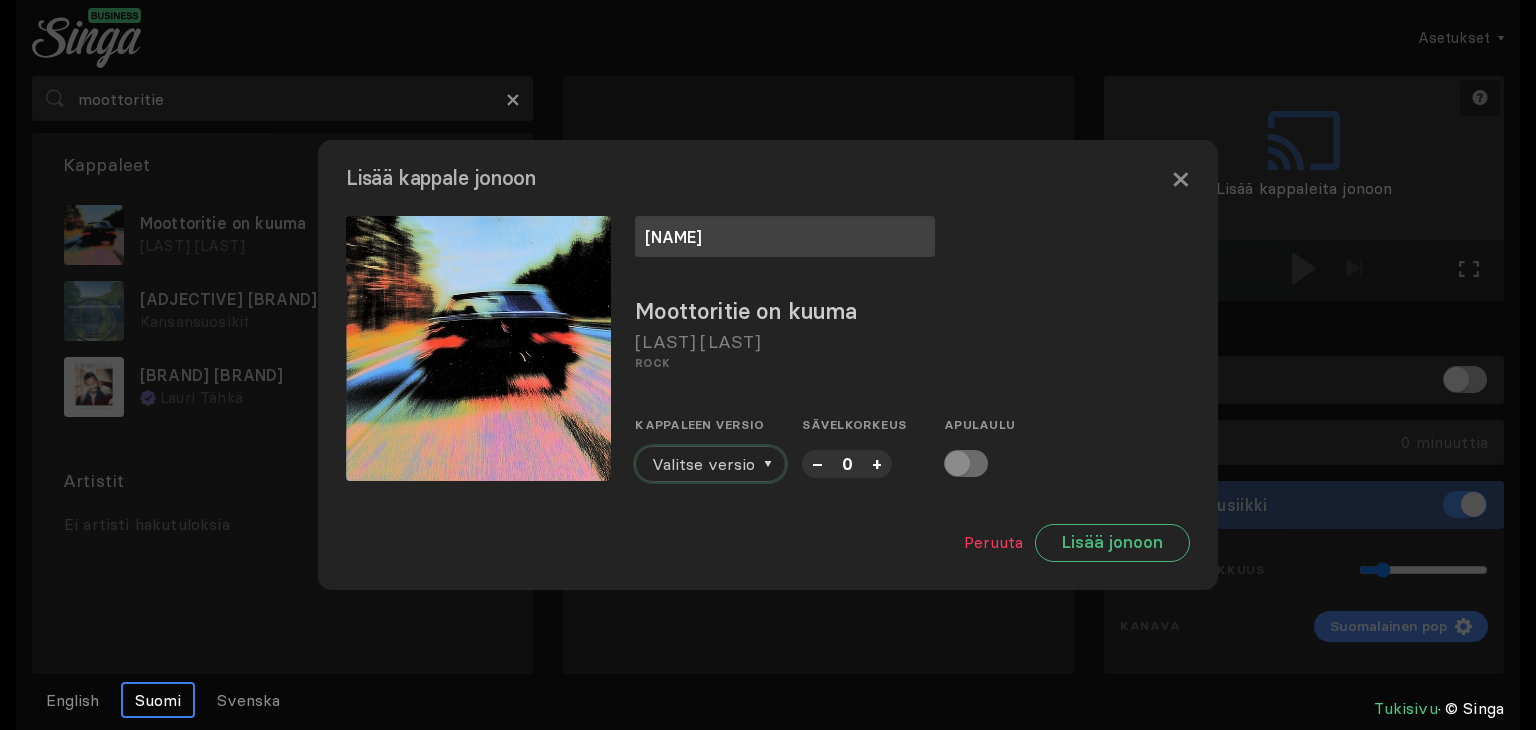 click on "Valitse versio" at bounding box center [703, 464] 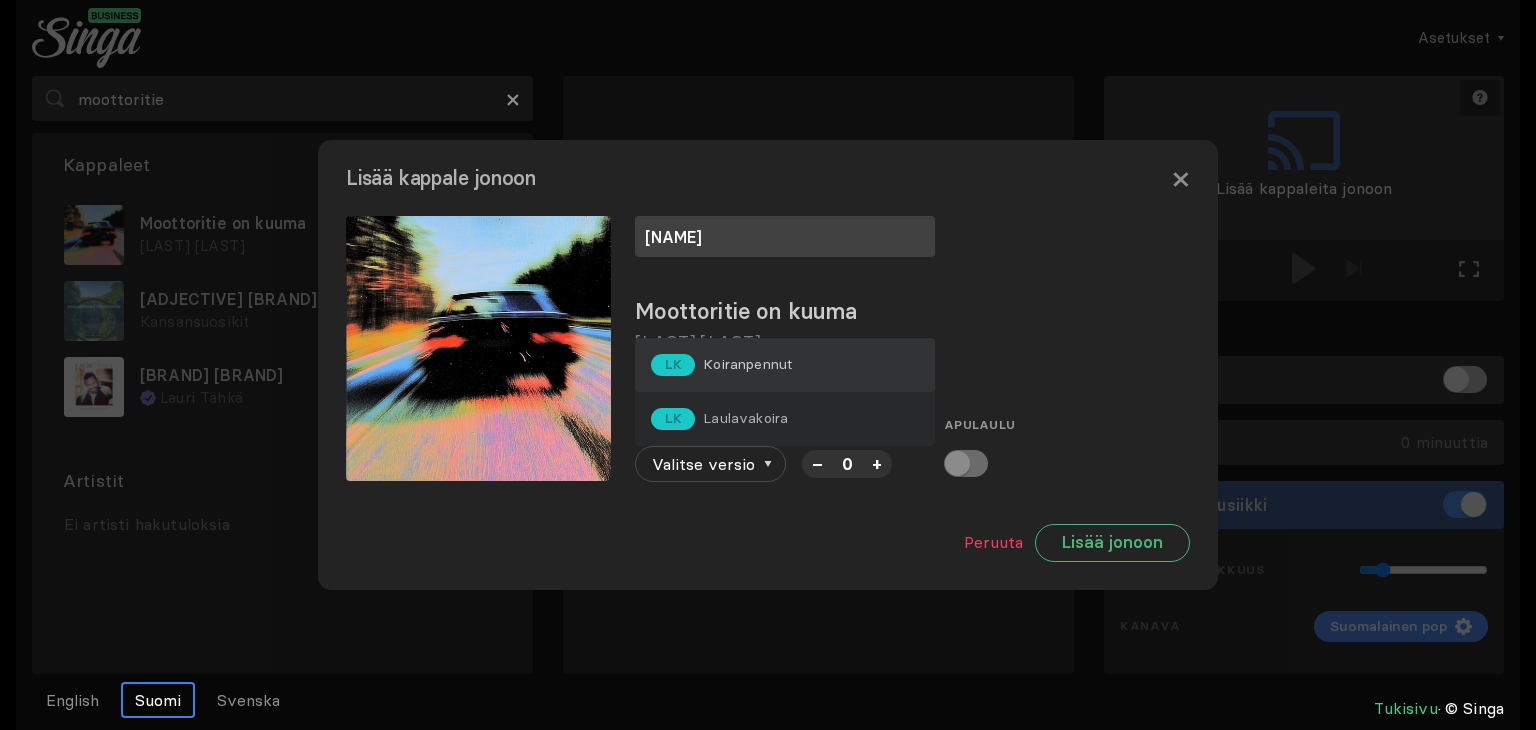 click on "LK Koiranpennut" at bounding box center [721, 365] 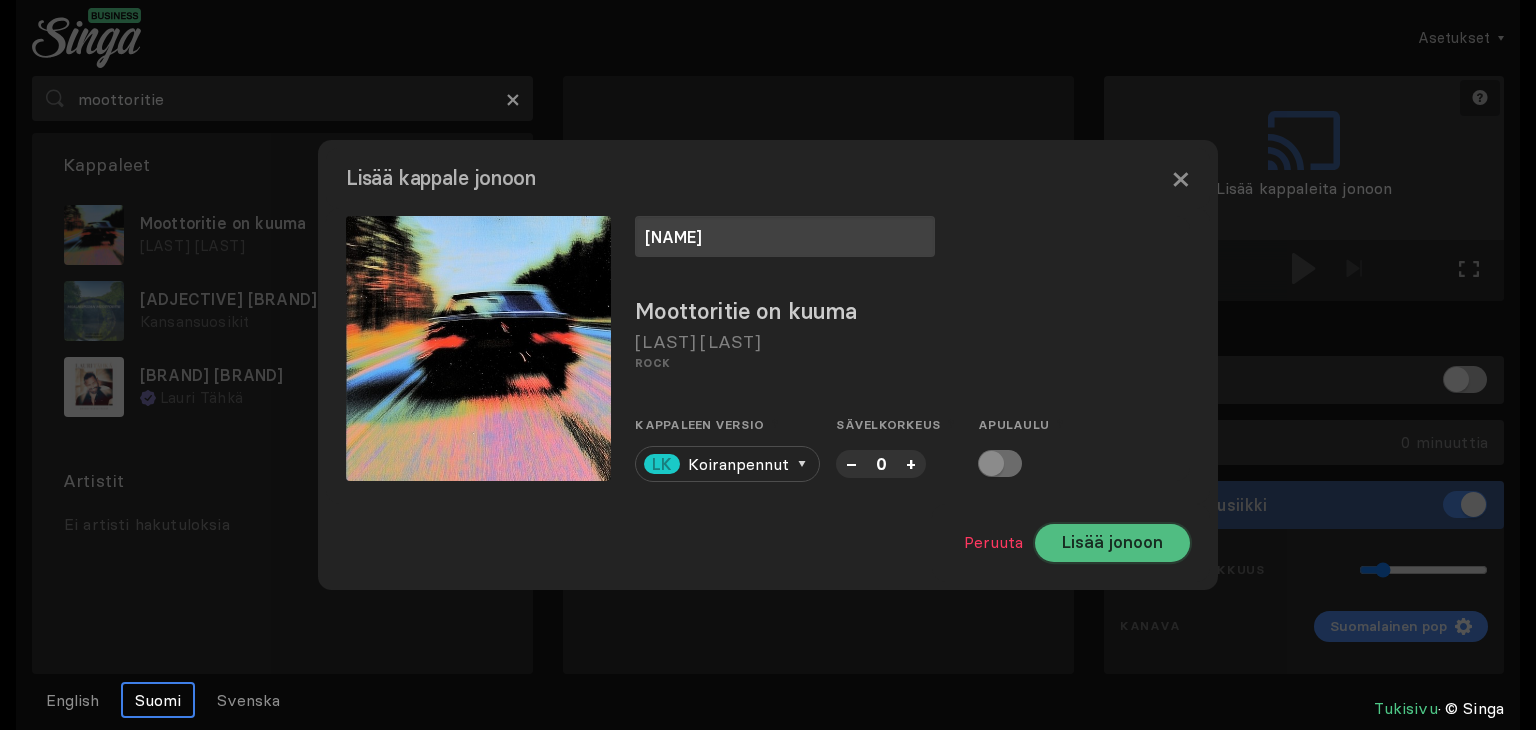 click on "Lisää jonoon" at bounding box center (1112, 543) 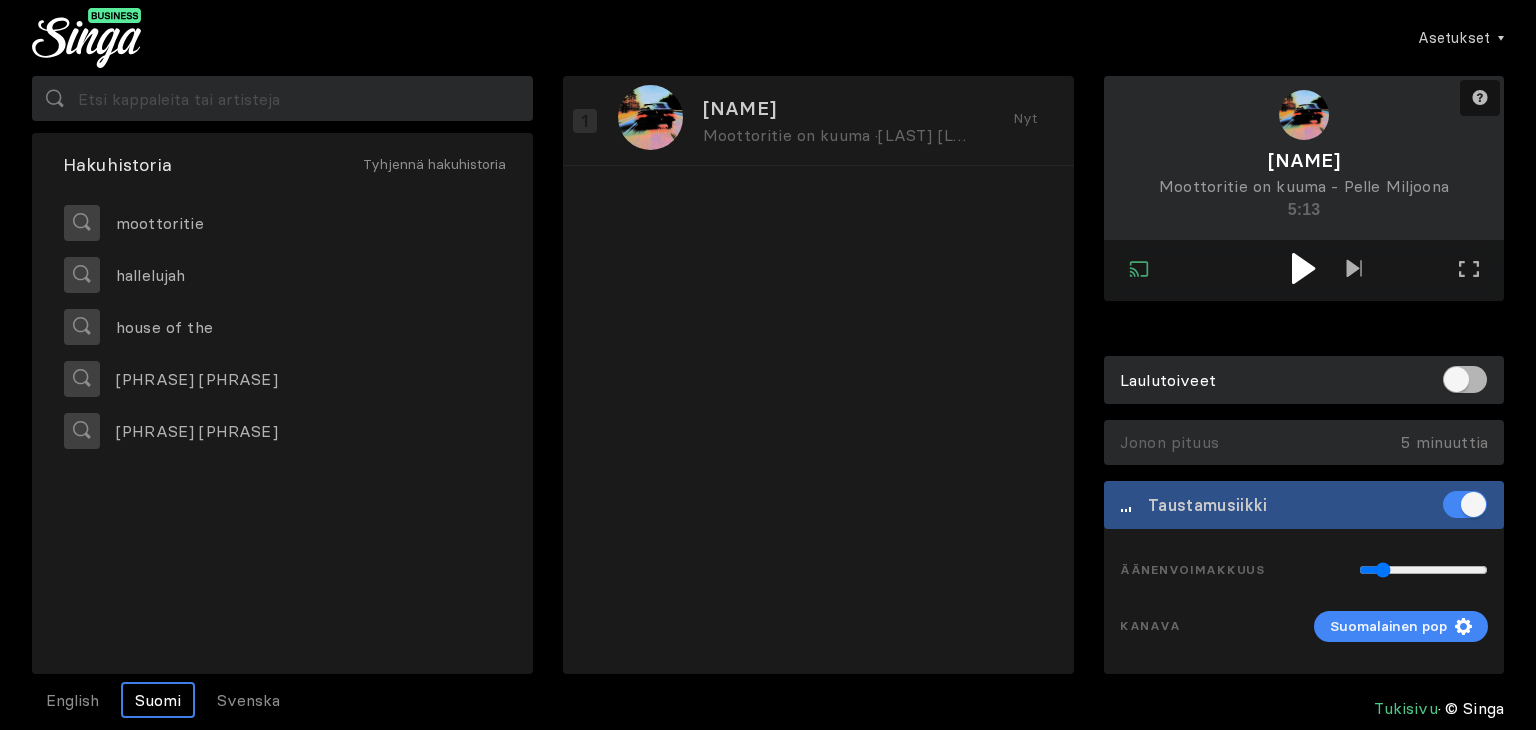 click at bounding box center [1304, 268] 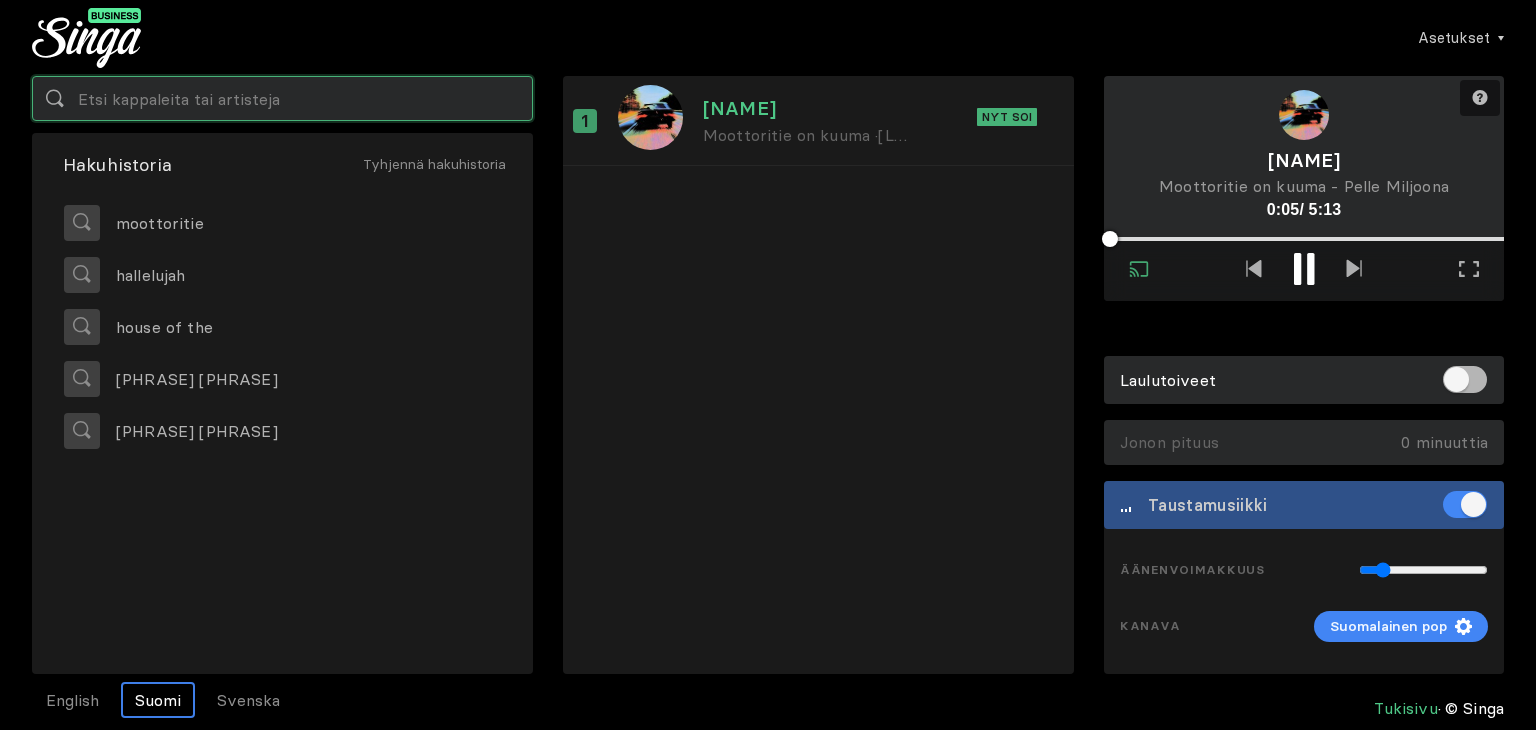 click at bounding box center [282, 98] 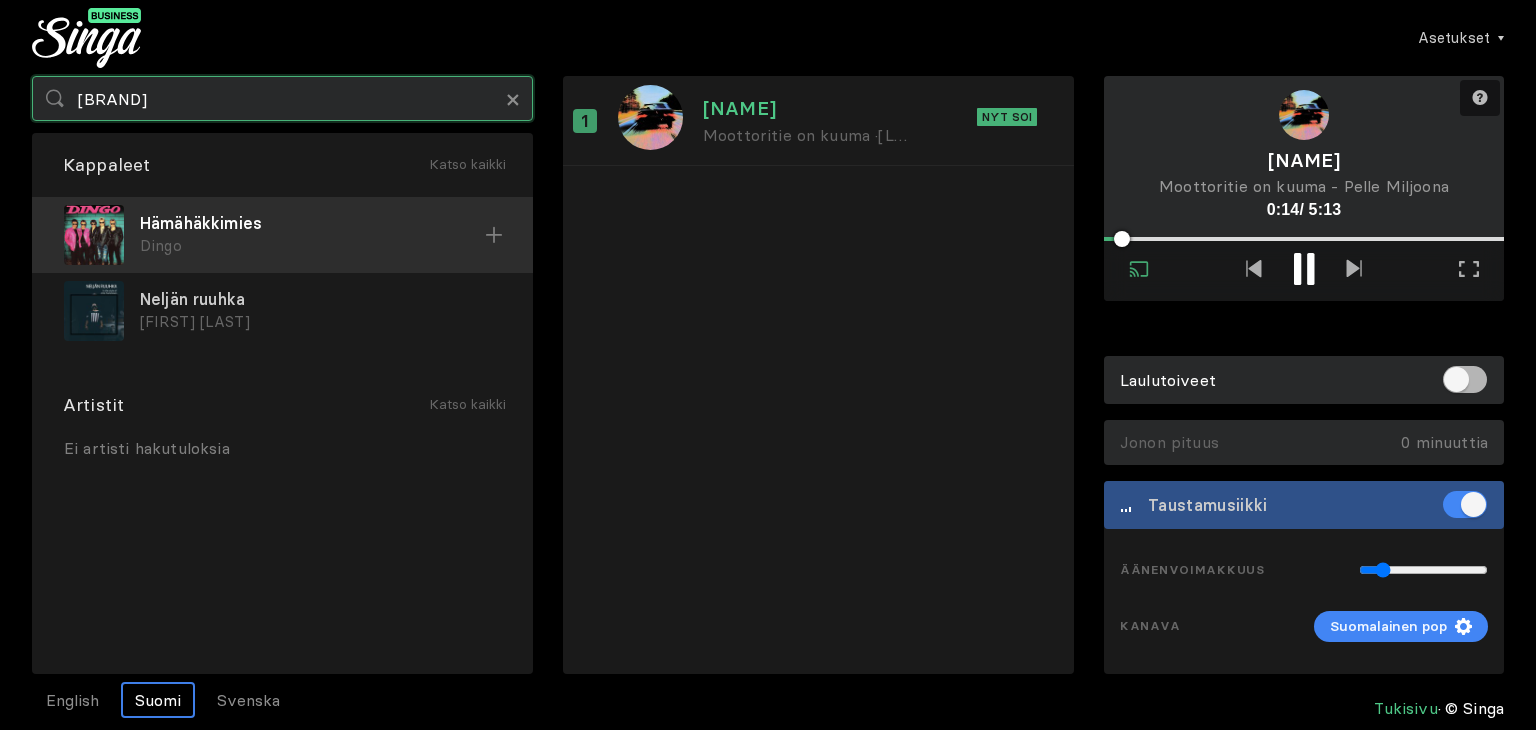 type on "[BRAND]" 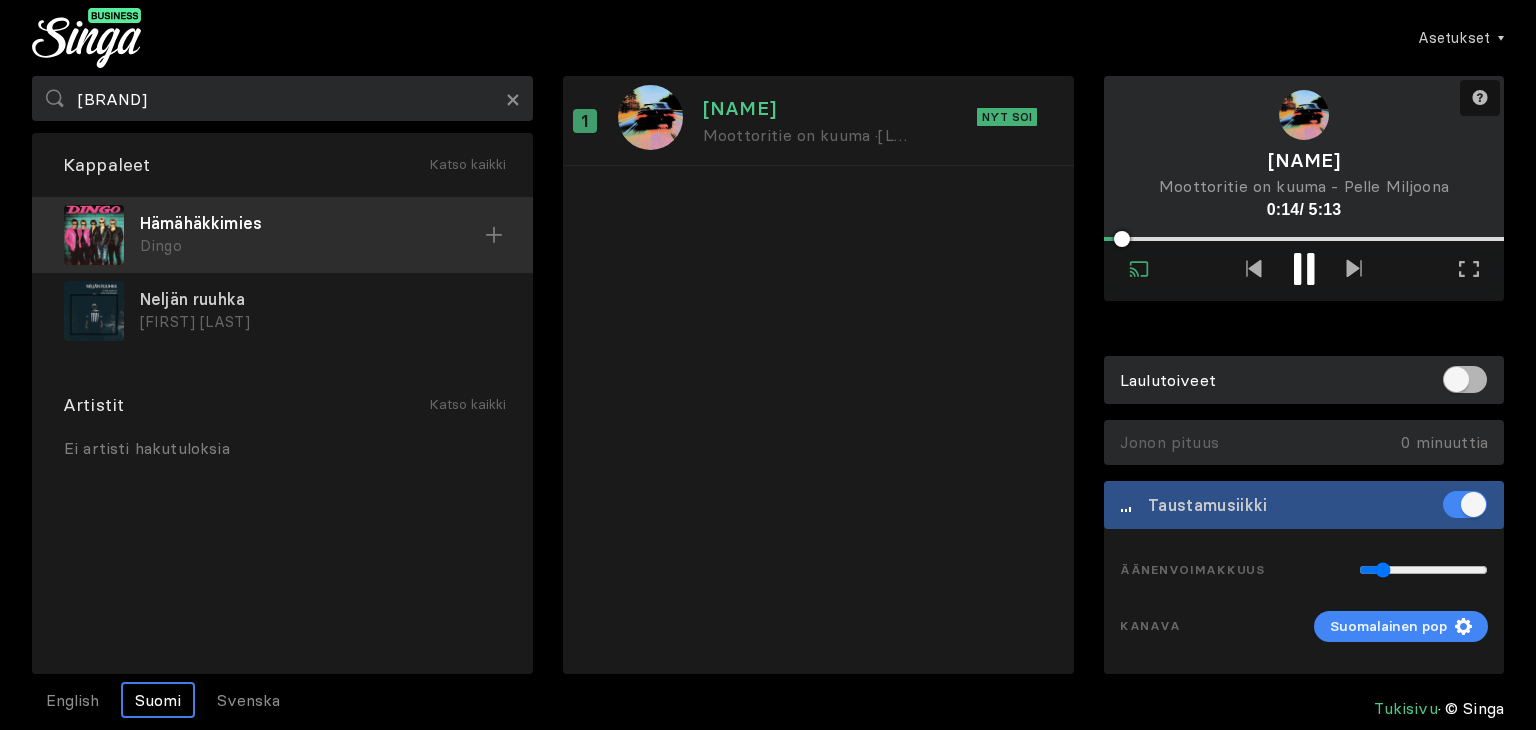 click on "Dingo" at bounding box center [312, 246] 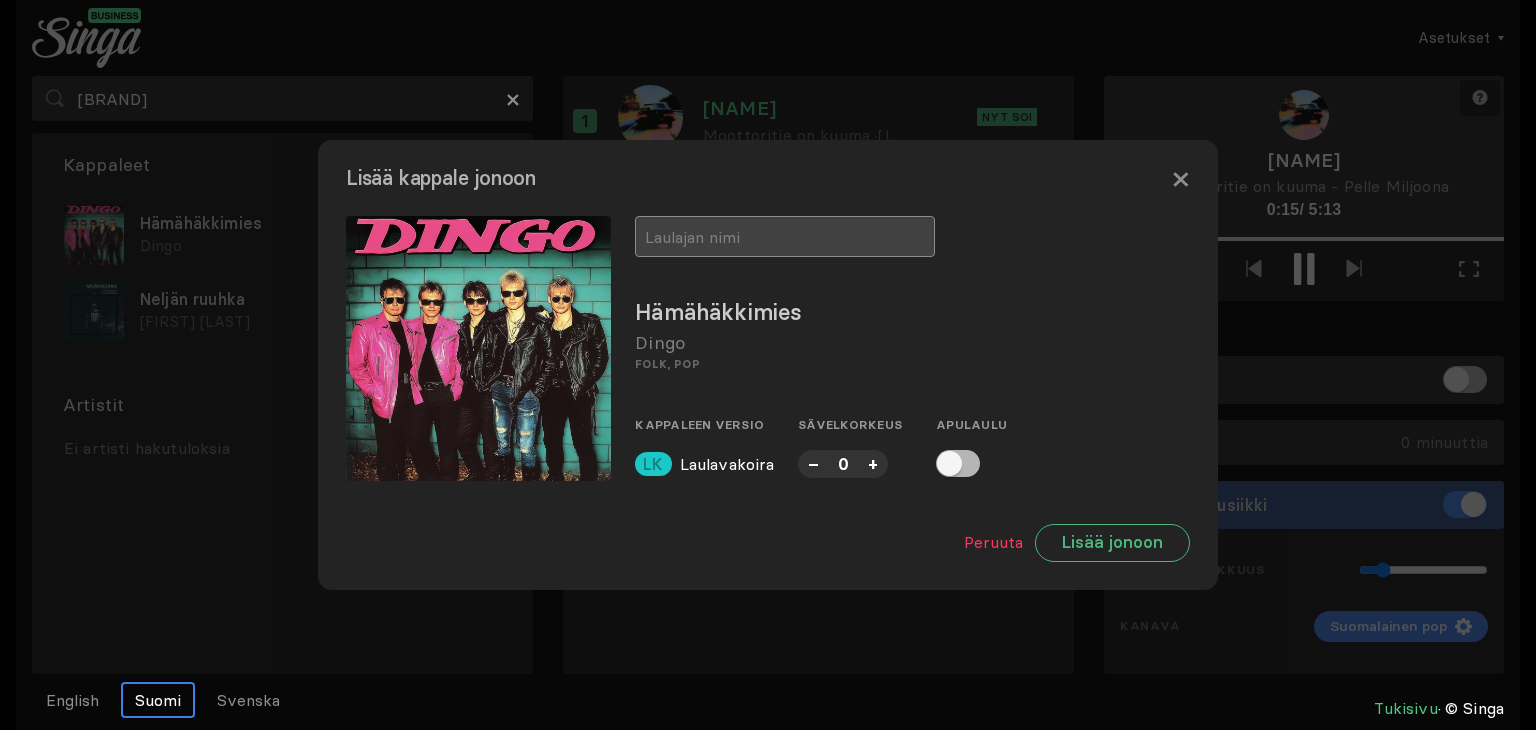 click at bounding box center (785, 236) 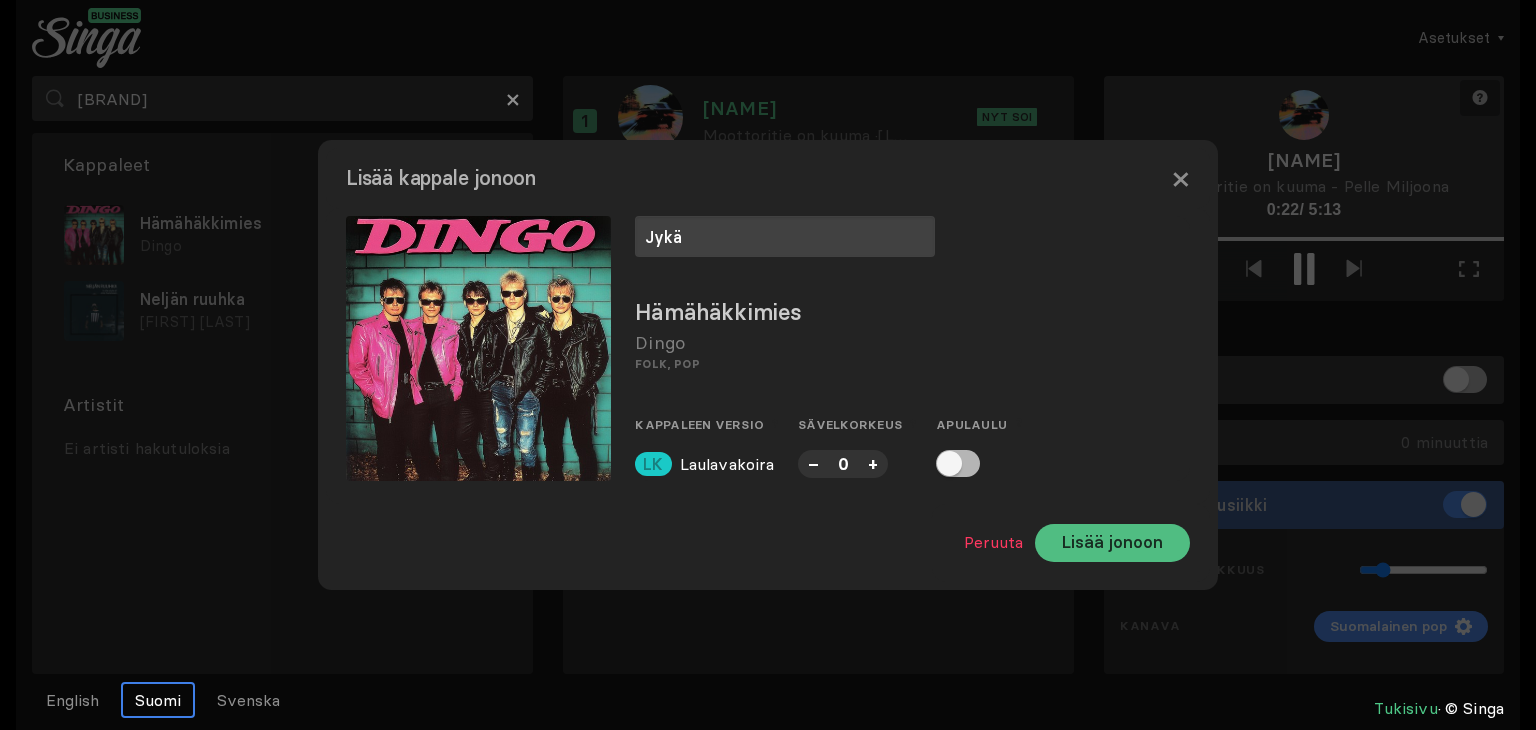 type on "Jykä" 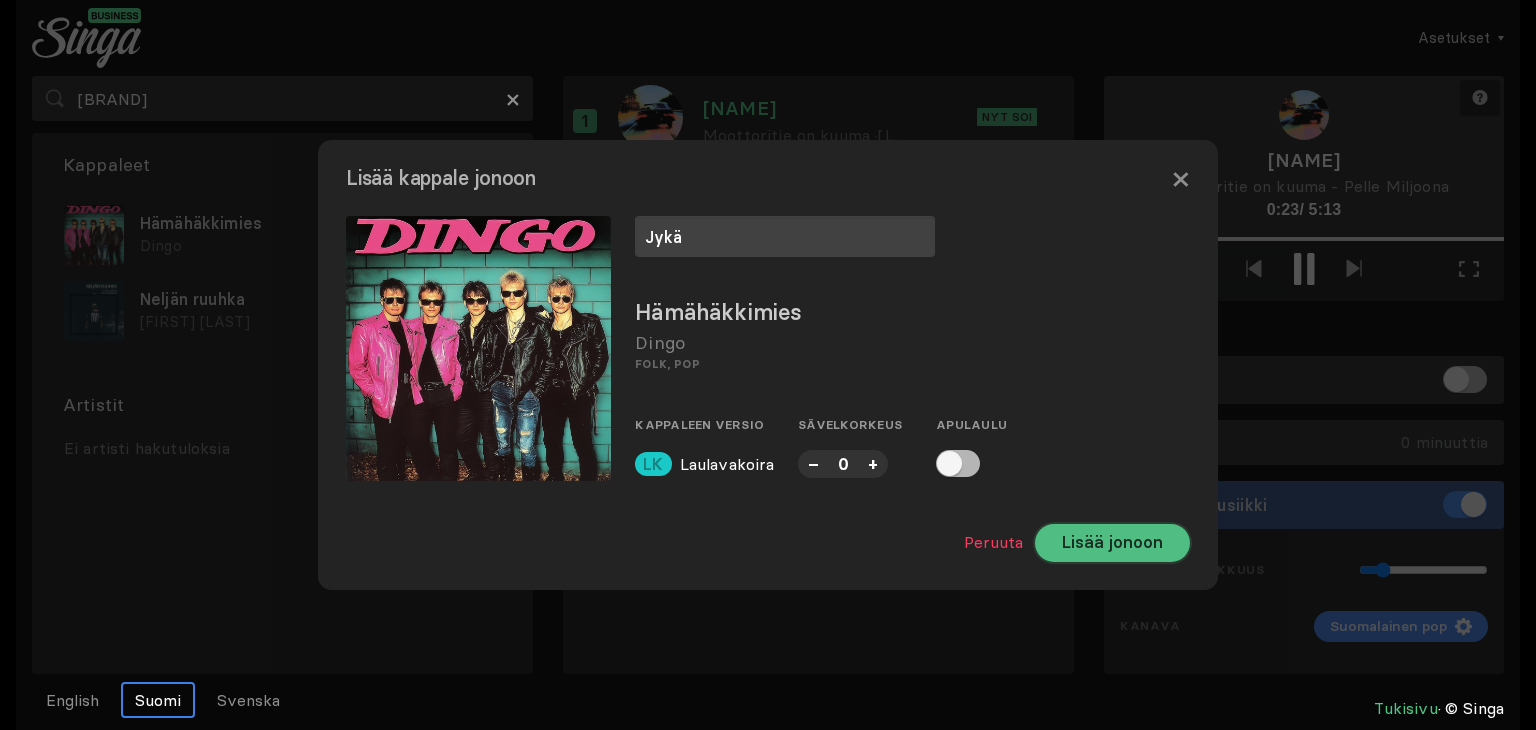 click on "Lisää jonoon" at bounding box center [1112, 543] 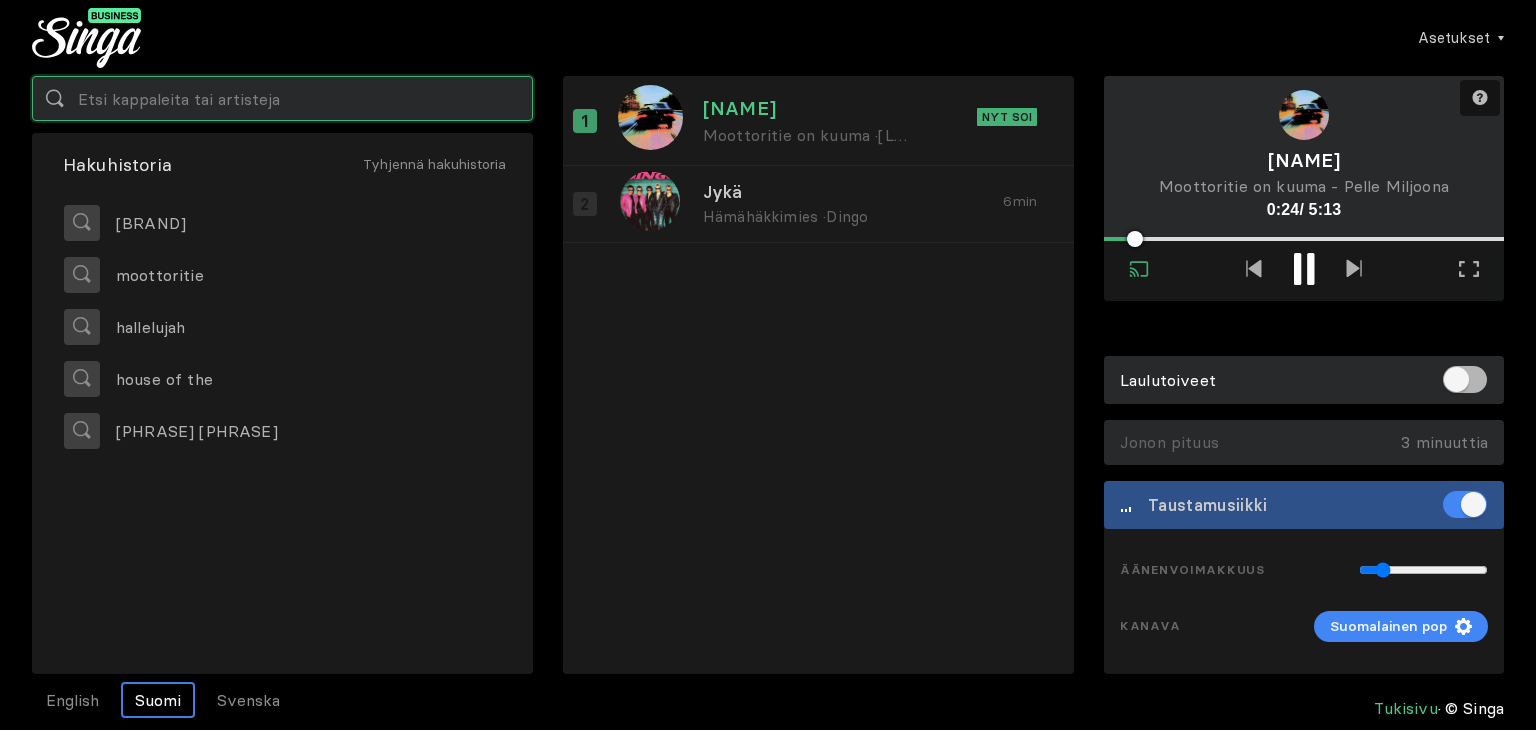 click at bounding box center (282, 98) 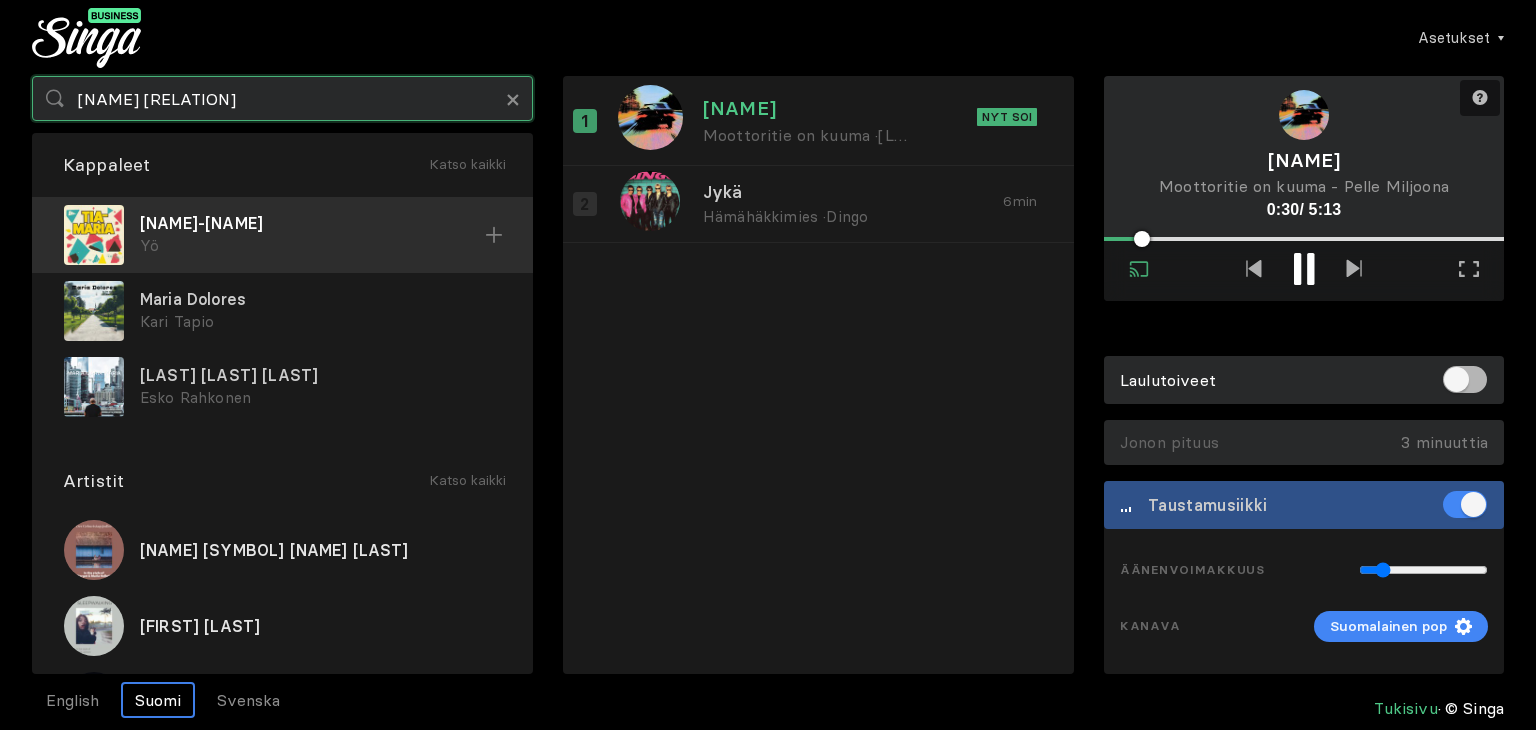 type on "tia maria" 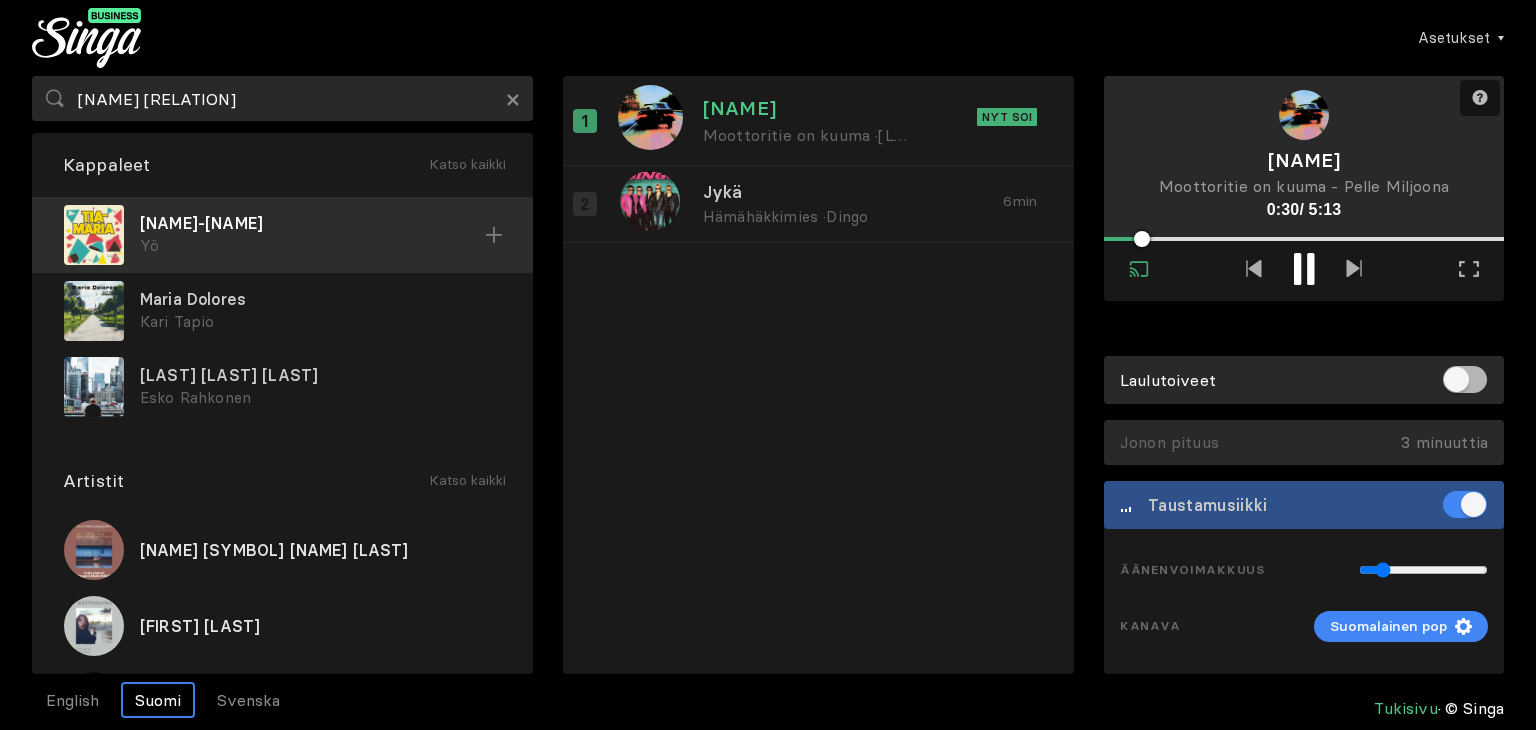 click on "Yö" at bounding box center [312, 246] 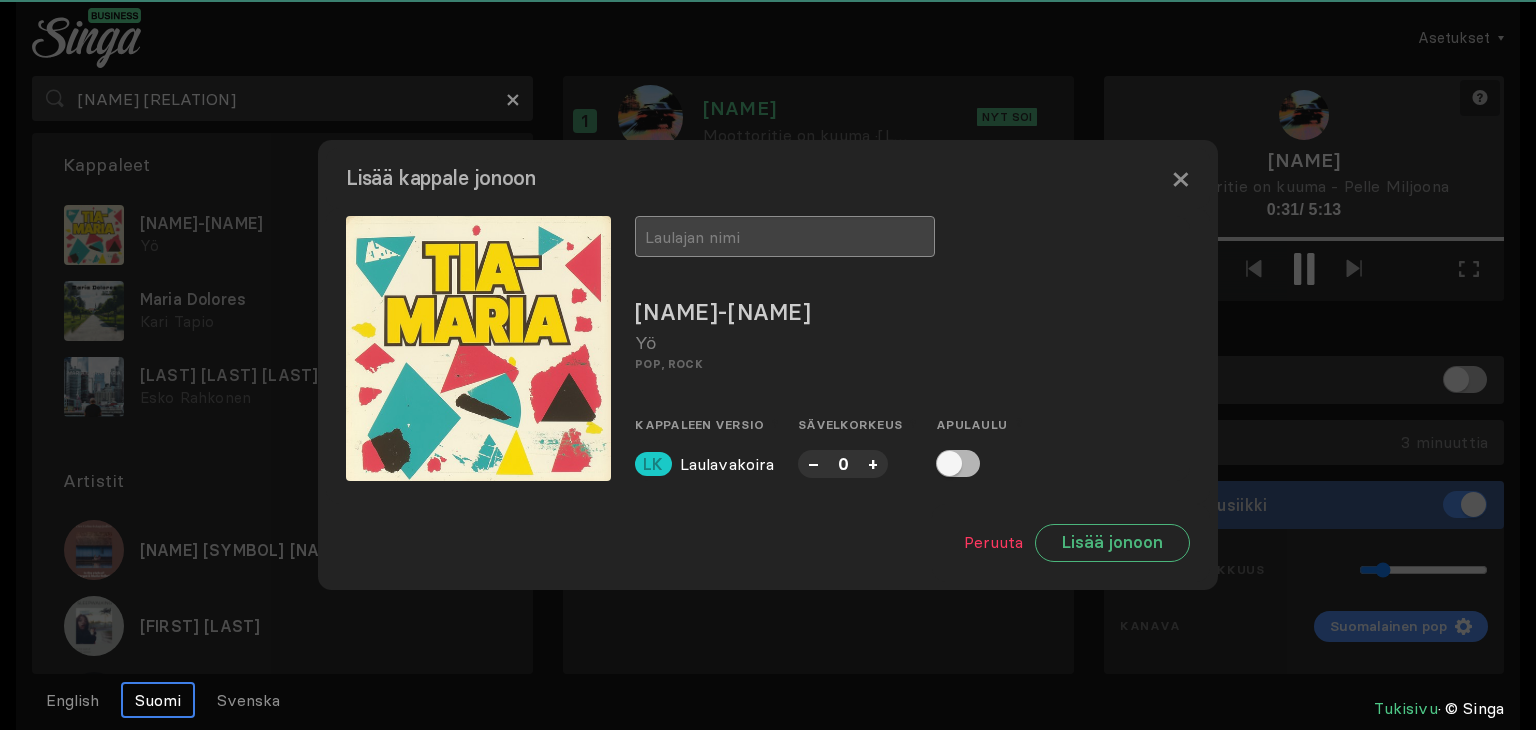 click at bounding box center [785, 236] 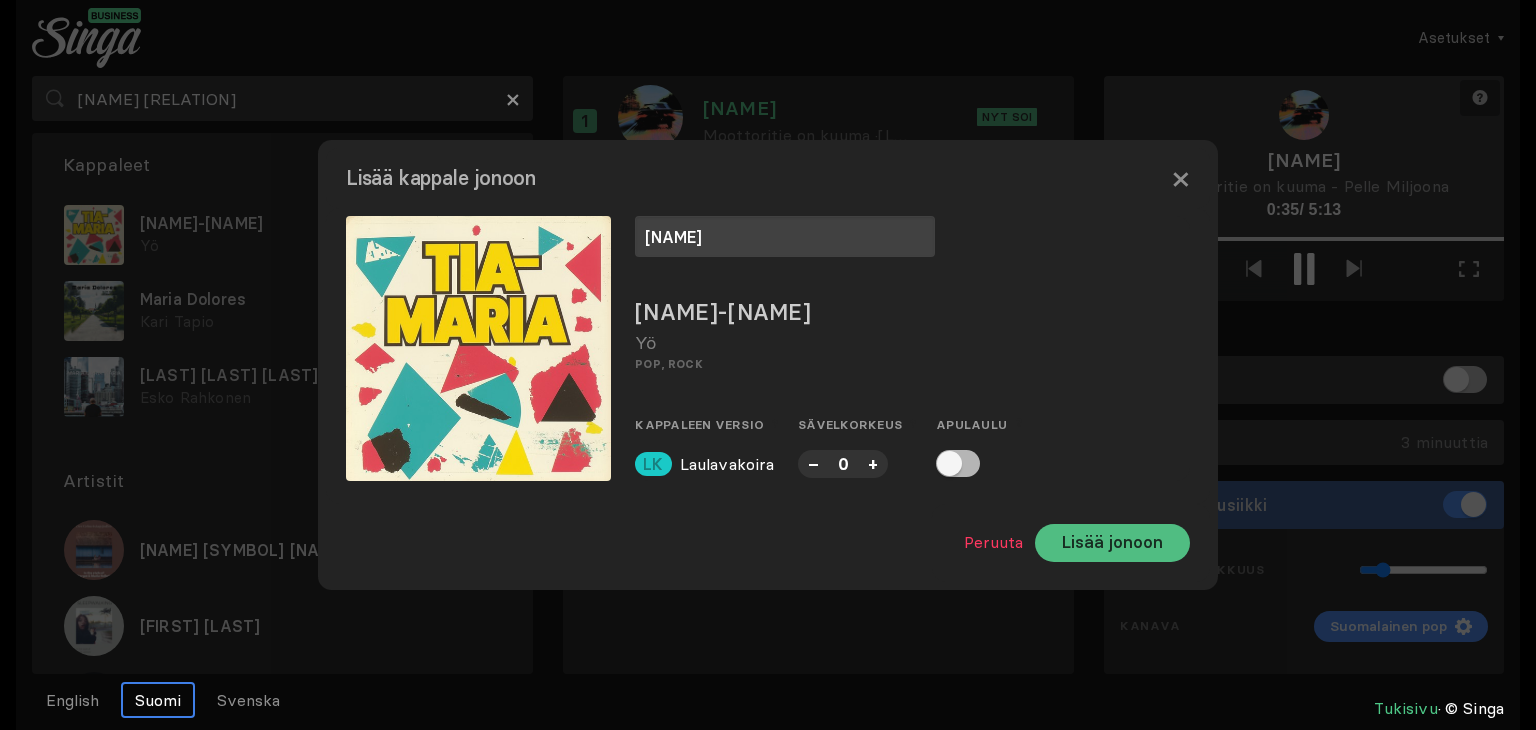 type on "Nannu" 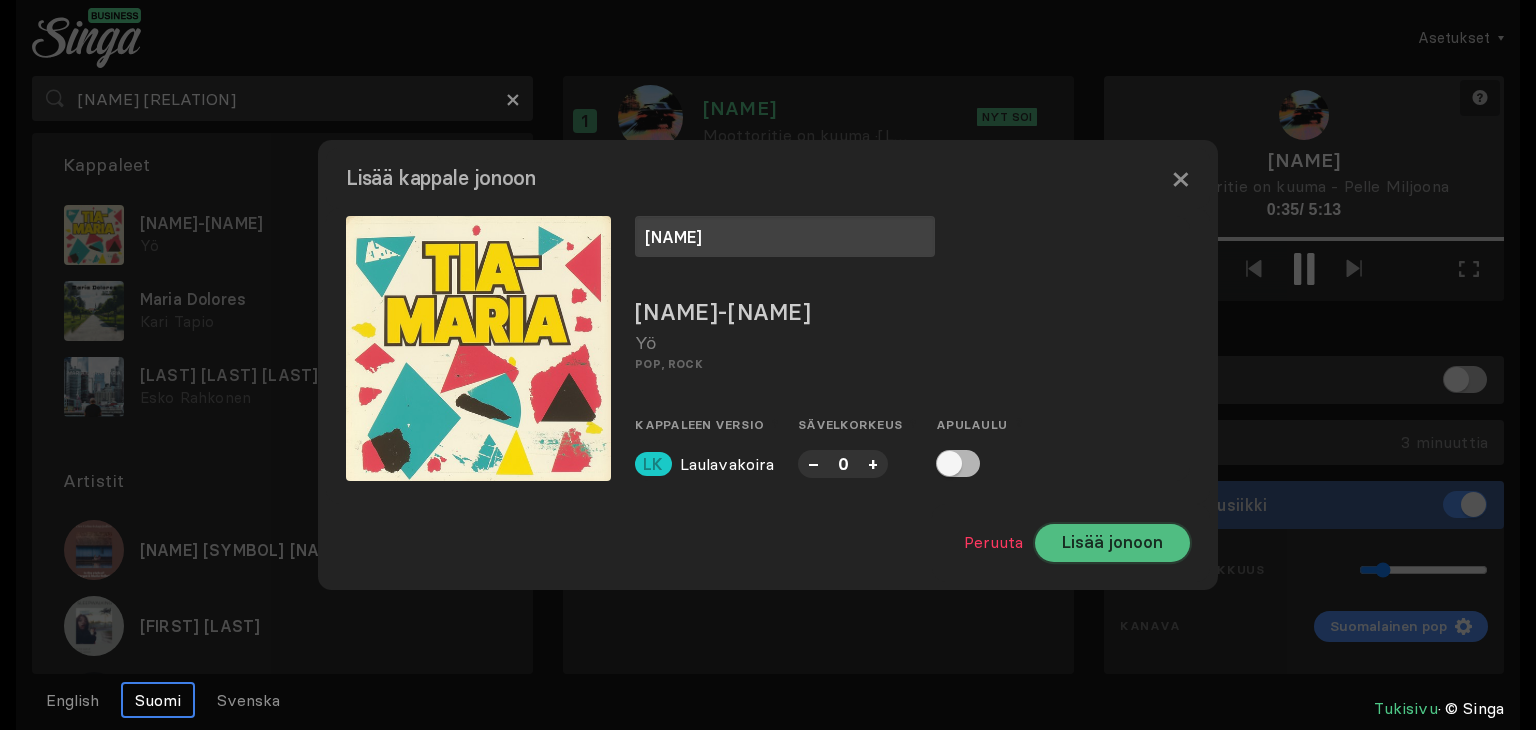 click on "Lisää jonoon" at bounding box center [1112, 543] 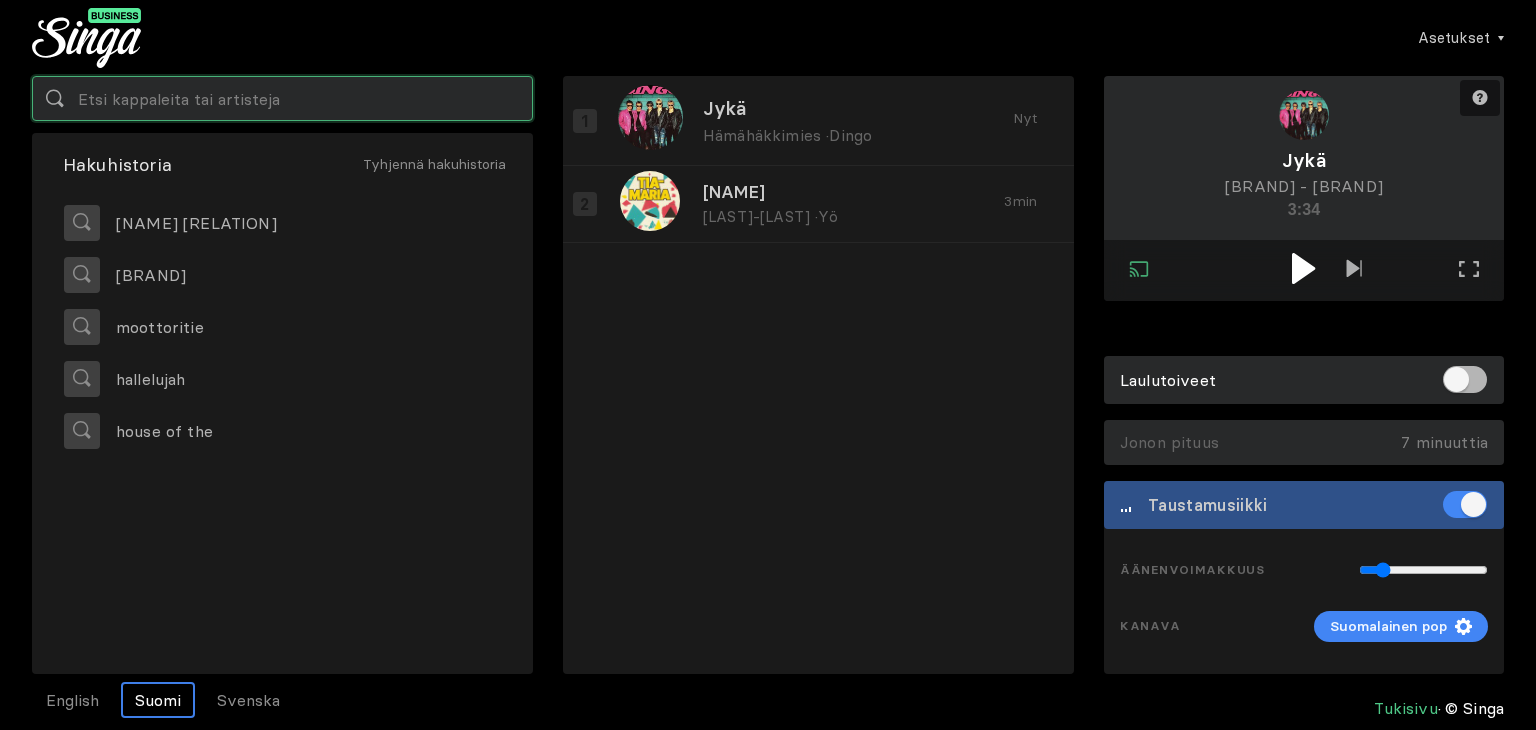 click at bounding box center [282, 98] 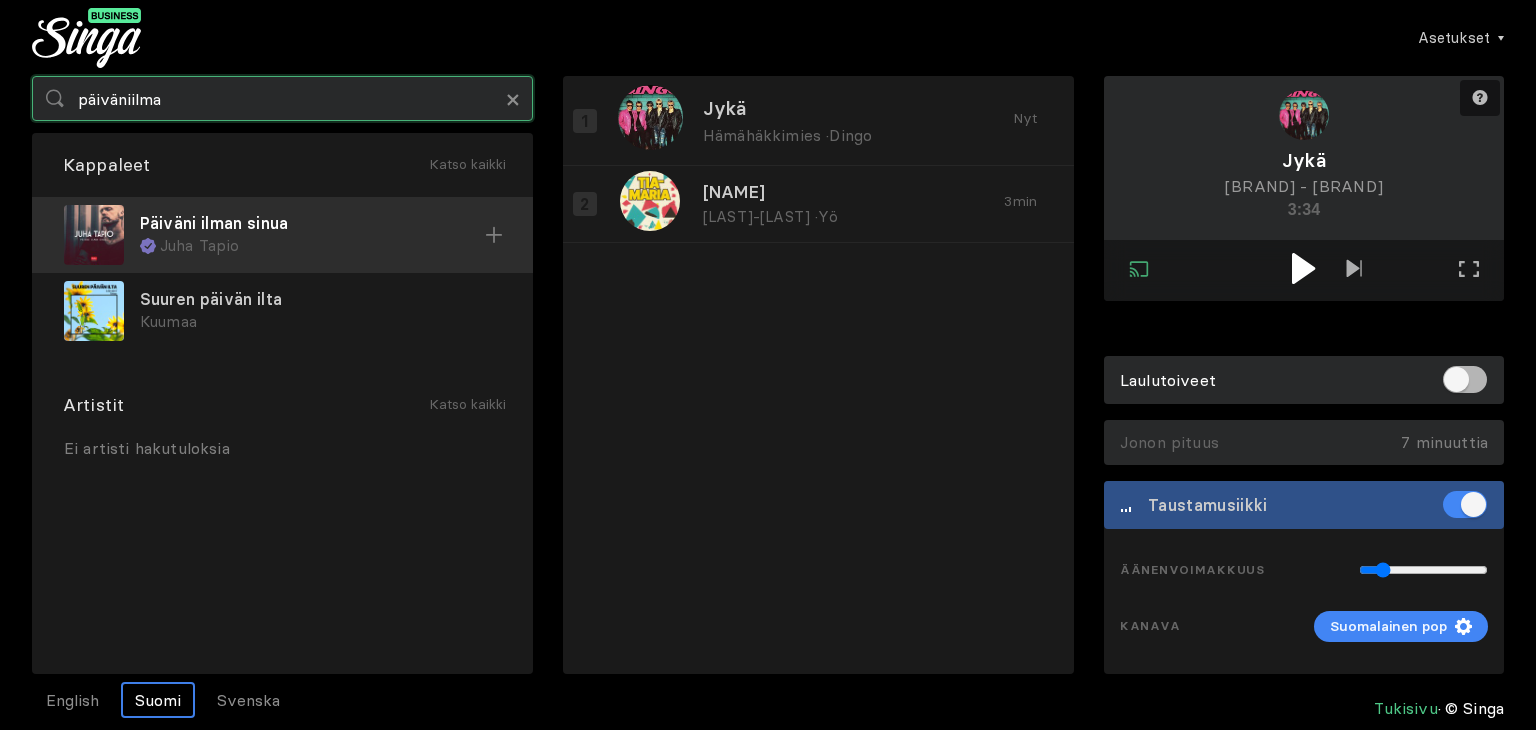 type on "päiväniilma" 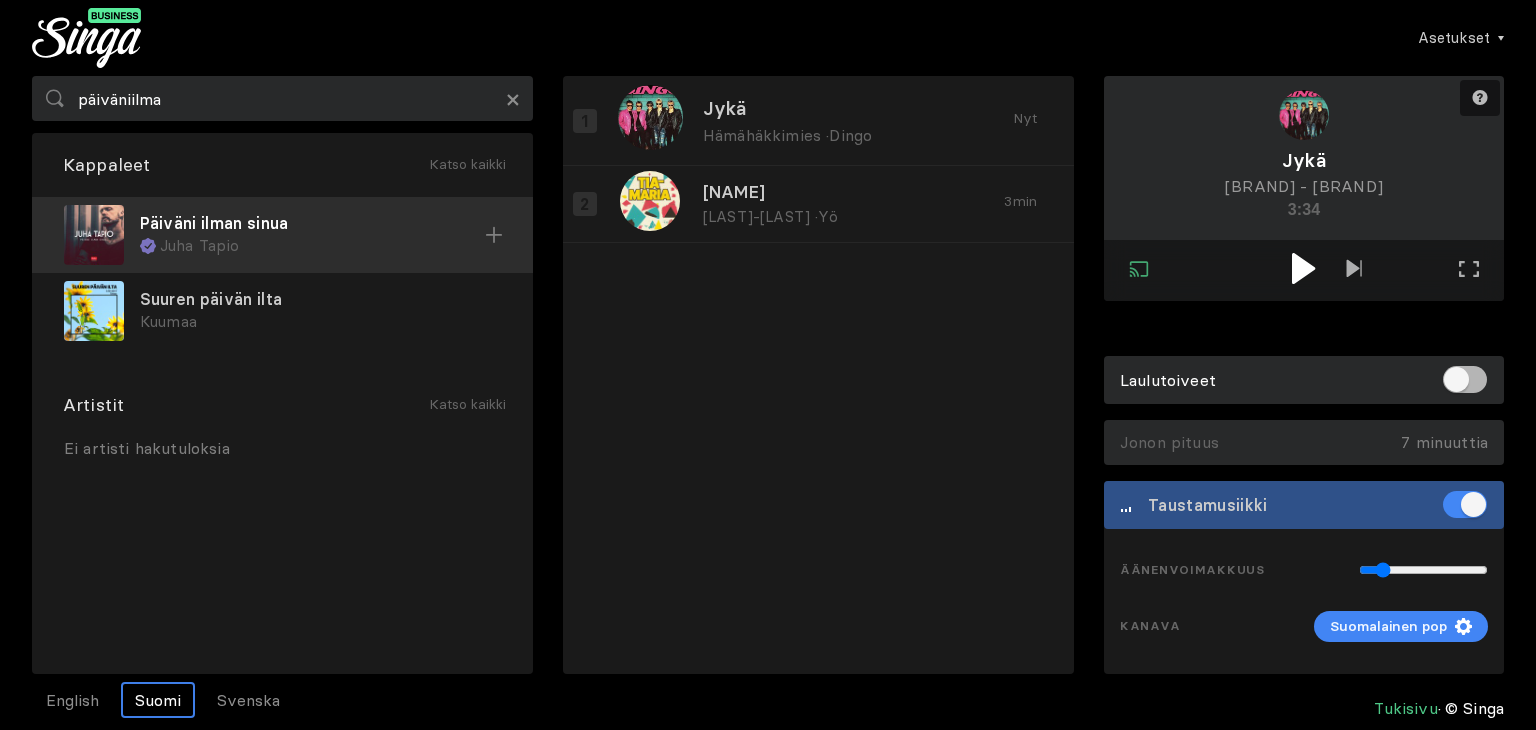 click on "Päiväni ilman sinua" at bounding box center (312, 223) 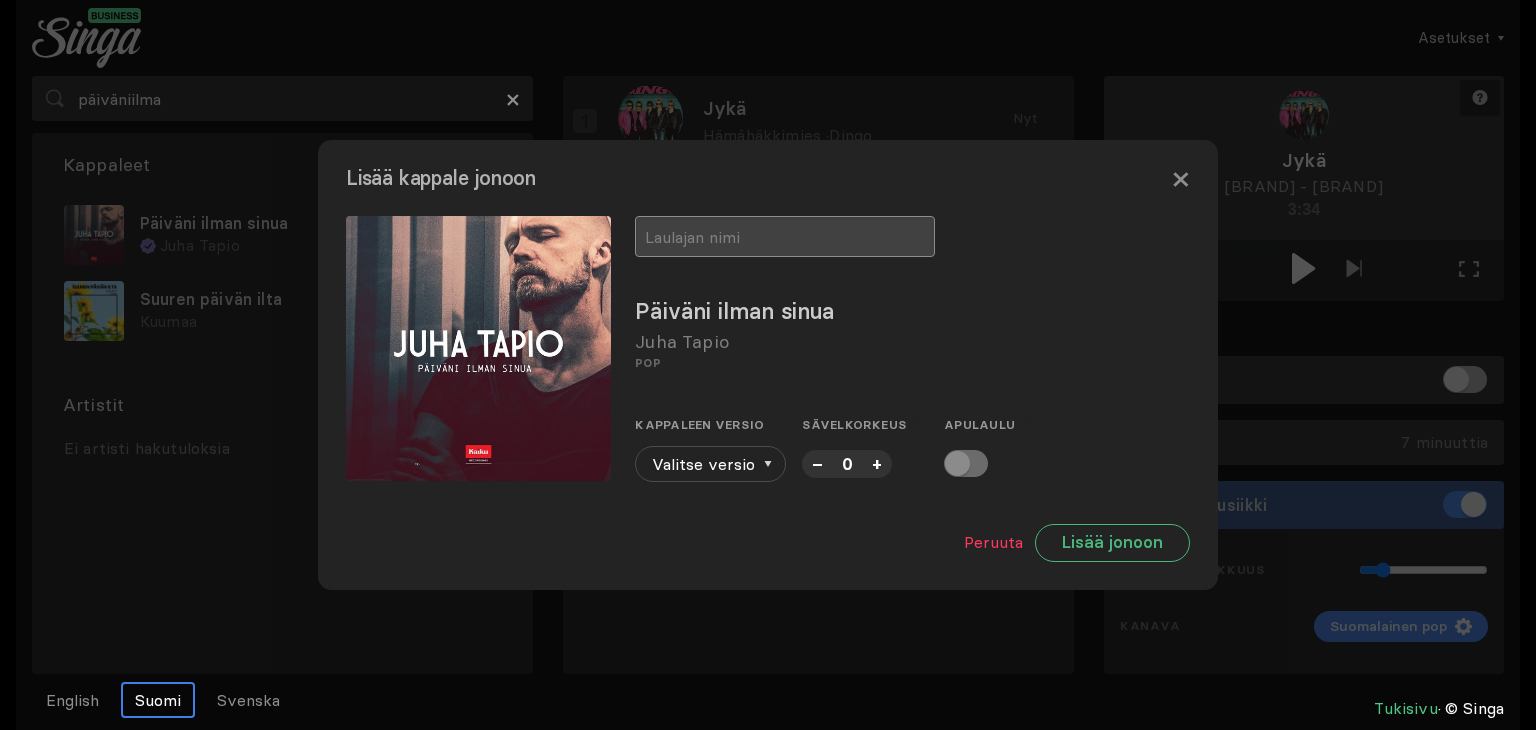 click at bounding box center (785, 236) 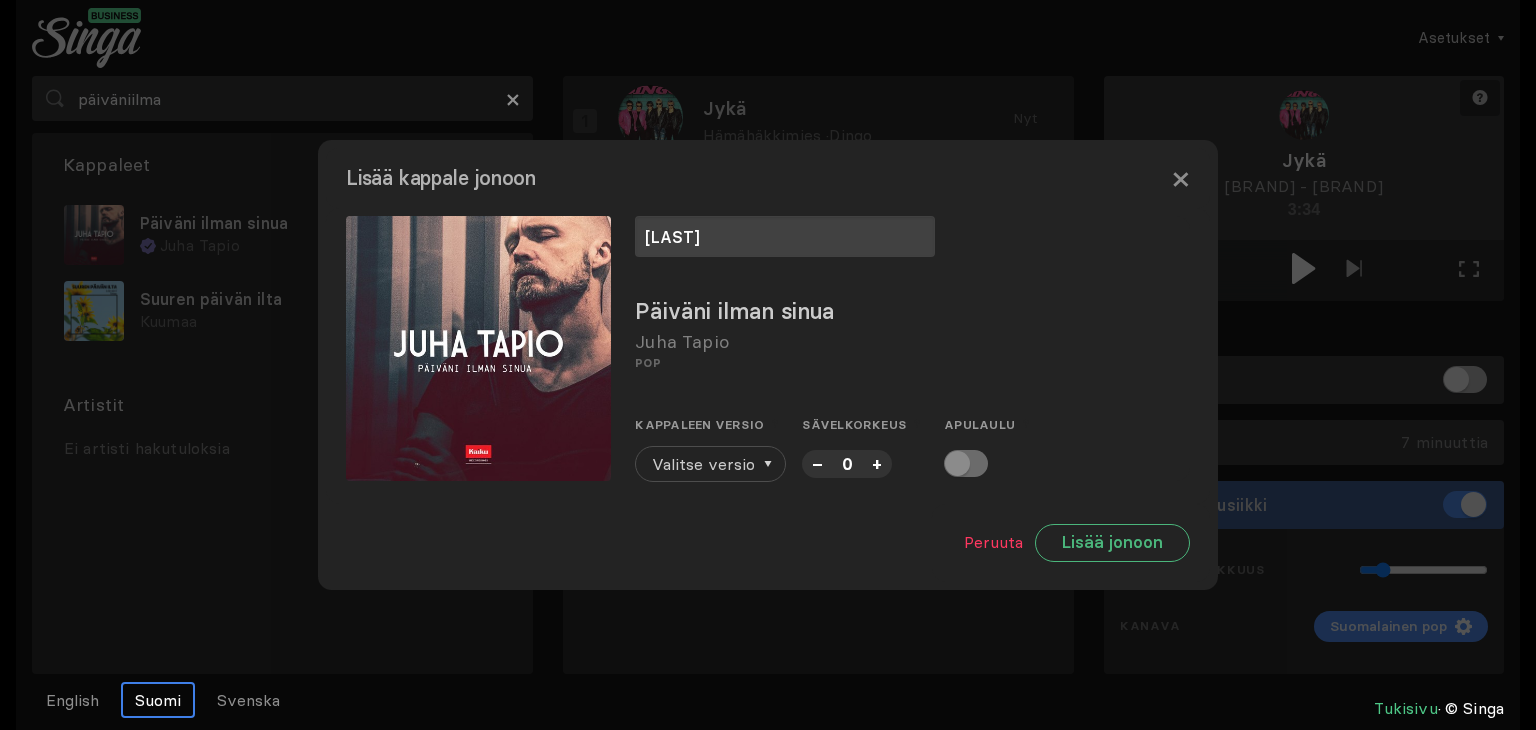 type on "Päivi" 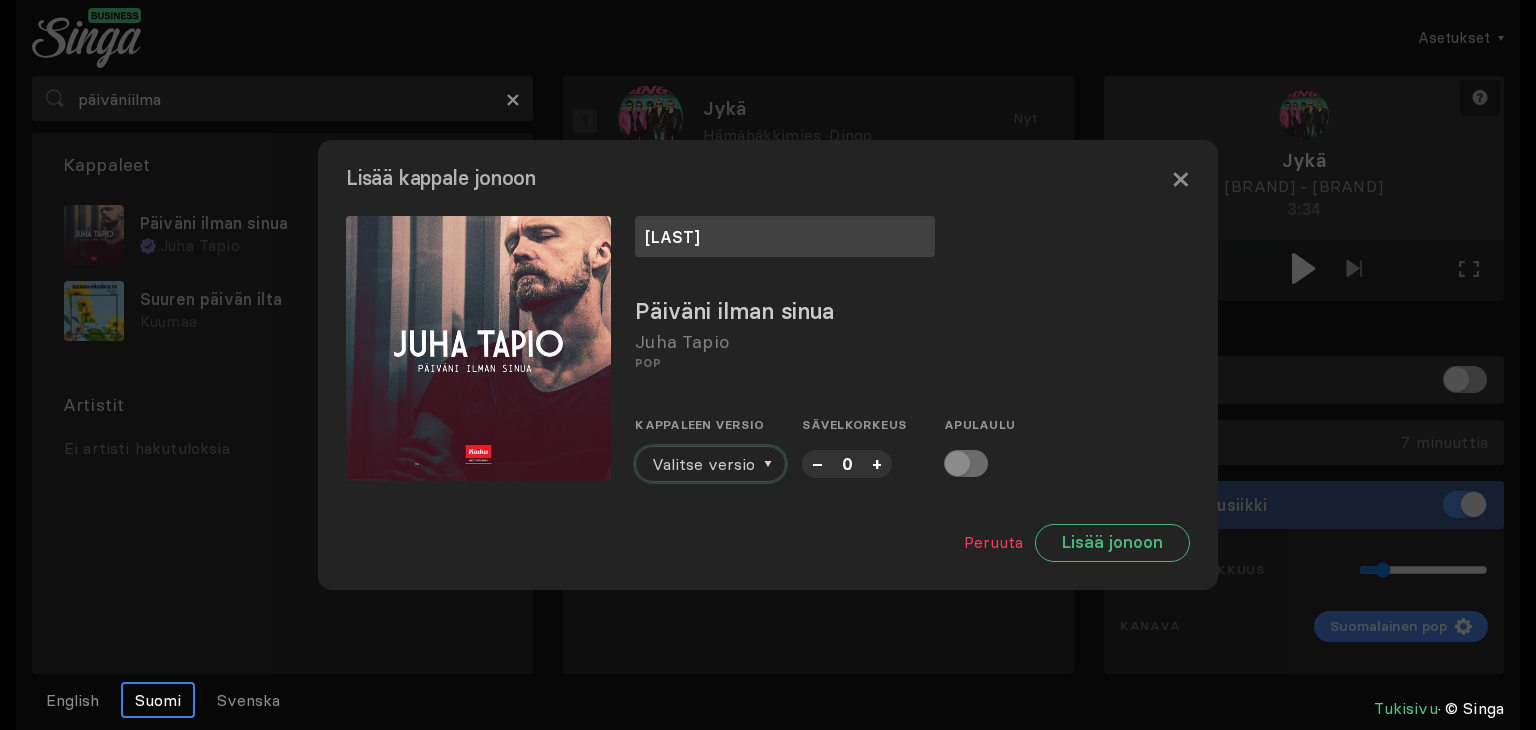 click on "Valitse versio" at bounding box center [703, 464] 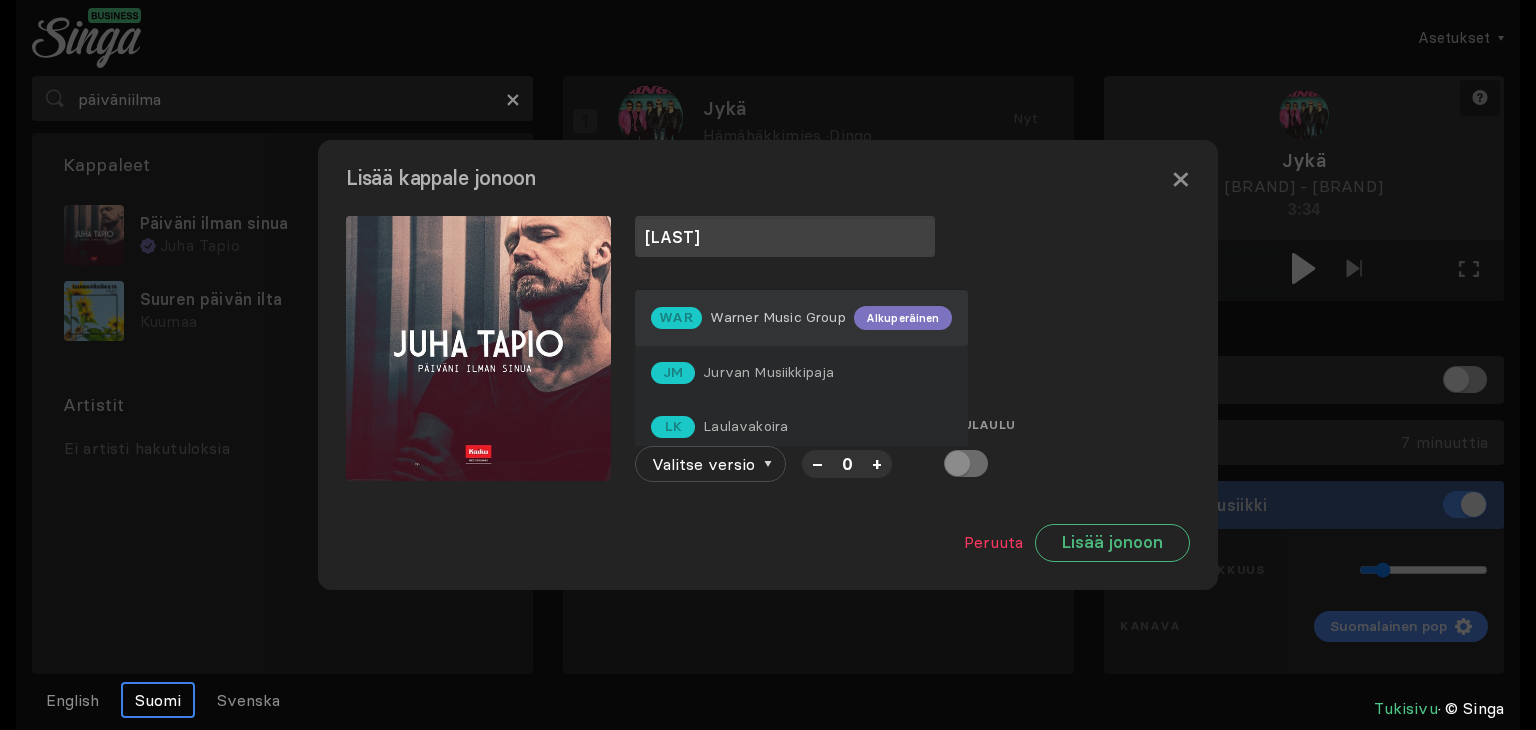 click on "WAR Warner Music Group Alkuperäinen" at bounding box center [801, 318] 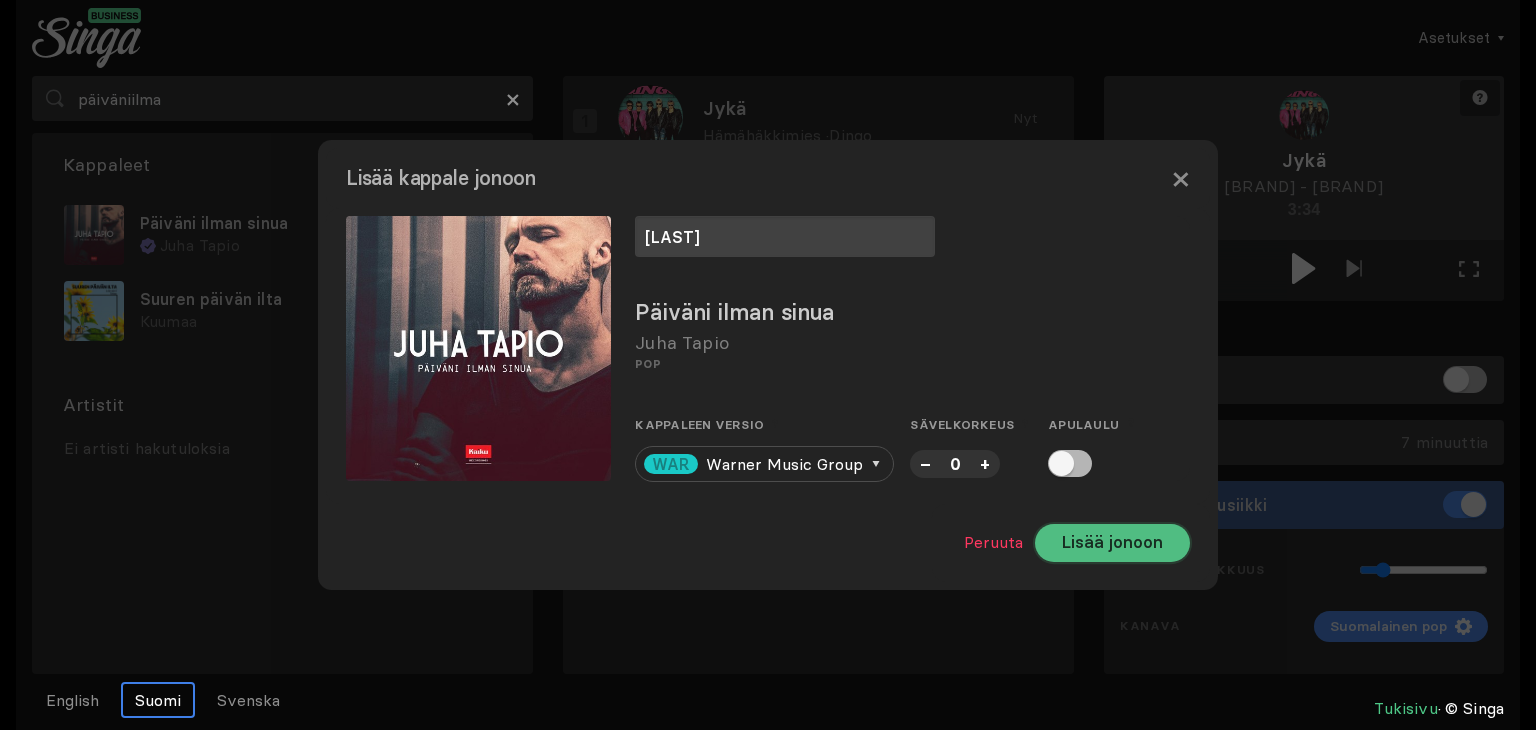 click on "Lisää jonoon" at bounding box center (1112, 543) 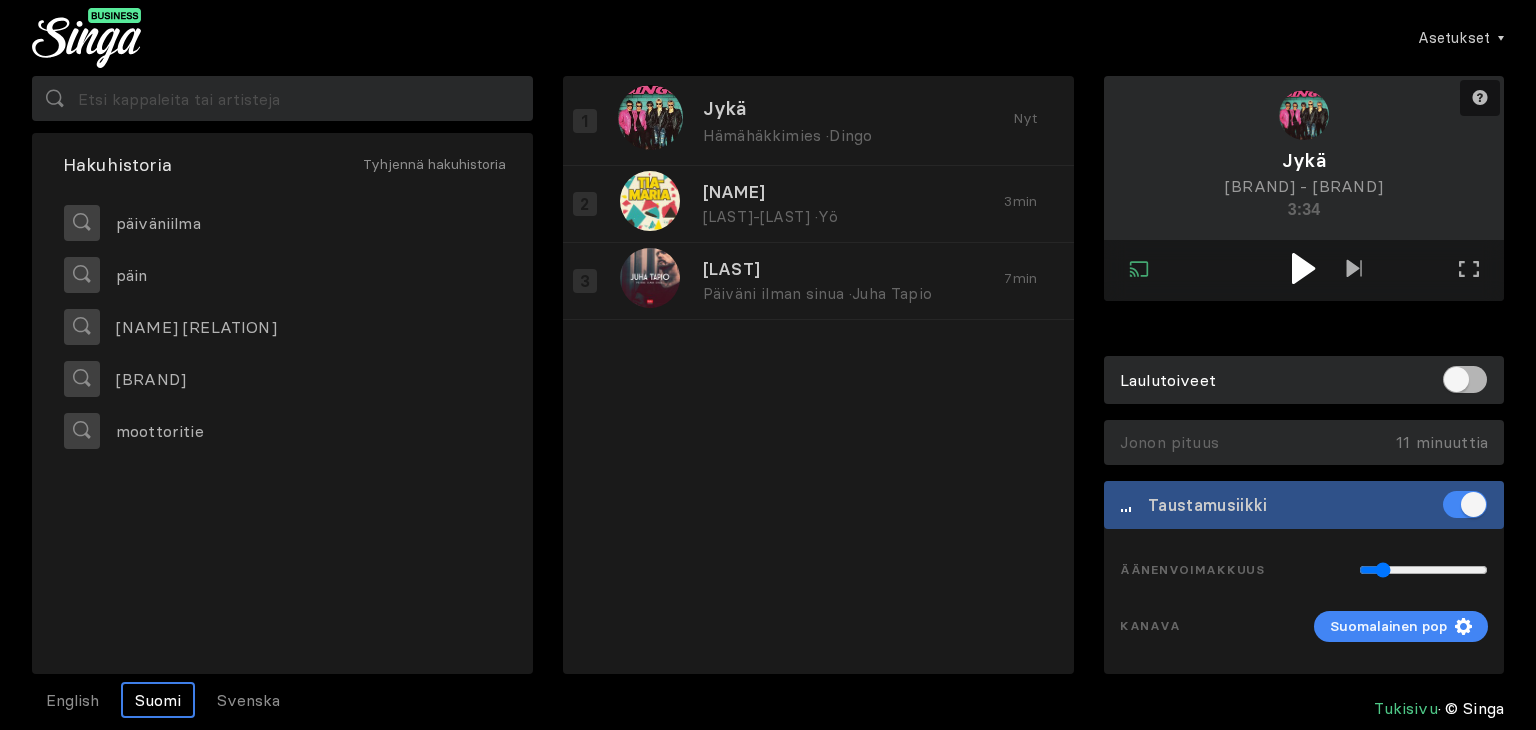 click at bounding box center (1303, 268) 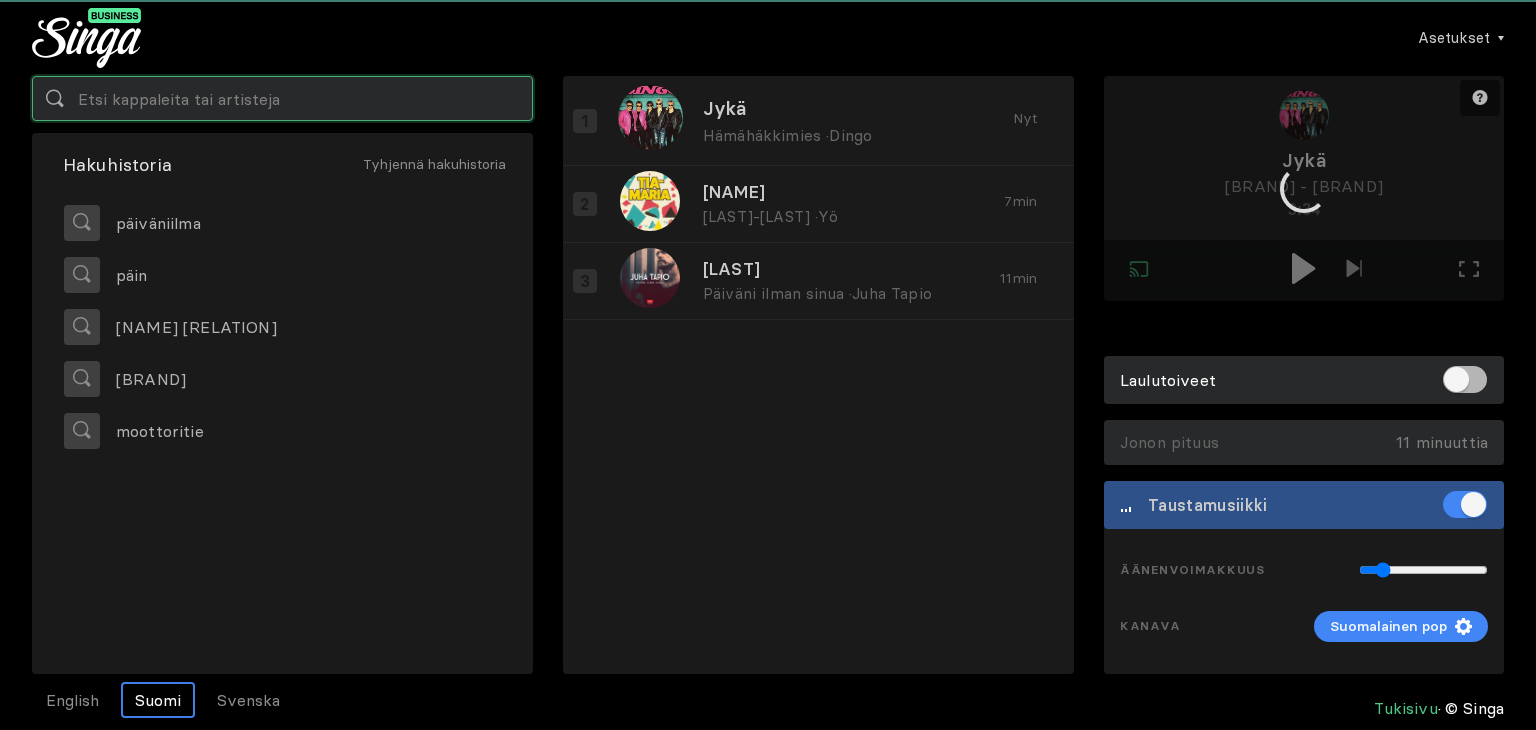 click at bounding box center (282, 98) 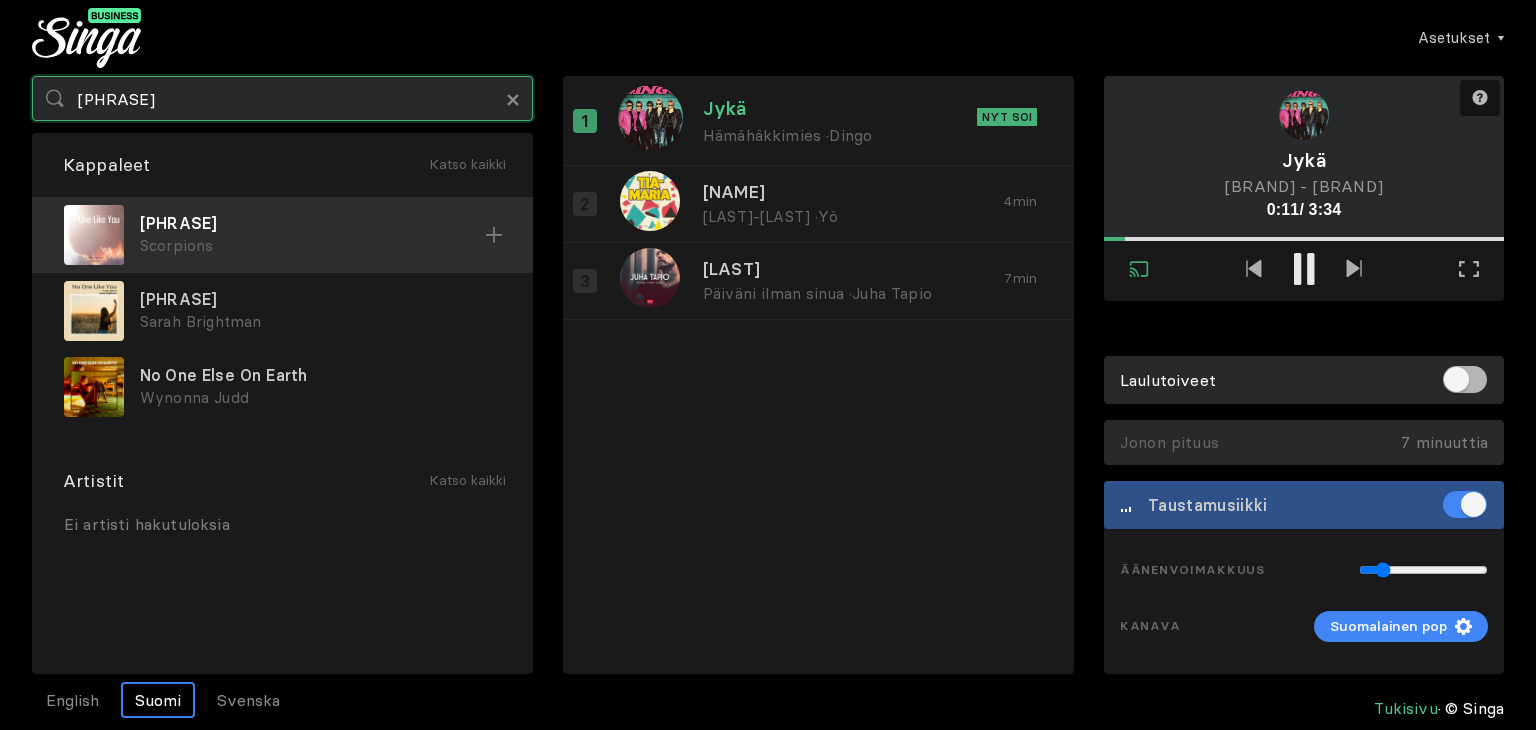 type on "no one like you" 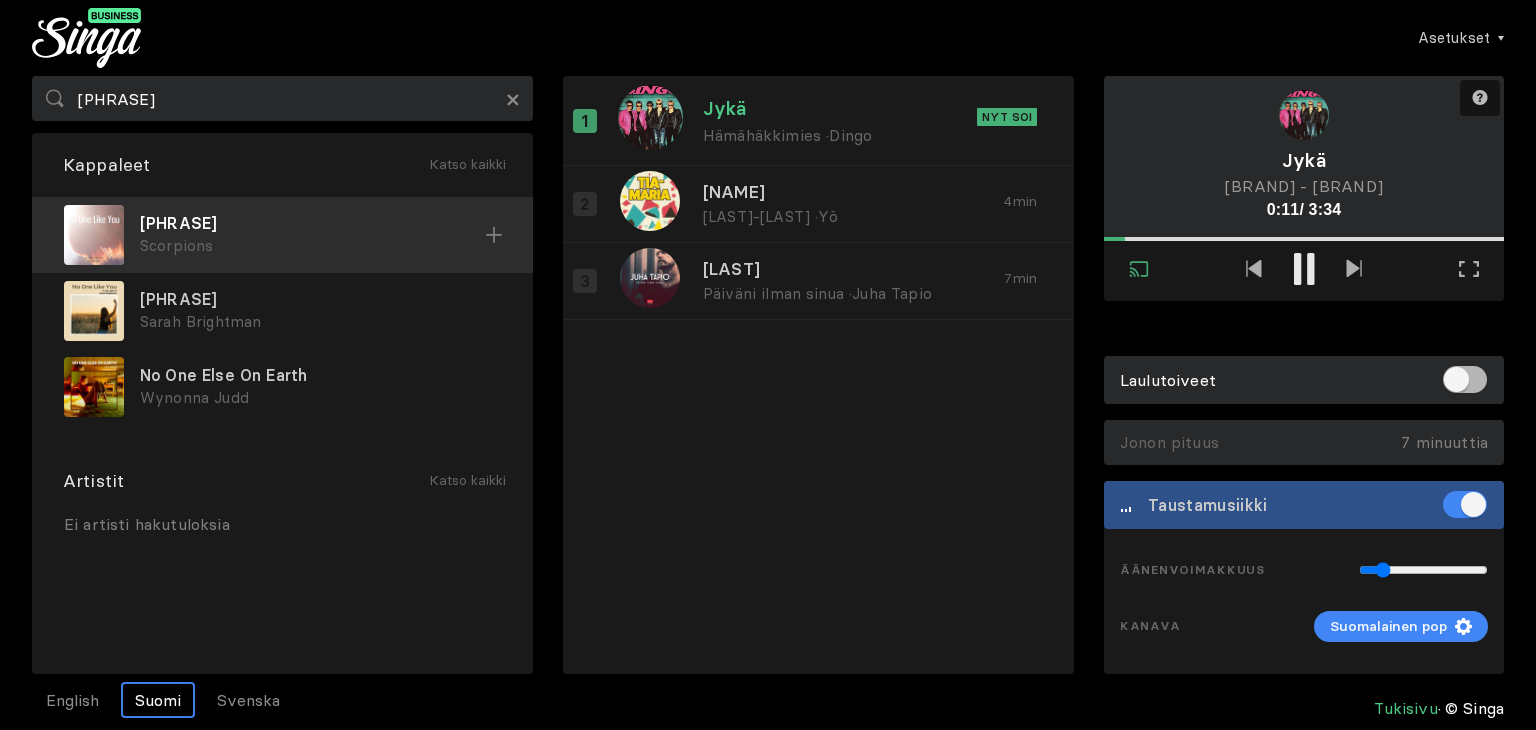click on "Scorpions" at bounding box center [312, 246] 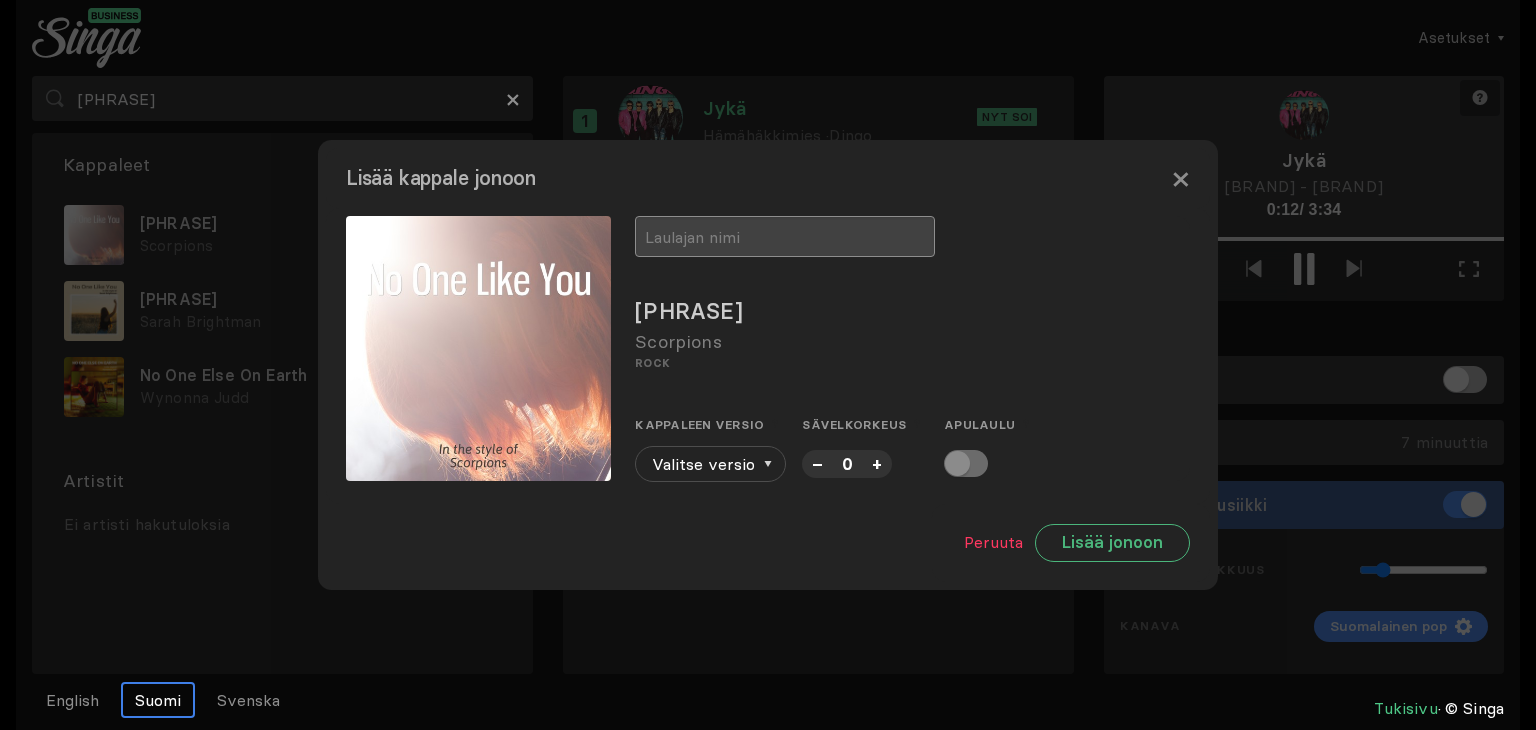 click at bounding box center (785, 236) 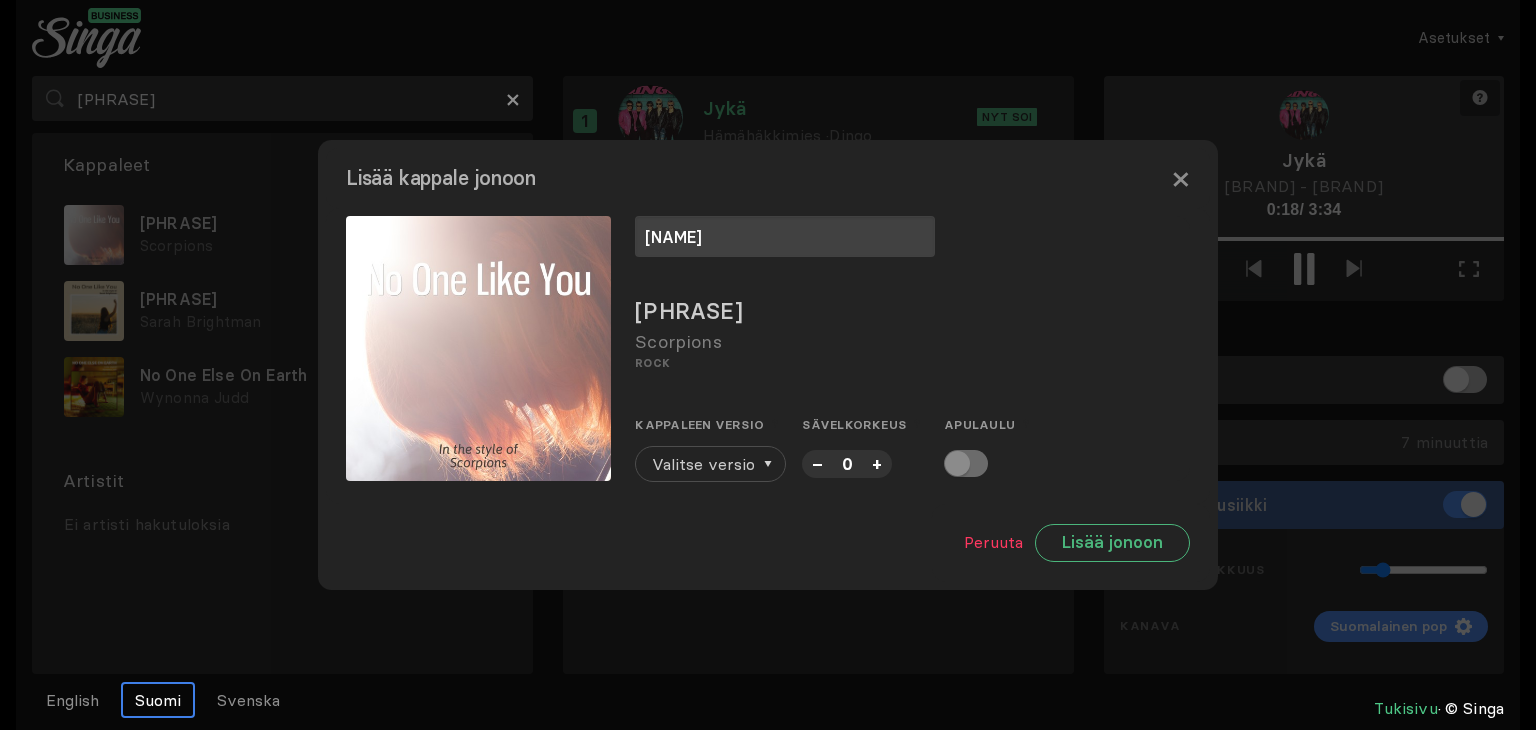 type on "Markku" 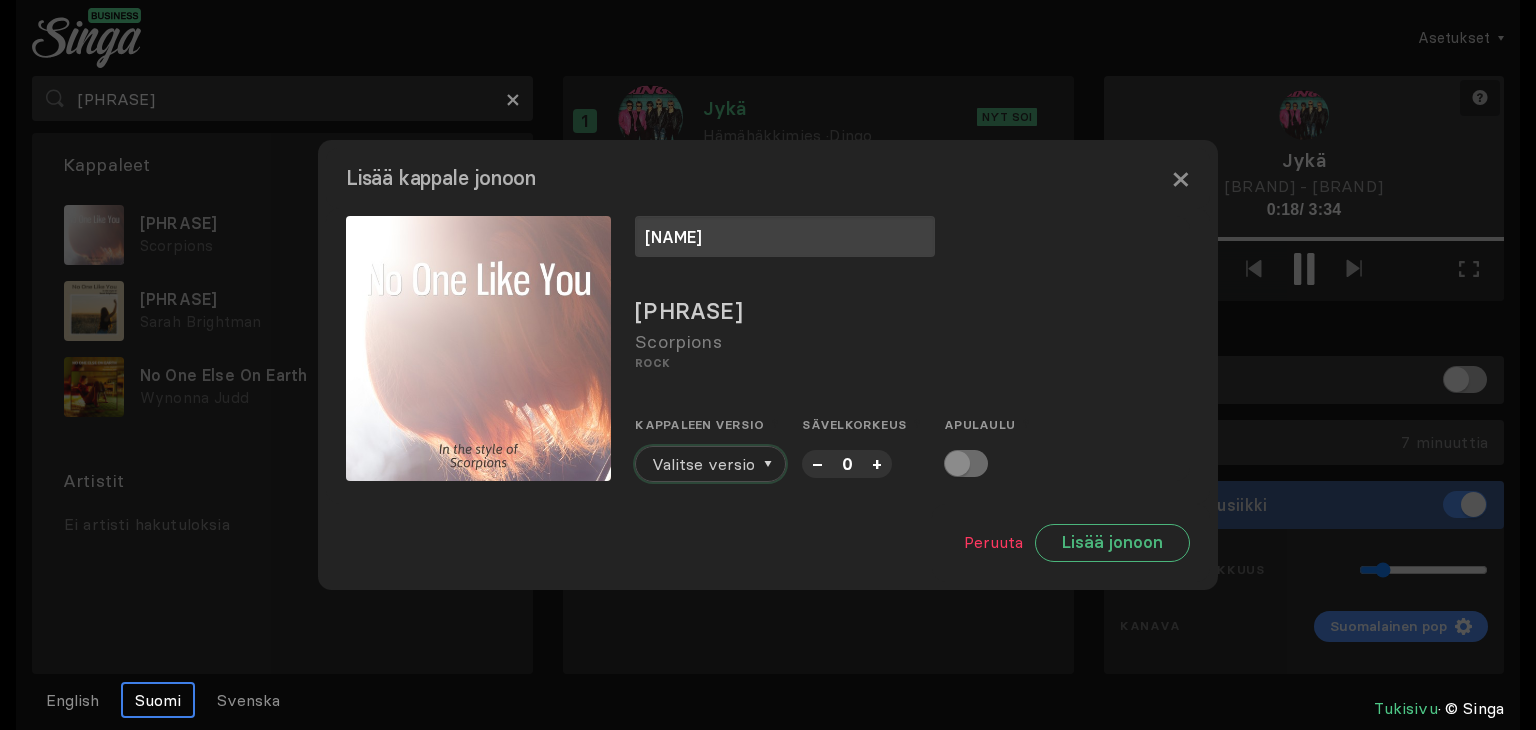 click on "Valitse versio" at bounding box center [703, 464] 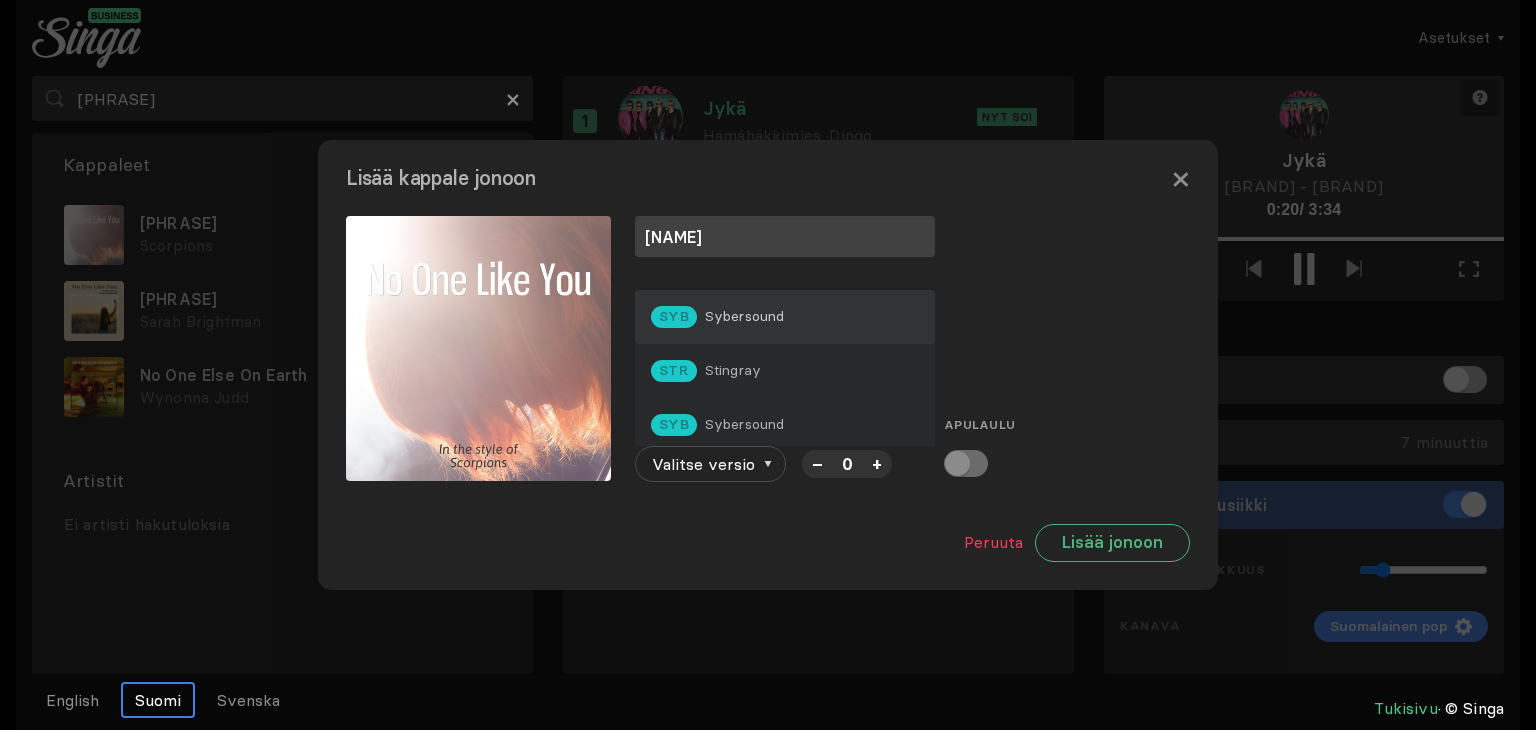 click on "SYB Sybersound" at bounding box center (785, 317) 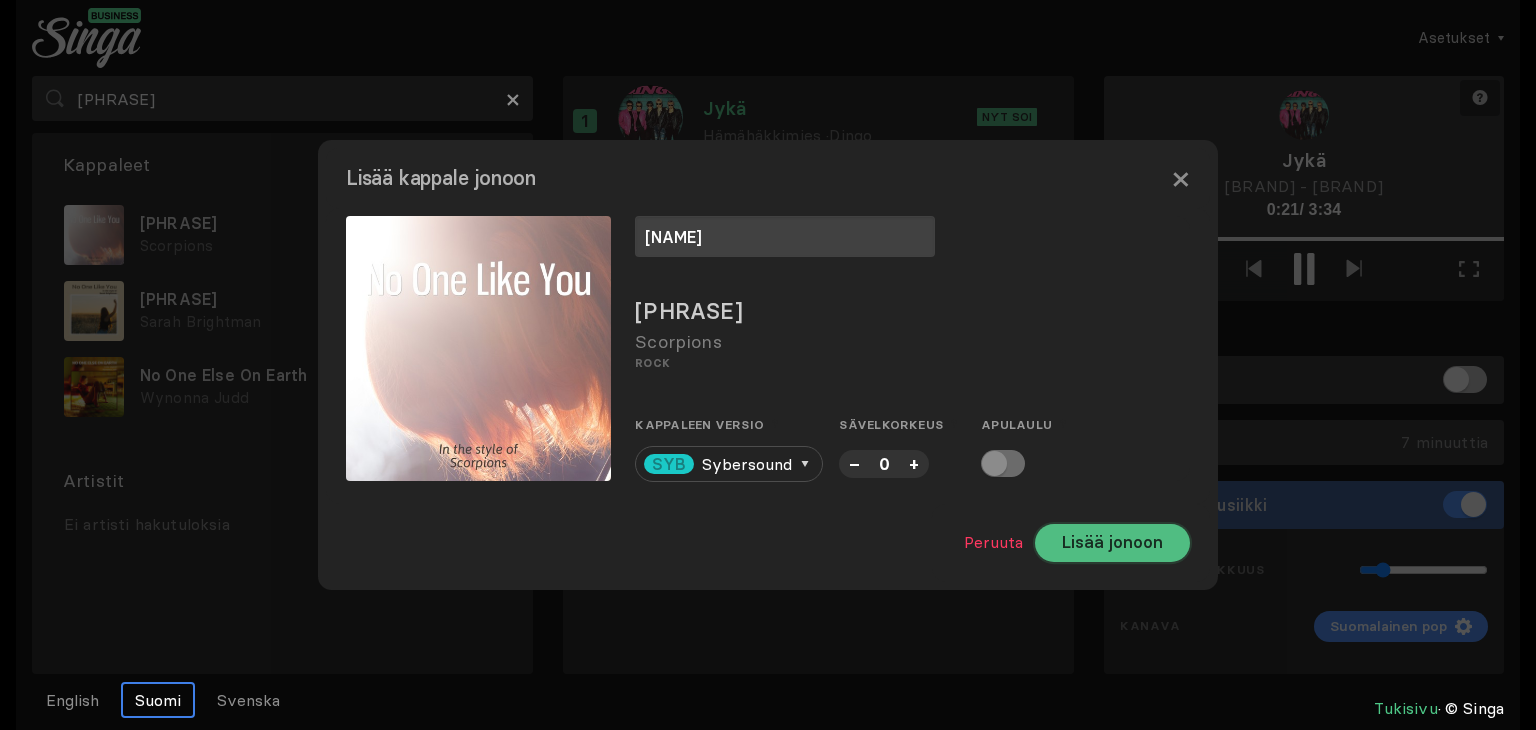 click on "Lisää jonoon" at bounding box center (1112, 543) 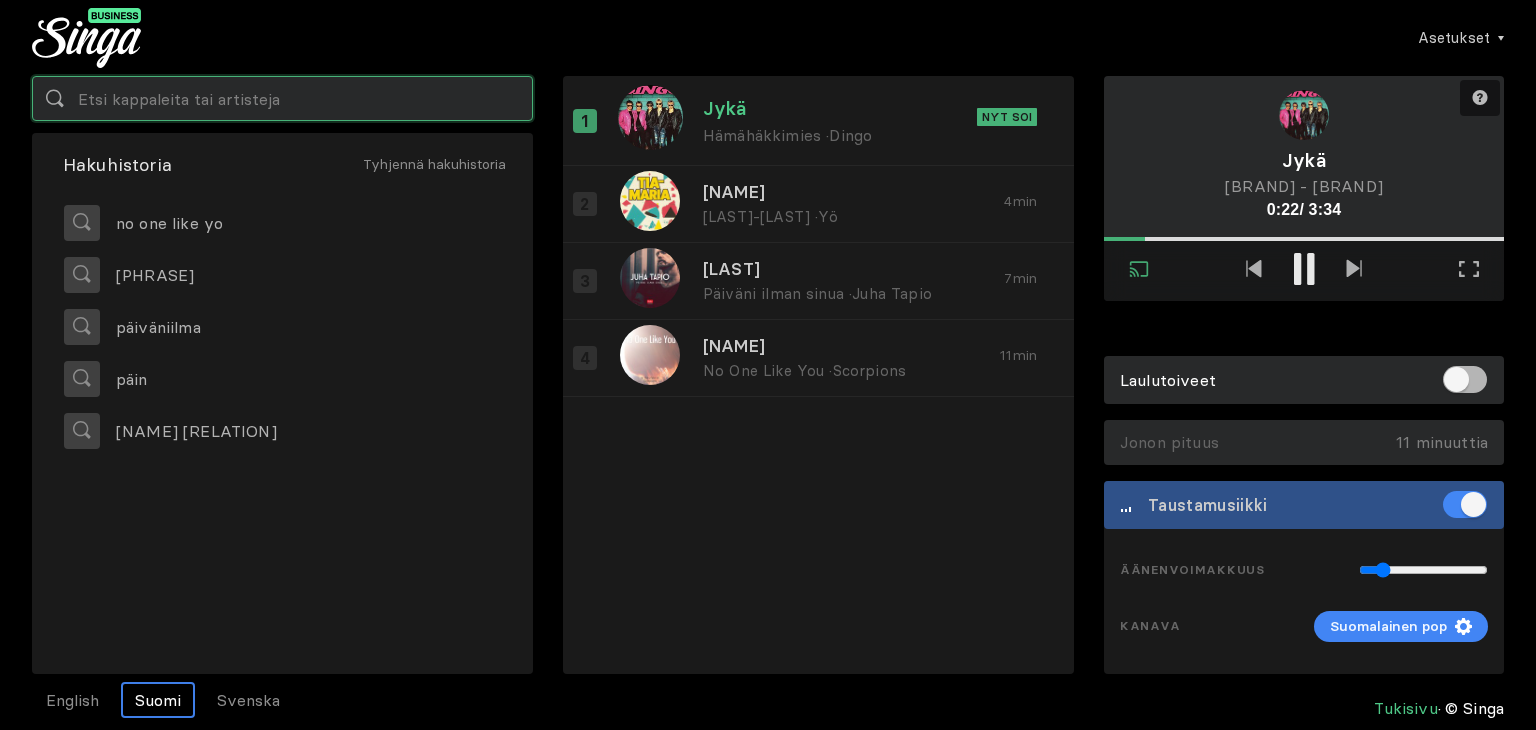 click at bounding box center (282, 98) 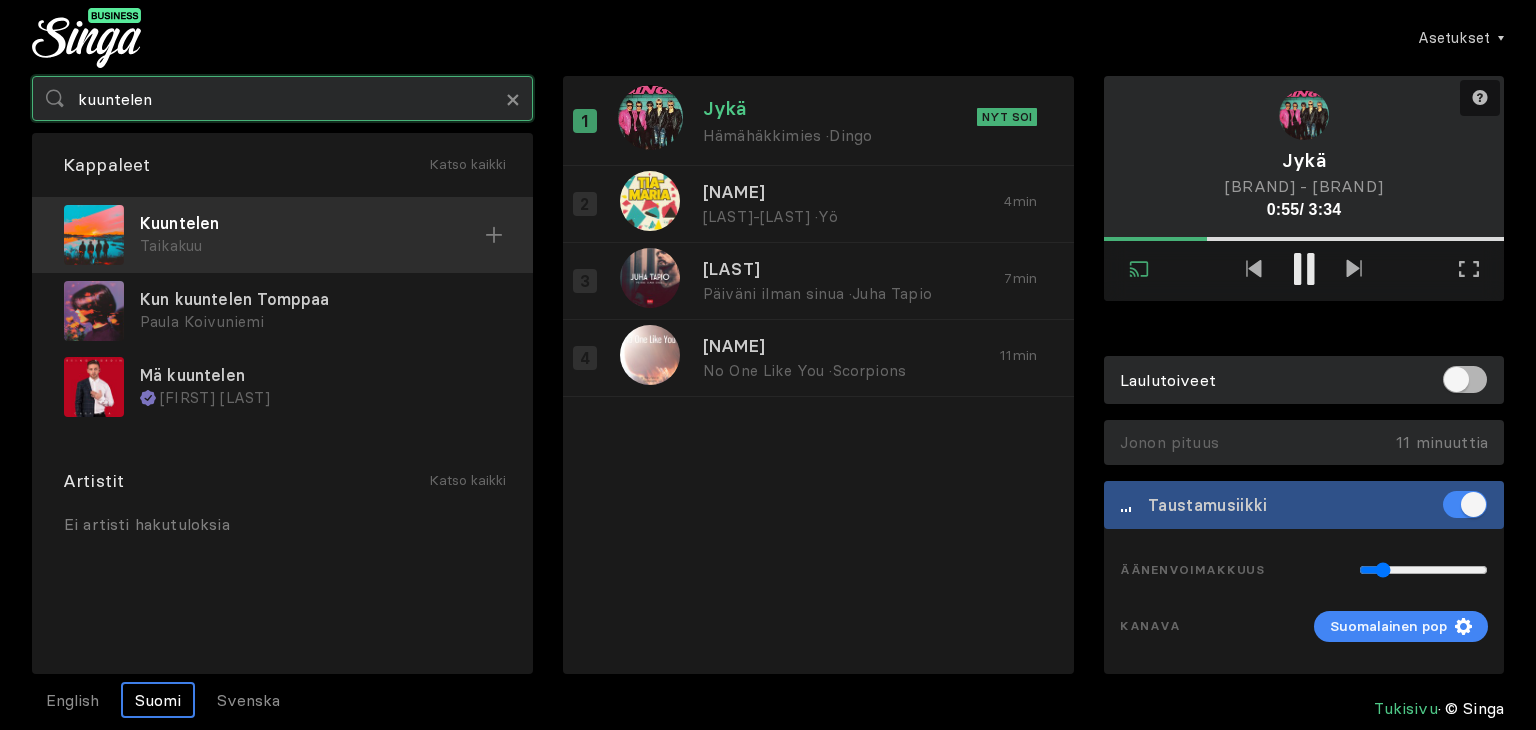 type on "kuuntelen" 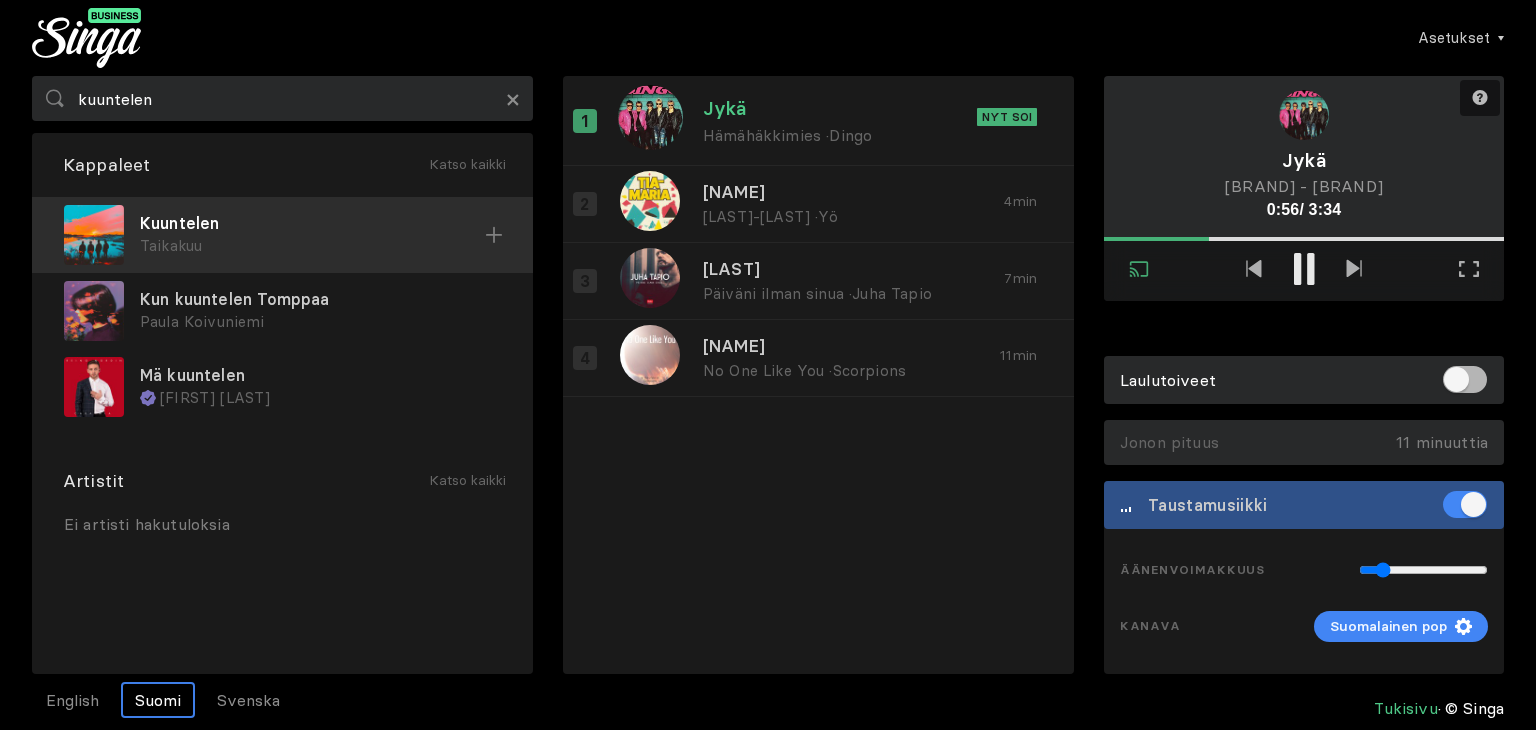click on "Kuuntelen" at bounding box center (312, 223) 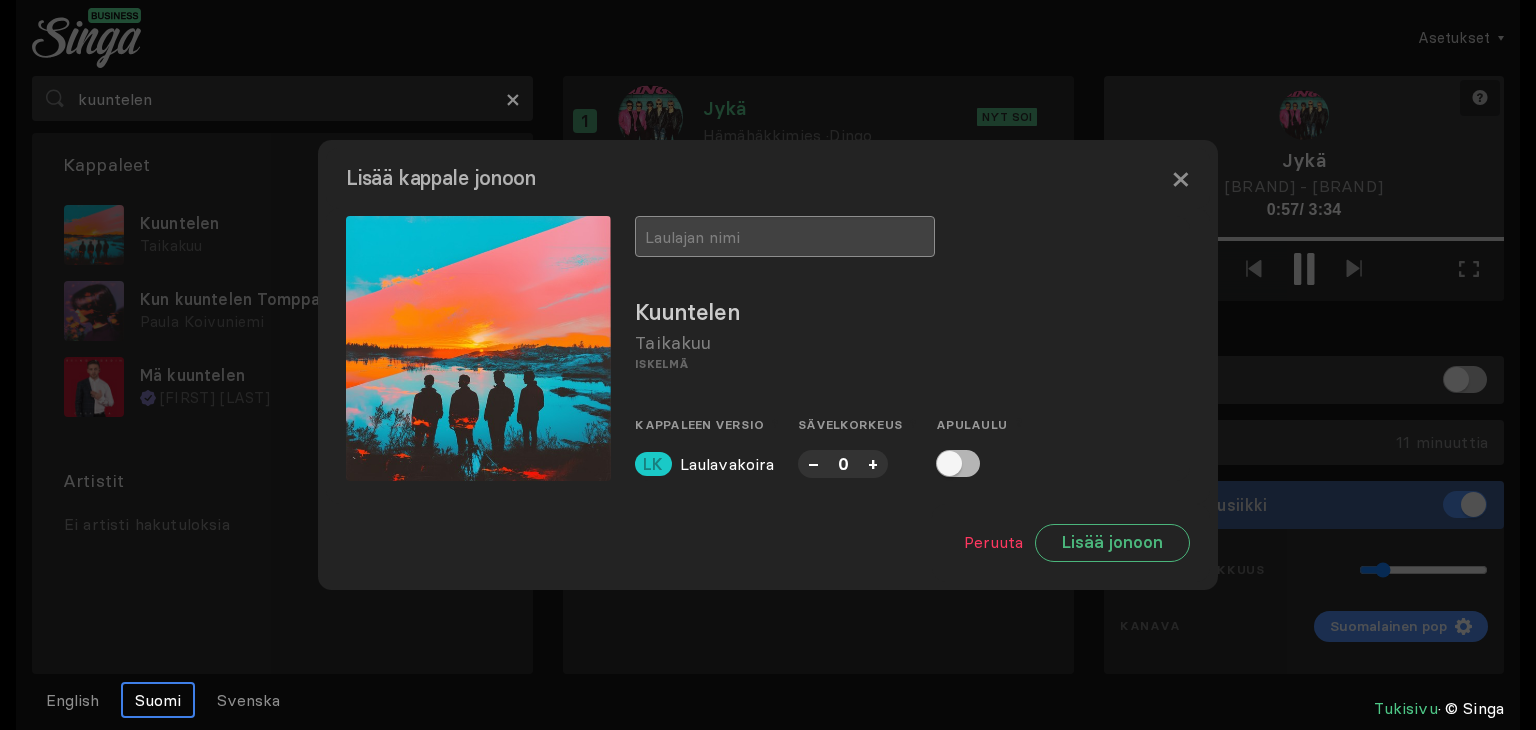 click at bounding box center [785, 236] 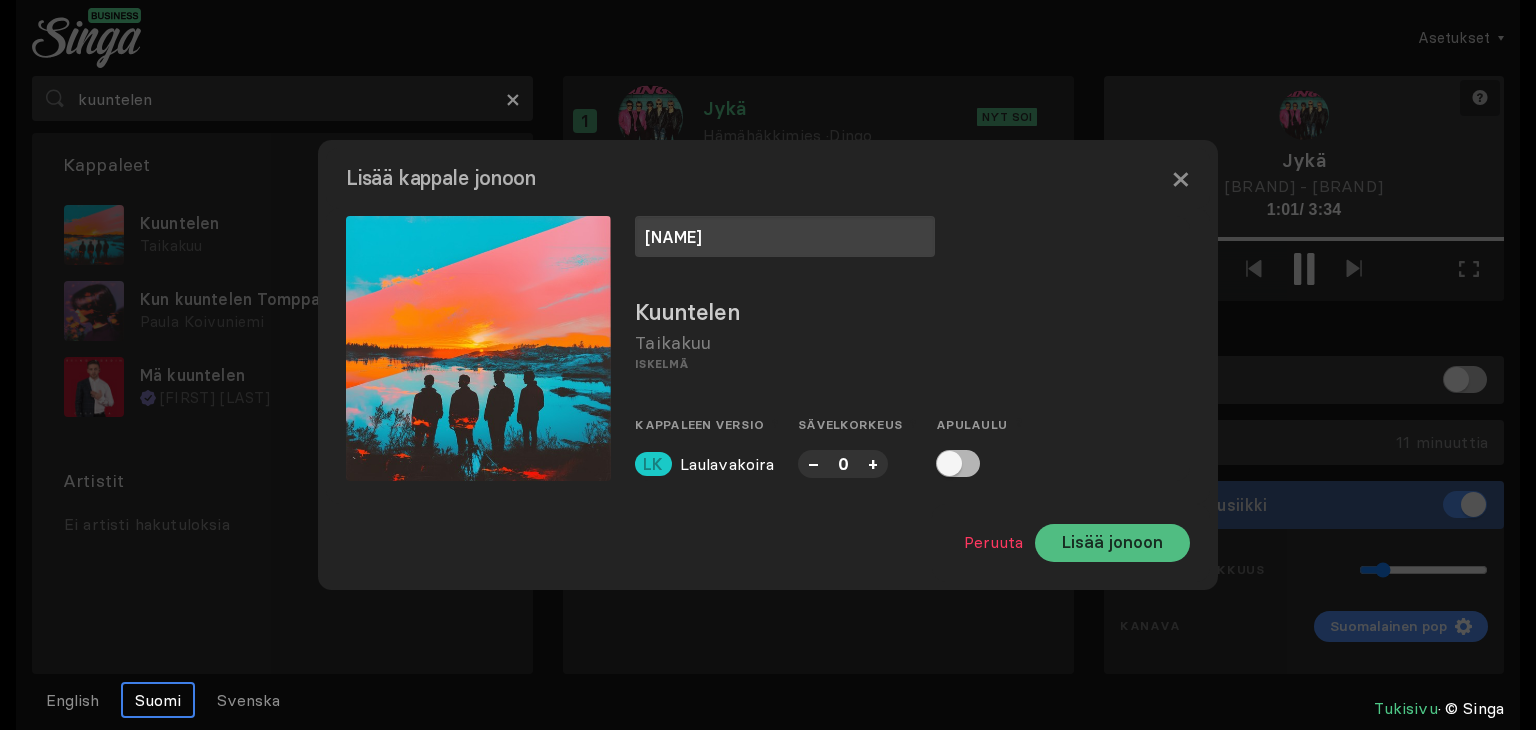 type on "Jooseppi" 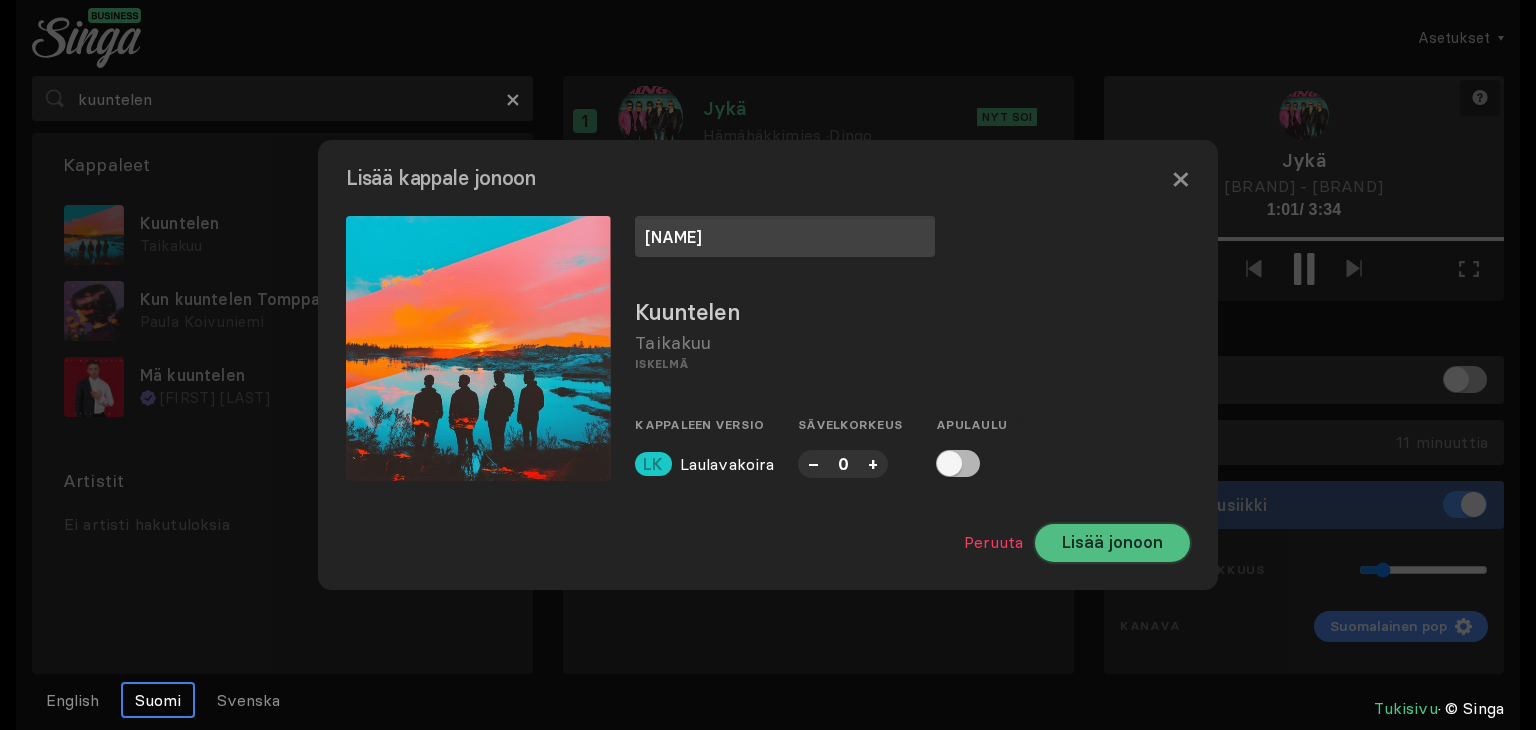 click on "Lisää jonoon" at bounding box center (1112, 543) 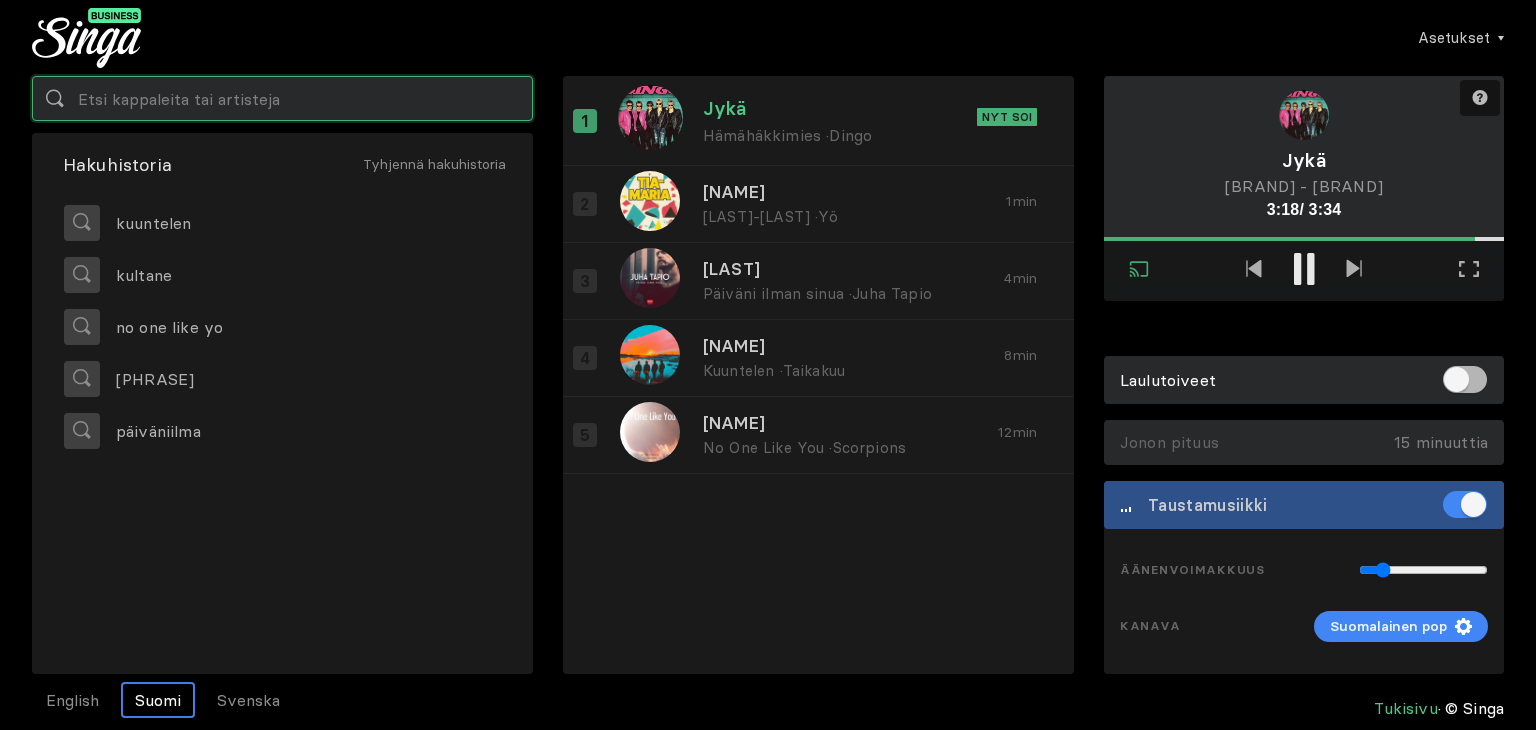click at bounding box center [282, 98] 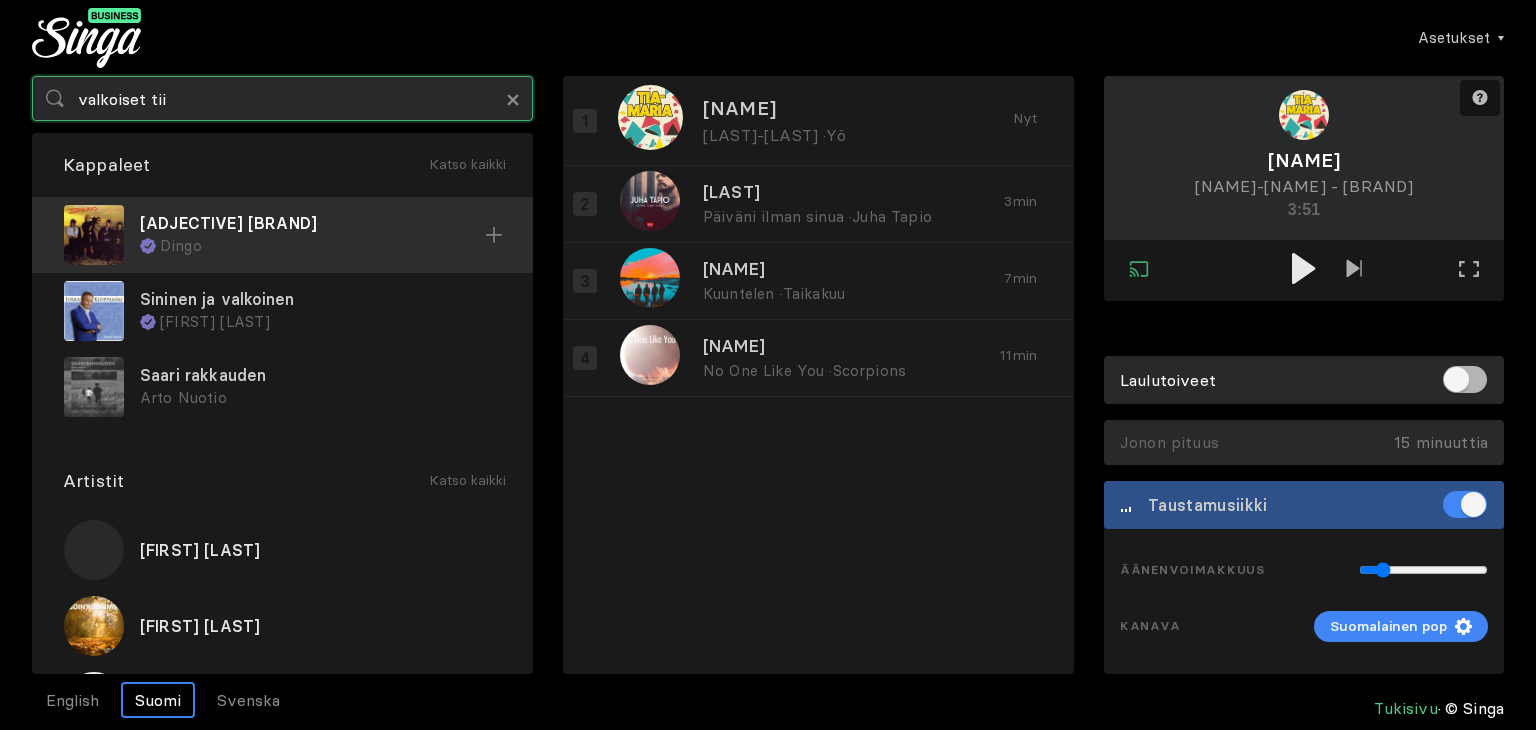 type on "valkoiset tii" 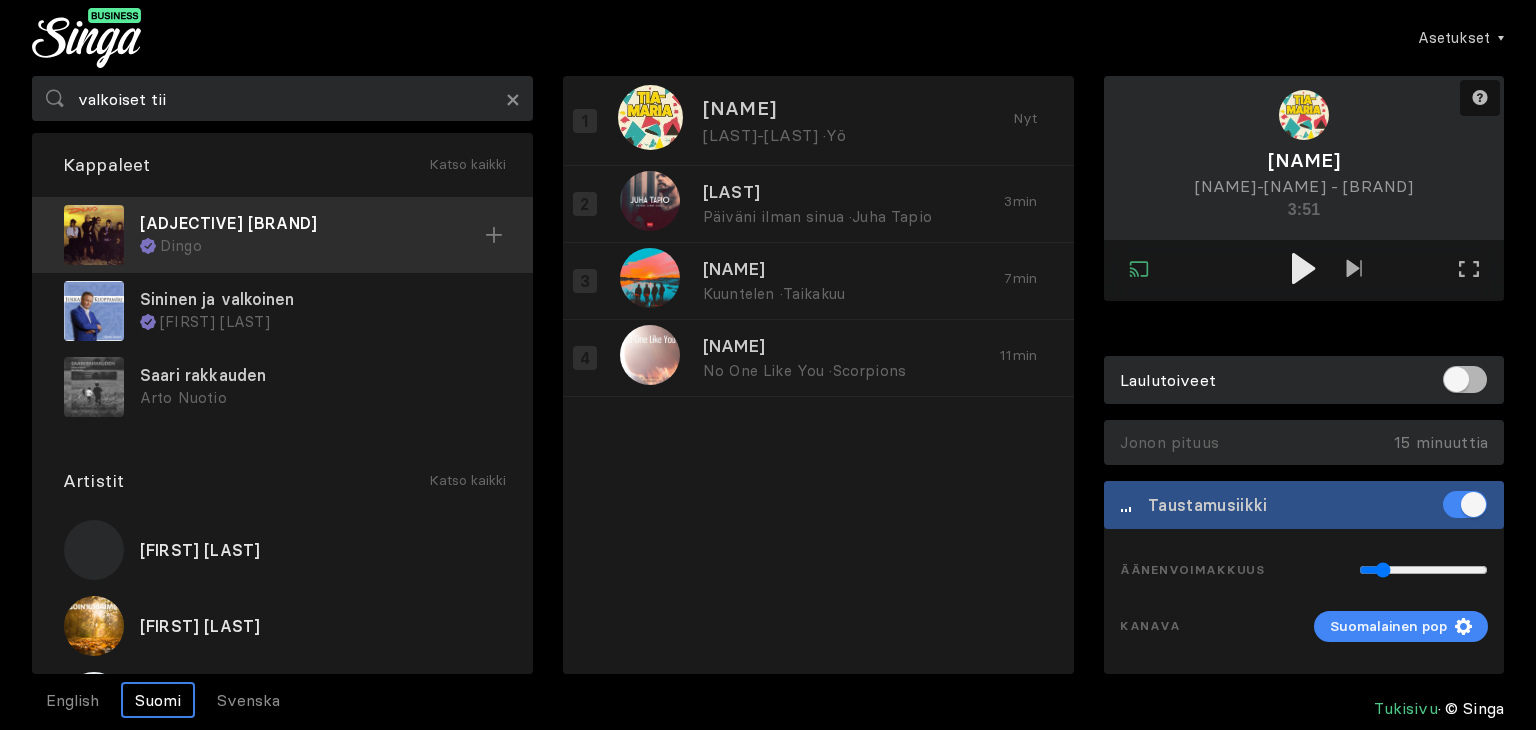 click on "Dingo" at bounding box center [322, 246] 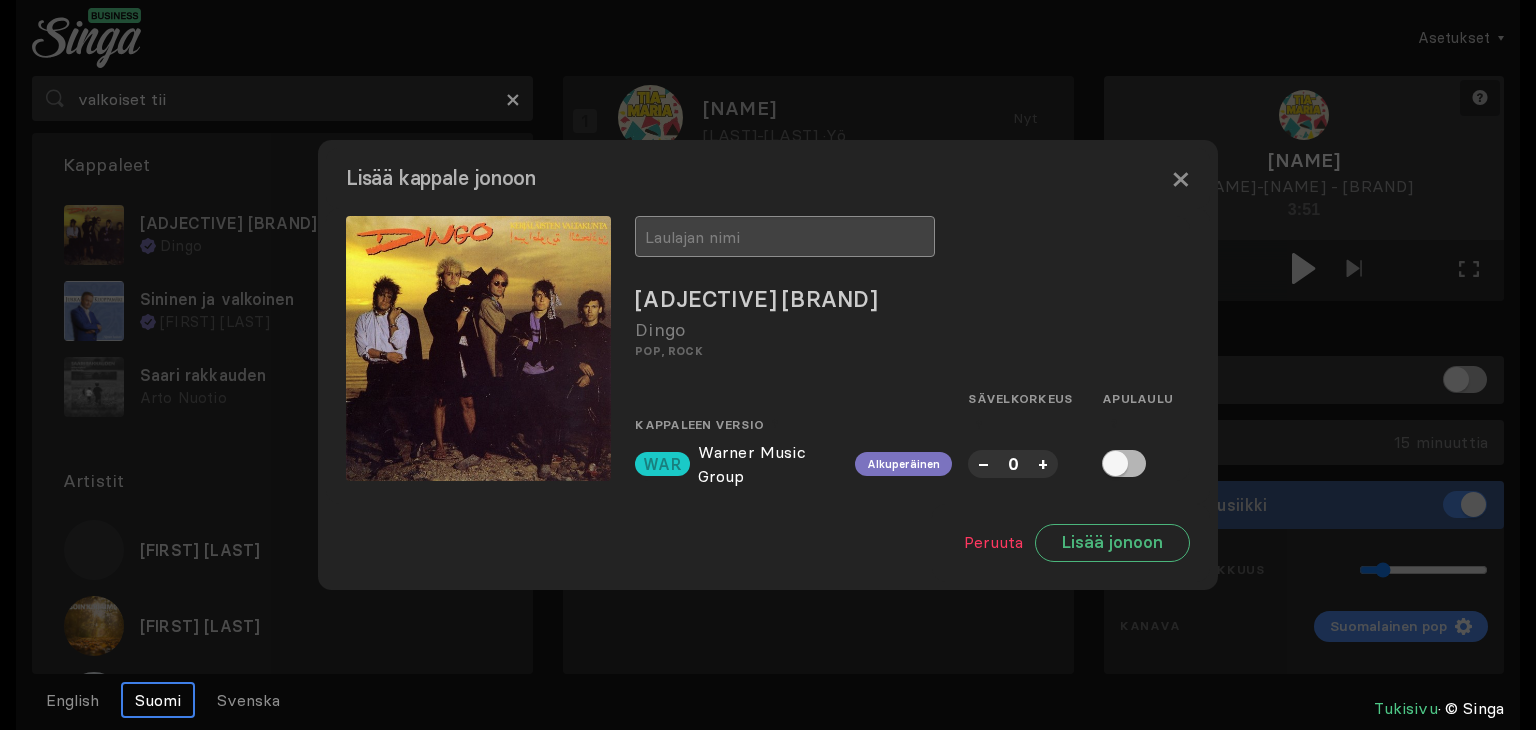 click at bounding box center (785, 236) 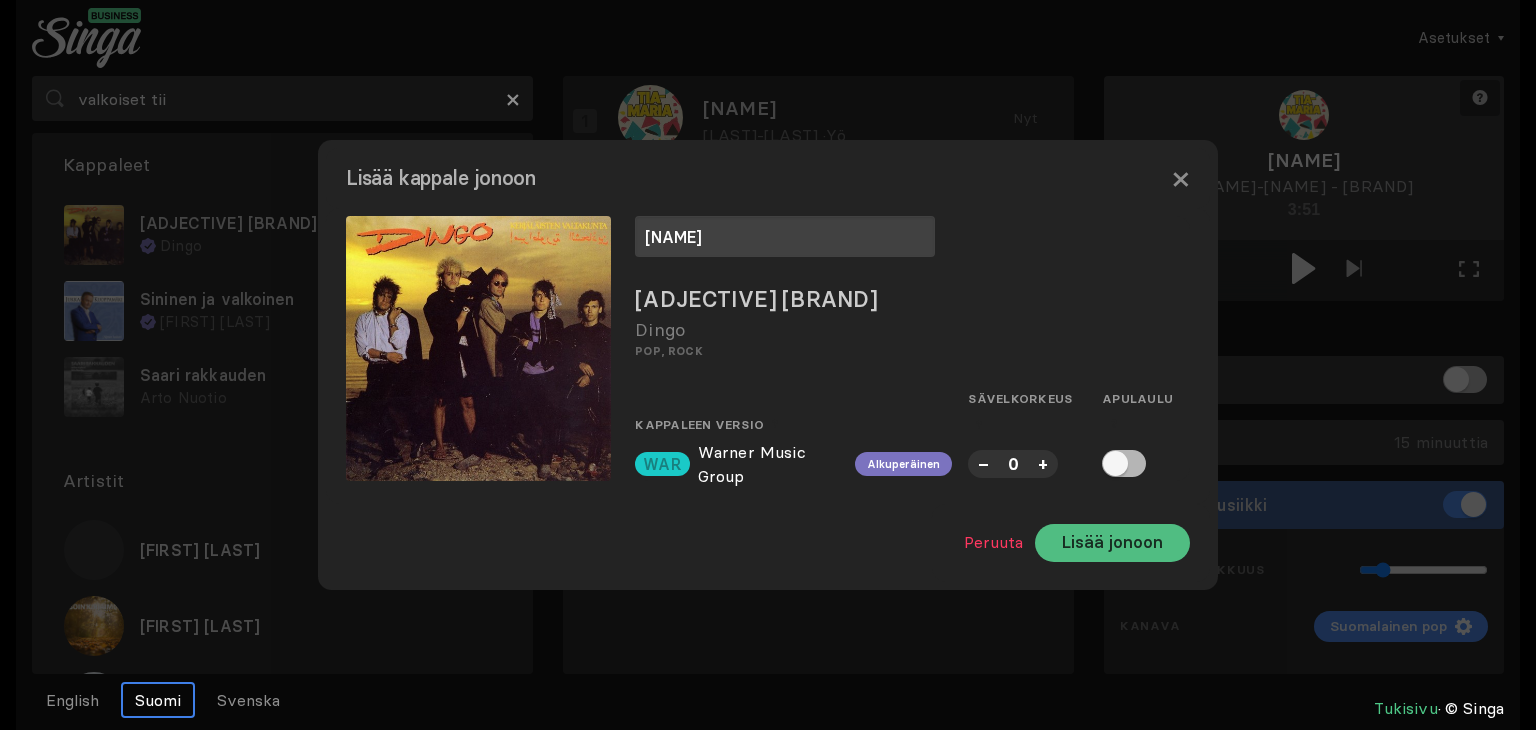 type on "Nannu" 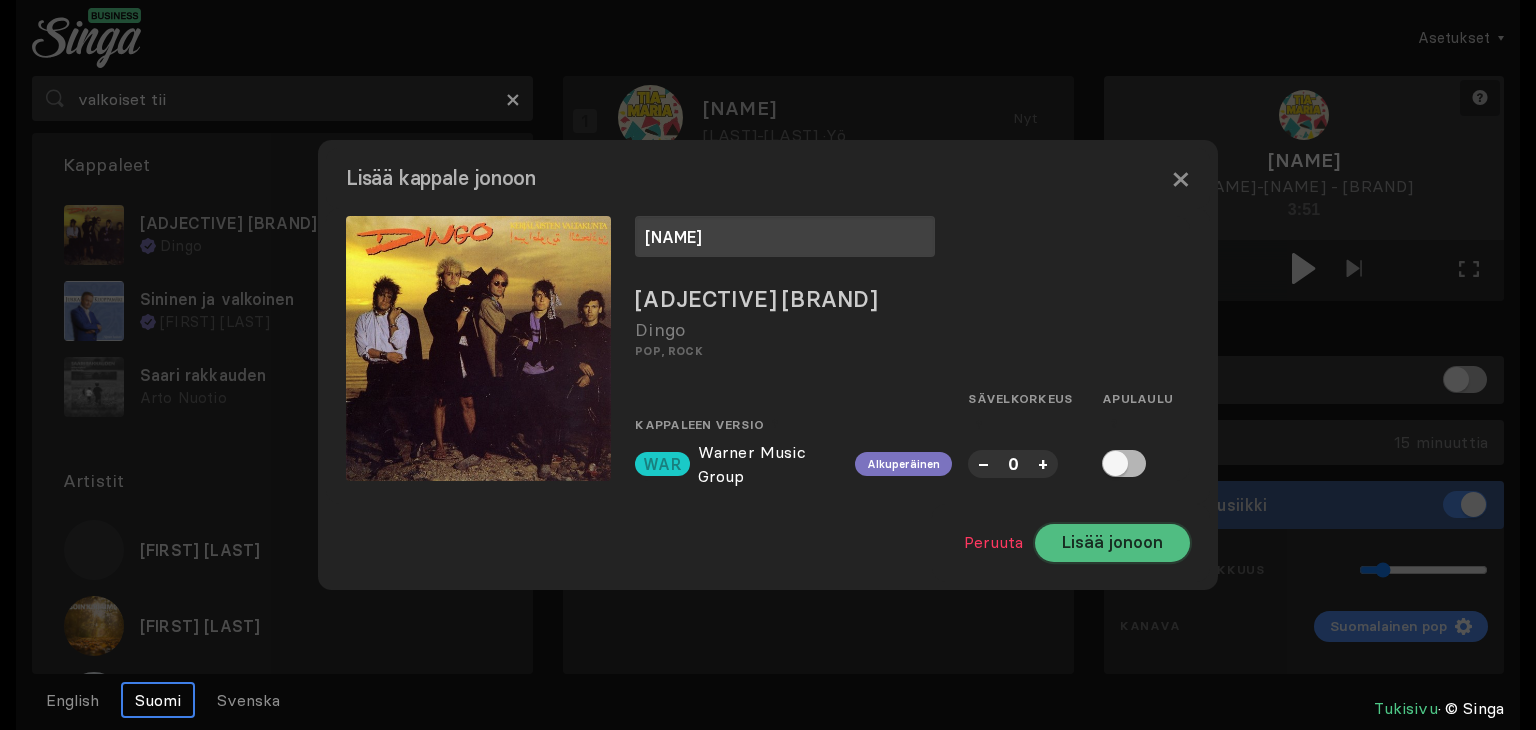 click on "Lisää jonoon" at bounding box center (1112, 543) 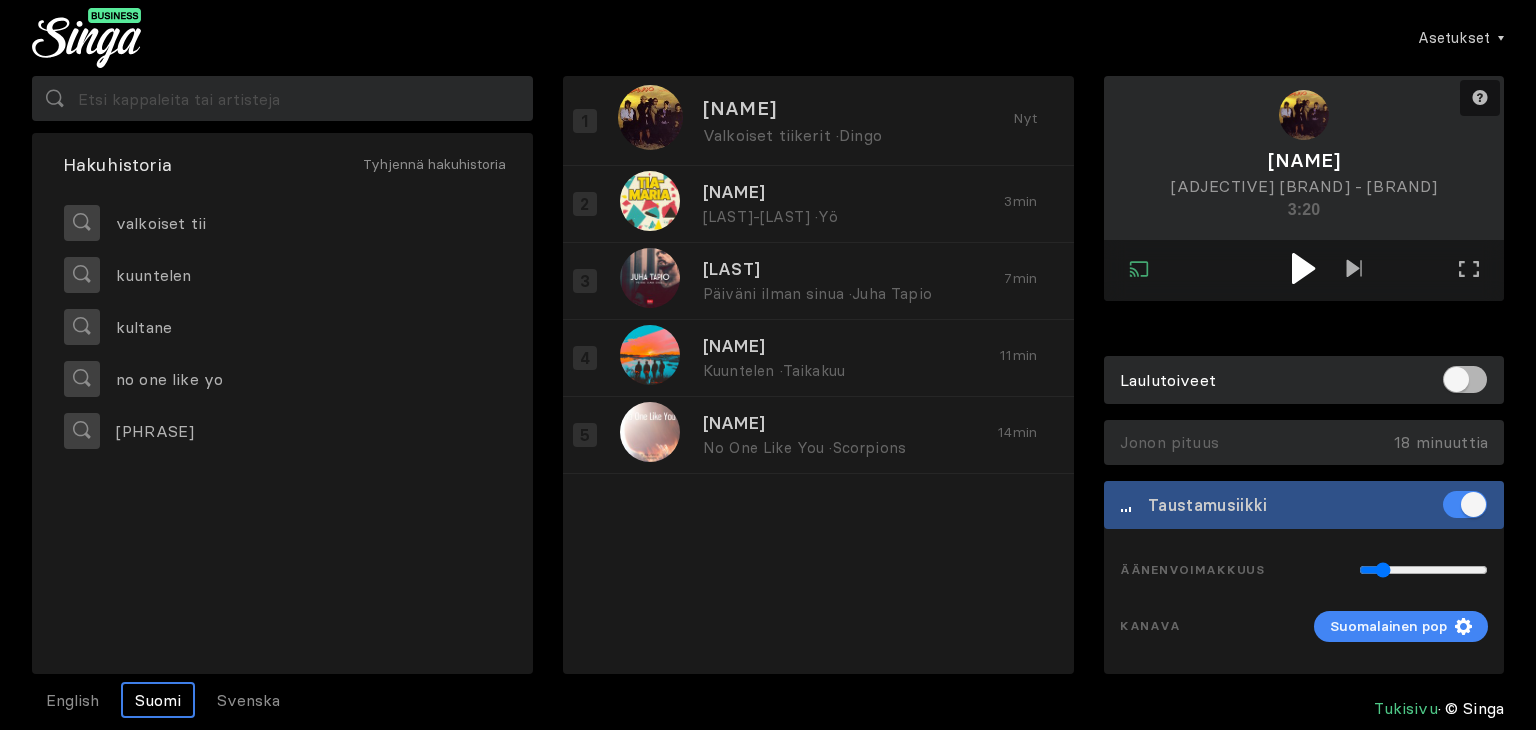 click at bounding box center [1304, 270] 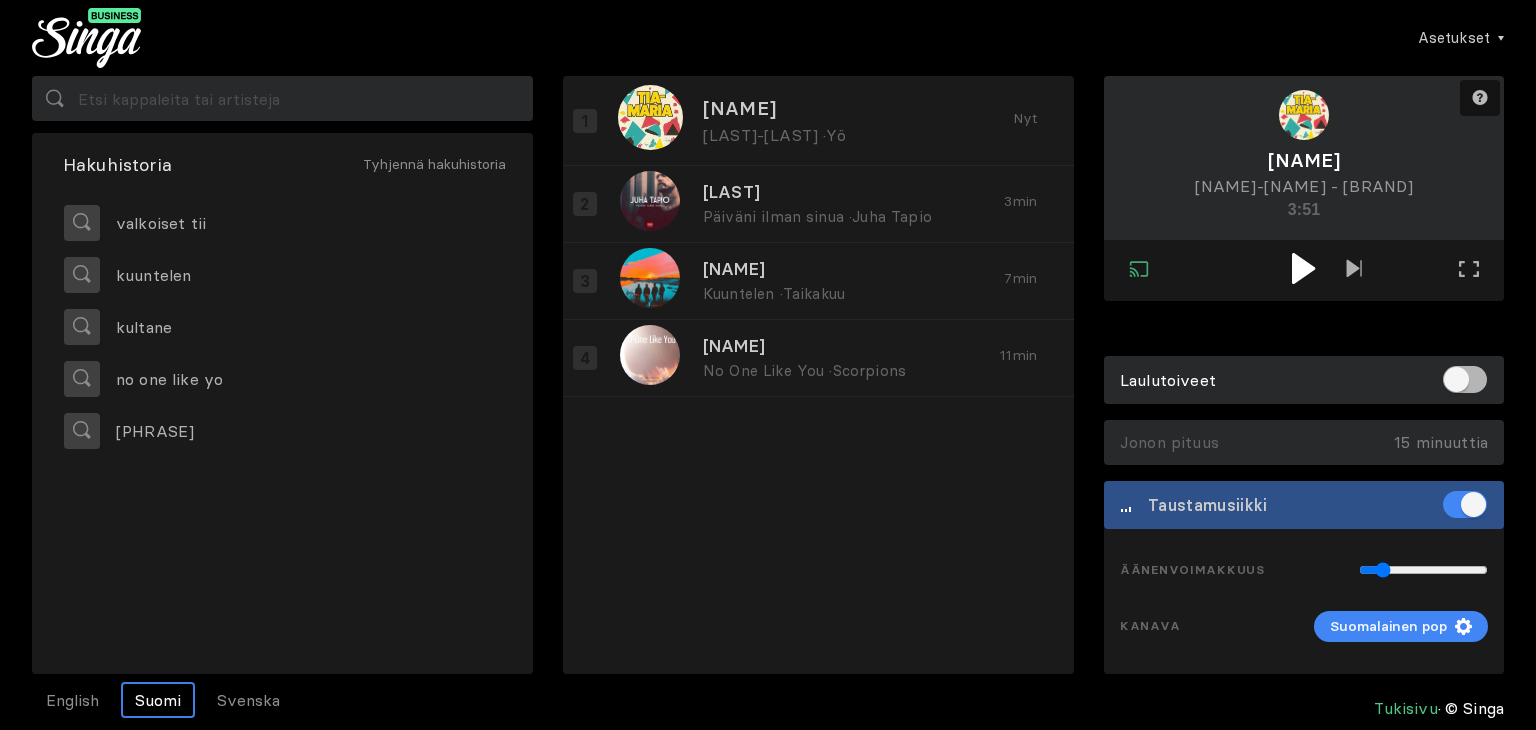 click at bounding box center [1303, 268] 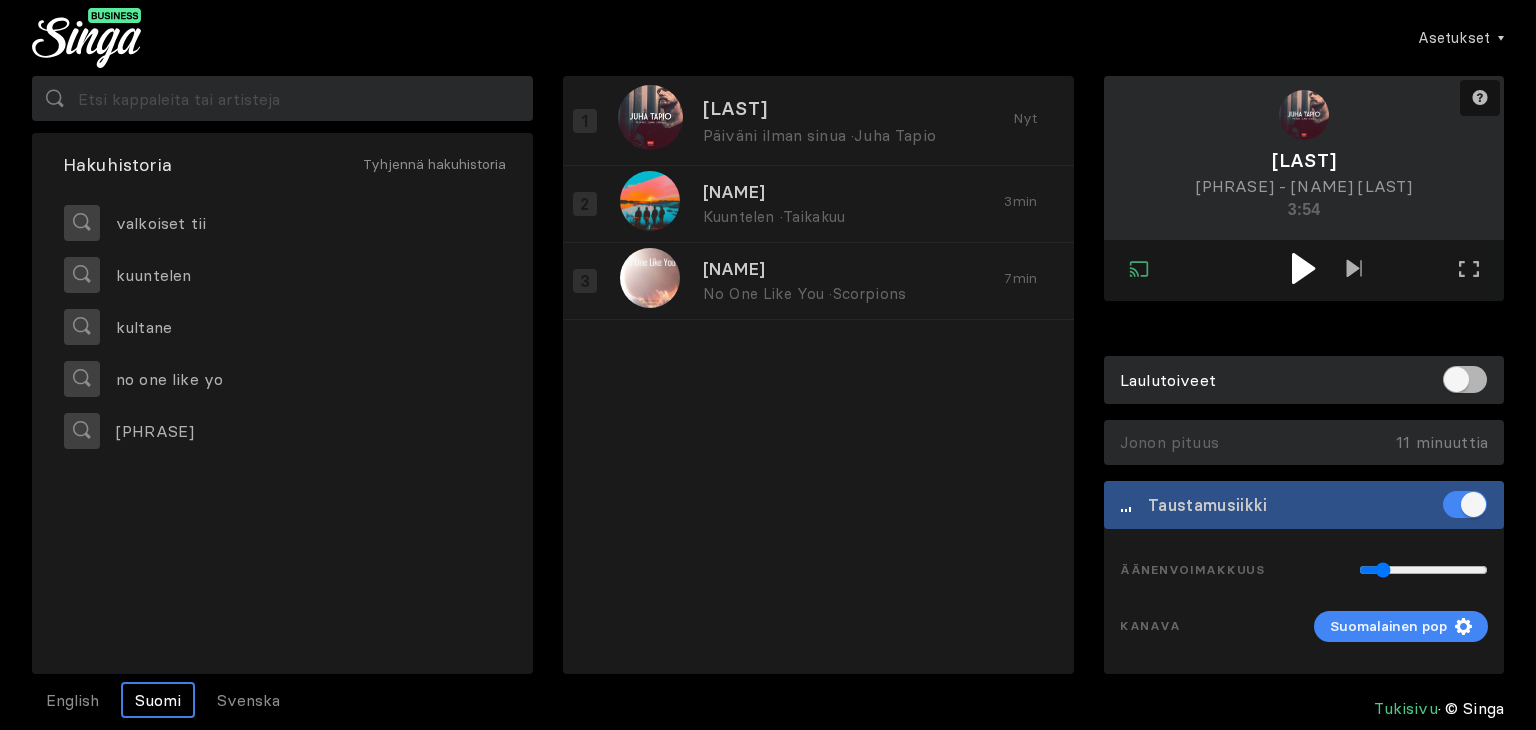 click at bounding box center [1303, 268] 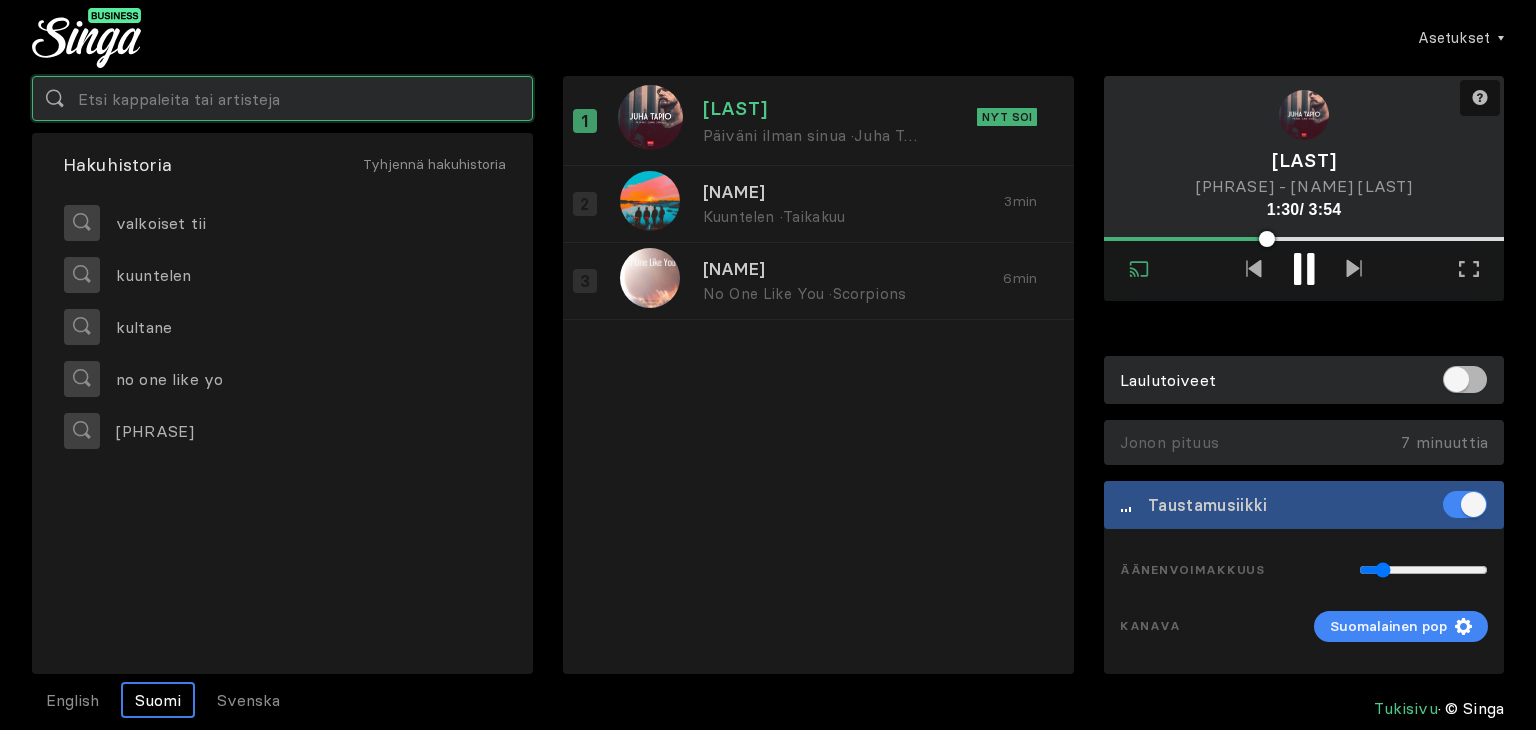 click at bounding box center [282, 98] 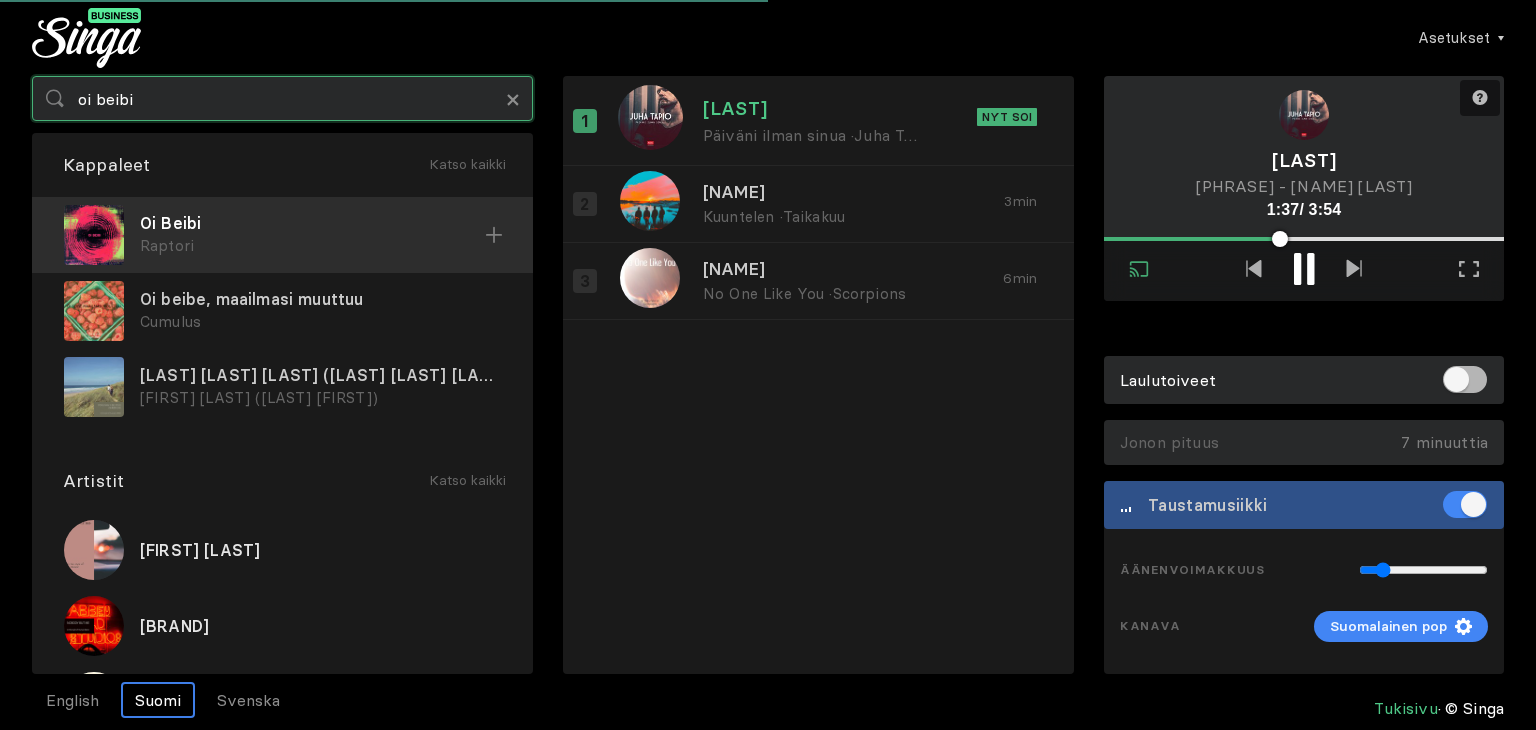 type on "oi beibi" 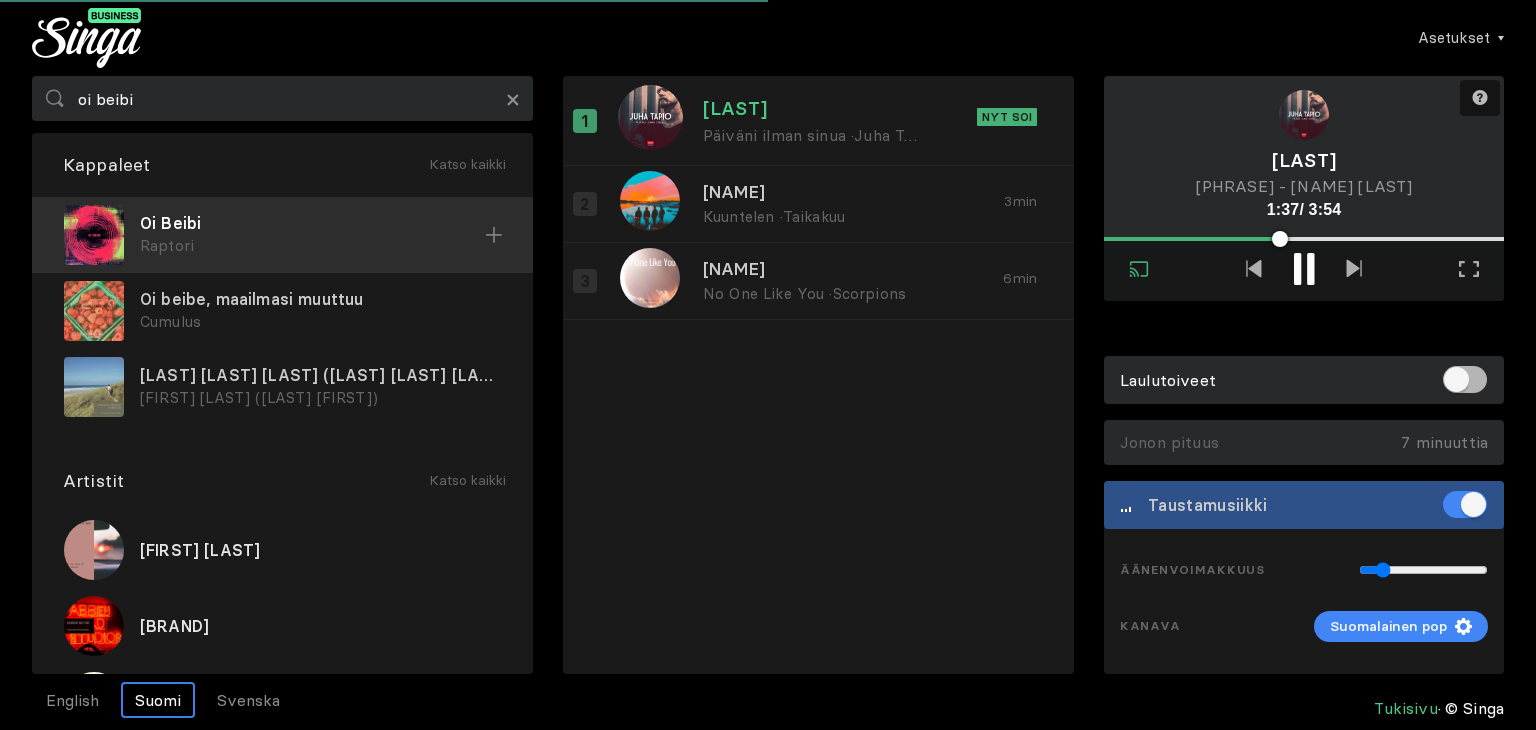 click on "Raptori" at bounding box center [312, 246] 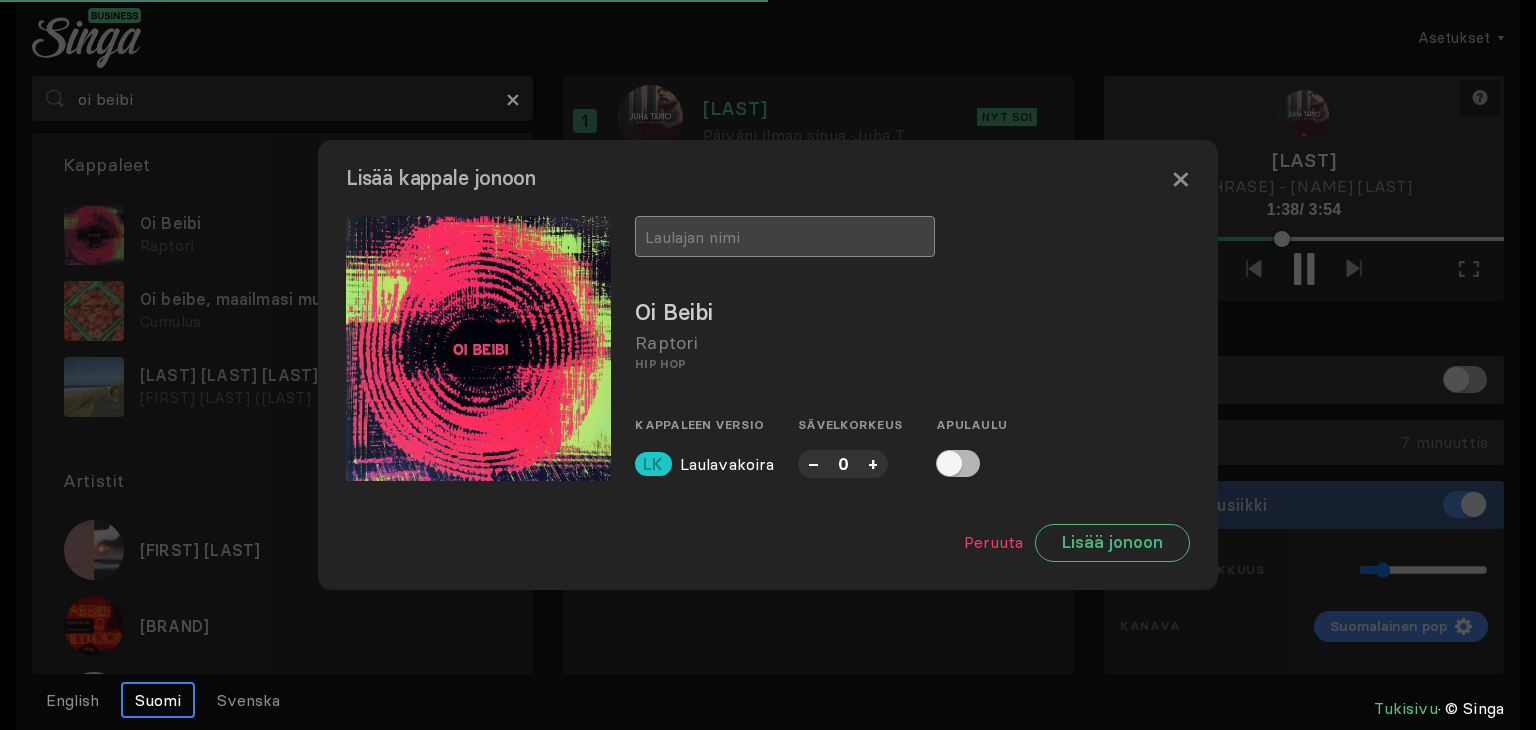 click at bounding box center [785, 236] 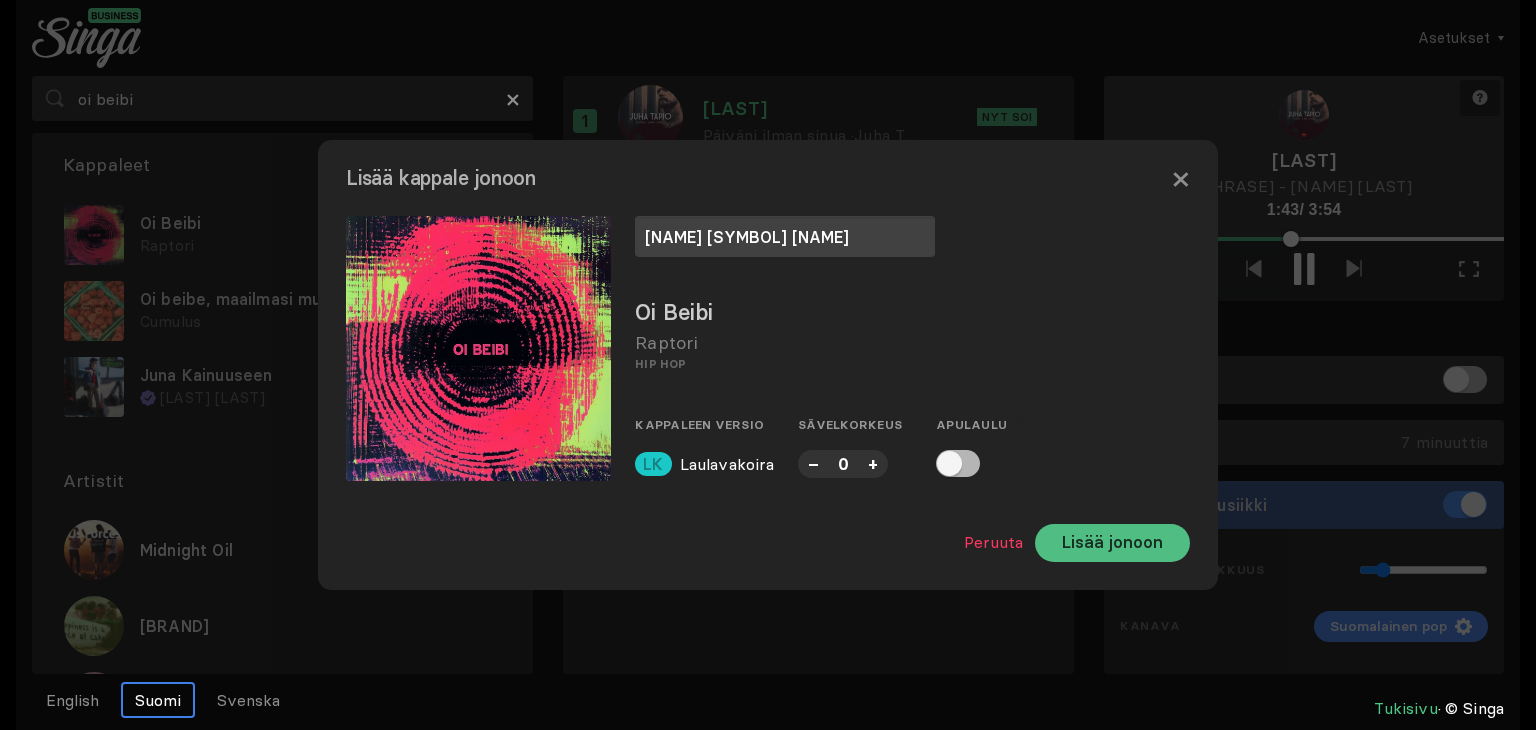 type on "Nannu & Heli" 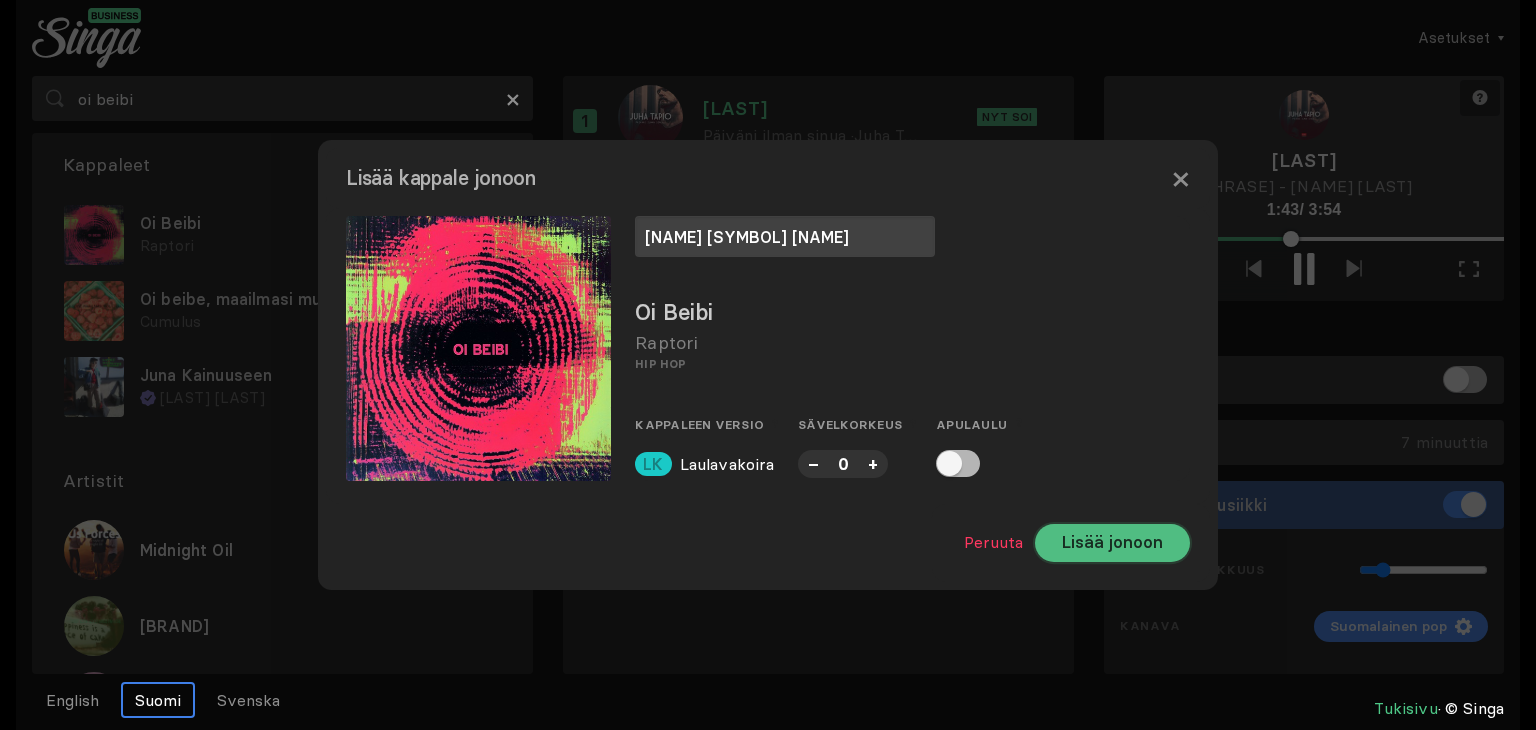 click on "Lisää jonoon" at bounding box center (1112, 543) 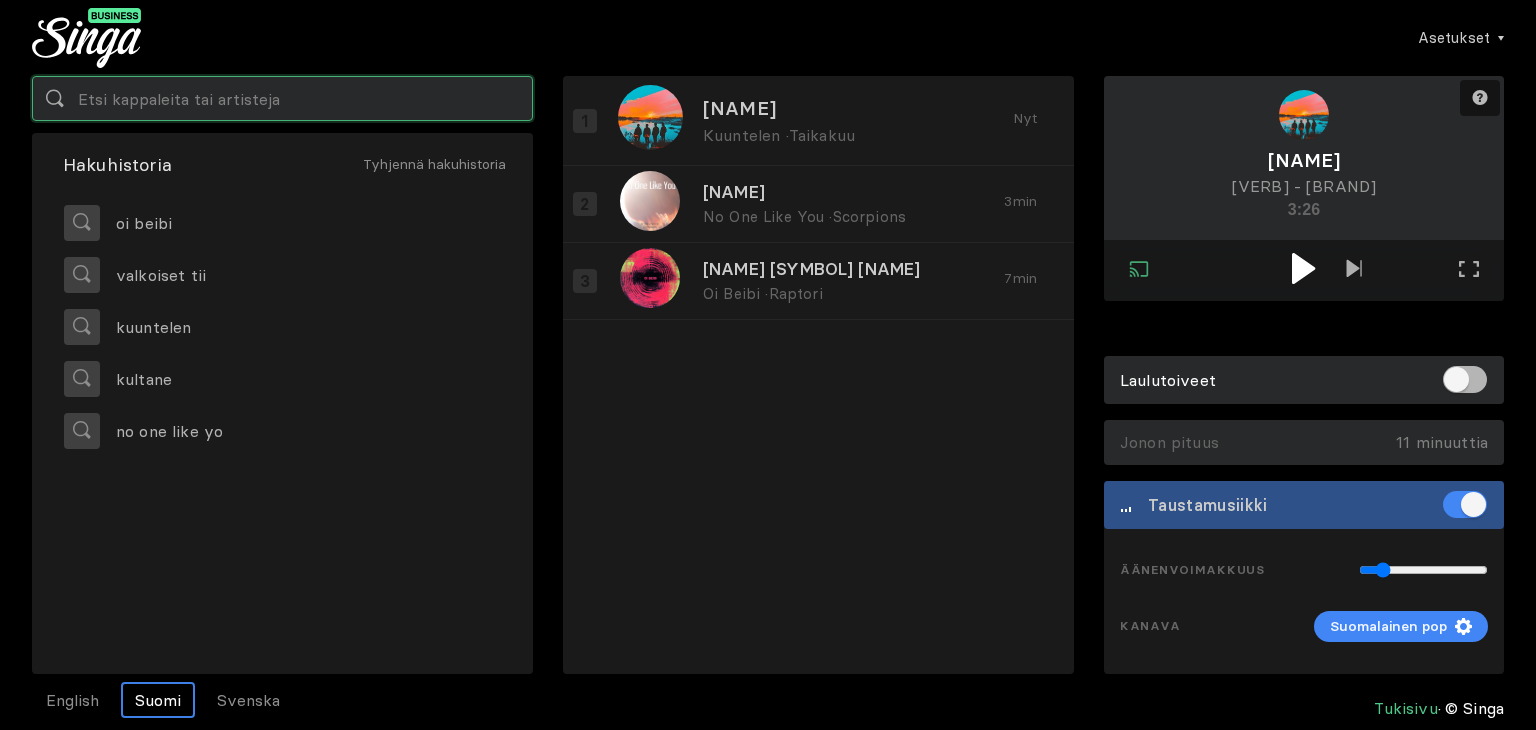 click at bounding box center [282, 98] 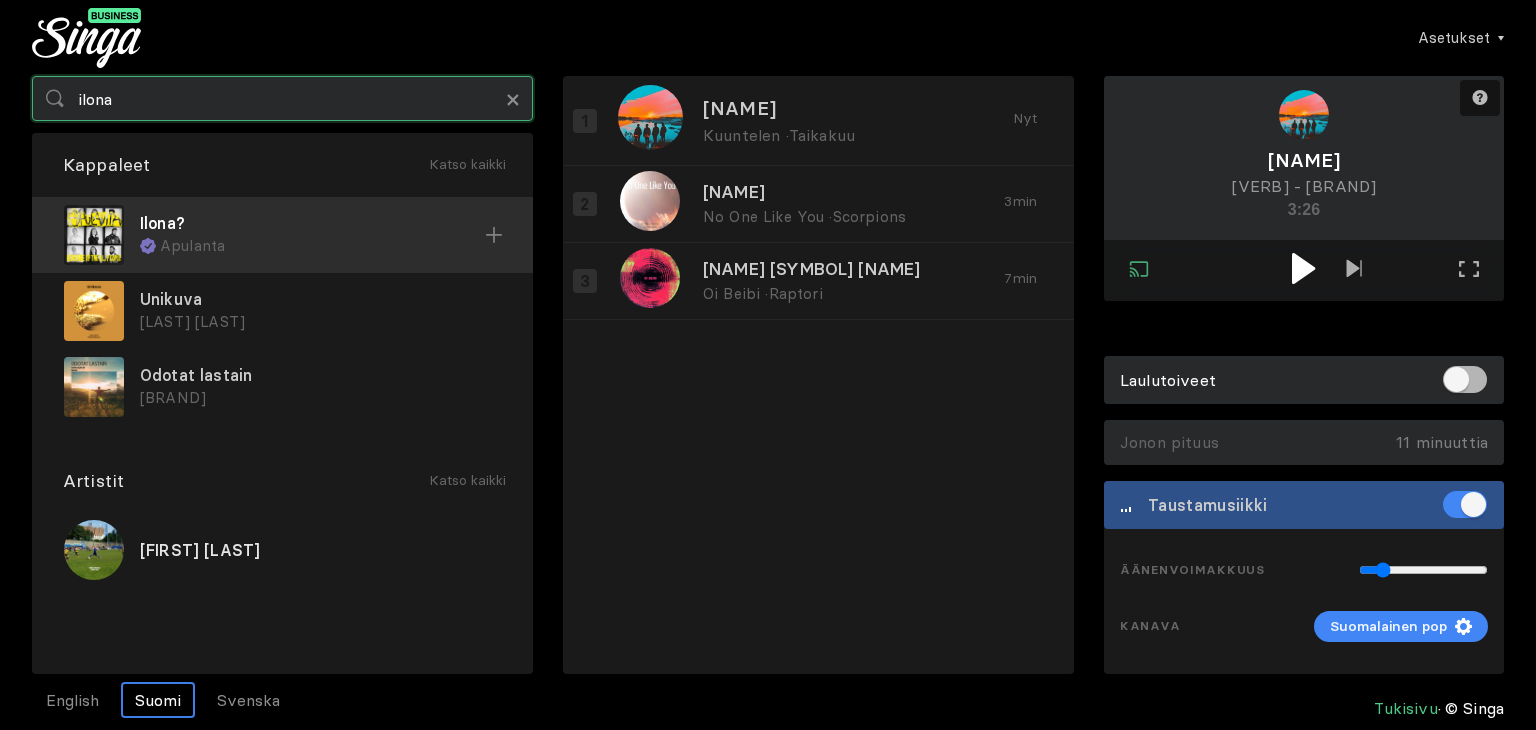 type on "ilona" 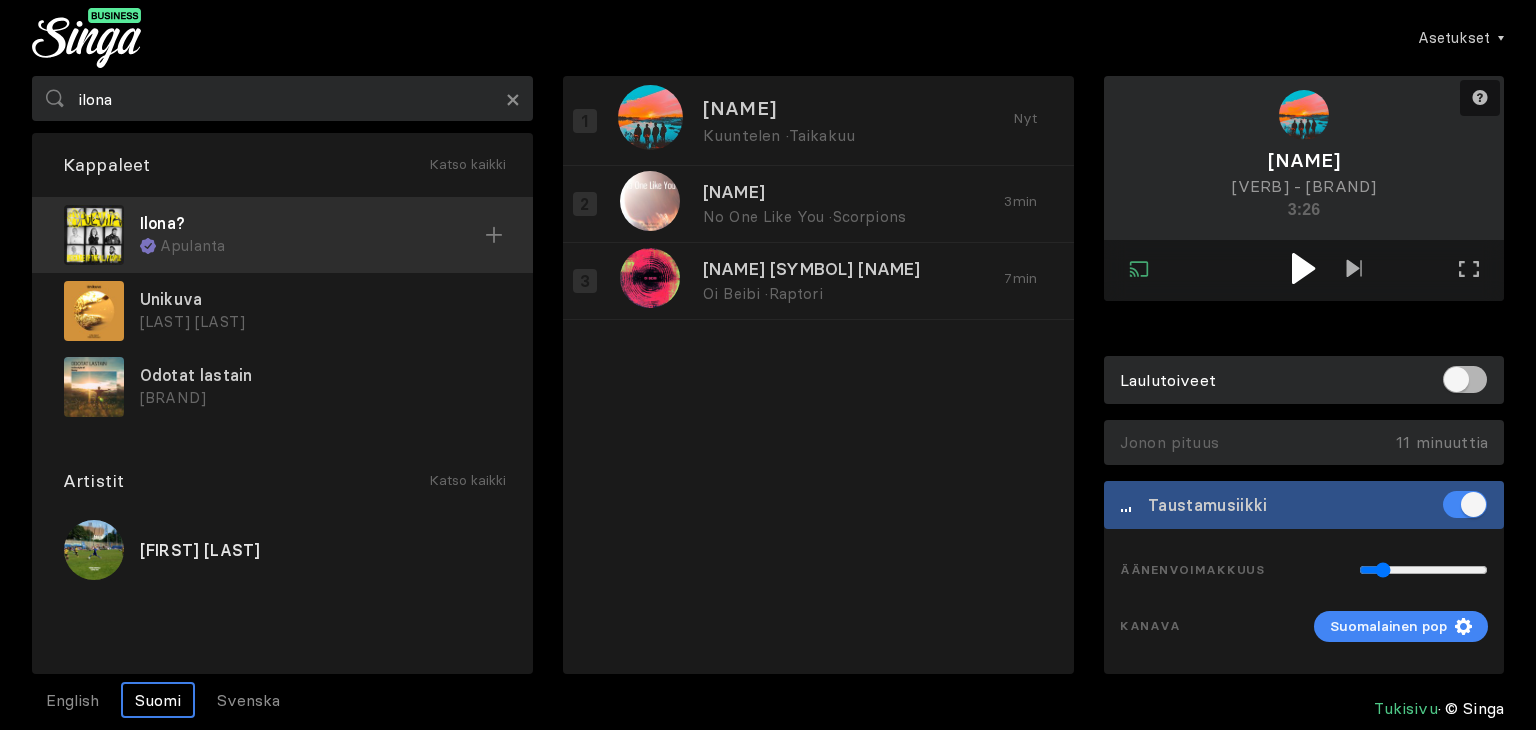 click on "Ilona?" at bounding box center (312, 223) 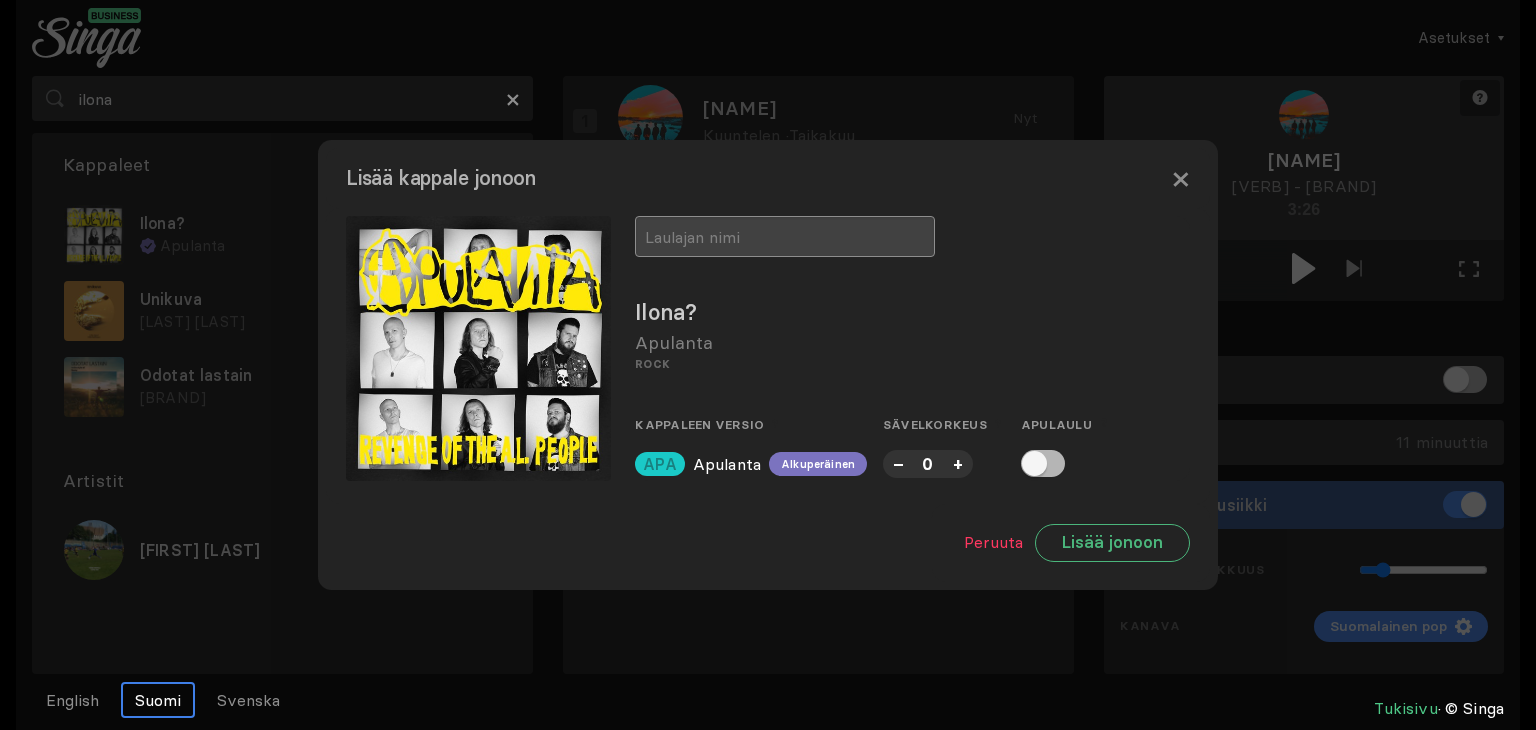 click at bounding box center [785, 236] 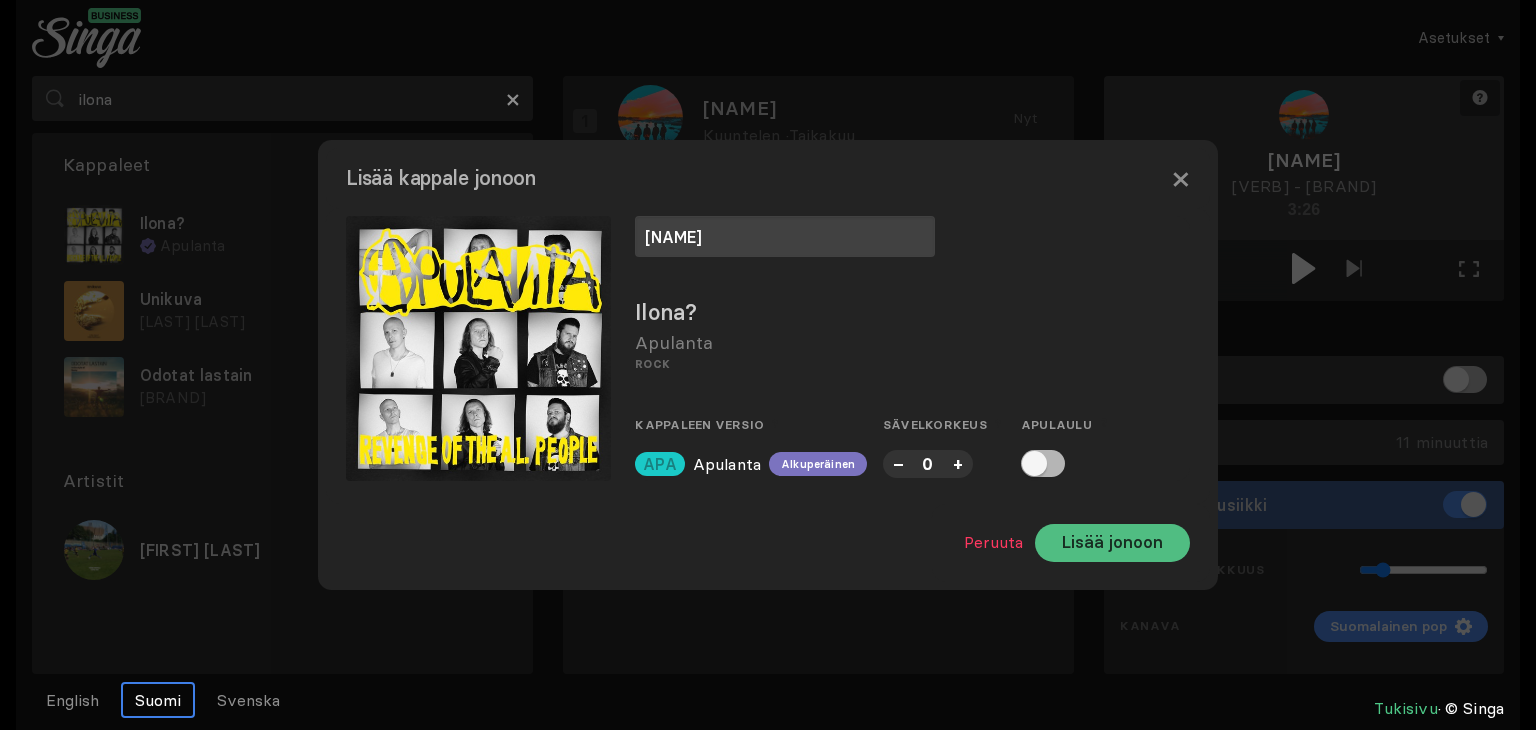 type on "Nannu" 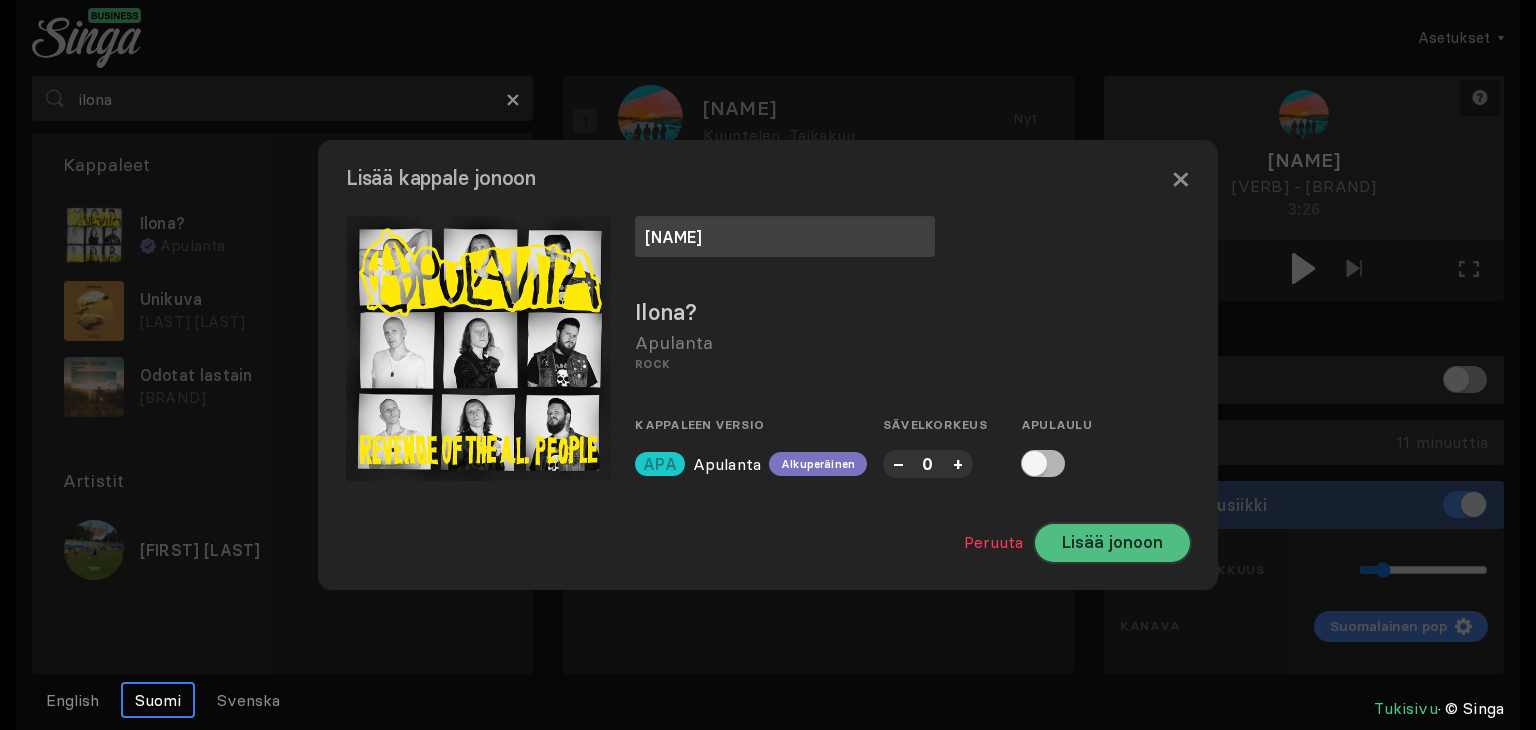 click on "Lisää jonoon" at bounding box center (1112, 543) 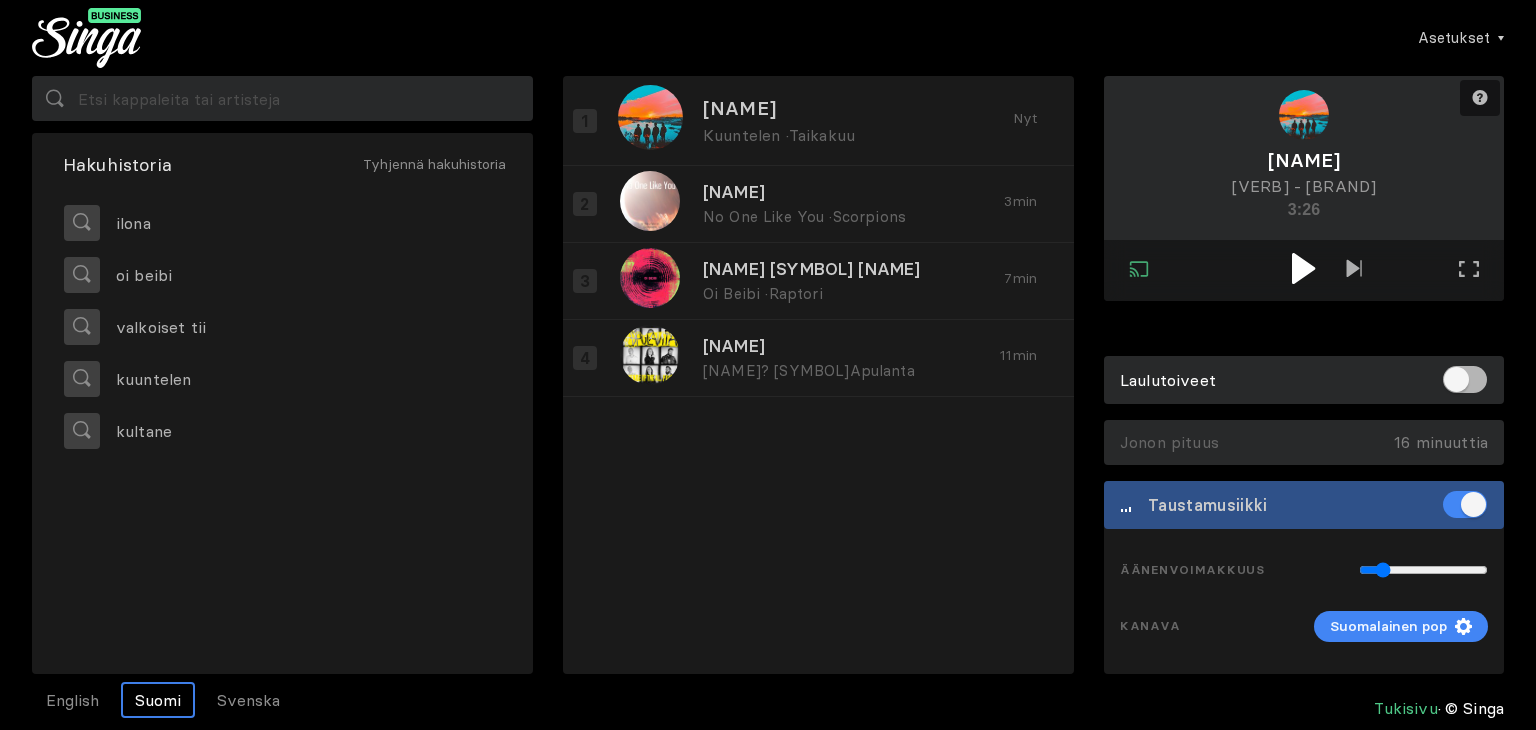 click at bounding box center (1304, 268) 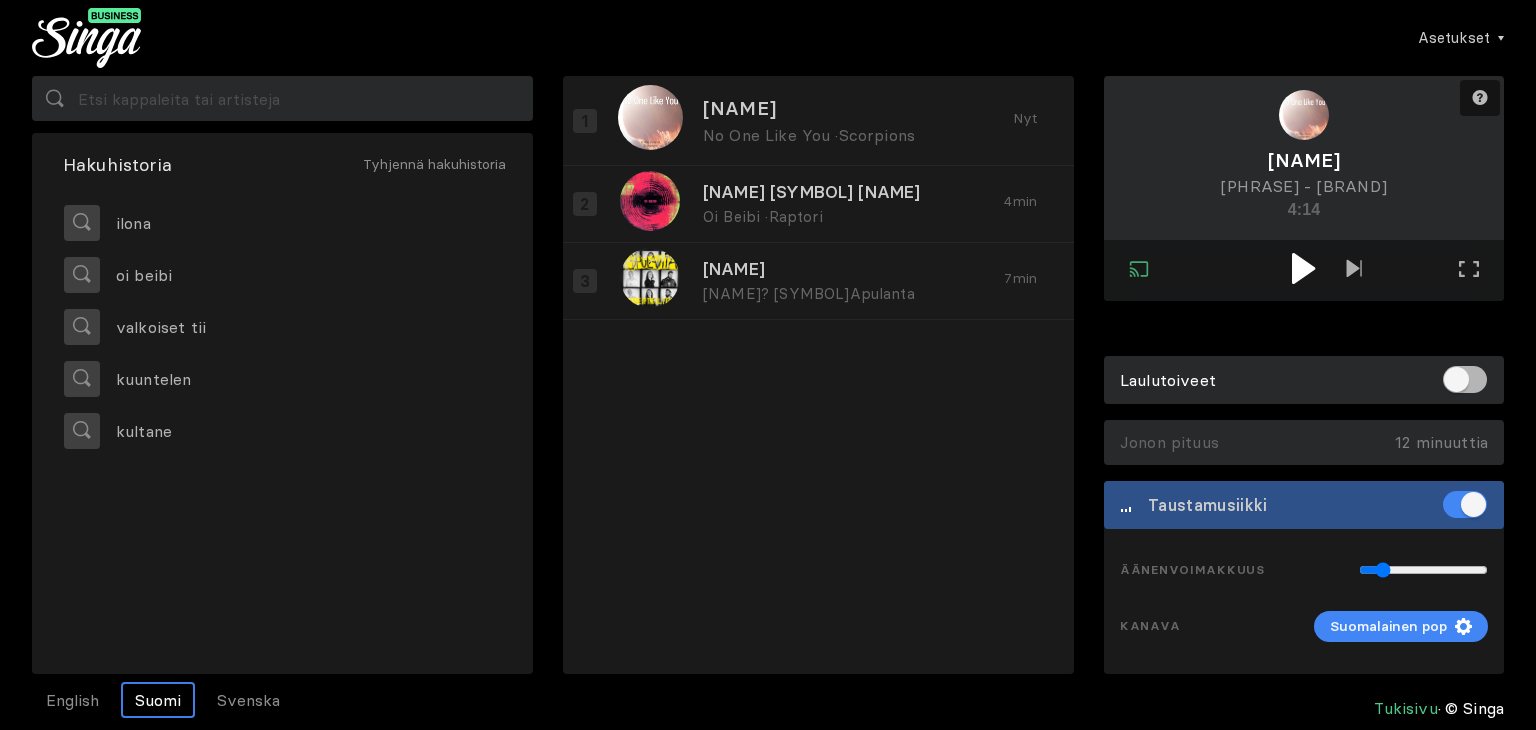 click at bounding box center (1303, 268) 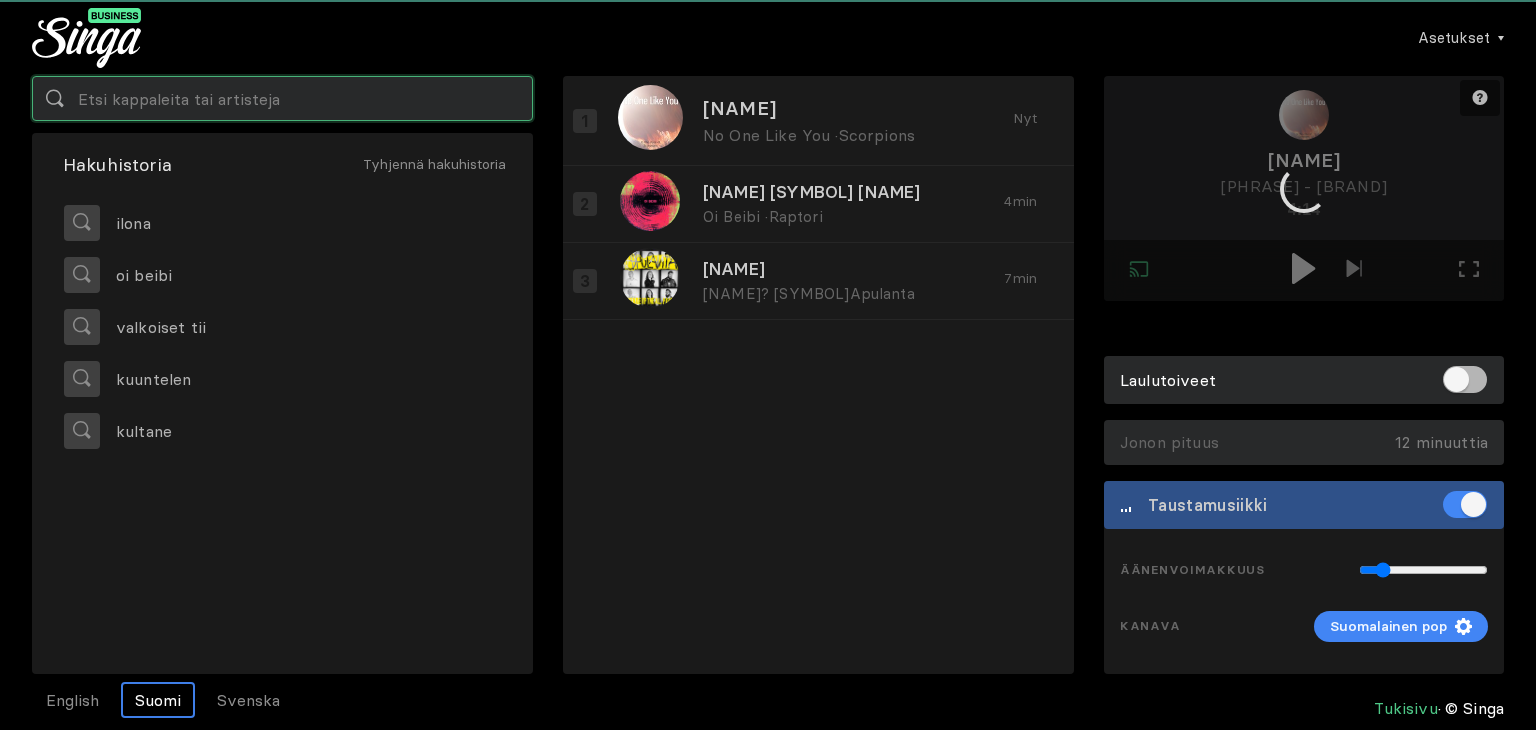 click at bounding box center [282, 98] 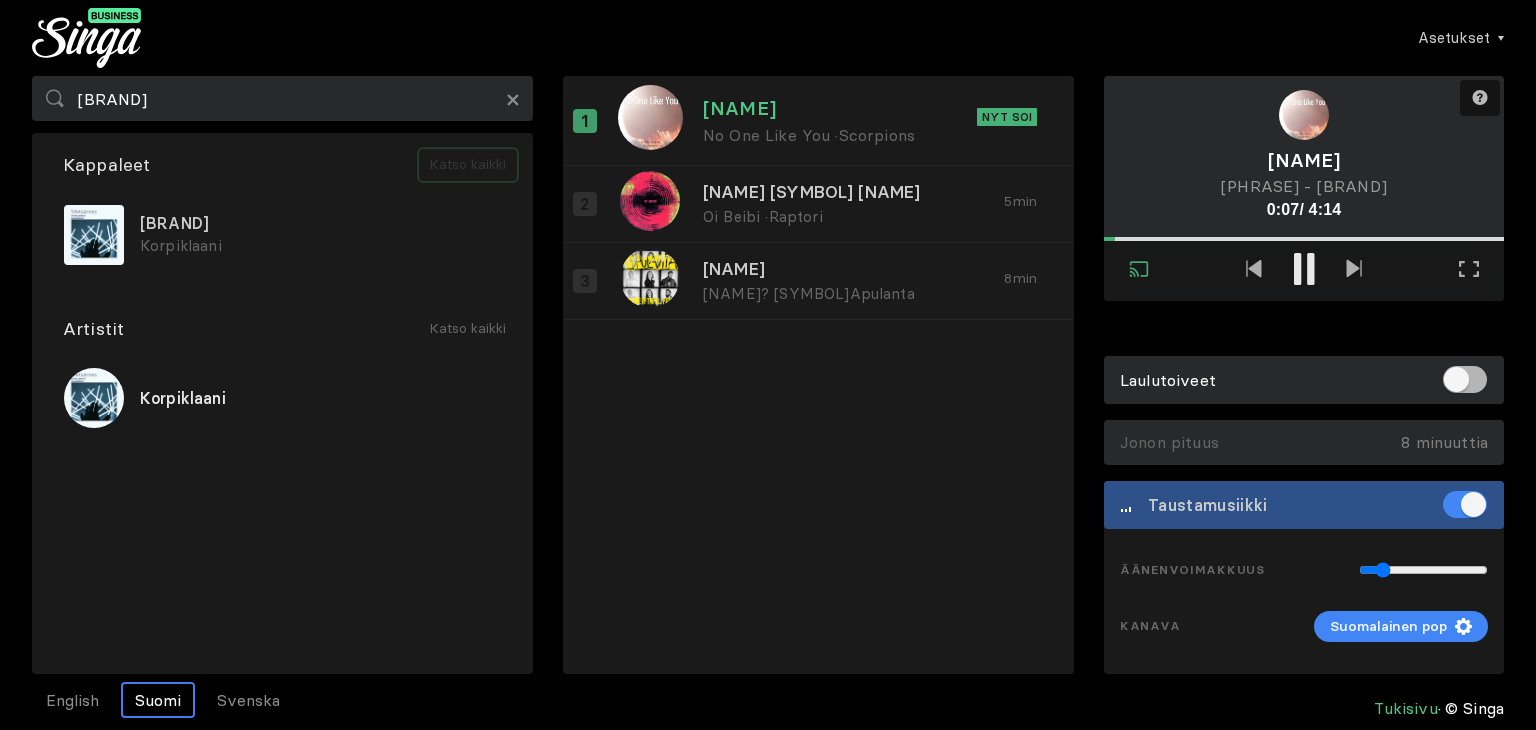 click on "Katso kaikki" at bounding box center (468, 165) 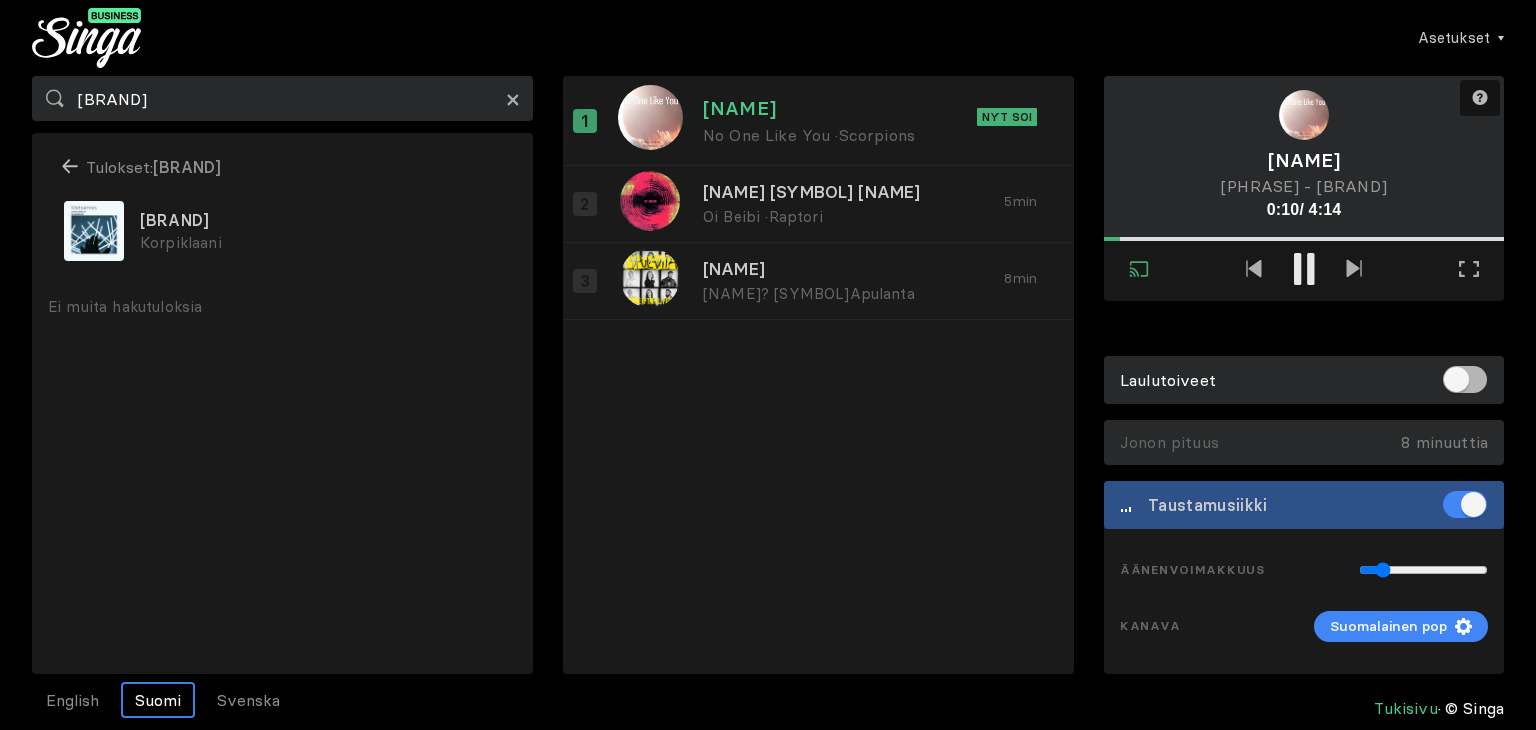 click on "×" at bounding box center (513, 99) 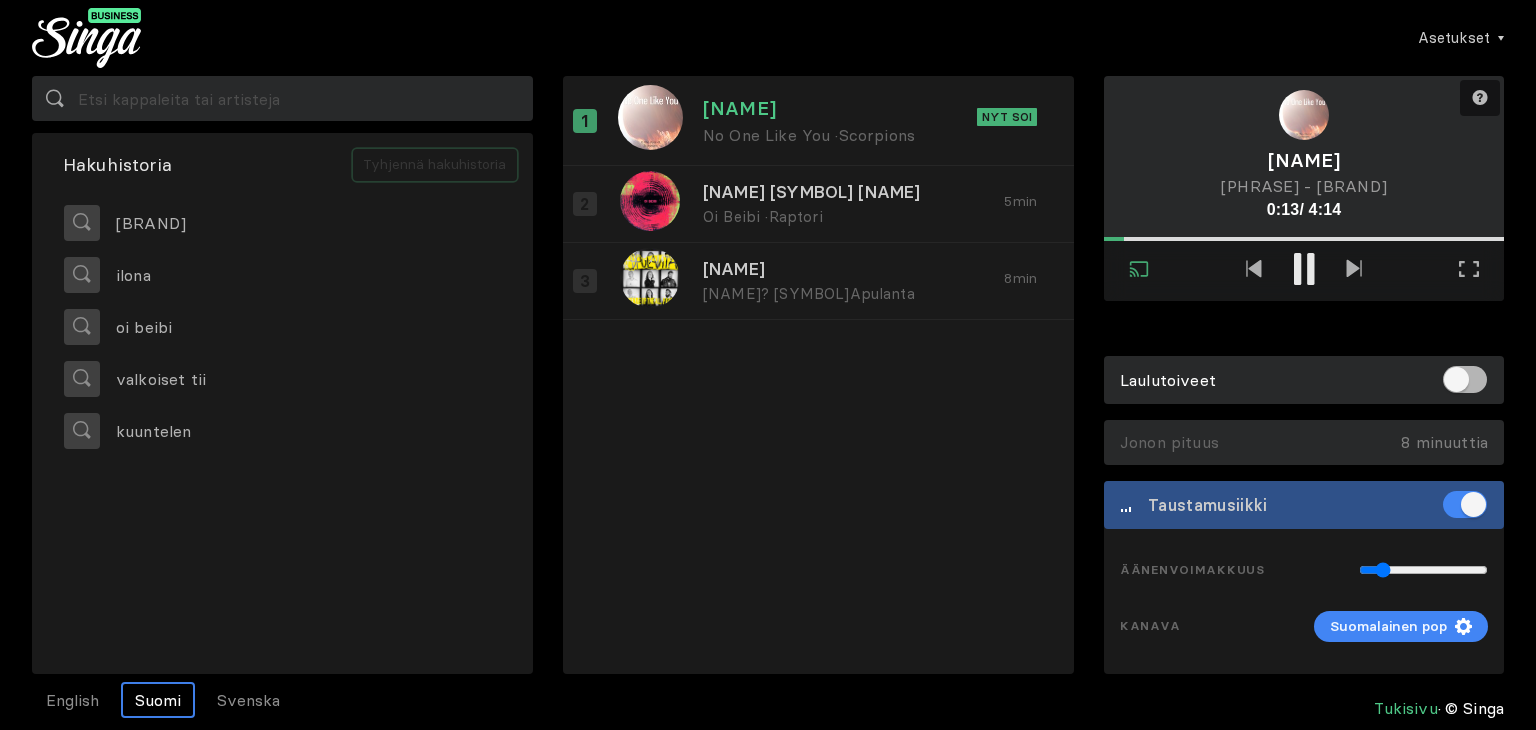 click on "Tyhjennä hakuhistoria" at bounding box center (435, 165) 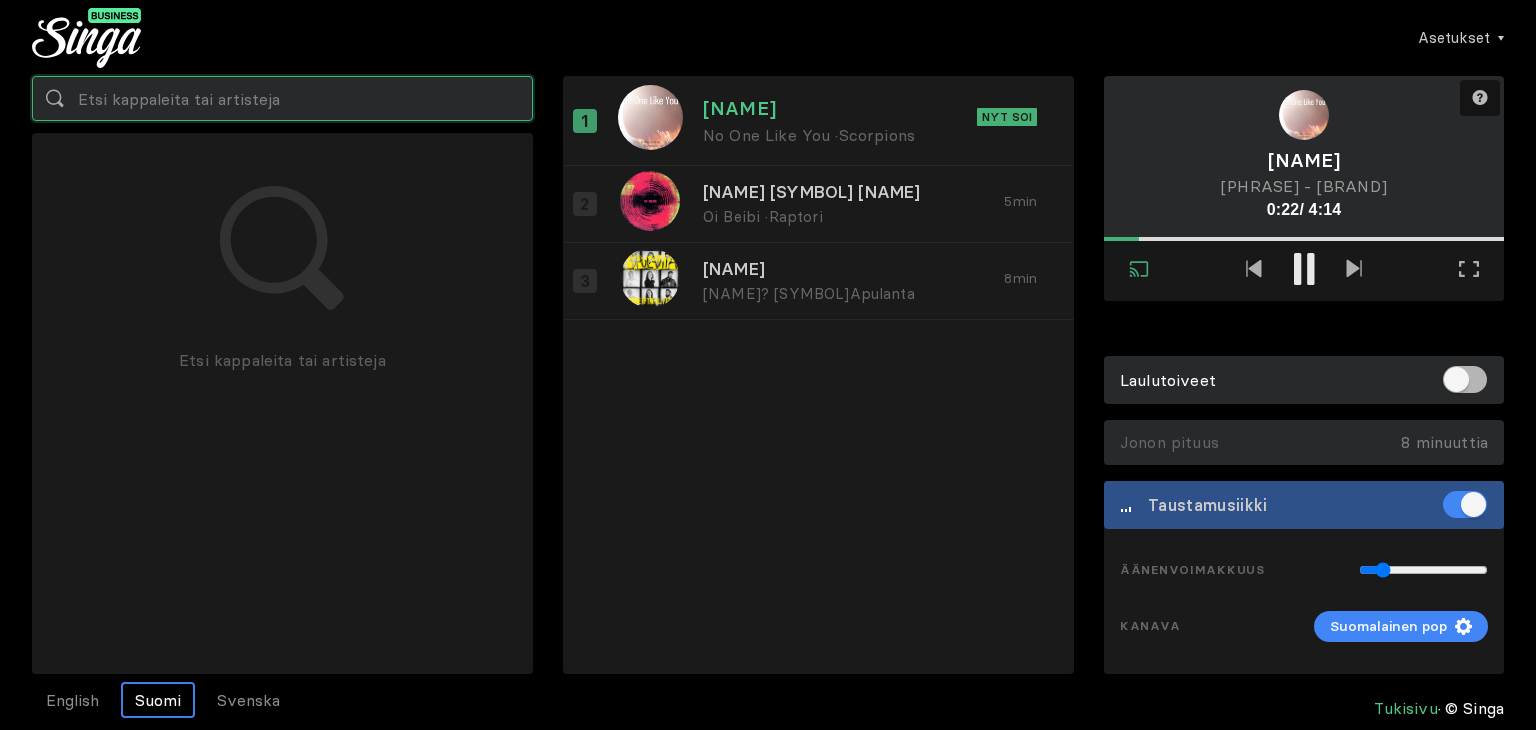 click at bounding box center (282, 98) 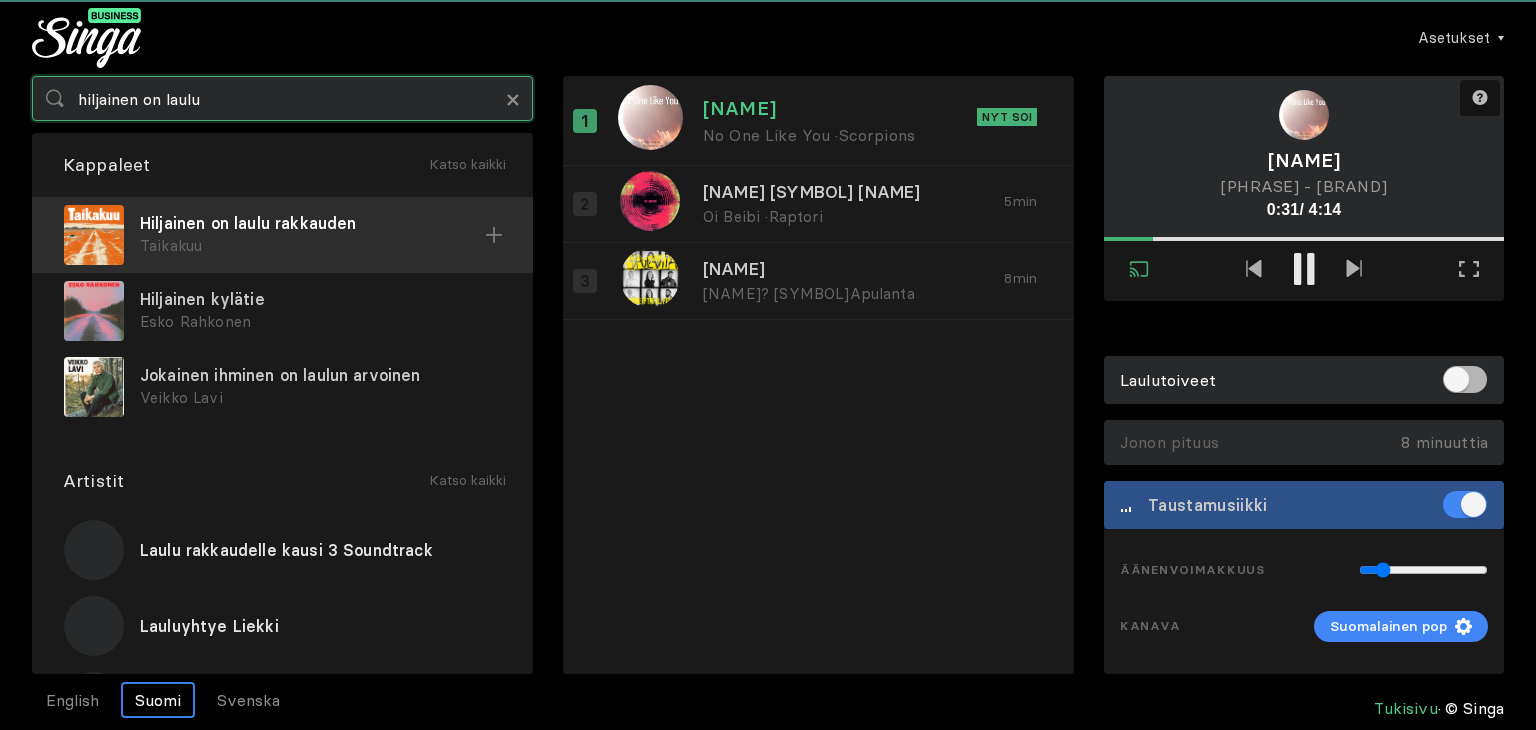 type on "hiljainen on laulu" 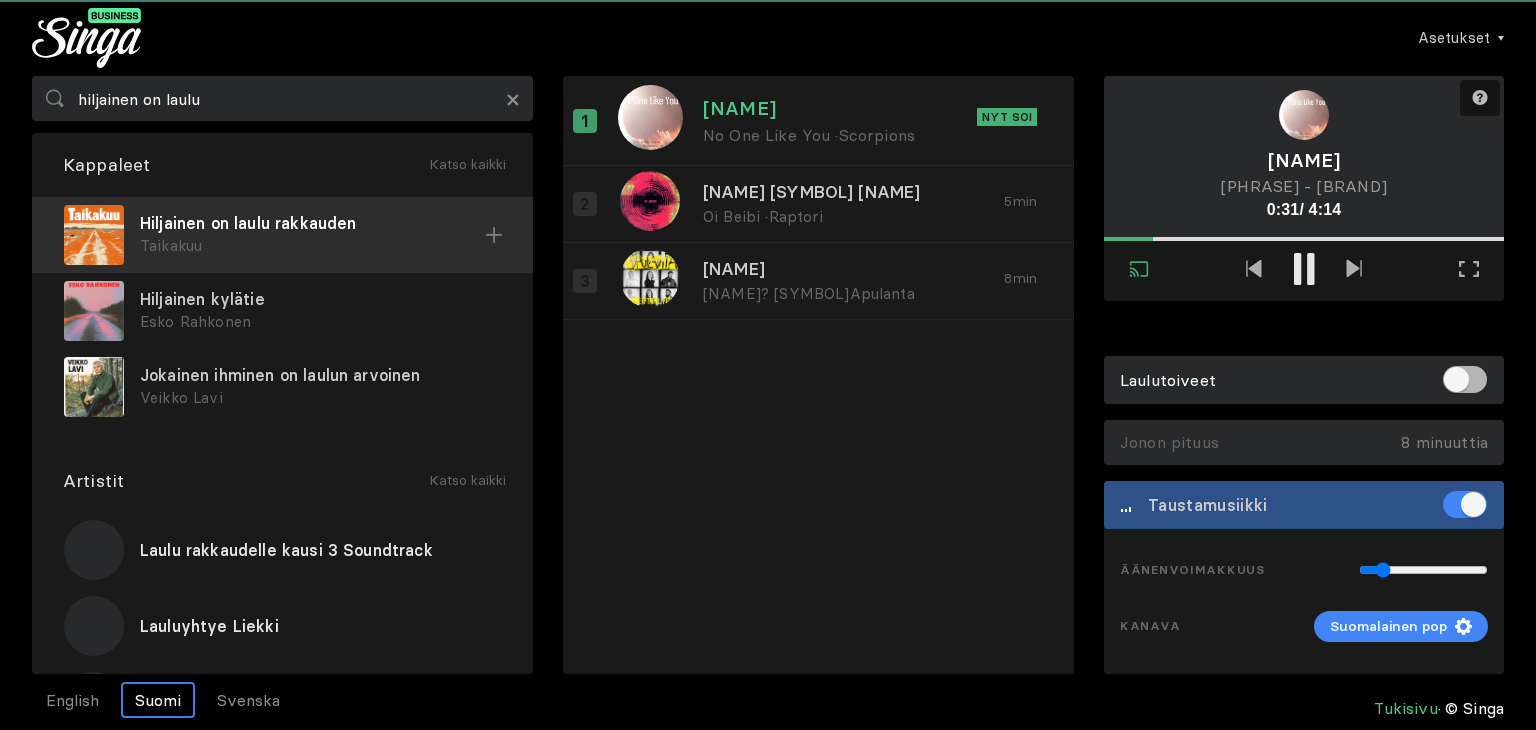 click on "Hiljainen on laulu rakkauden" at bounding box center [312, 223] 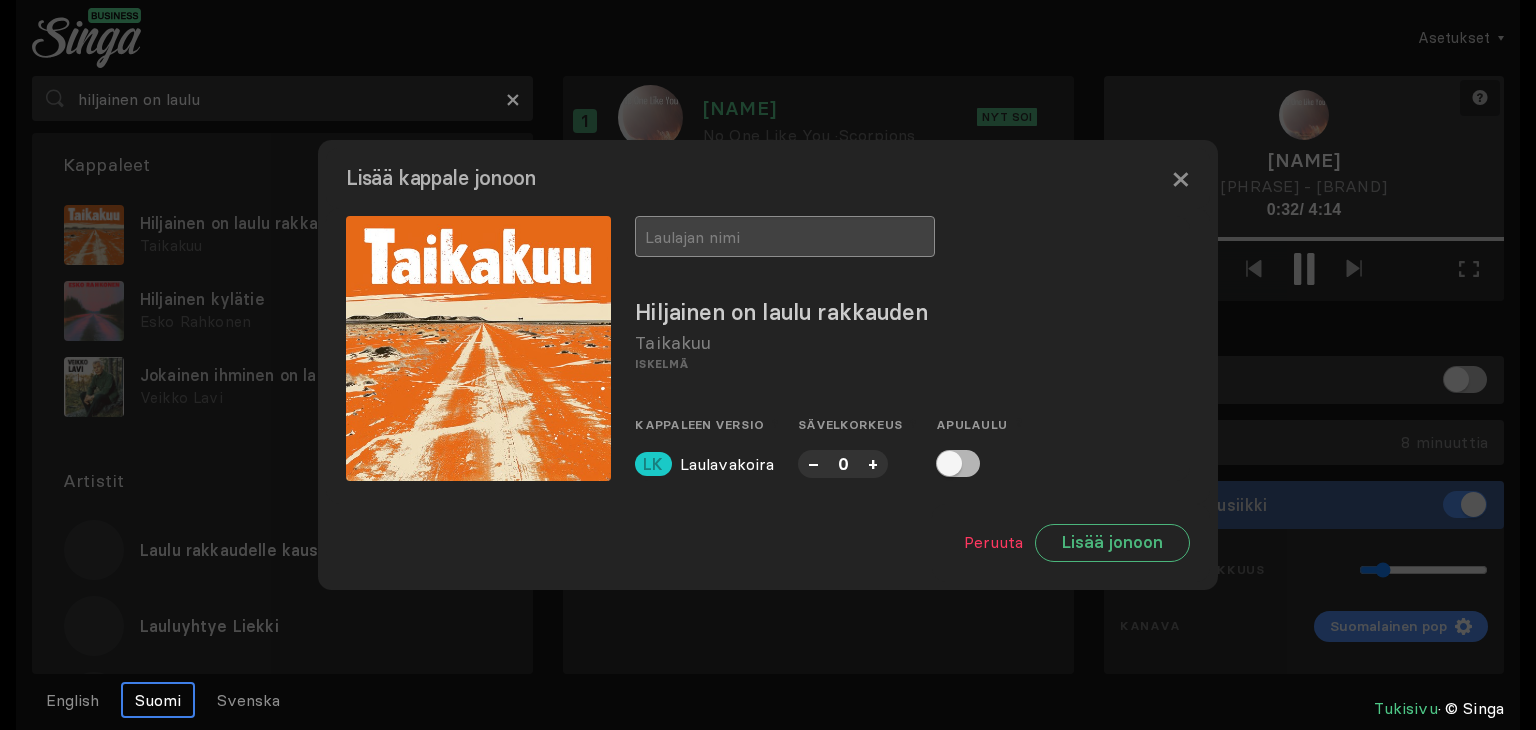 click at bounding box center [785, 236] 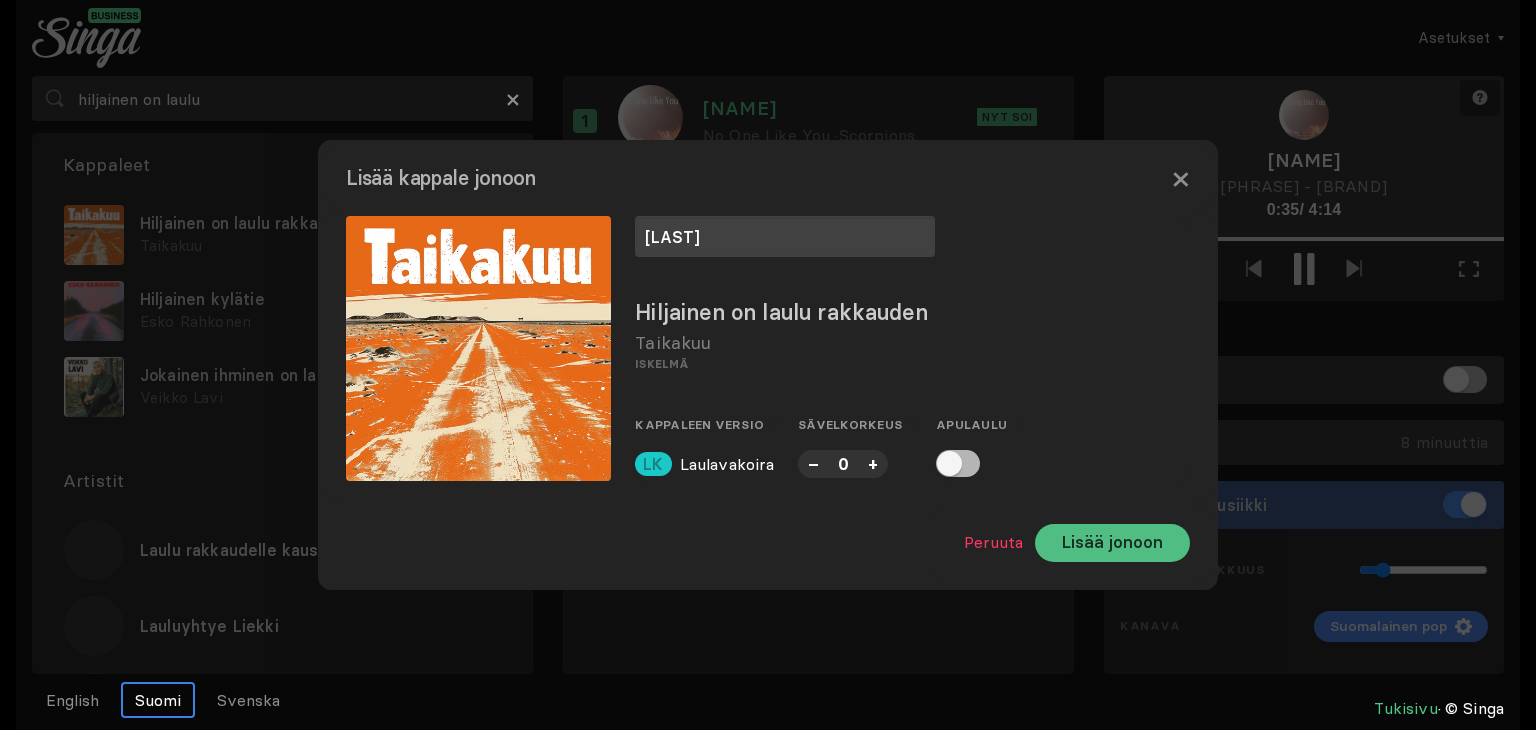 type on "Päivi" 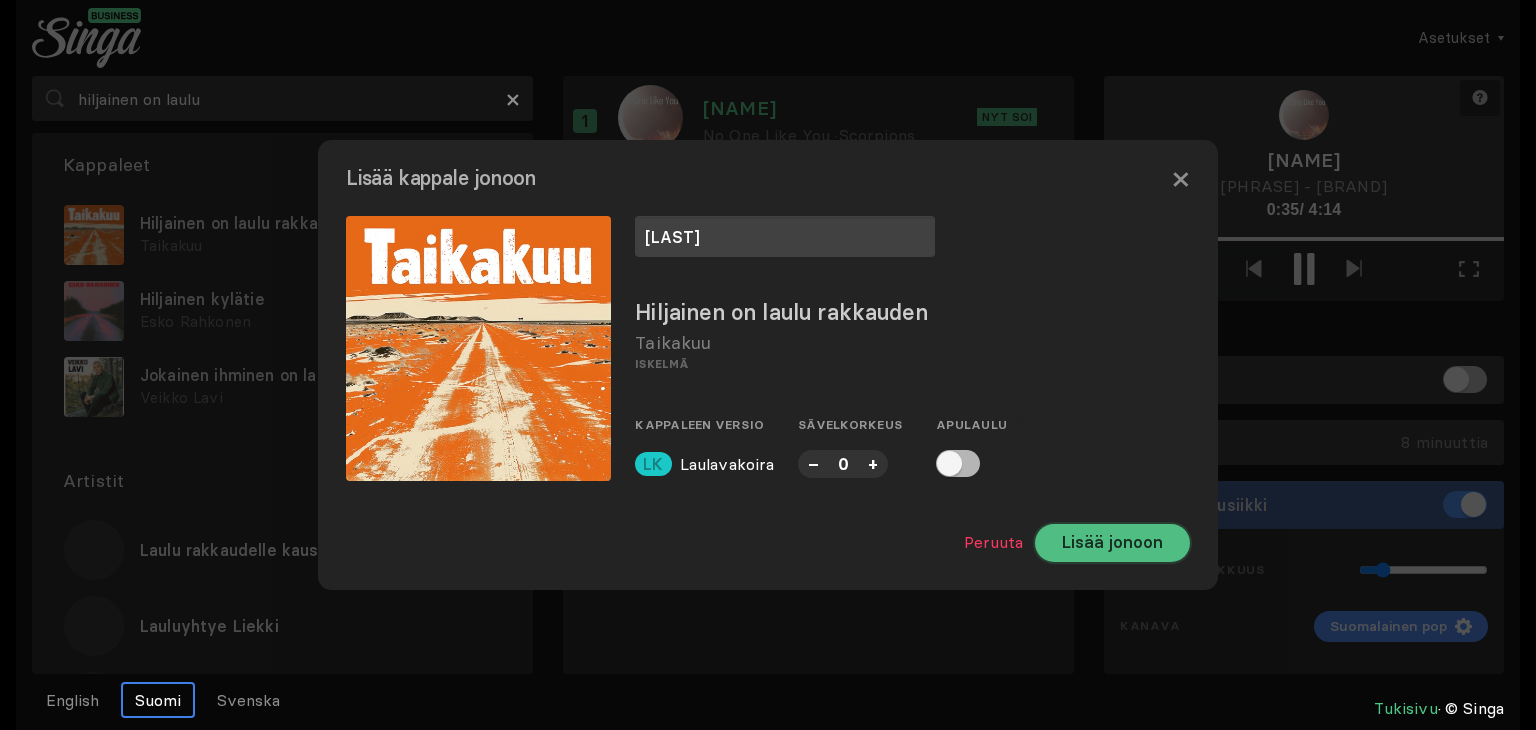 click on "Lisää jonoon" at bounding box center (1112, 543) 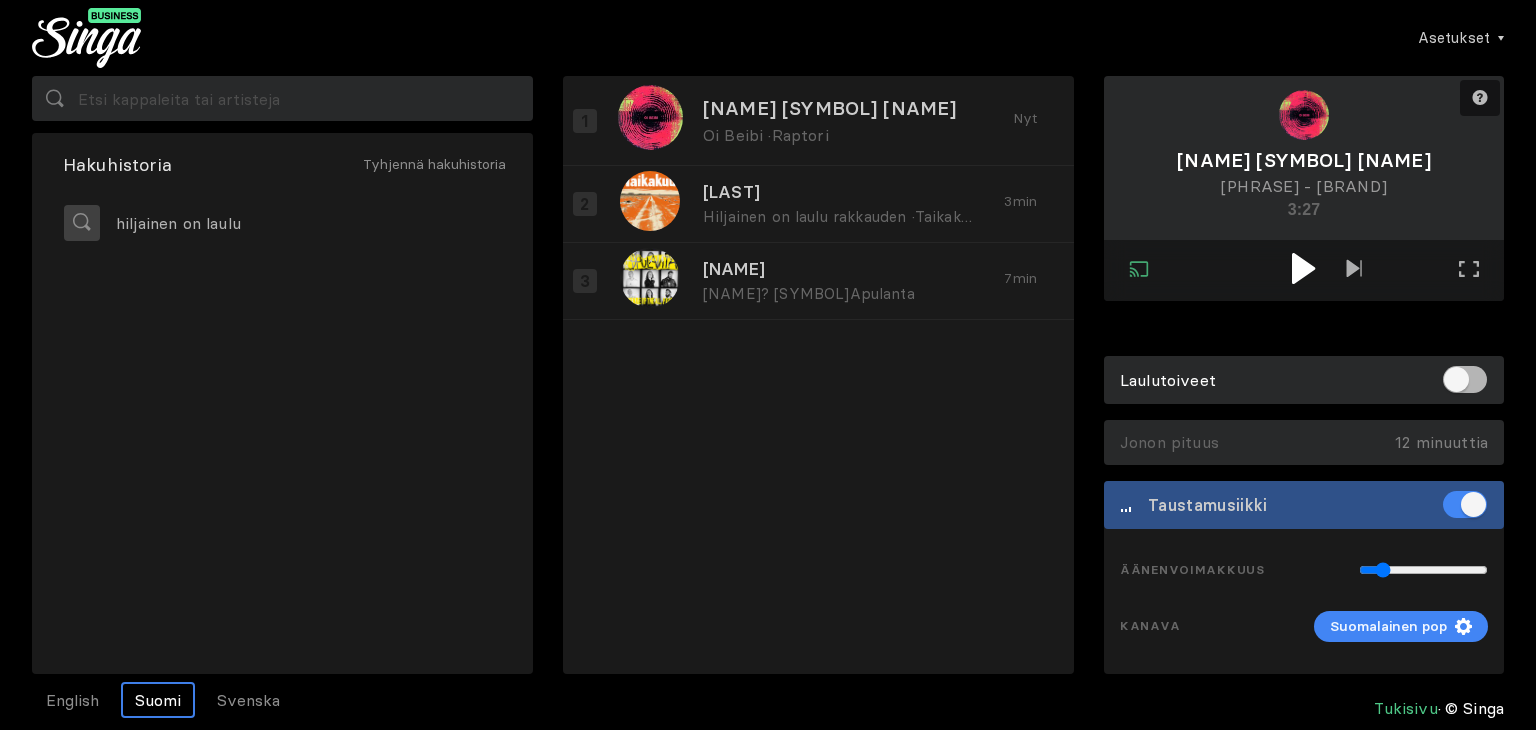 click at bounding box center [1303, 268] 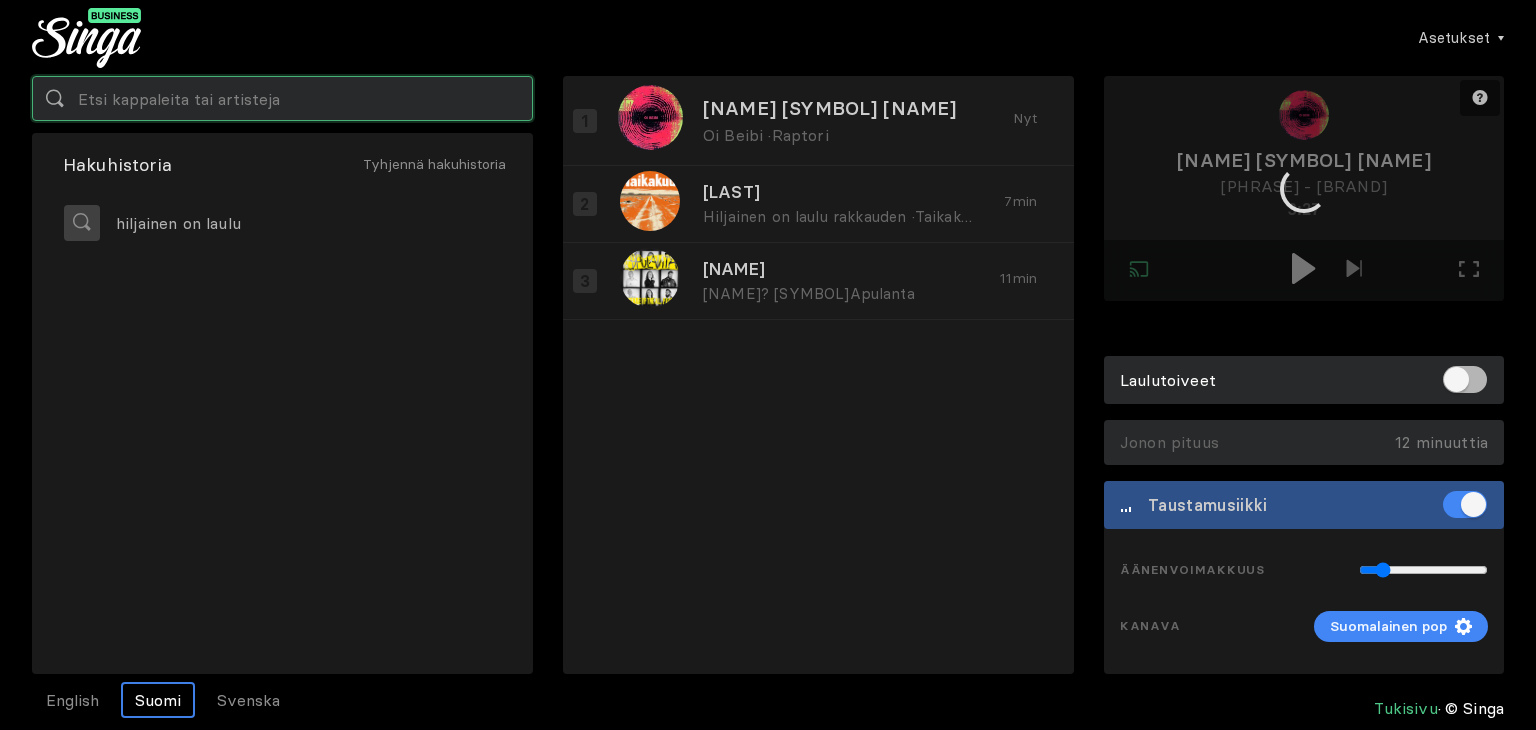 click at bounding box center [282, 98] 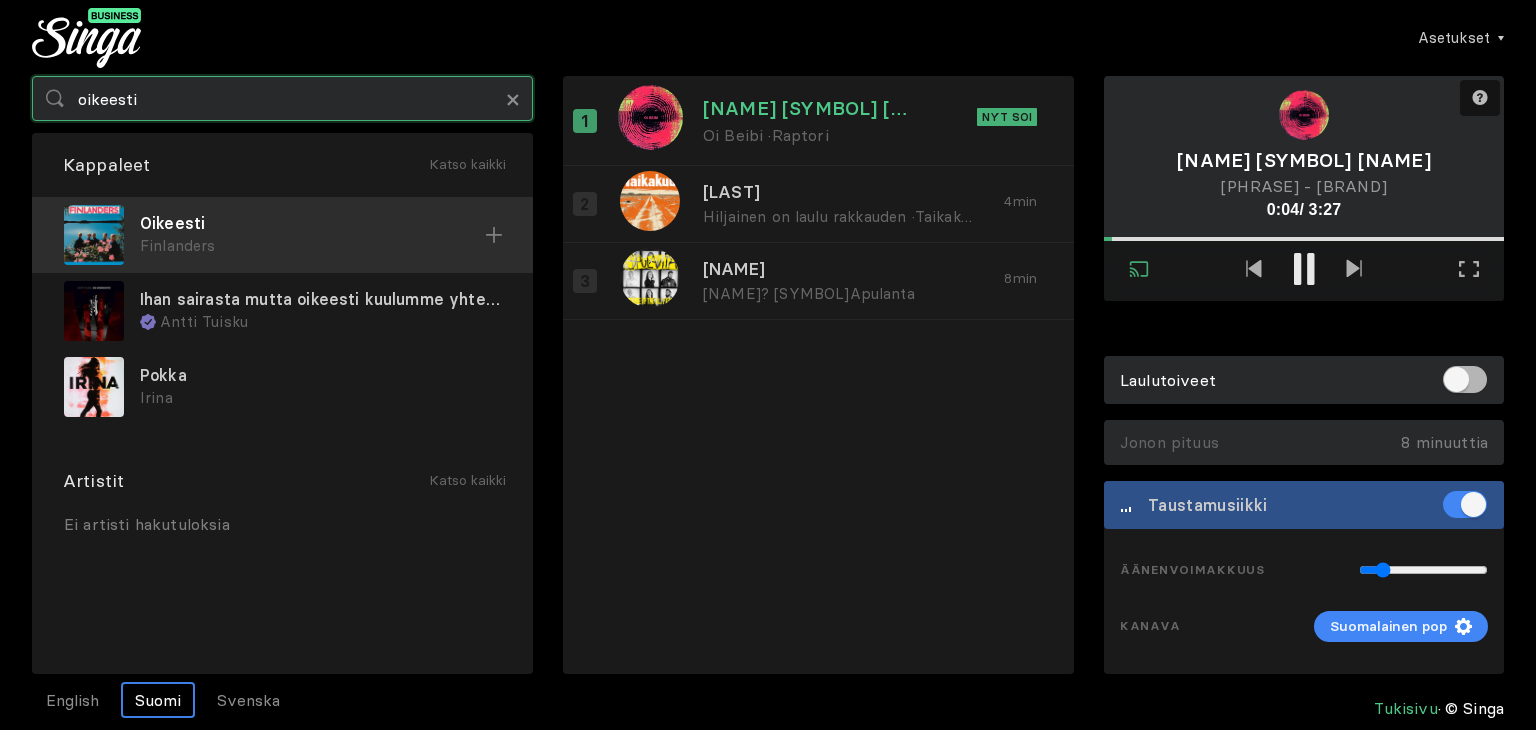 type on "oikeesti" 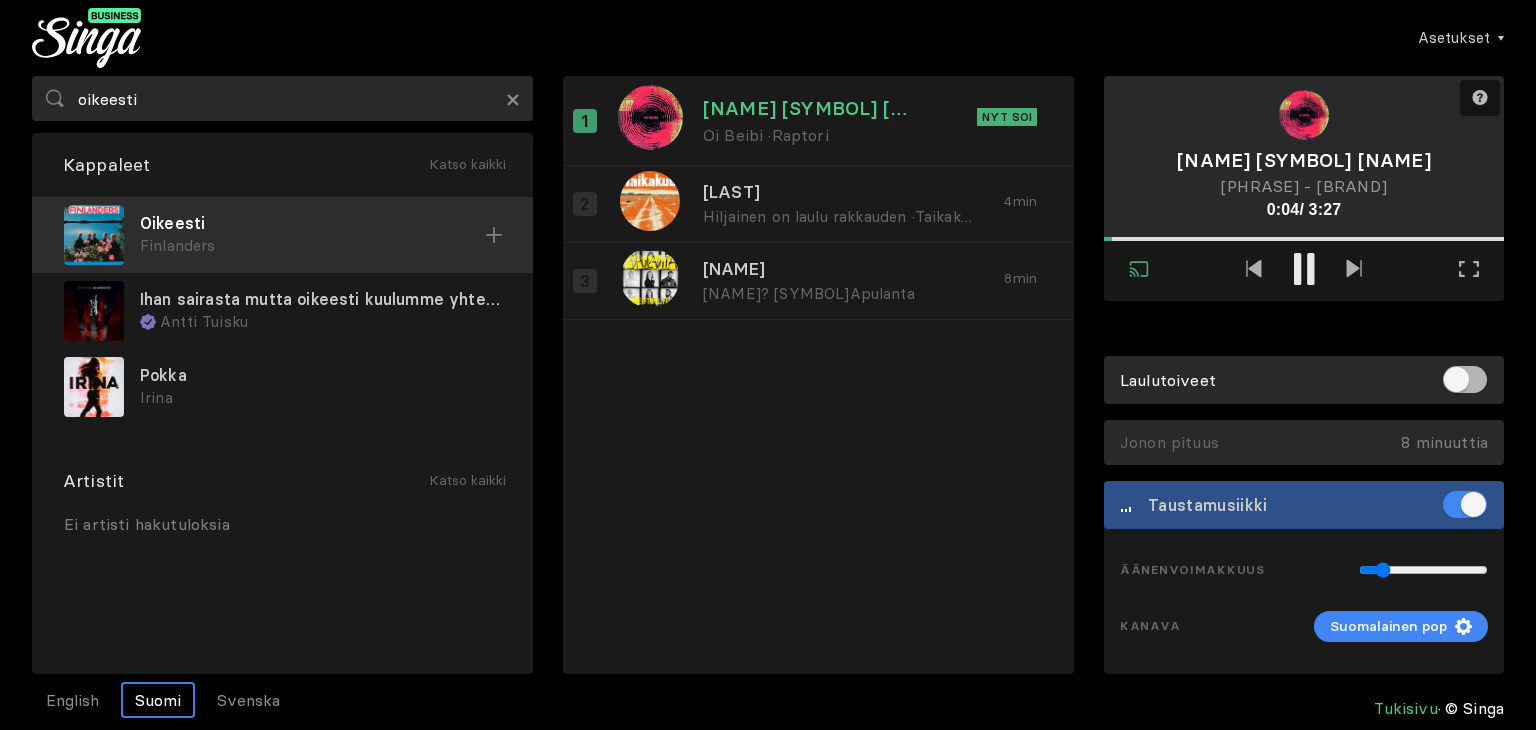 click on "Finlanders" at bounding box center [312, 246] 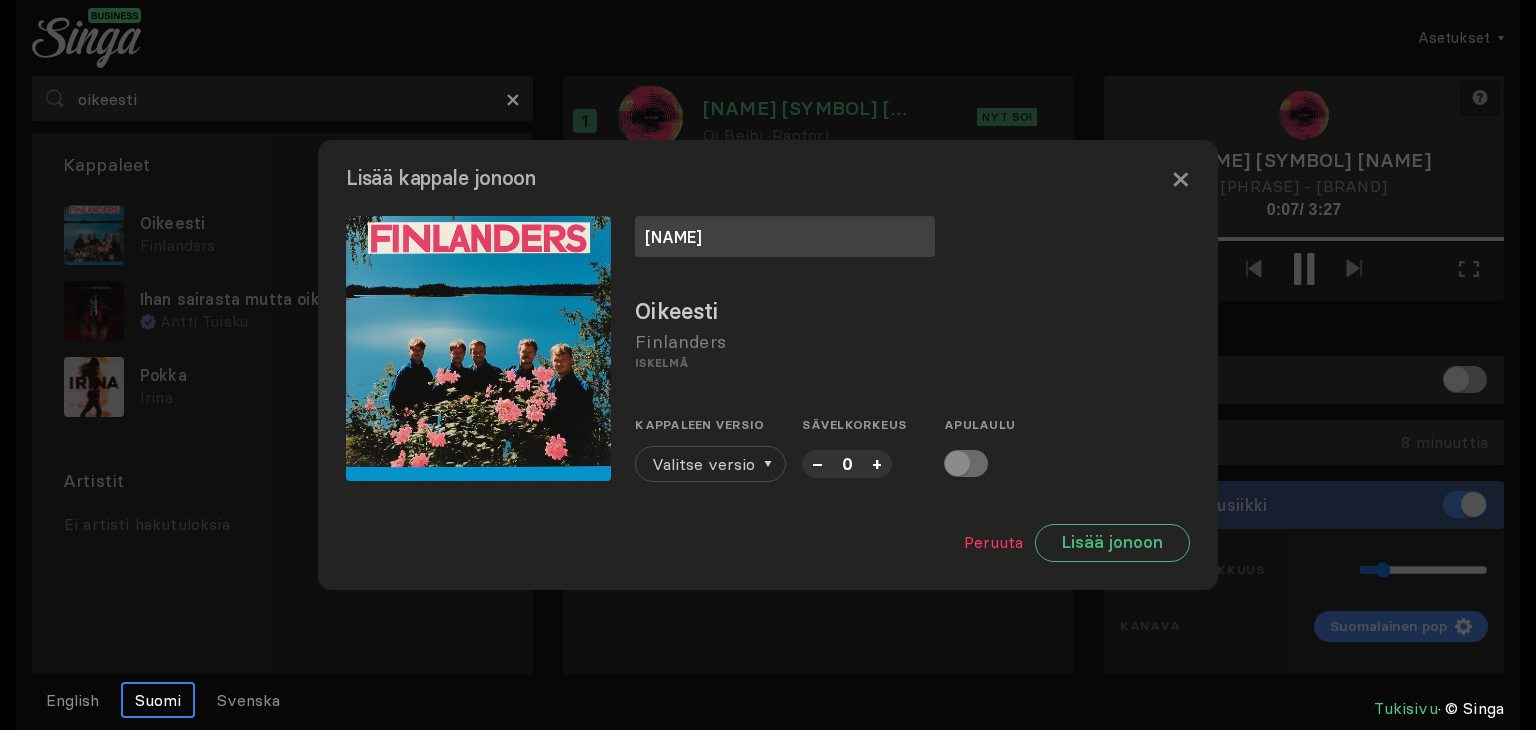 type on "Lore" 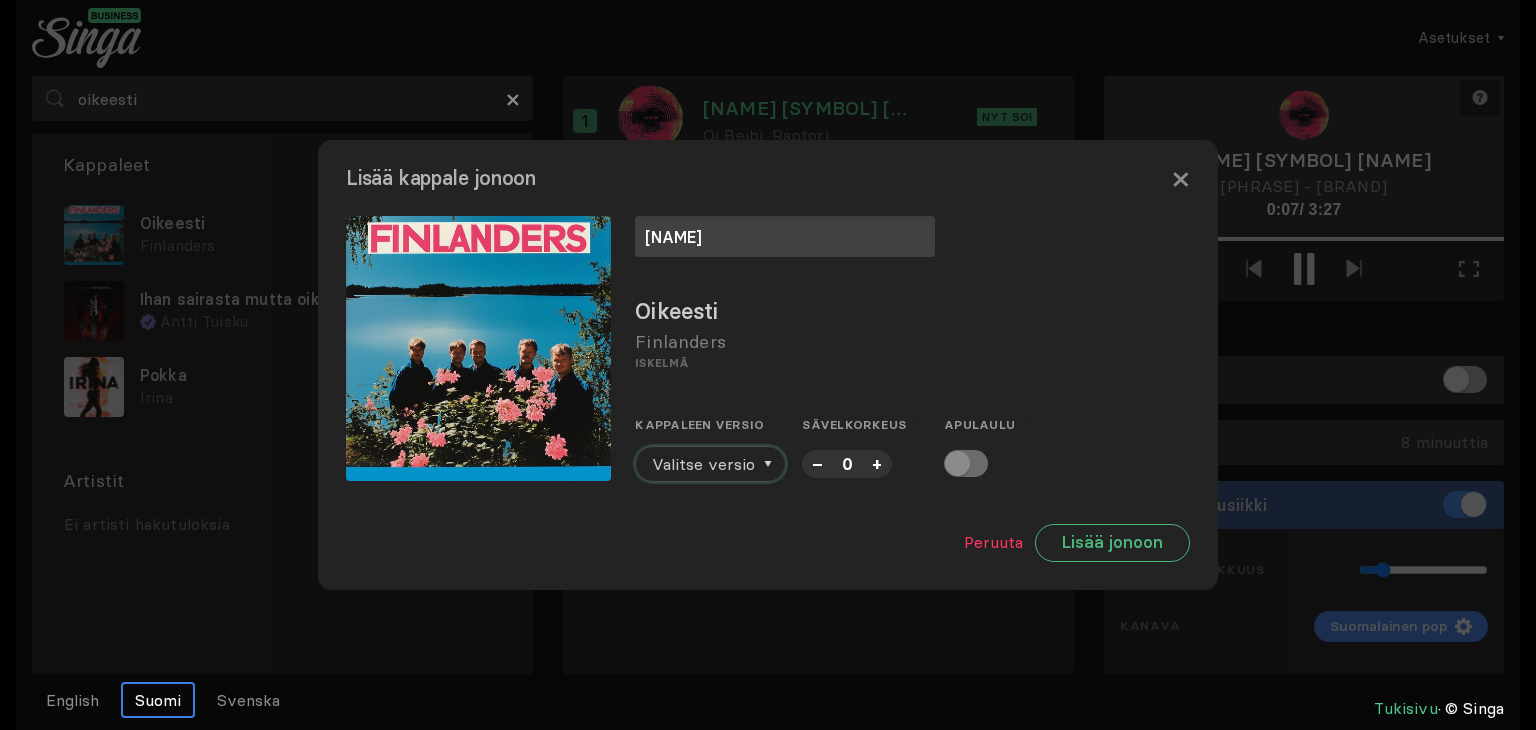 click on "Valitse versio" at bounding box center (703, 464) 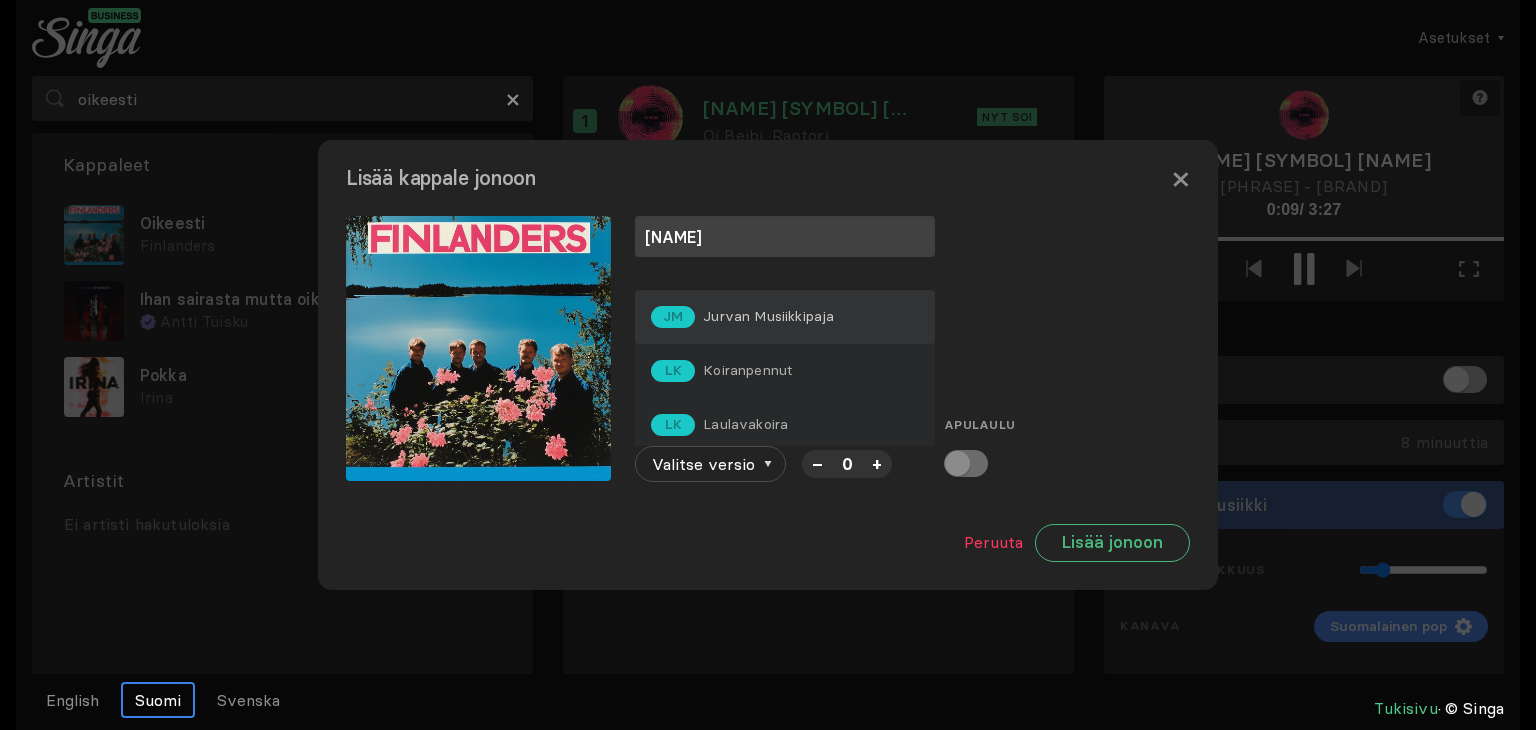 click on "Jurvan Musiikkipaja" at bounding box center [768, 316] 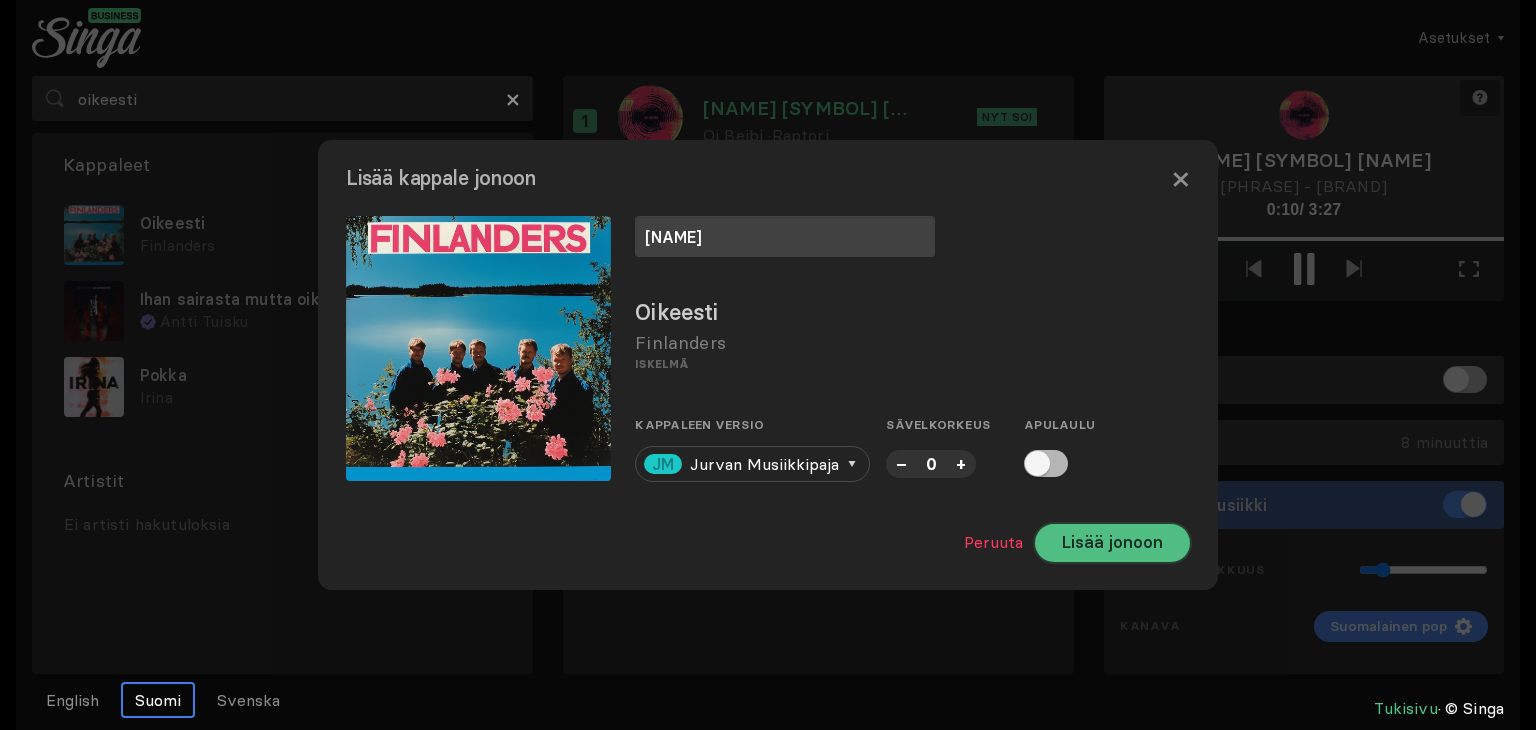 click on "Lisää jonoon" at bounding box center [1112, 543] 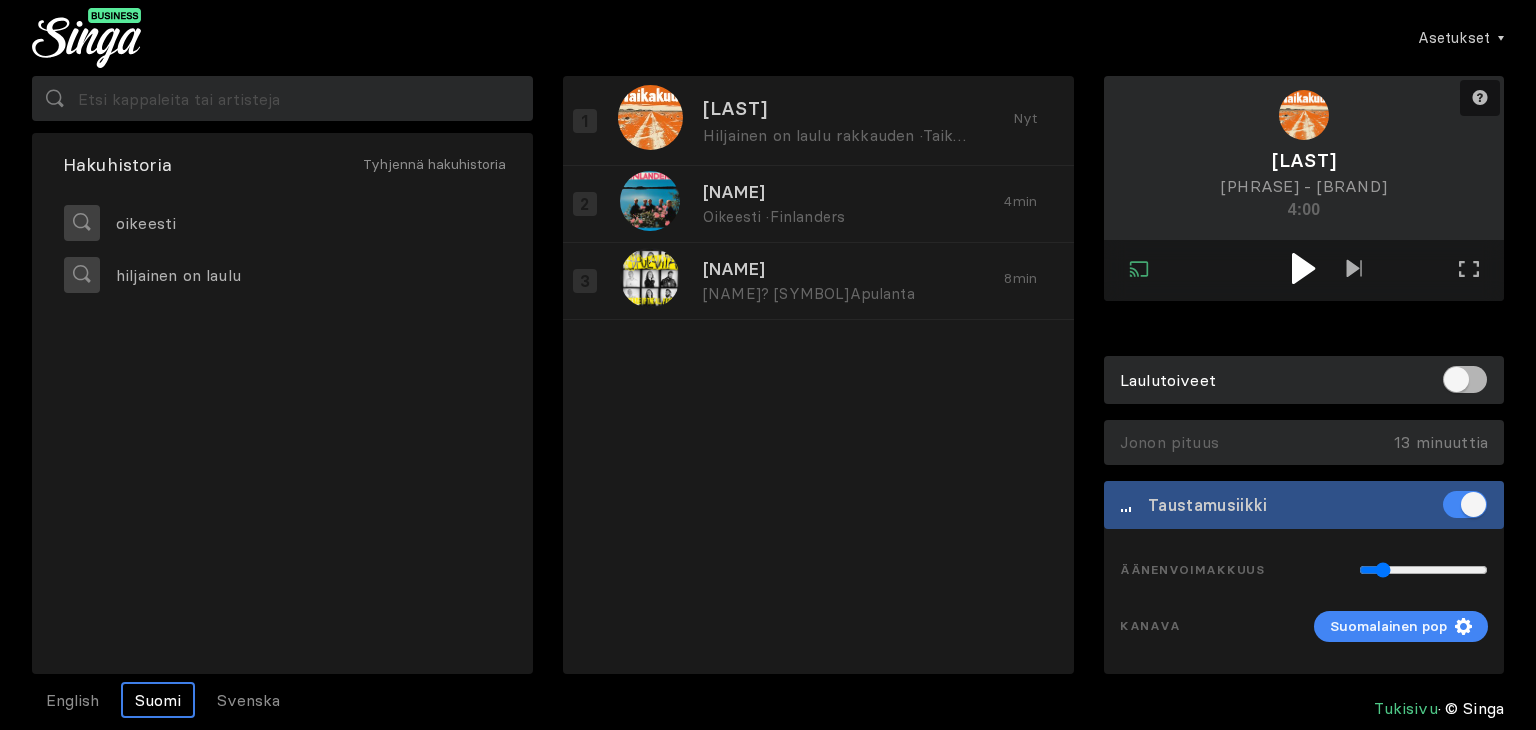 click at bounding box center [1303, 268] 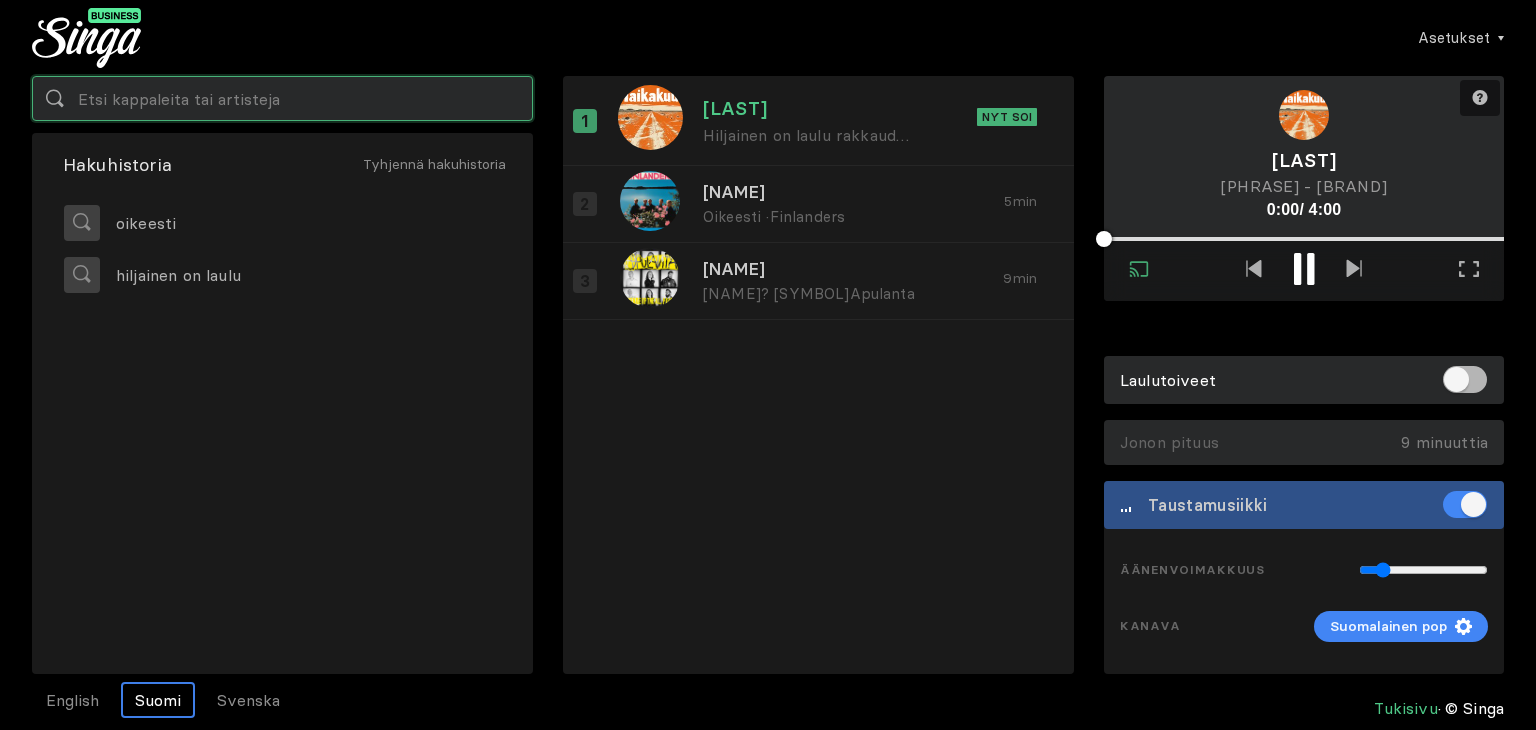 click at bounding box center [282, 98] 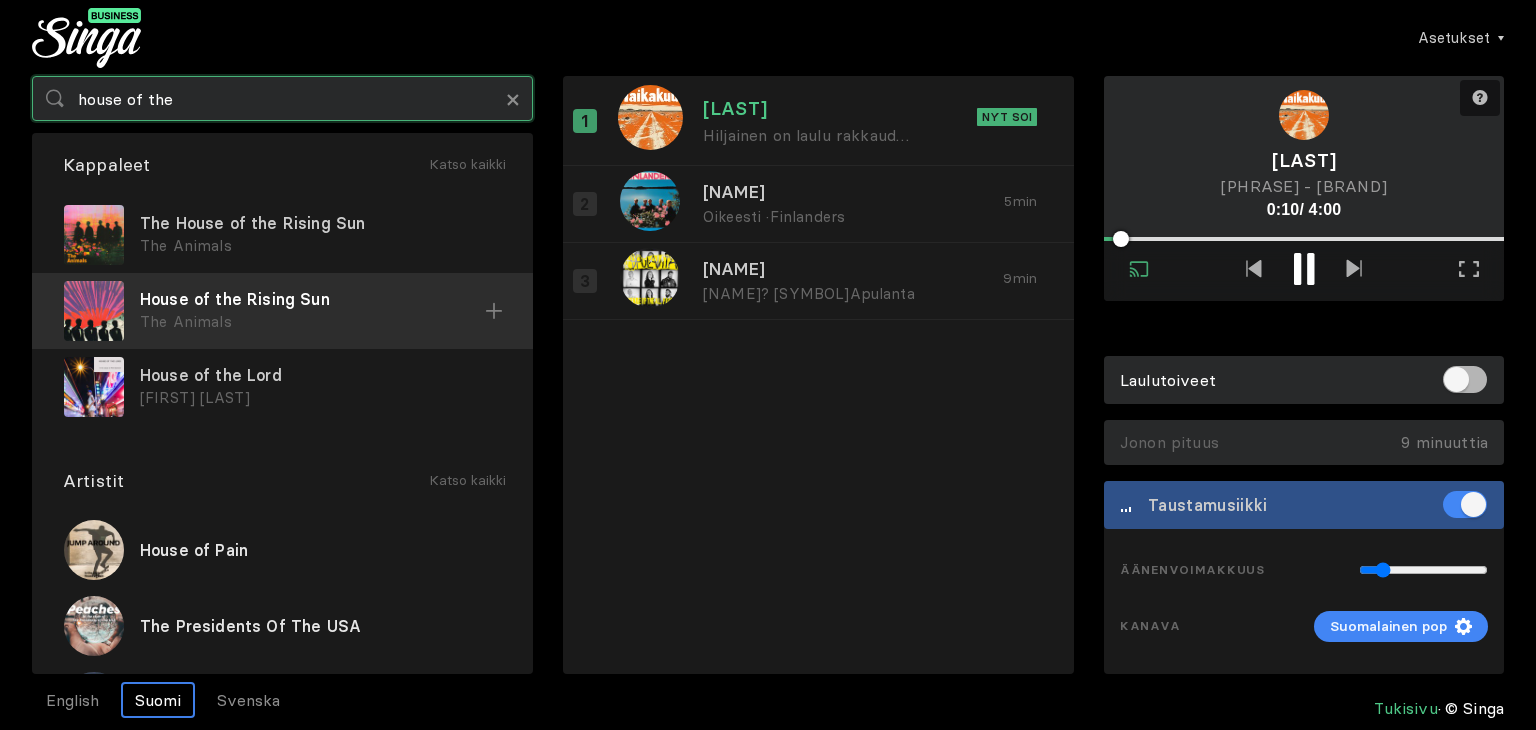 type on "house of the" 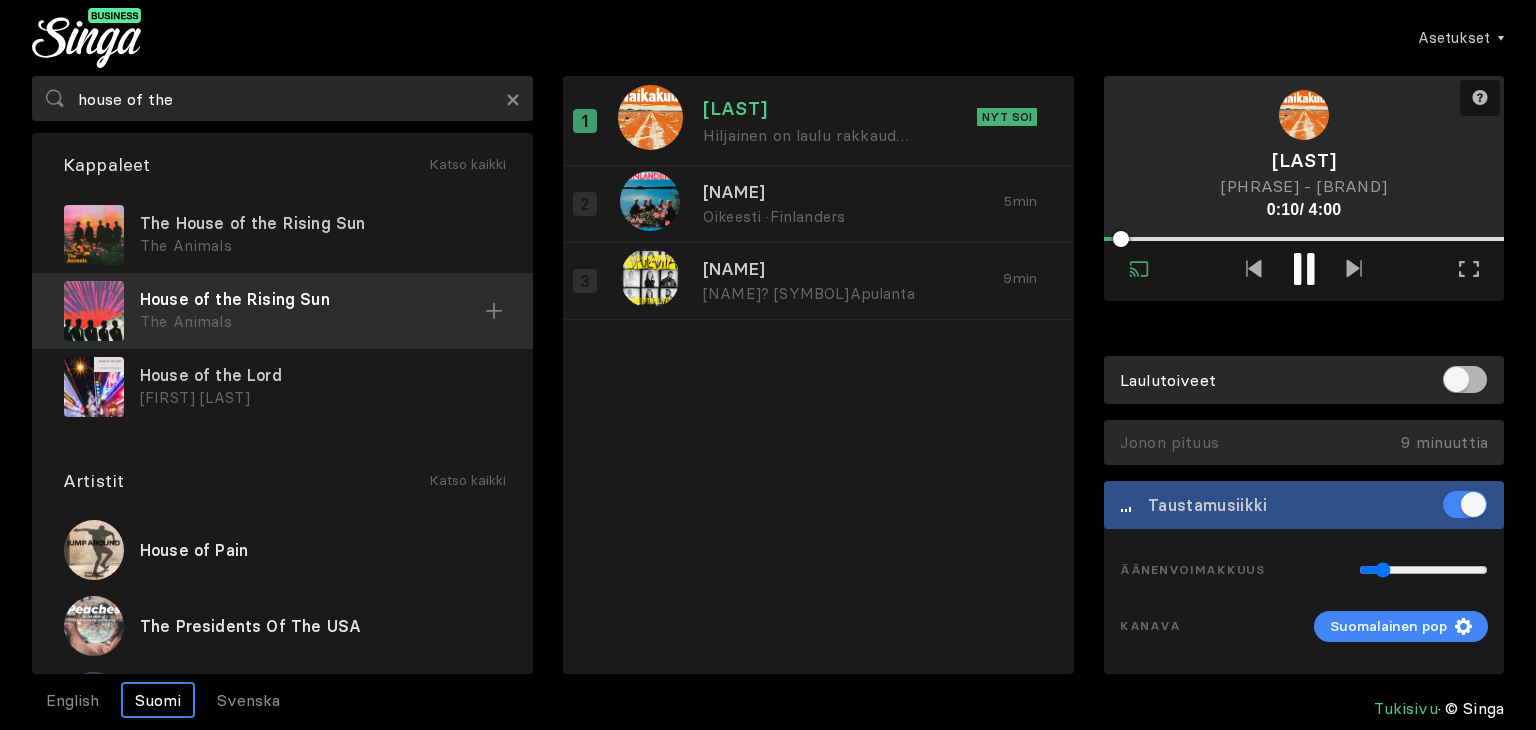 click on "House of the Rising Sun" at bounding box center [320, 223] 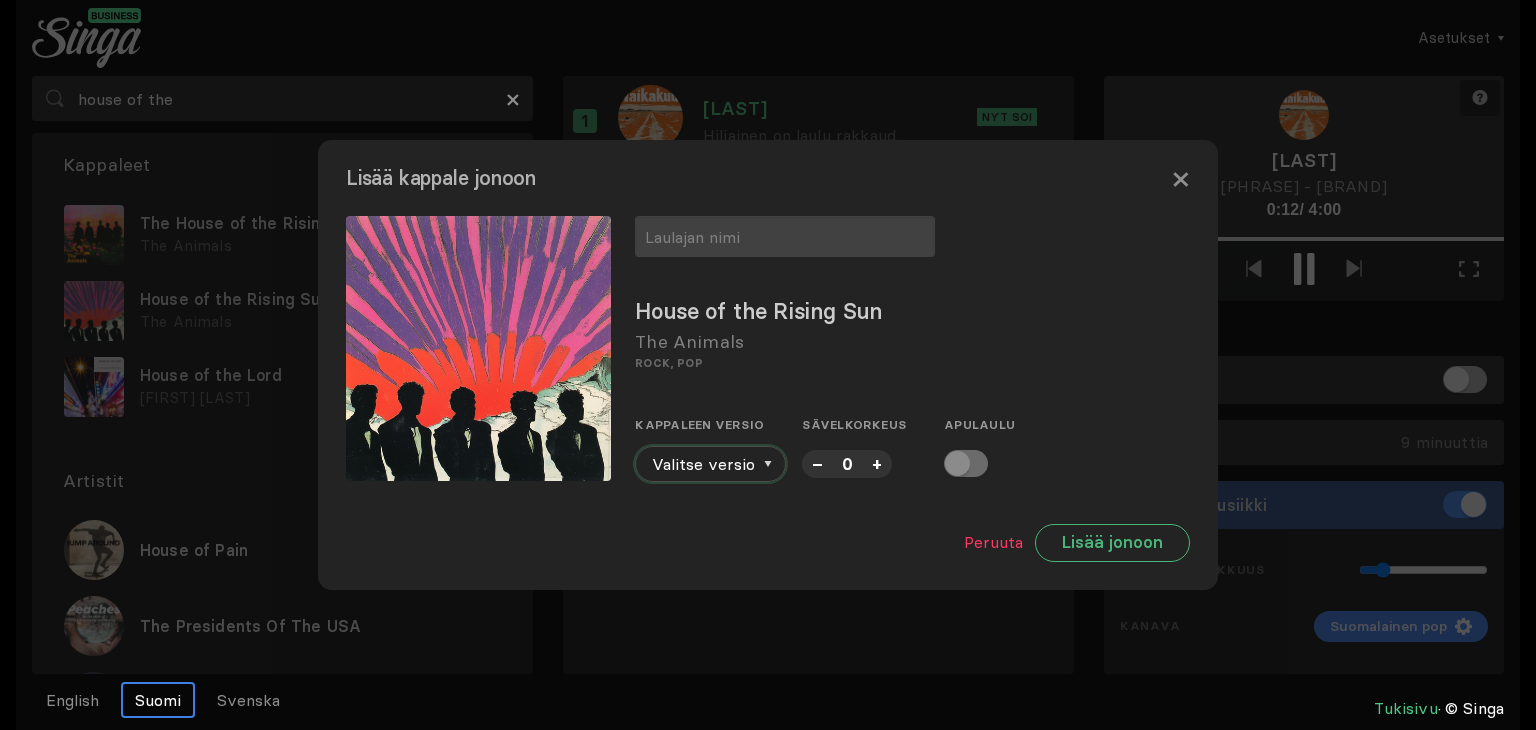 click on "Valitse versio" at bounding box center [710, 464] 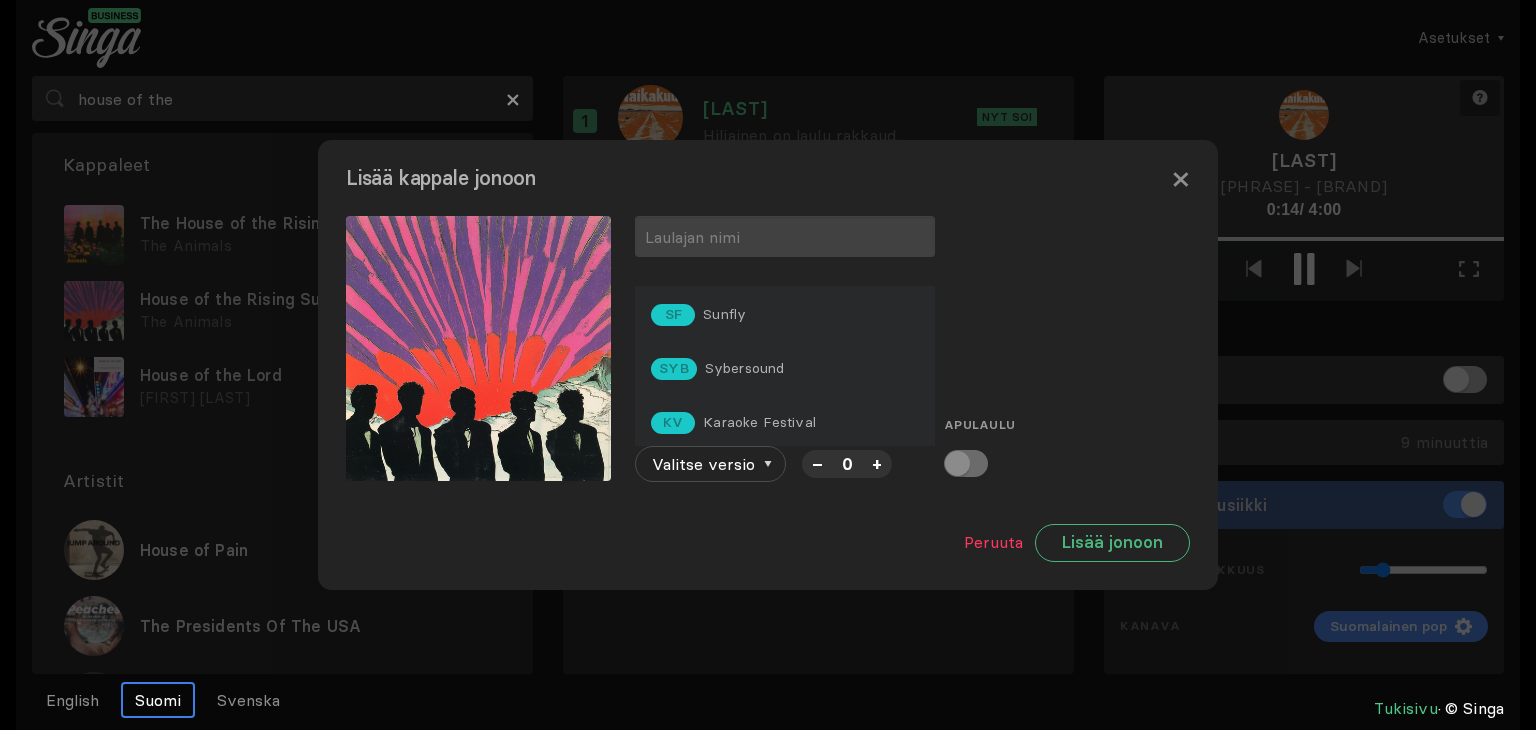 scroll, scrollTop: 166, scrollLeft: 0, axis: vertical 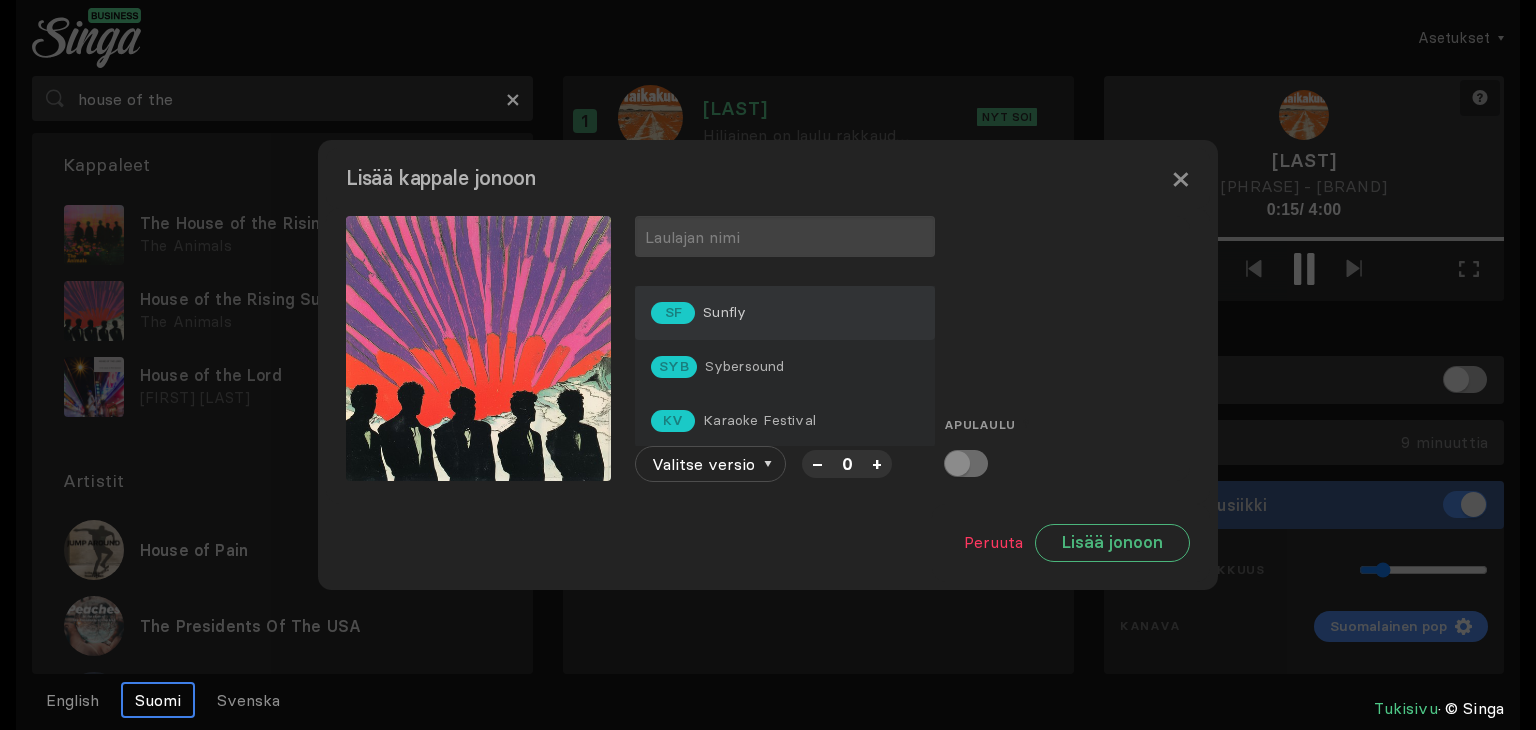 click on "SF Sunfly" at bounding box center (785, 313) 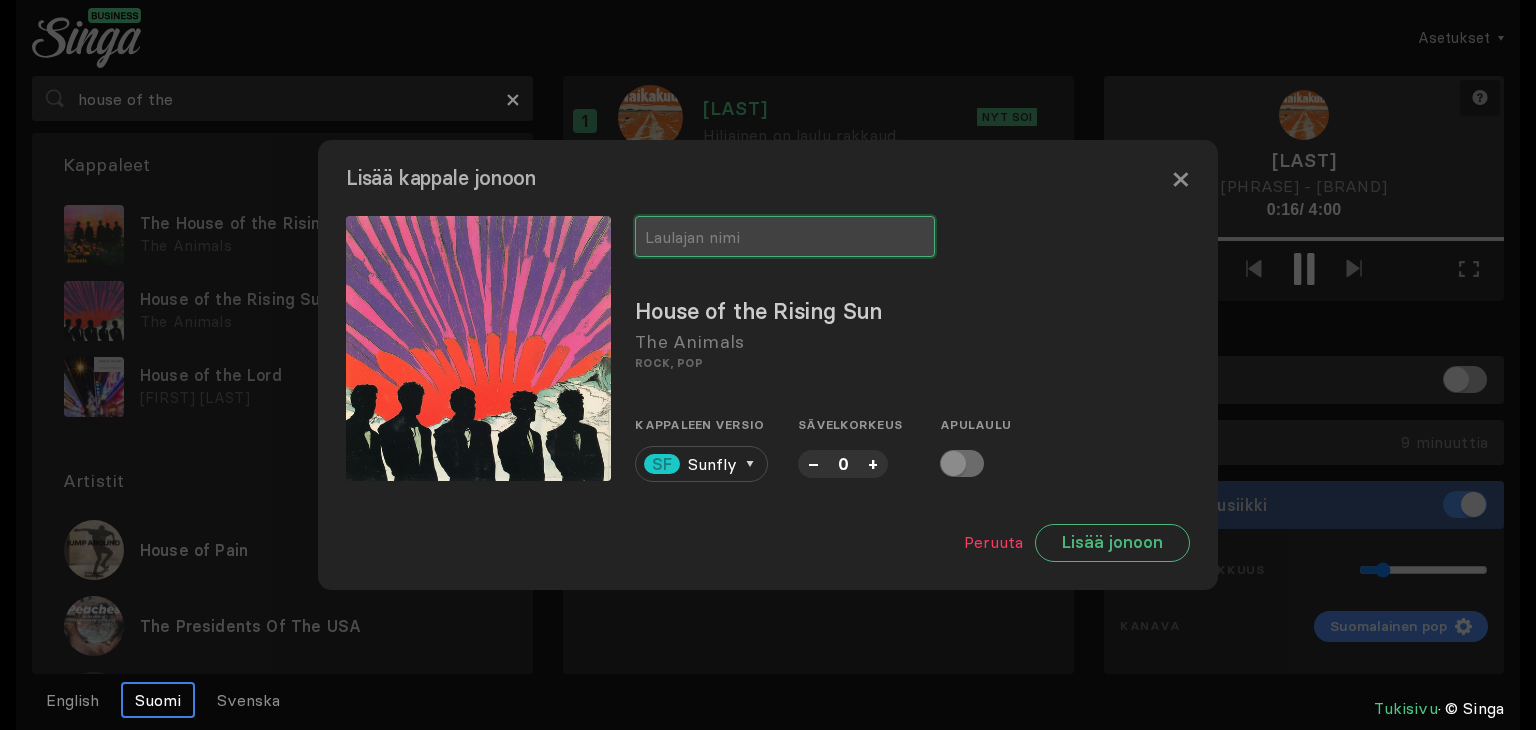 click at bounding box center (785, 236) 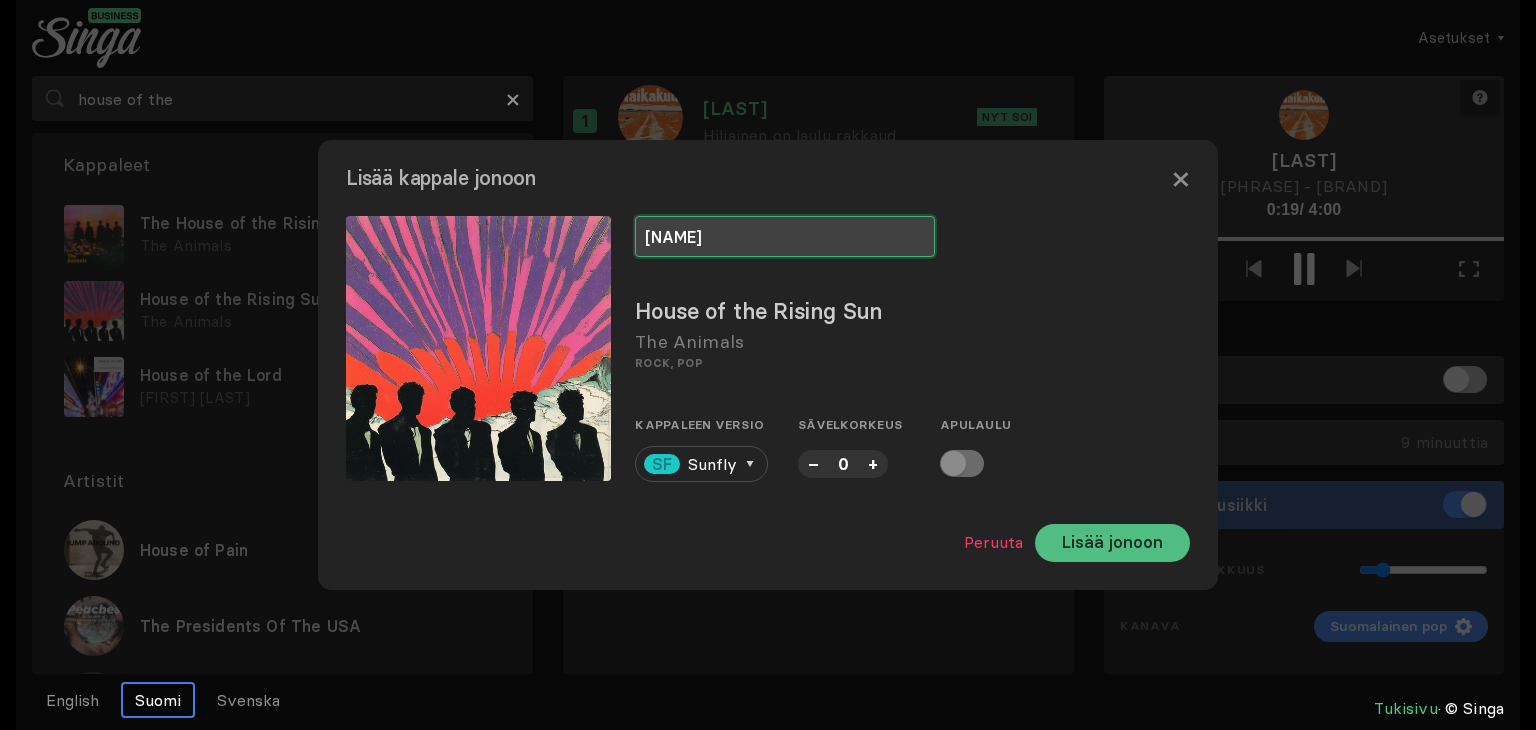 type on "Markku" 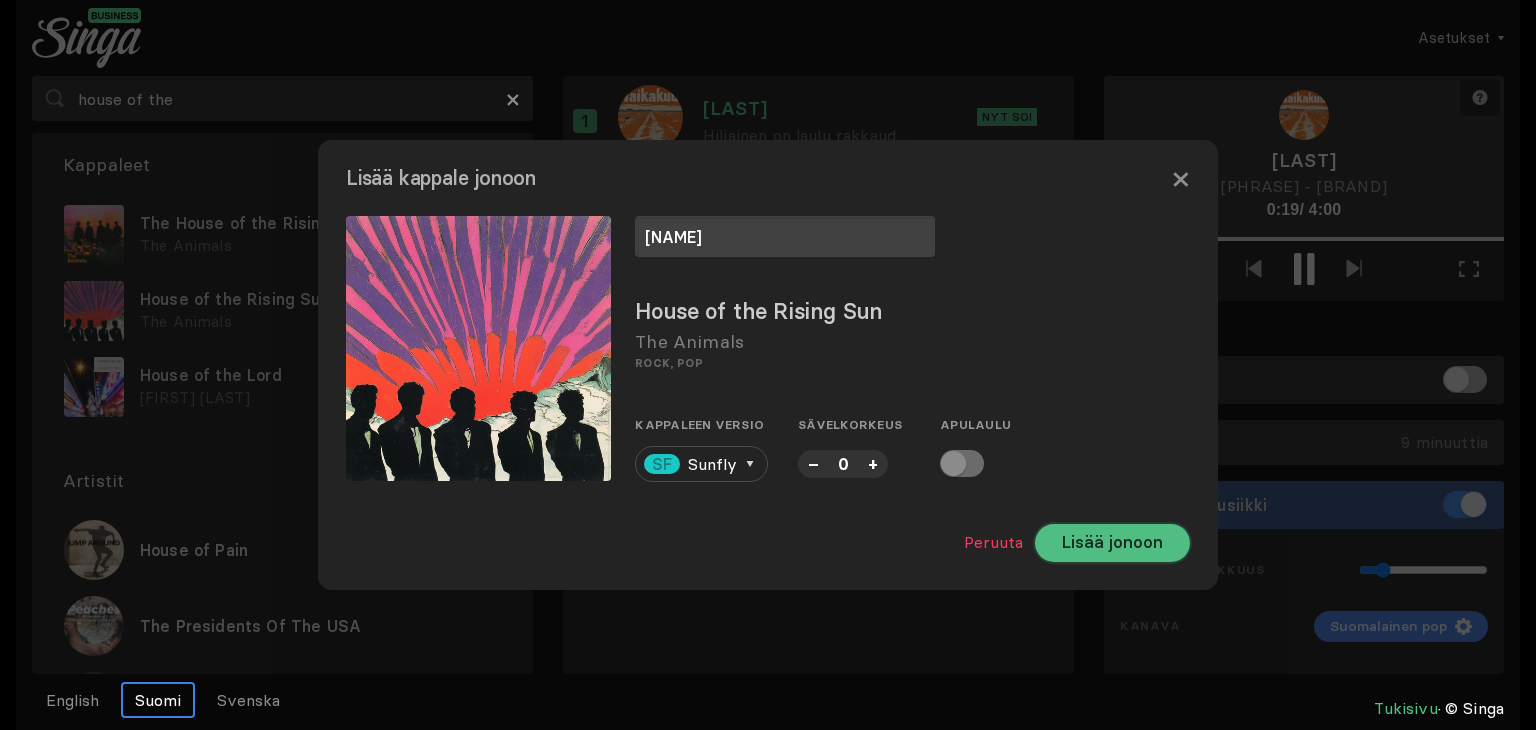click on "Lisää jonoon" at bounding box center (1112, 543) 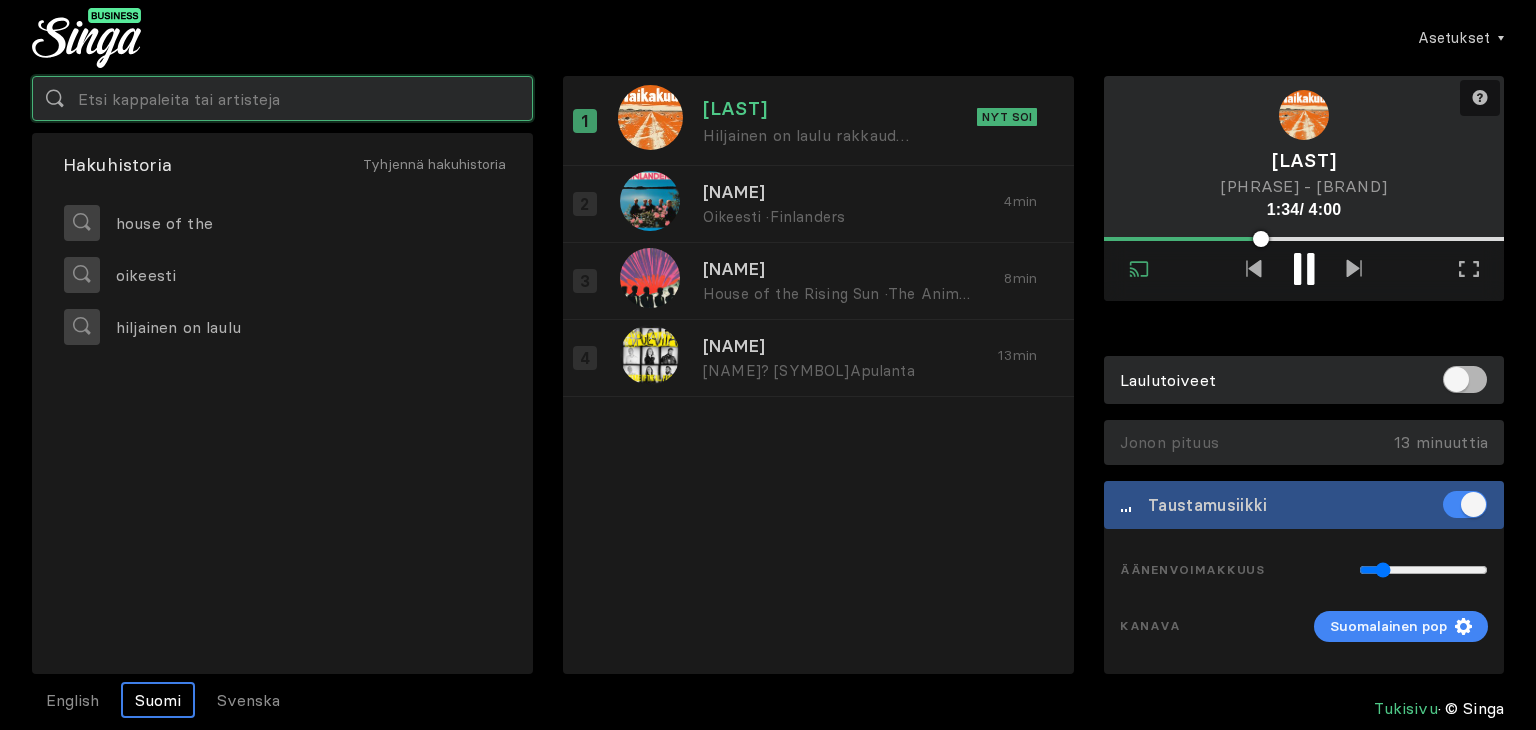 click at bounding box center [282, 98] 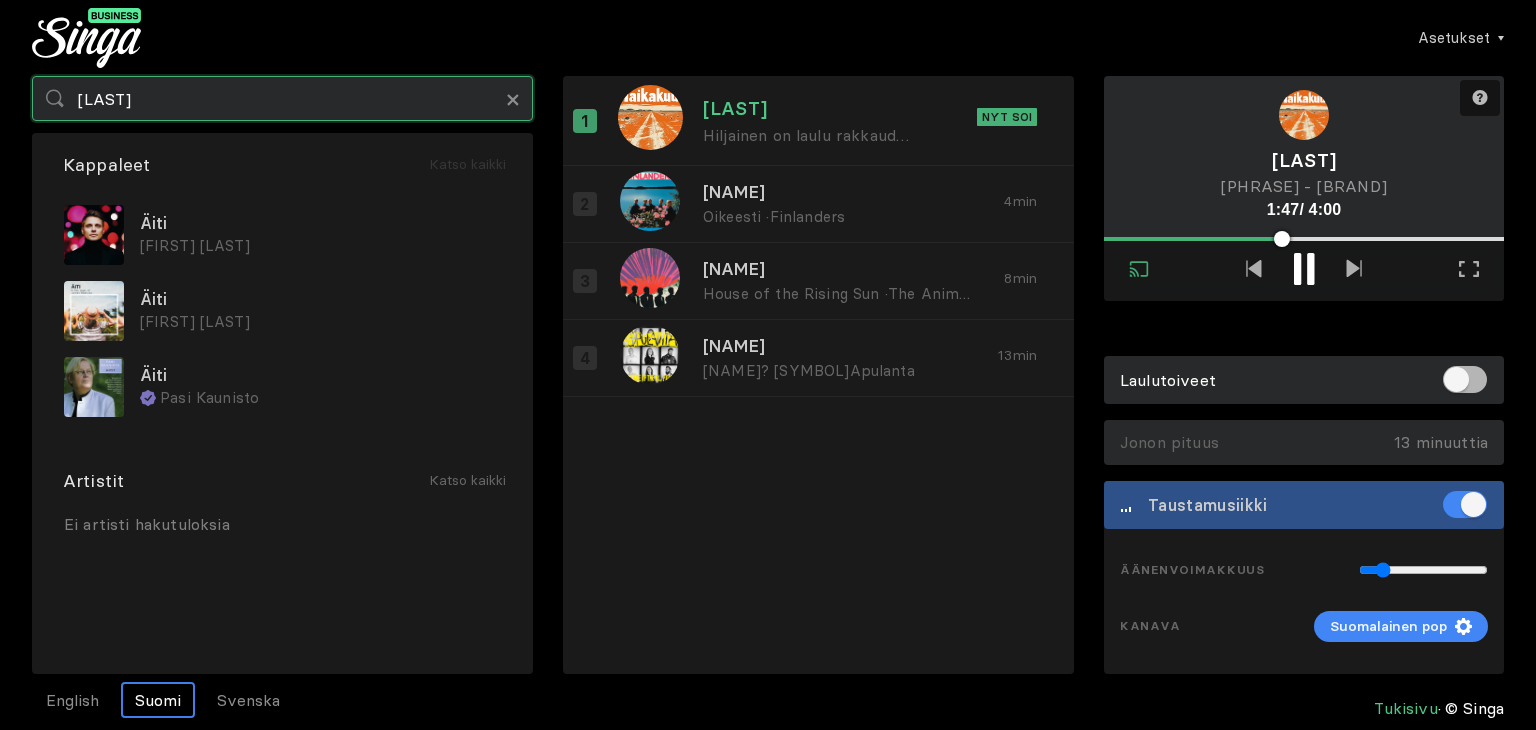 type on "lore" 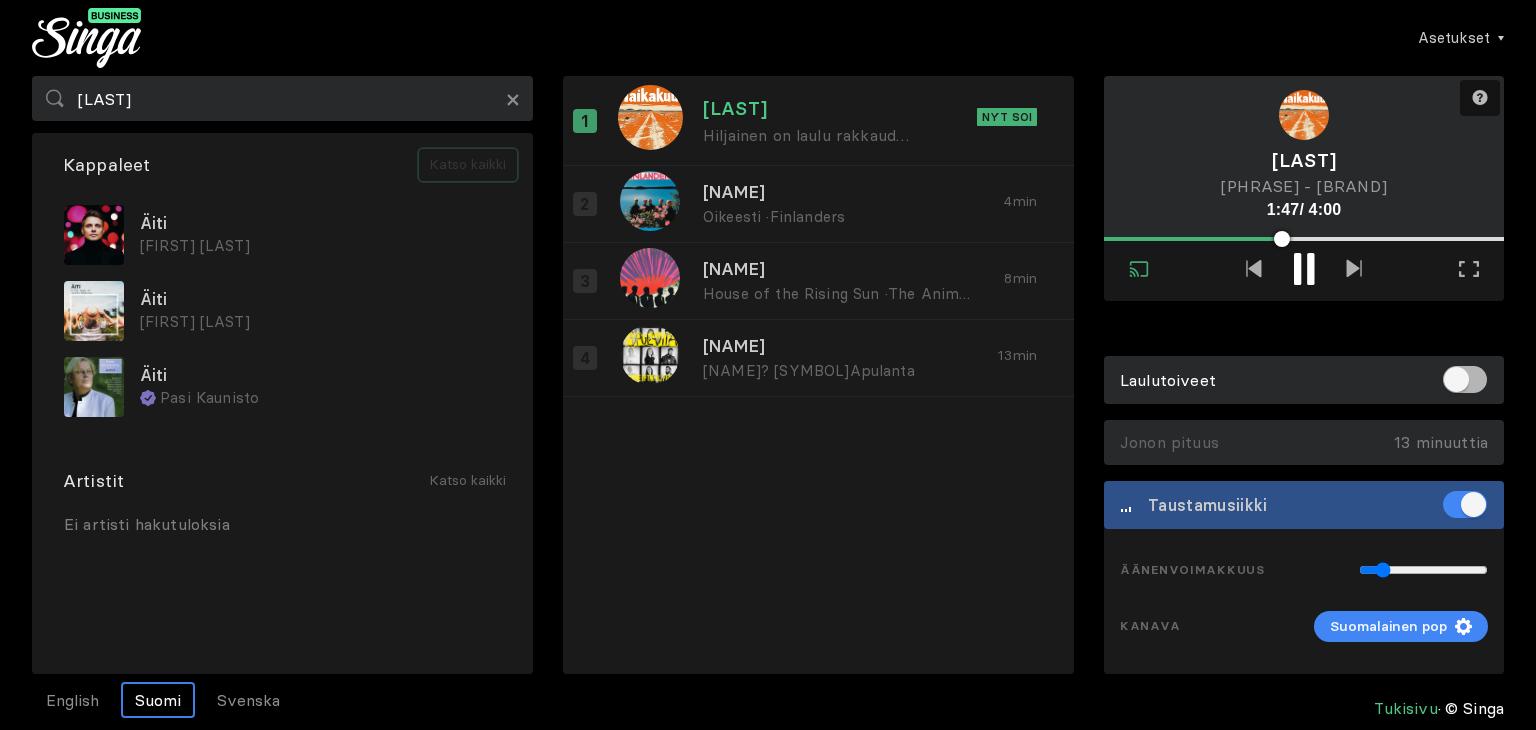 click on "Katso kaikki" at bounding box center [468, 165] 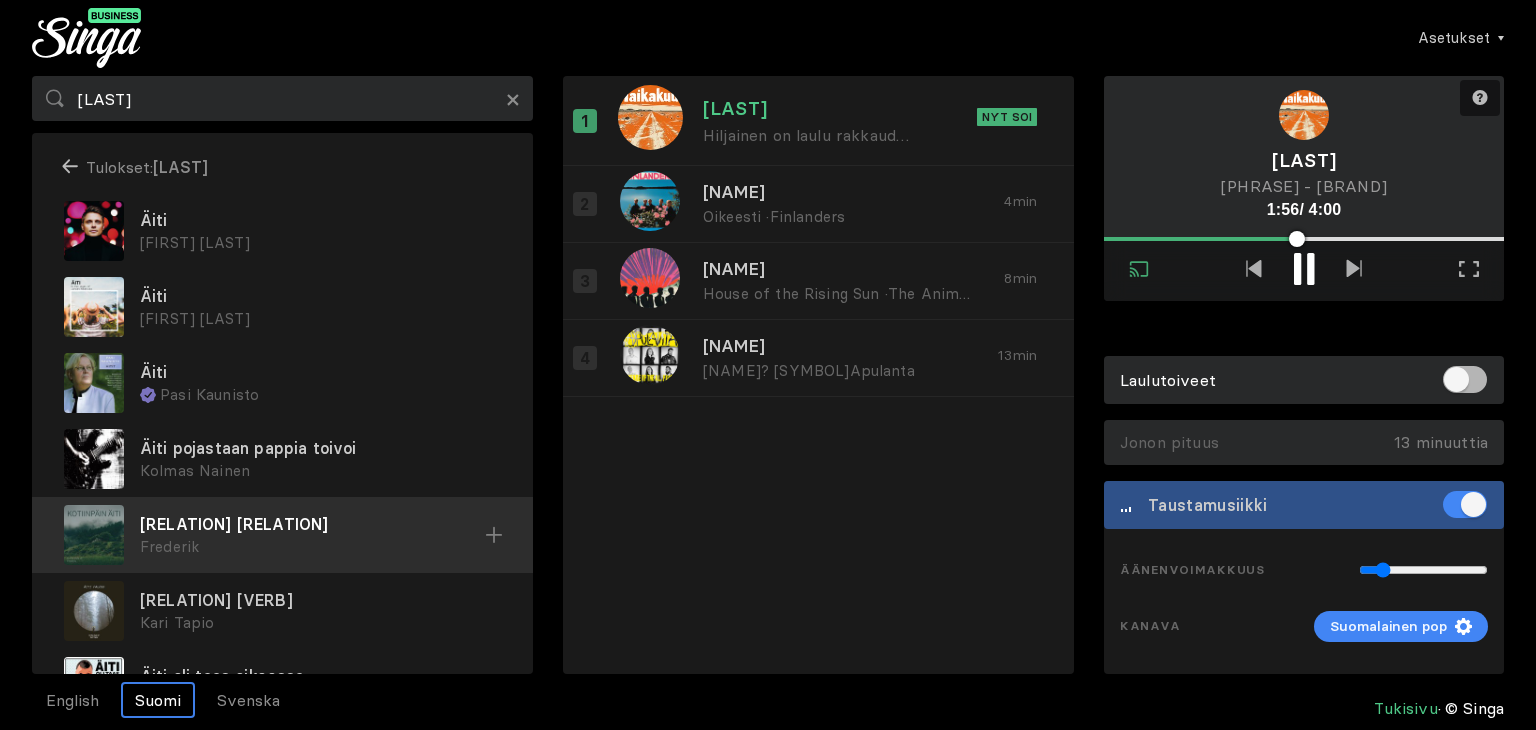 click on "Kotiinpäin äiti Frederik" at bounding box center [282, 535] 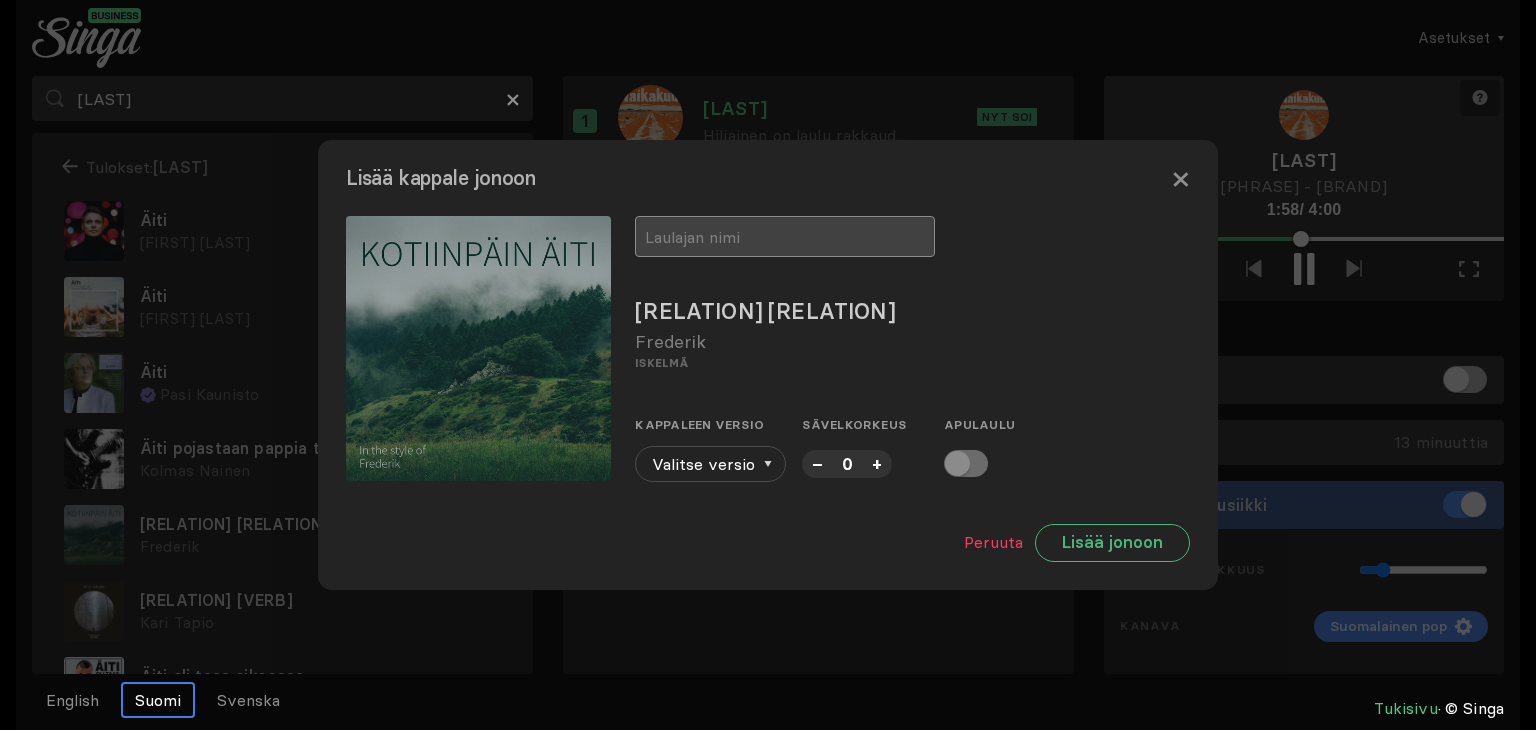 click at bounding box center (785, 236) 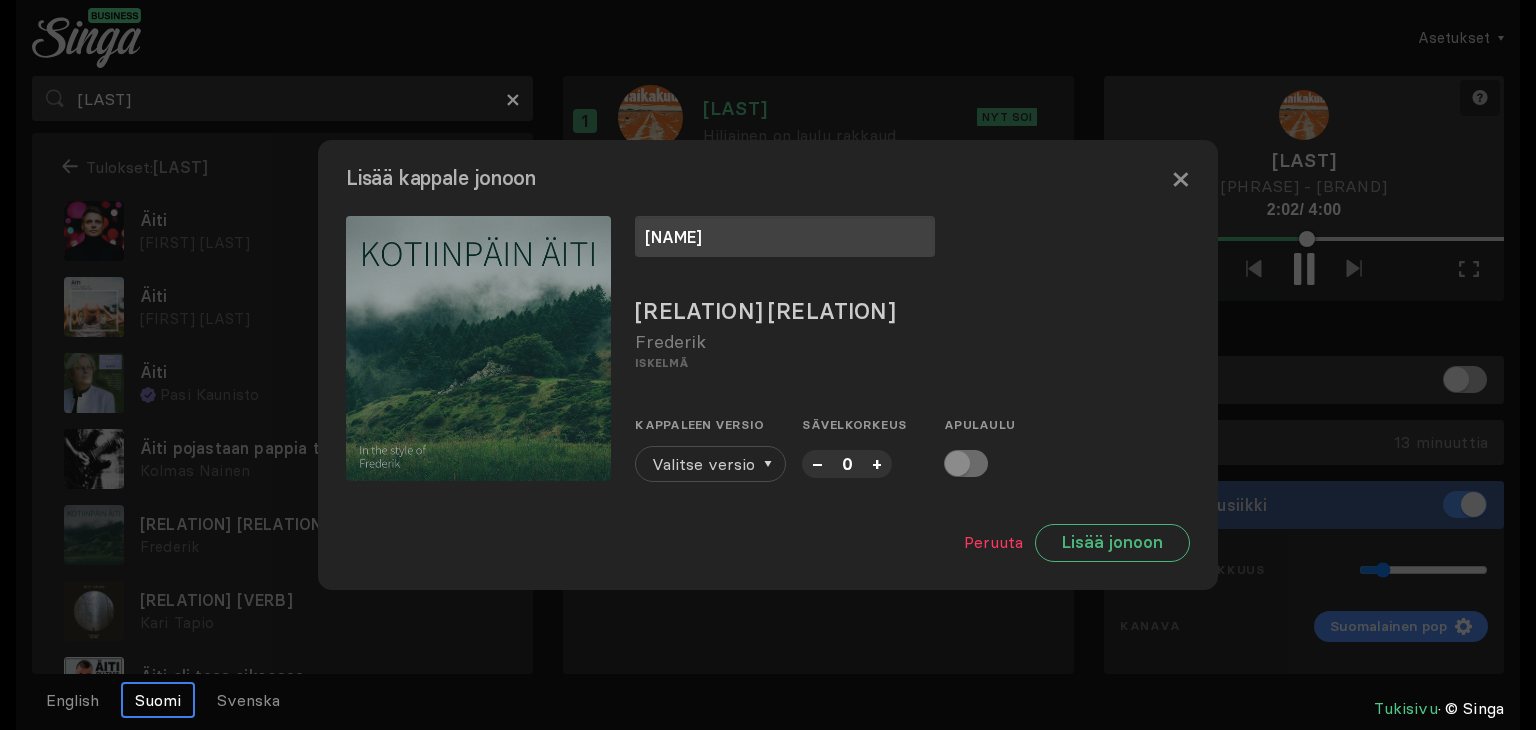 type on "Jooseppi" 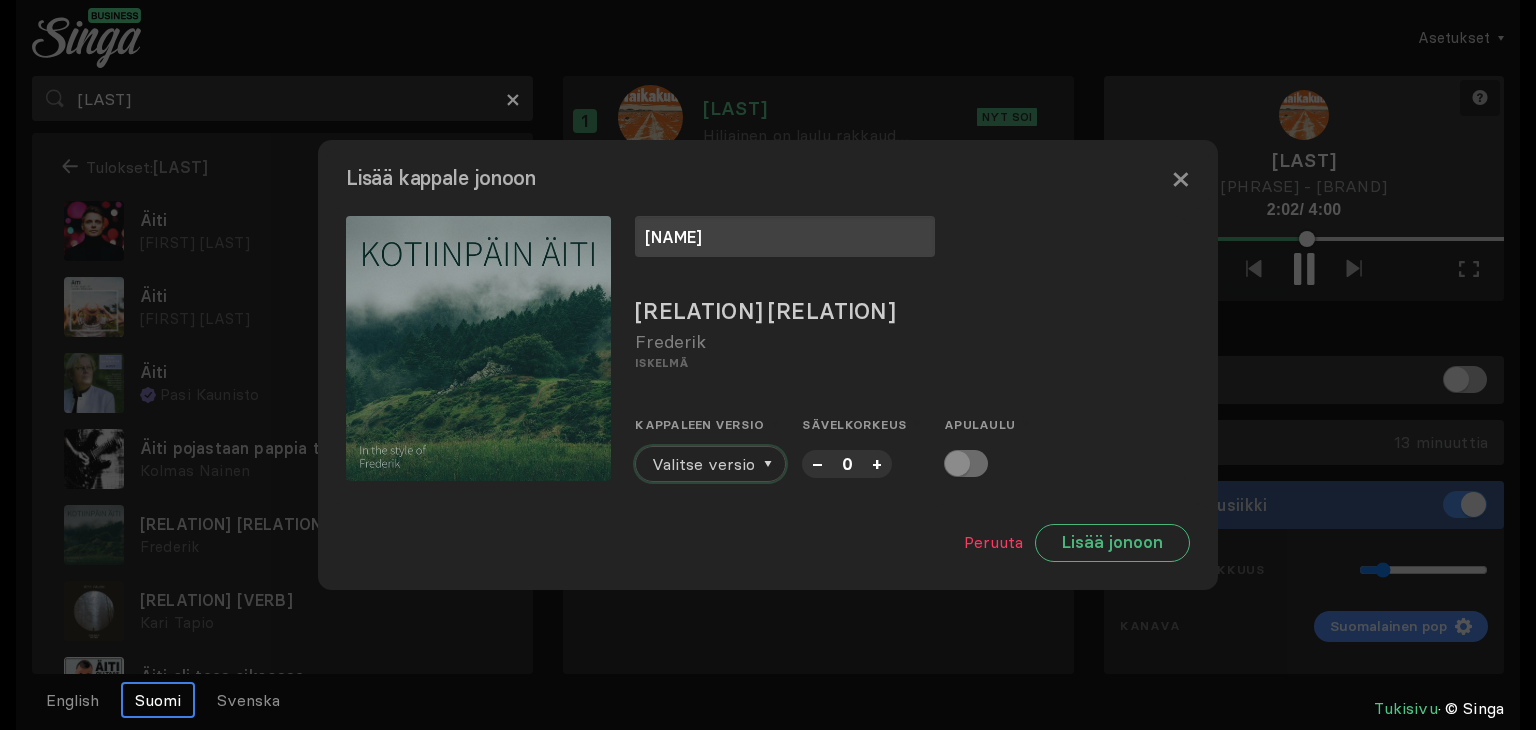 click on "Valitse versio" at bounding box center [703, 464] 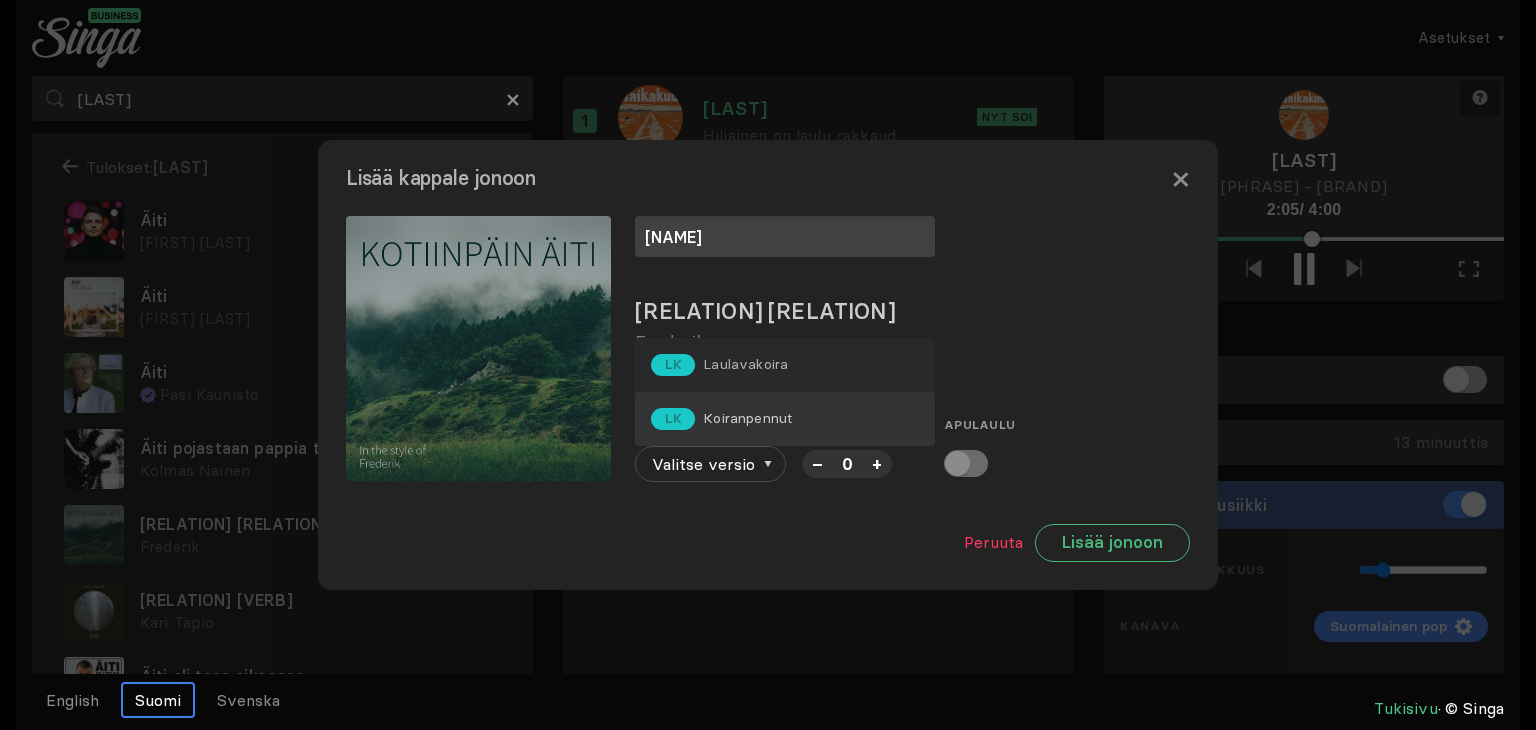 click on "LK Koiranpennut" at bounding box center [719, 365] 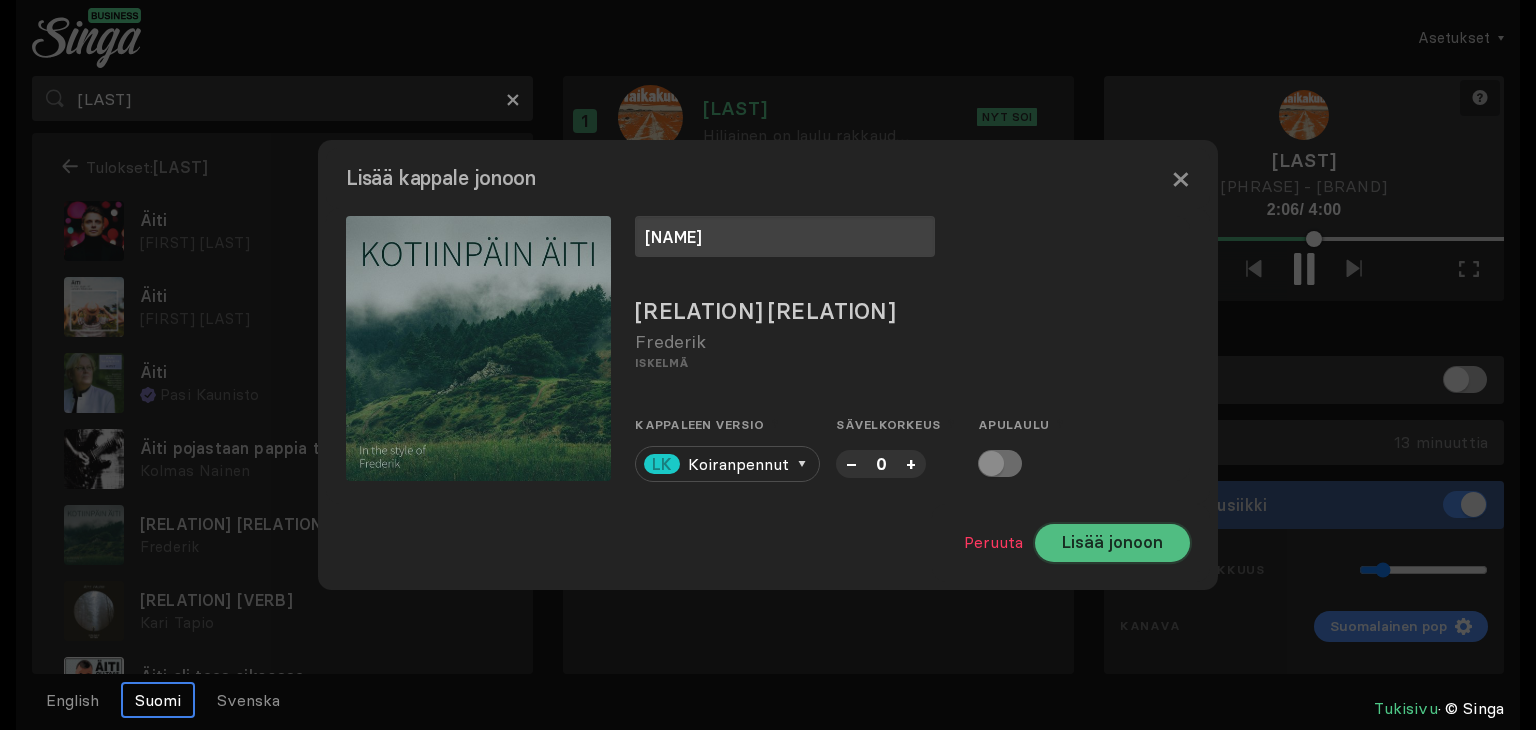 click on "Lisää jonoon" at bounding box center (1112, 543) 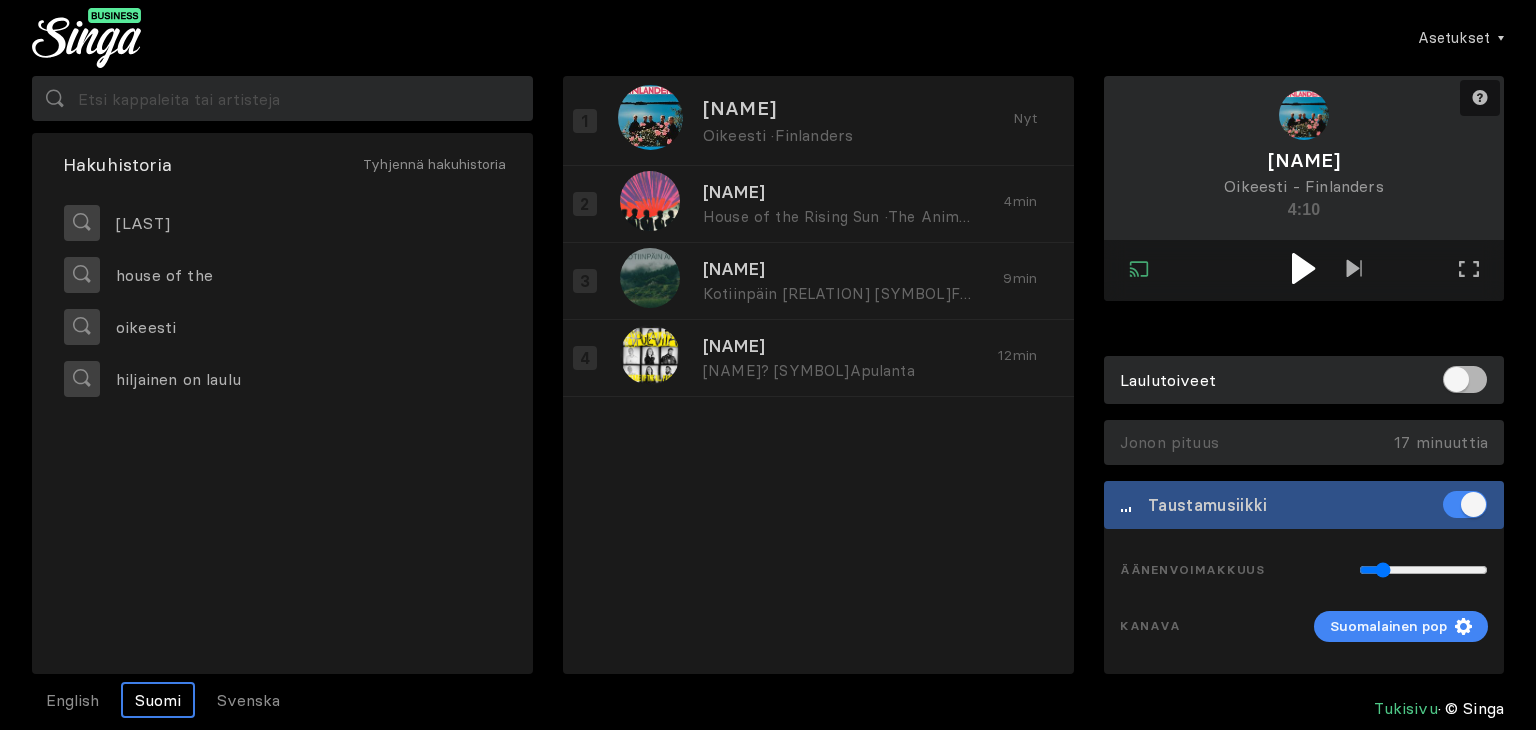 click at bounding box center (1304, 270) 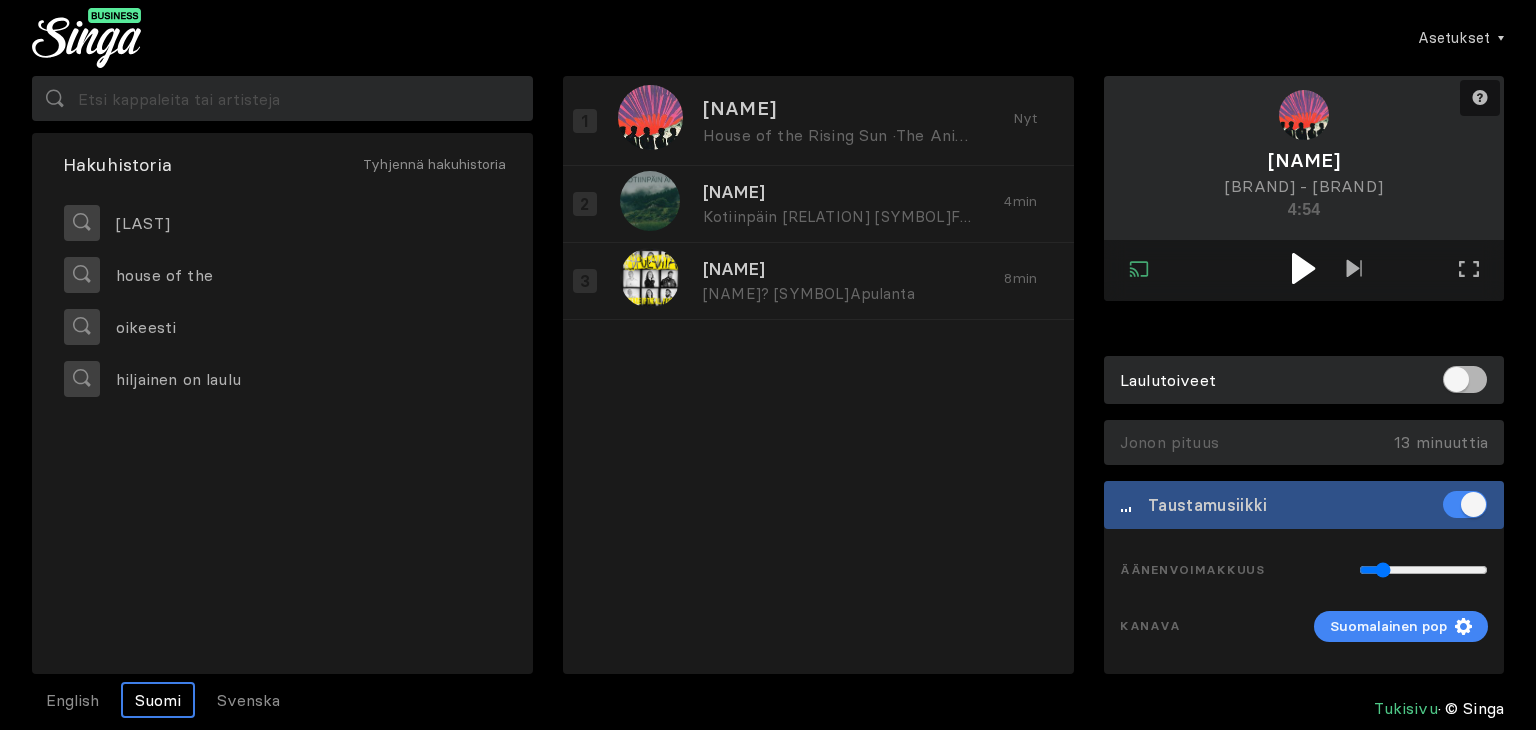 click at bounding box center (1303, 268) 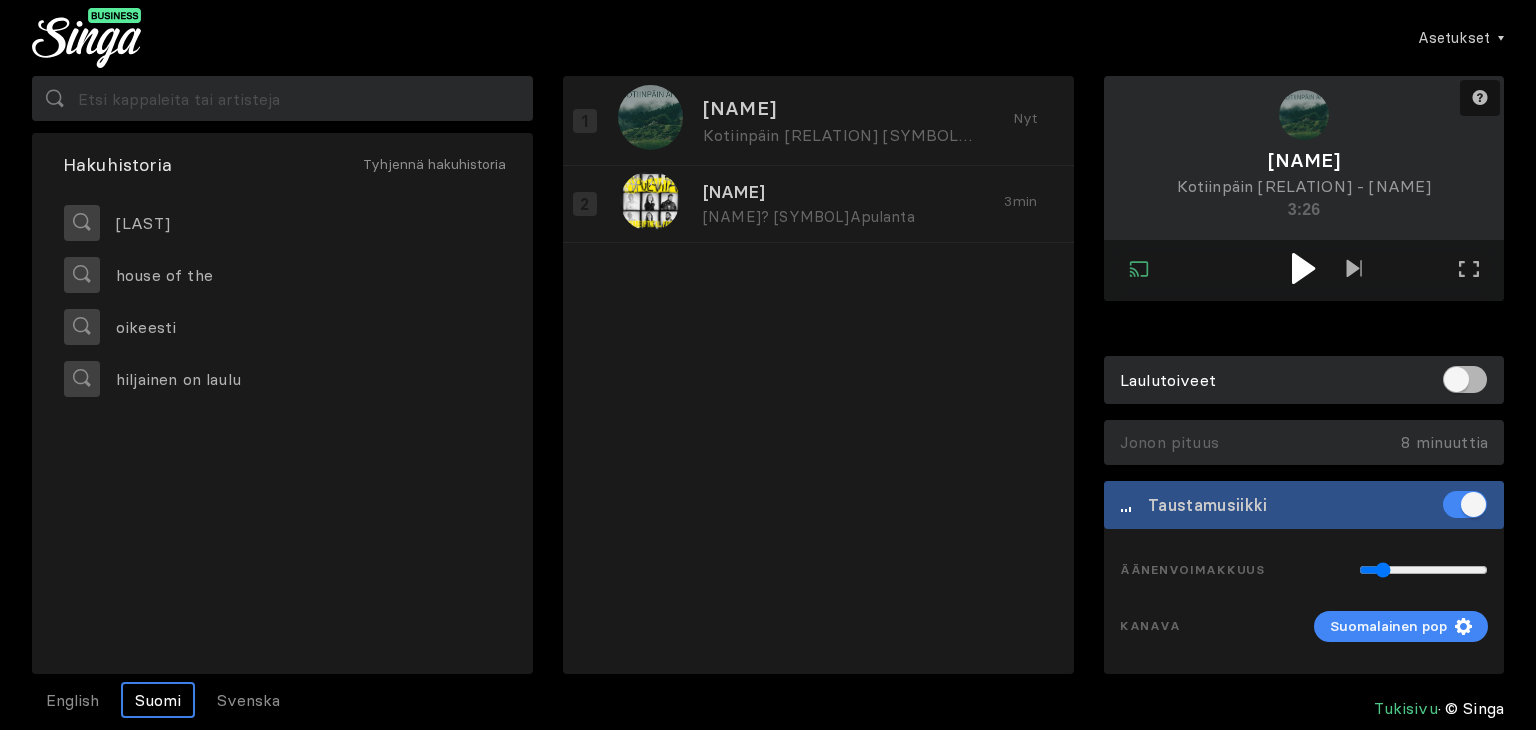 click at bounding box center [1303, 268] 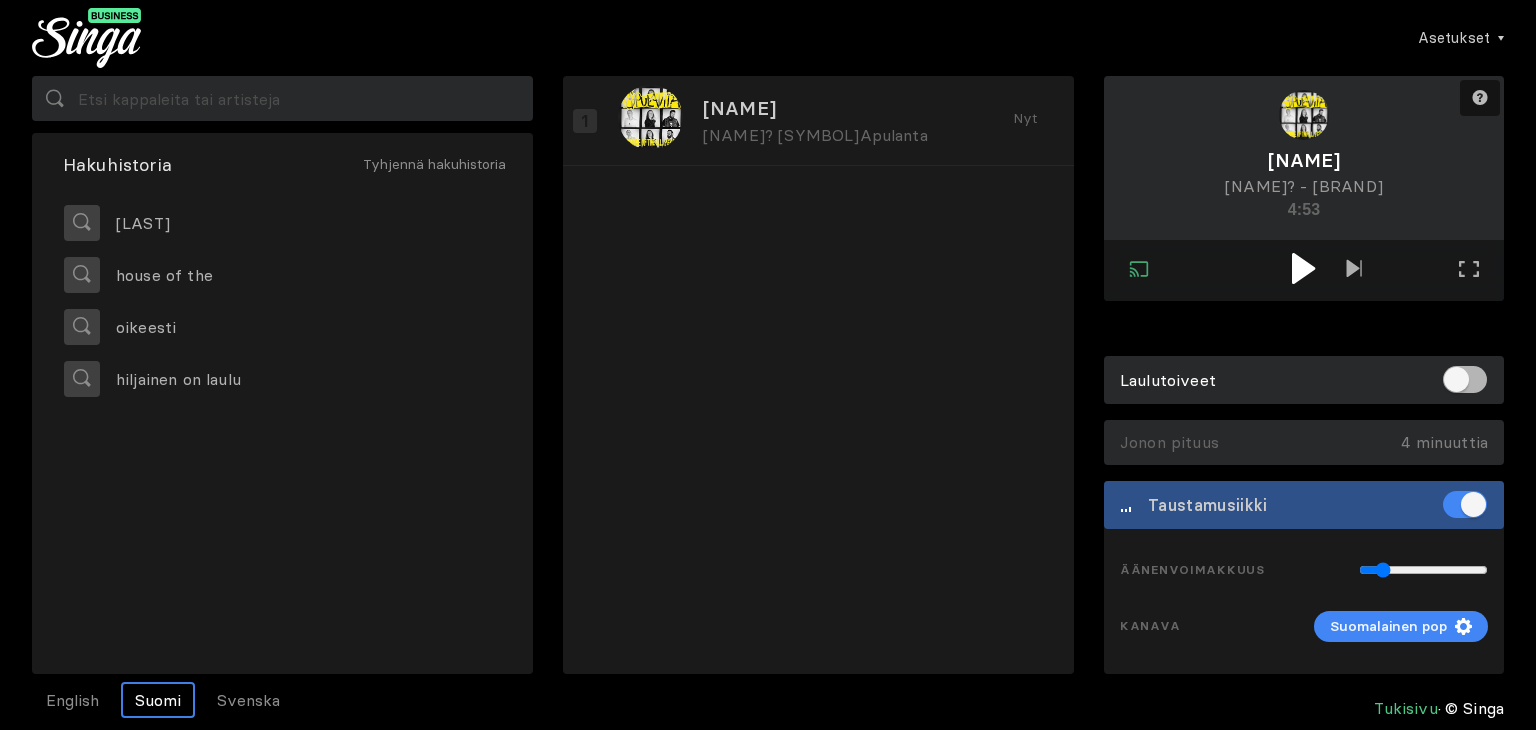 click at bounding box center [1303, 268] 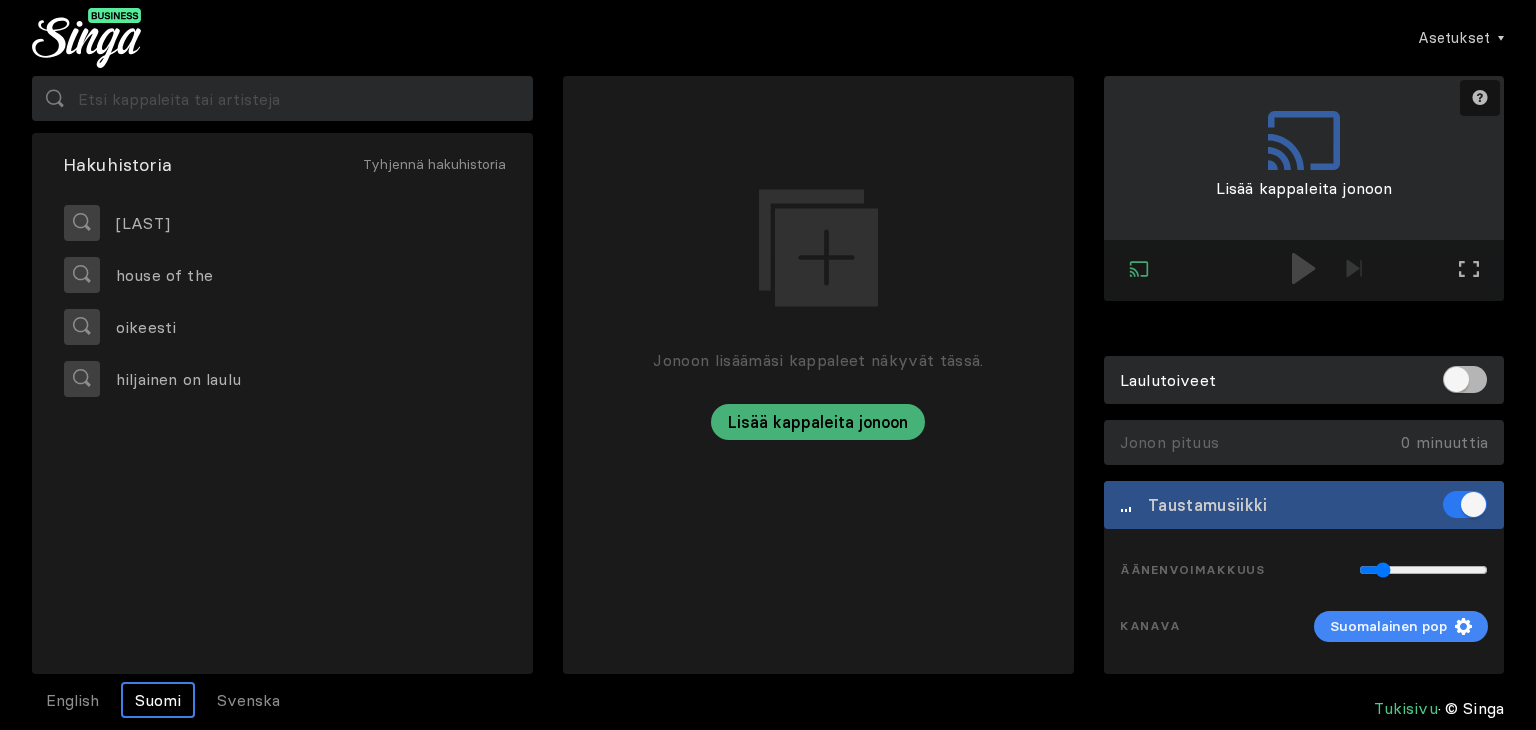 click at bounding box center (1465, 504) 